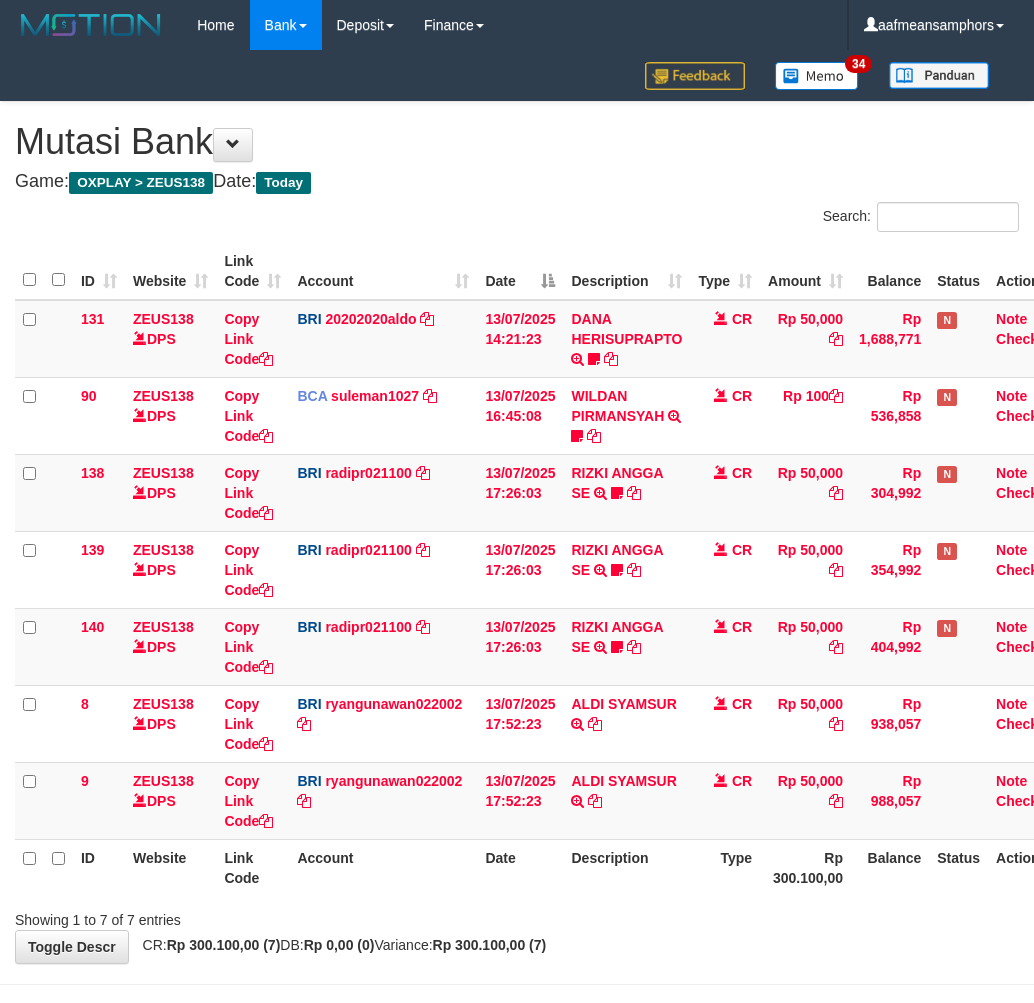 scroll, scrollTop: 71, scrollLeft: 17, axis: both 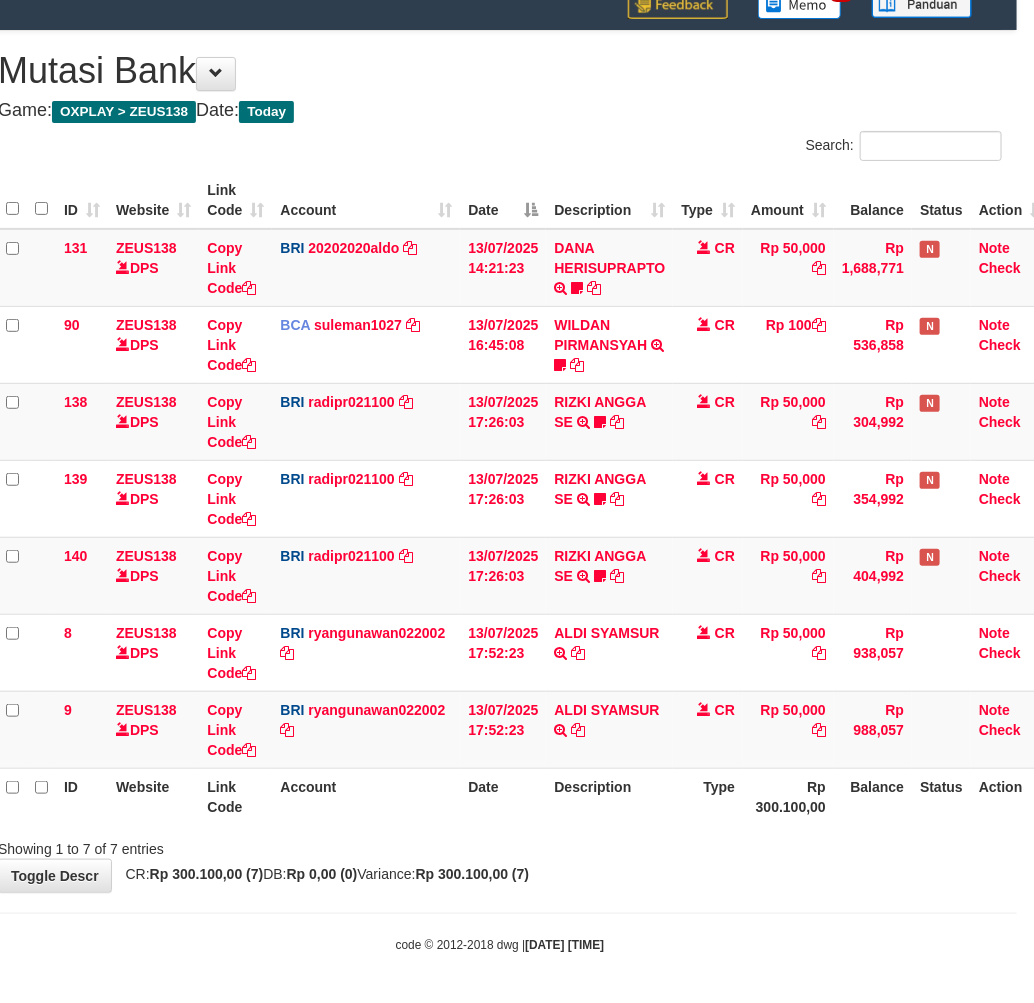 click on "**********" at bounding box center [500, 461] 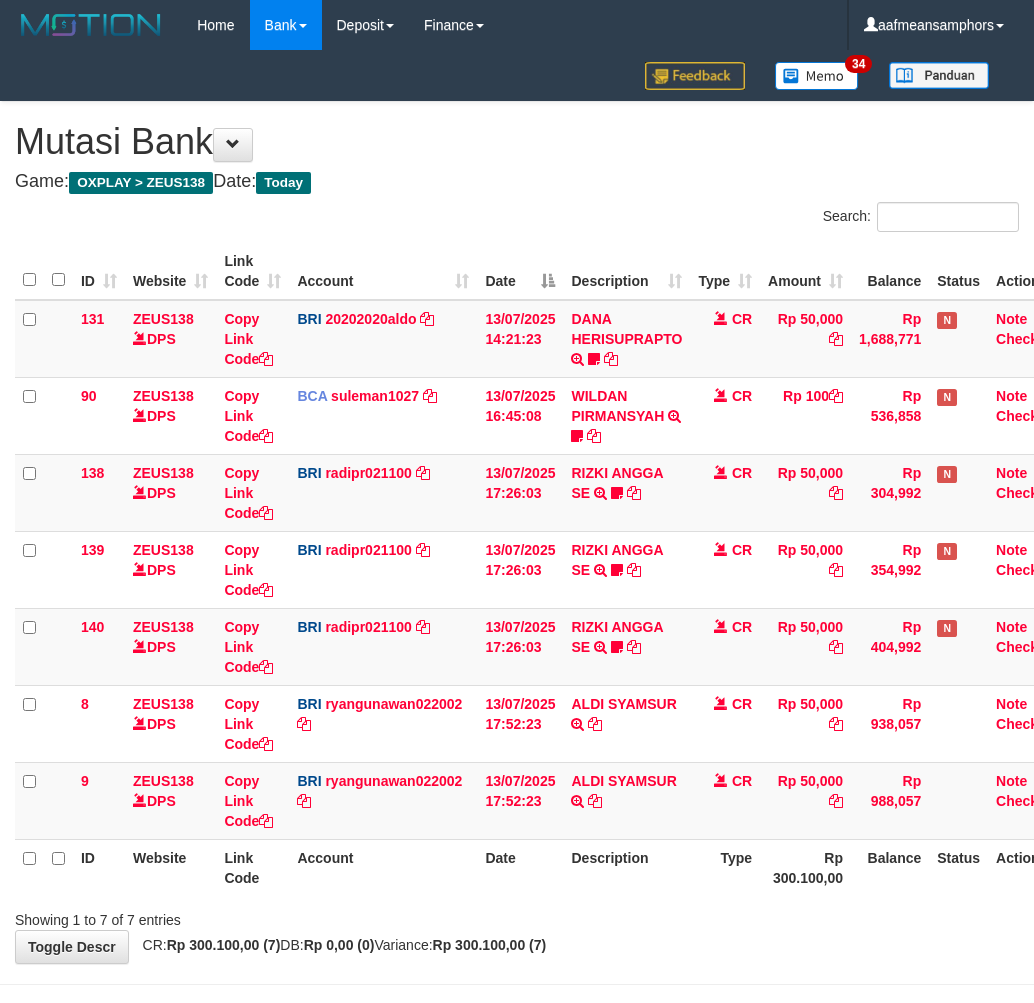 scroll, scrollTop: 71, scrollLeft: 17, axis: both 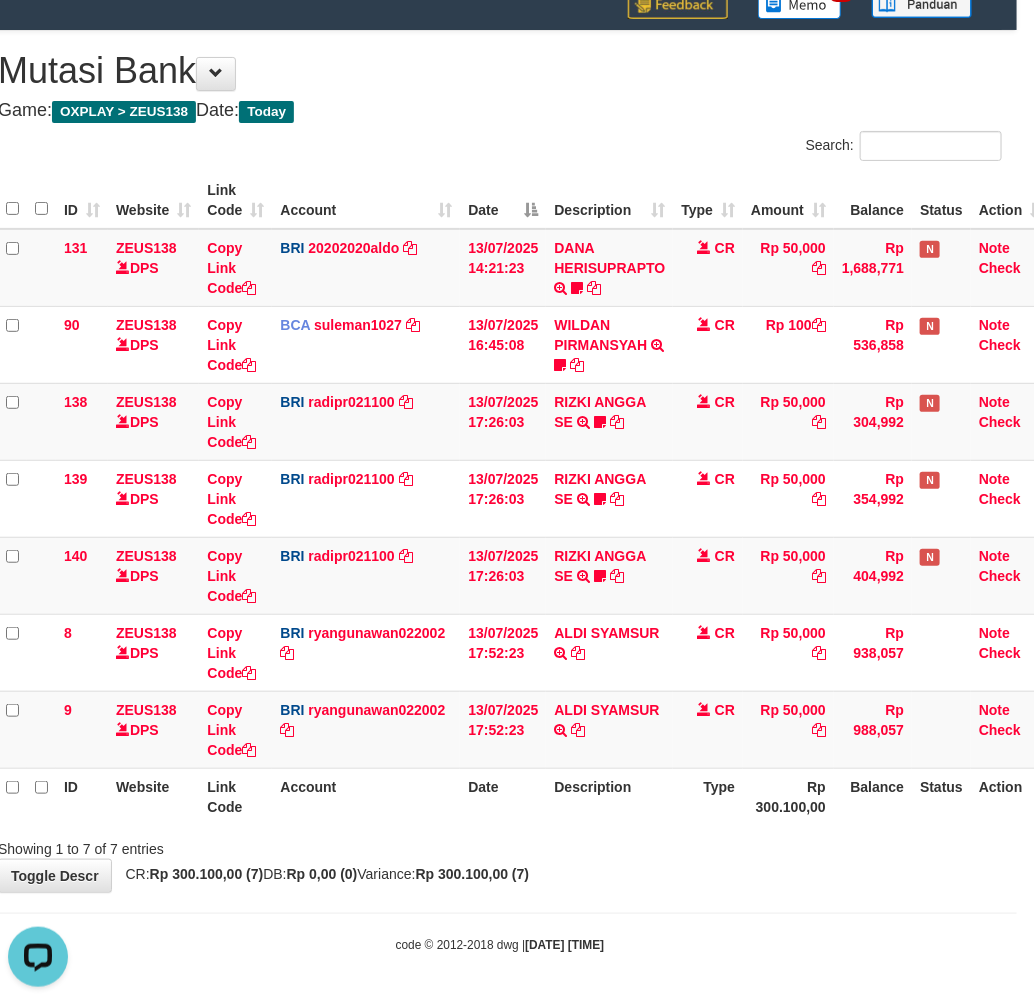 click on "Toggle navigation
Home
Bank
Account List
Load
By Website
Group
[OXPLAY]													ZEUS138
By Load Group (DPS)" at bounding box center (500, 466) 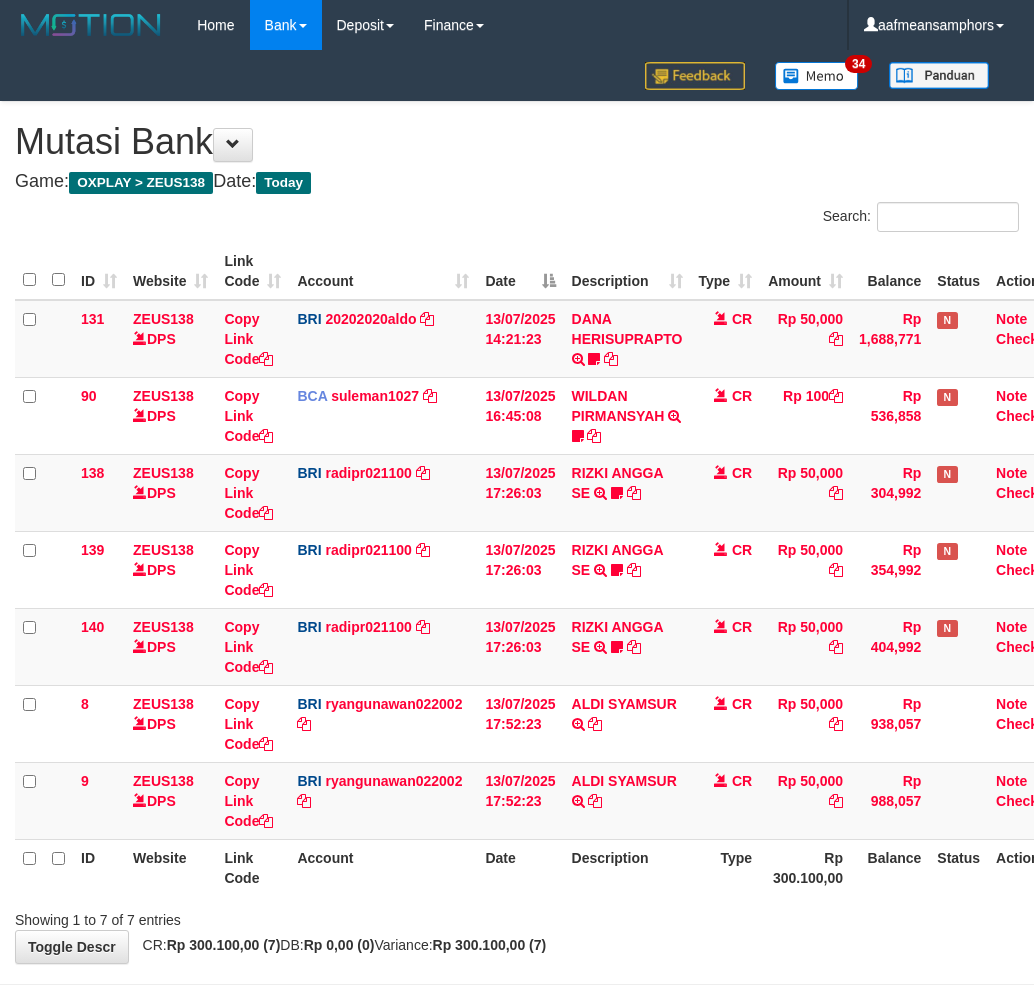 scroll, scrollTop: 71, scrollLeft: 17, axis: both 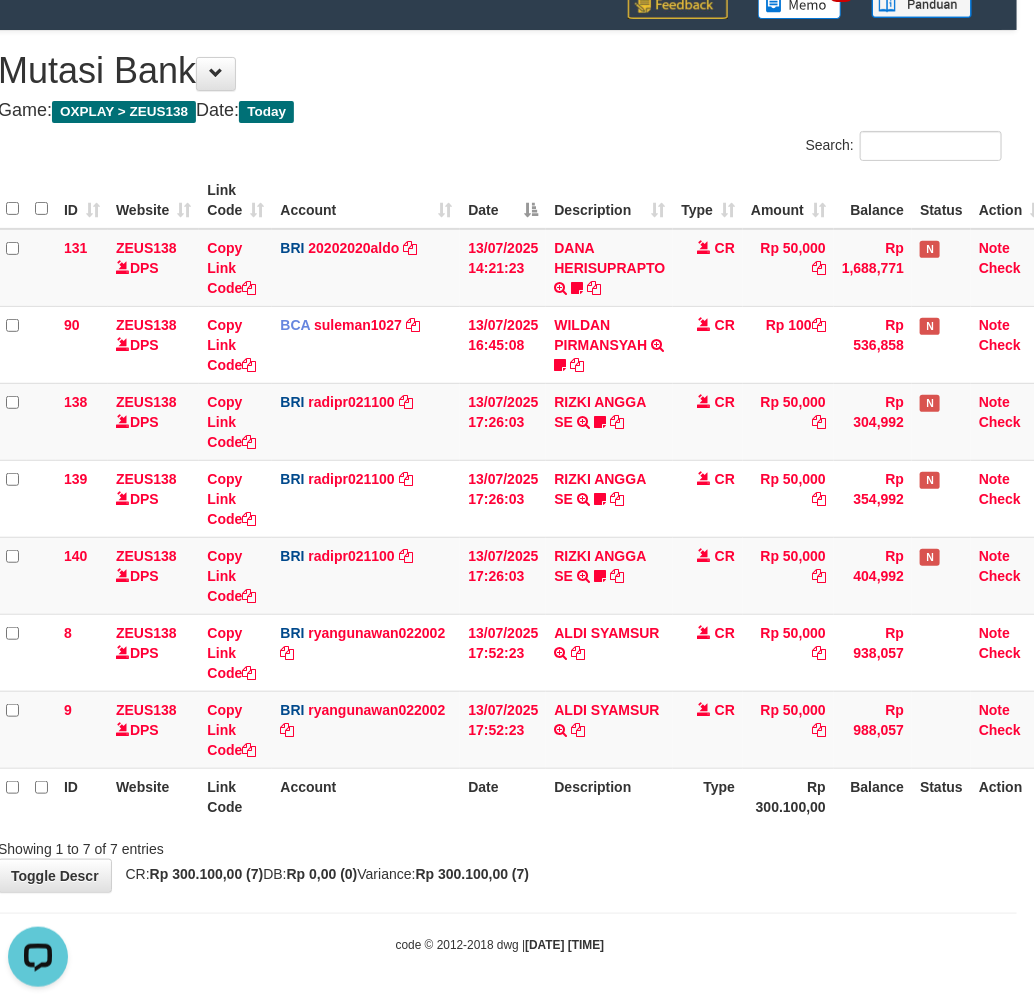 click on "**********" at bounding box center (500, 461) 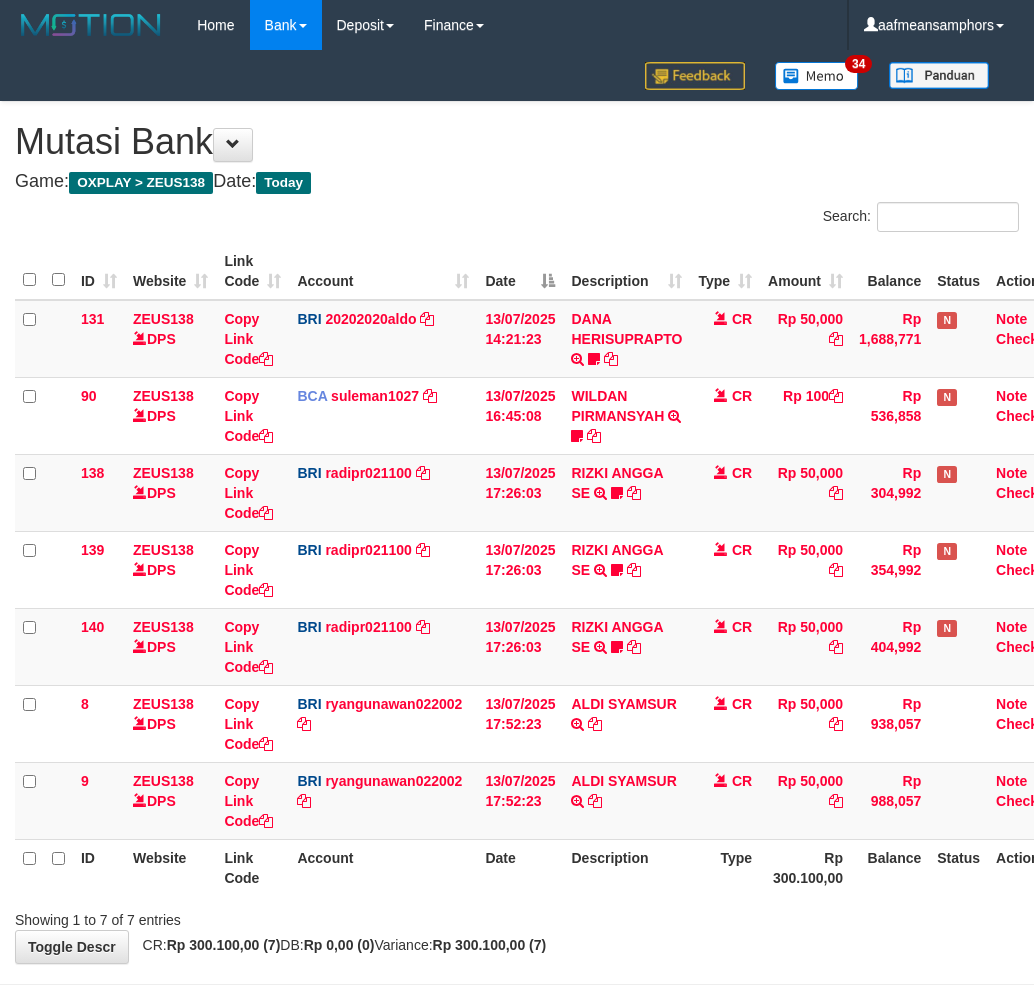 scroll, scrollTop: 71, scrollLeft: 17, axis: both 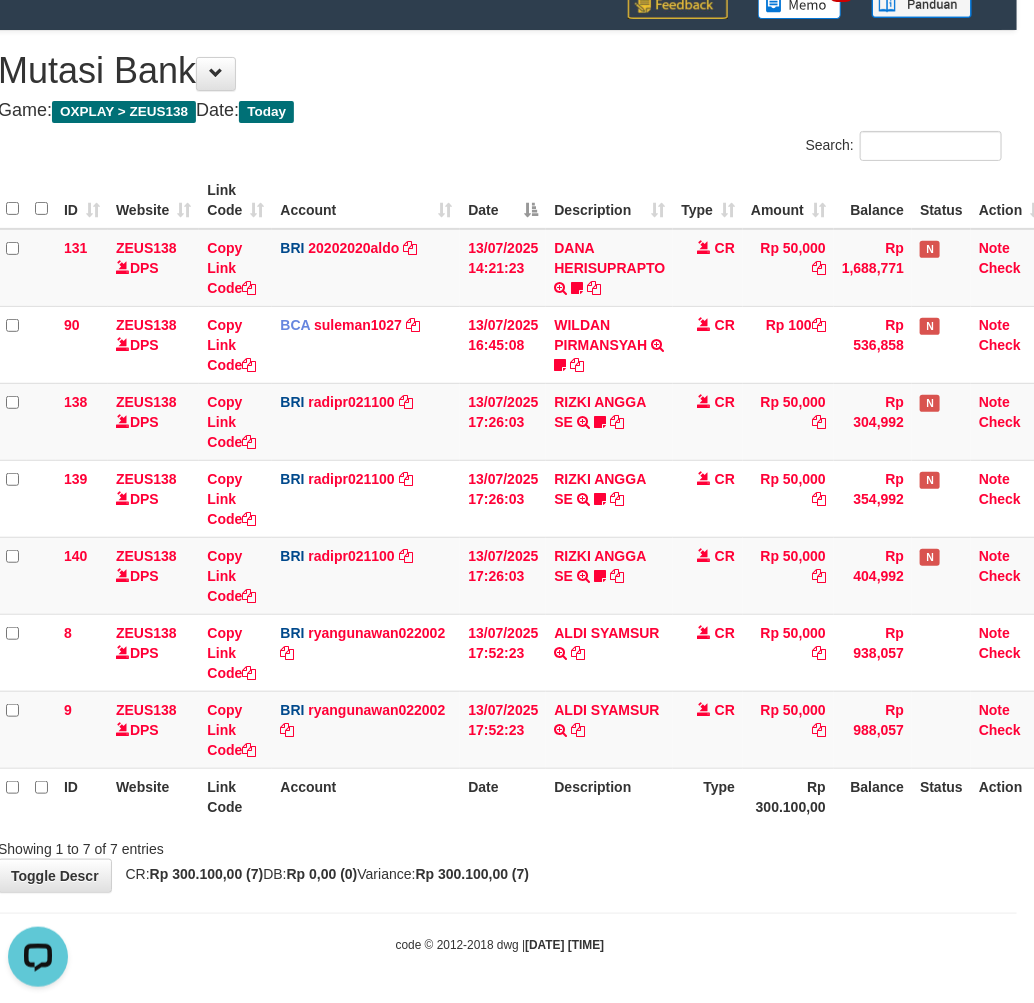 drag, startPoint x: 0, startPoint y: 0, endPoint x: 658, endPoint y: 868, distance: 1089.2144 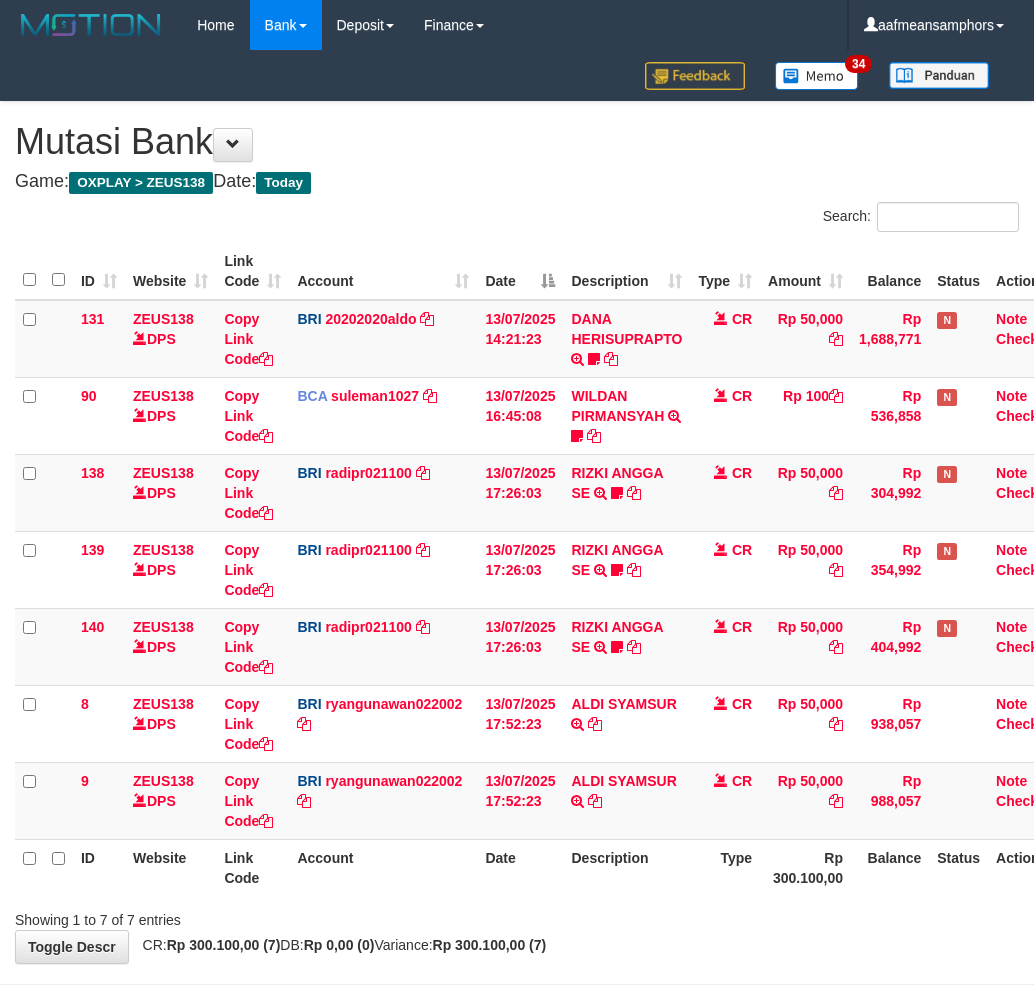 scroll, scrollTop: 71, scrollLeft: 17, axis: both 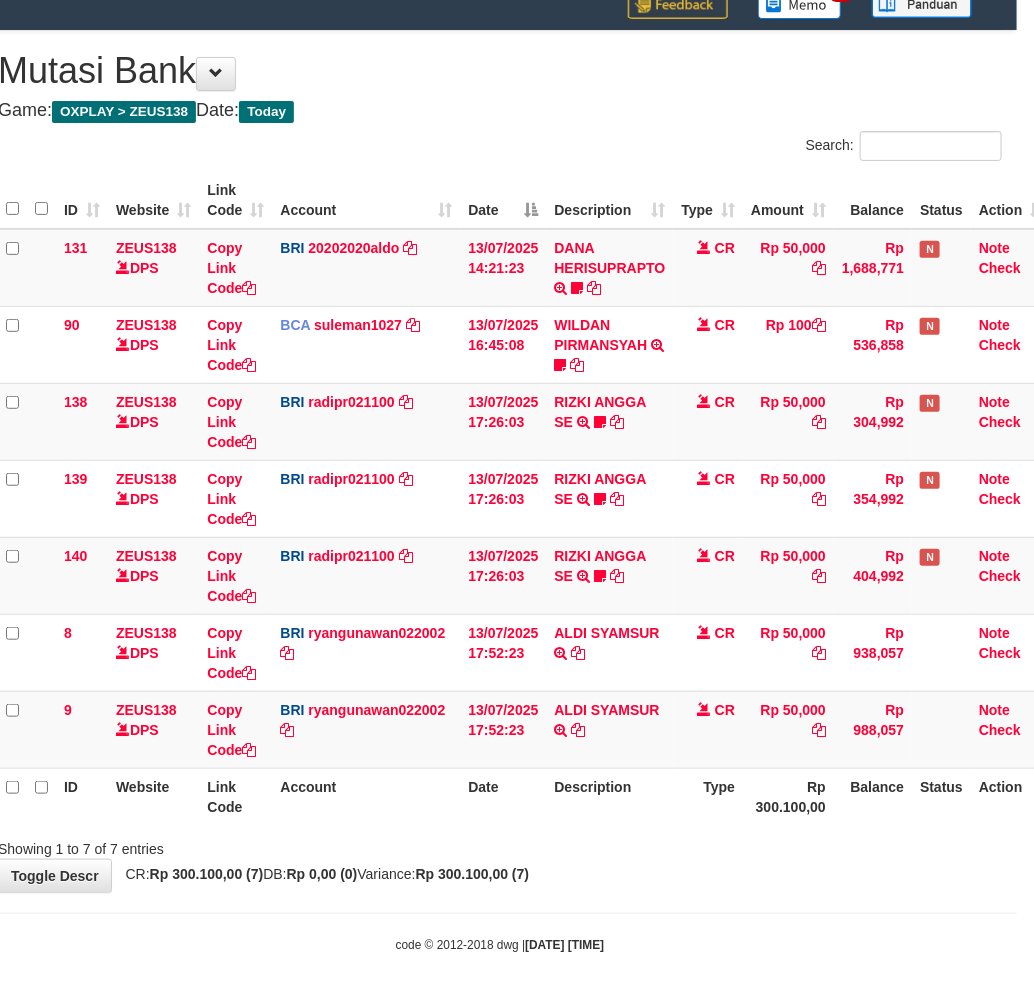 drag, startPoint x: 0, startPoint y: 0, endPoint x: 633, endPoint y: 861, distance: 1068.6487 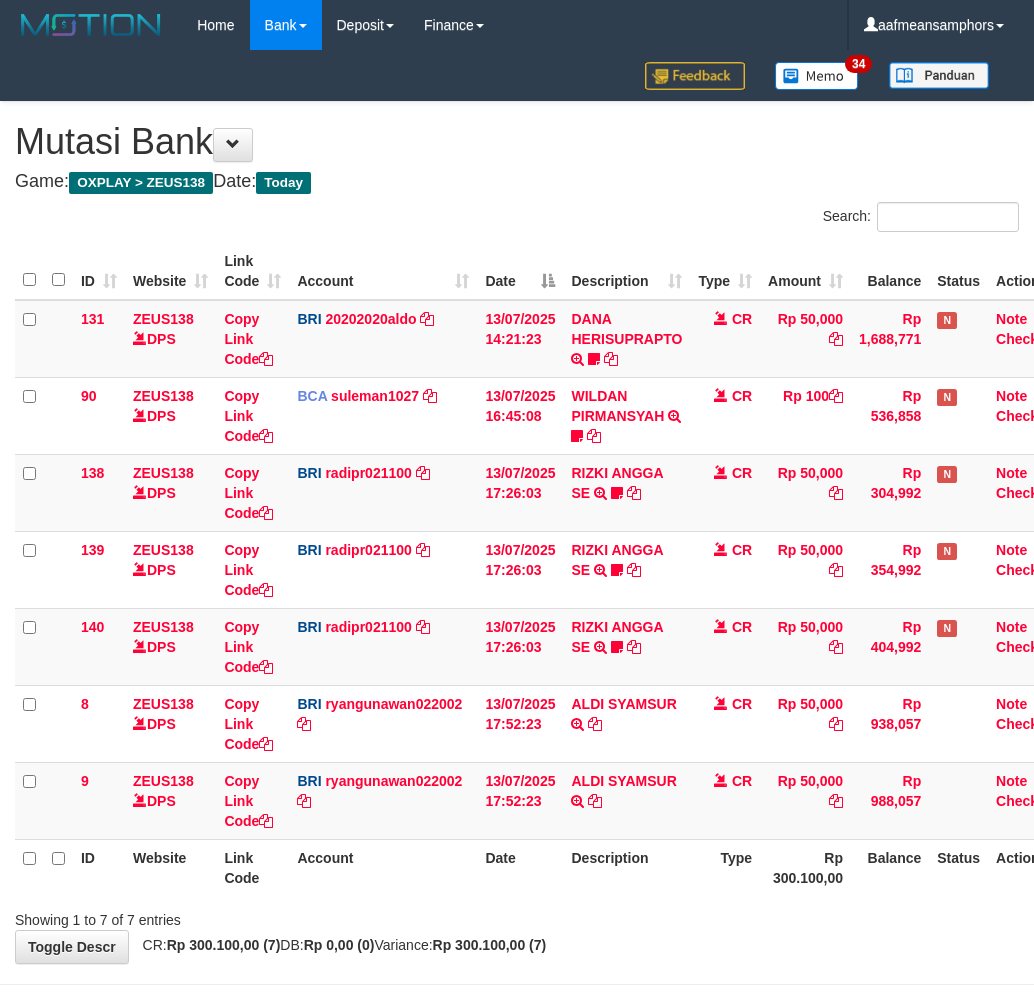scroll, scrollTop: 71, scrollLeft: 17, axis: both 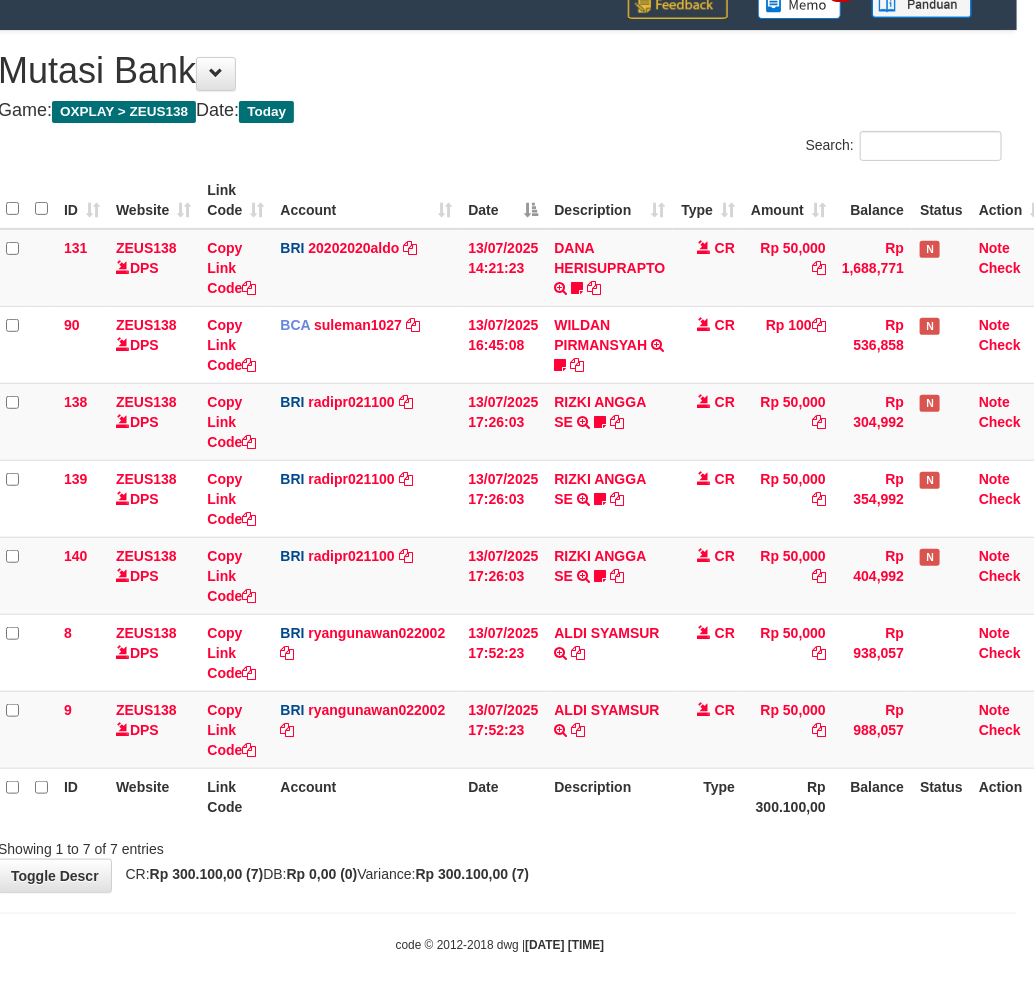 drag, startPoint x: 615, startPoint y: 863, endPoint x: 646, endPoint y: 864, distance: 31.016125 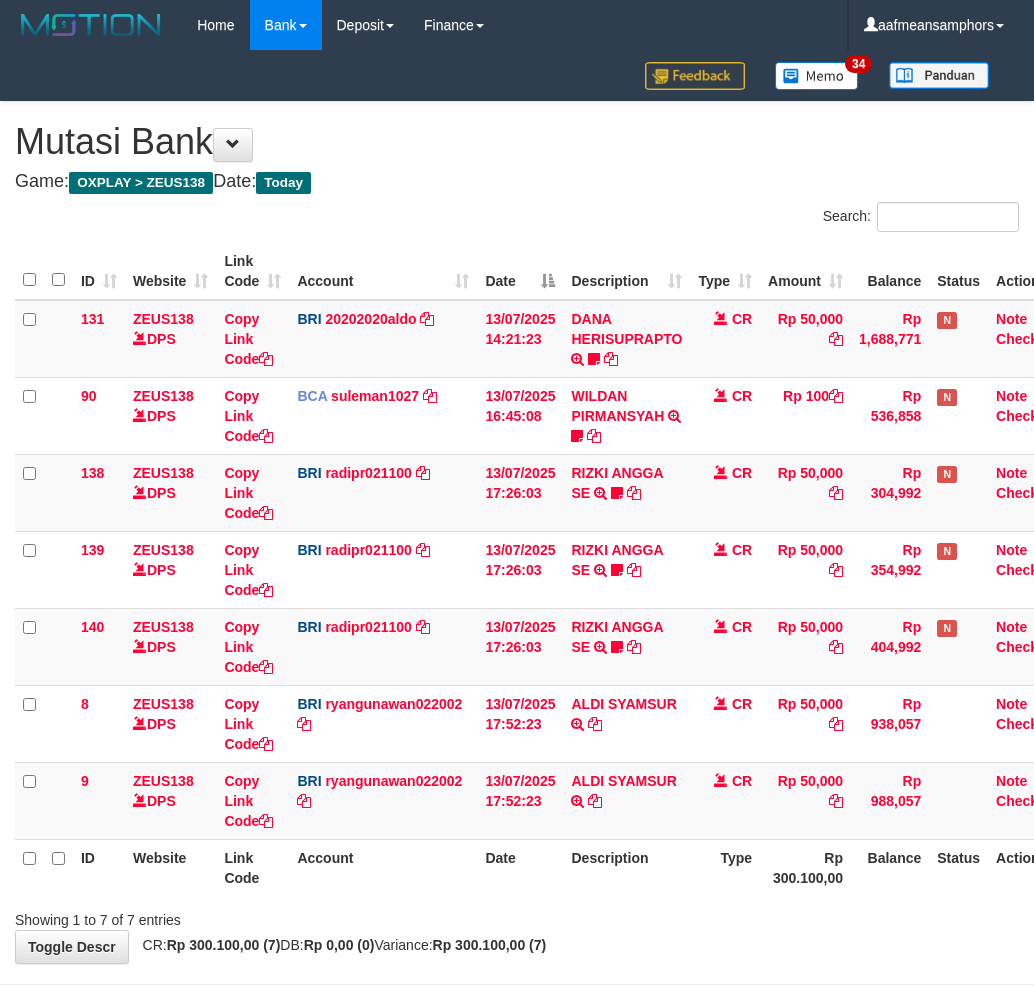 scroll, scrollTop: 71, scrollLeft: 17, axis: both 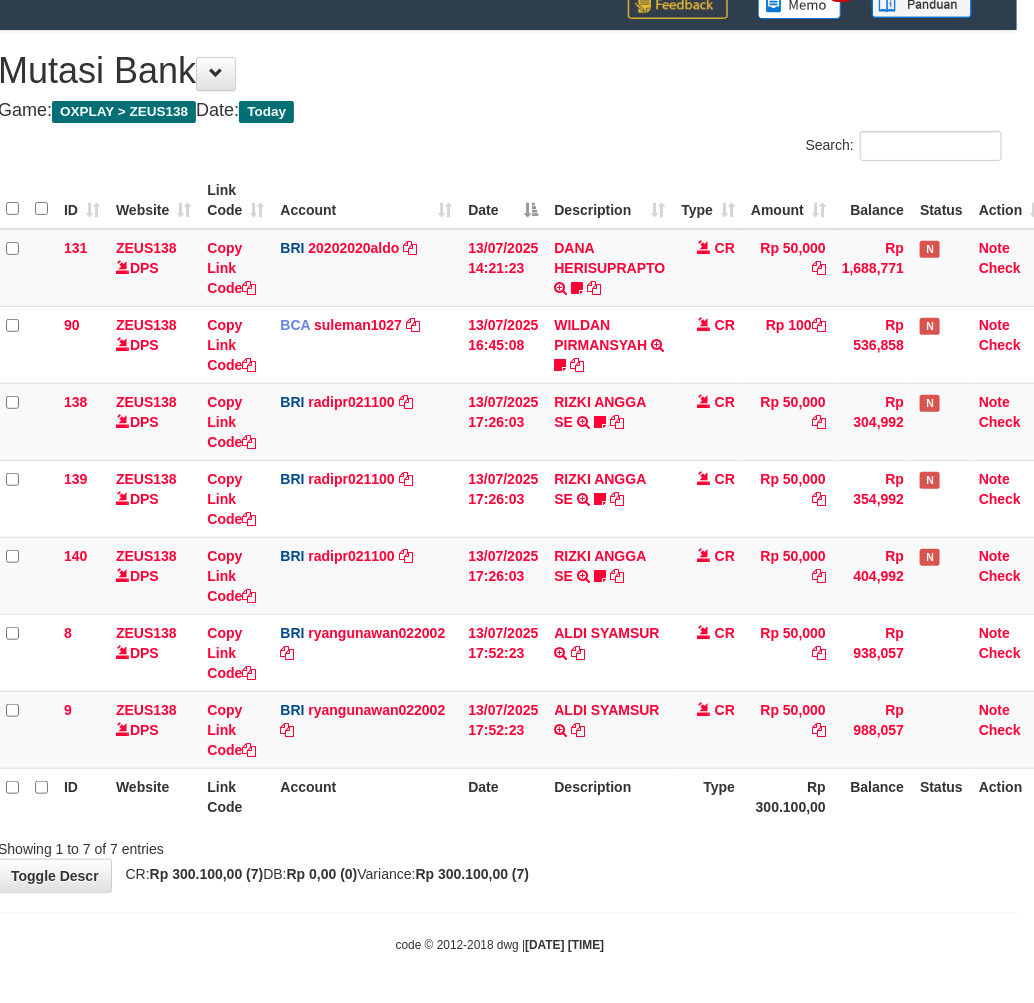 click on "Showing 1 to 7 of 7 entries" at bounding box center [500, 845] 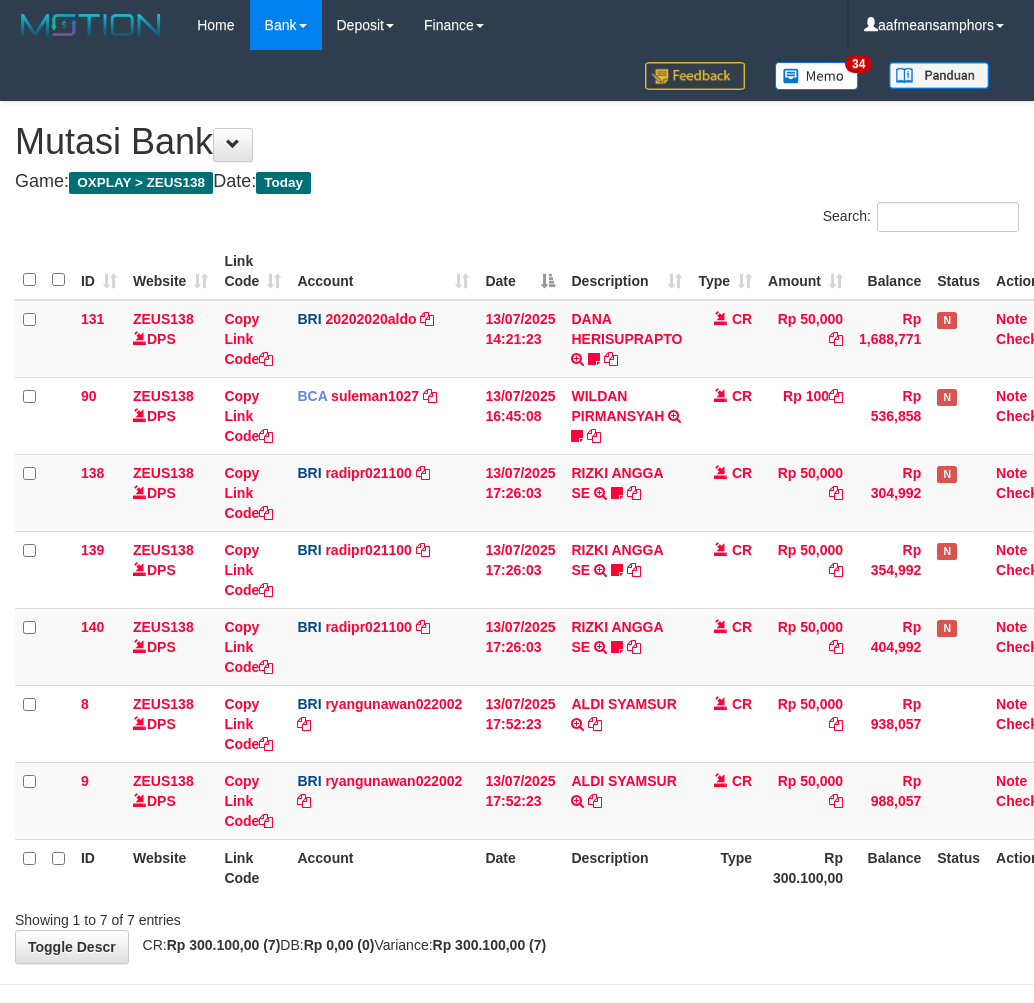 scroll, scrollTop: 71, scrollLeft: 17, axis: both 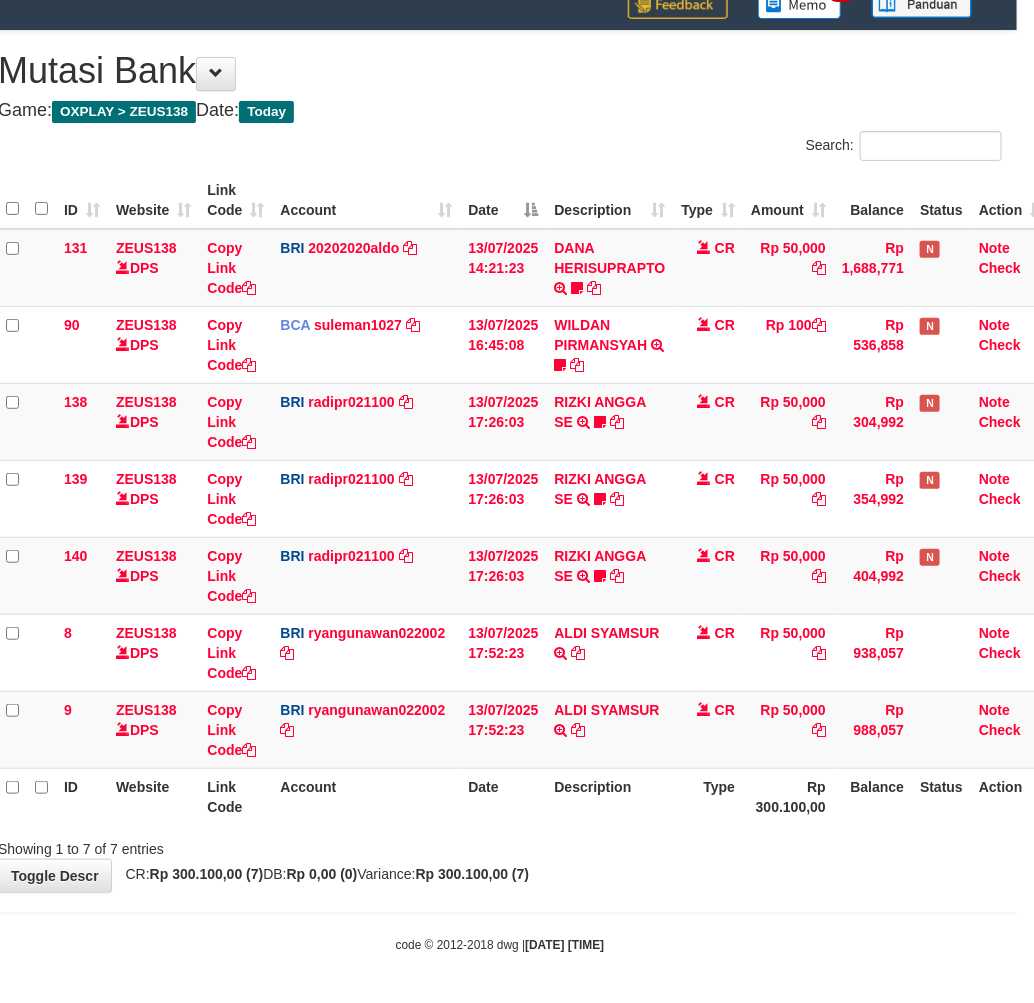 click on "Showing 1 to 7 of 7 entries" at bounding box center [500, 845] 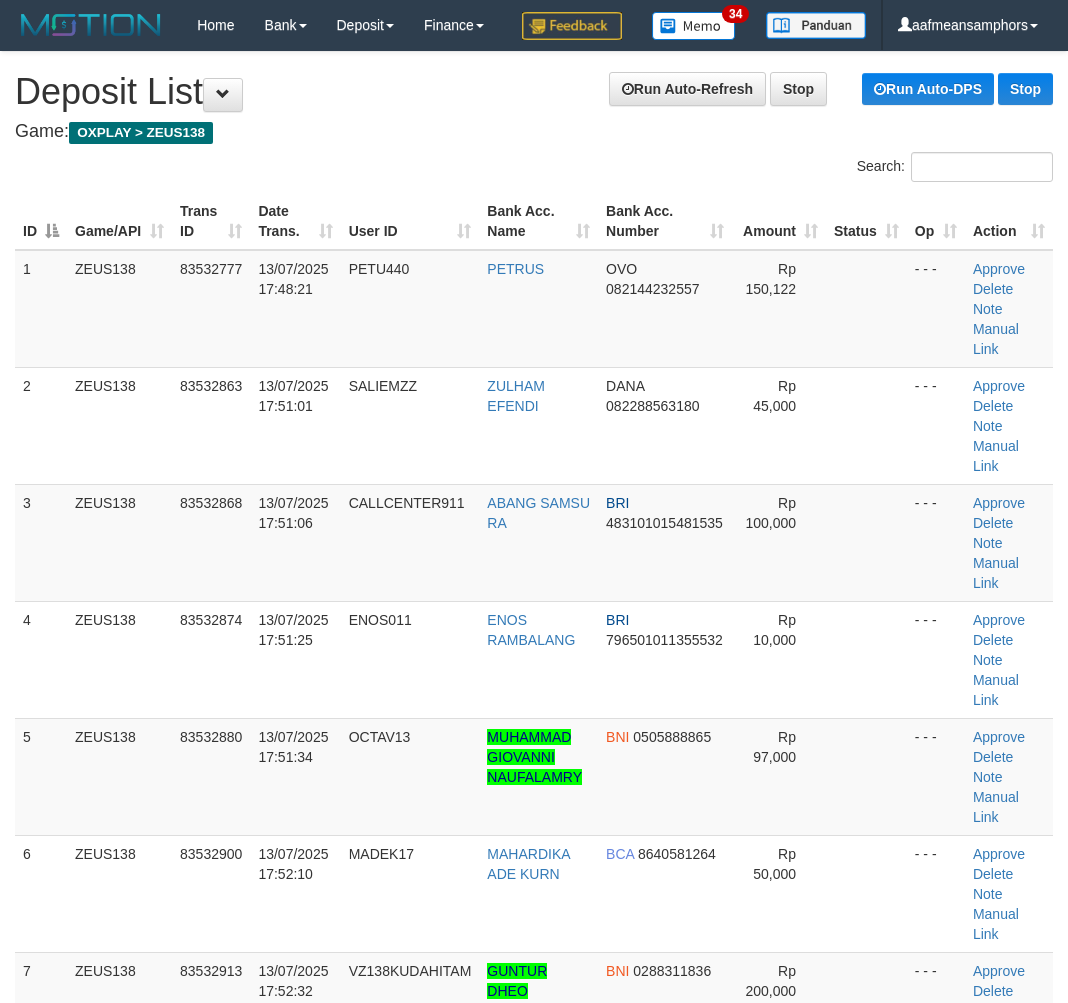 scroll, scrollTop: 0, scrollLeft: 0, axis: both 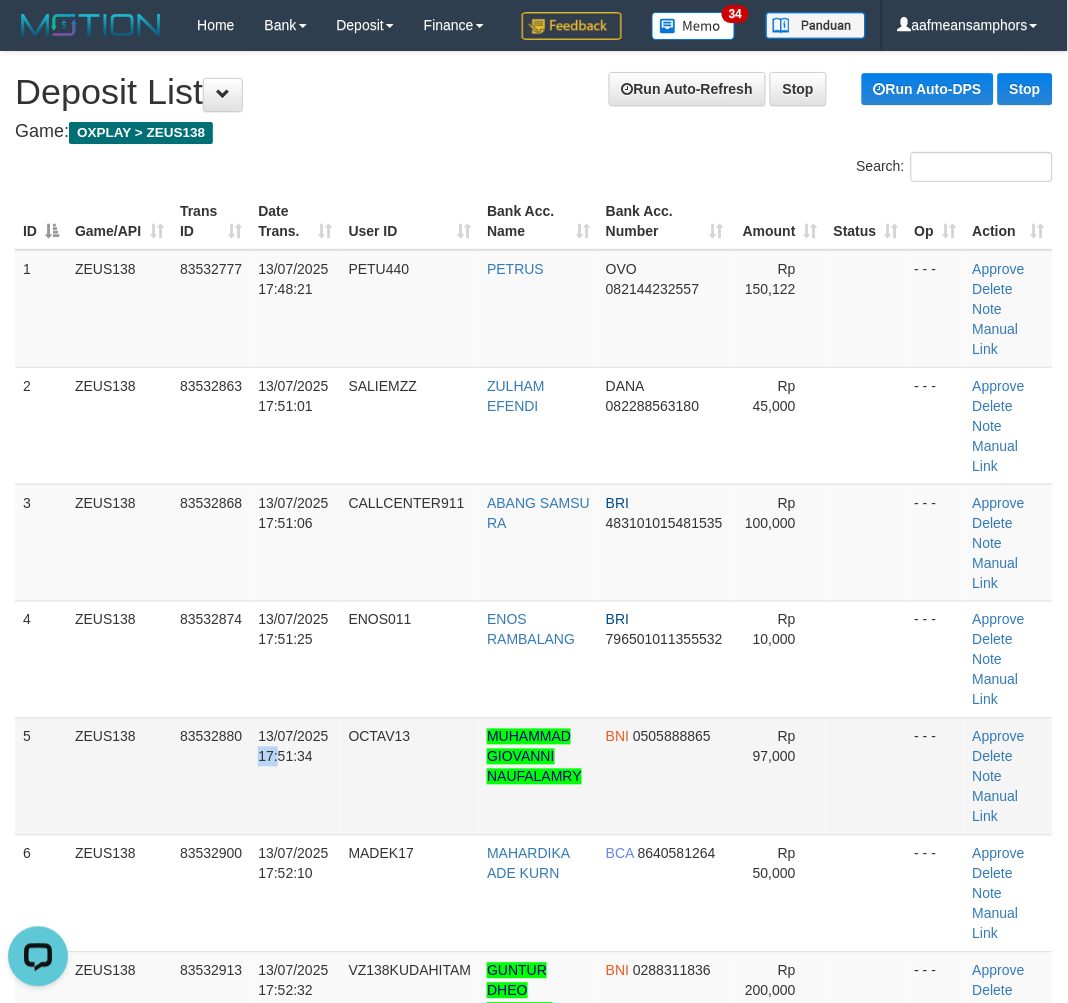 click on "13/07/2025 17:51:34" at bounding box center (295, 776) 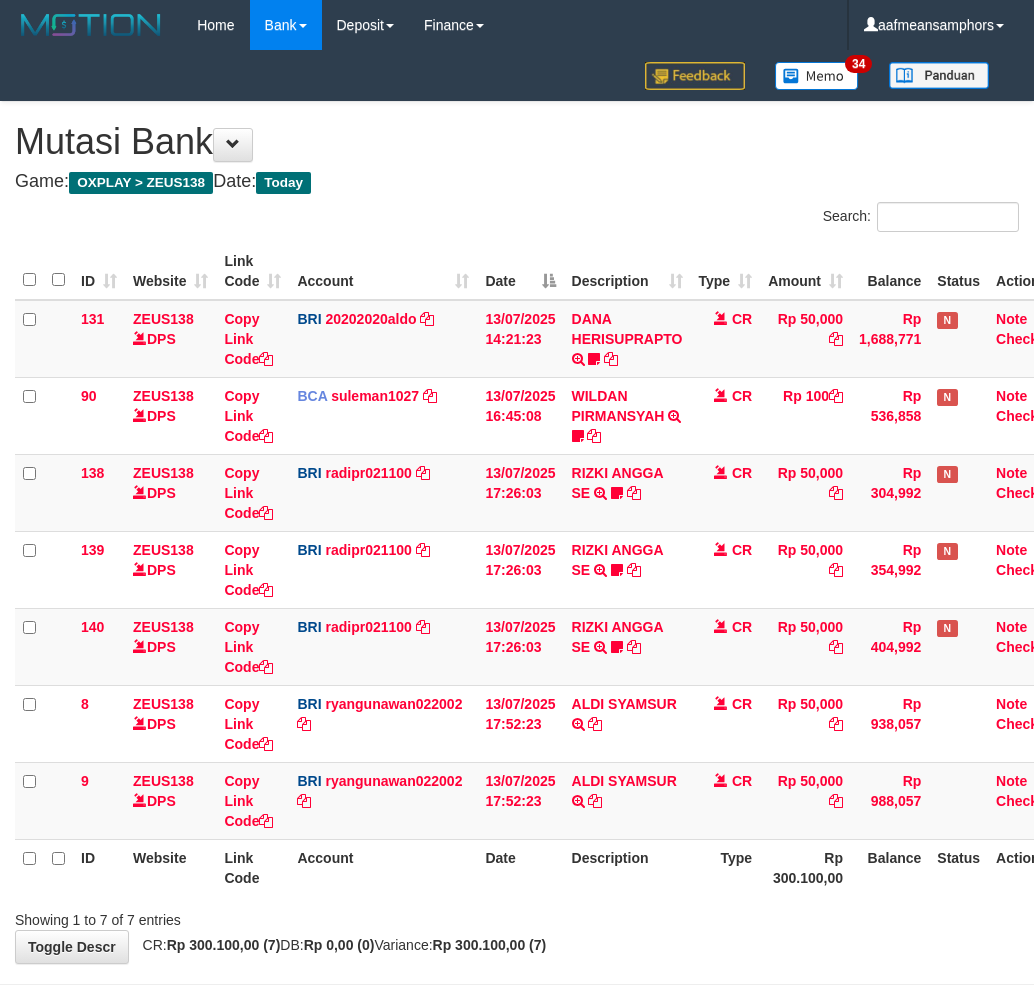 click on "Type" at bounding box center (726, 867) 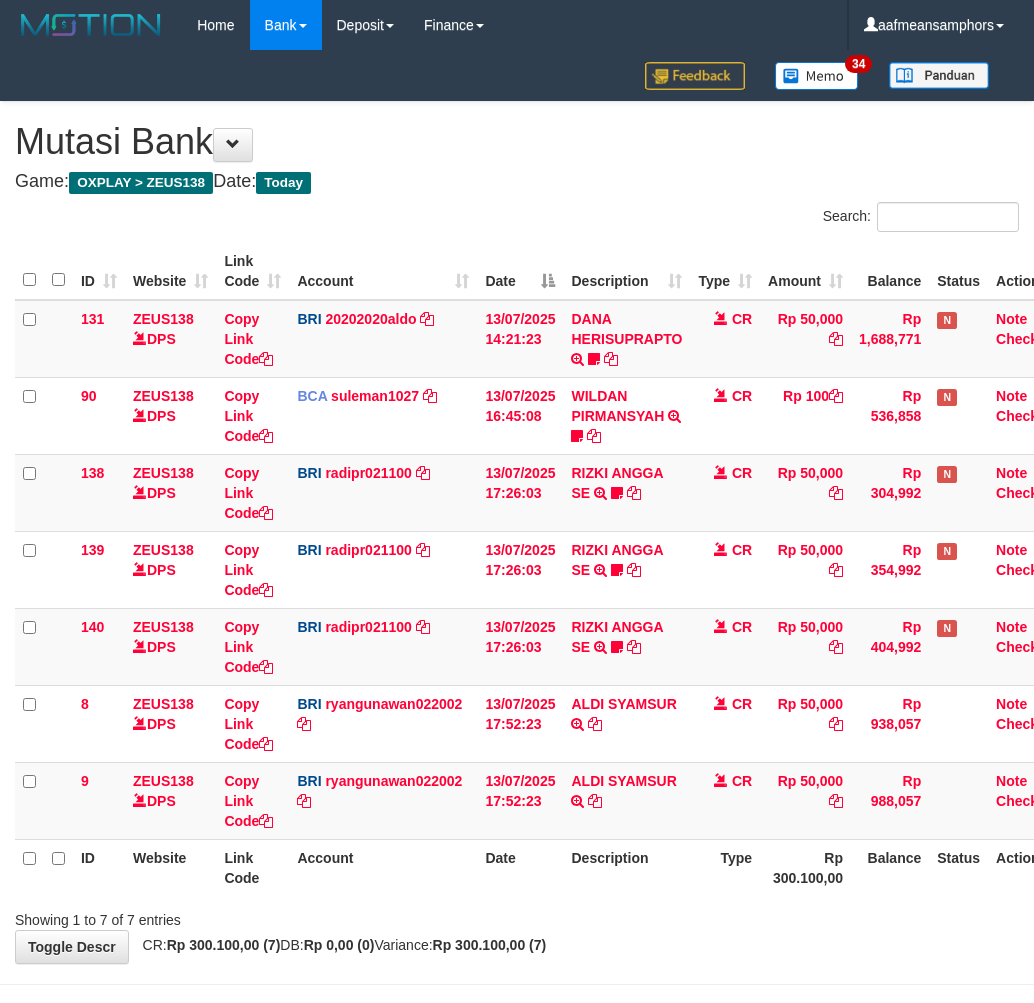 scroll, scrollTop: 71, scrollLeft: 17, axis: both 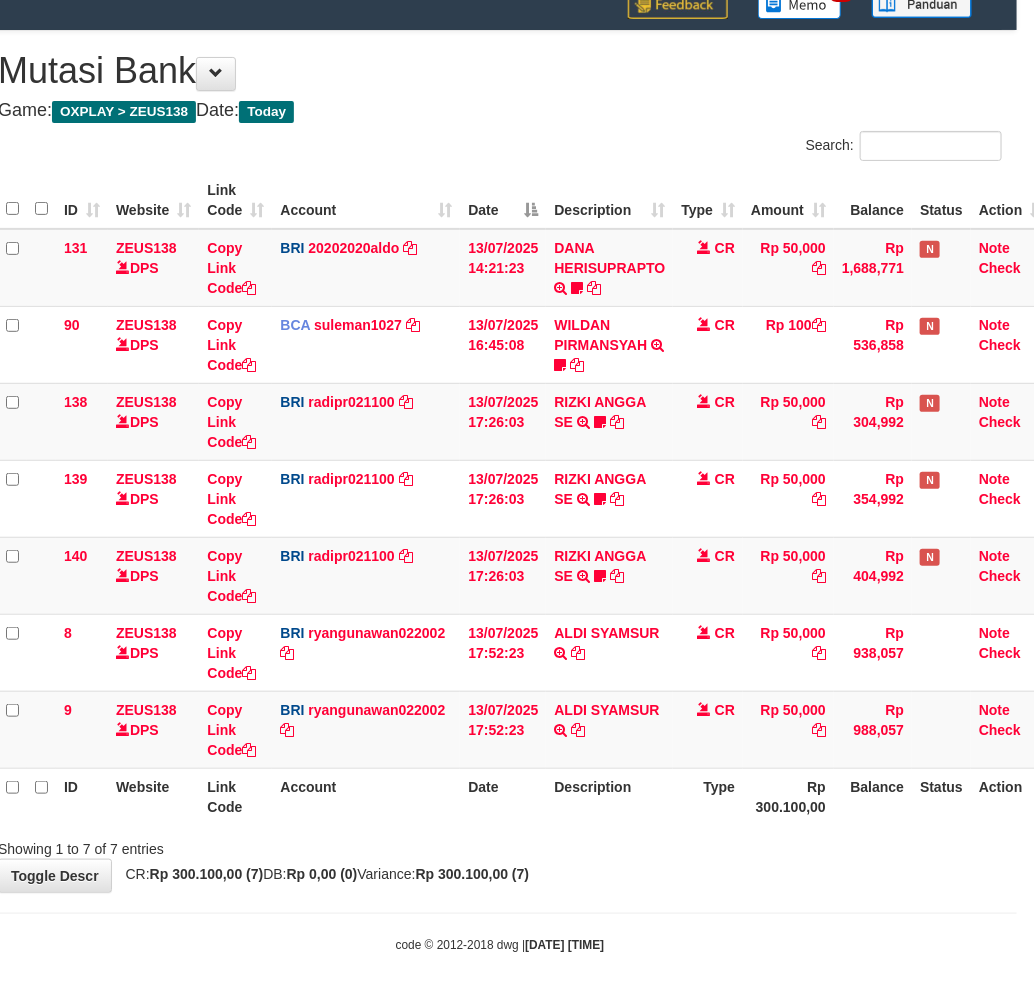 drag, startPoint x: 0, startPoint y: 0, endPoint x: 681, endPoint y: 820, distance: 1065.9086 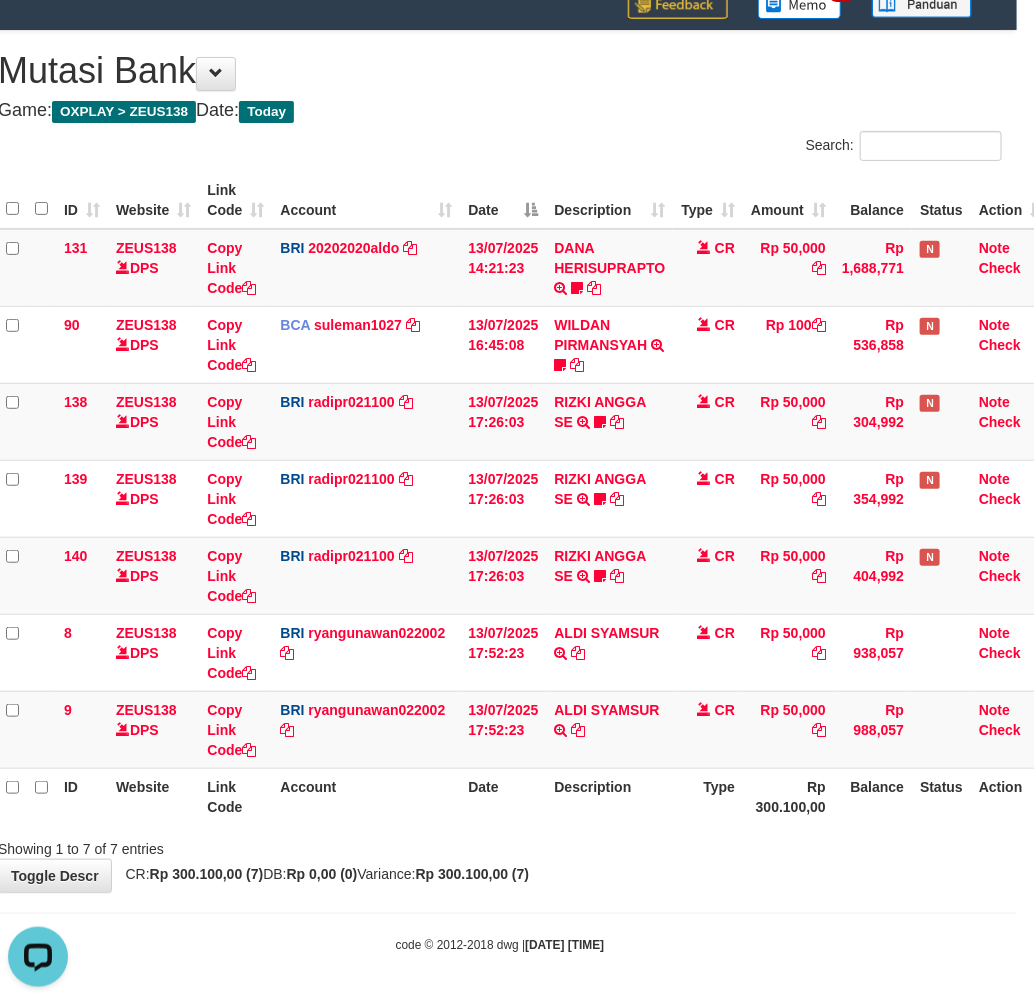 scroll, scrollTop: 0, scrollLeft: 0, axis: both 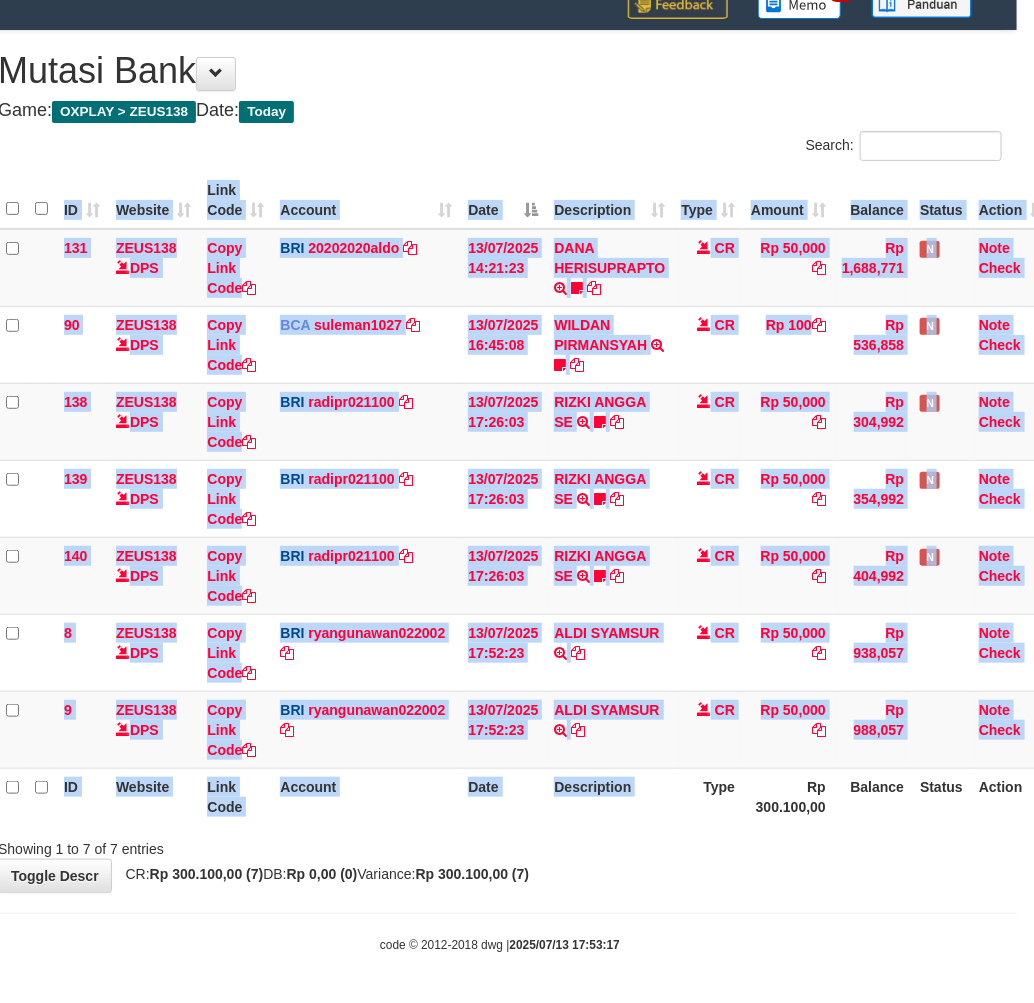 drag, startPoint x: 0, startPoint y: 0, endPoint x: 674, endPoint y: 828, distance: 1067.6422 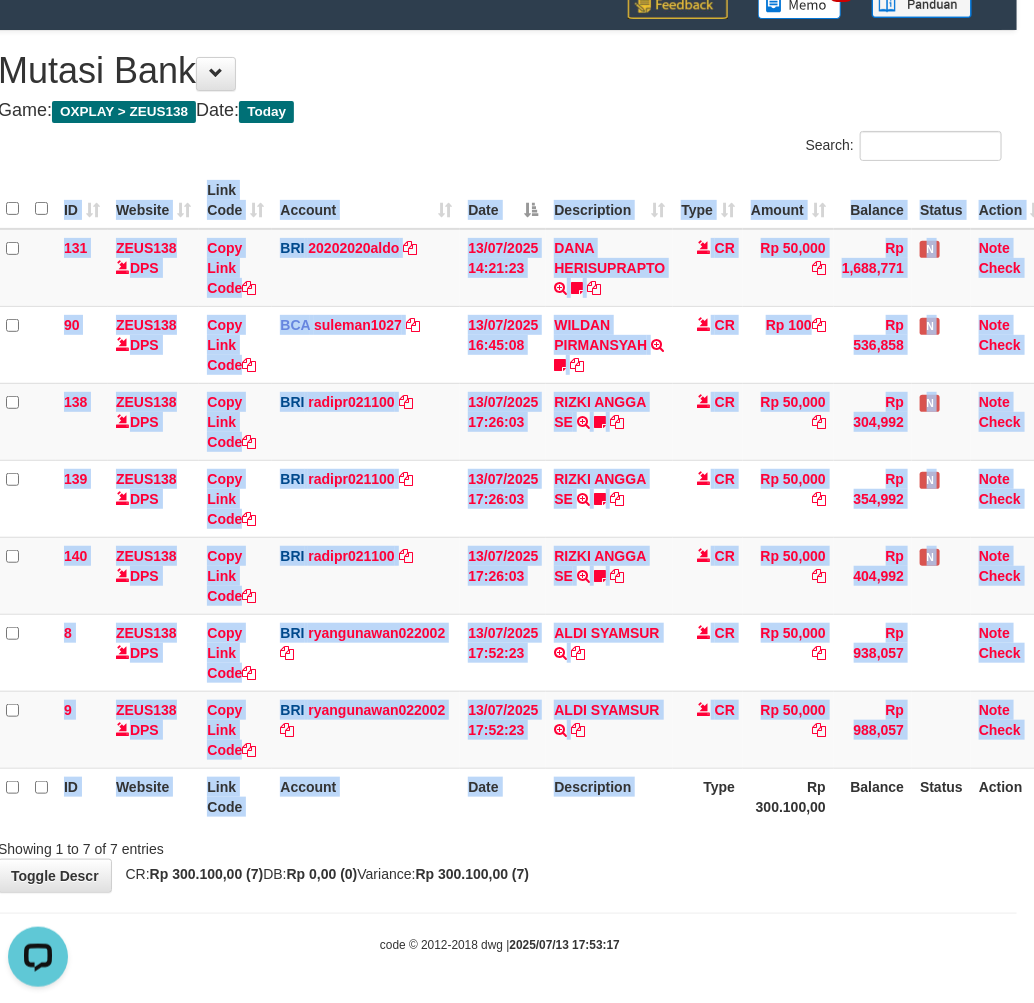 scroll, scrollTop: 0, scrollLeft: 0, axis: both 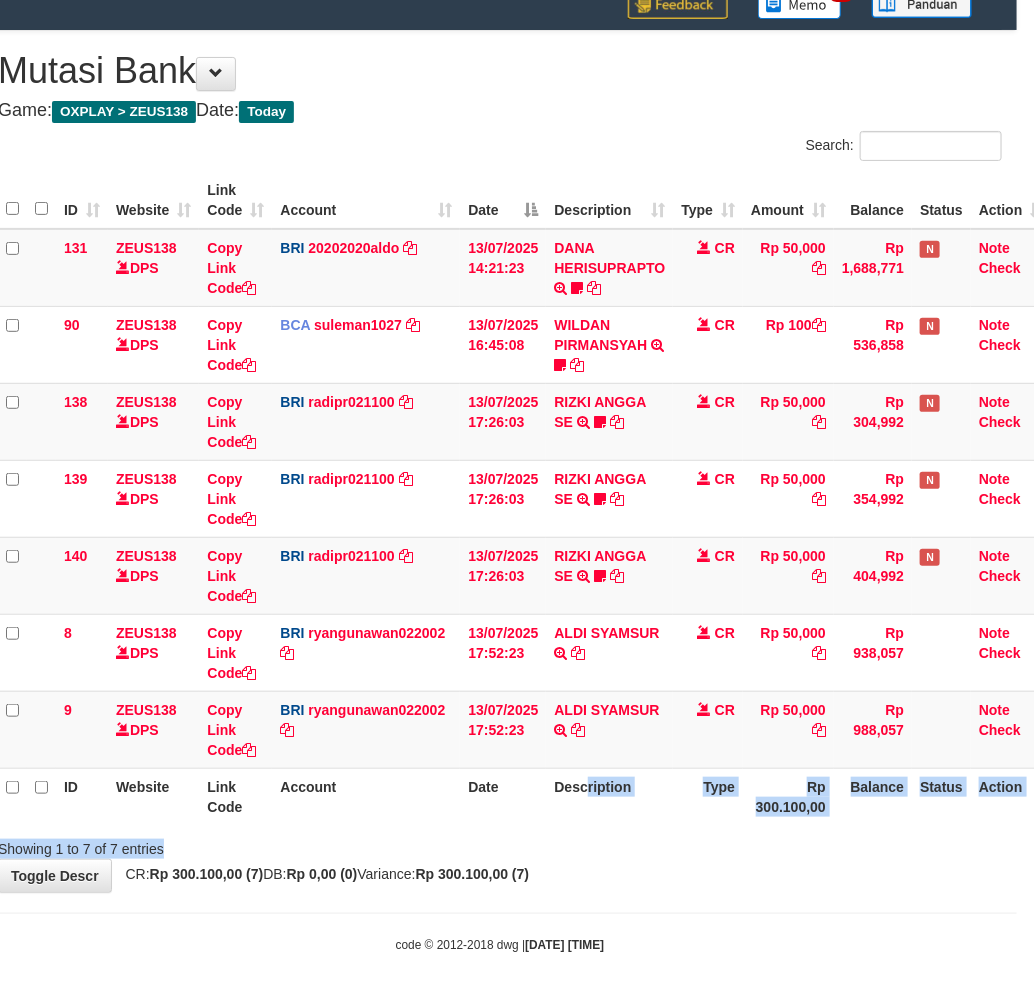drag, startPoint x: 584, startPoint y: 806, endPoint x: 620, endPoint y: 830, distance: 43.266617 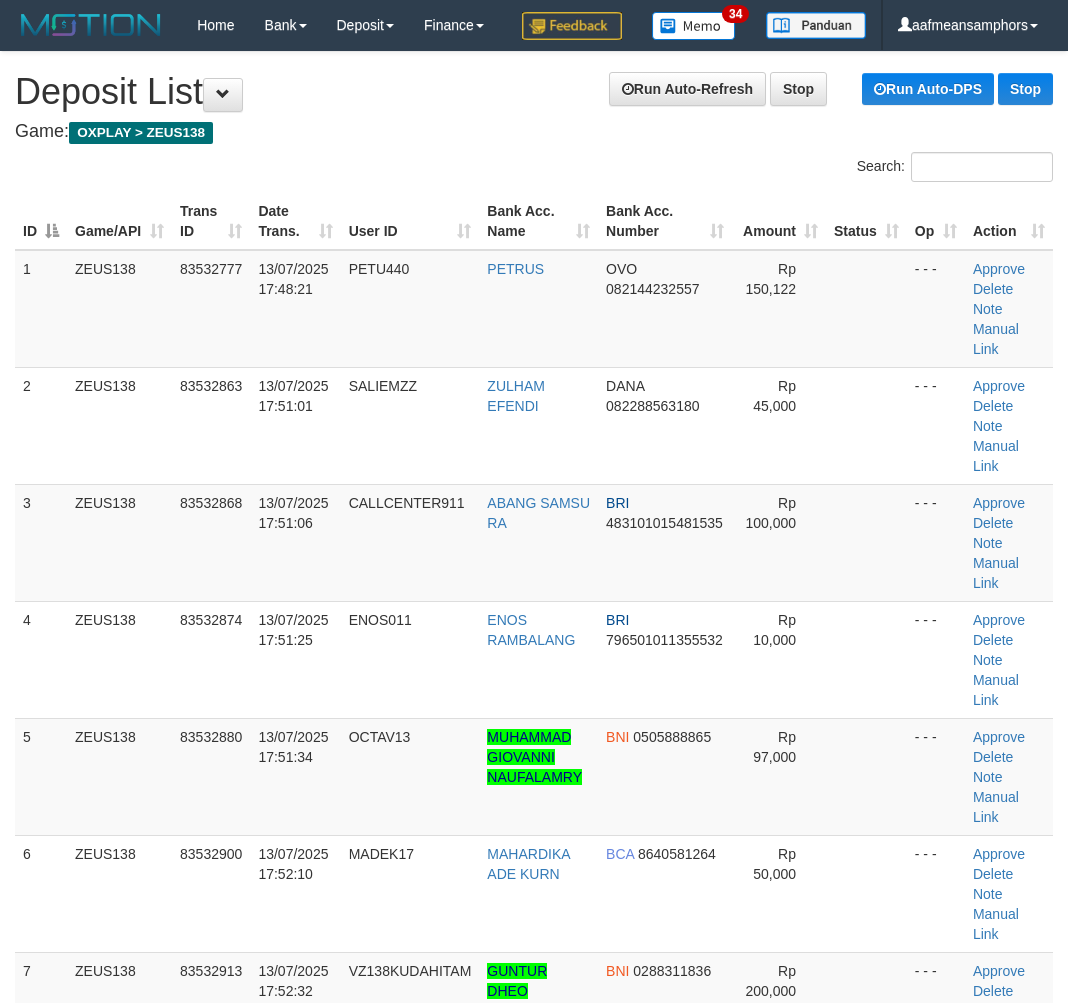 click on "13/07/2025 17:52:10" at bounding box center [295, 893] 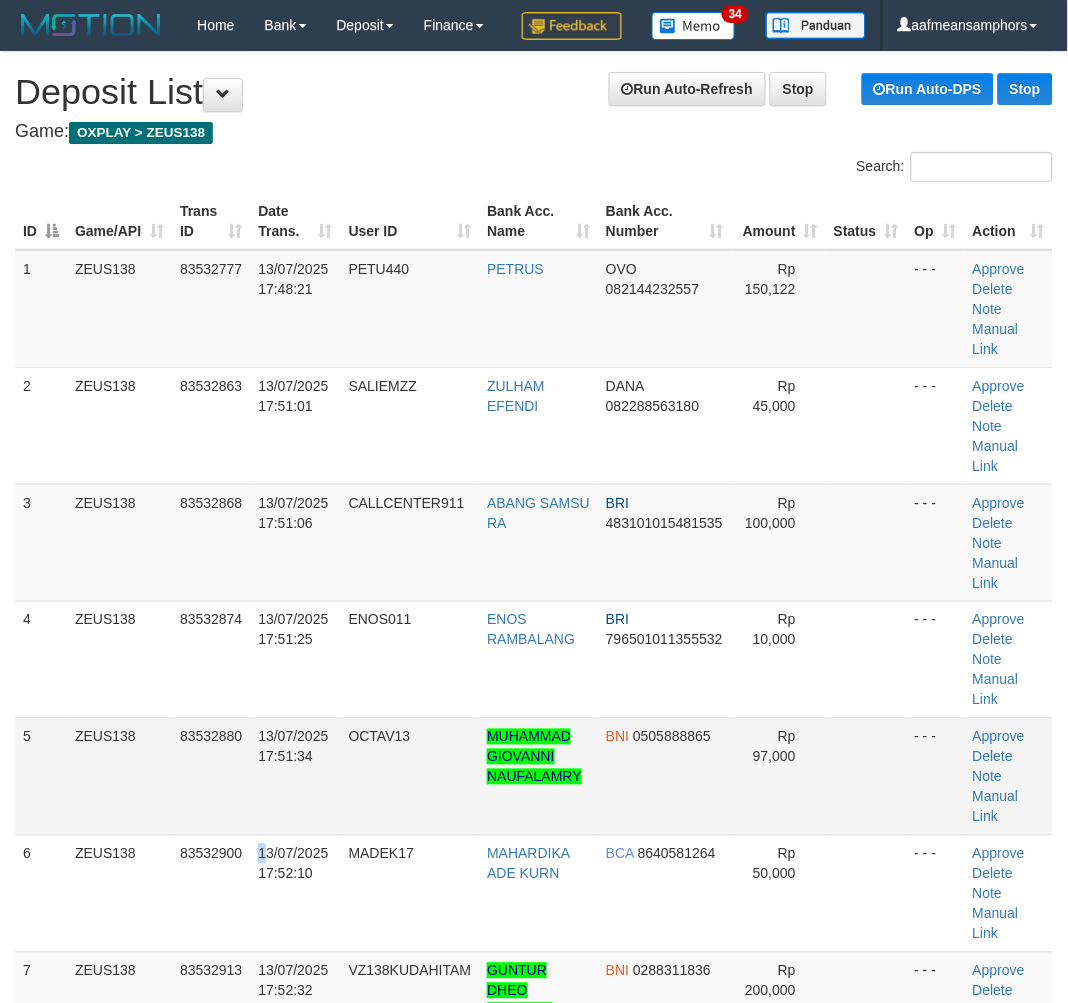 click on "OCTAV13" at bounding box center (410, 776) 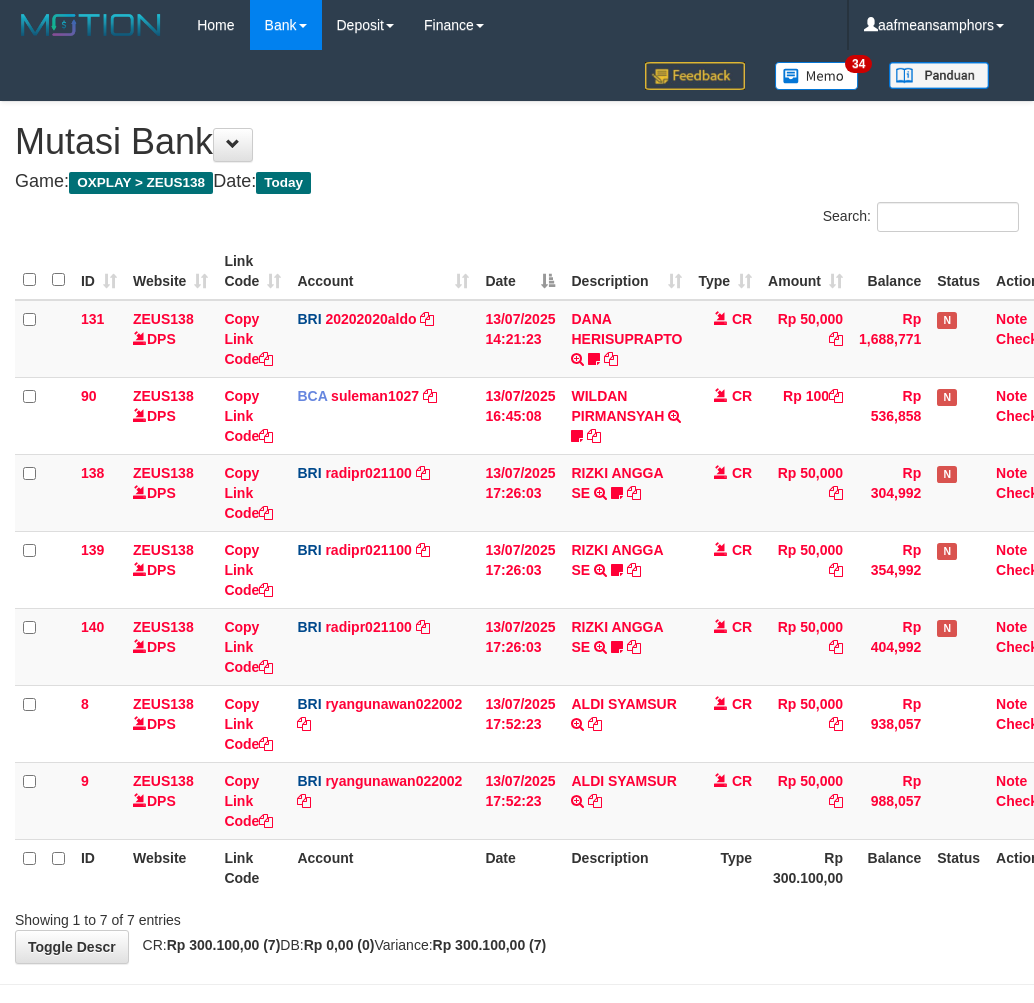 scroll, scrollTop: 71, scrollLeft: 17, axis: both 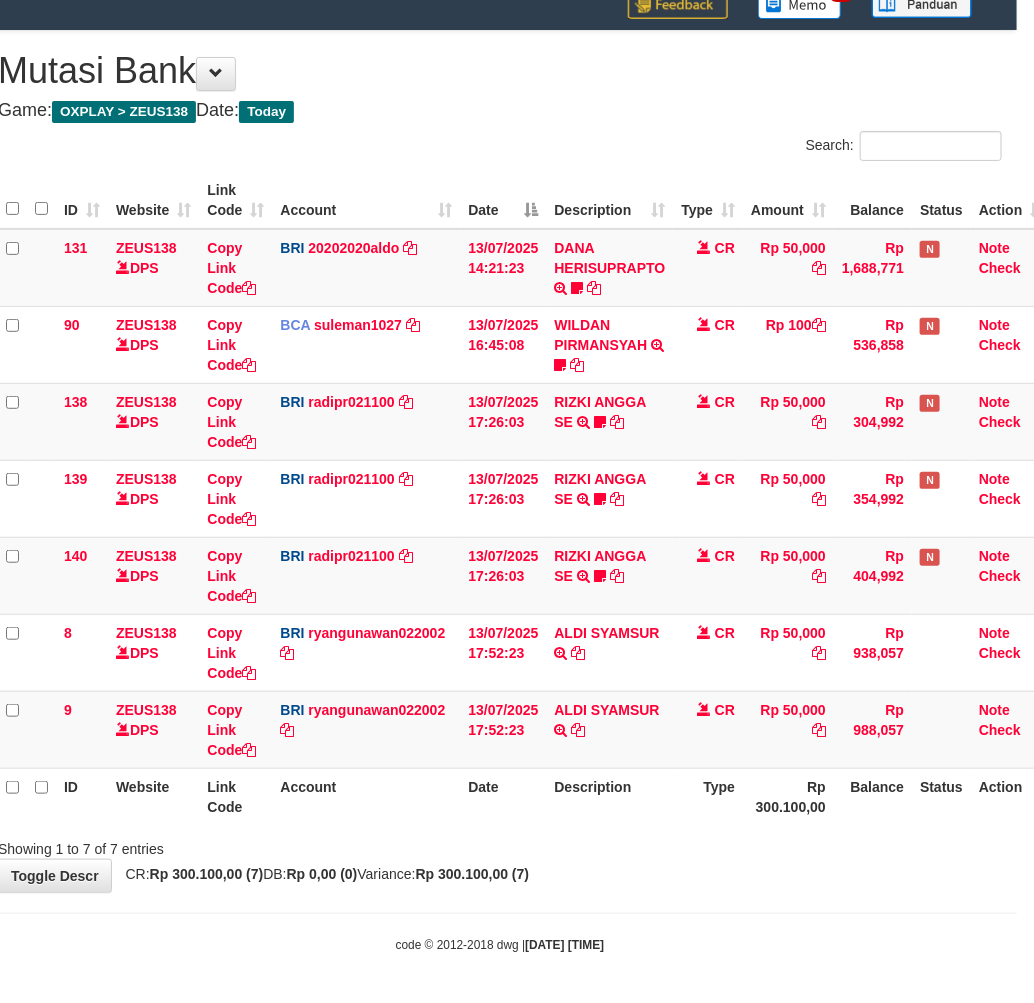 click on "Toggle navigation
Home
Bank
Account List
Load
By Website
Group
[OXPLAY]													ZEUS138
By Load Group (DPS)" at bounding box center (500, 466) 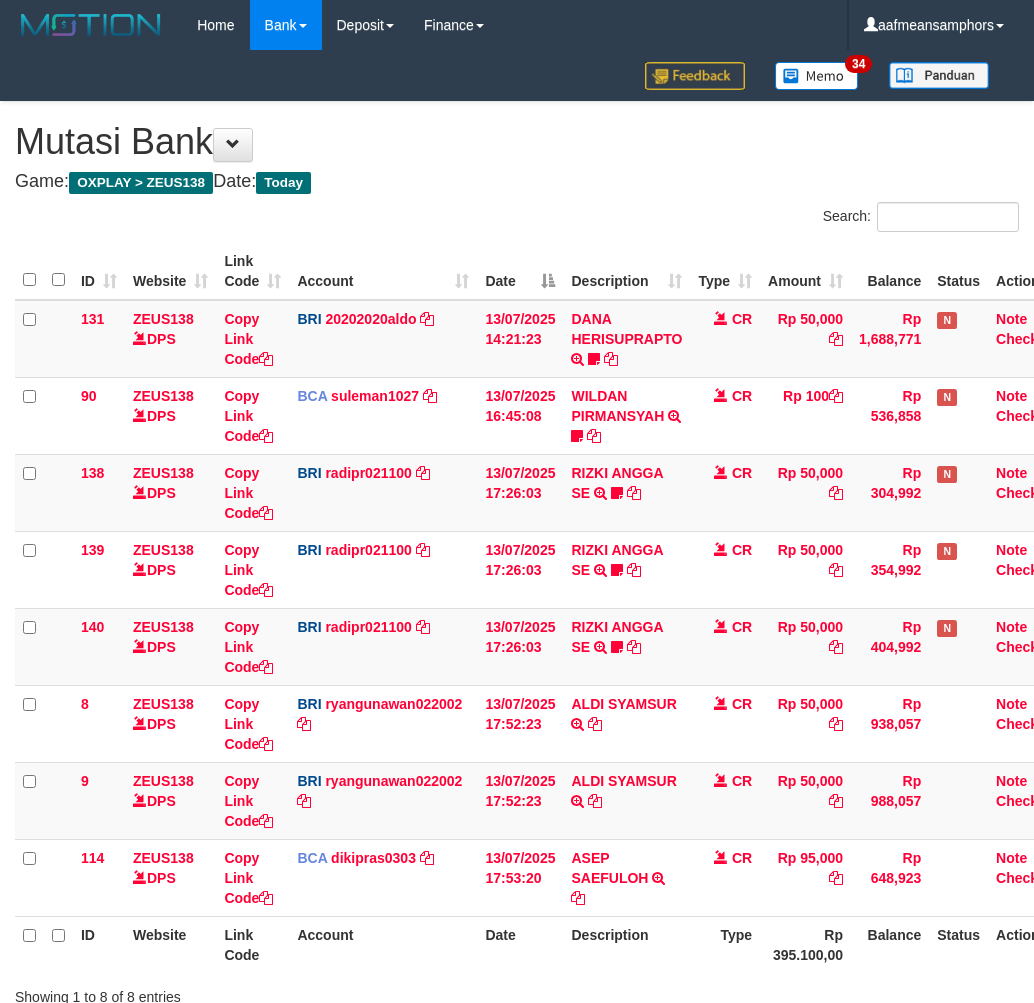 scroll, scrollTop: 71, scrollLeft: 17, axis: both 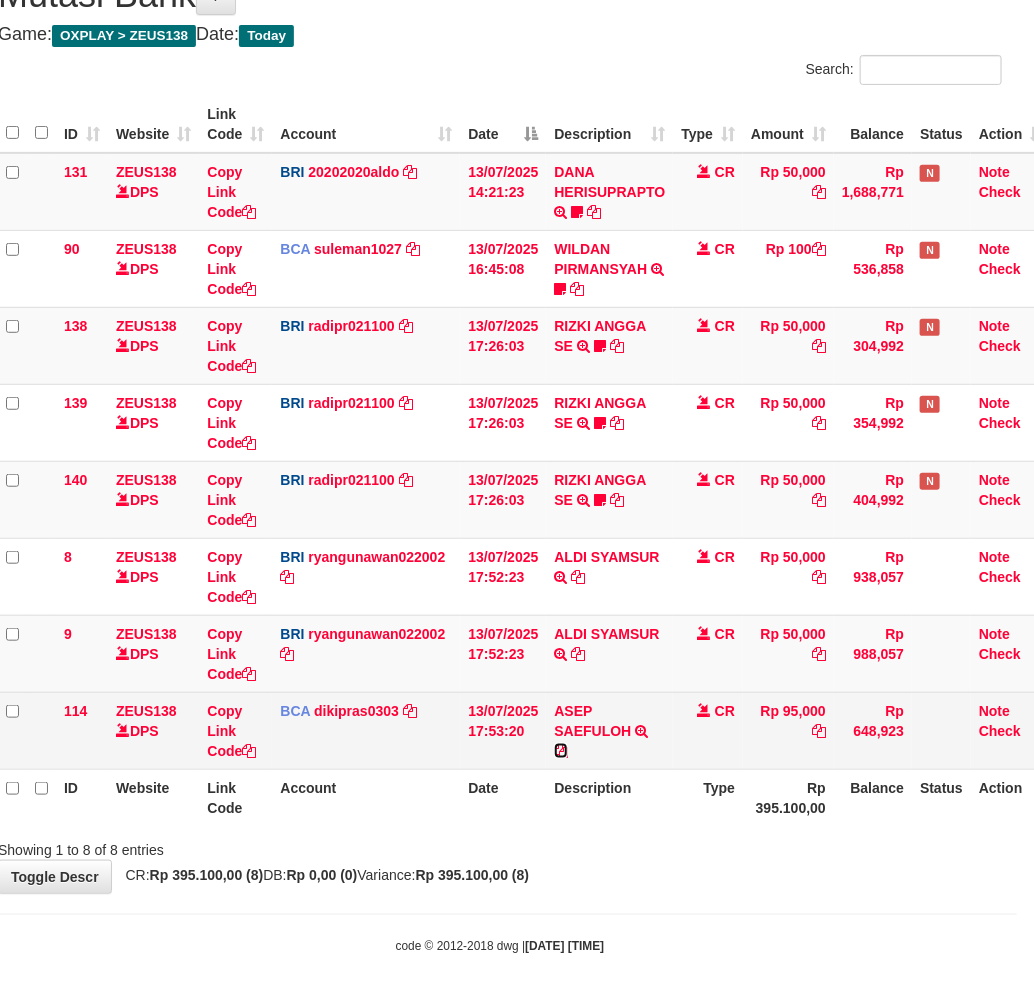 click at bounding box center [561, 751] 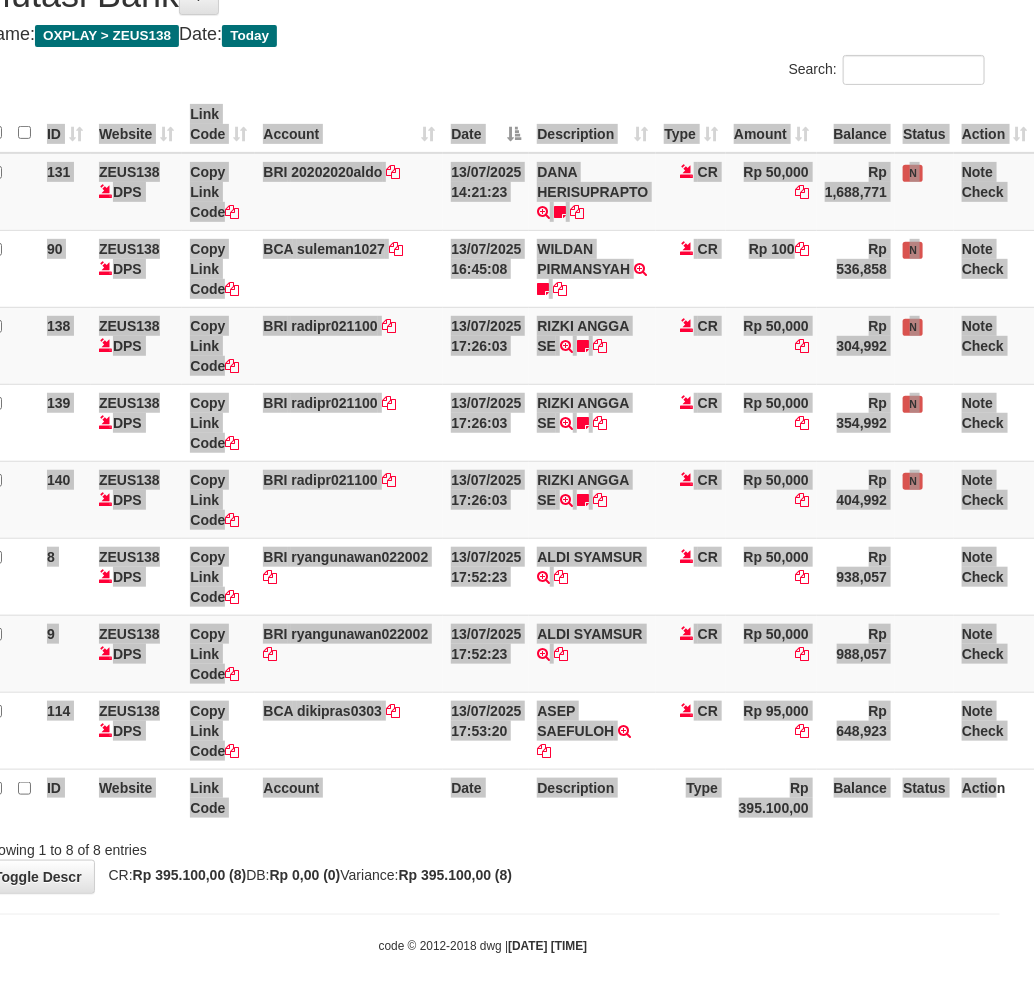 scroll, scrollTop: 147, scrollLeft: 17, axis: both 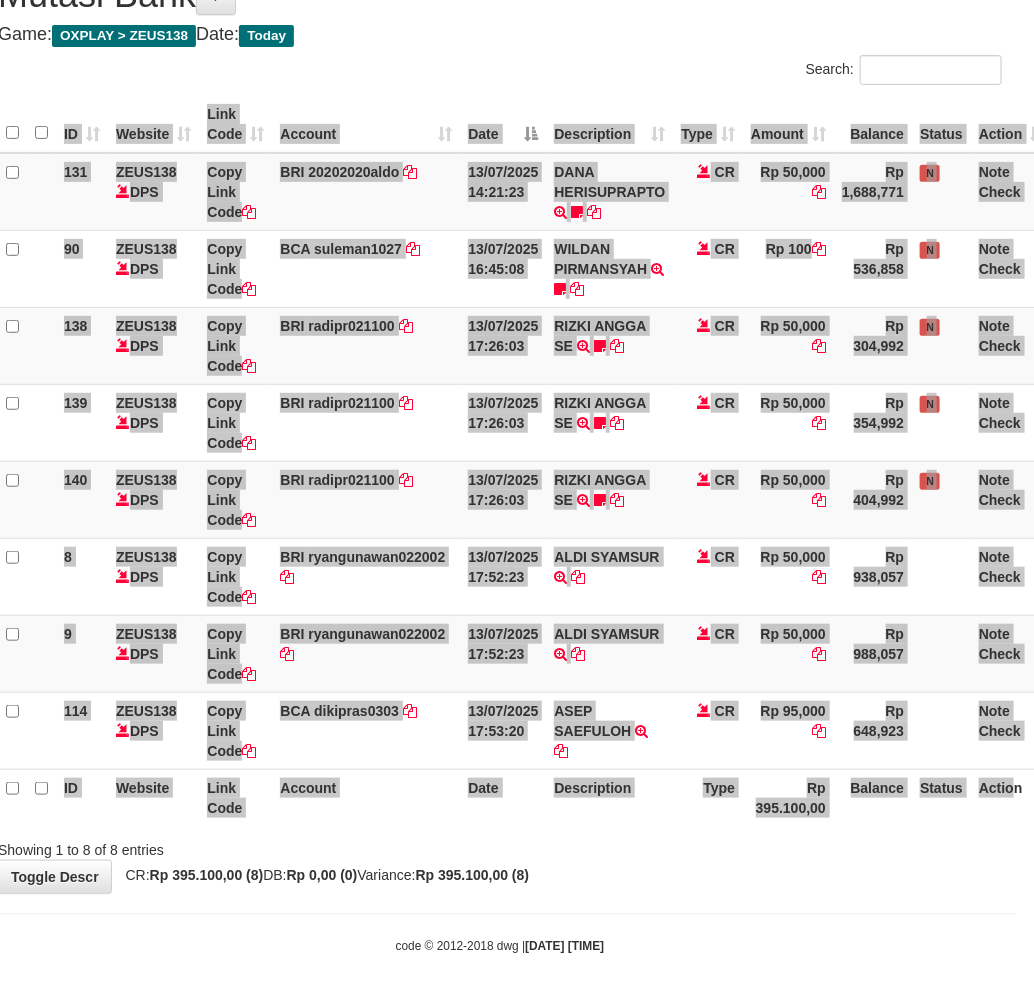drag, startPoint x: 1240, startPoint y: 803, endPoint x: 1312, endPoint y: 808, distance: 72.1734 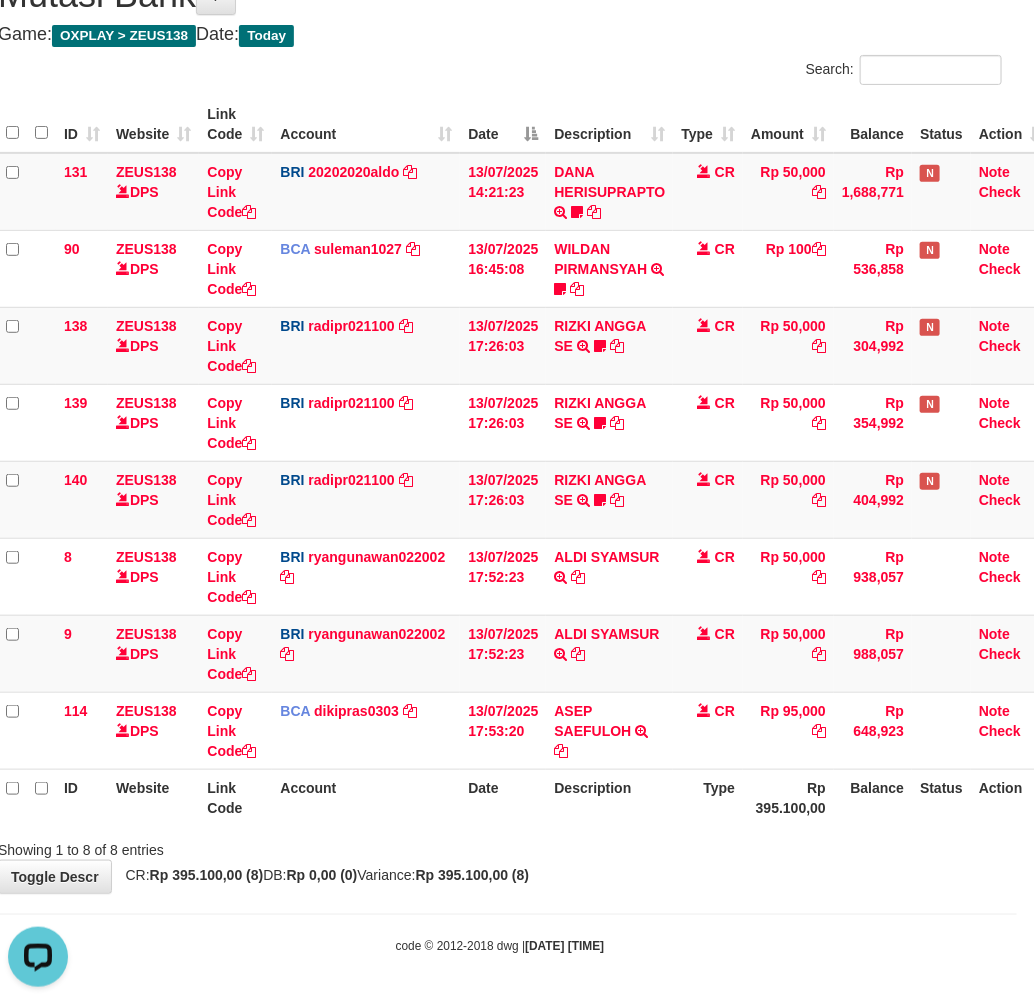 scroll, scrollTop: 0, scrollLeft: 0, axis: both 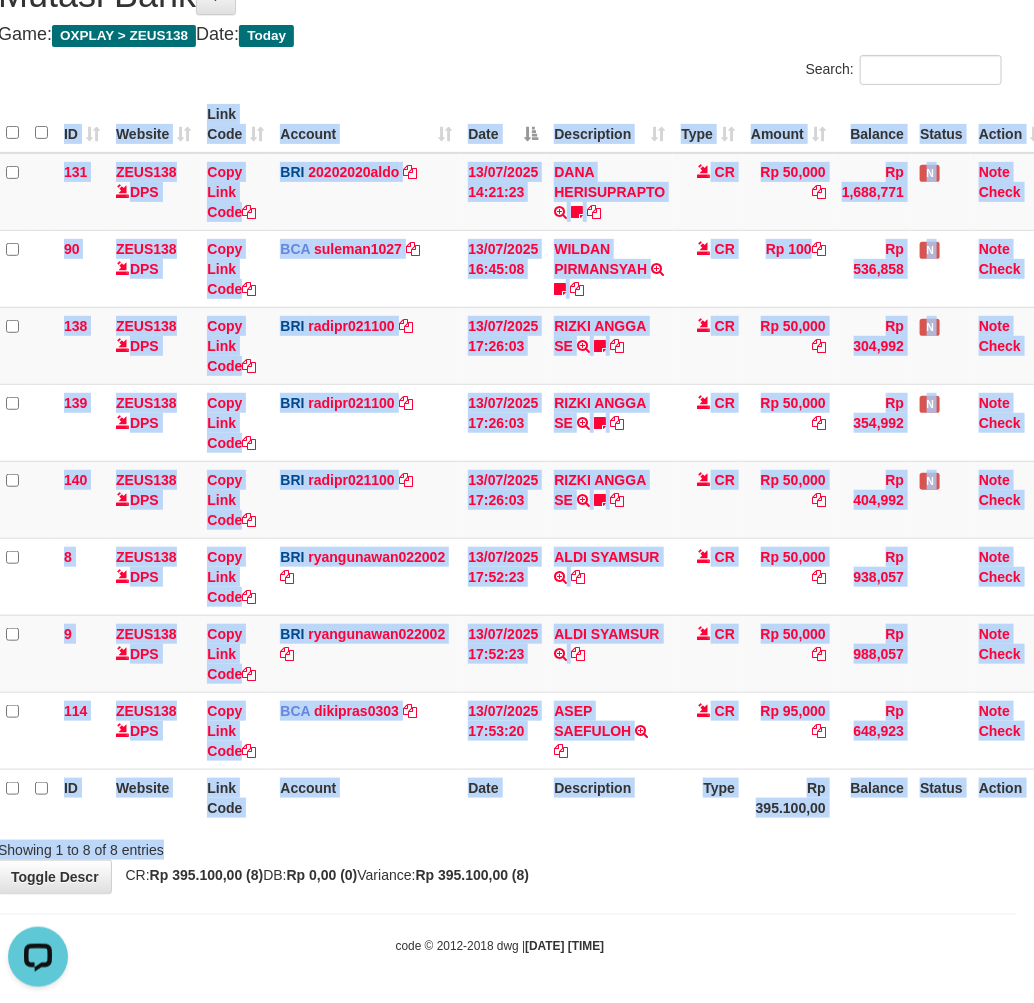 drag, startPoint x: 664, startPoint y: 827, endPoint x: 642, endPoint y: 838, distance: 24.596748 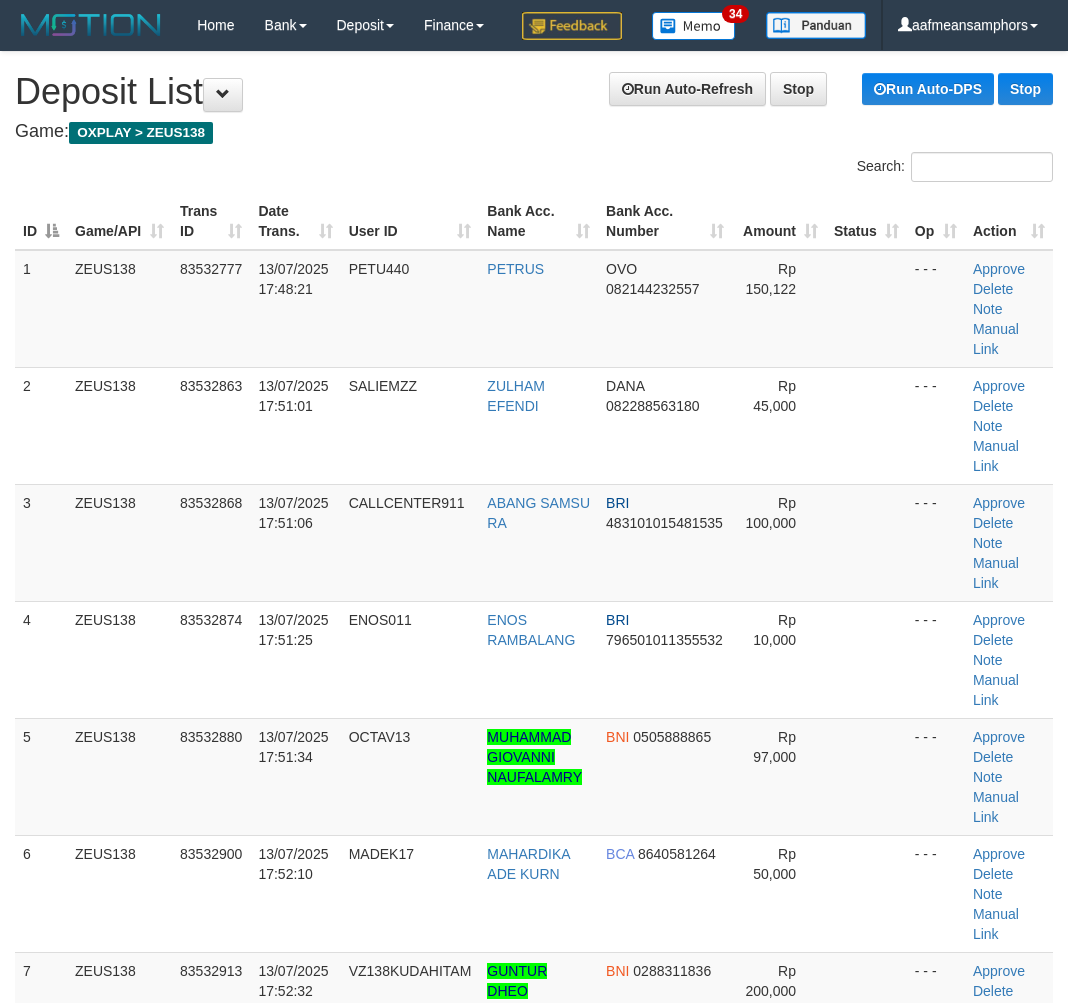 scroll, scrollTop: 0, scrollLeft: 0, axis: both 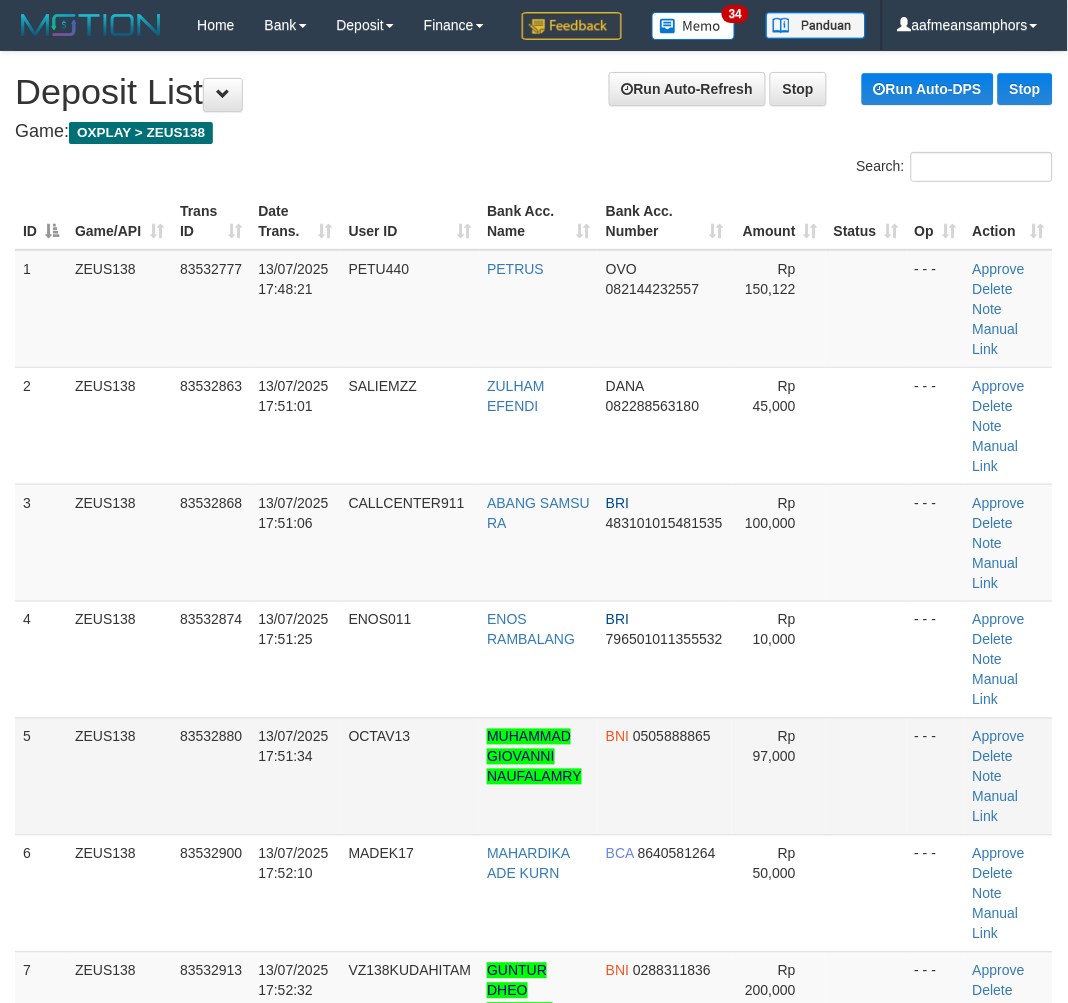 click on "13/07/2025 17:51:34" at bounding box center (293, 747) 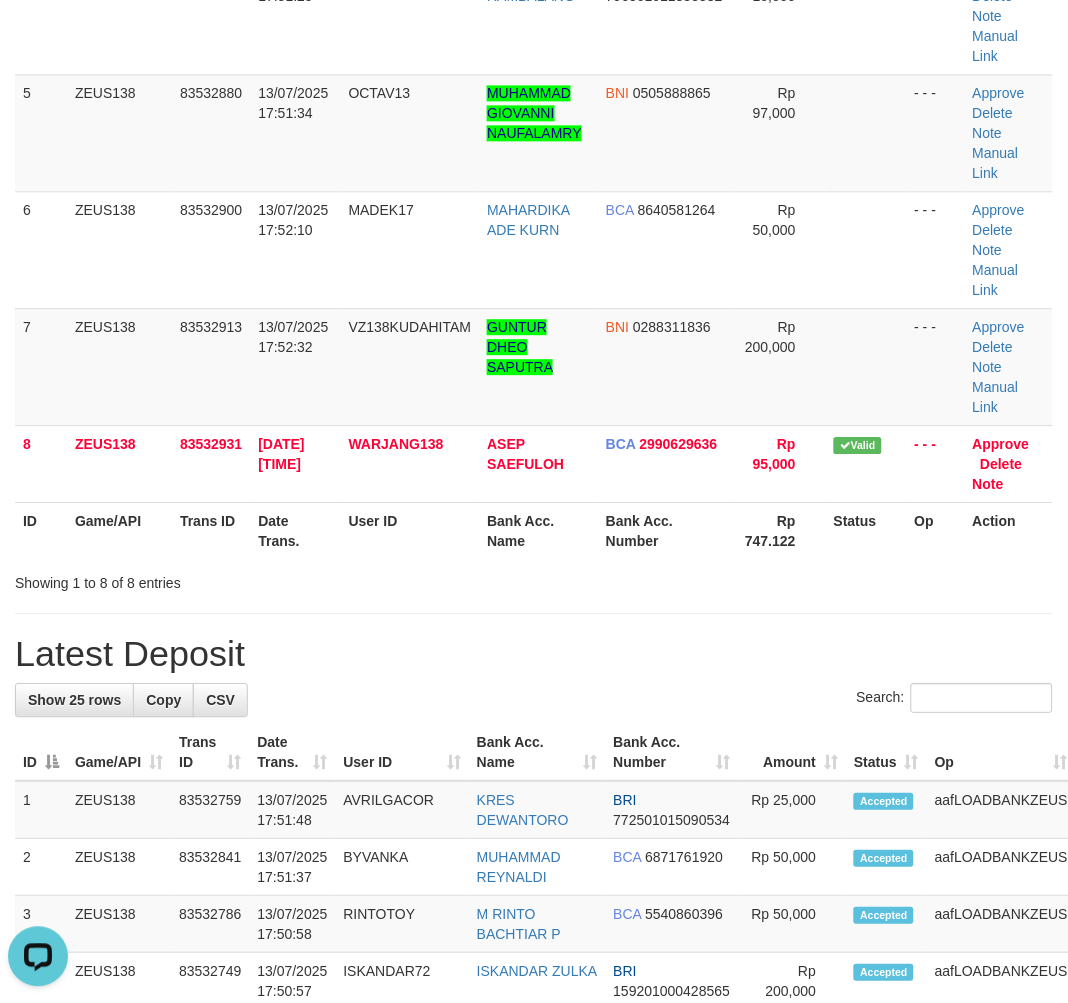 scroll, scrollTop: 0, scrollLeft: 0, axis: both 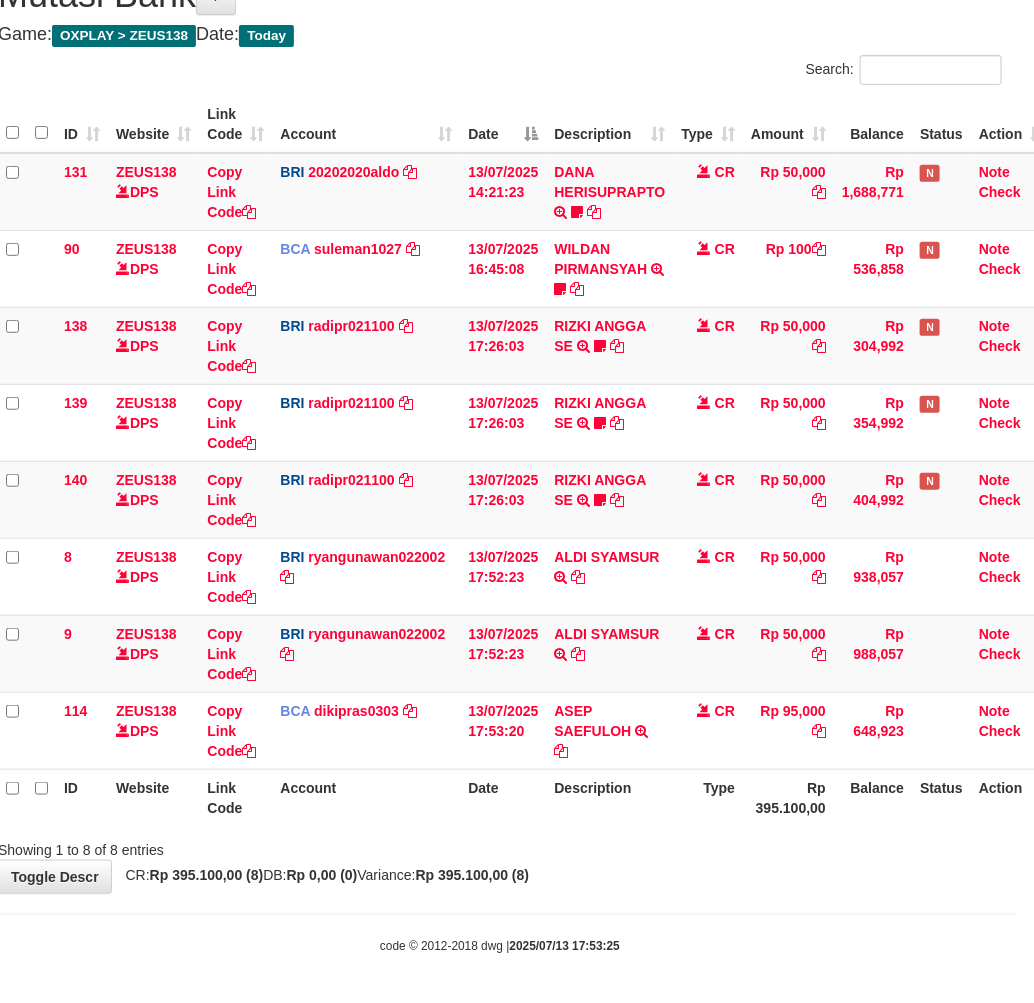 drag, startPoint x: 0, startPoint y: 0, endPoint x: 612, endPoint y: 822, distance: 1024.8063 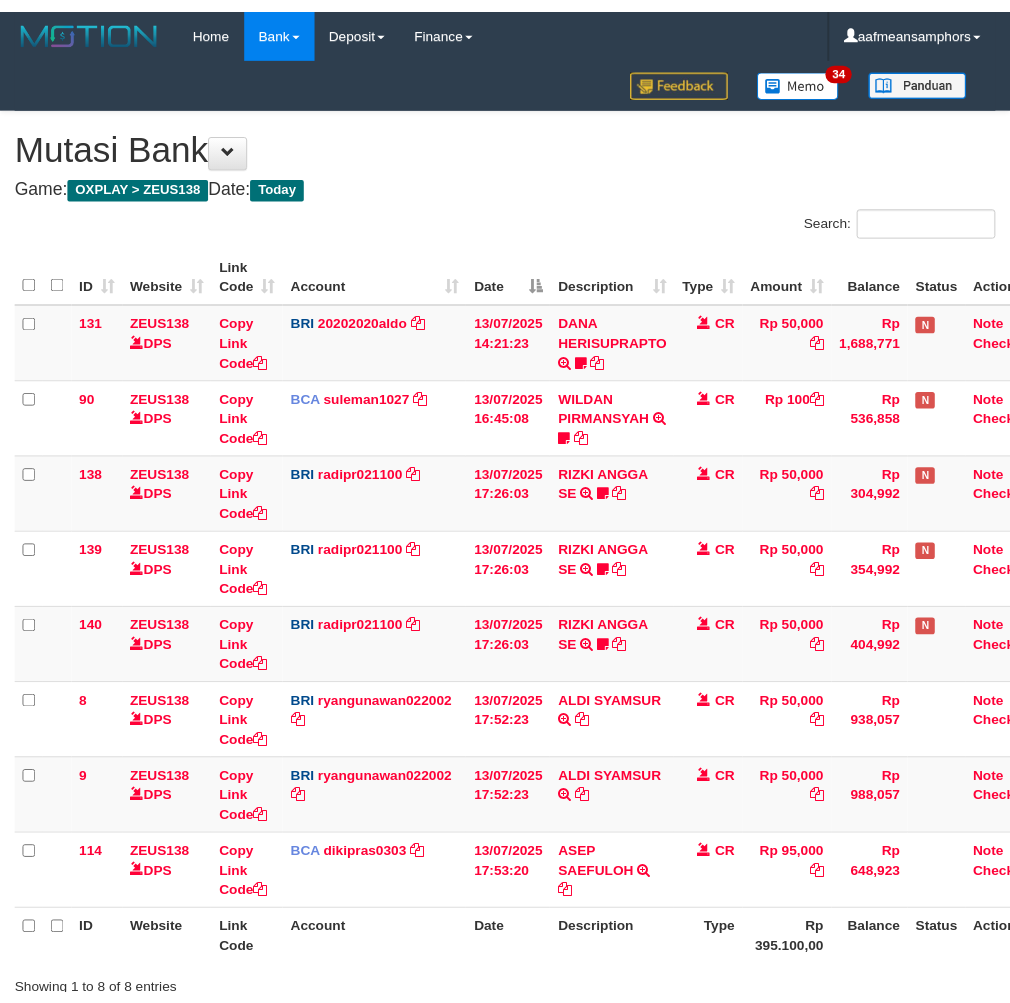 scroll, scrollTop: 147, scrollLeft: 17, axis: both 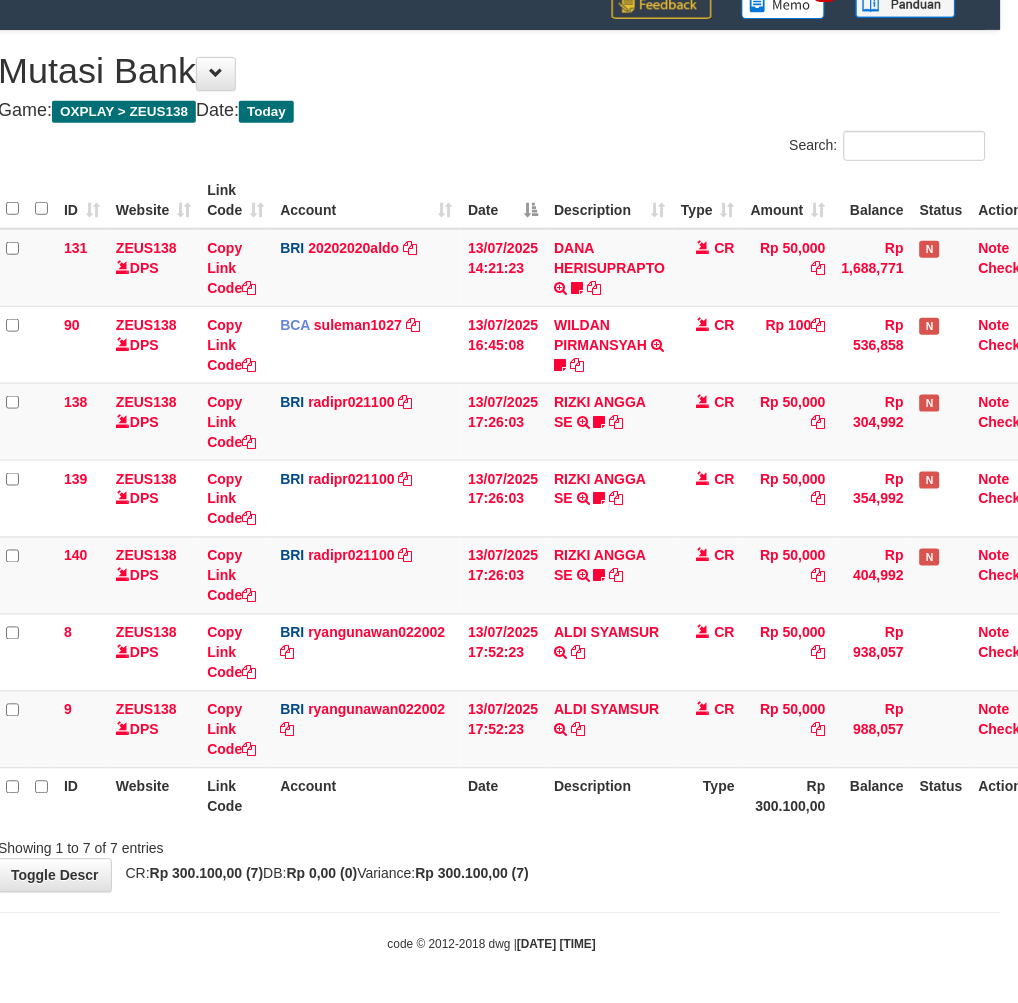 click on "code © 2012-2018 dwg |  2025/07/13 17:53:28" at bounding box center [492, 944] 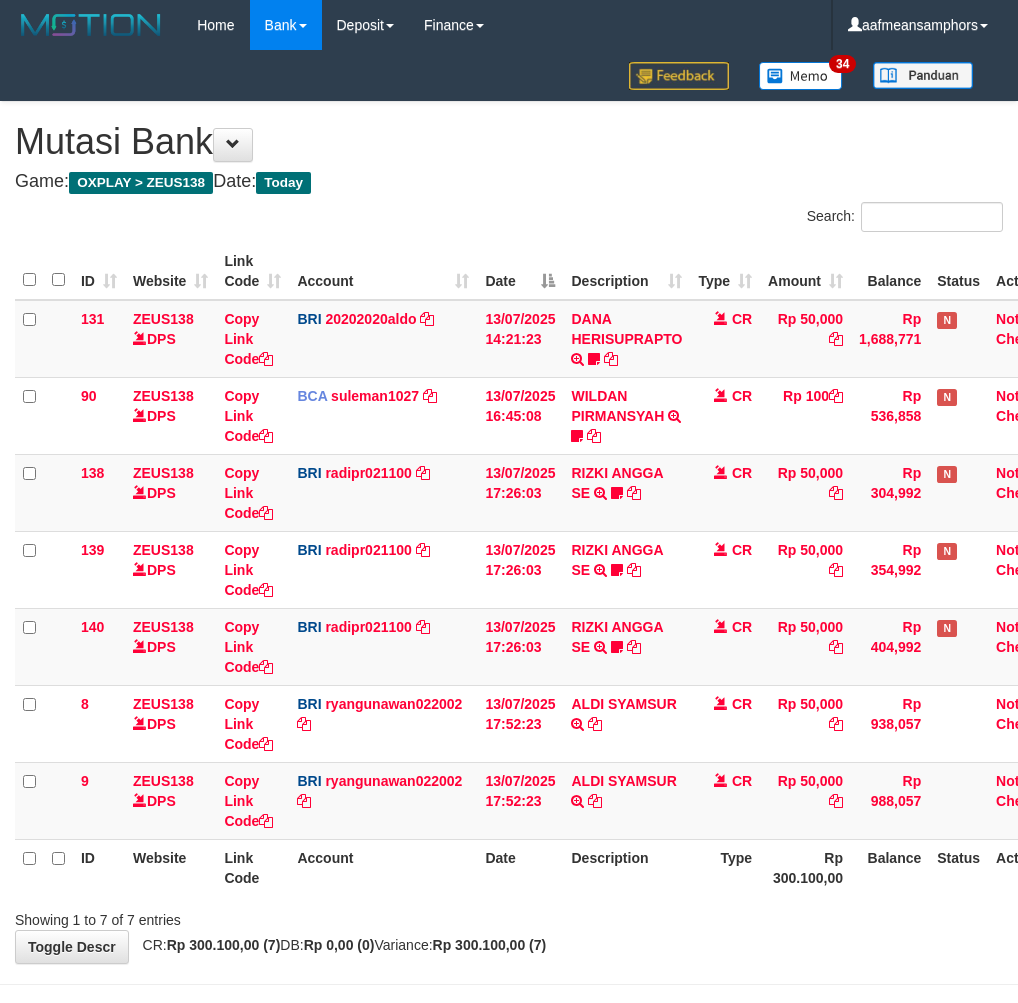 scroll, scrollTop: 71, scrollLeft: 17, axis: both 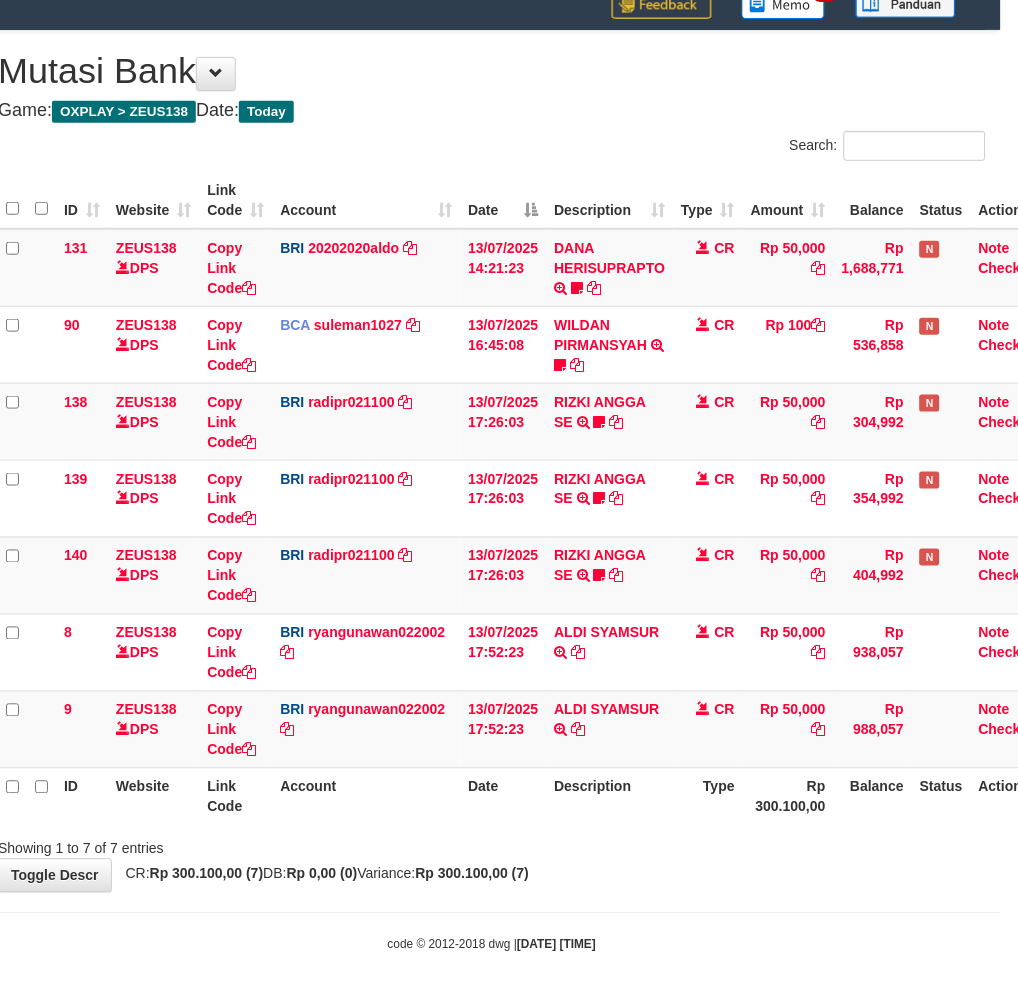 click on "Toggle navigation
Home
Bank
Account List
Load
By Website
Group
[OXPLAY]													ZEUS138
By Load Group (DPS)" at bounding box center [492, 466] 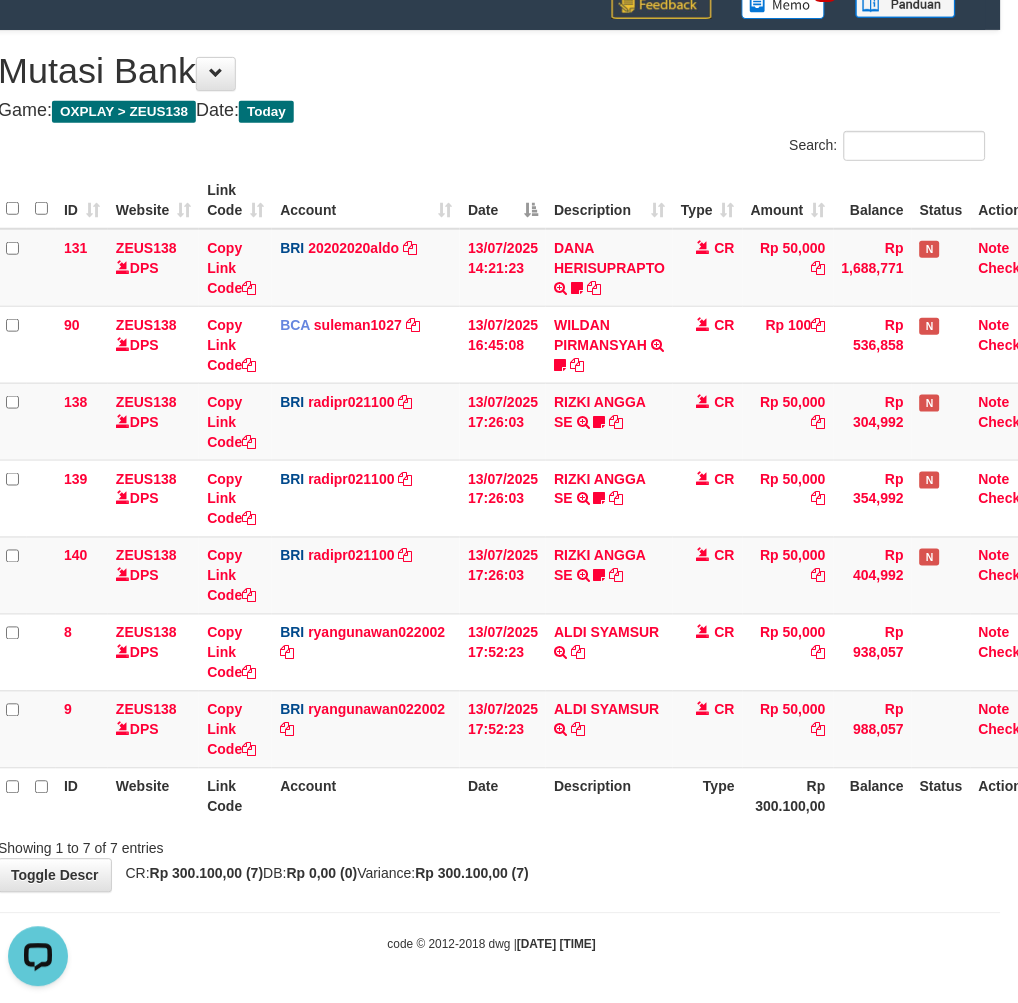 scroll, scrollTop: 0, scrollLeft: 0, axis: both 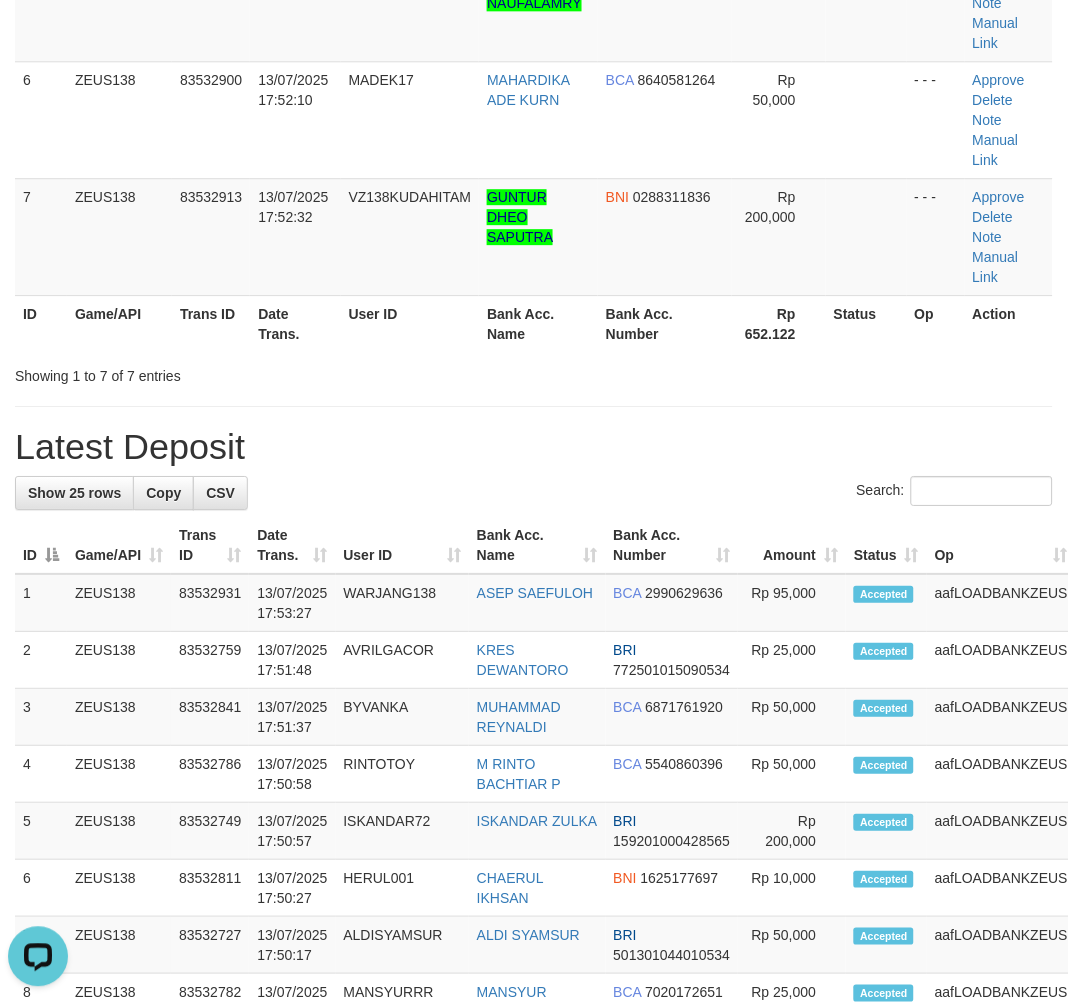 drag, startPoint x: 487, startPoint y: 536, endPoint x: 477, endPoint y: 524, distance: 15.6205 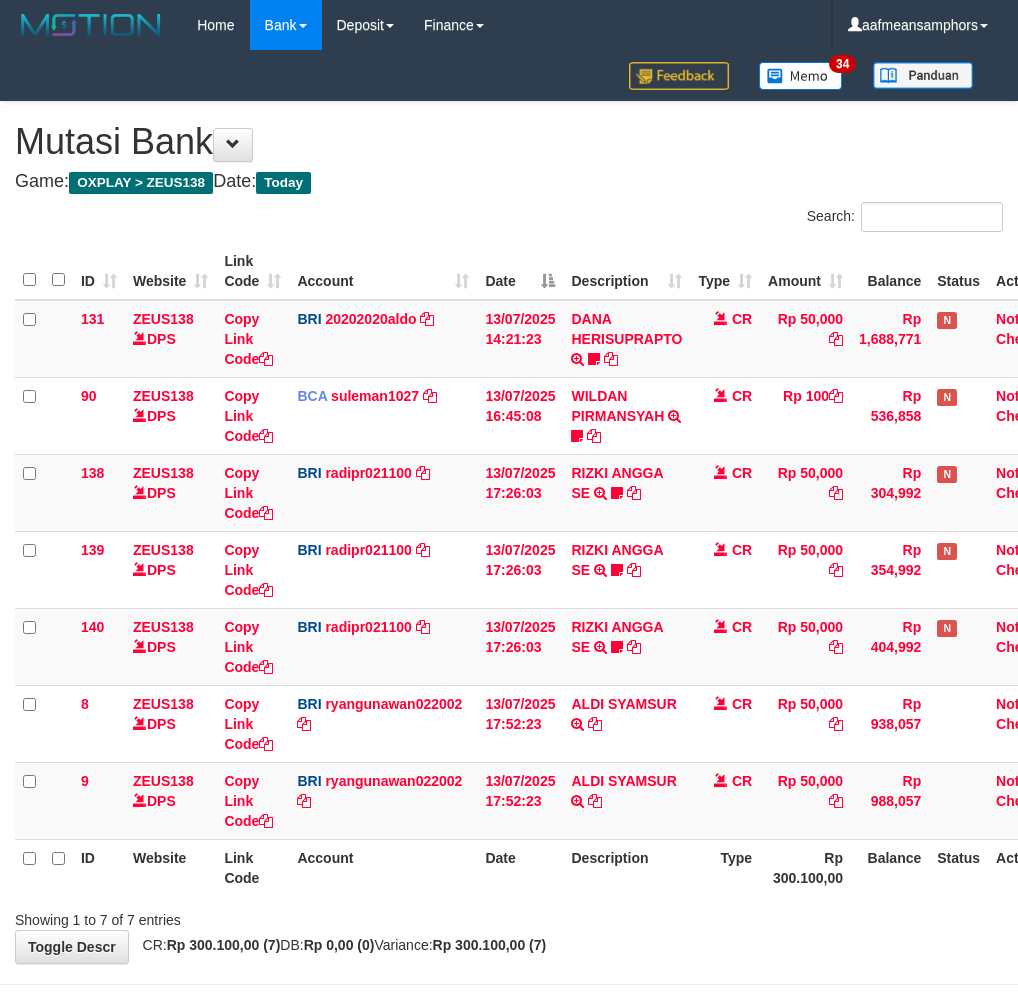 scroll, scrollTop: 71, scrollLeft: 17, axis: both 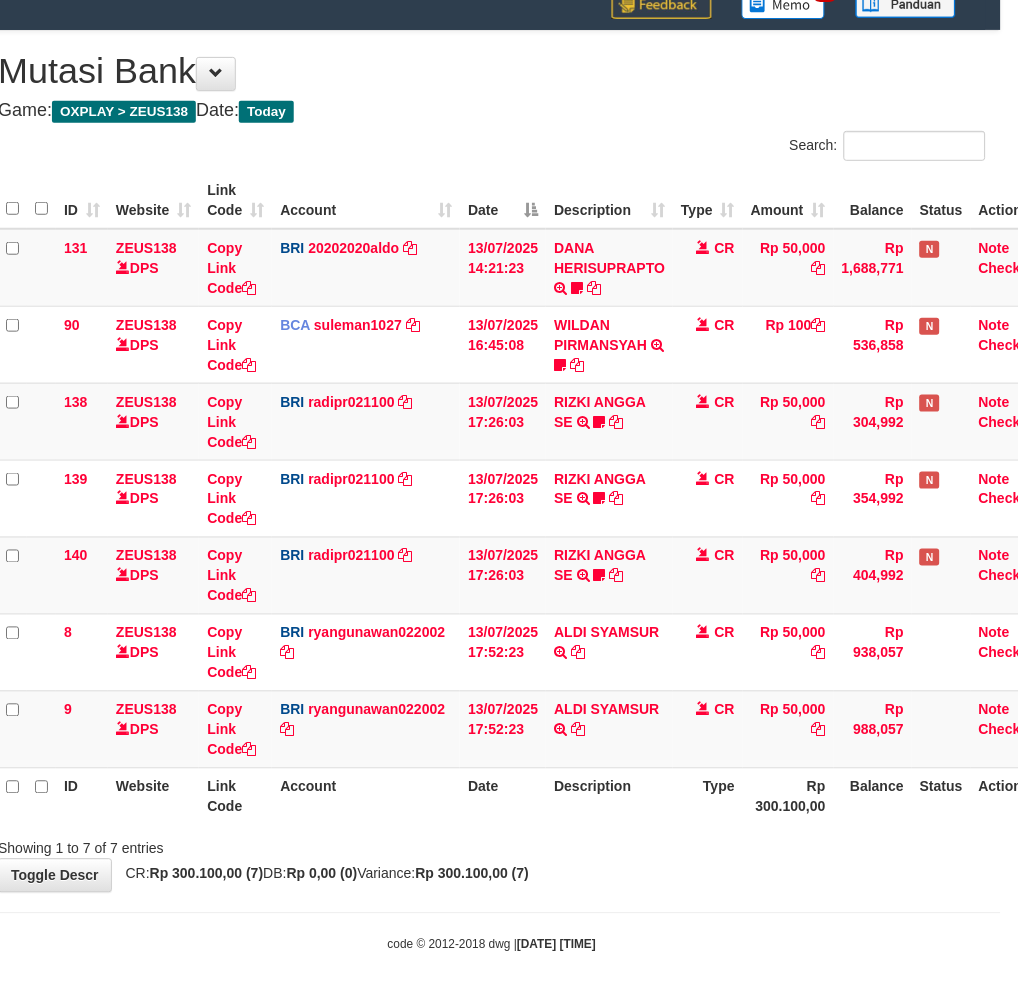 click on "**********" at bounding box center [492, 461] 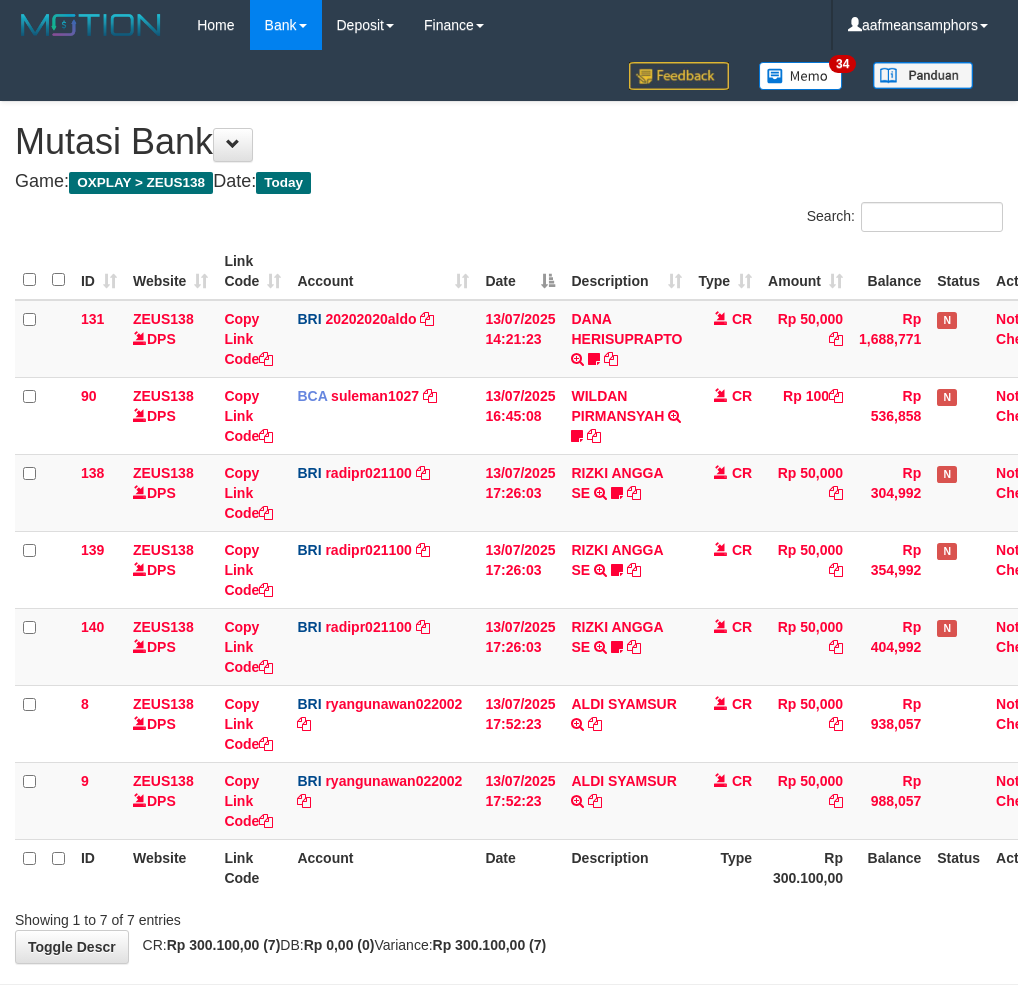 scroll, scrollTop: 71, scrollLeft: 17, axis: both 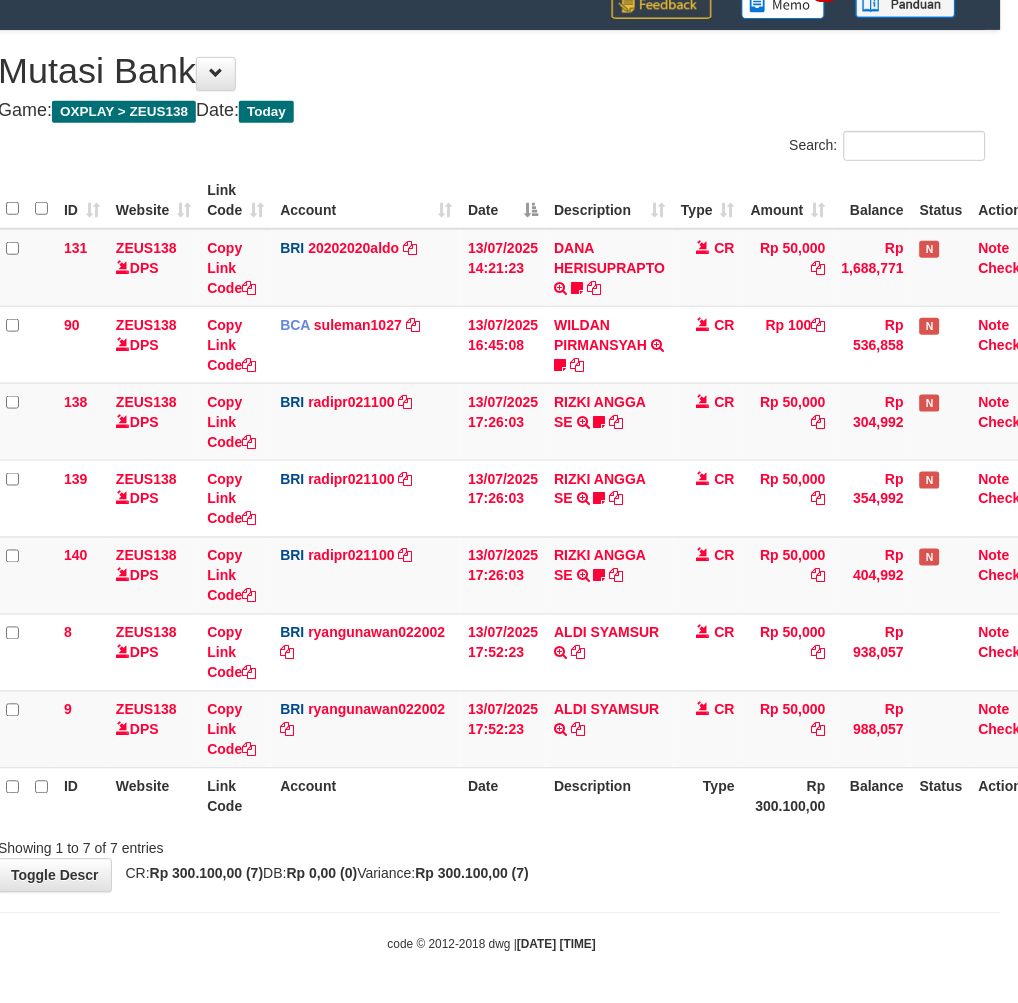 drag, startPoint x: 0, startPoint y: 0, endPoint x: 742, endPoint y: 864, distance: 1138.8854 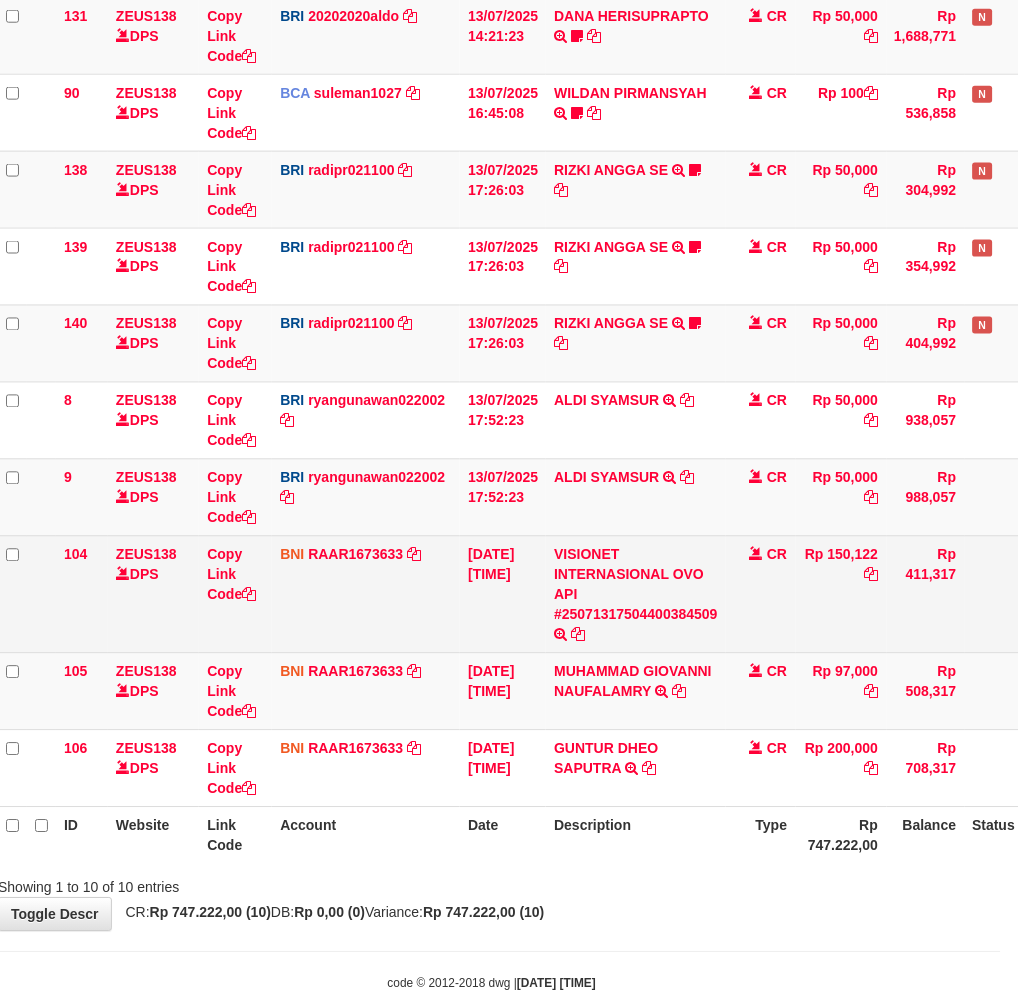 scroll, scrollTop: 342, scrollLeft: 17, axis: both 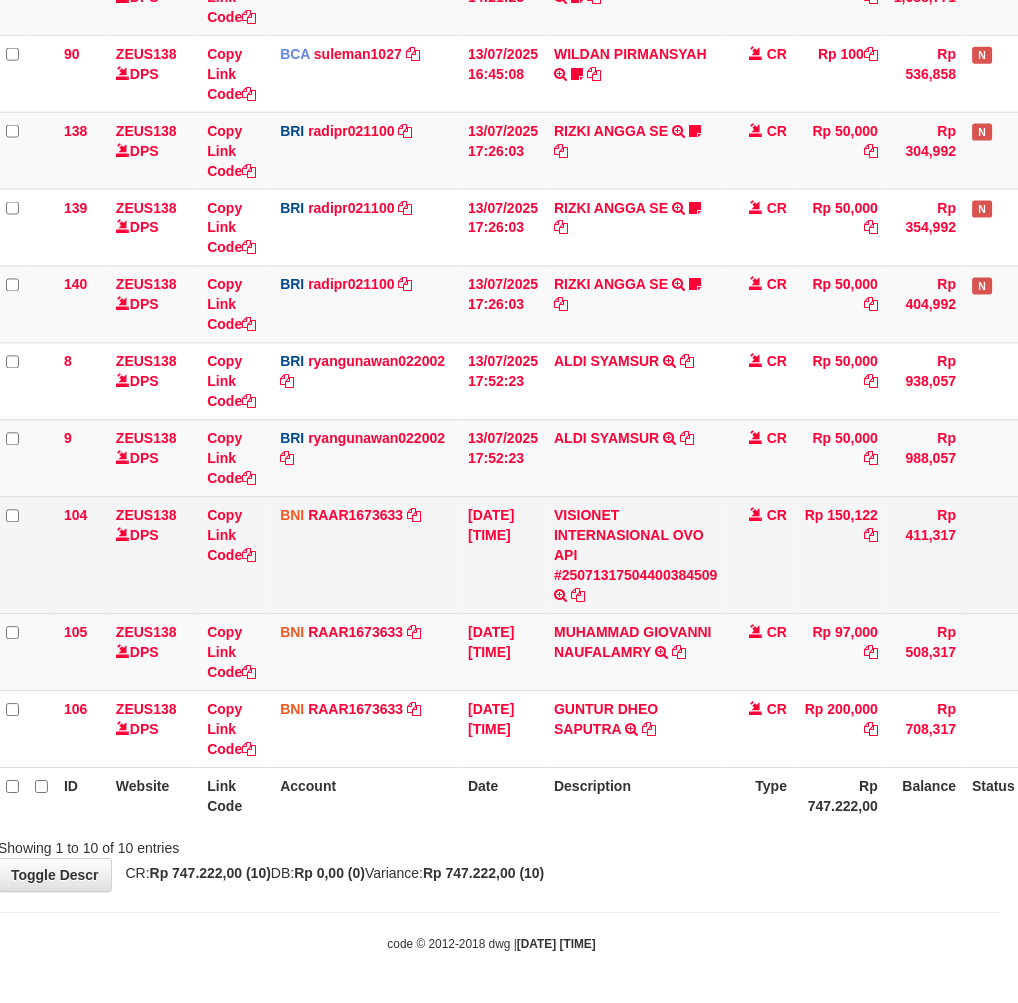 click on "Rp 150,122" at bounding box center (841, 555) 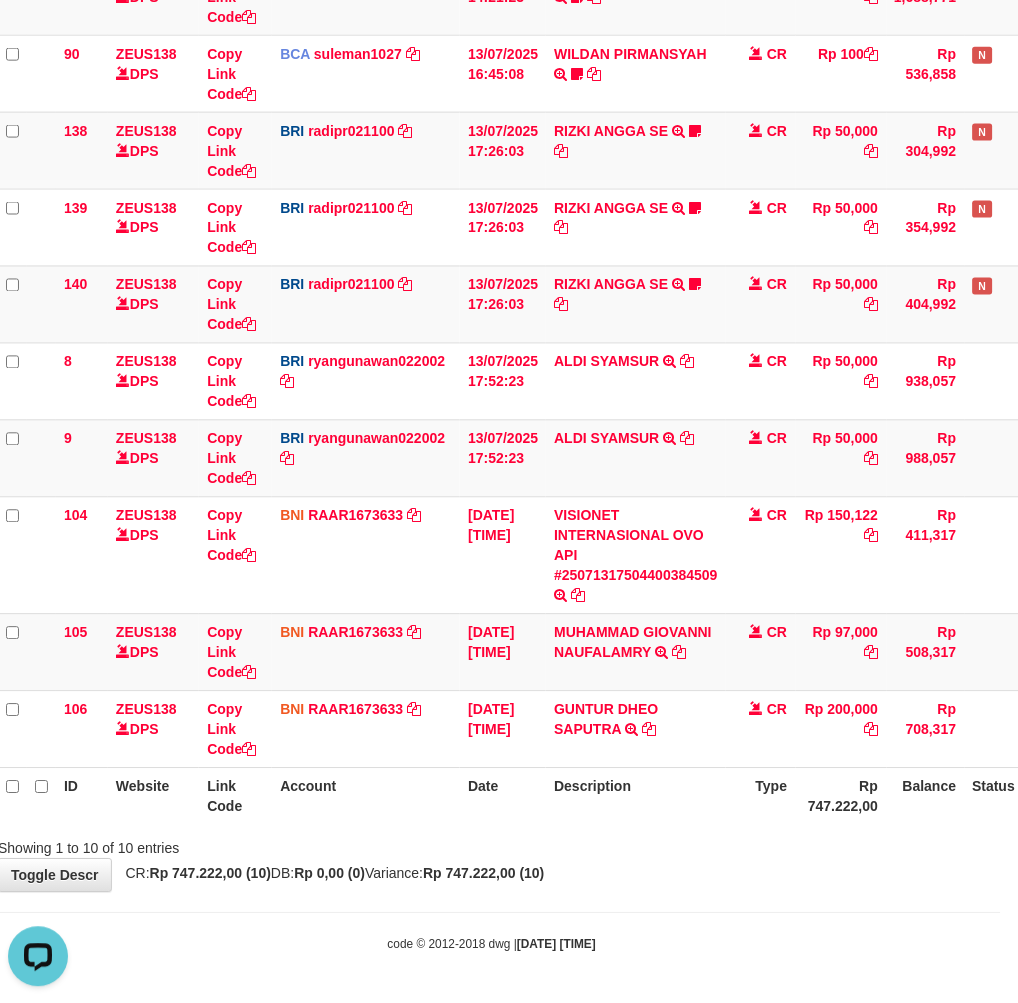 scroll, scrollTop: 0, scrollLeft: 0, axis: both 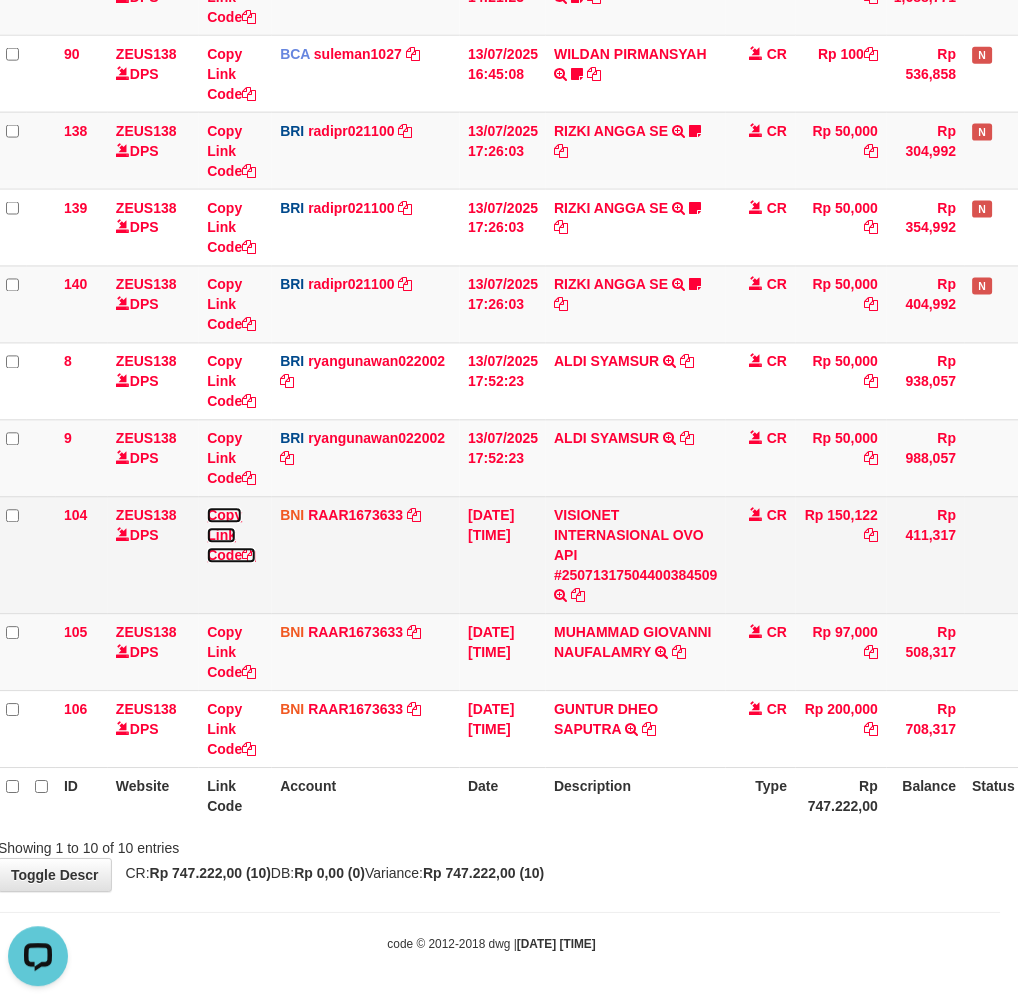 click on "Copy Link Code" at bounding box center [231, 536] 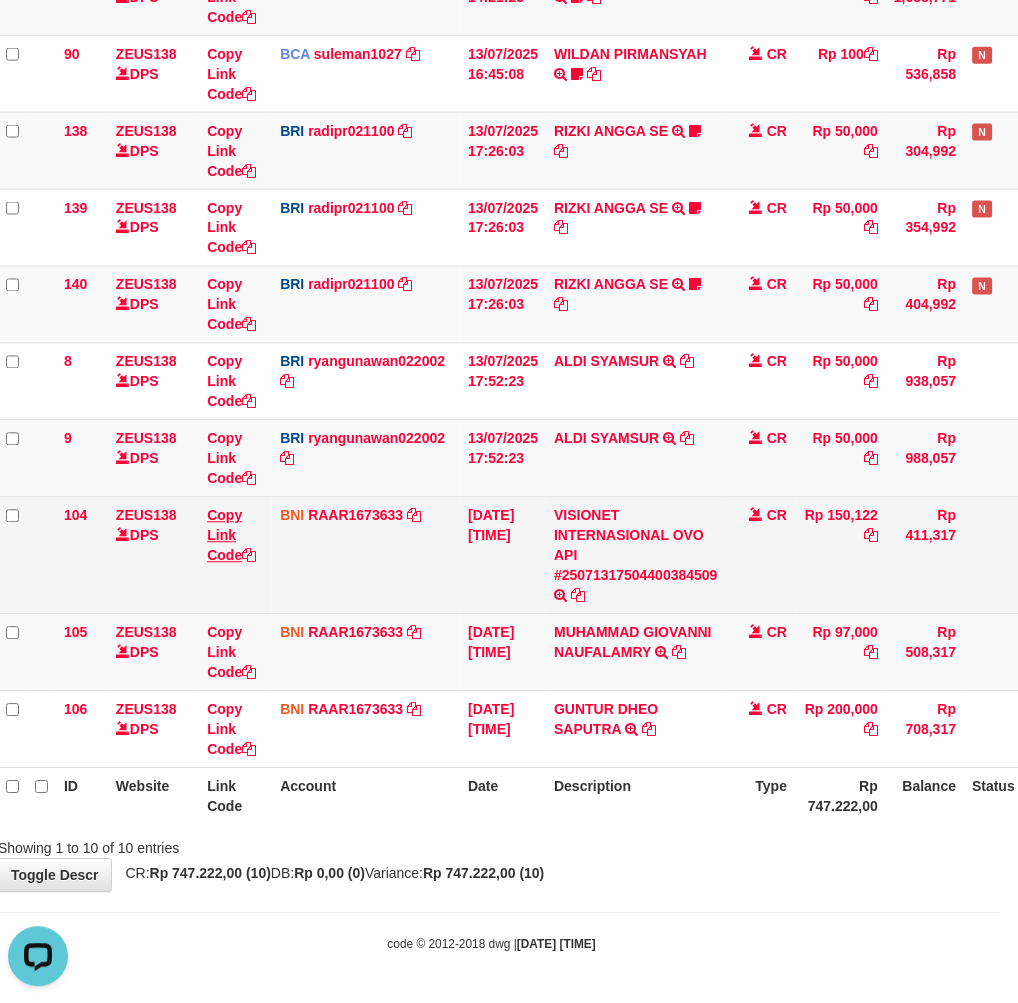 copy on "150,122" 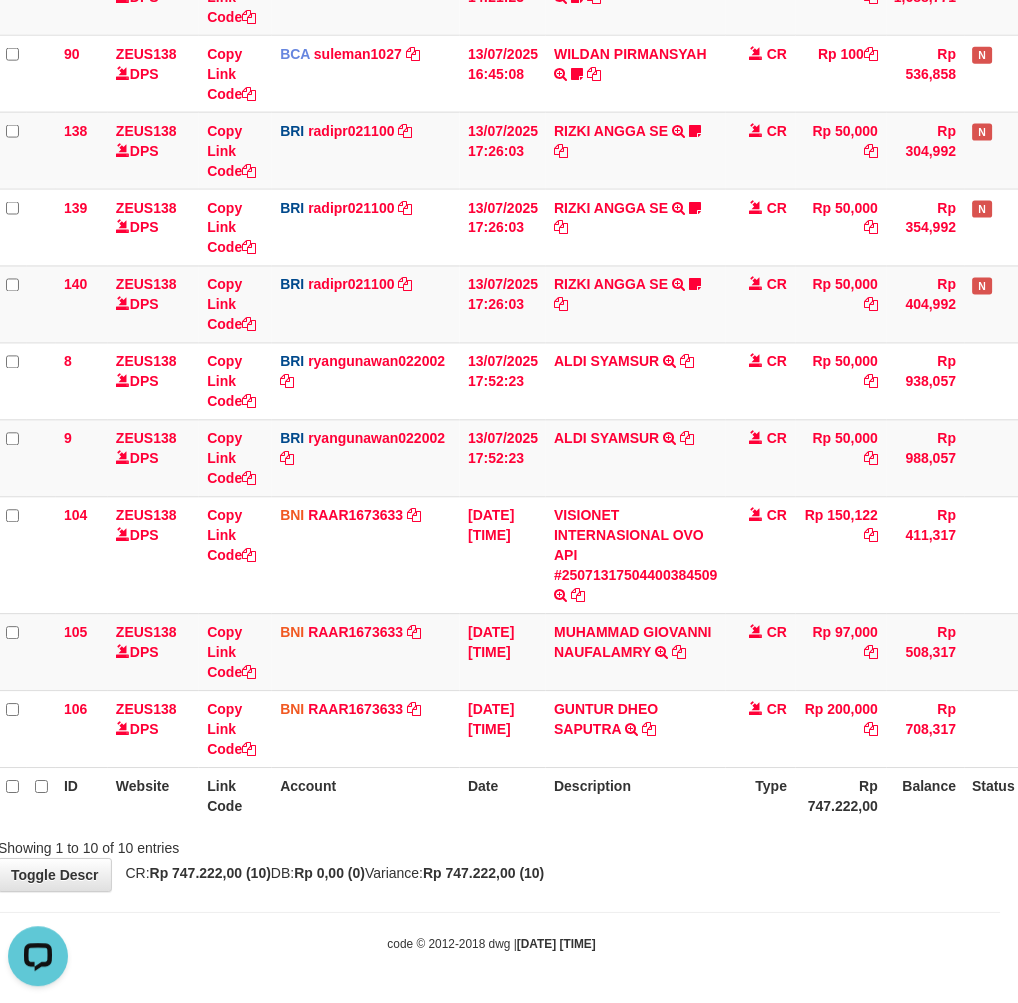 scroll, scrollTop: 297, scrollLeft: 0, axis: vertical 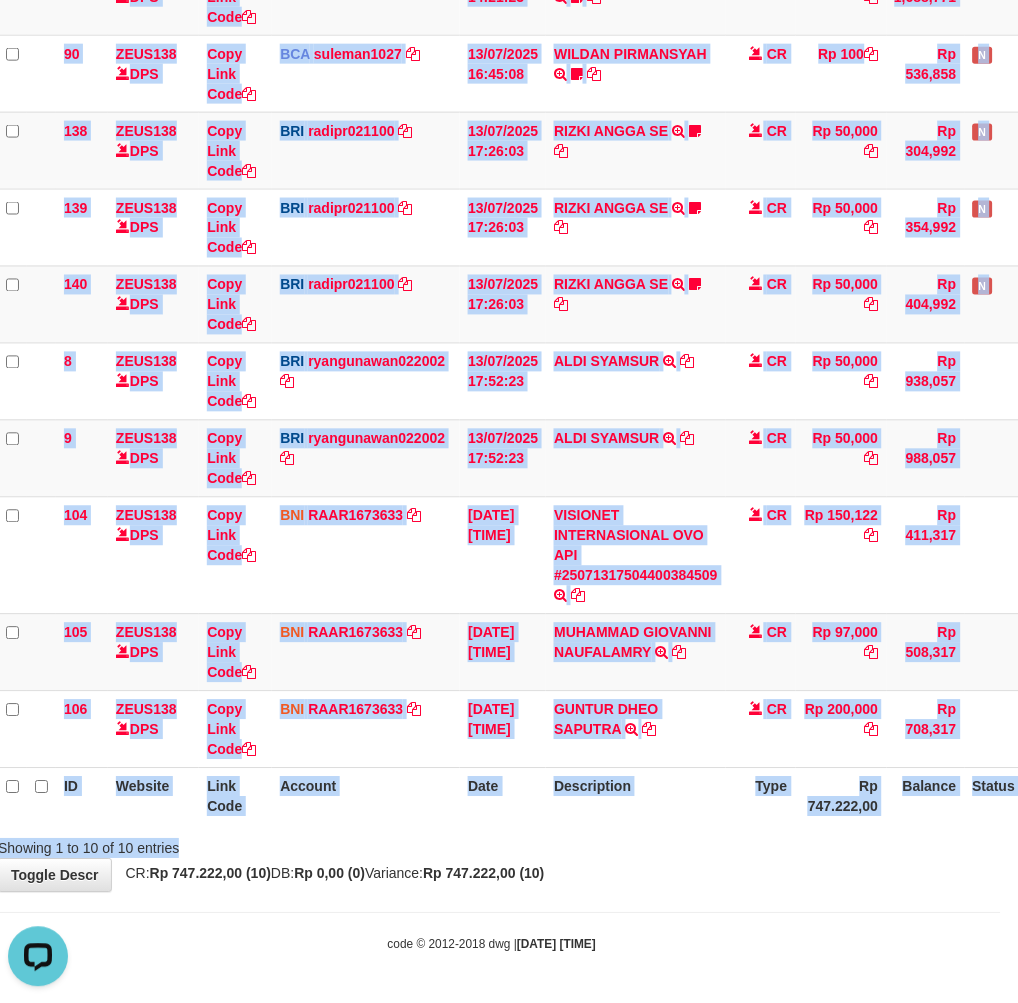 drag, startPoint x: 686, startPoint y: 828, endPoint x: 670, endPoint y: 825, distance: 16.27882 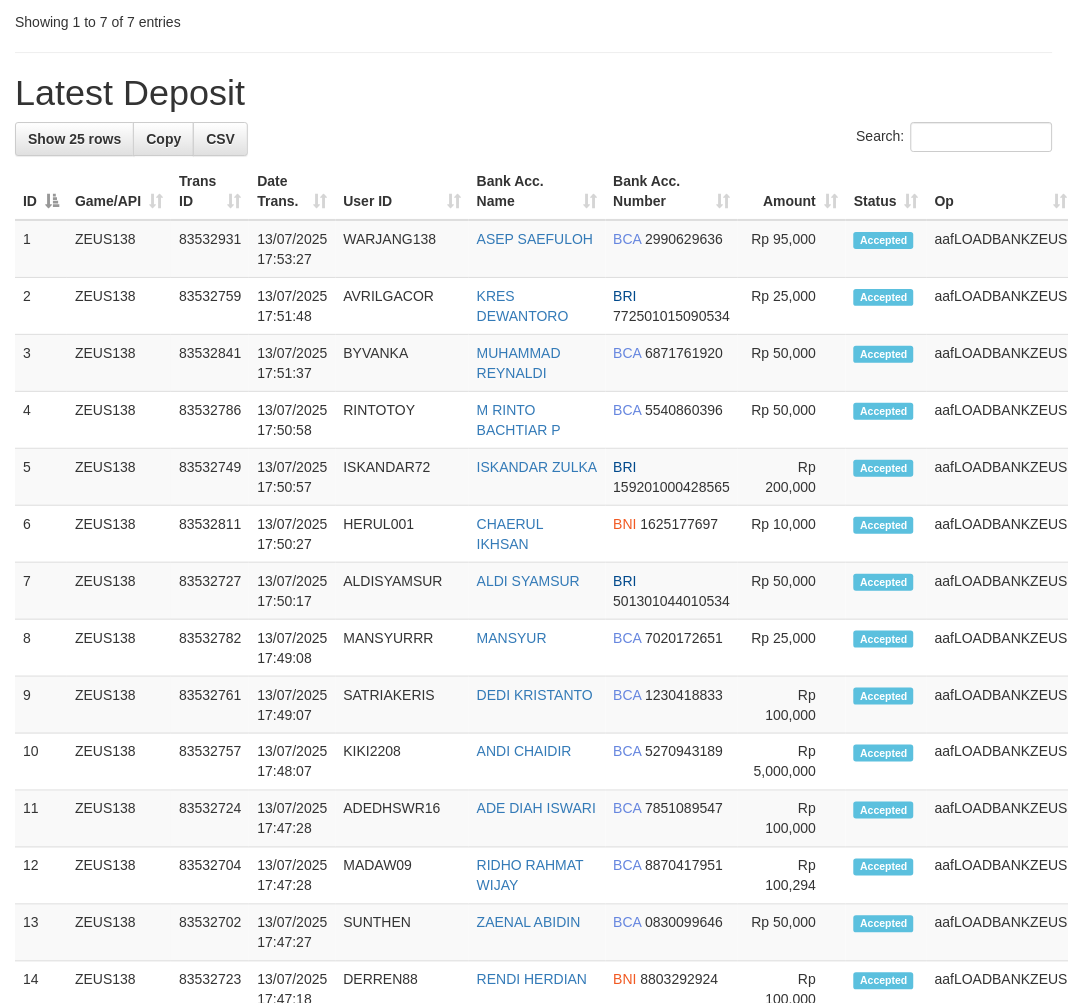 scroll, scrollTop: 904, scrollLeft: 0, axis: vertical 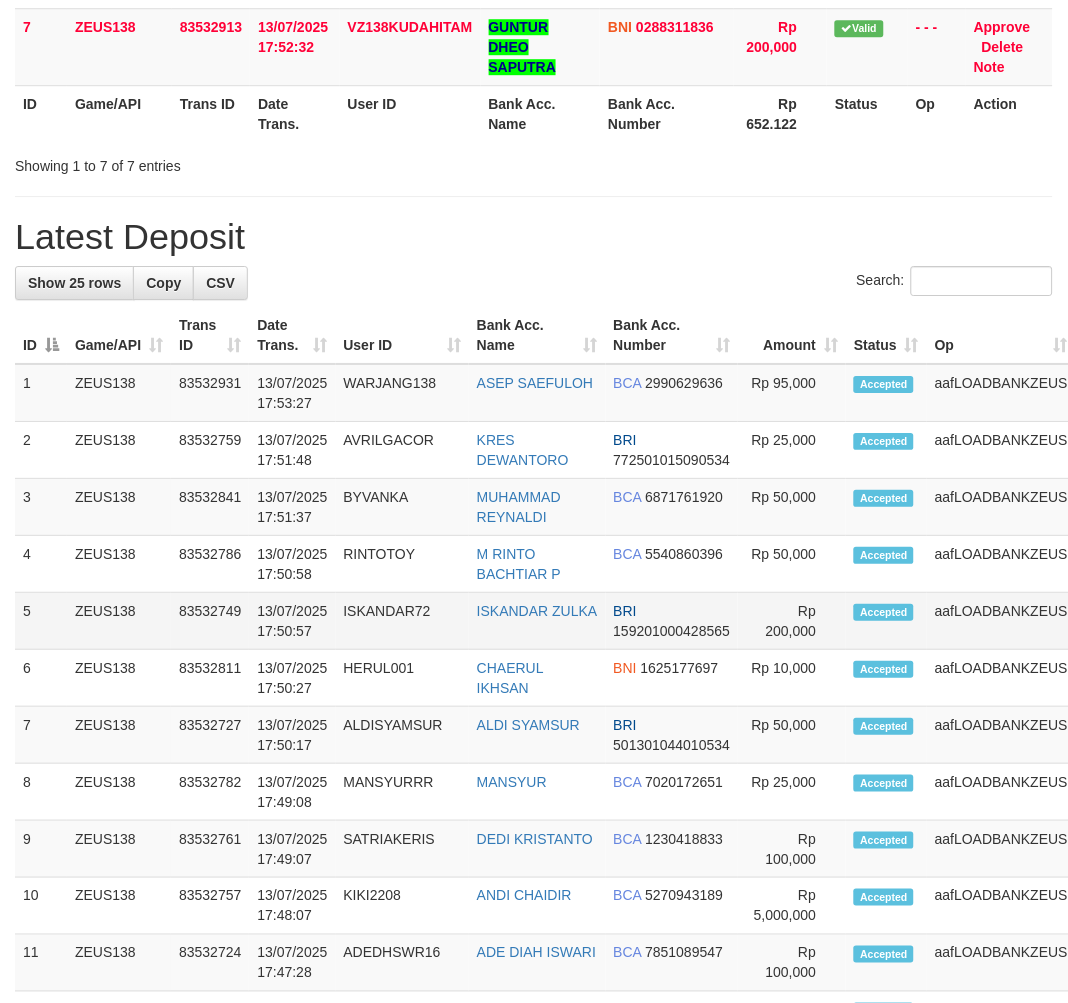 click on "1
ZEUS138
83532931
13/07/2025 17:53:27
WARJANG138
ASEP SAEFULOH
BCA
2990629636
2" at bounding box center (586, 1077) 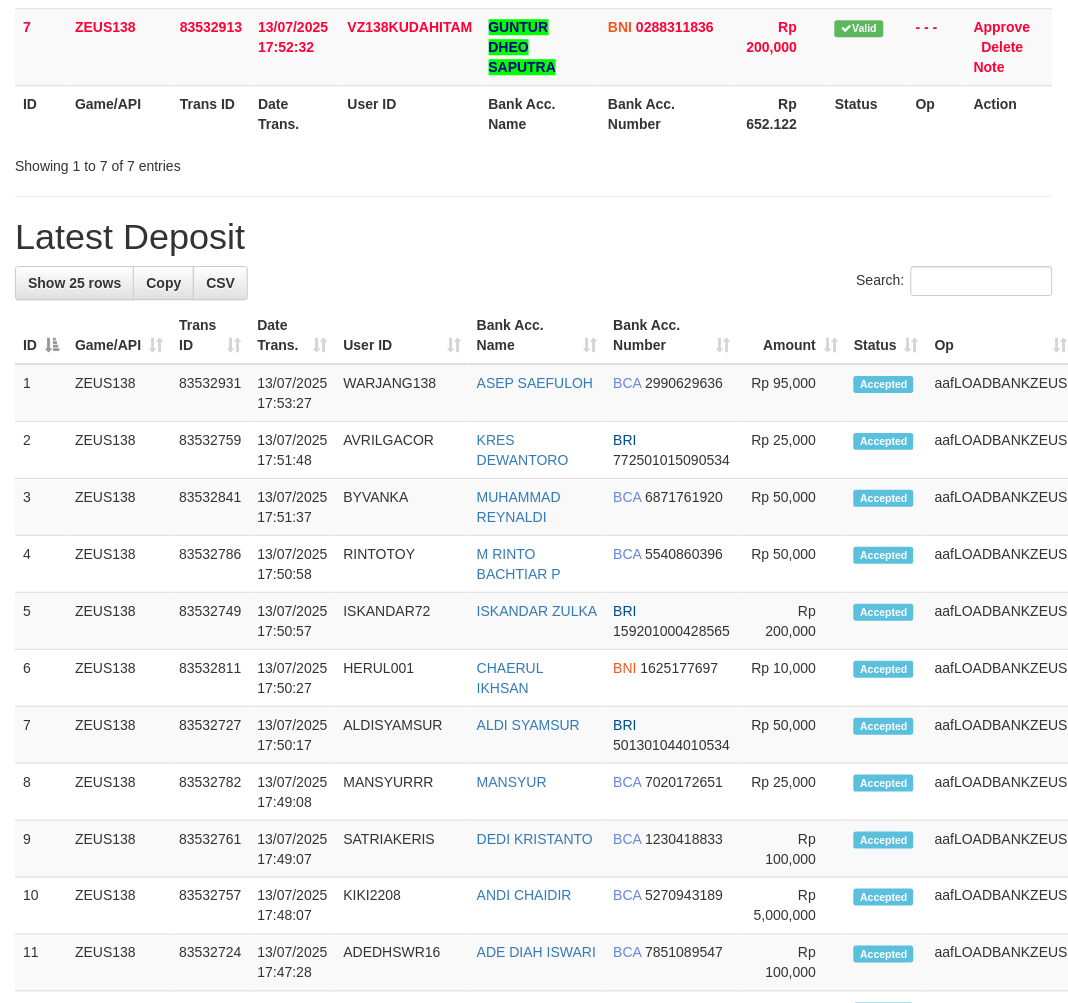 scroll, scrollTop: 0, scrollLeft: 0, axis: both 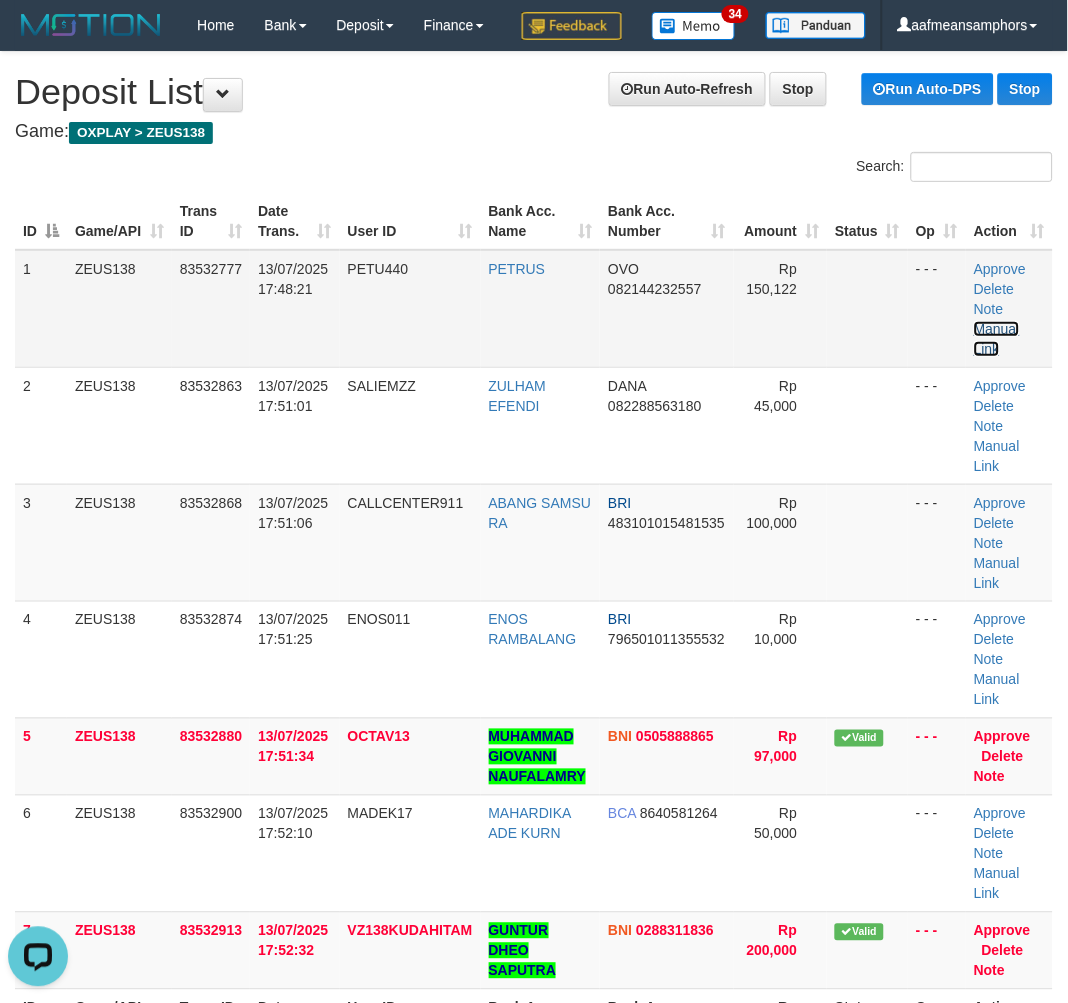 click on "Manual Link" at bounding box center (997, 339) 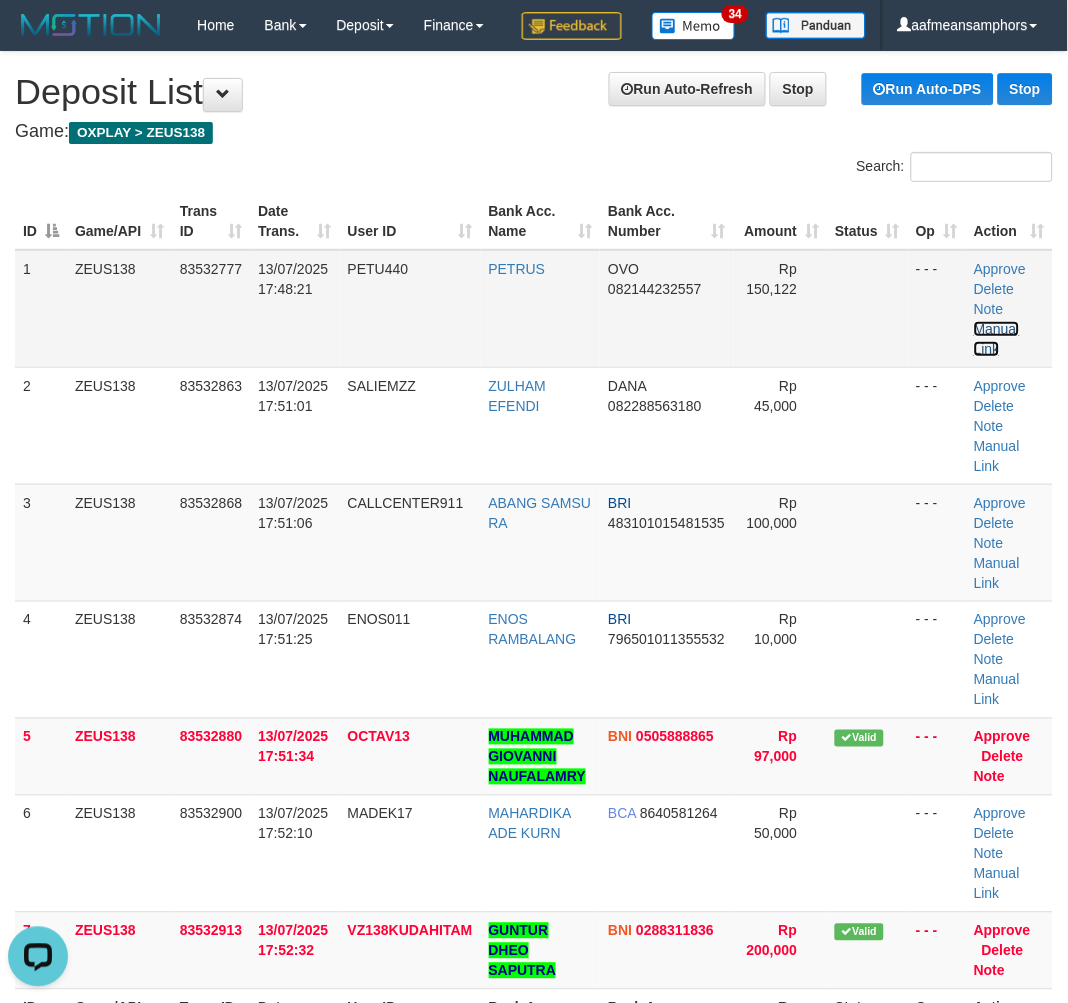 click on "Manual Link" at bounding box center [997, 339] 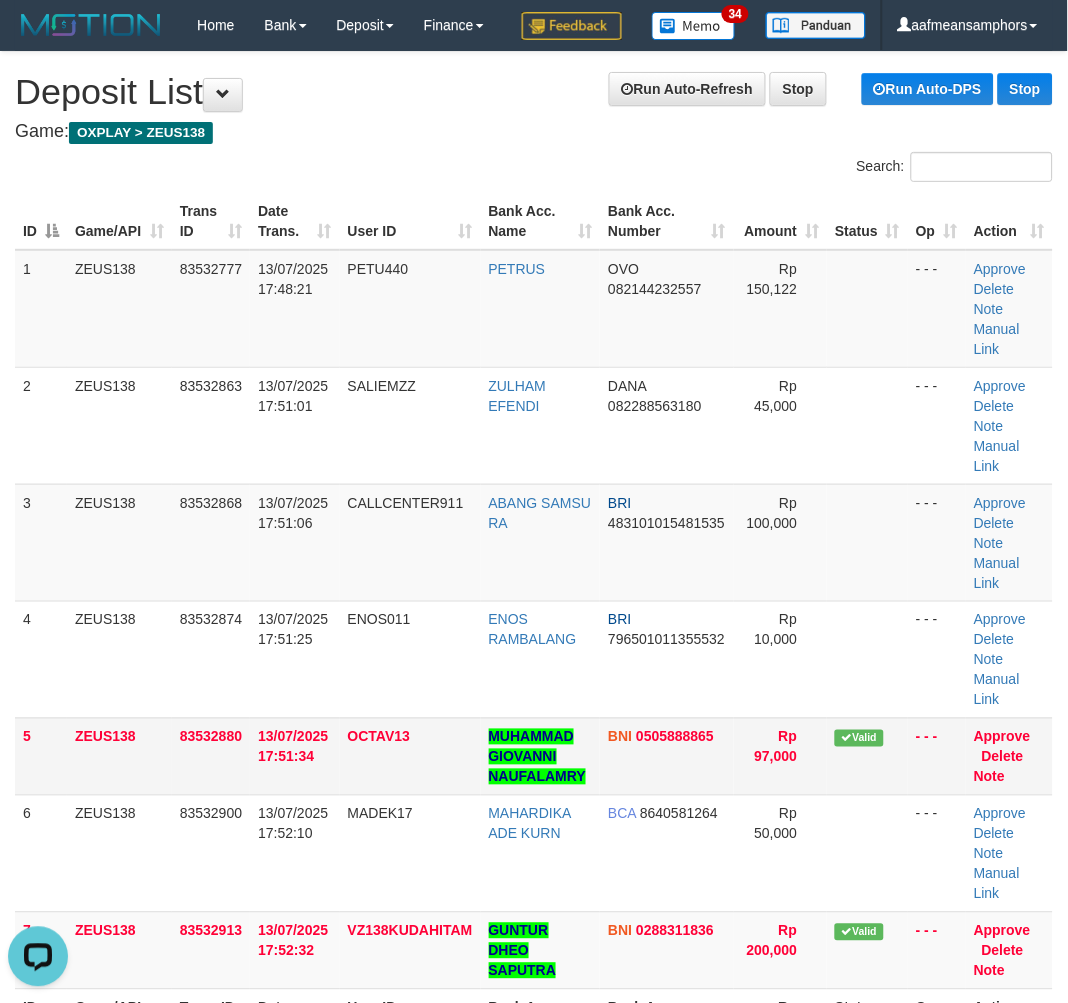 drag, startPoint x: 272, startPoint y: 843, endPoint x: 112, endPoint y: 826, distance: 160.90059 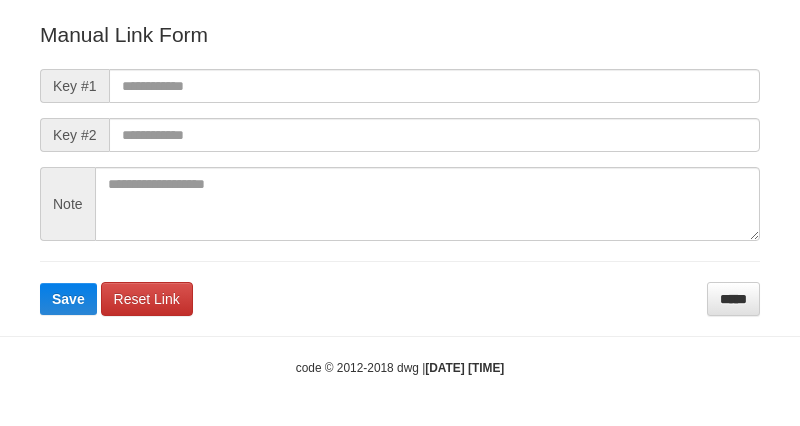 scroll, scrollTop: 222, scrollLeft: 0, axis: vertical 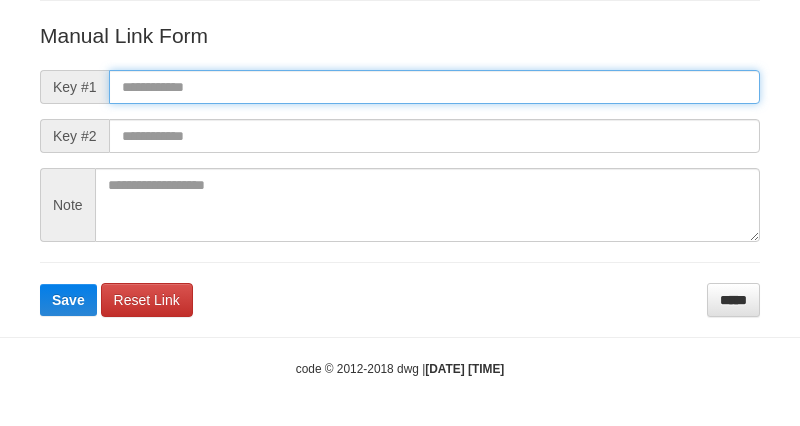 click at bounding box center [434, 87] 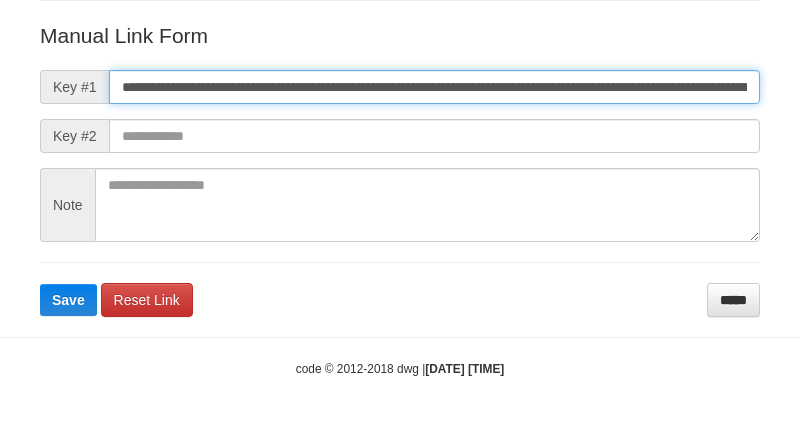 scroll, scrollTop: 0, scrollLeft: 1356, axis: horizontal 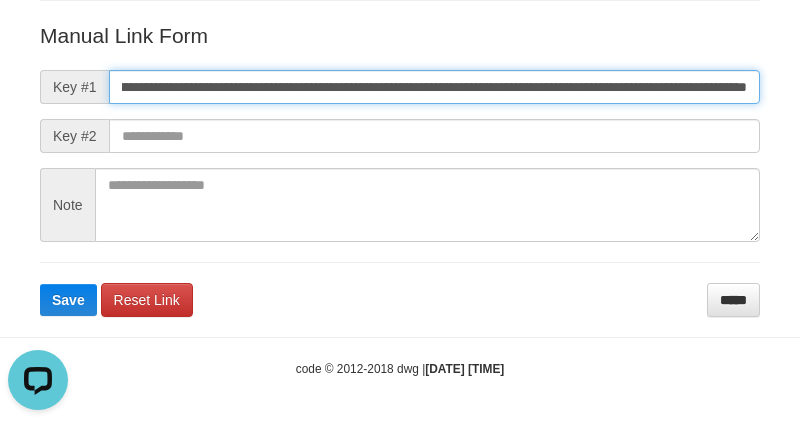 type on "**********" 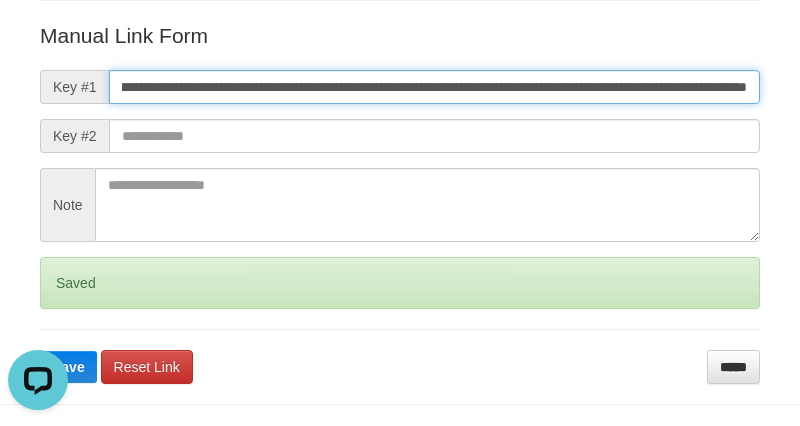 click on "Save" at bounding box center [68, 367] 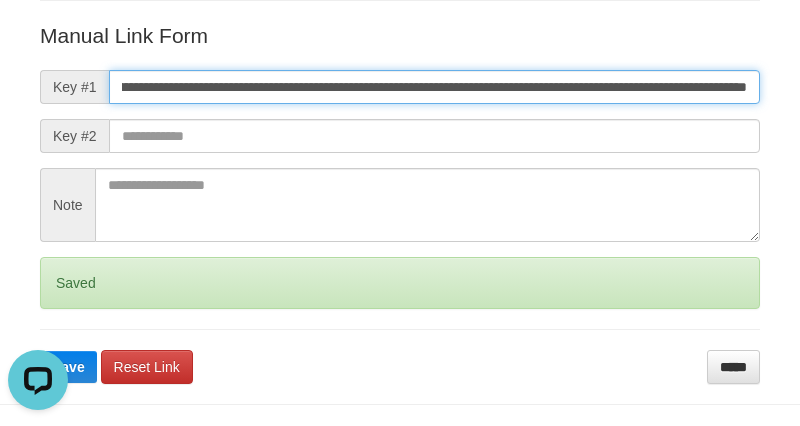 click on "Save" at bounding box center (68, 367) 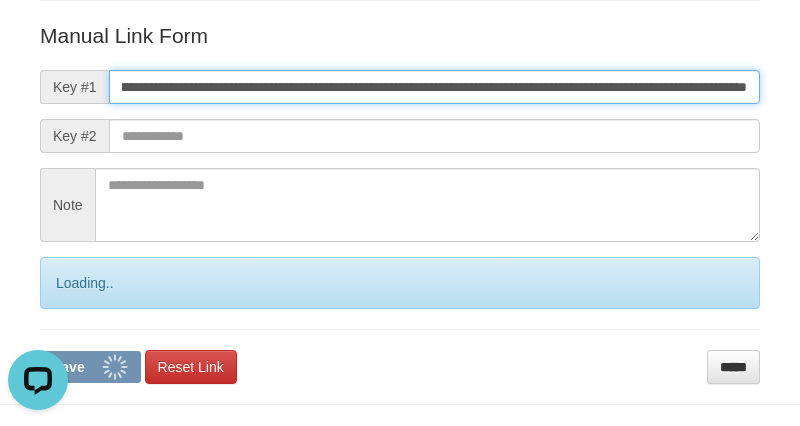 click on "Save" at bounding box center [90, 367] 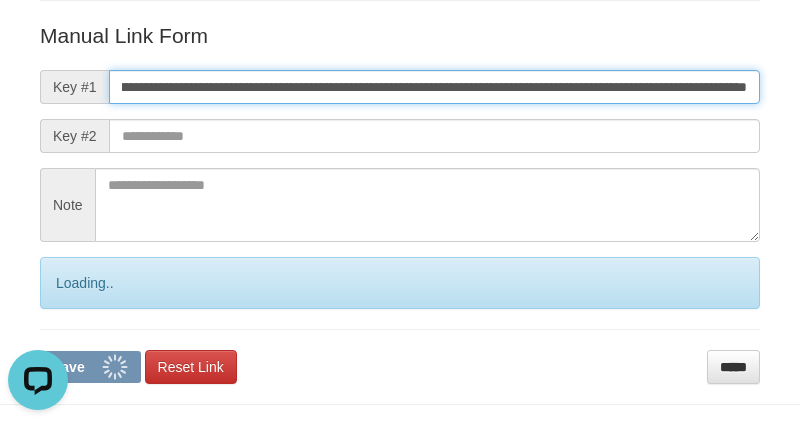 click on "Save" at bounding box center (90, 367) 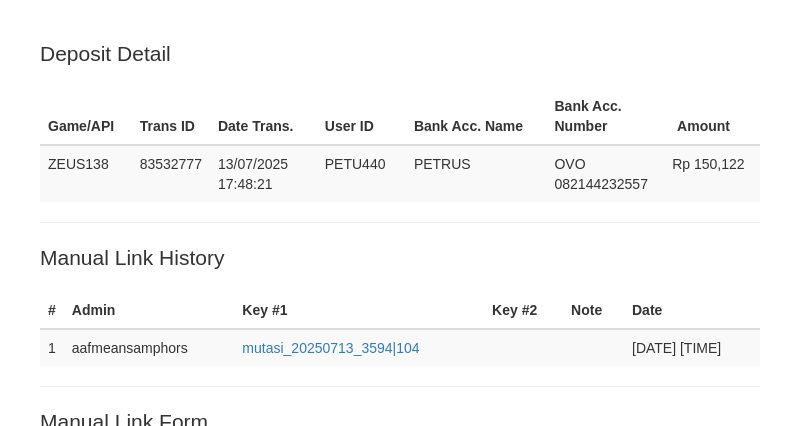scroll, scrollTop: 405, scrollLeft: 0, axis: vertical 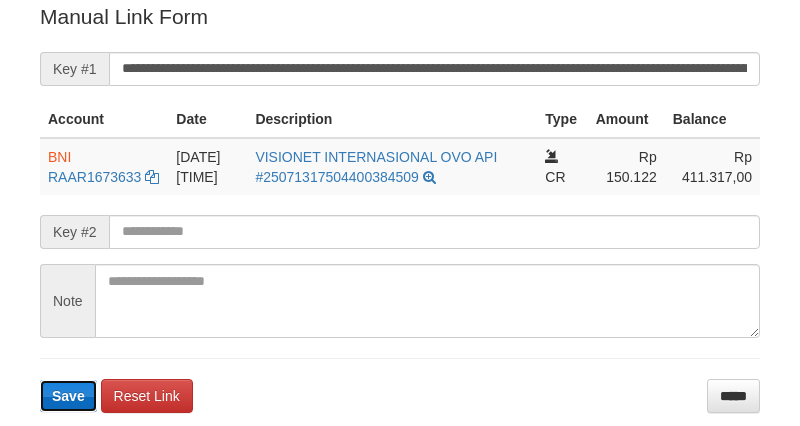 click on "Save" 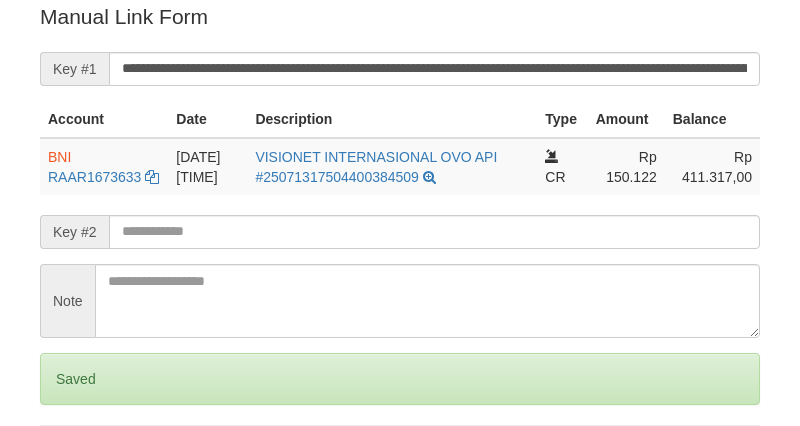 click on "Saved" 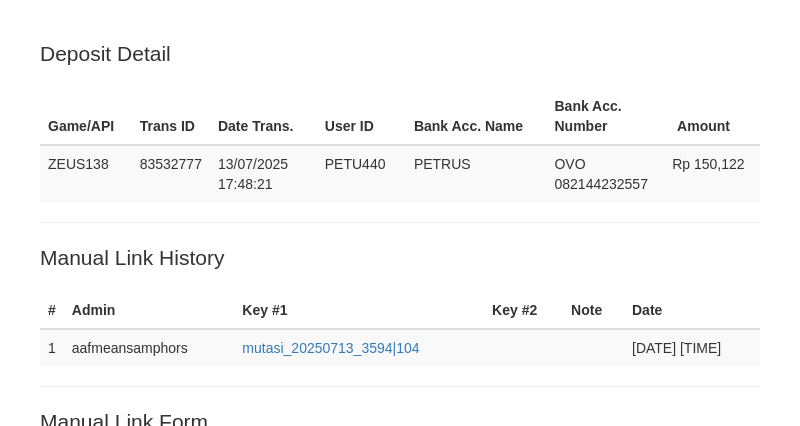 click on "Saved" at bounding box center (400, 784) 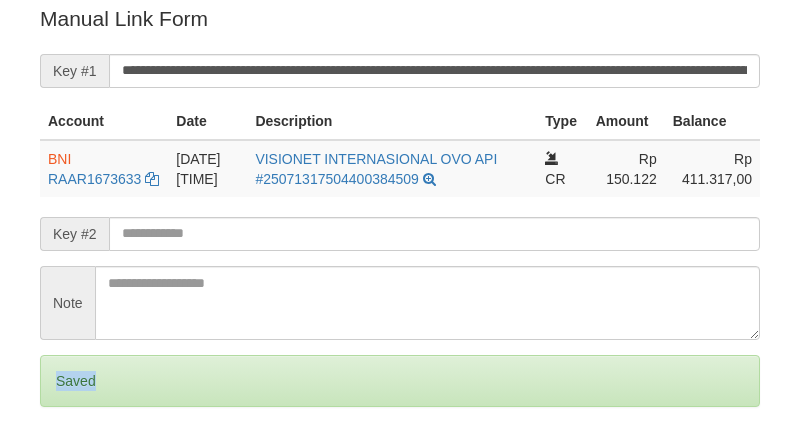 click on "Saved" at bounding box center [400, 381] 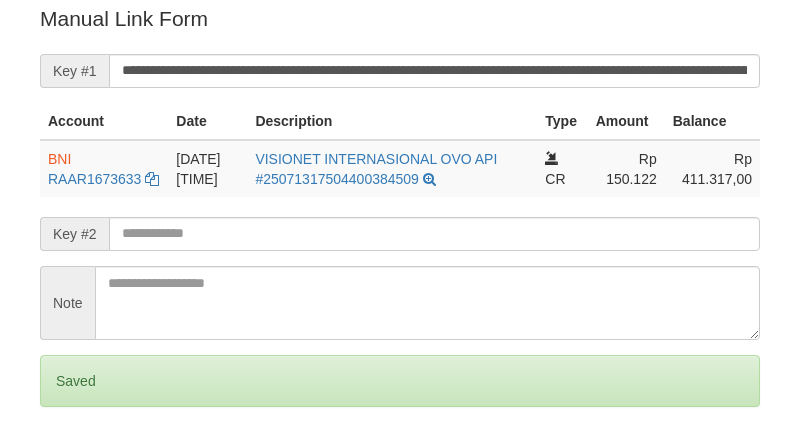 click on "Saved" at bounding box center [400, 381] 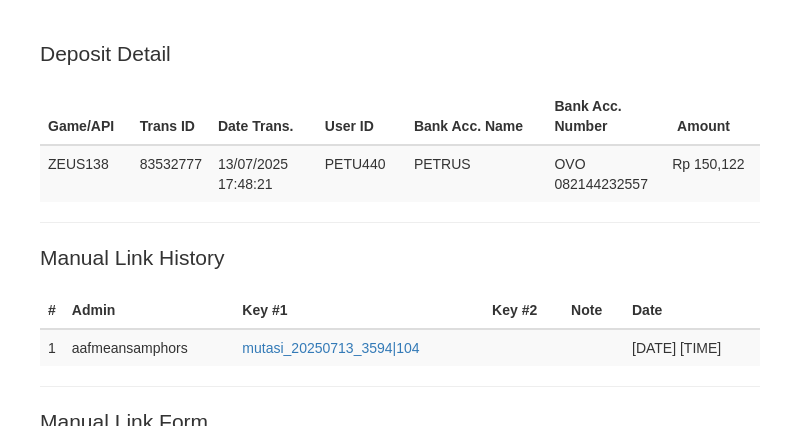 scroll, scrollTop: 403, scrollLeft: 0, axis: vertical 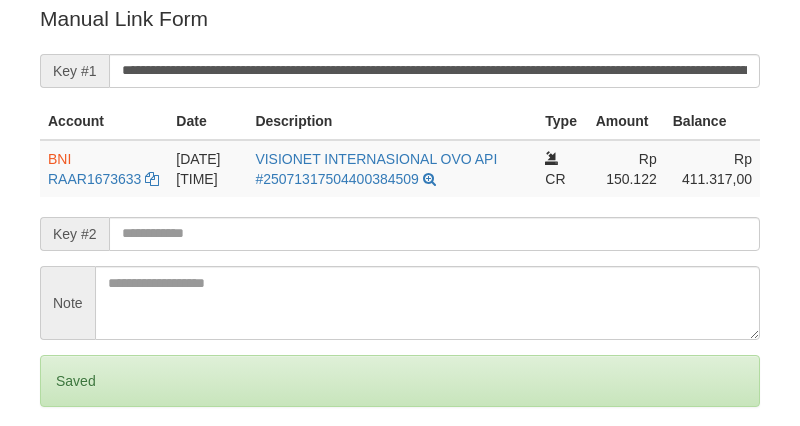 click on "Saved" at bounding box center [400, 381] 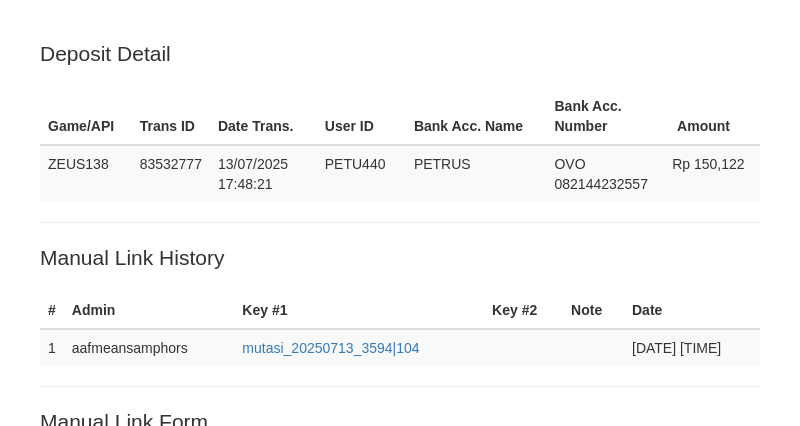 scroll, scrollTop: 403, scrollLeft: 0, axis: vertical 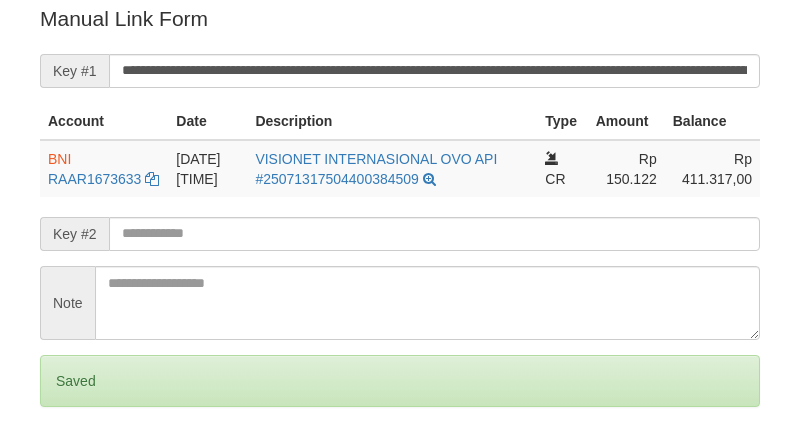 click on "Saved" at bounding box center (400, 381) 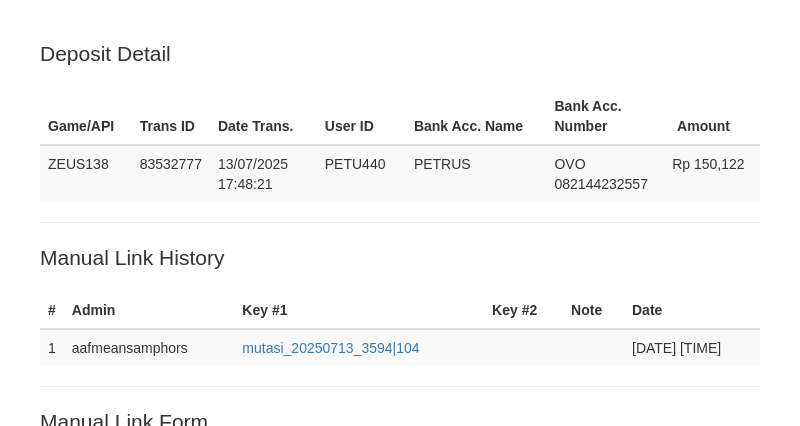 scroll, scrollTop: 403, scrollLeft: 0, axis: vertical 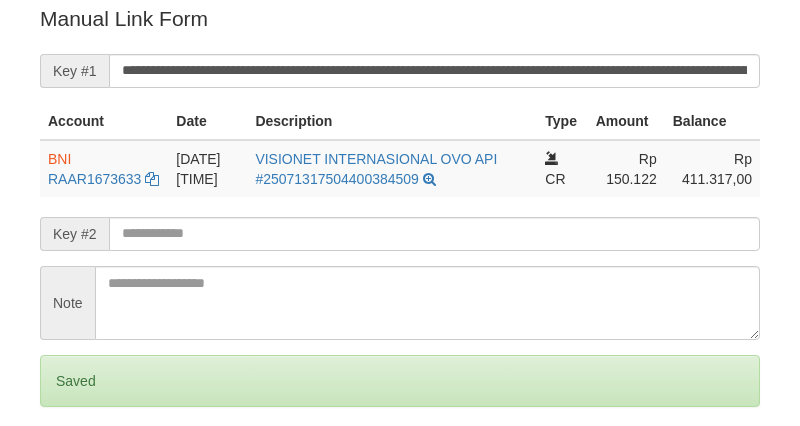 click on "Saved" at bounding box center (400, 381) 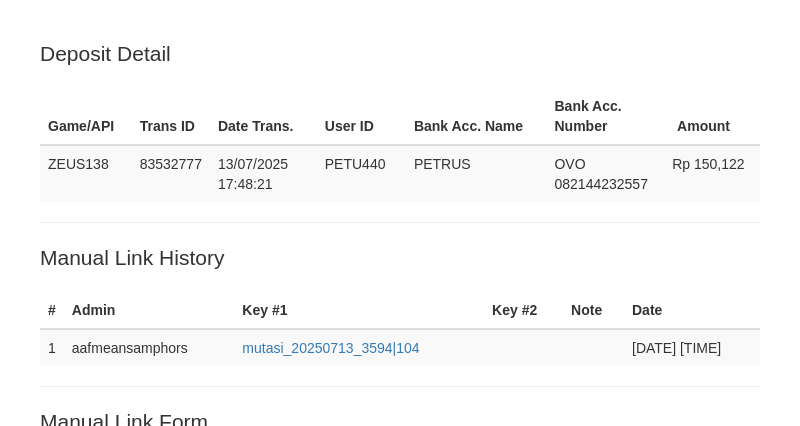 scroll, scrollTop: 402, scrollLeft: 0, axis: vertical 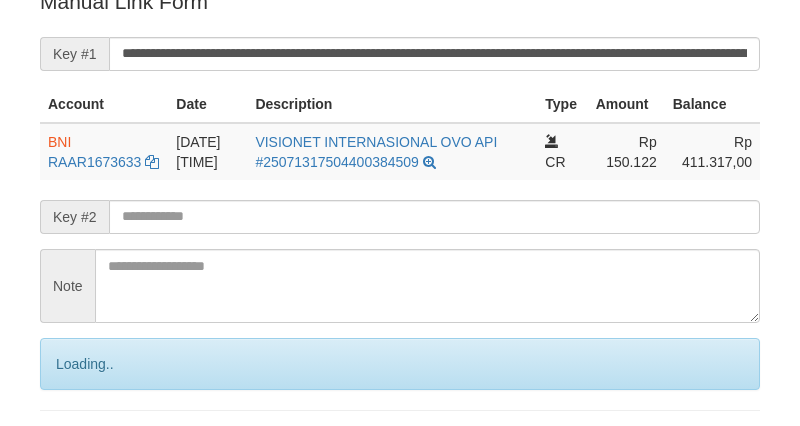 click on "**********" at bounding box center [400, 225] 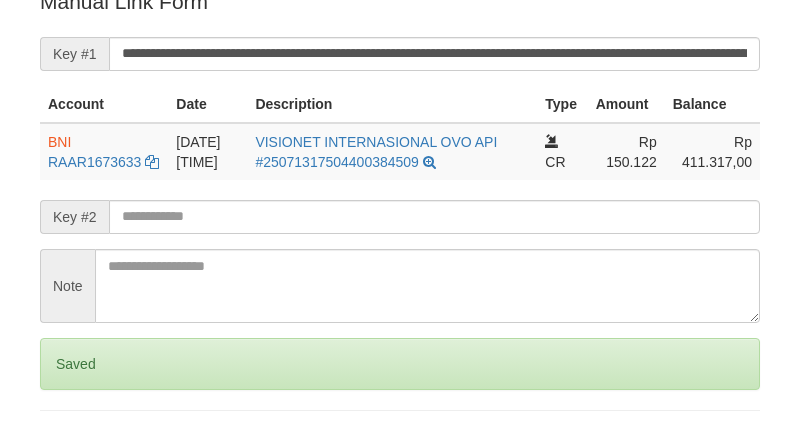 click on "**********" at bounding box center [400, 225] 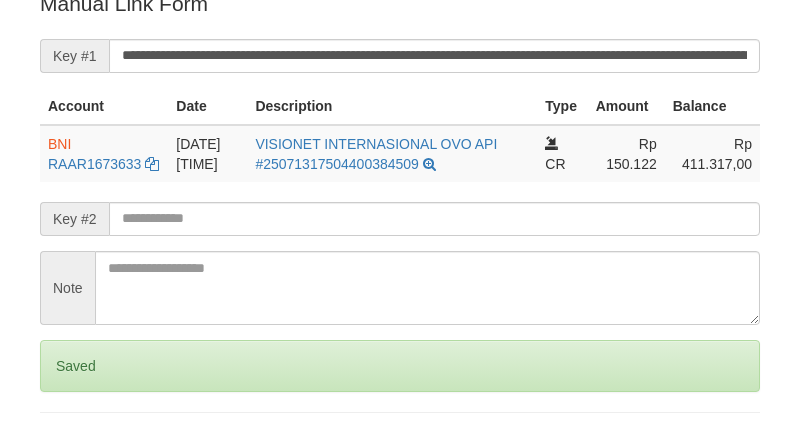 click on "Saved" at bounding box center (400, 366) 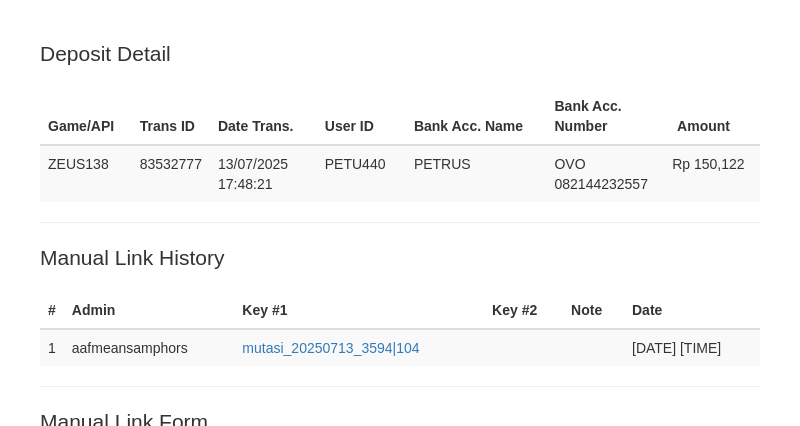 scroll, scrollTop: 416, scrollLeft: 0, axis: vertical 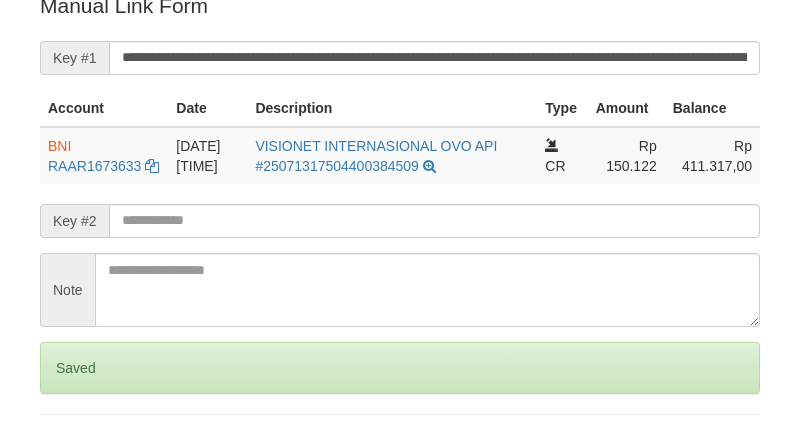 click on "Saved" at bounding box center [400, 368] 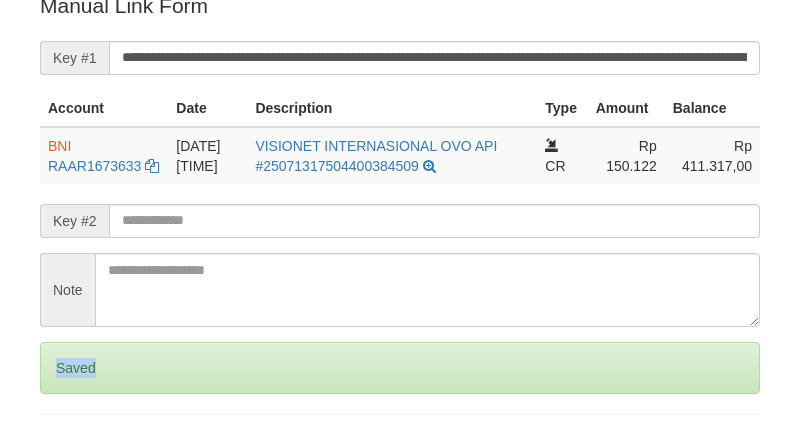 click on "Saved" at bounding box center [400, 368] 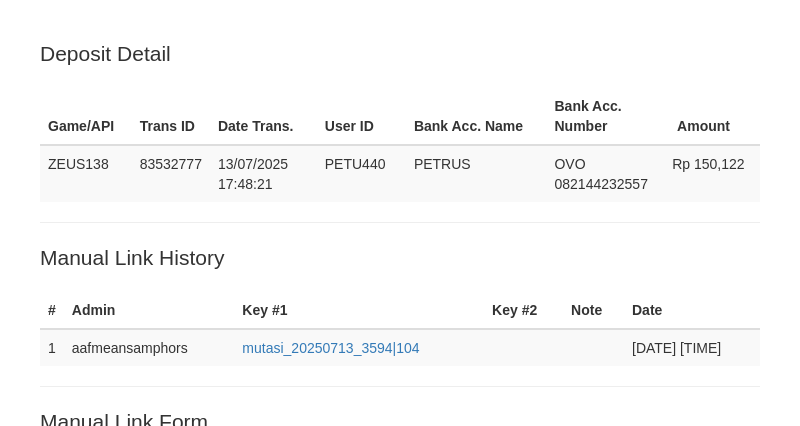 scroll, scrollTop: 414, scrollLeft: 0, axis: vertical 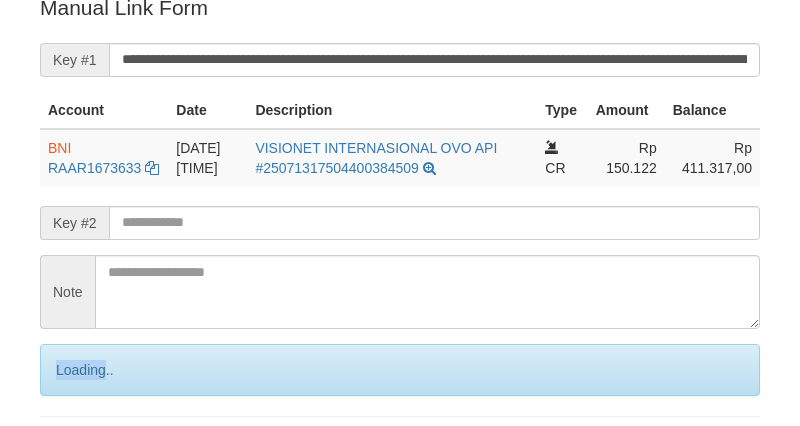 click on "Loading.." at bounding box center (400, 370) 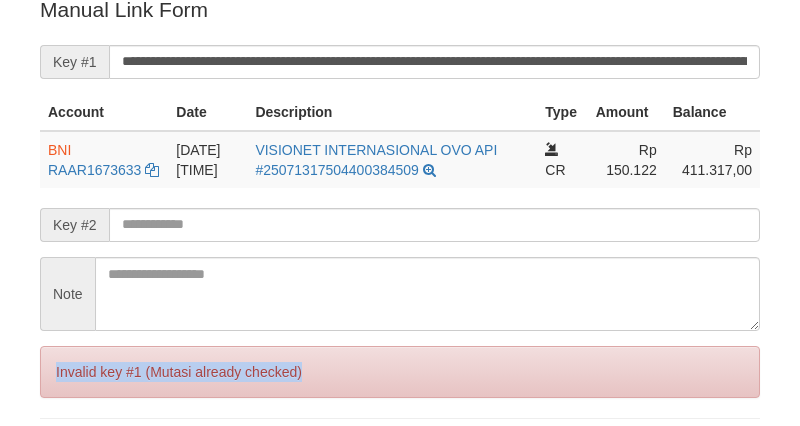 drag, startPoint x: 0, startPoint y: 0, endPoint x: 68, endPoint y: 402, distance: 407.7107 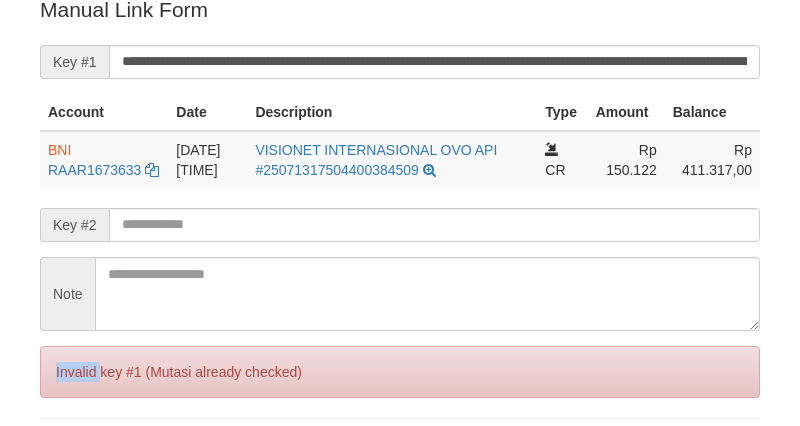 click on "Invalid key #1 (Mutasi already checked)" at bounding box center [400, 372] 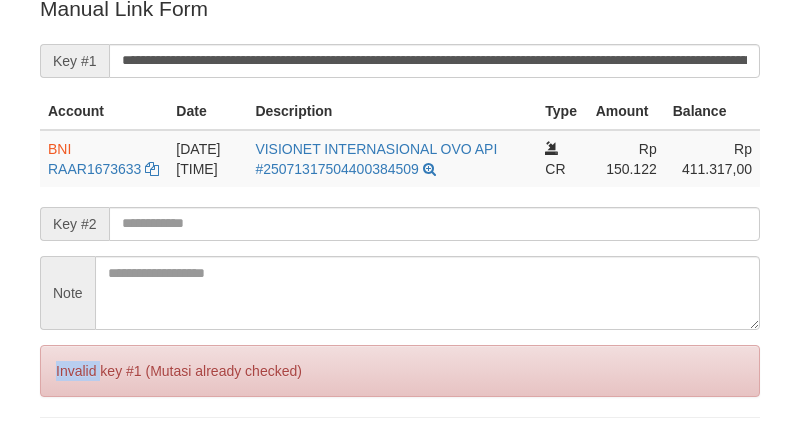 click on "Invalid key #1 (Mutasi already checked)" at bounding box center (400, 371) 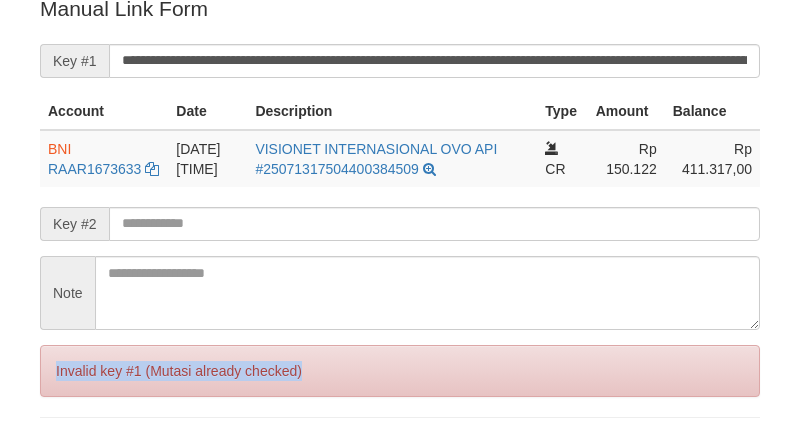 click on "Invalid key #1 (Mutasi already checked)" at bounding box center [400, 371] 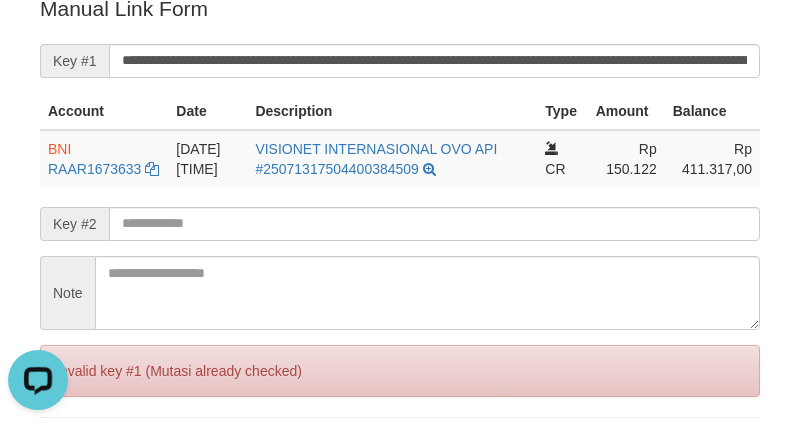 scroll, scrollTop: 0, scrollLeft: 0, axis: both 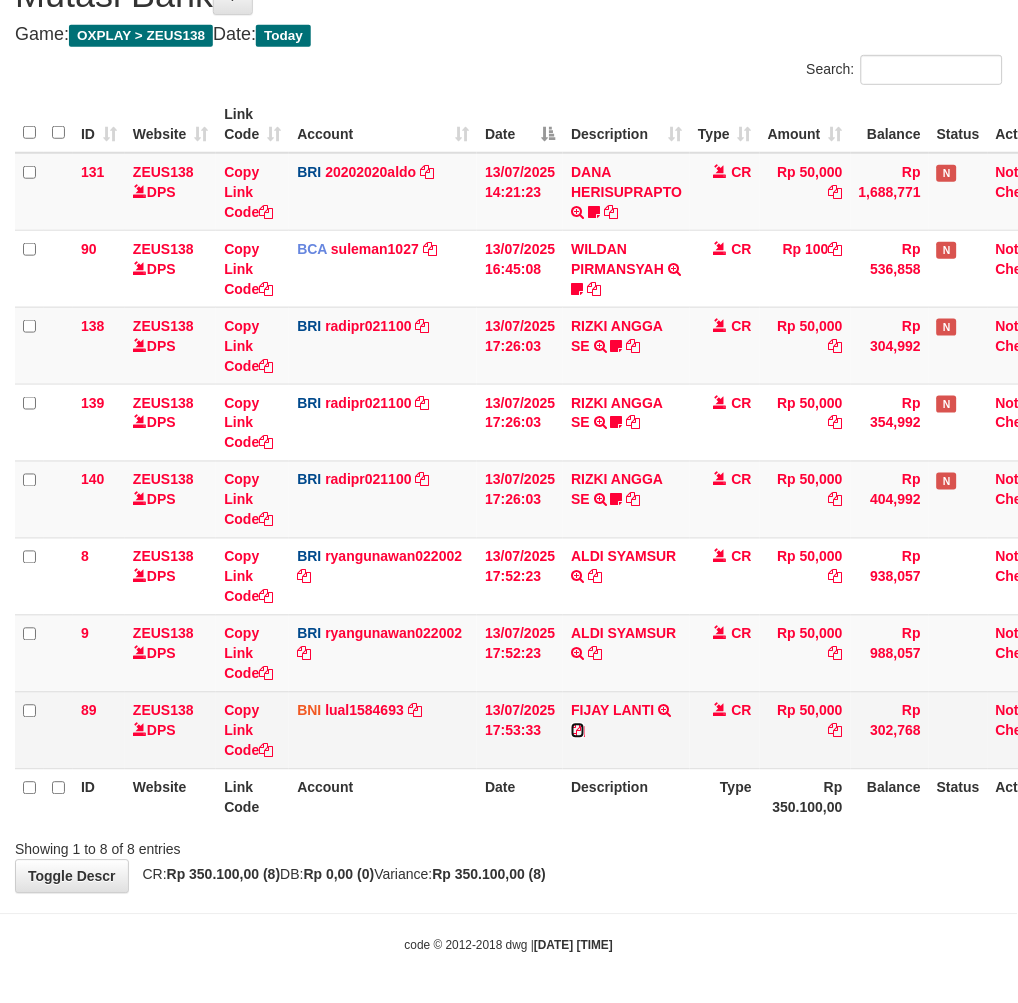 click at bounding box center [578, 731] 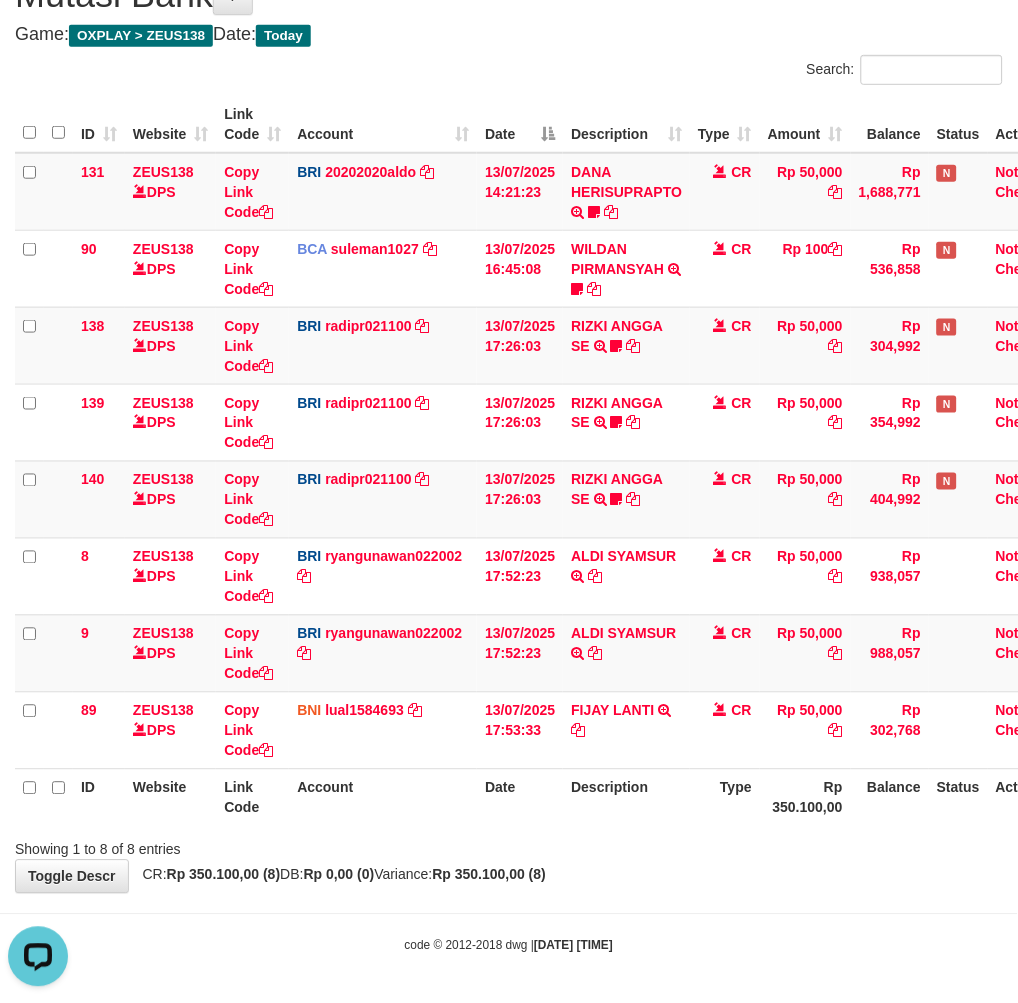 scroll, scrollTop: 0, scrollLeft: 0, axis: both 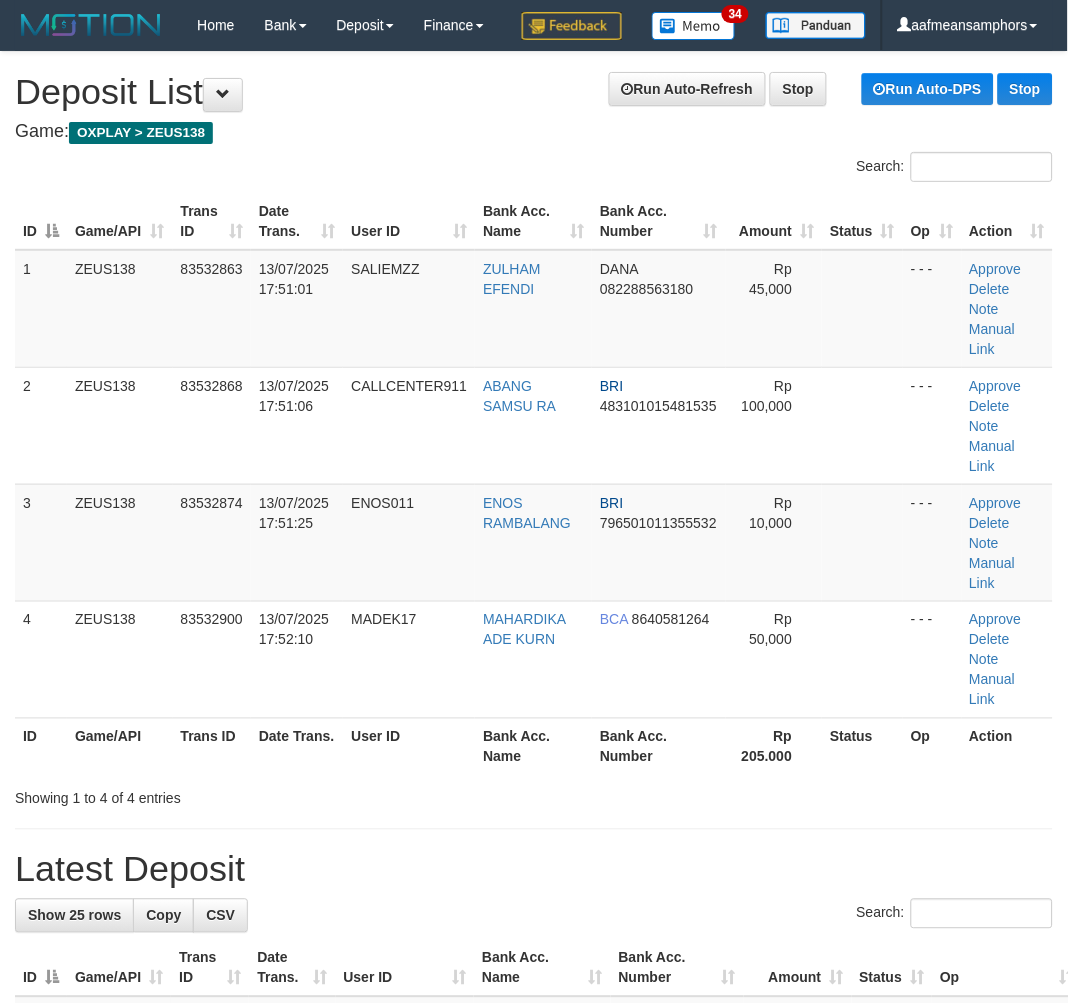 drag, startPoint x: 461, startPoint y: 785, endPoint x: 517, endPoint y: 786, distance: 56.008926 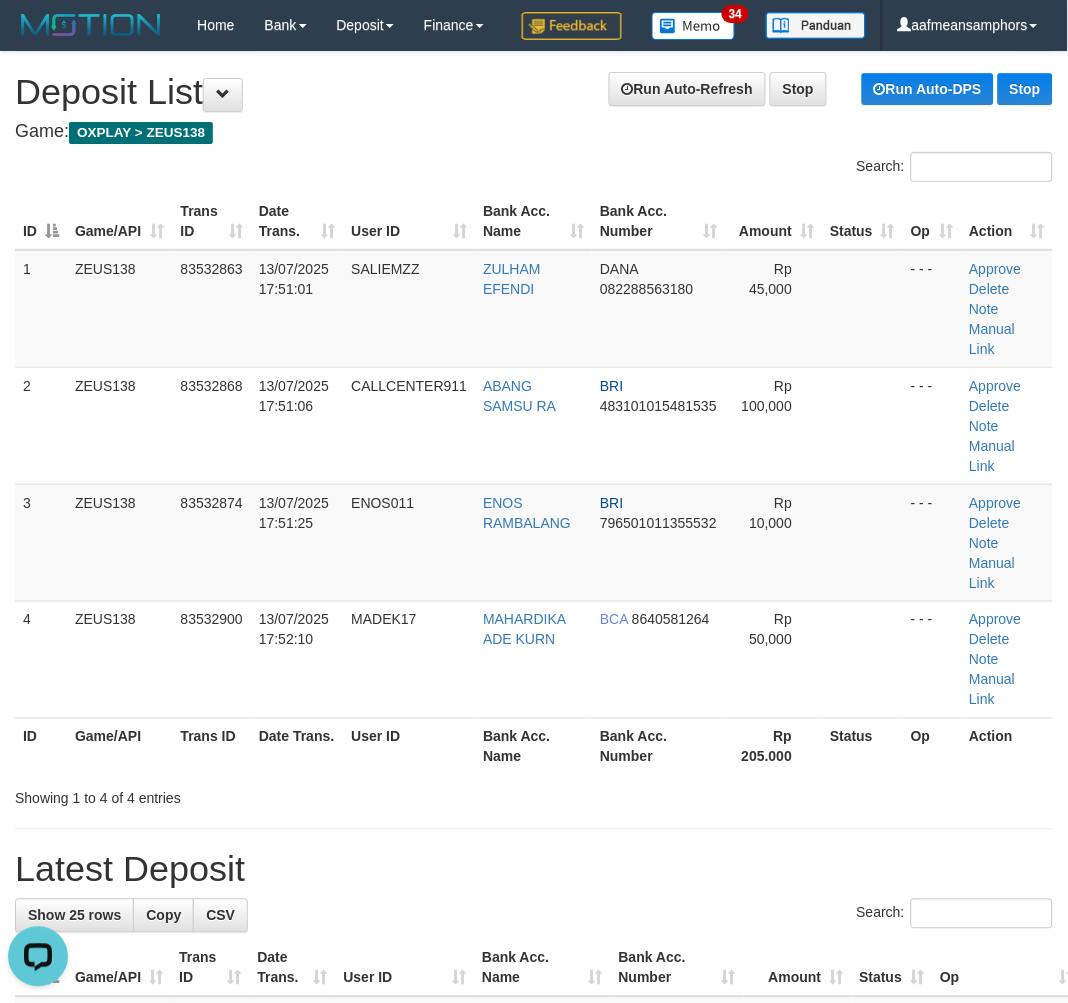 scroll, scrollTop: 0, scrollLeft: 0, axis: both 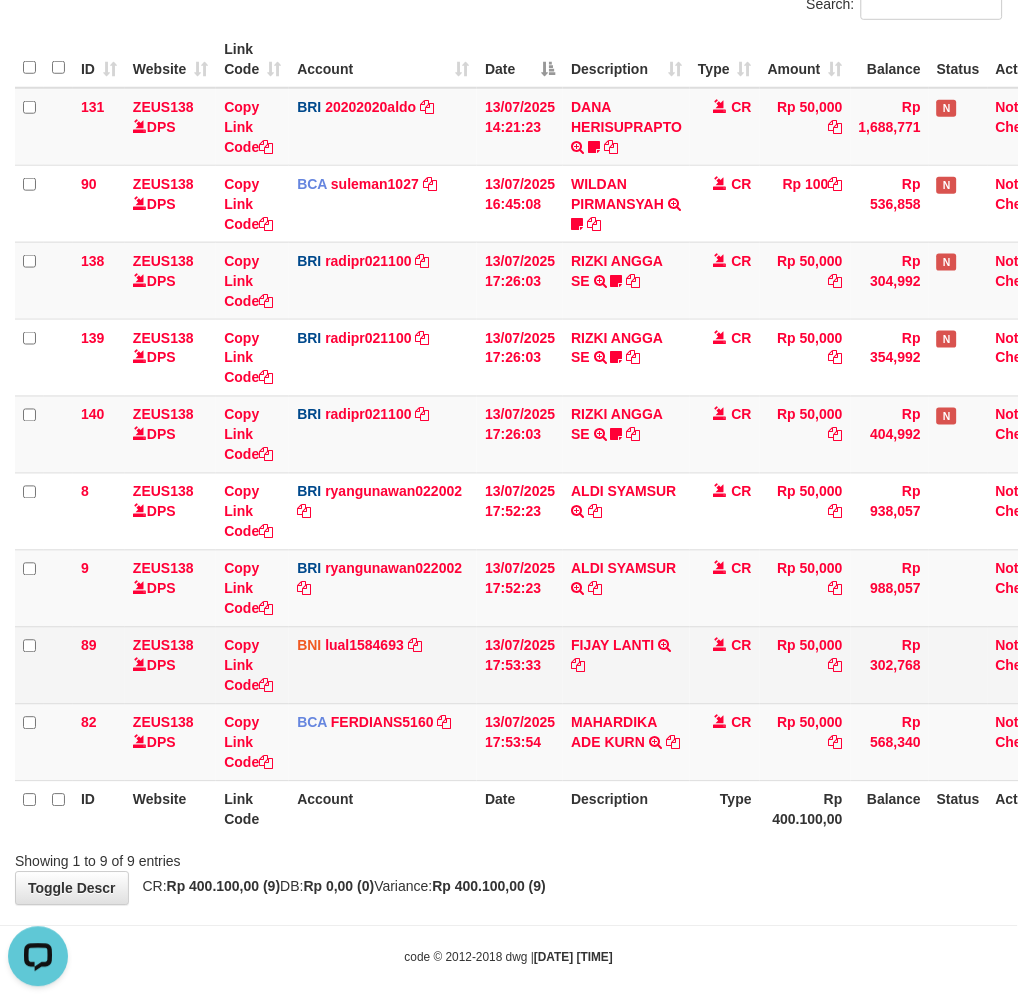 click on "FIJAY LANTI         TRANSFER DARI FIJAY LANTI" at bounding box center (626, 665) 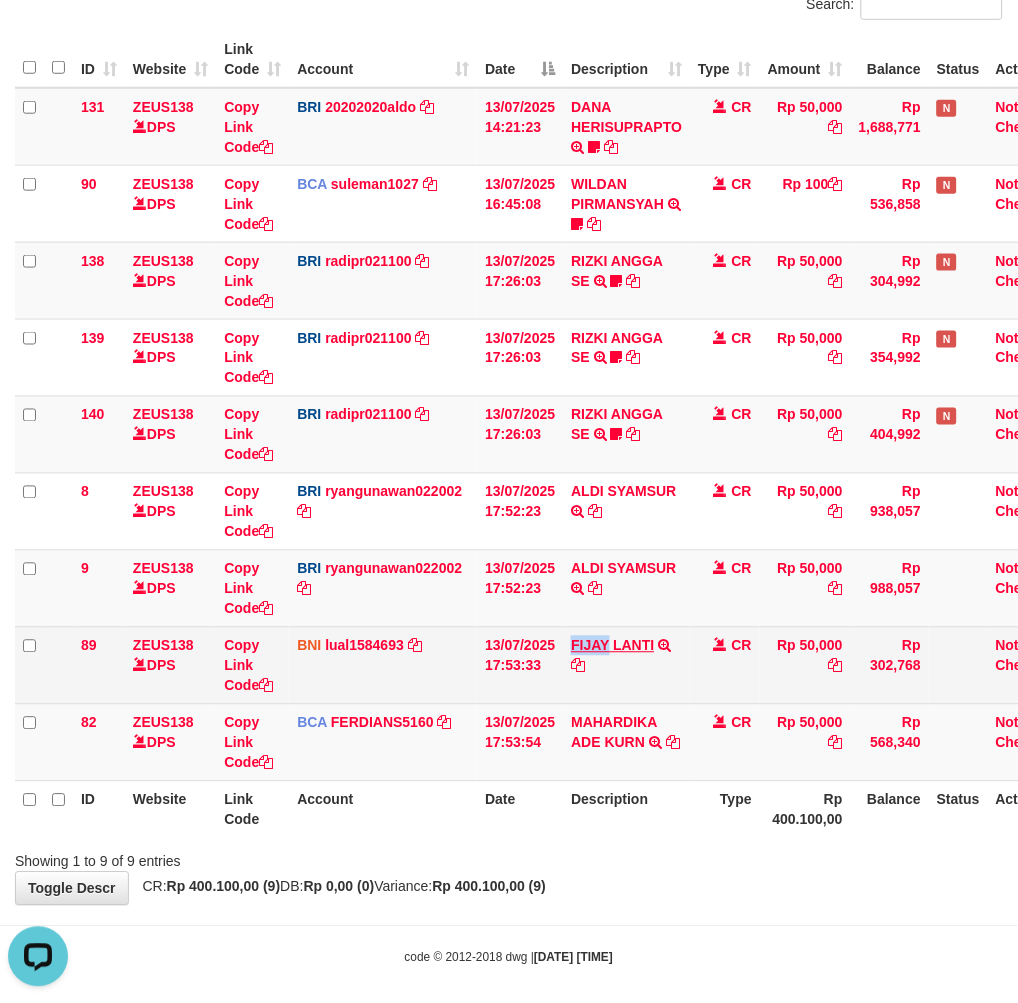 drag, startPoint x: 592, startPoint y: 627, endPoint x: 611, endPoint y: 635, distance: 20.615528 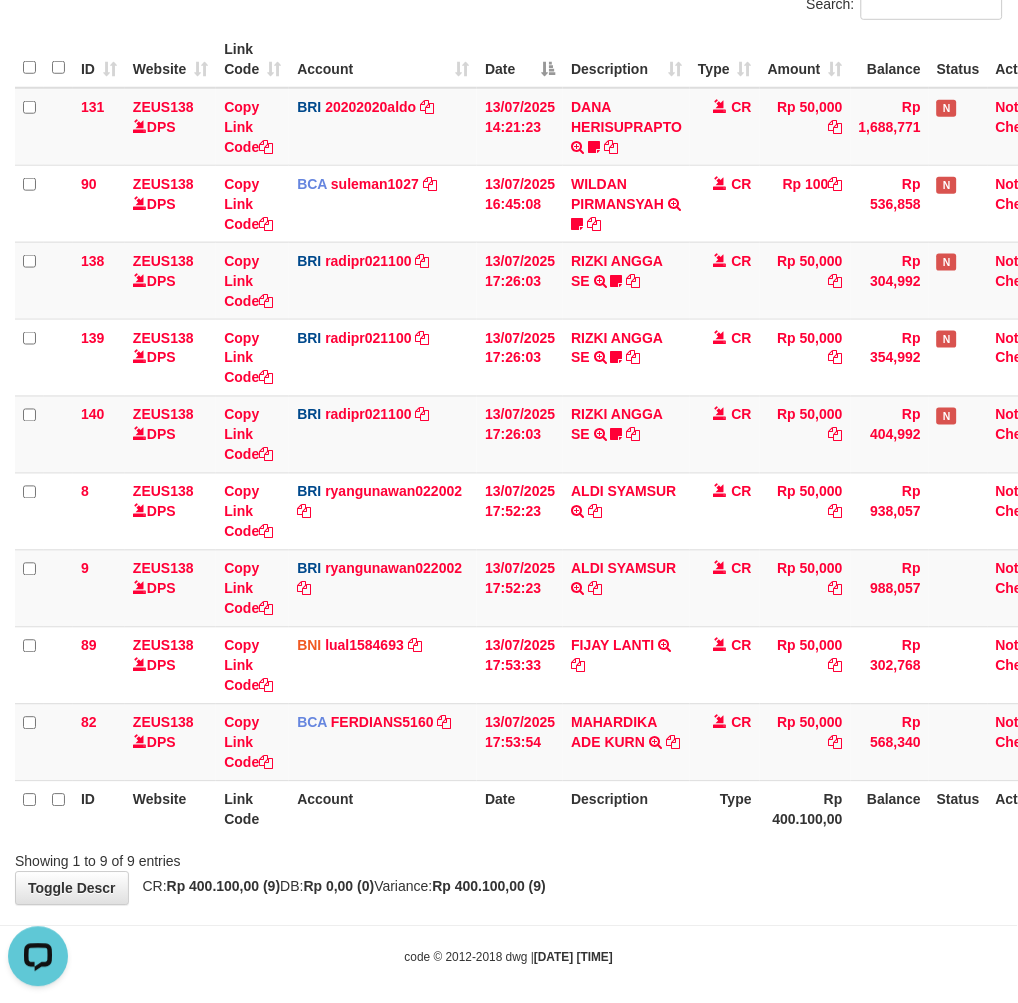 click on "Showing 1 to 9 of 9 entries" at bounding box center (509, 858) 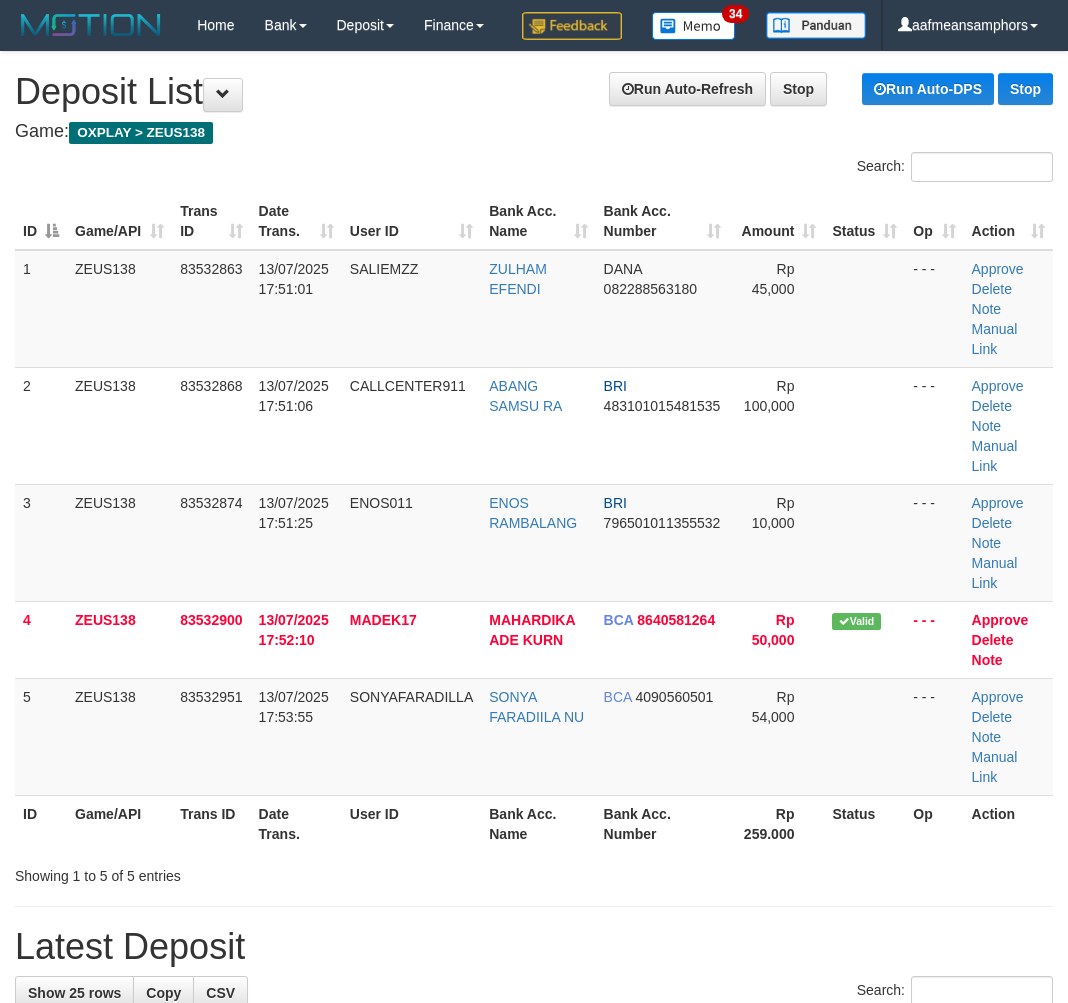 scroll, scrollTop: 0, scrollLeft: 0, axis: both 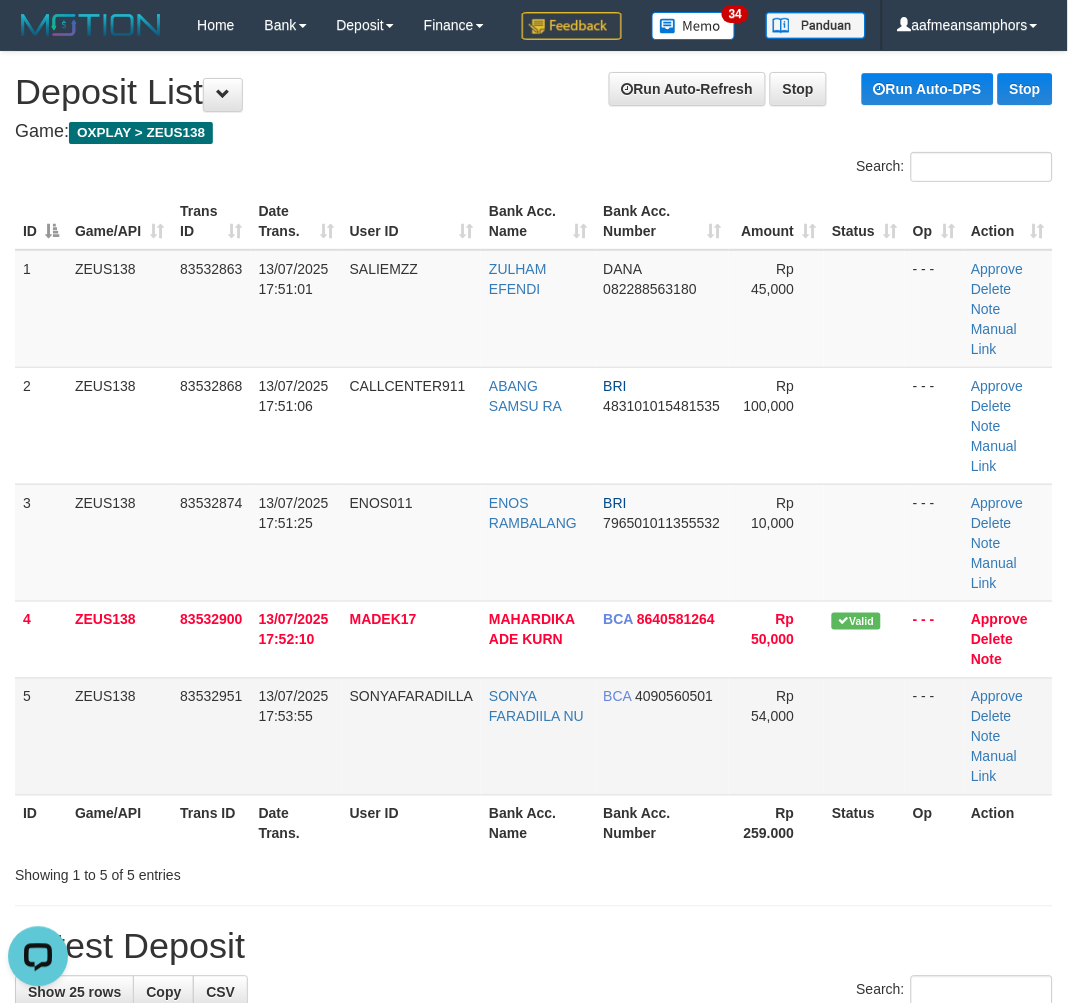 click on "5
ZEUS138
83532951
[DATE] [TIME]
[FIRST] [LAST]
[FIRST] [LAST] NU
BCA
4090560501
Rp 54,000
- - -
Approve
Delete
Note
Manual Link" at bounding box center [534, 736] 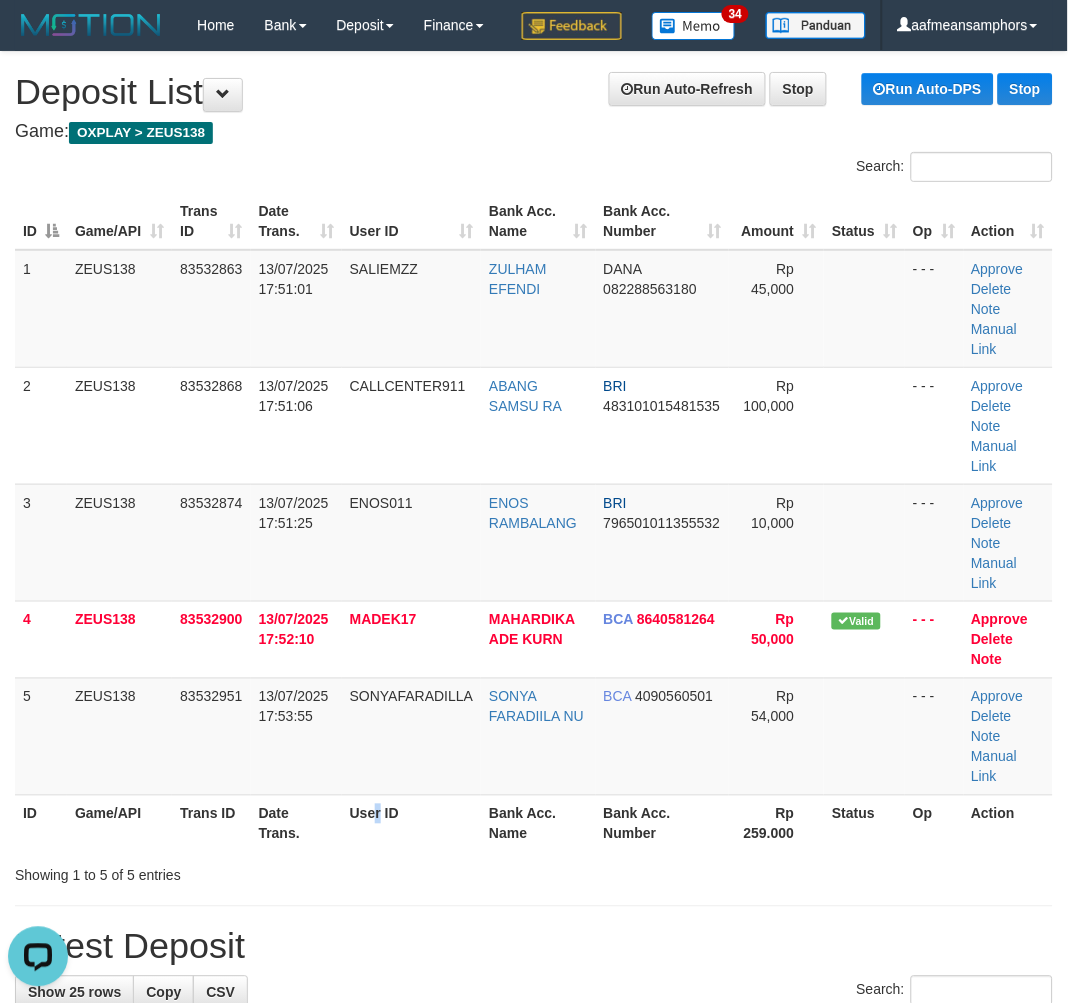 drag, startPoint x: 388, startPoint y: 878, endPoint x: 374, endPoint y: 855, distance: 26.925823 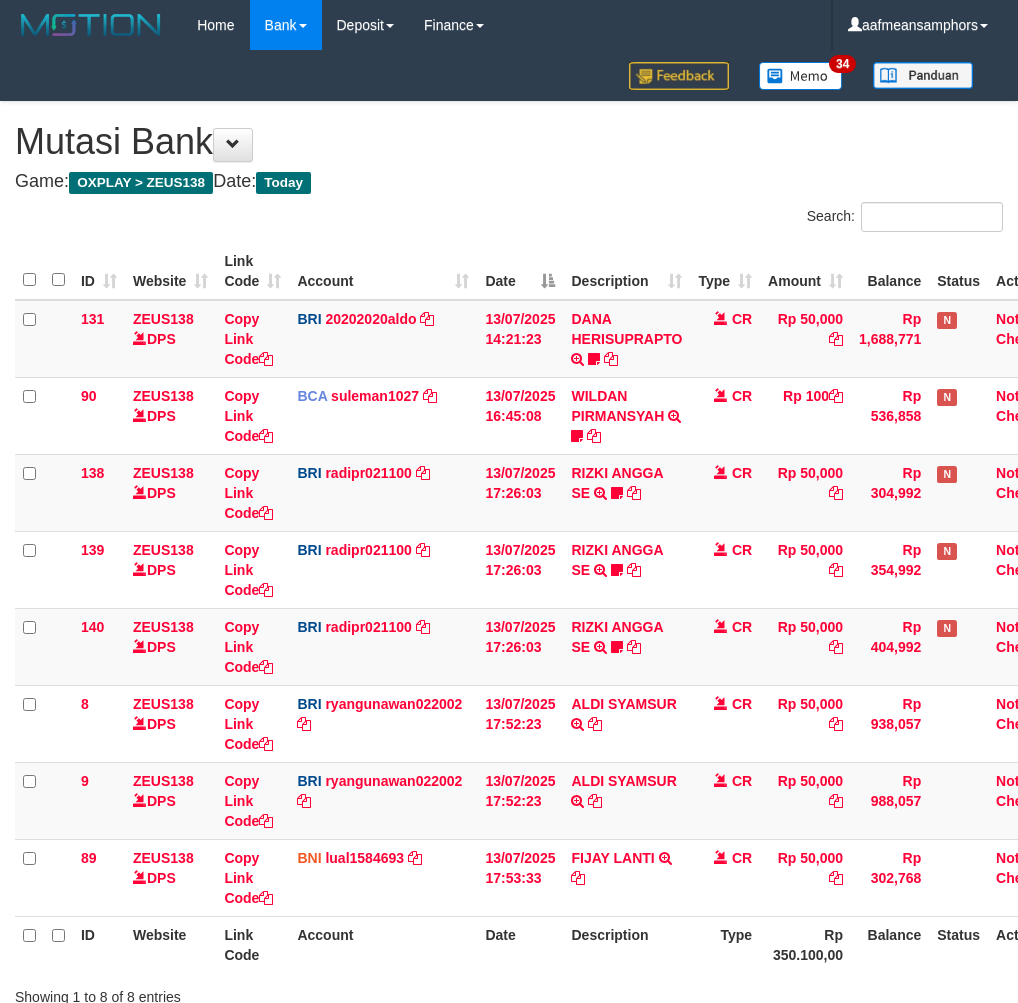 scroll, scrollTop: 106, scrollLeft: 0, axis: vertical 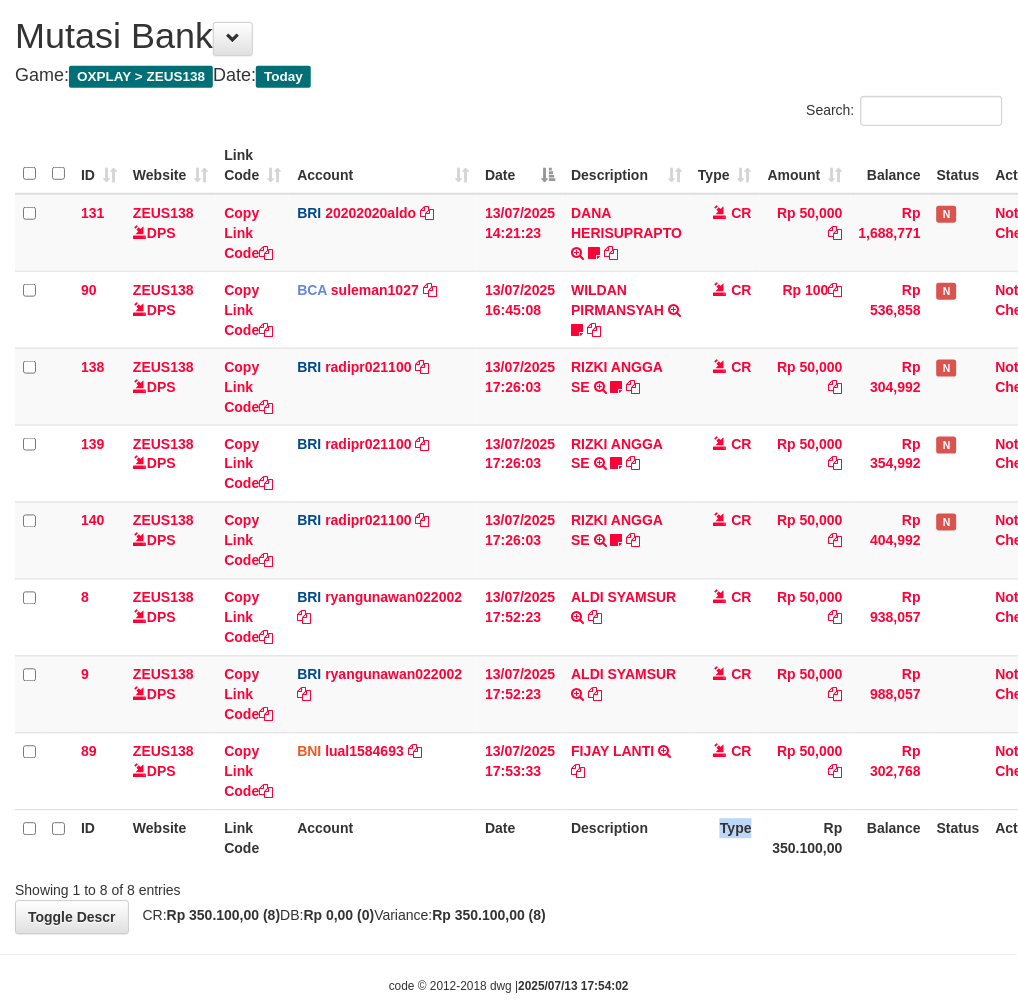 click on "Type" at bounding box center (725, 838) 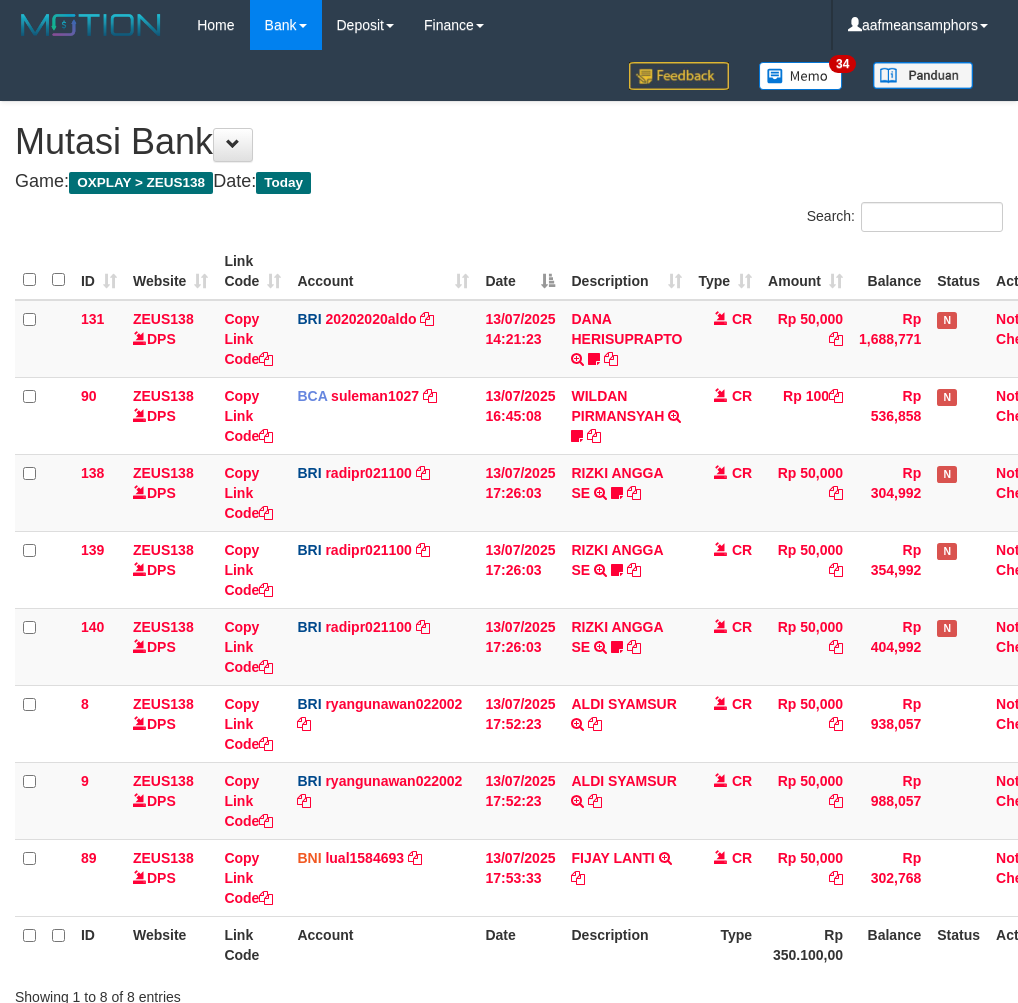 scroll, scrollTop: 106, scrollLeft: 0, axis: vertical 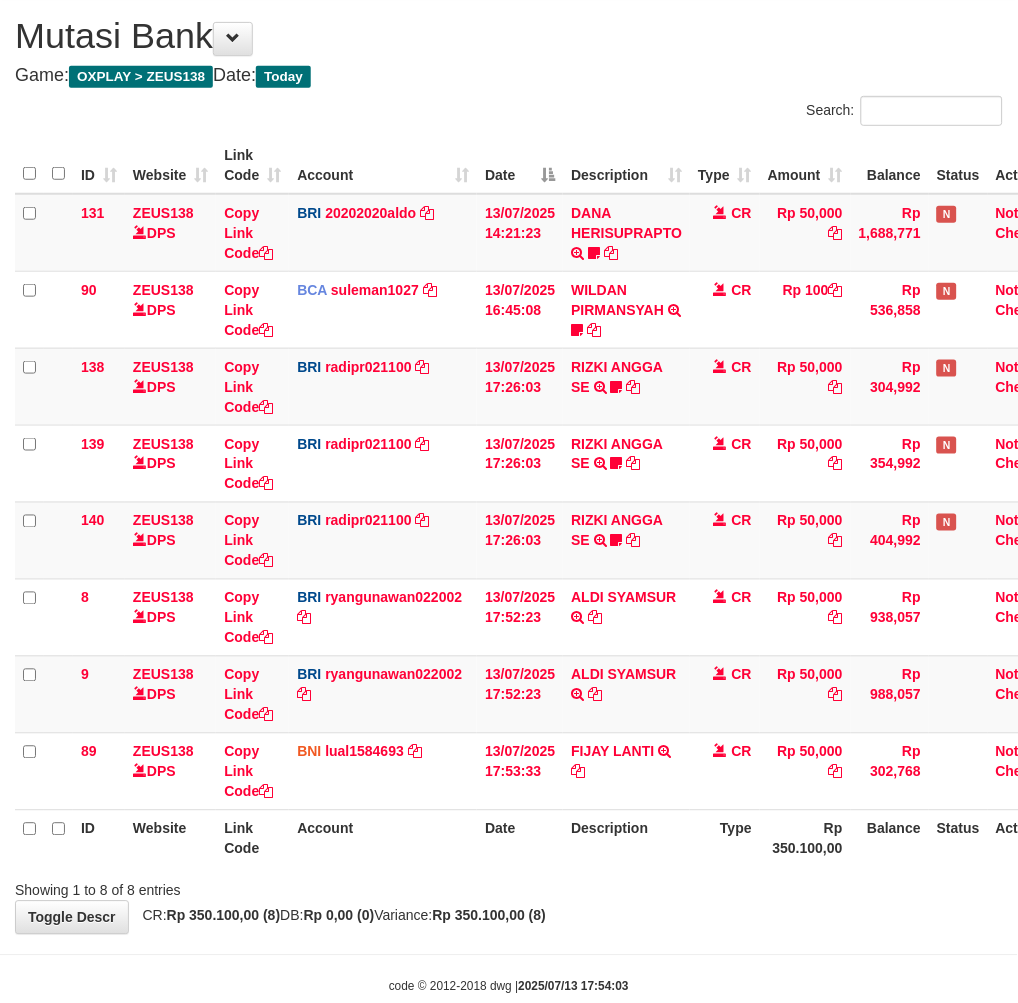 click on "ID Website Link Code Account Date Description Type Amount Balance Status Action
131
ZEUS138    DPS
Copy Link Code
BRI
[USERNAME]
DPS
[FIRST] [LAST]
mutasi_20250713_3778 | 131
mutasi_20250713_3778 | 131
13/07/2025 14:21:23
[FIRST] [LAST]            TRANSFER NBMB [FIRST] [LAST] TO [FIRST] [LAST]    [LAST]
CR
Rp 50,000
Rp 1,688,771
N
Note
Check
90
ZEUS138    DPS
Copy Link Code
BCA
[USERNAME]" at bounding box center [509, 502] 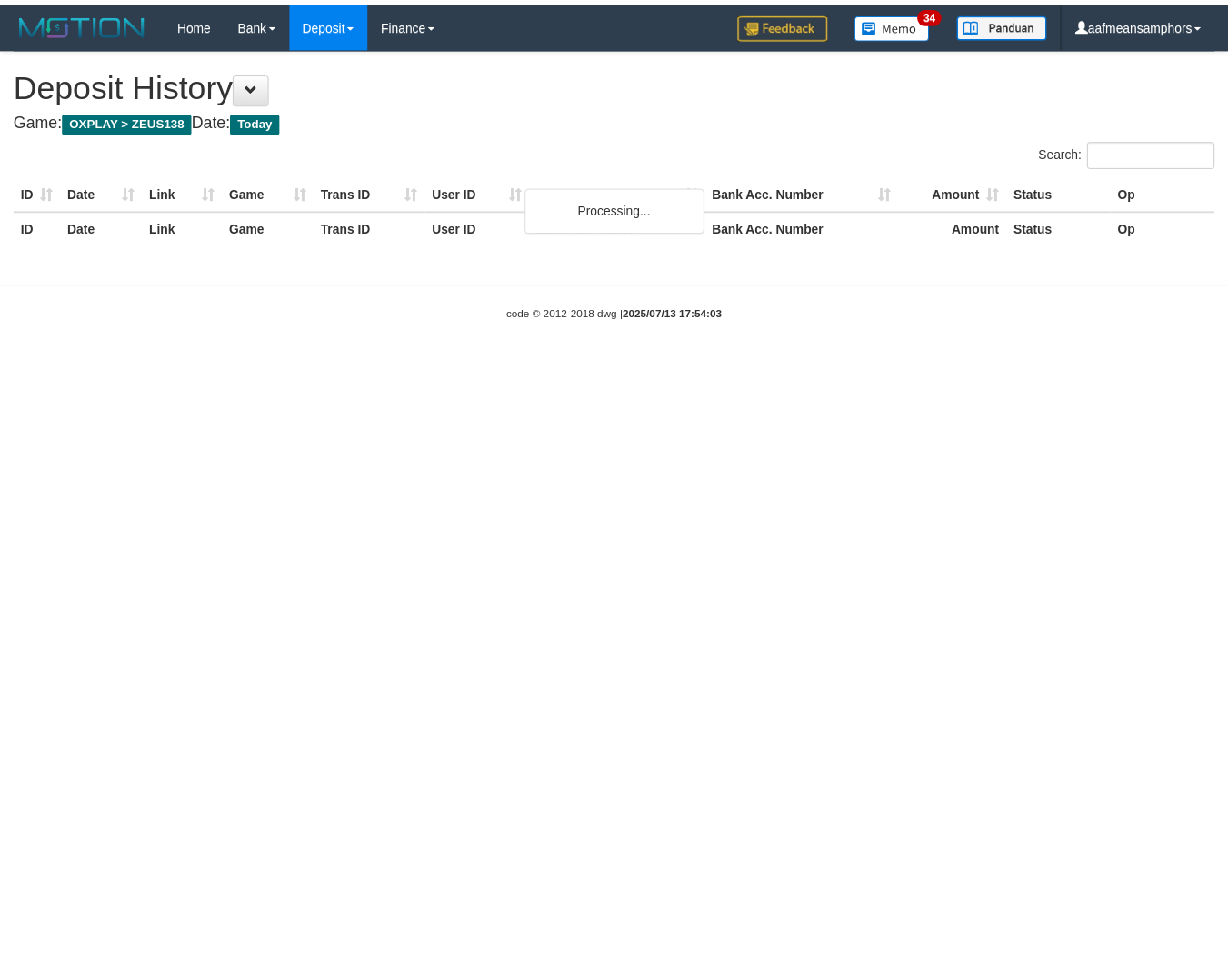 scroll, scrollTop: 0, scrollLeft: 0, axis: both 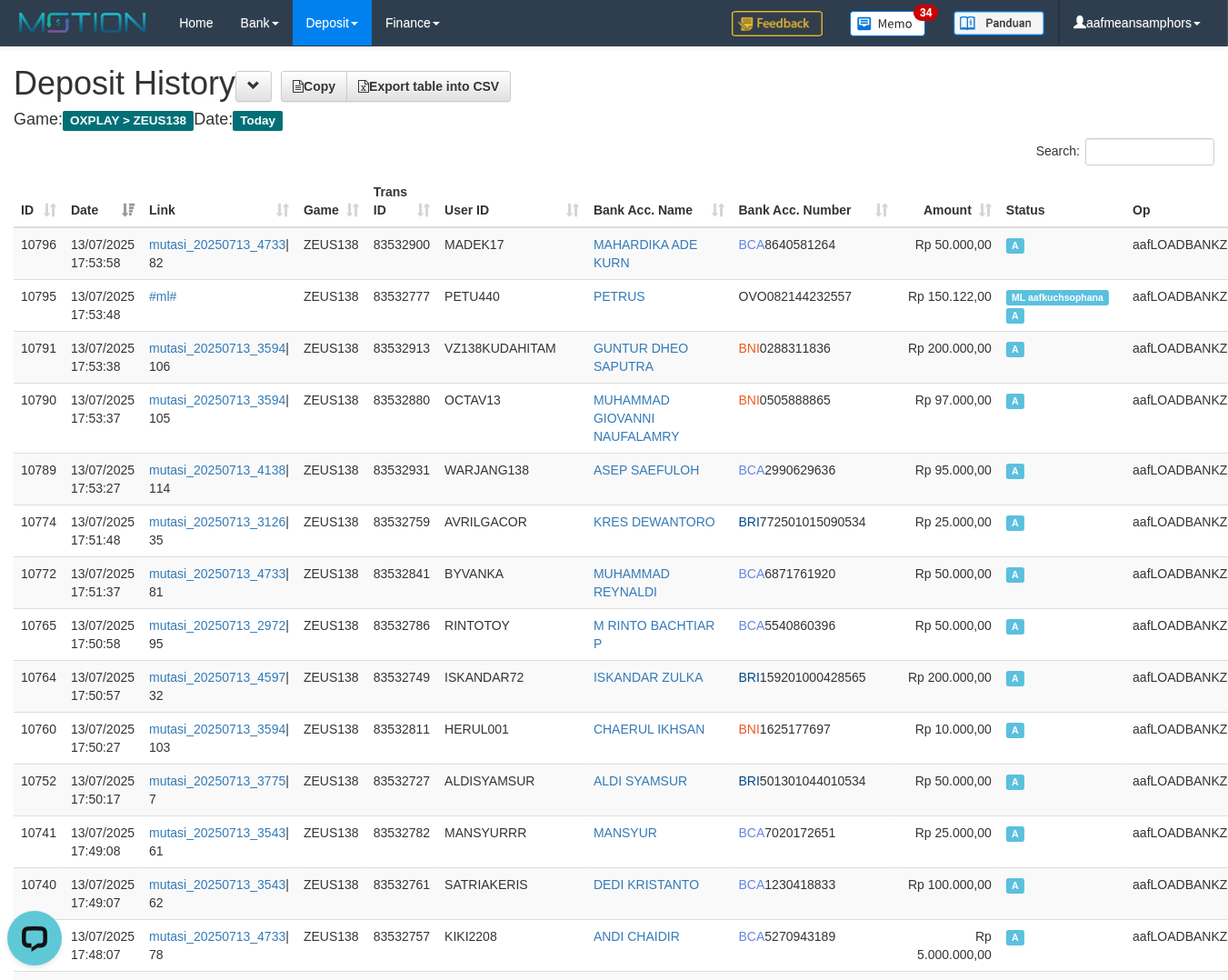 drag, startPoint x: 582, startPoint y: 209, endPoint x: 556, endPoint y: 206, distance: 26.172505 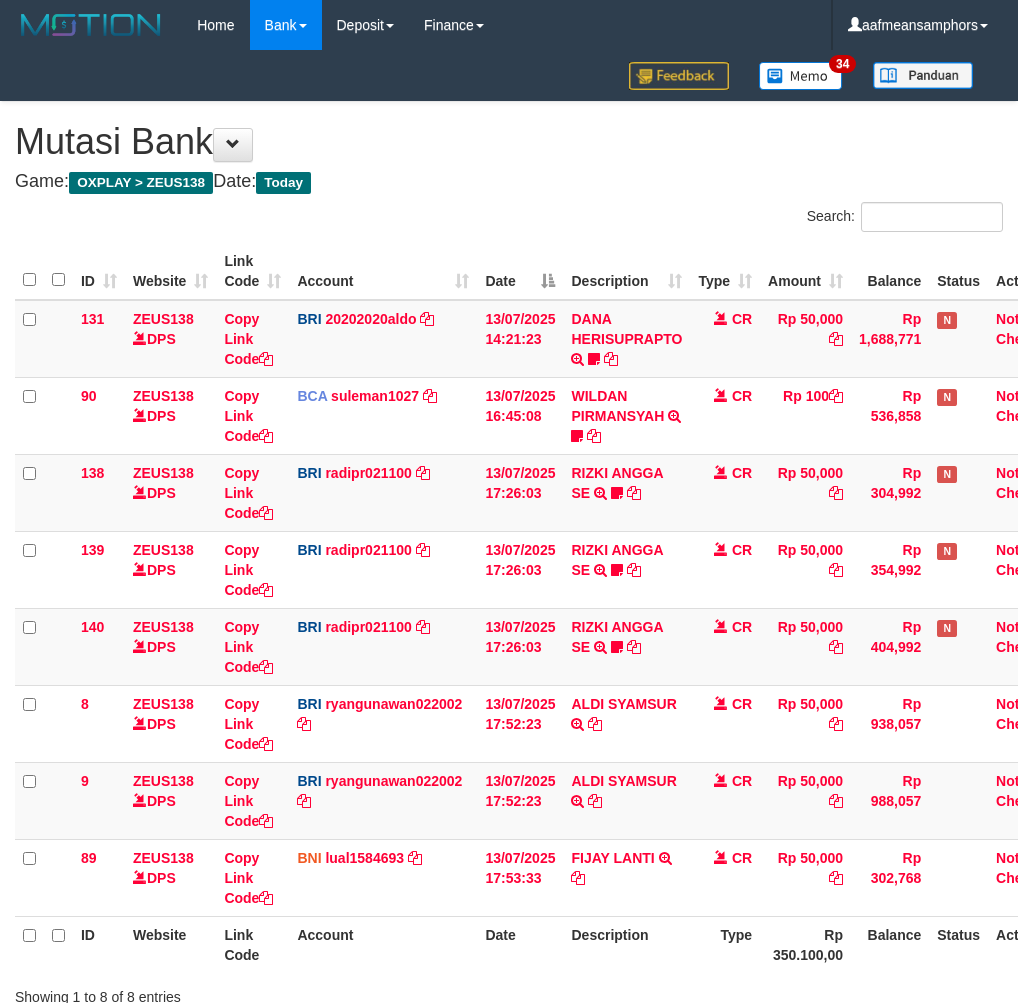 scroll, scrollTop: 106, scrollLeft: 0, axis: vertical 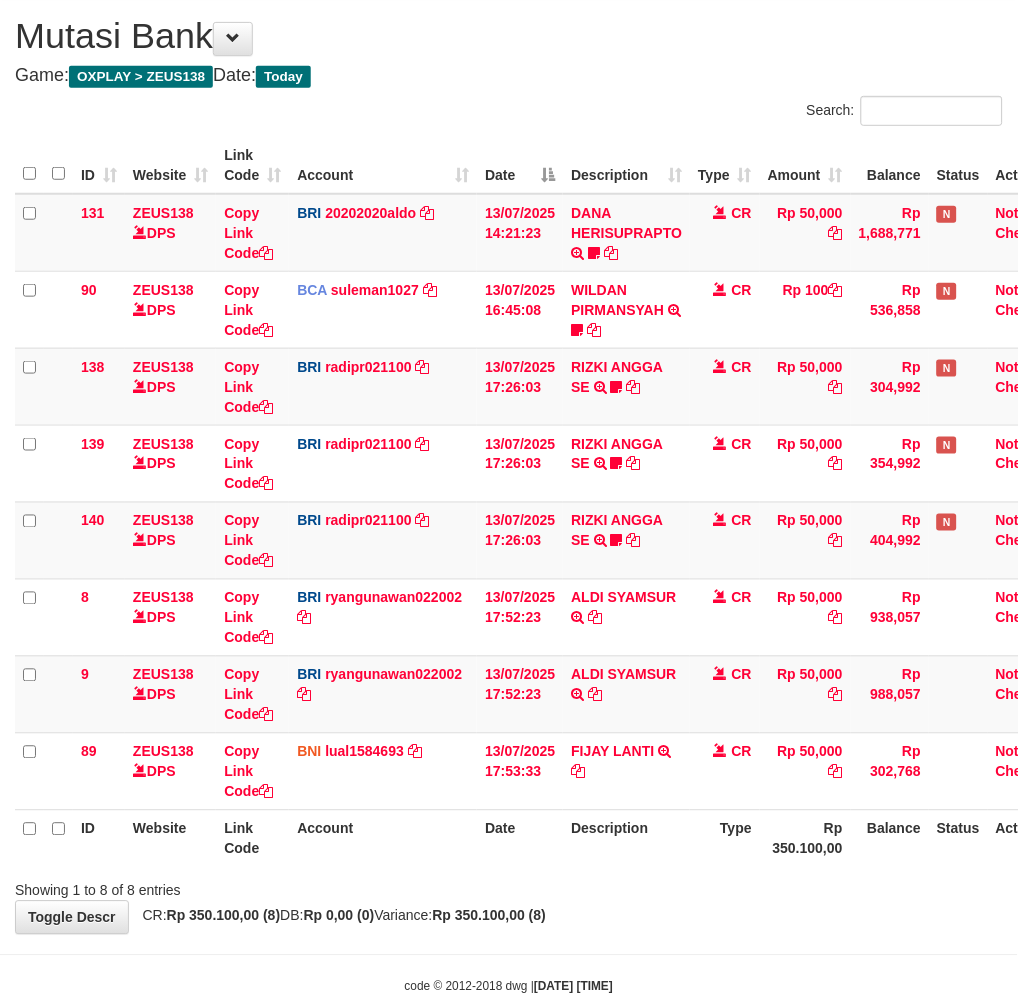 click on "Description" at bounding box center (626, 838) 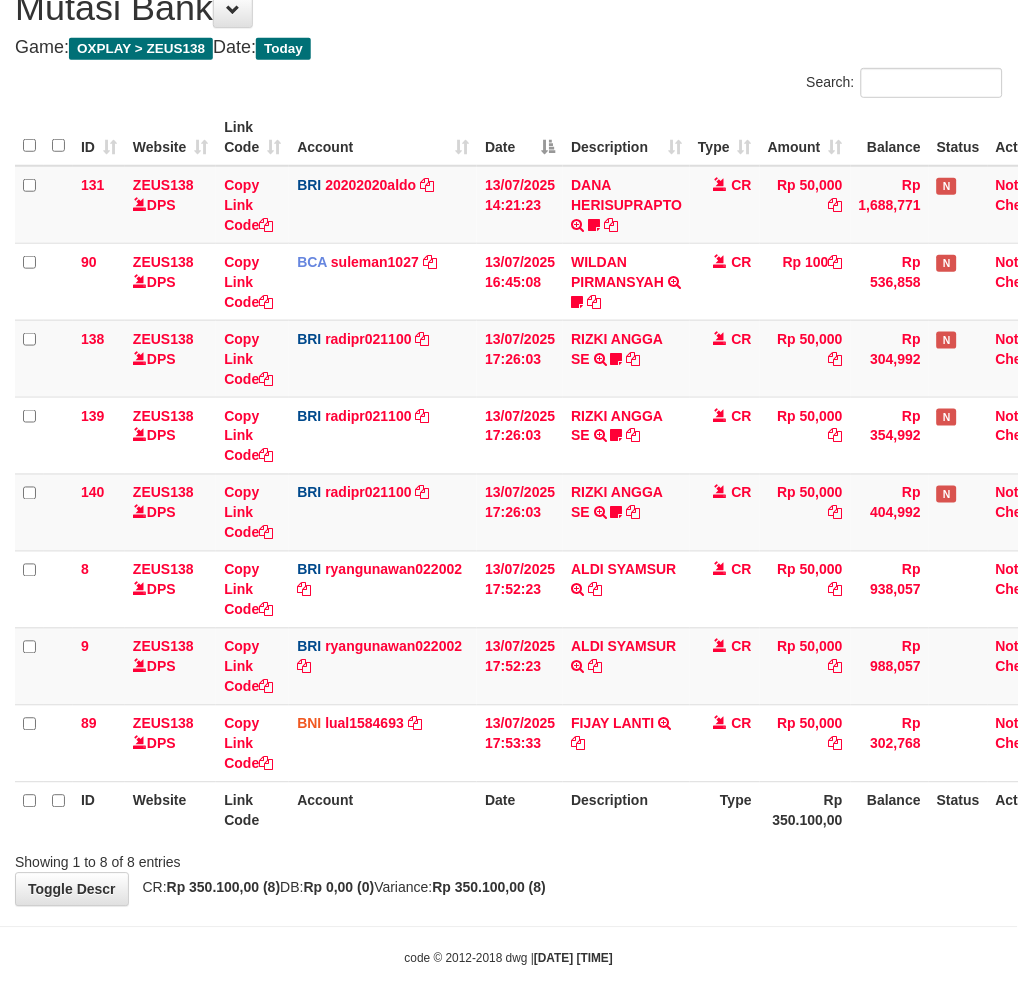scroll, scrollTop: 147, scrollLeft: 0, axis: vertical 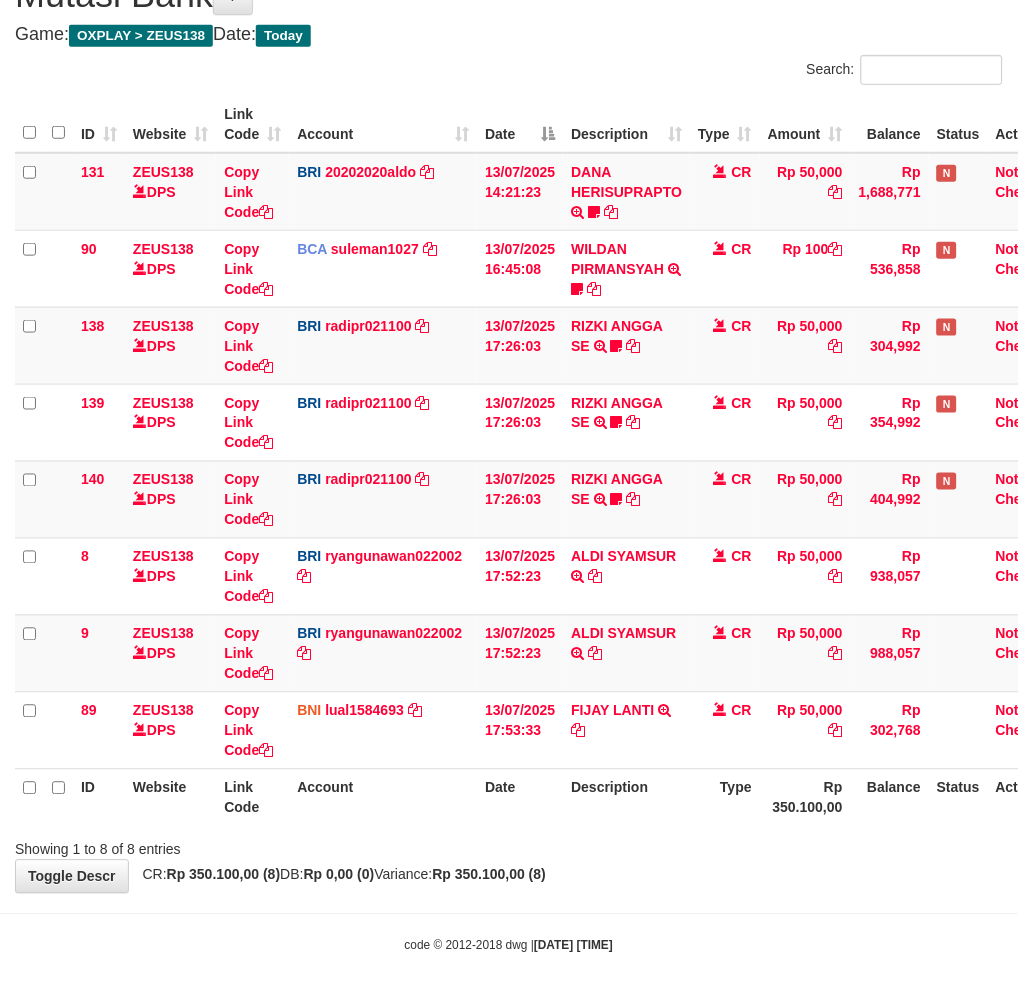 drag, startPoint x: 637, startPoint y: 824, endPoint x: 627, endPoint y: 825, distance: 10.049875 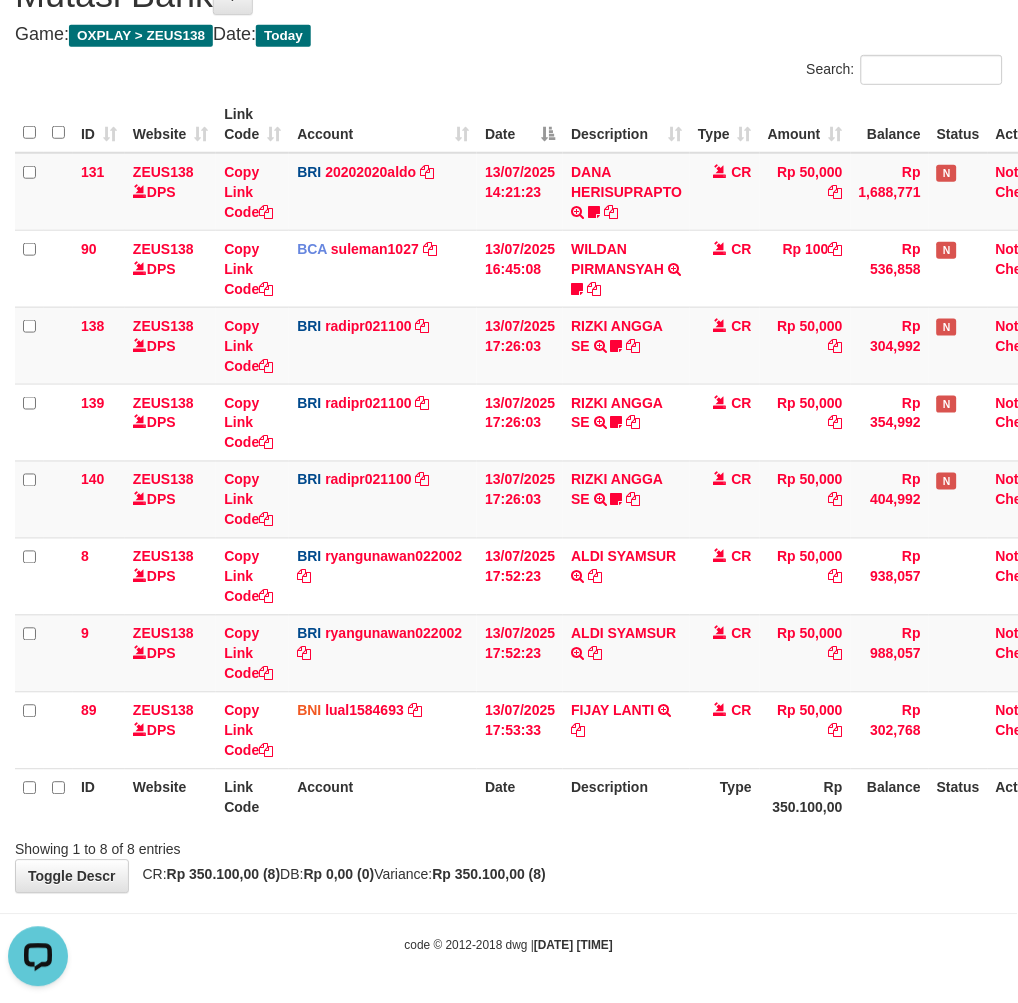 scroll, scrollTop: 0, scrollLeft: 0, axis: both 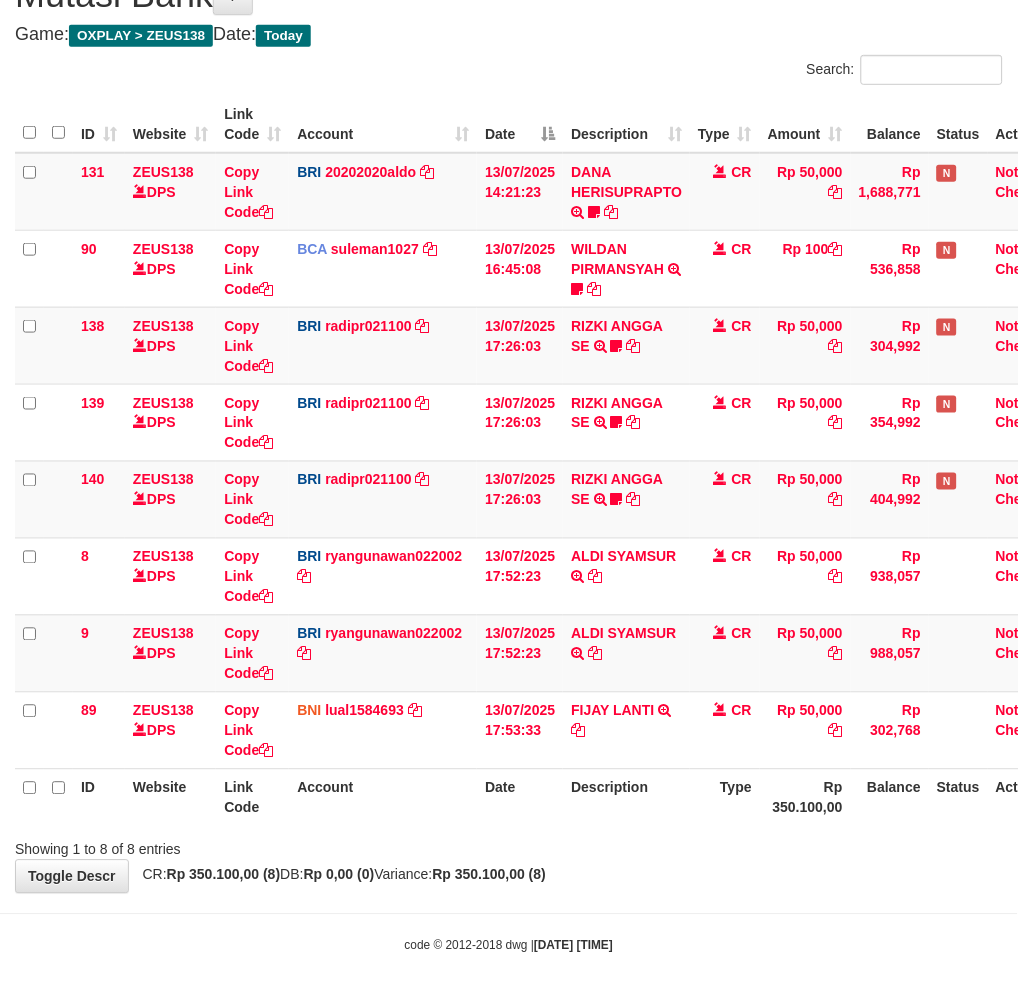 click on "**********" at bounding box center (509, 424) 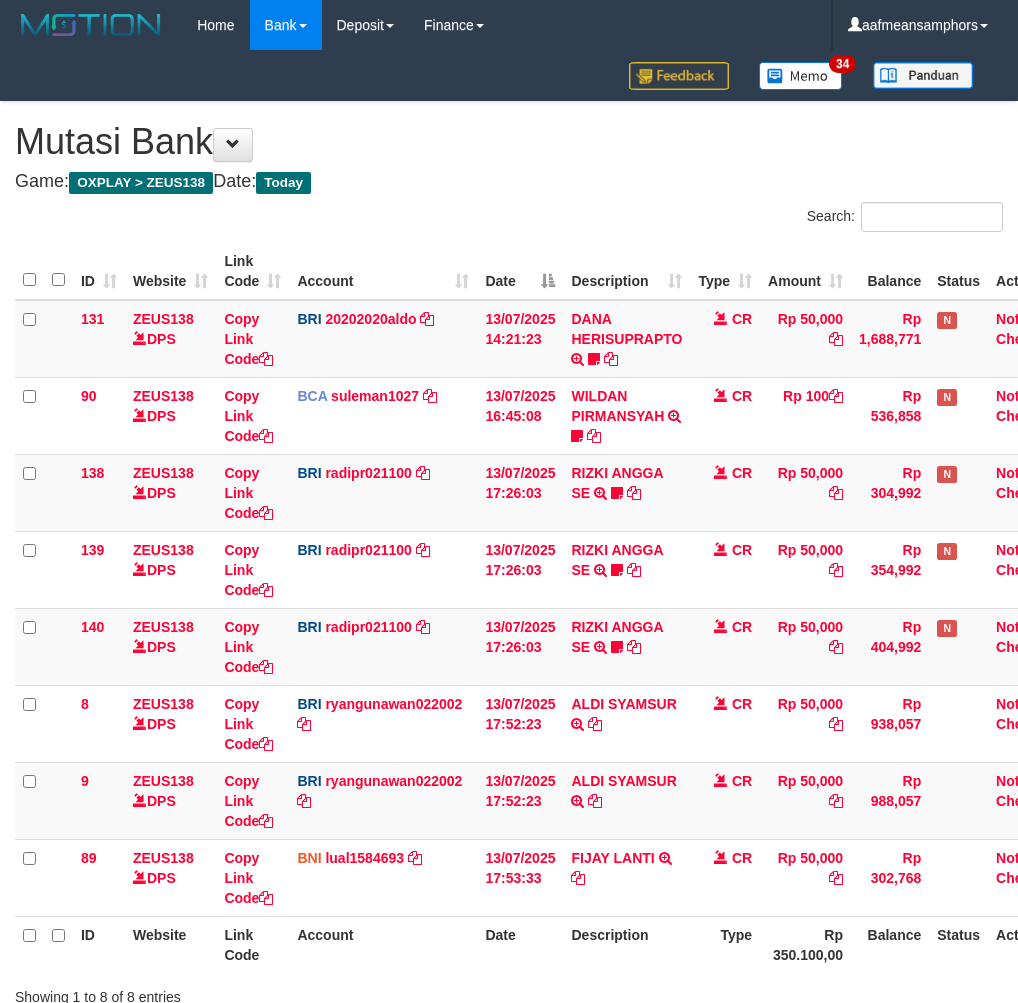 scroll, scrollTop: 147, scrollLeft: 0, axis: vertical 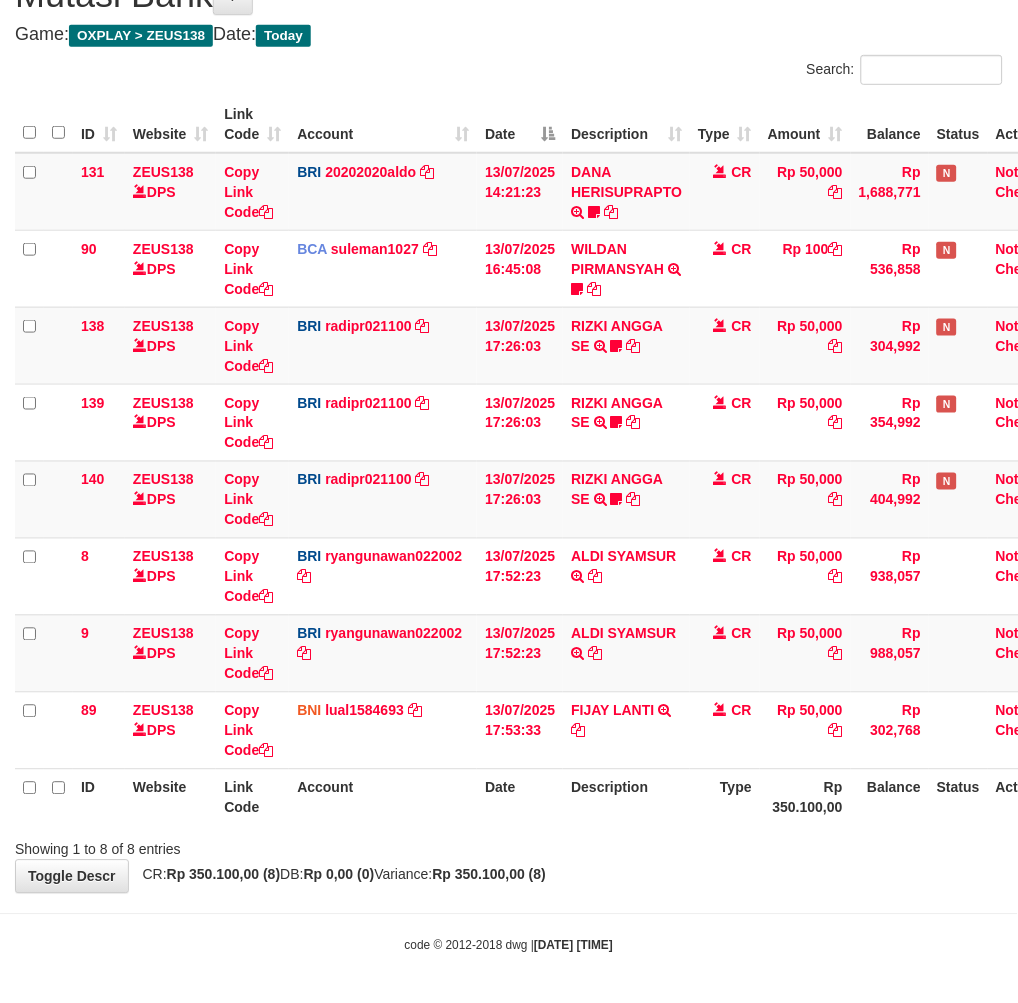 click on "Search:
ID Website Link Code Account Date Description Type Amount Balance Status Action
131
ZEUS138    DPS
Copy Link Code
BRI
20202020aldo
DPS
[FIRST] [LAST]
mutasi_20250713_3778 | 131
mutasi_20250713_3778 | 131
13/07/2025 14:21:23
[FIRST] [LAST]            TRANSFER NBMB [FIRST] [LAST] TO [FIRST] [LAST]    [LAST]
CR
Rp 50,000
Rp 1,688,771
N
Note
Check
90
ZEUS138    DPS
Copy Link Code
BCA
suleman1027" at bounding box center [509, 457] 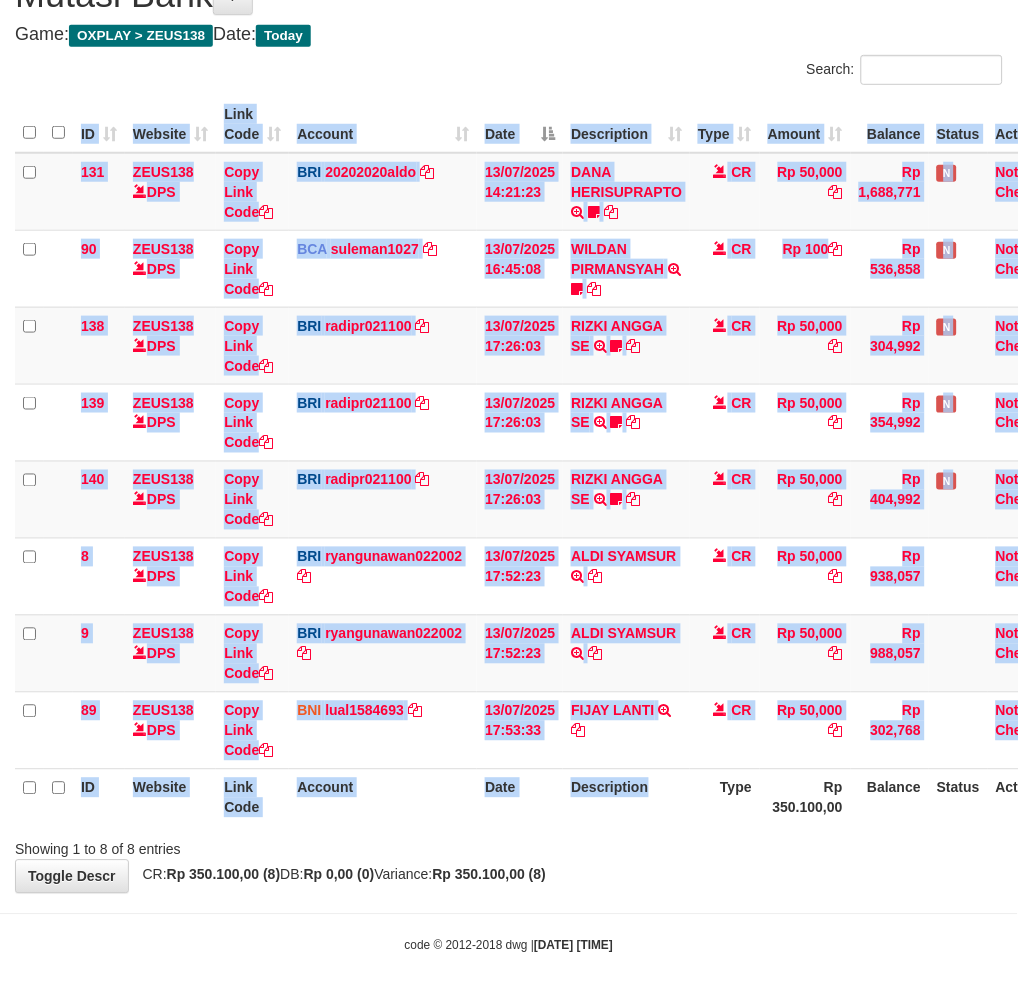 click on "ID Website Link Code Account Date Description Type Amount Balance Status Action
131
ZEUS138    DPS
Copy Link Code
BRI
20202020aldo
DPS
[FIRST] [LAST]
mutasi_20250713_3778 | 131
mutasi_20250713_3778 | 131
13/07/2025 14:21:23
[FIRST] [LAST]            TRANSFER NBMB [FIRST] [LAST] TO [FIRST] [LAST]    [LAST]
CR
Rp 50,000
Rp 1,688,771
N
Note
Check
90
ZEUS138    DPS
Copy Link Code
BCA
suleman1027" at bounding box center (509, 461) 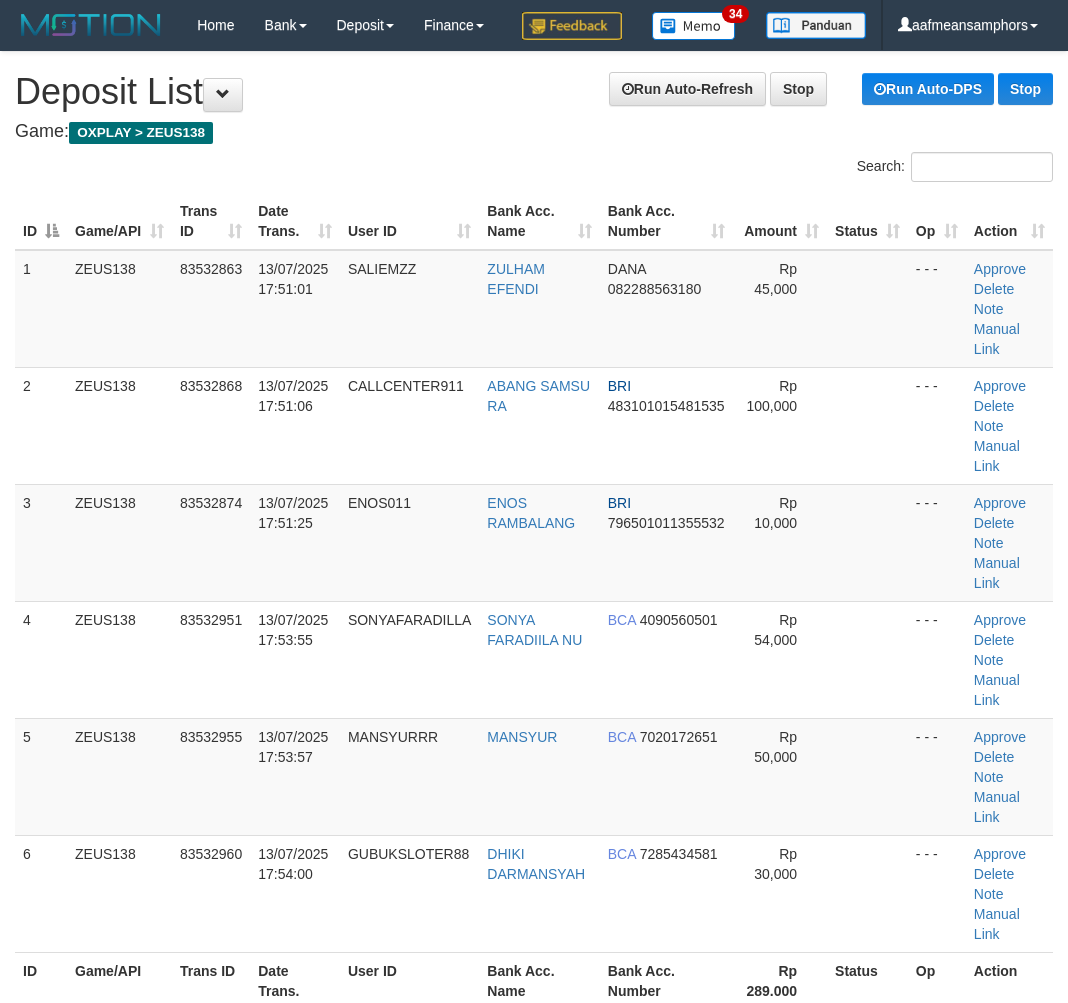 scroll, scrollTop: 0, scrollLeft: 0, axis: both 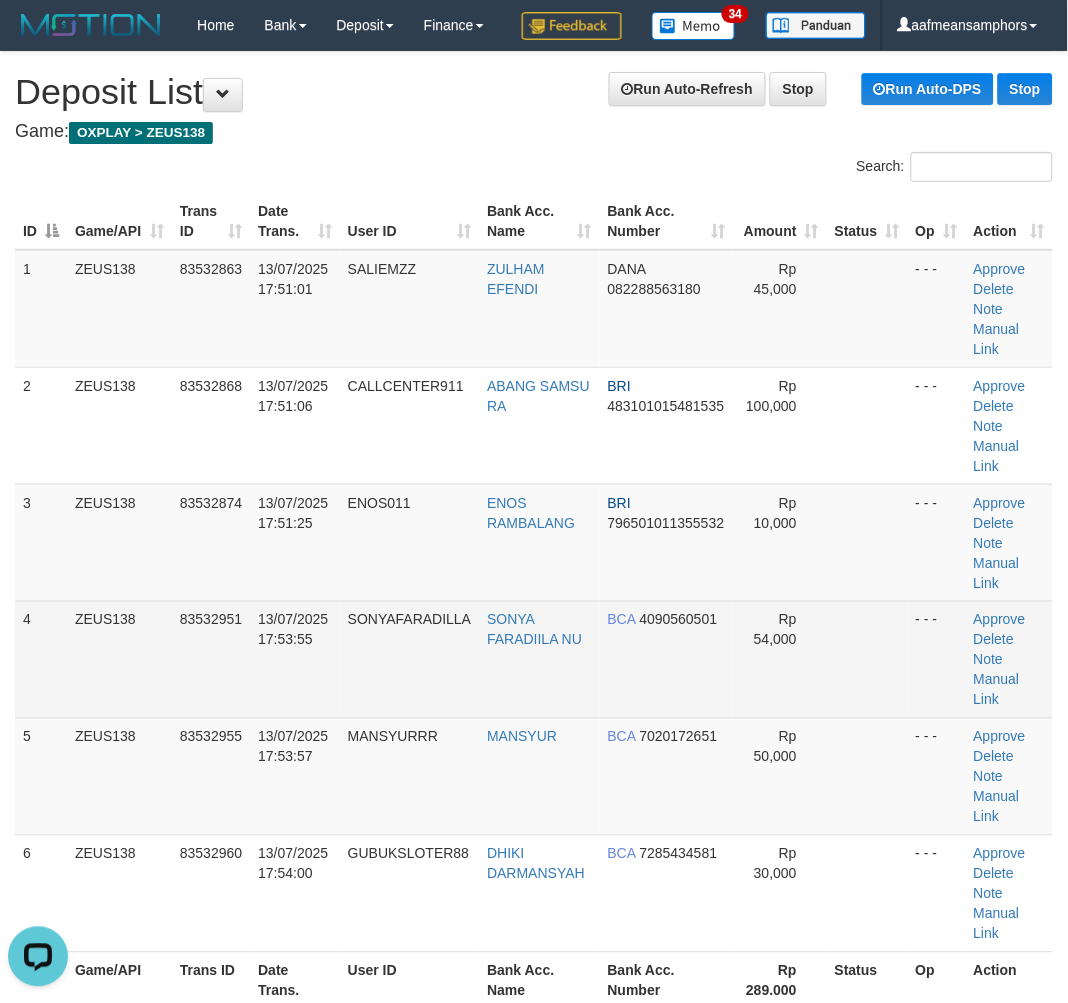 click on "4
ZEUS138
83532951
[DATE] [TIME]
[LAST]
[LAST] [LAST] NU
BCA
4090560501
Rp 54,000
- - -
Approve
Delete
Note
Manual Link" at bounding box center [534, 659] 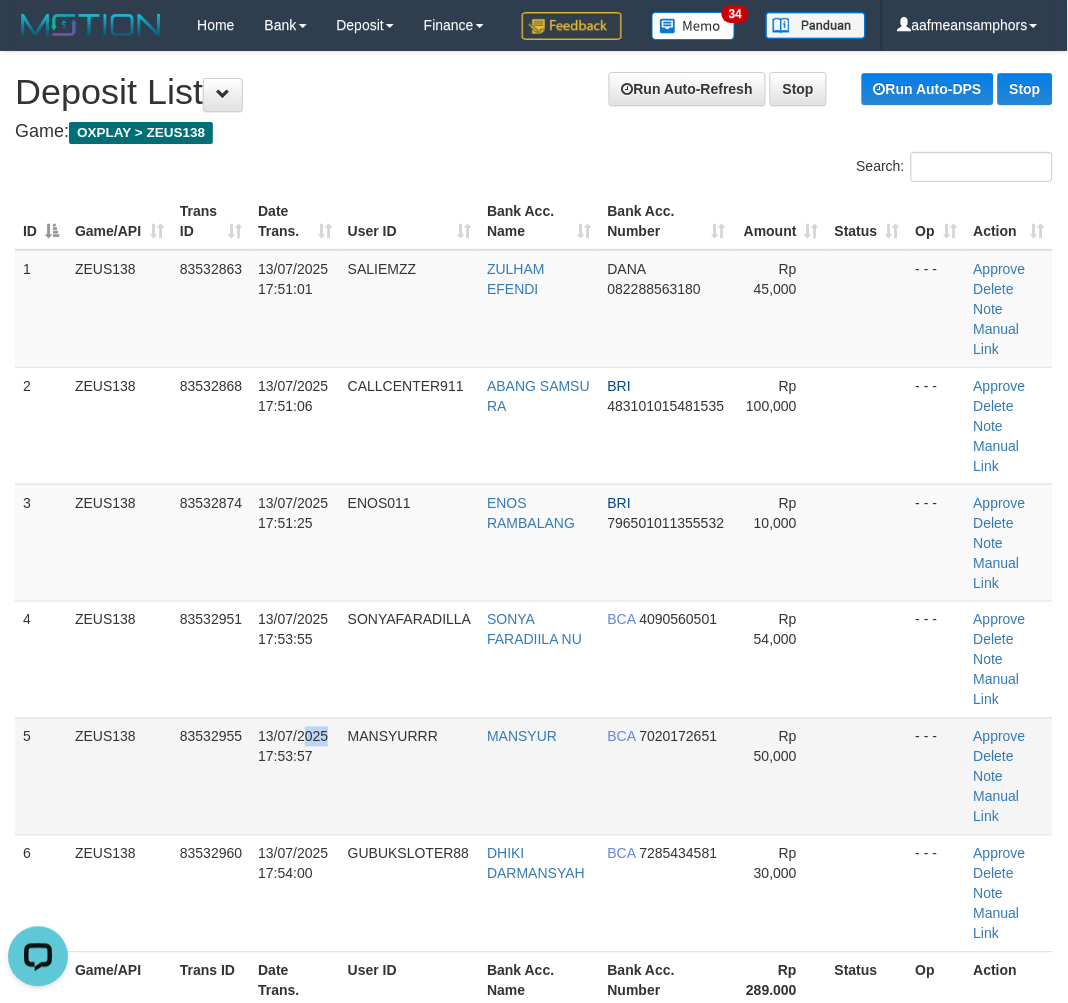 click on "13/07/2025 17:53:57" at bounding box center (293, 747) 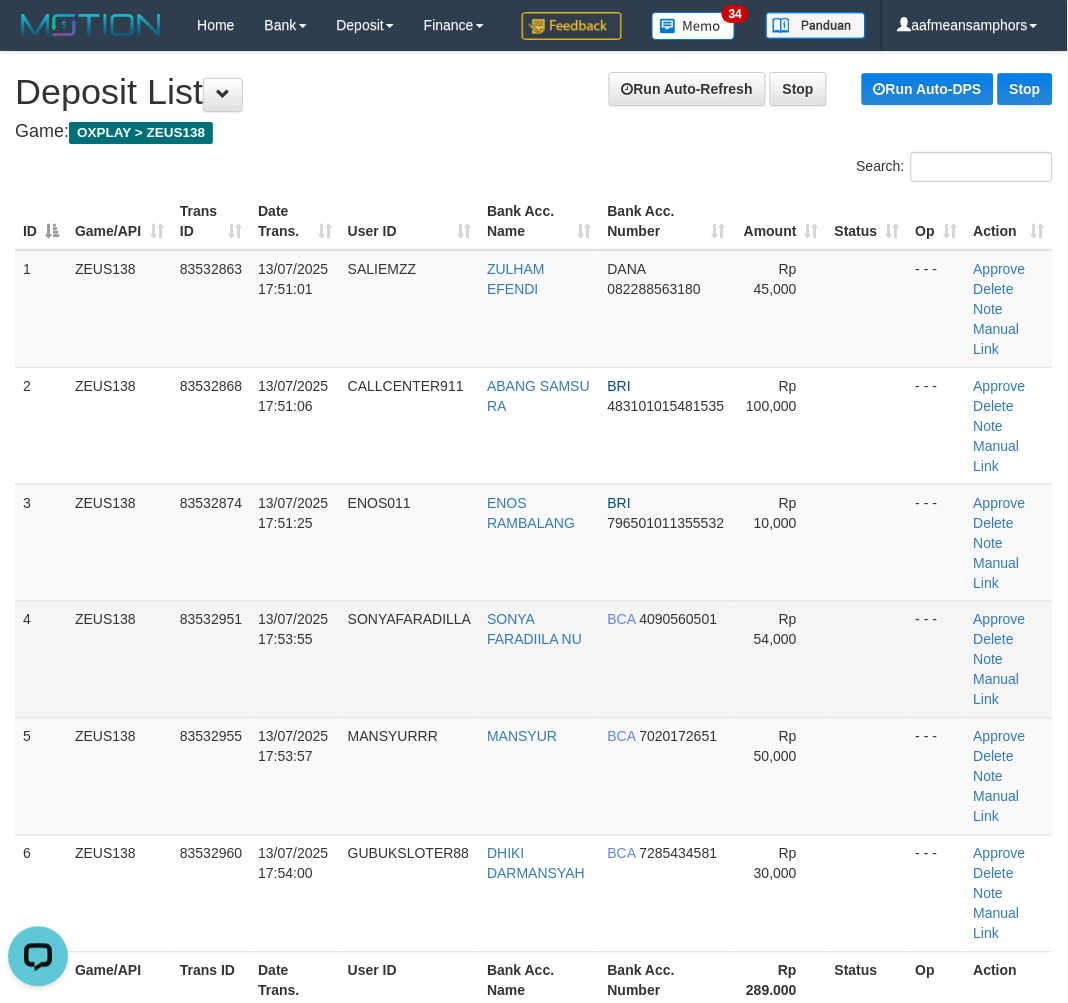 click on "SONYAFARADILLA" at bounding box center (409, 659) 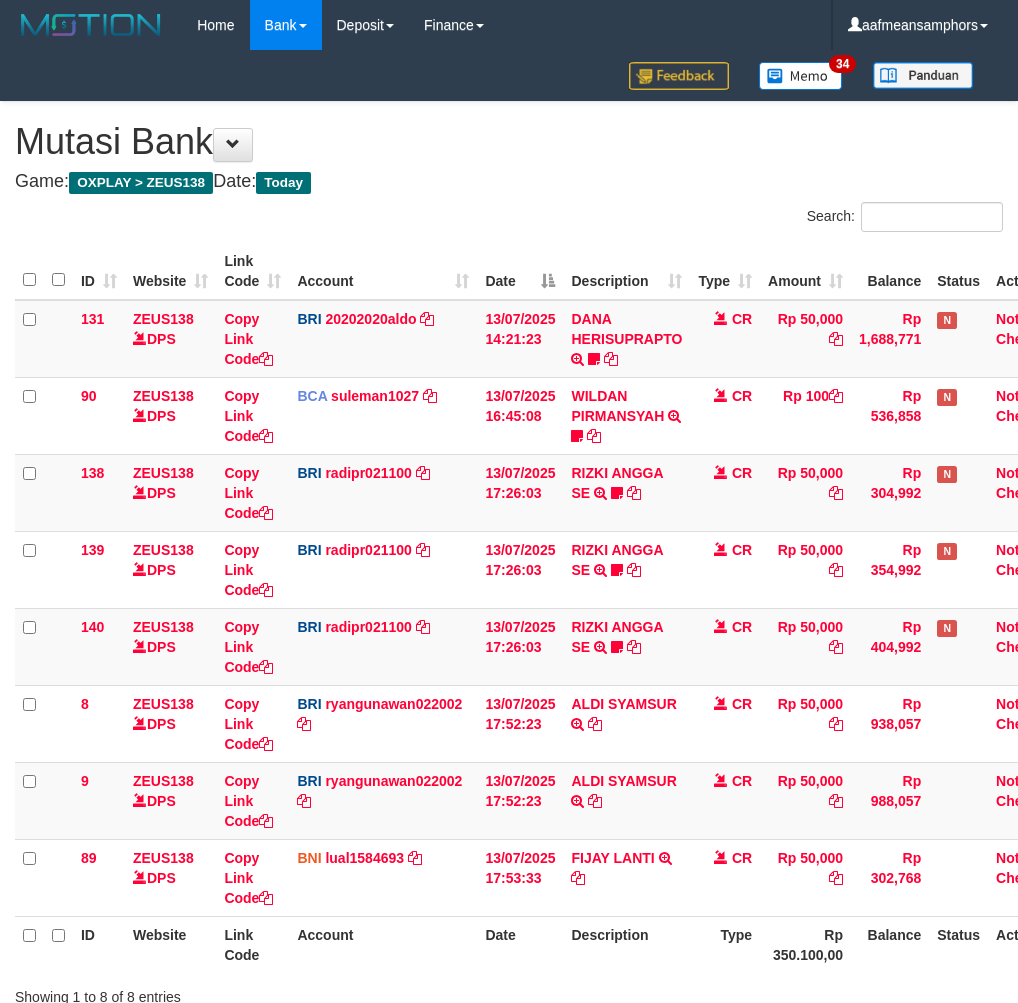 scroll, scrollTop: 147, scrollLeft: 0, axis: vertical 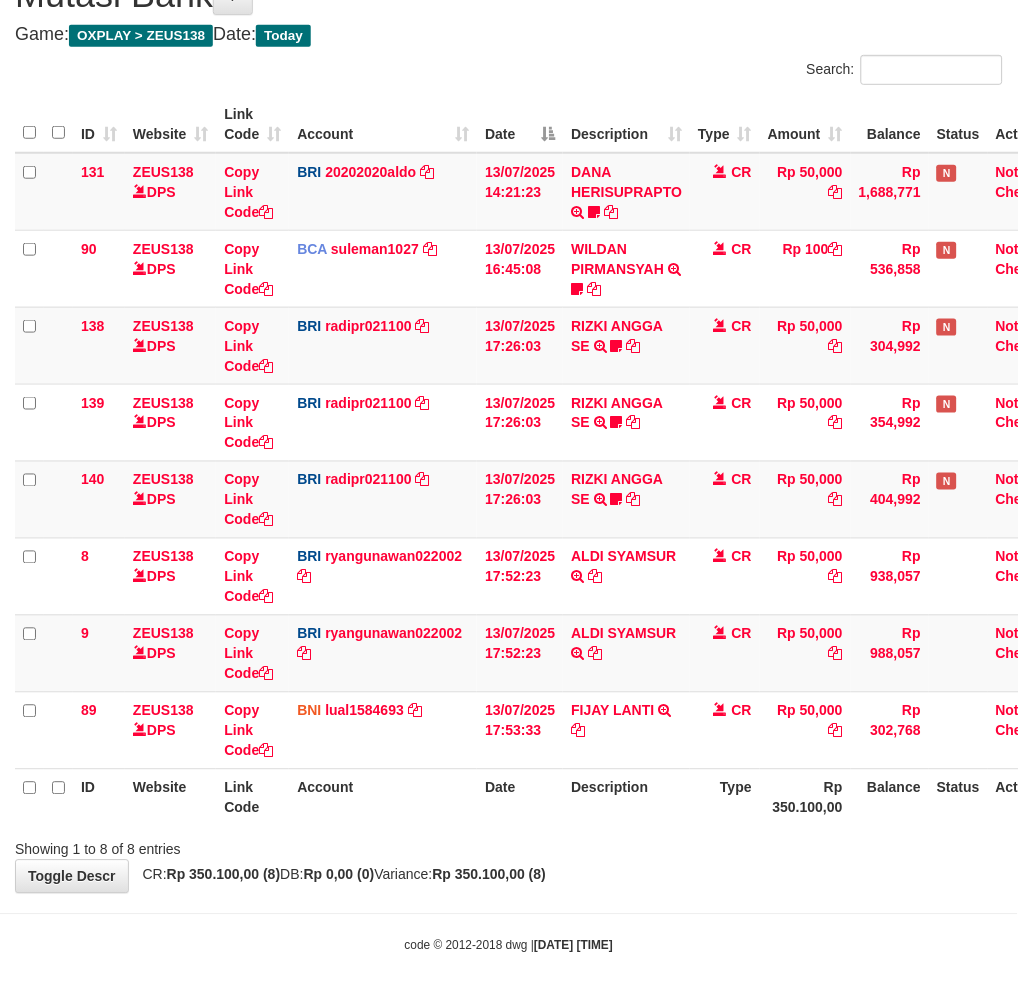 drag, startPoint x: 0, startPoint y: 0, endPoint x: 622, endPoint y: 826, distance: 1034.002 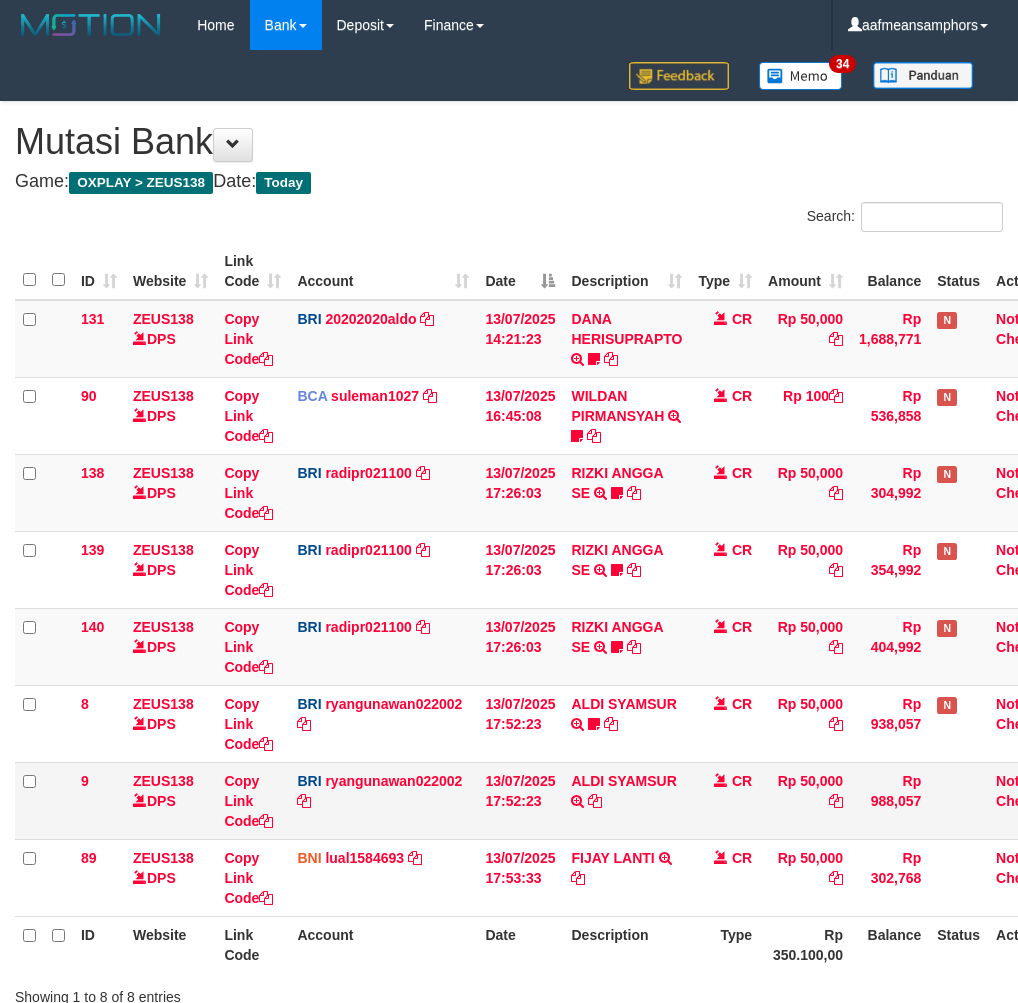 scroll, scrollTop: 147, scrollLeft: 0, axis: vertical 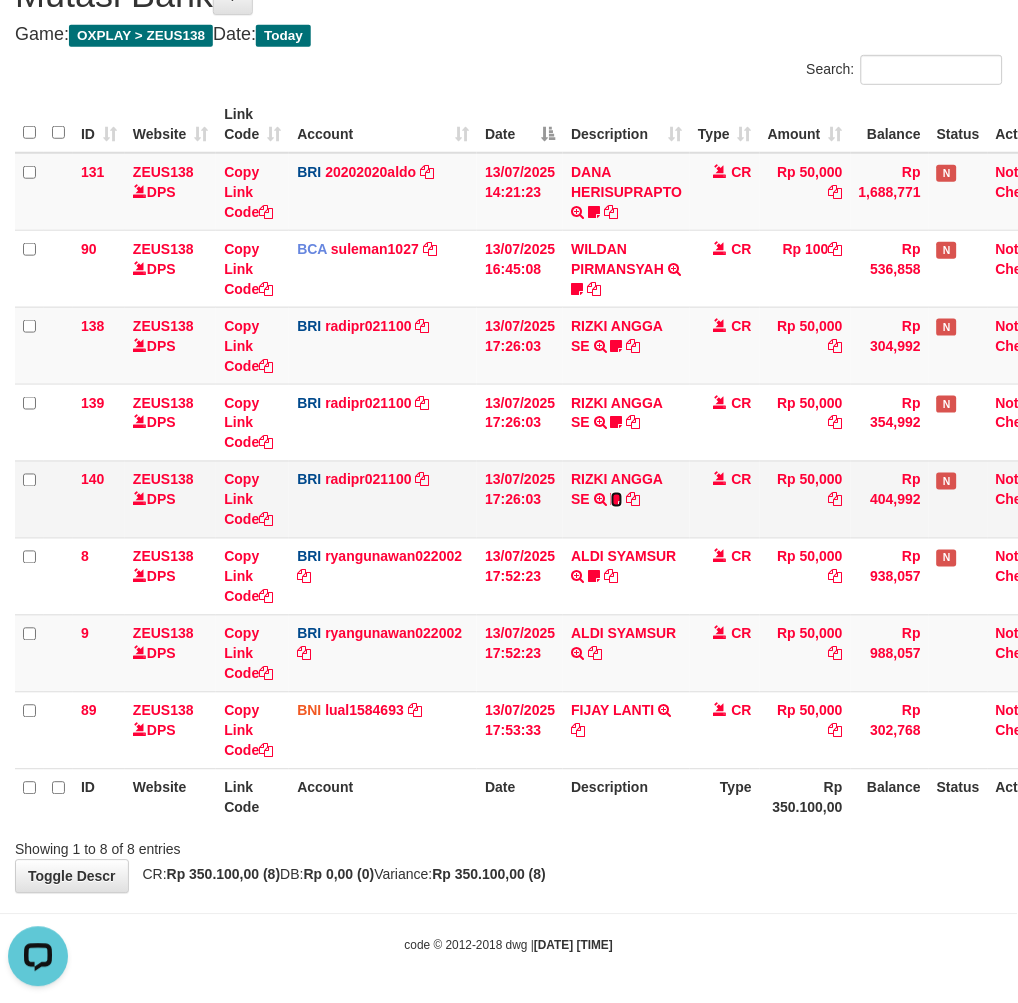 click at bounding box center [617, 500] 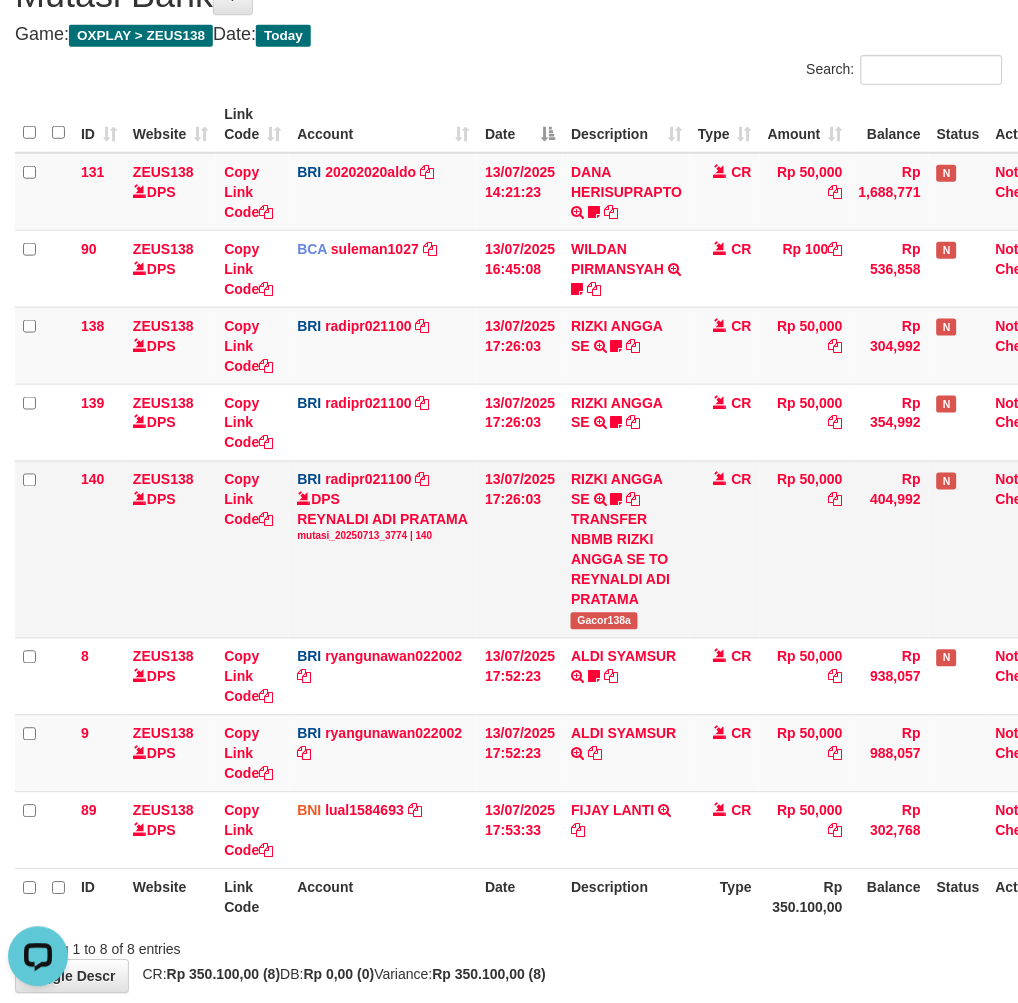 click on "Gacor138a" at bounding box center (604, 621) 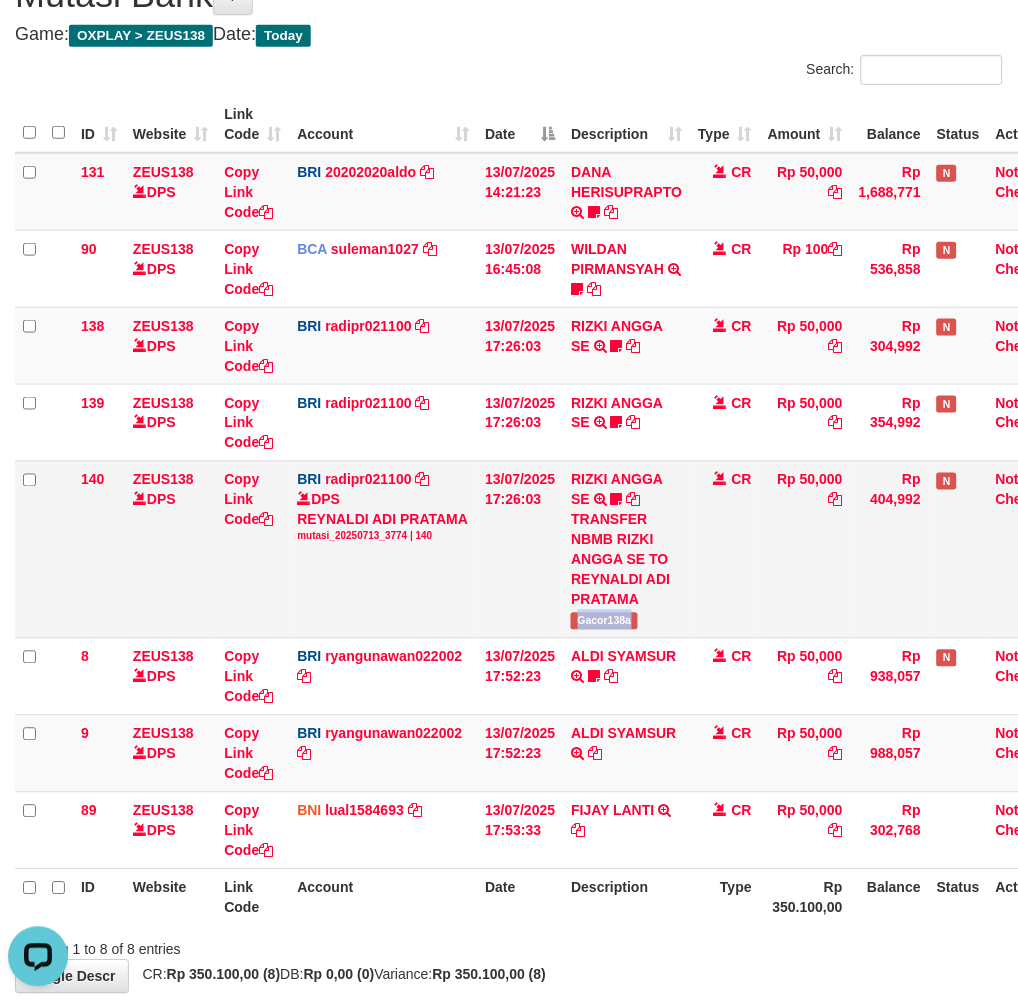 click on "Gacor138a" at bounding box center [604, 621] 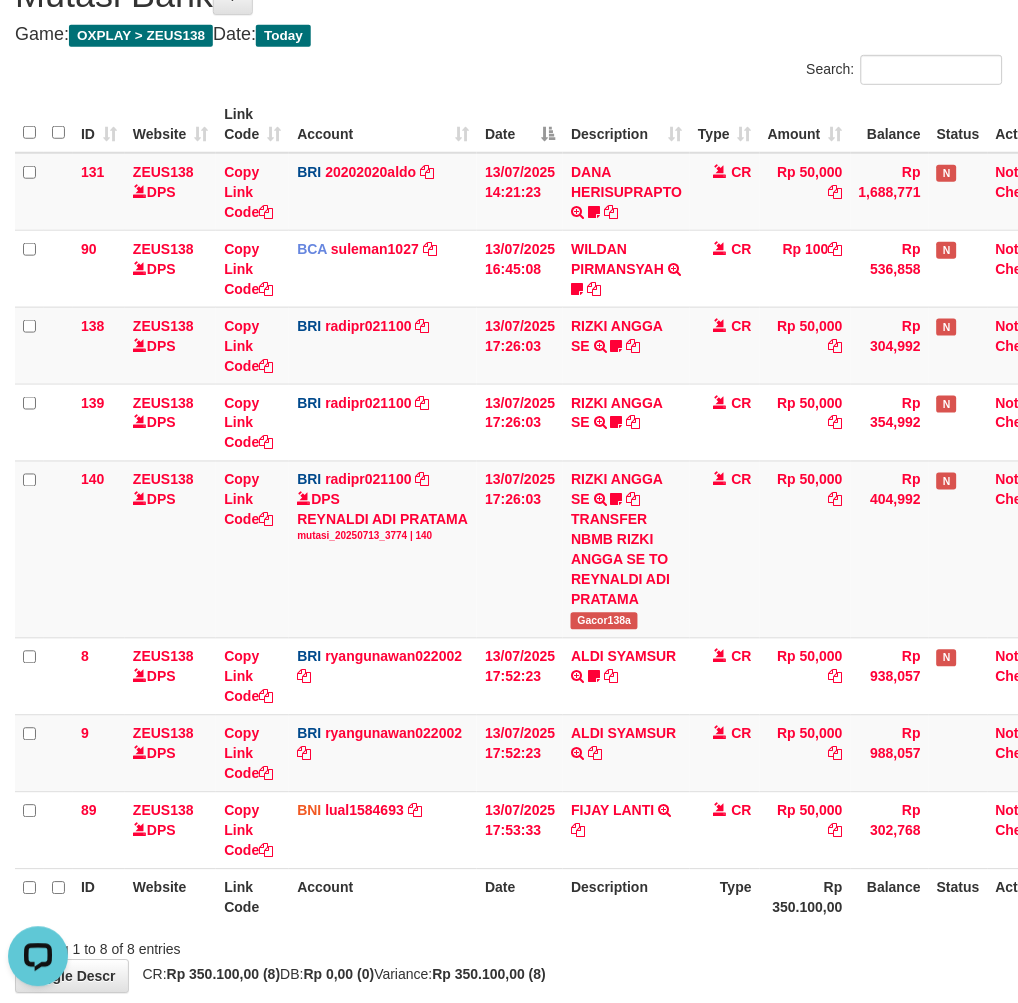 drag, startPoint x: 641, startPoint y: 901, endPoint x: 713, endPoint y: 890, distance: 72.835434 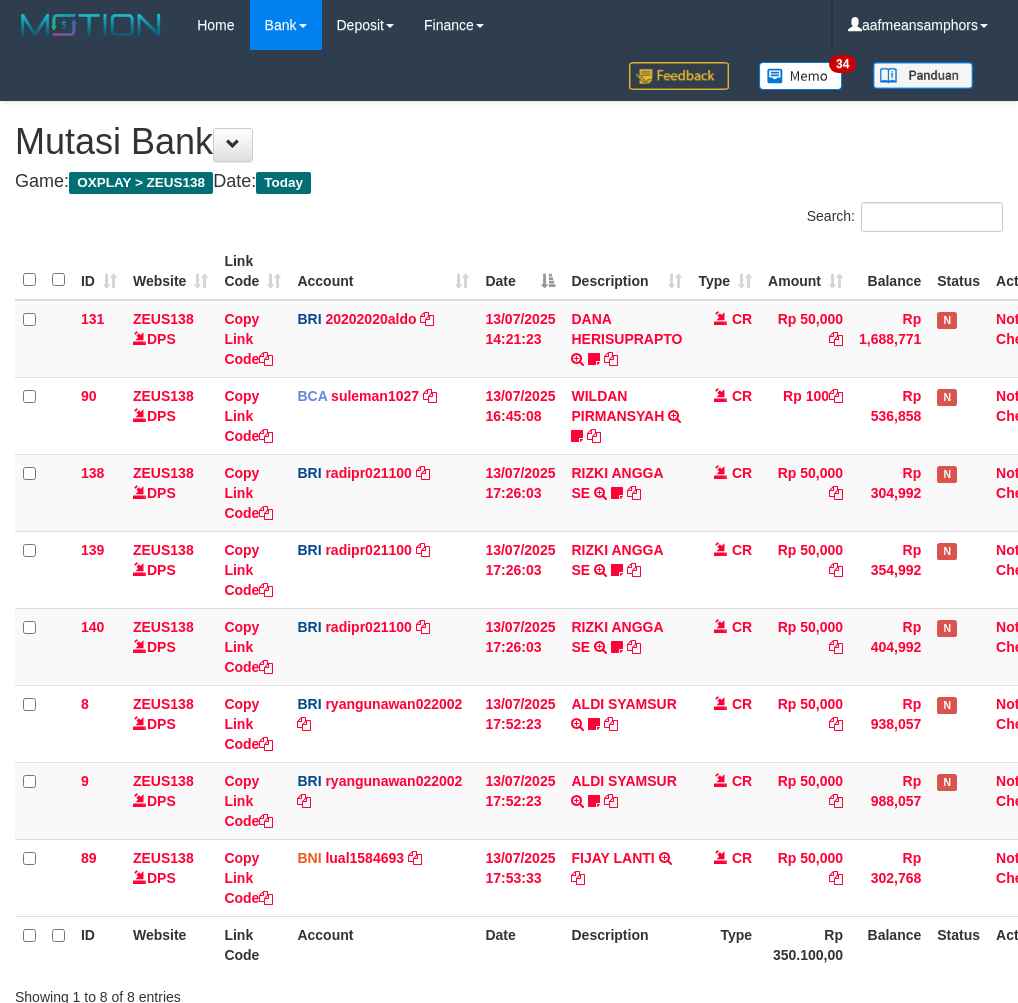 scroll, scrollTop: 147, scrollLeft: 0, axis: vertical 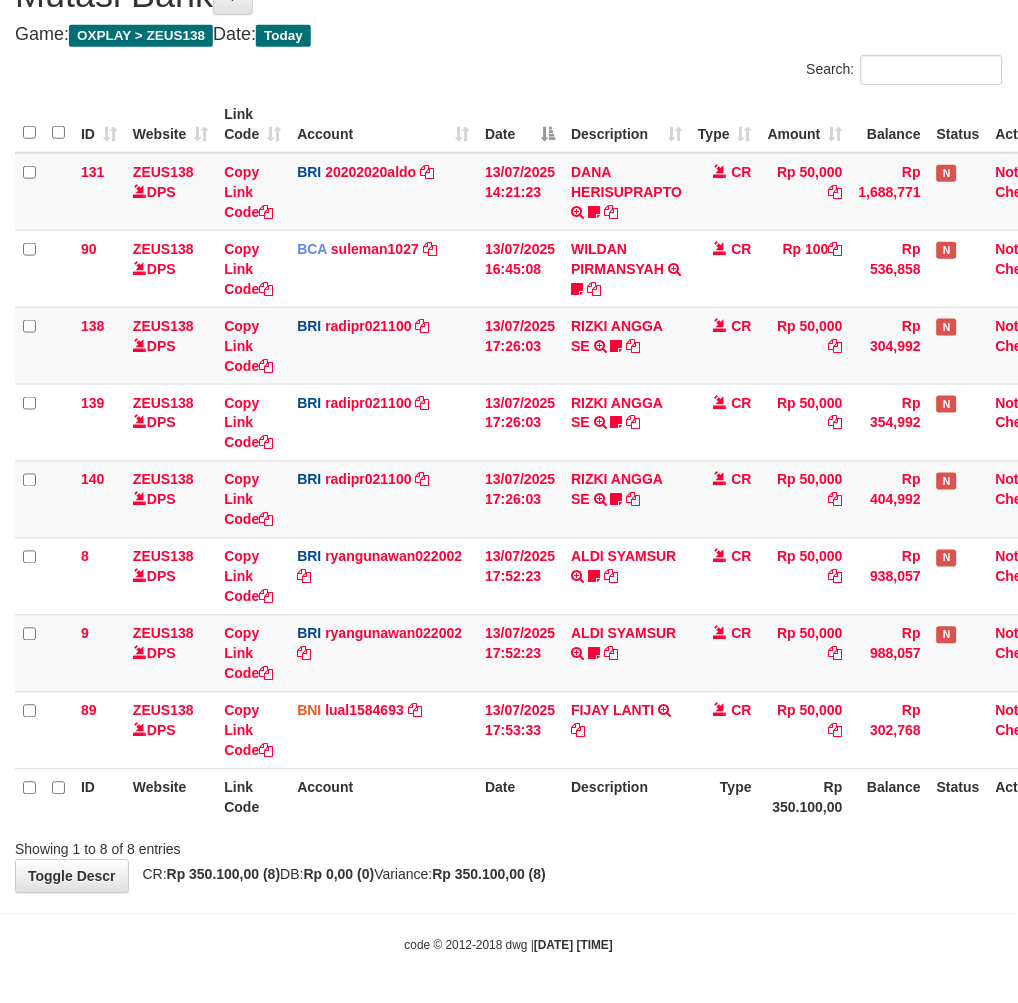 click on "Description" at bounding box center (626, 797) 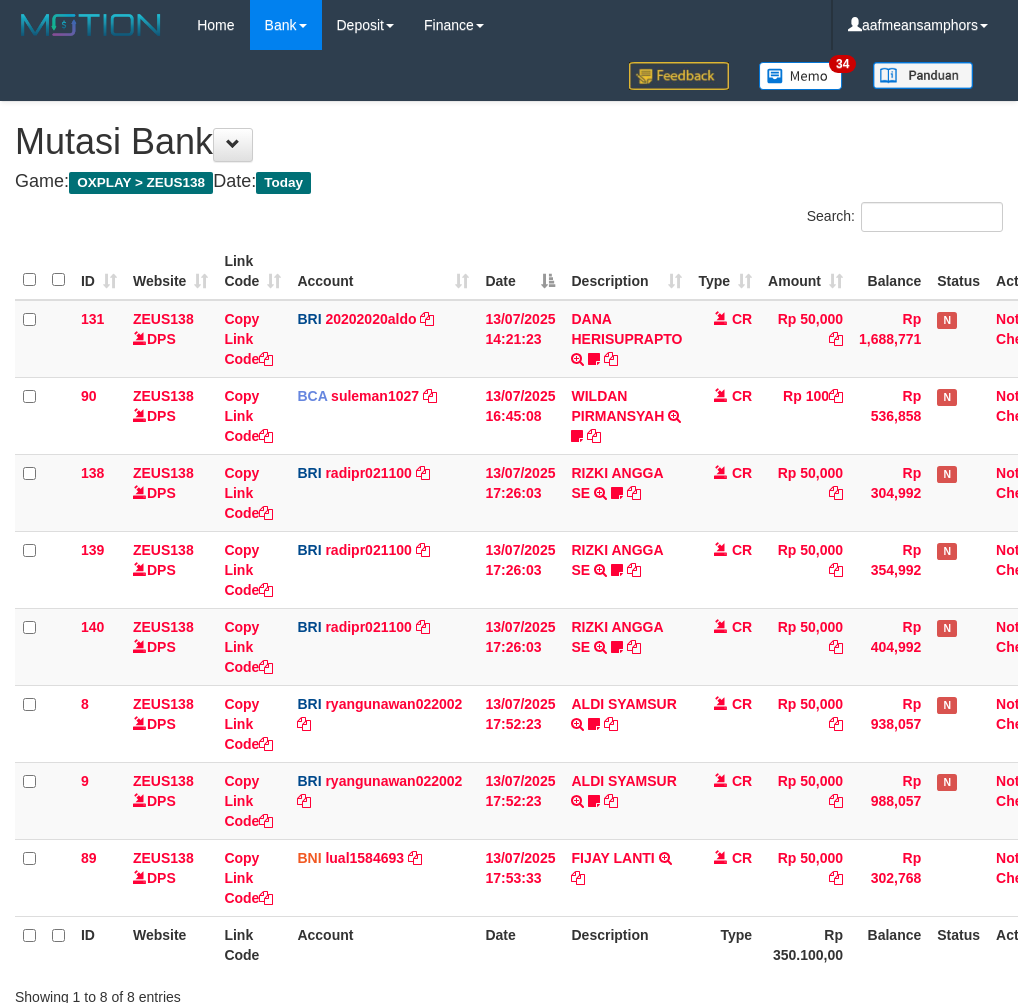 scroll, scrollTop: 147, scrollLeft: 0, axis: vertical 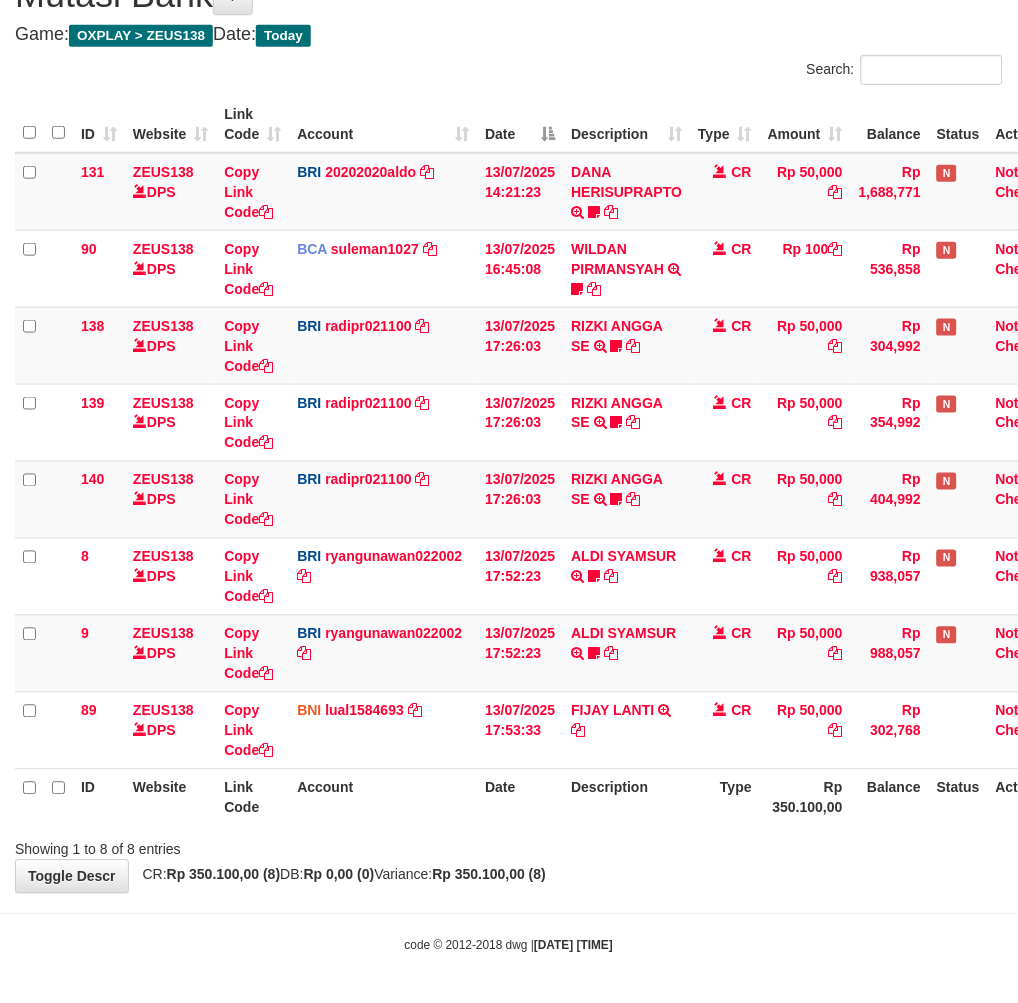 click on "ID Website Link Code Account Date Description Type Rp 350.100,00 Balance Status Action" at bounding box center [542, 797] 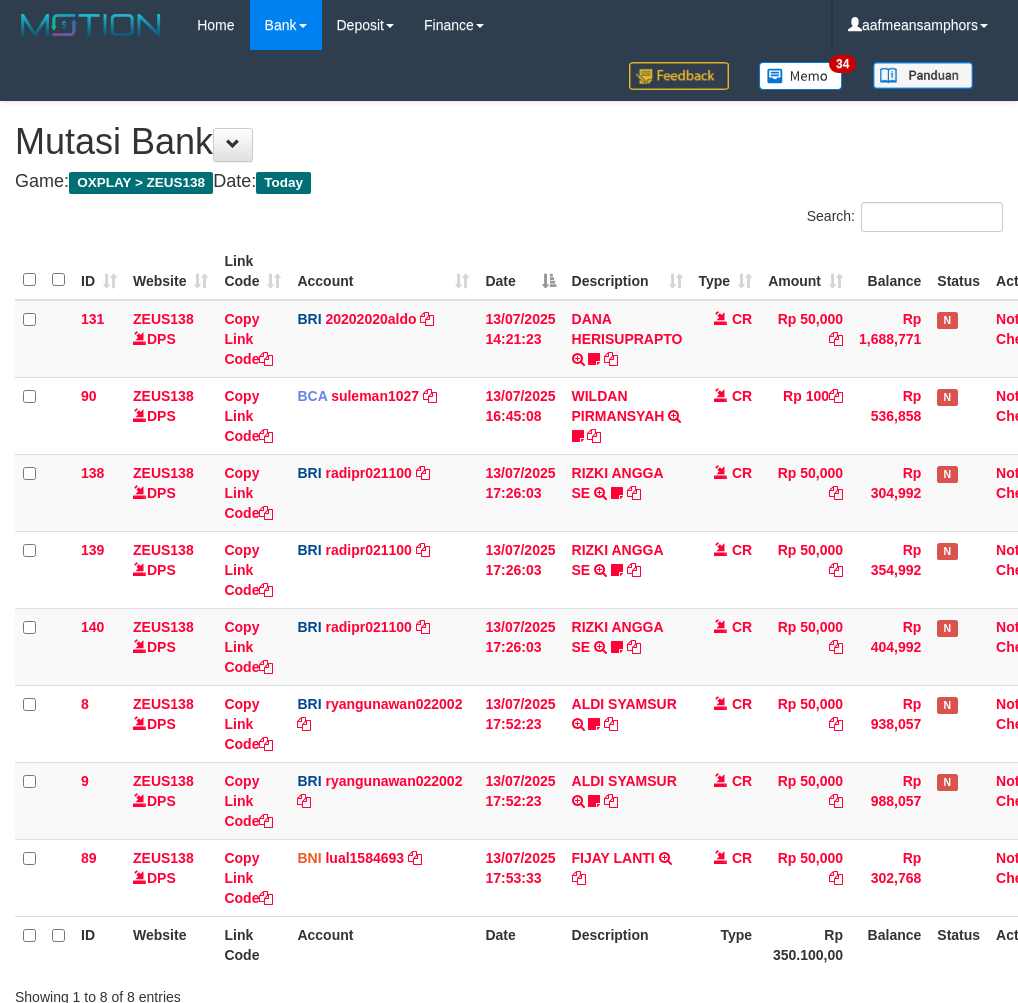click on "Description" at bounding box center (627, 944) 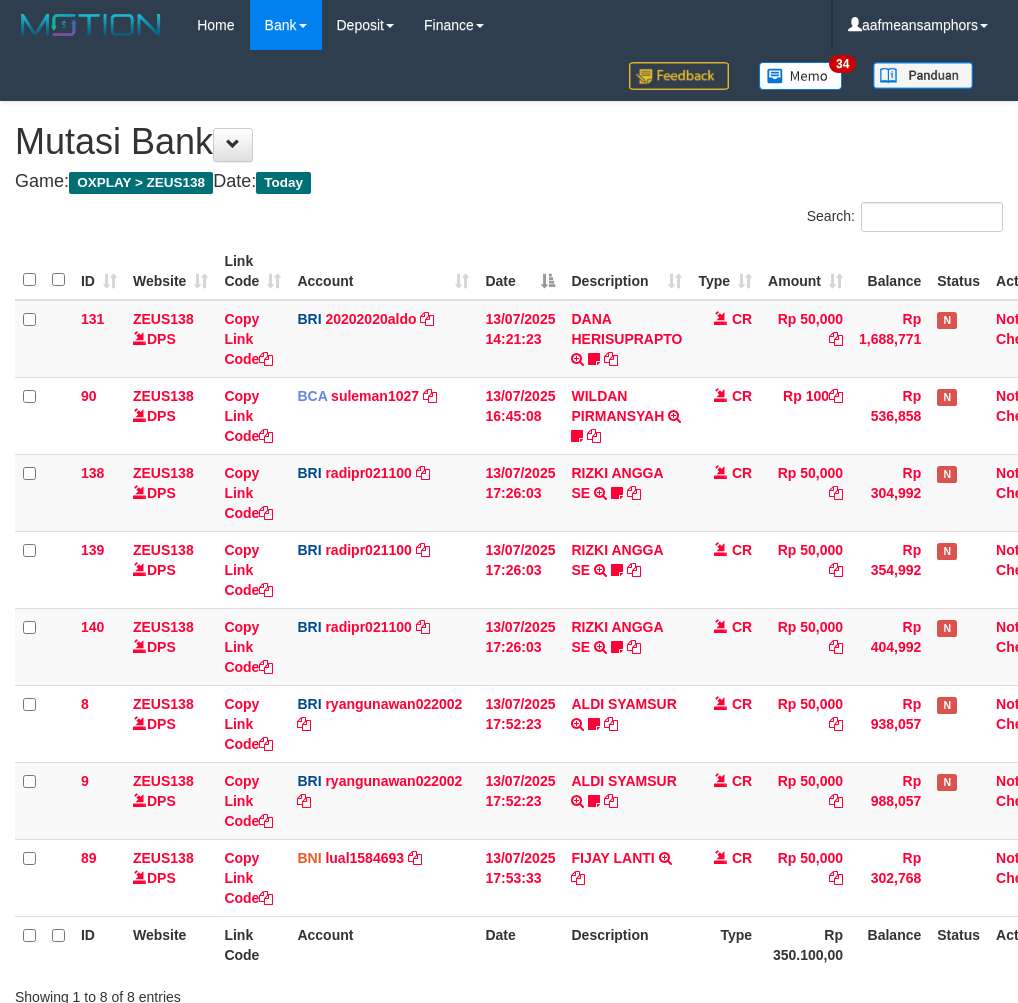 scroll, scrollTop: 147, scrollLeft: 0, axis: vertical 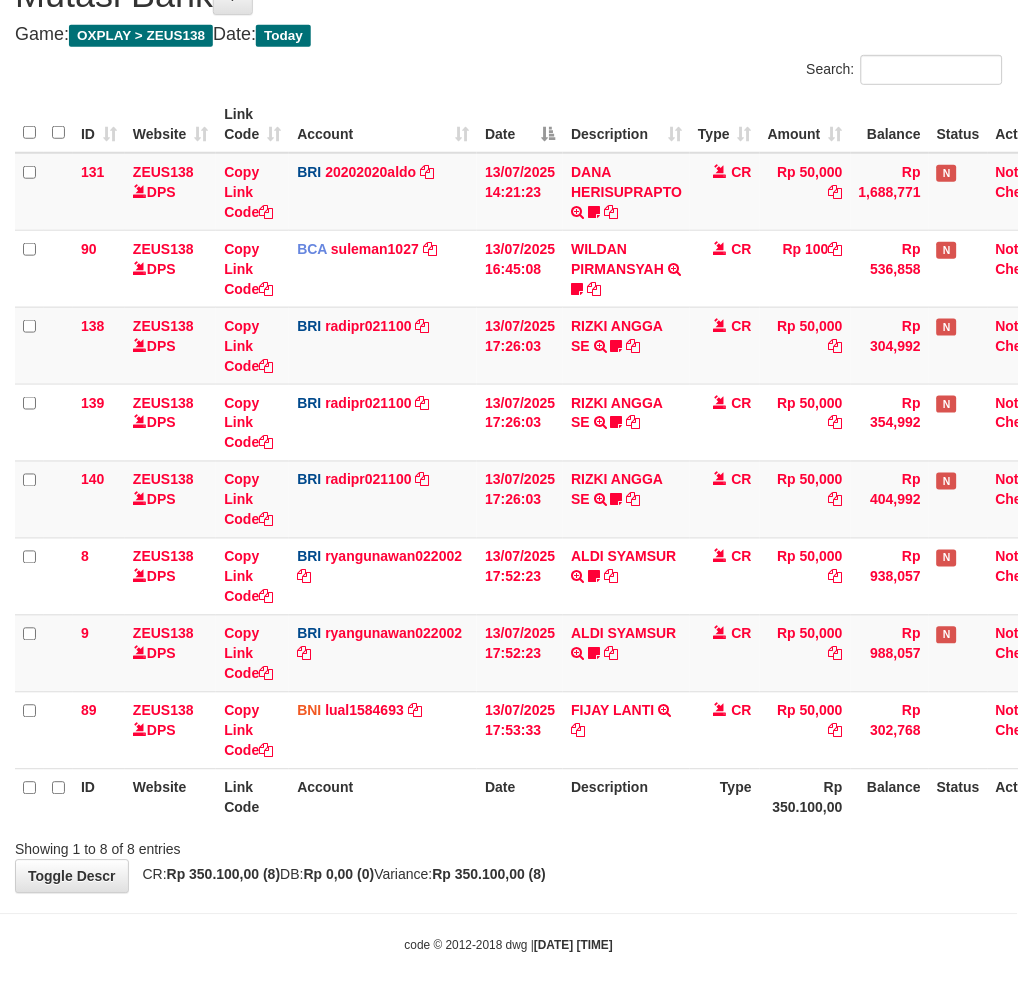 click on "ID Website Link Code Account Date Description Type Rp 350.100,00 Balance Status Action" at bounding box center (542, 797) 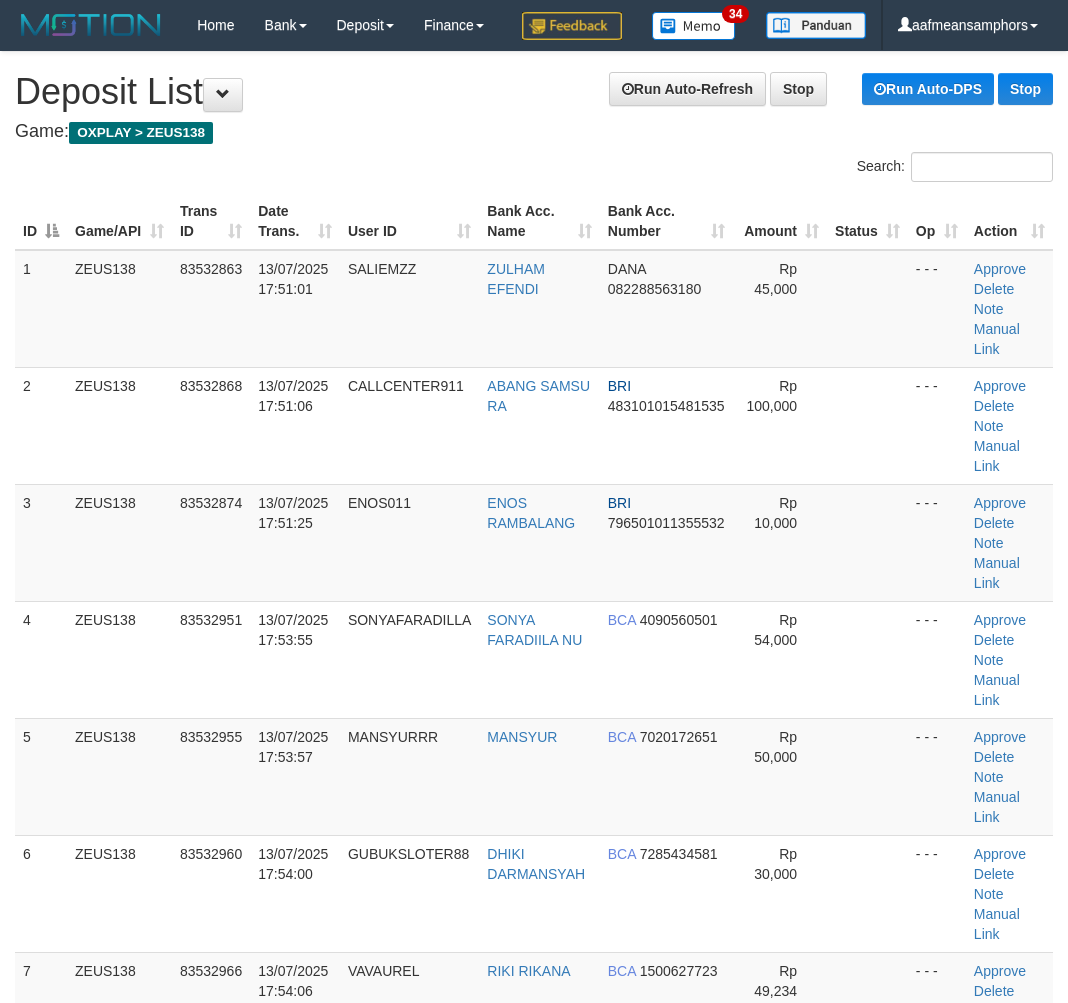 scroll, scrollTop: 0, scrollLeft: 0, axis: both 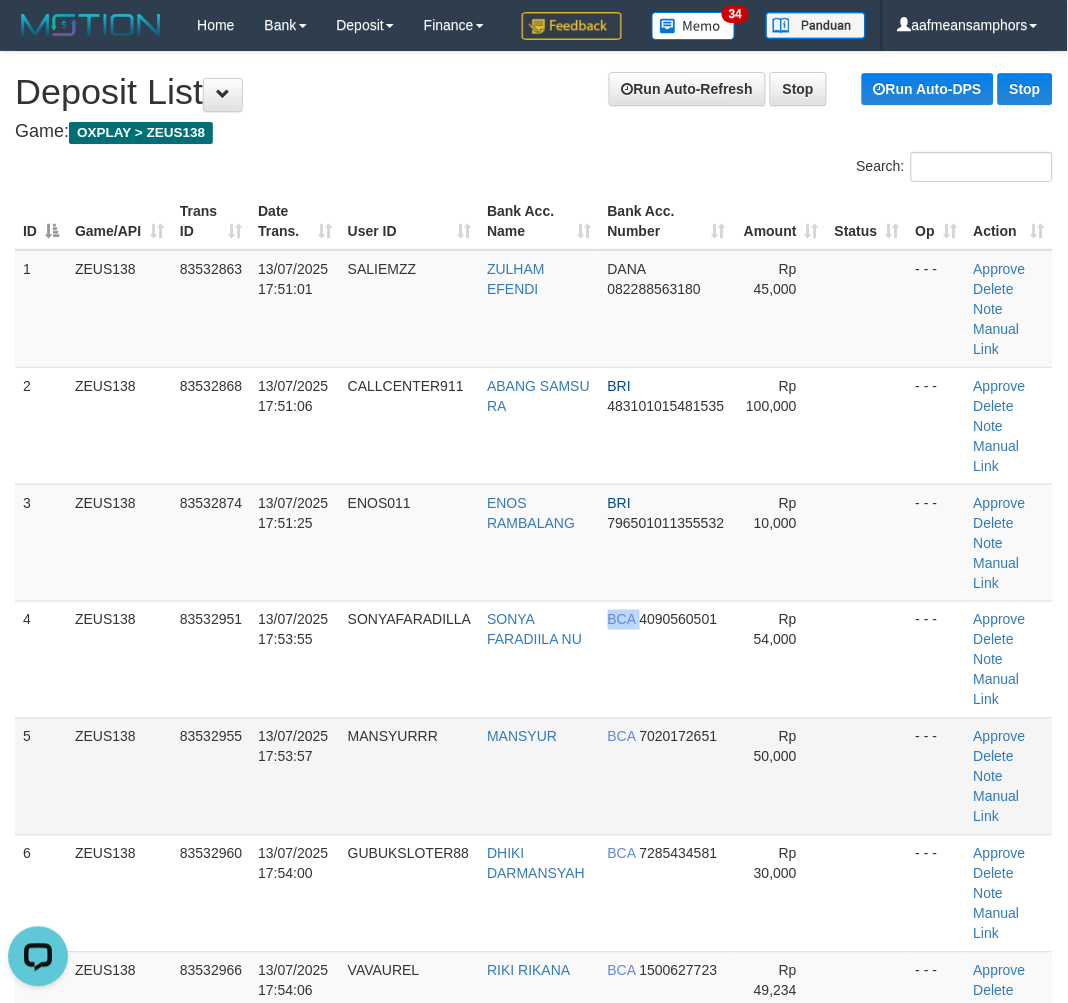 drag, startPoint x: 642, startPoint y: 761, endPoint x: 592, endPoint y: 771, distance: 50.990196 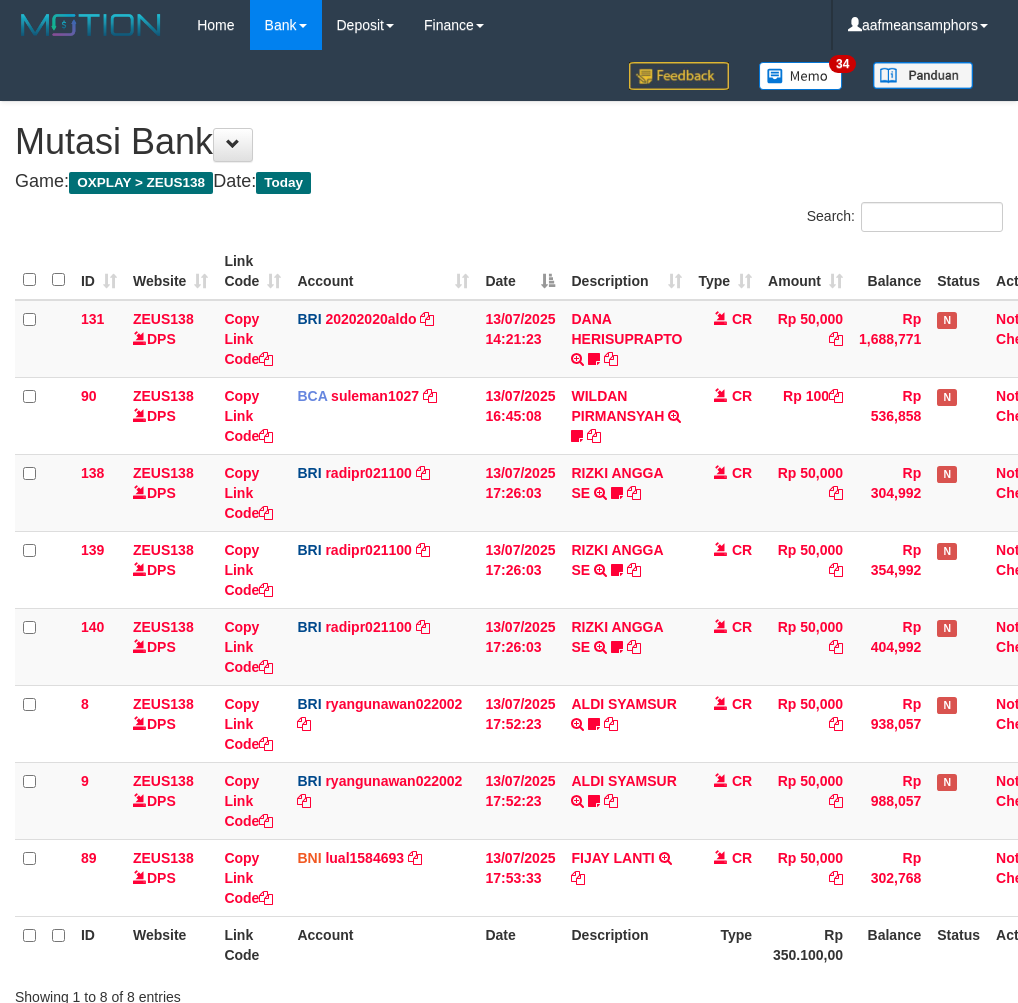 click on "Description" at bounding box center [626, 944] 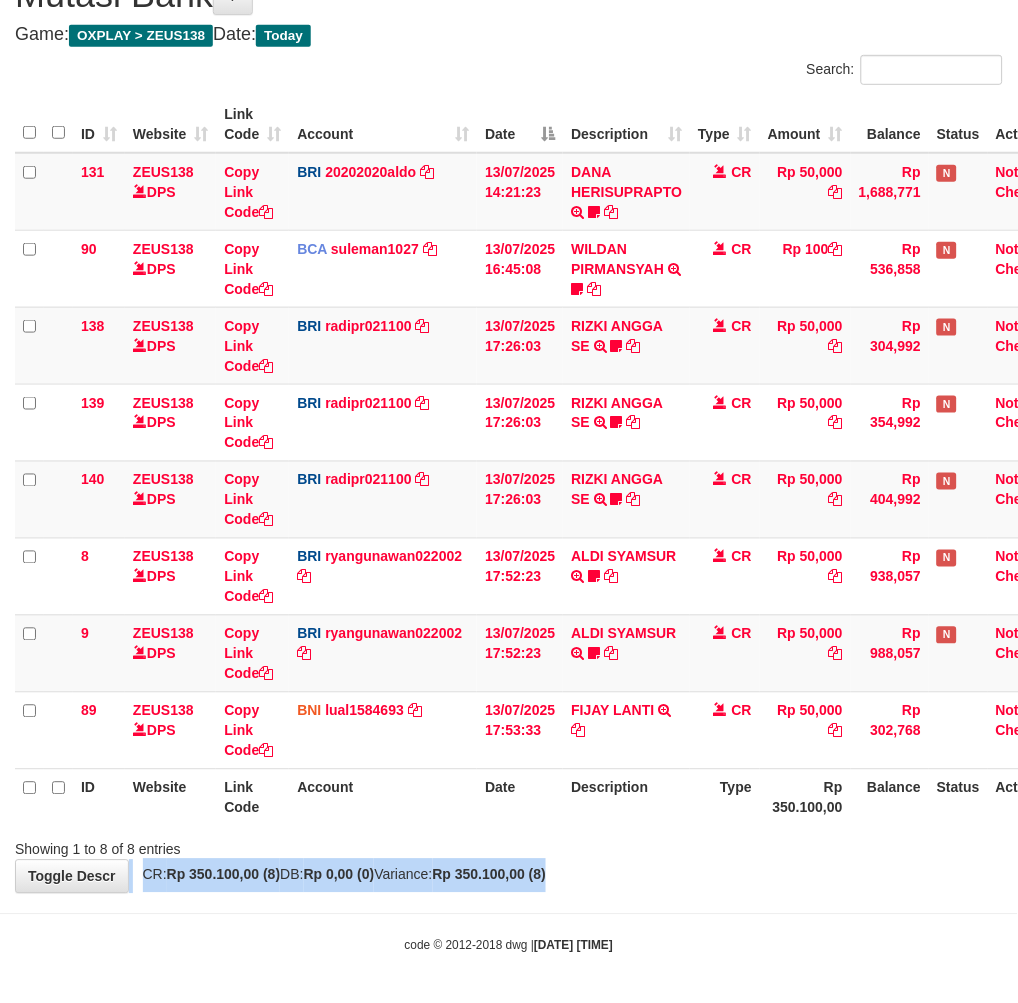 click on "**********" at bounding box center [509, 424] 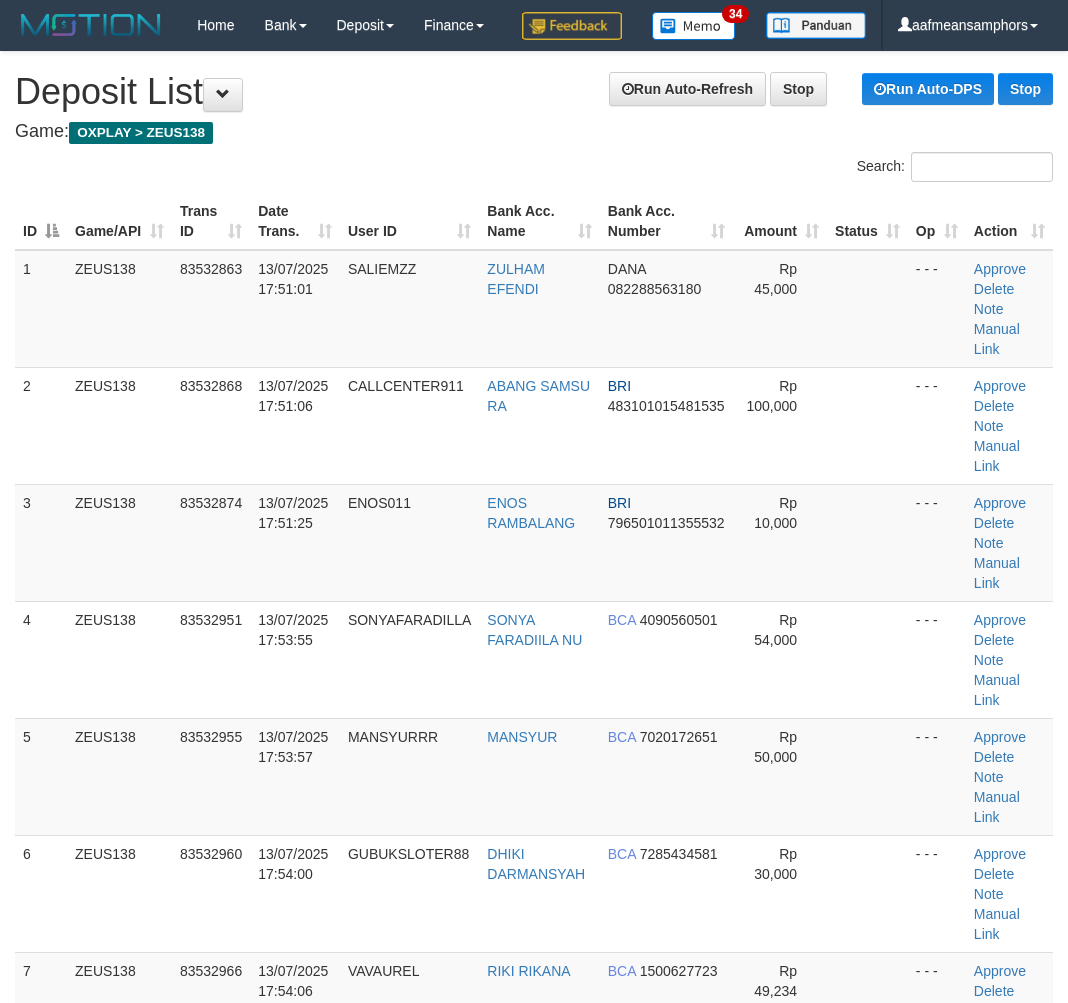 scroll, scrollTop: 0, scrollLeft: 0, axis: both 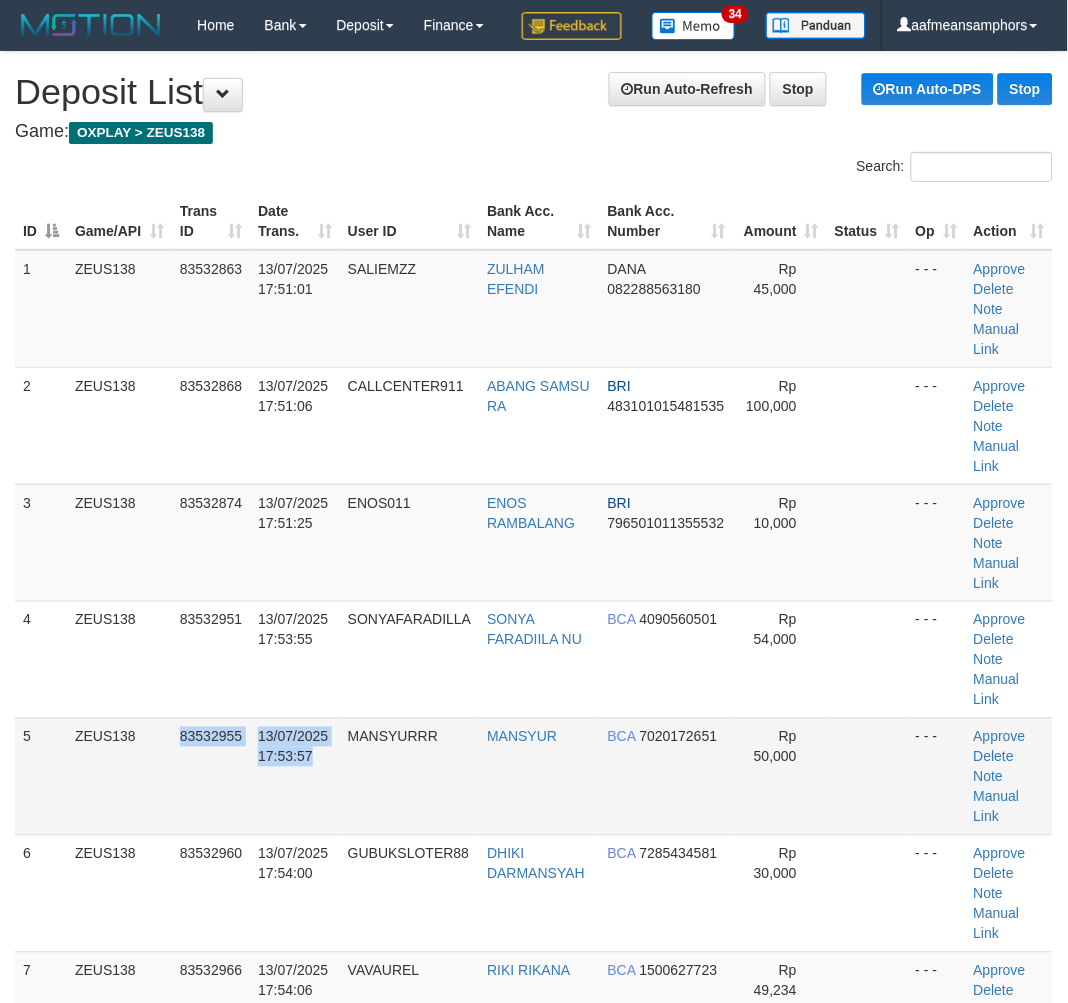 drag, startPoint x: 226, startPoint y: 800, endPoint x: 327, endPoint y: 797, distance: 101.04455 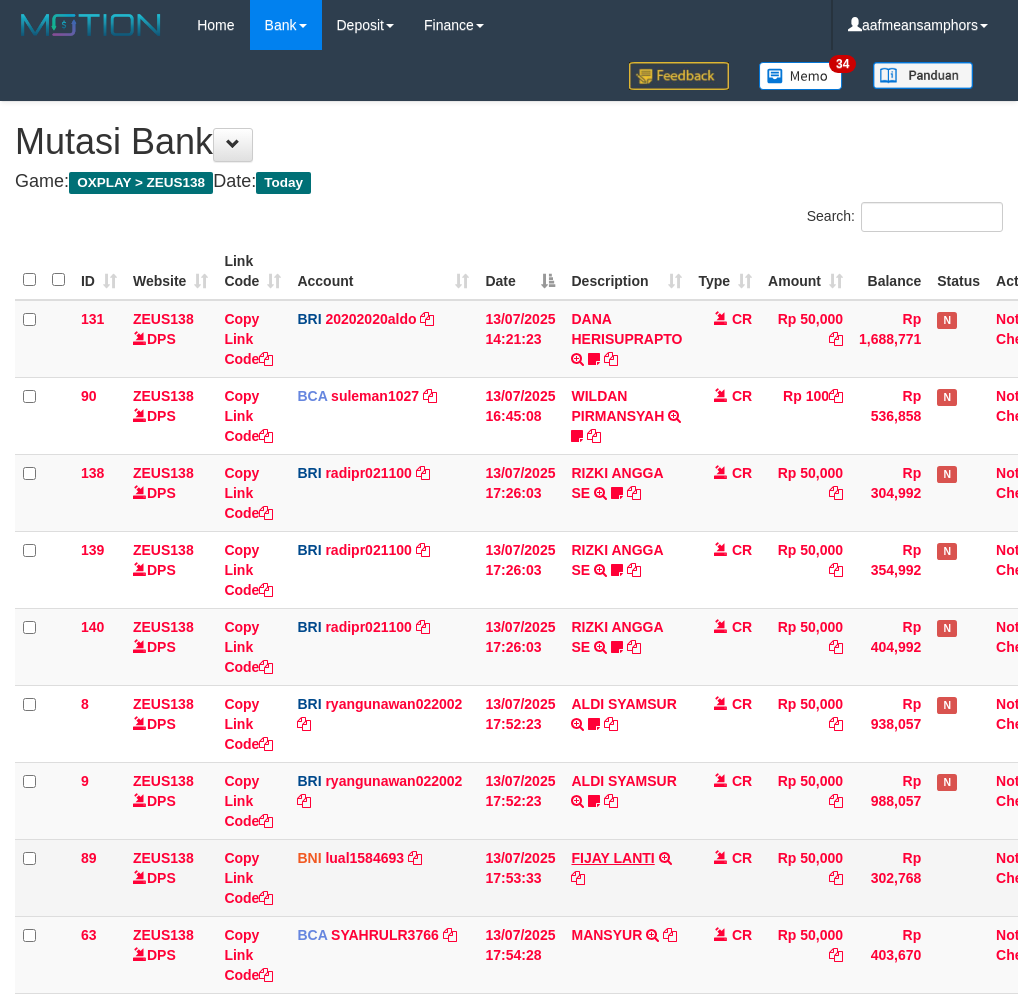 scroll, scrollTop: 148, scrollLeft: 0, axis: vertical 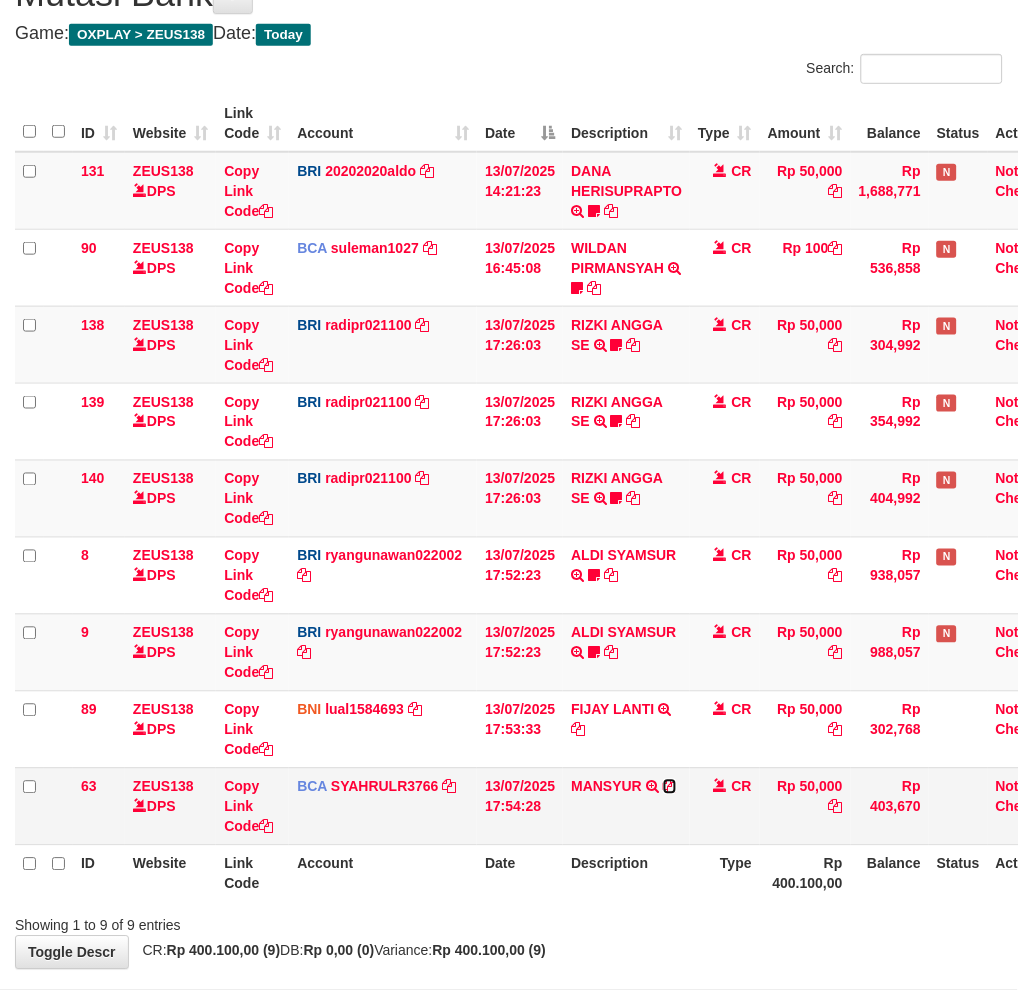 click at bounding box center [670, 787] 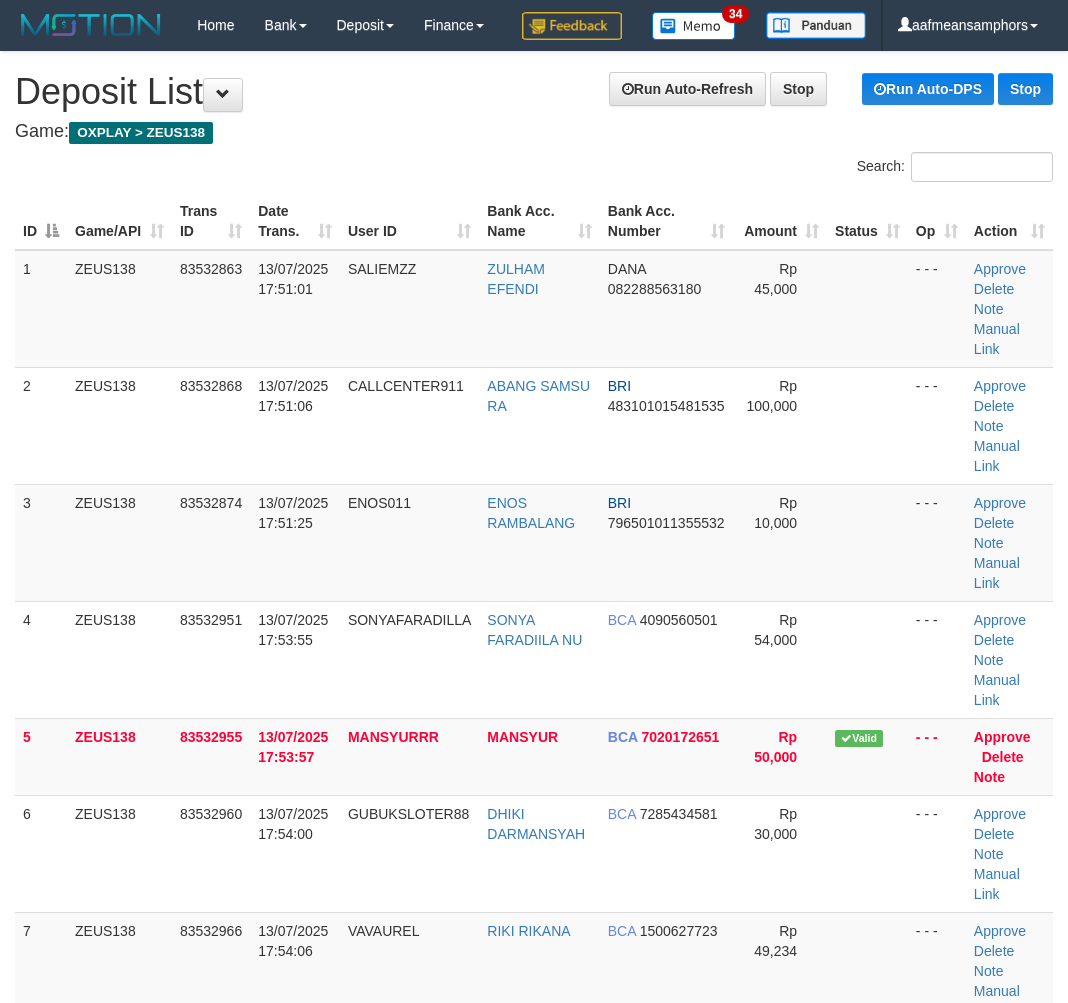 scroll, scrollTop: 0, scrollLeft: 0, axis: both 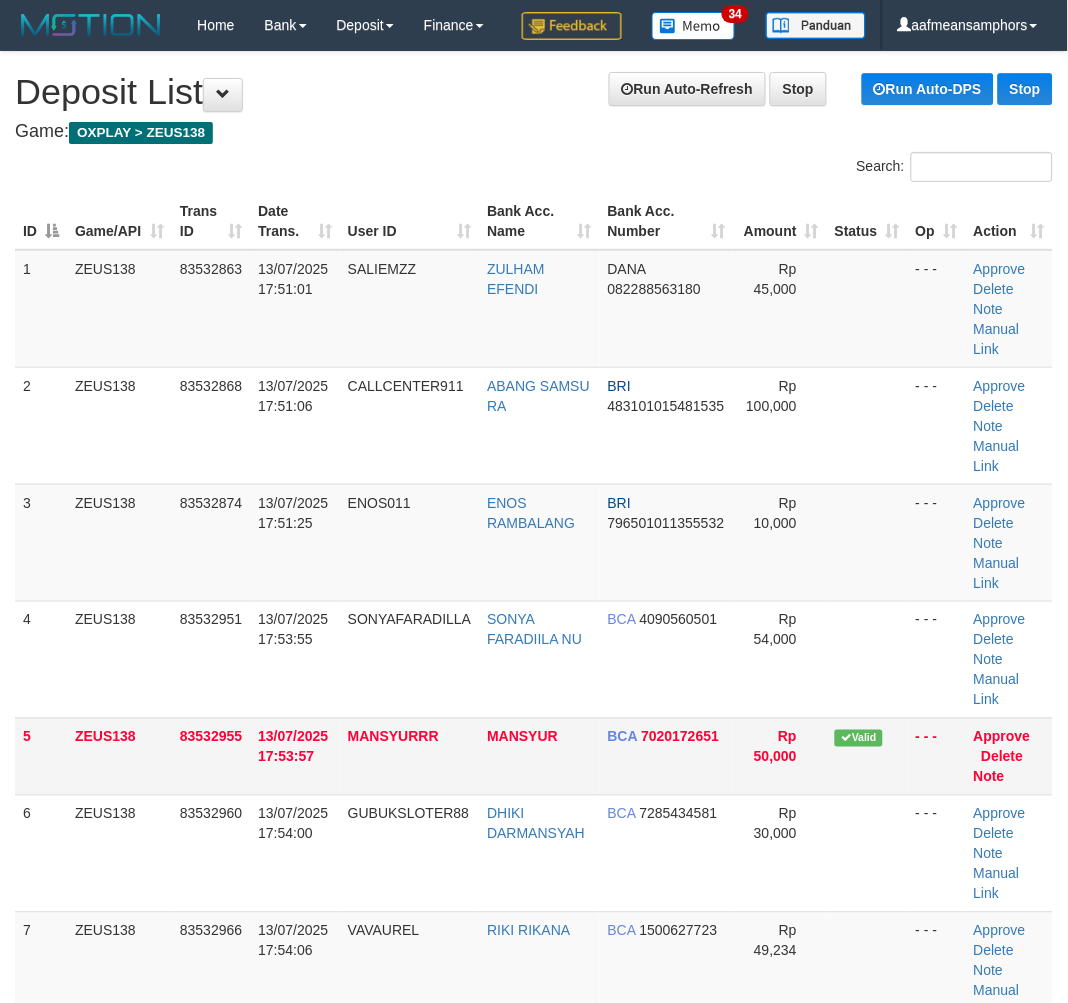 click on "5
ZEUS138
83532955
13/07/2025 17:53:57
MANSYURRR
MANSYUR
BCA
7020172651
Rp 50,000
Valid
- - -
Approve
Delete
Note" at bounding box center (534, 756) 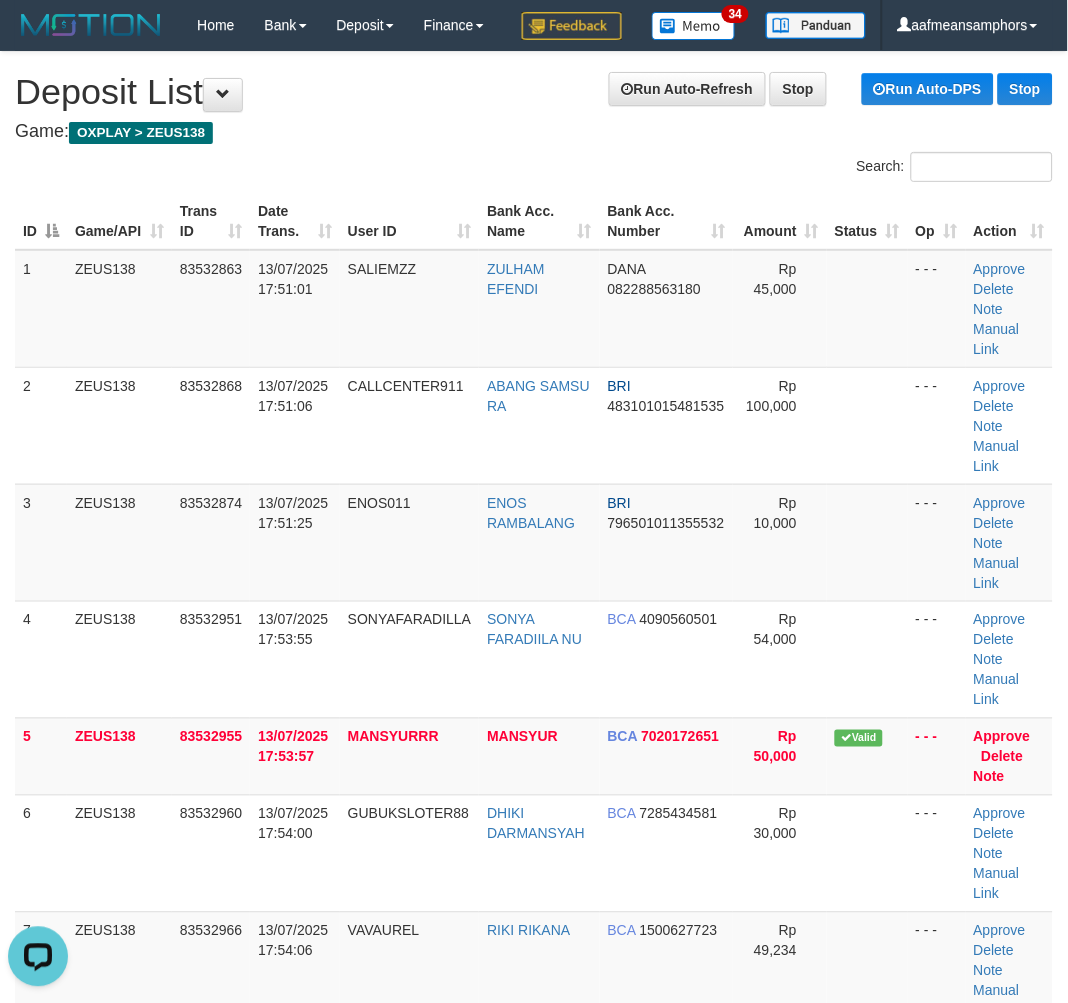 scroll, scrollTop: 0, scrollLeft: 0, axis: both 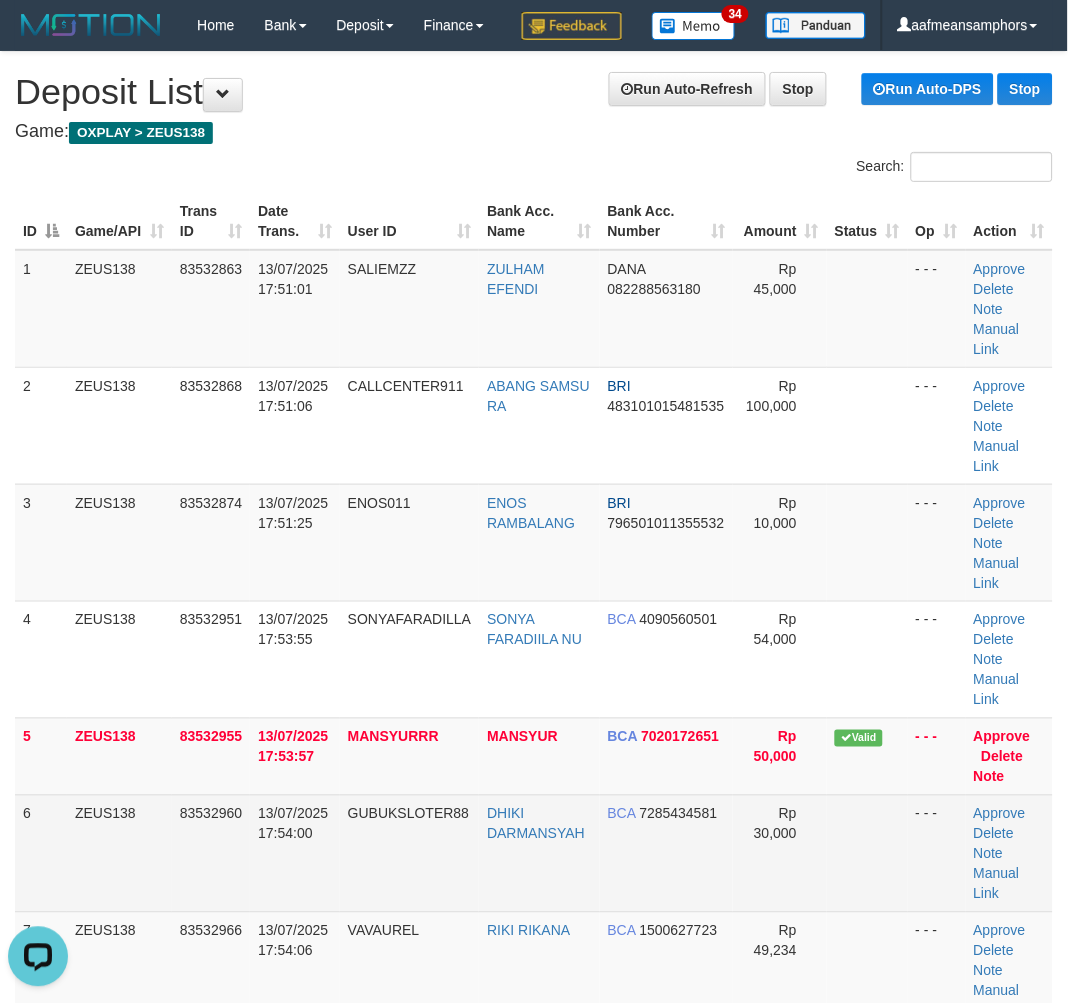 click on "6
ZEUS138
83532960
13/07/2025 17:54:00
GUBUKSLOTER88
DHIKI DARMANSYAH
BCA
7285434581
Rp 30,000
- - -
Approve
Delete
Note
Manual Link" at bounding box center [534, 853] 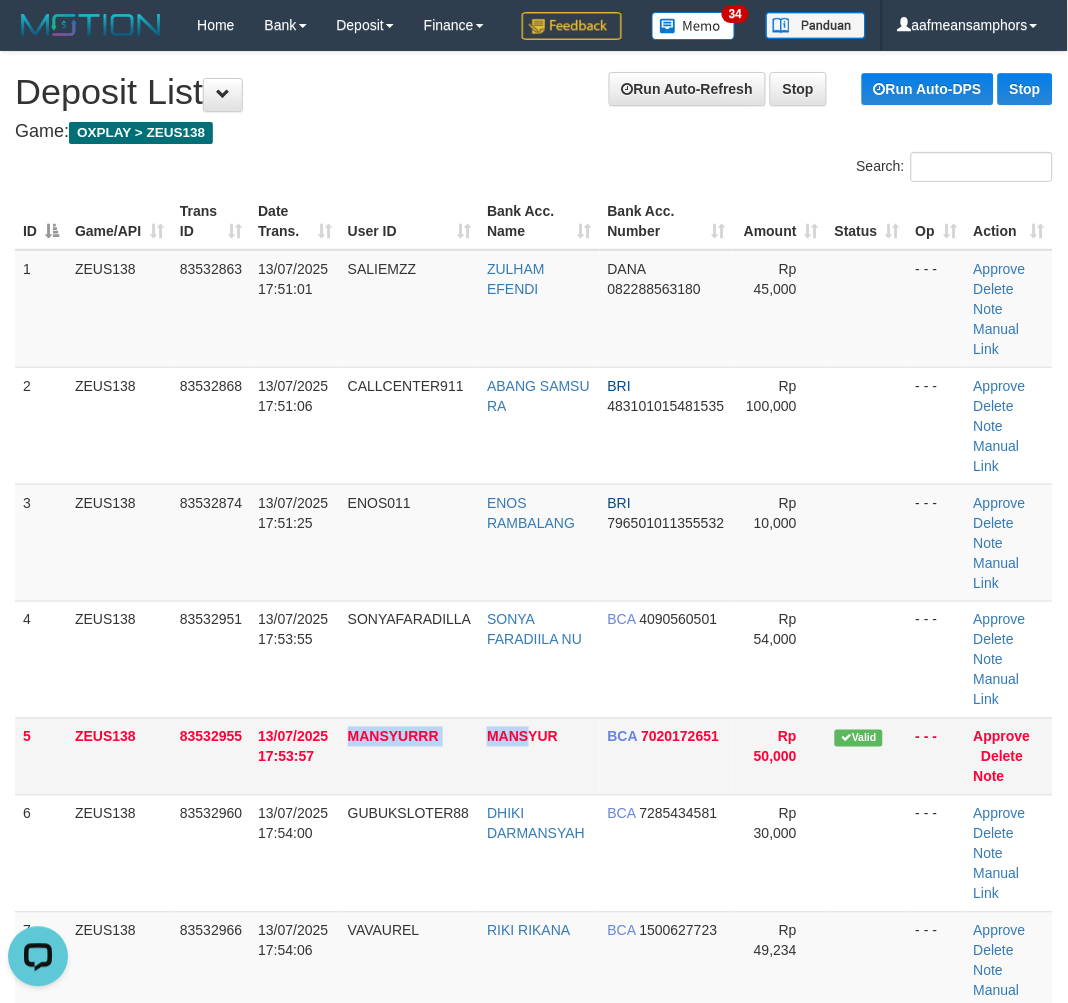 click on "5
ZEUS138
83532955
13/07/2025 17:53:57
MANSYURRR
MANSYUR
BCA
7020172651
Rp 50,000
Valid
- - -
Approve
Delete
Note" at bounding box center [534, 756] 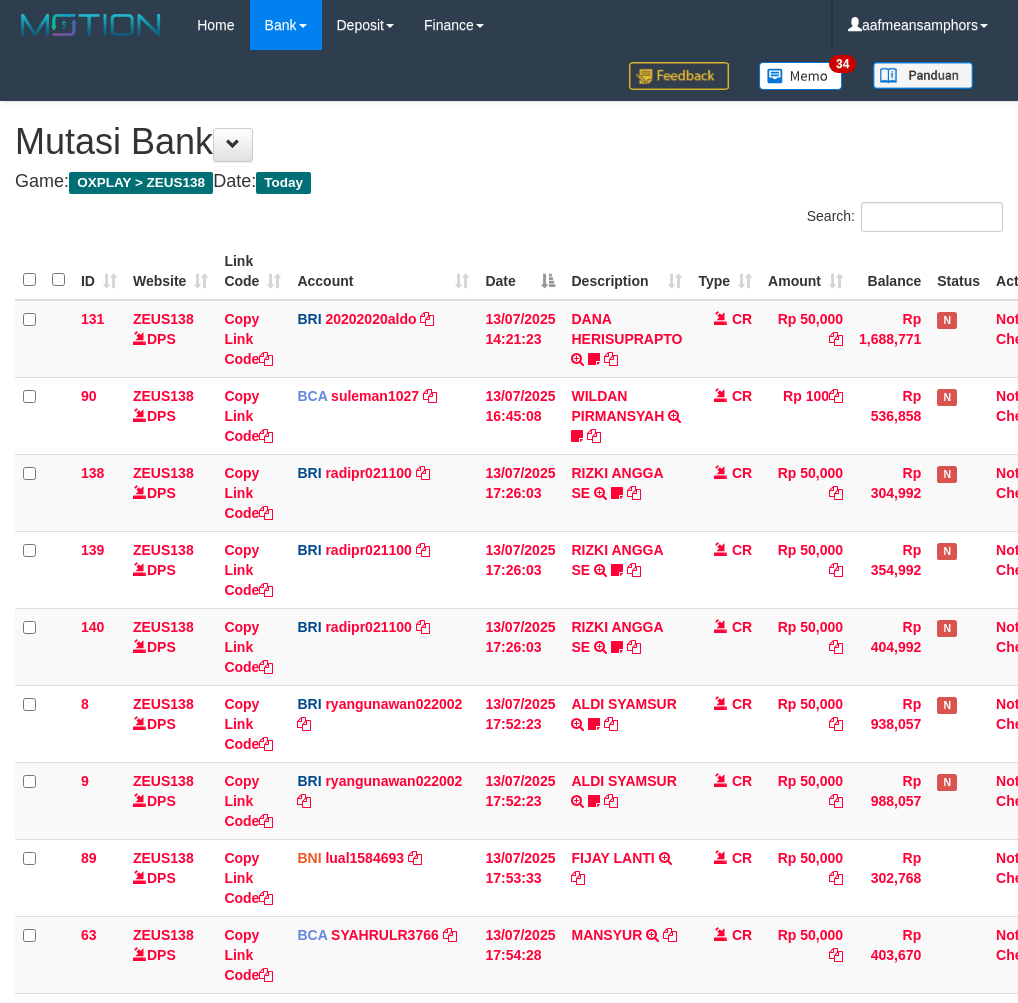 scroll, scrollTop: 150, scrollLeft: 0, axis: vertical 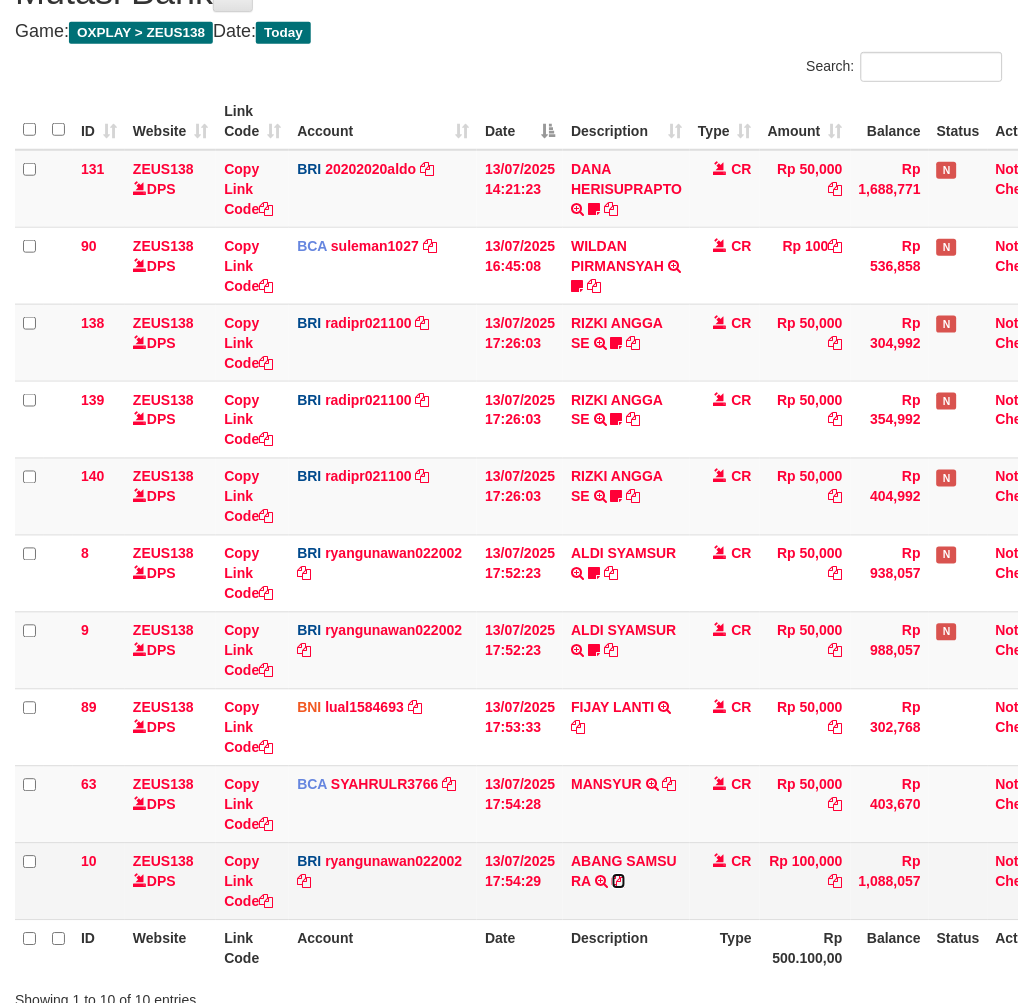 drag, startPoint x: 621, startPoint y: 881, endPoint x: 762, endPoint y: 888, distance: 141.17365 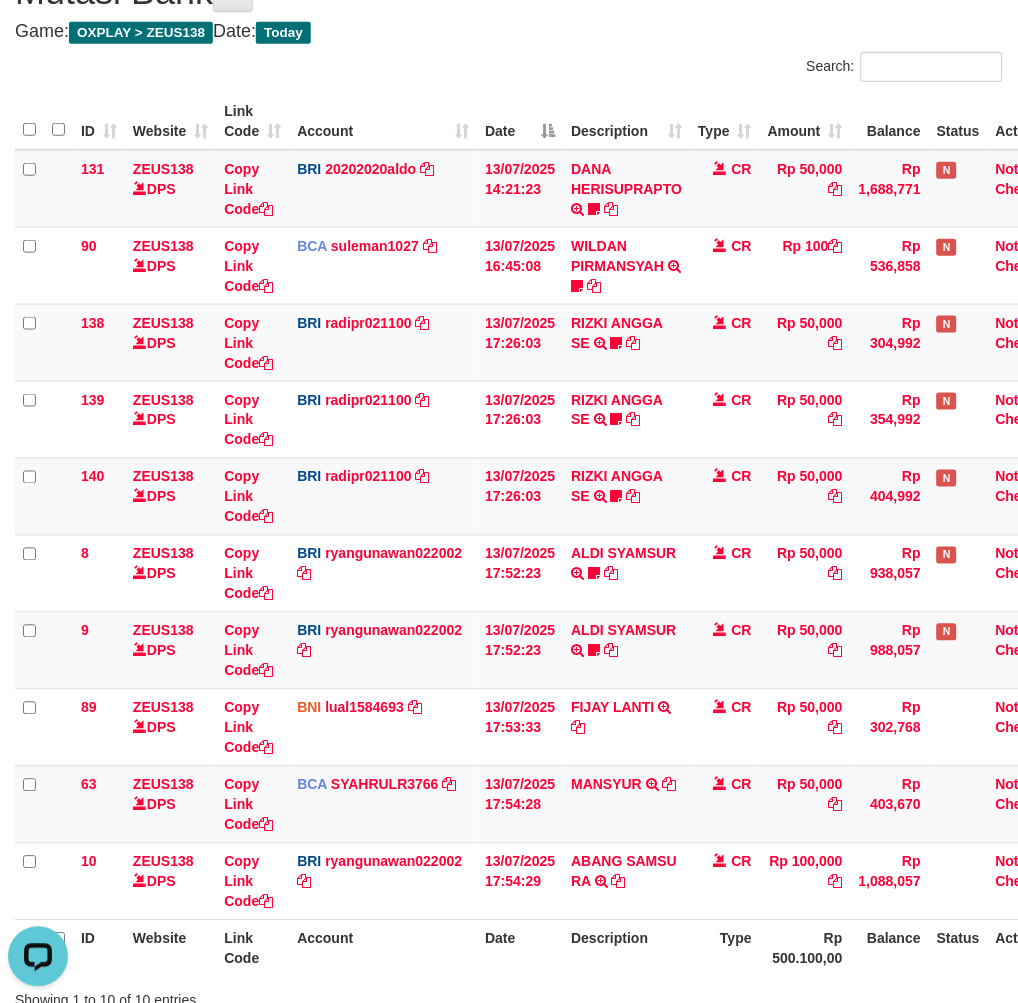 scroll, scrollTop: 0, scrollLeft: 0, axis: both 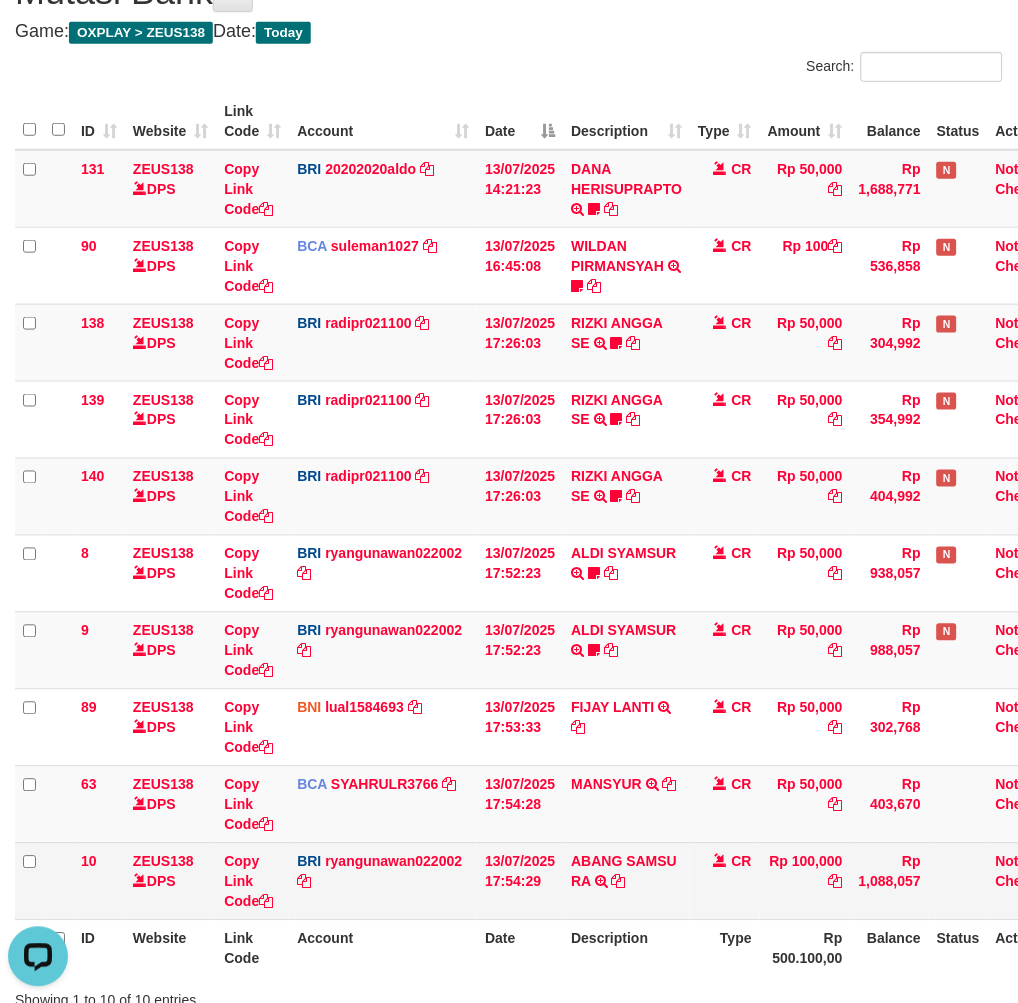 click on "13/07/2025 17:54:29" at bounding box center [520, 881] 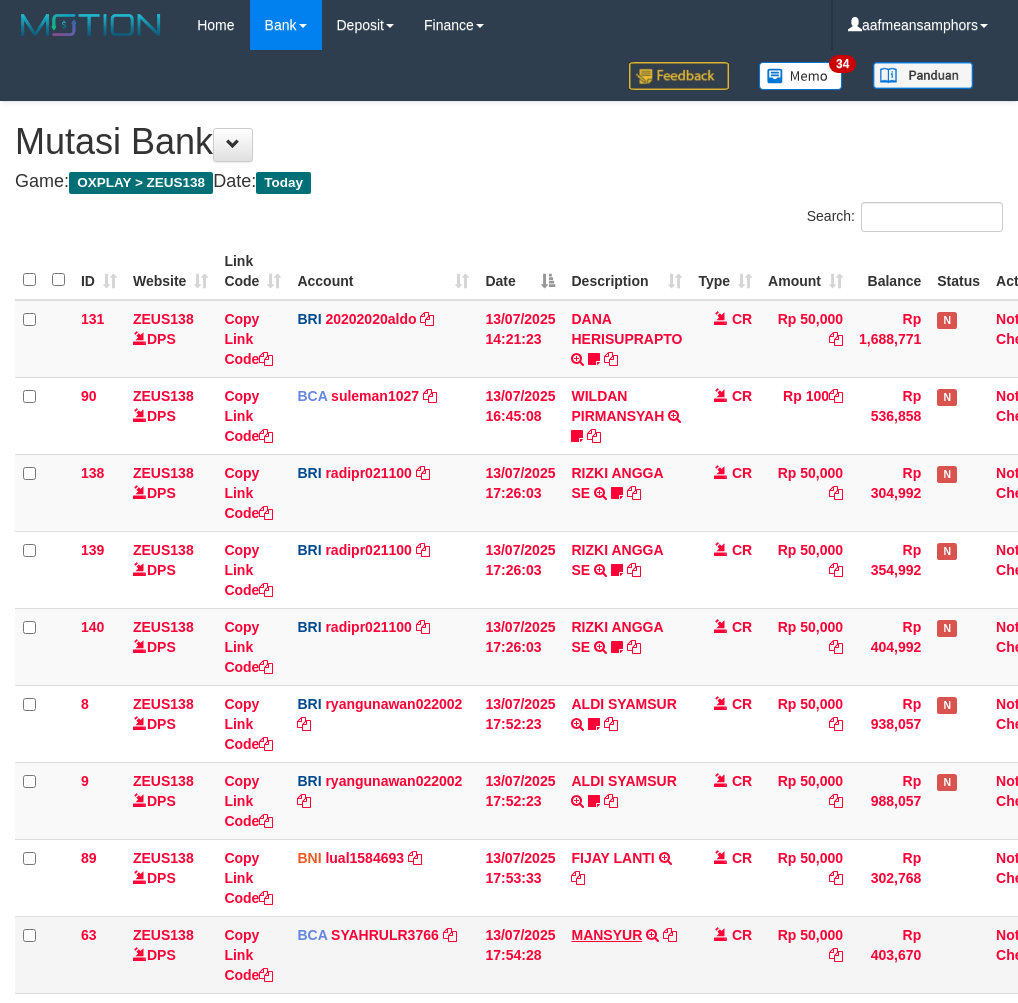 scroll, scrollTop: 154, scrollLeft: 0, axis: vertical 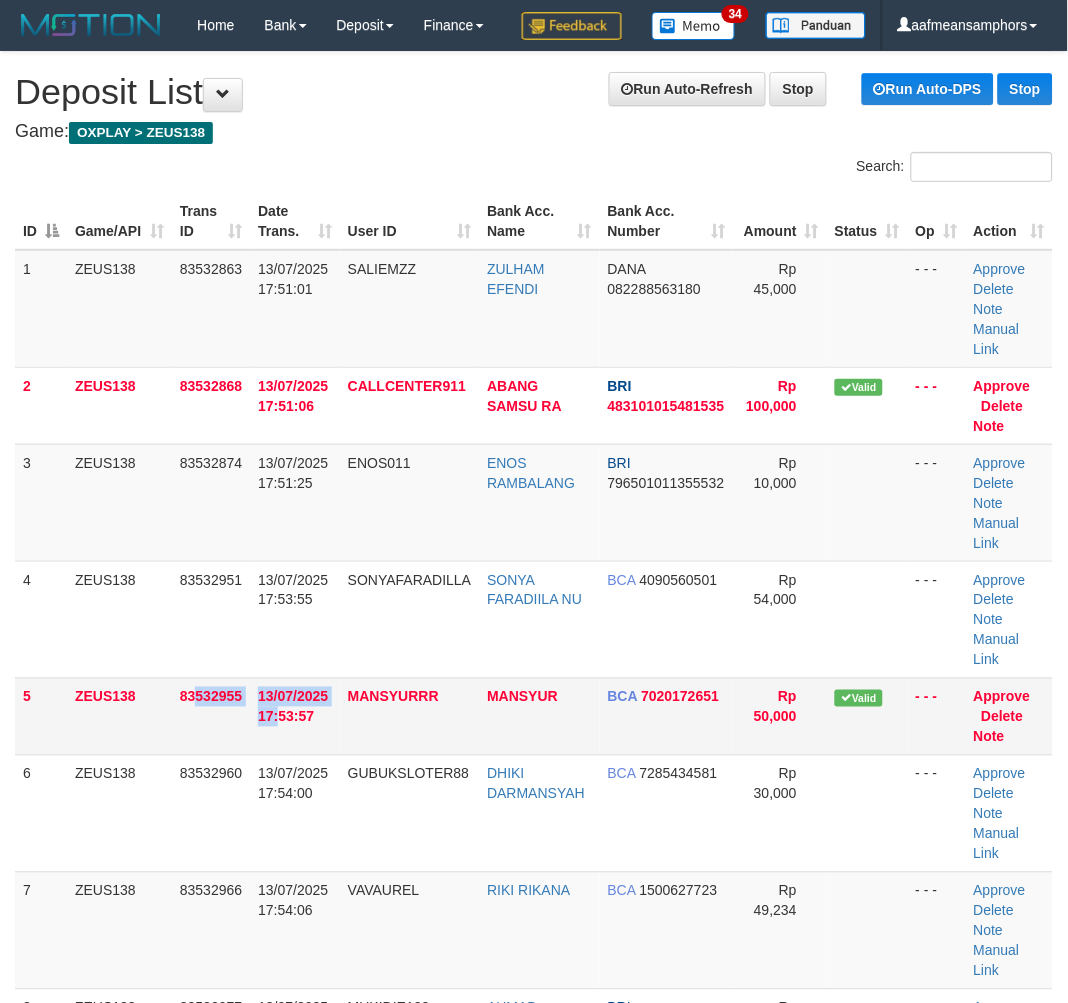 click on "5
ZEUS138
83532955
13/07/2025 17:53:57
MANSYURRR
MANSYUR
BCA
7020172651
Rp 50,000
Valid
- - -
Approve
Delete
Note" at bounding box center (534, 716) 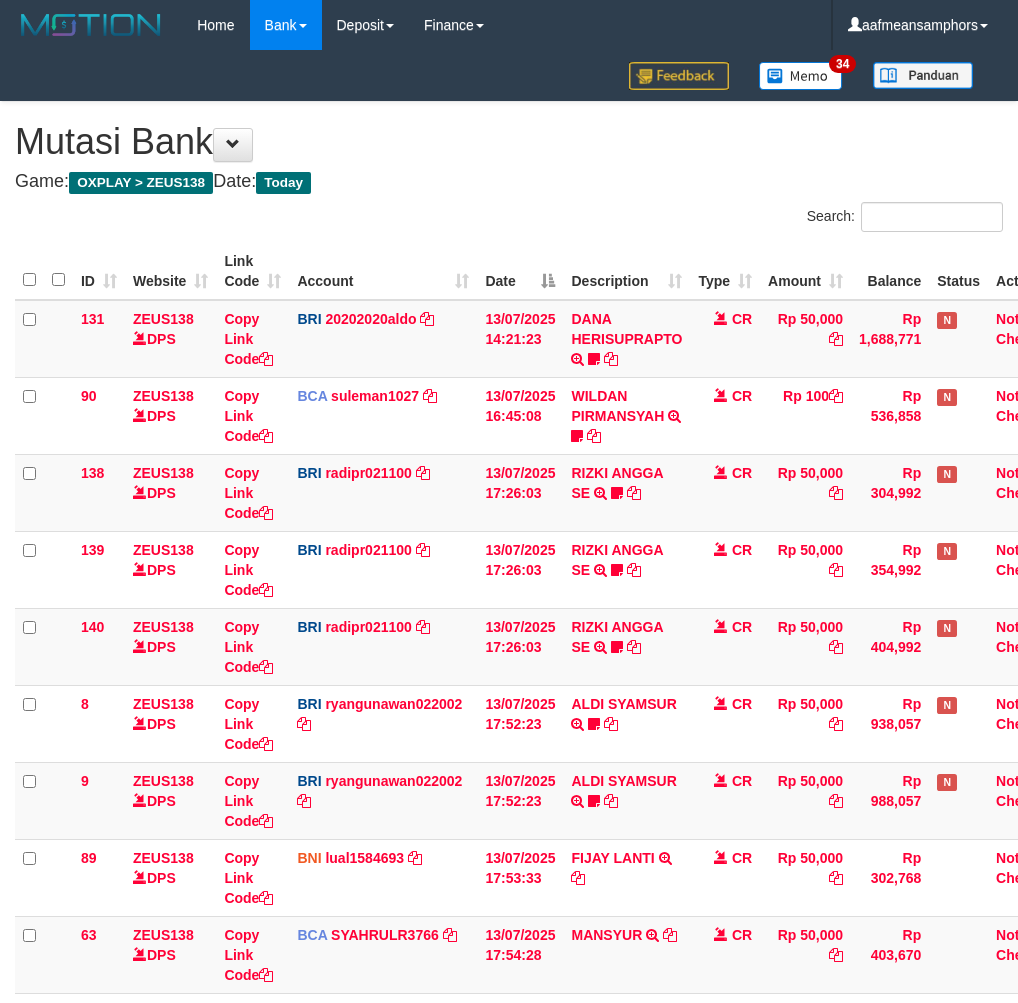 scroll, scrollTop: 155, scrollLeft: 0, axis: vertical 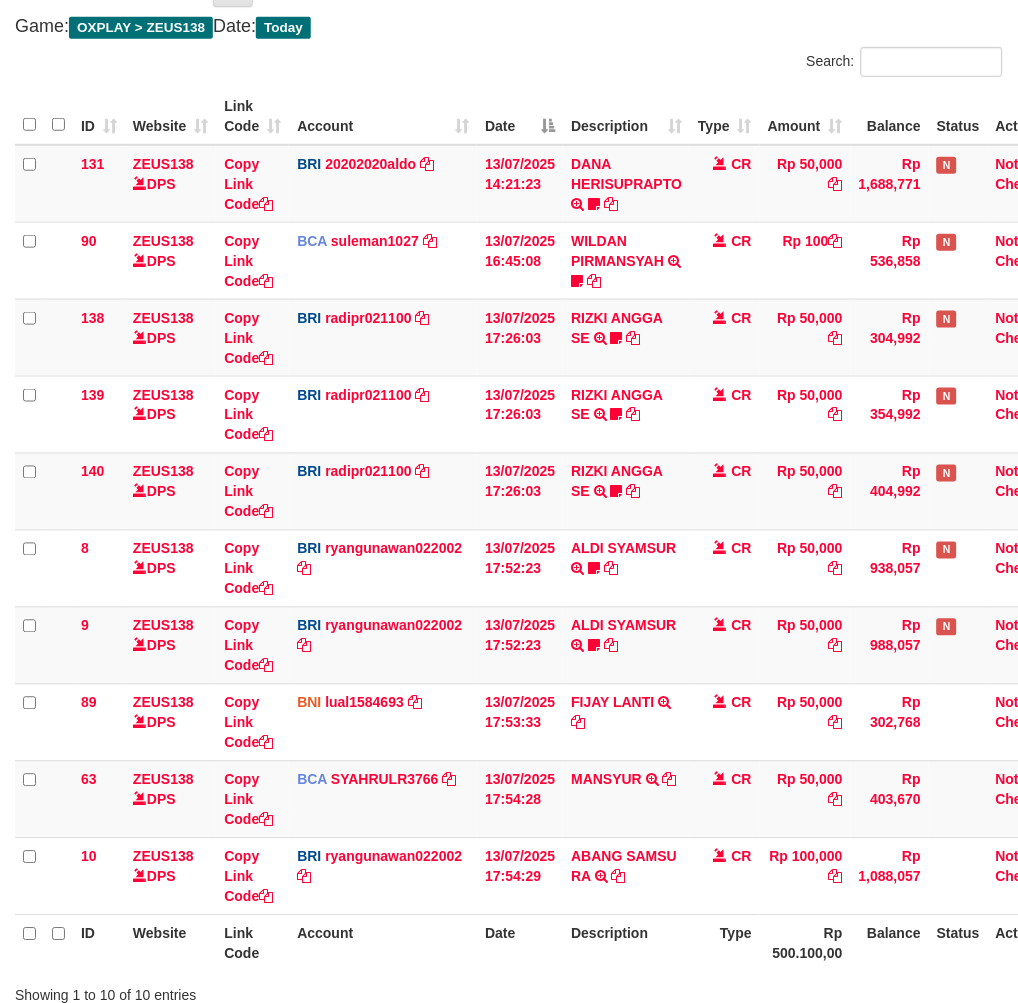 click on "Account" at bounding box center (383, 943) 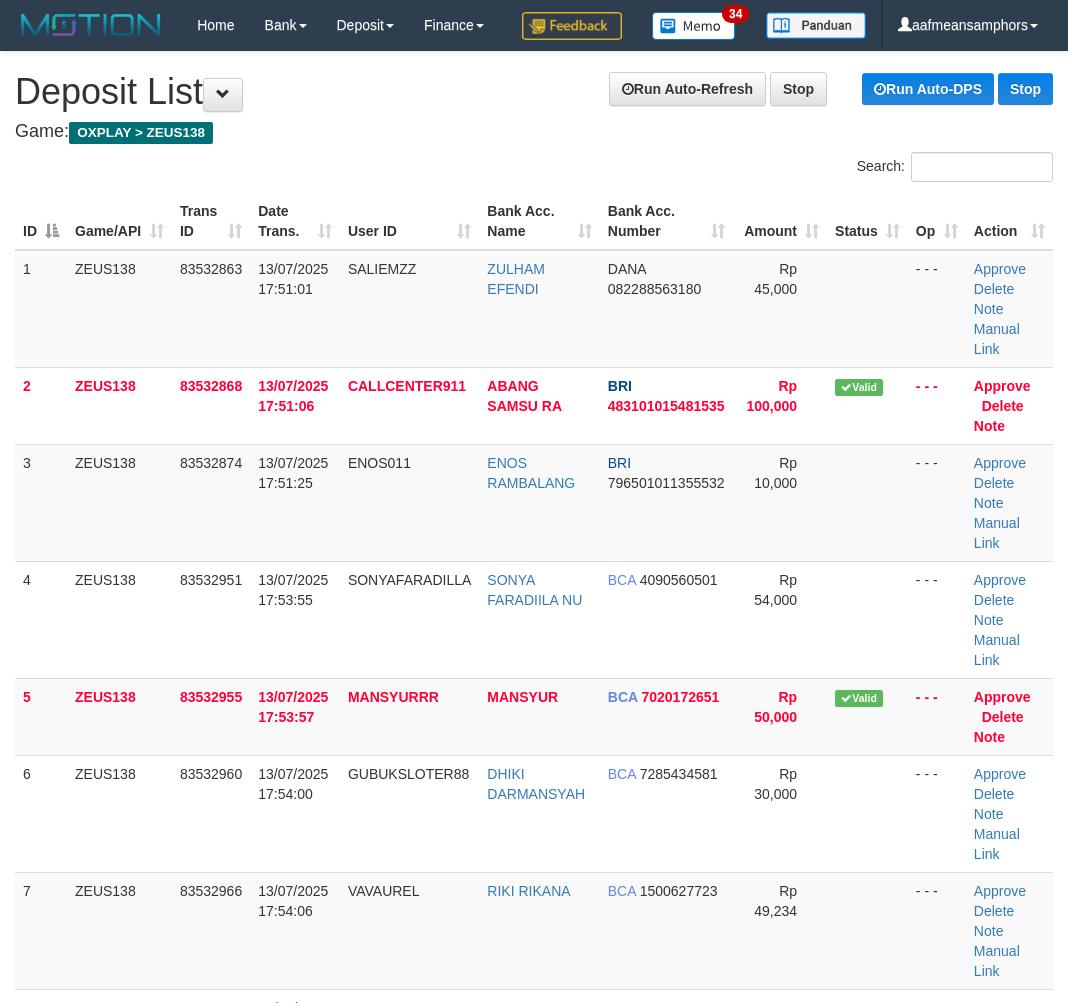 scroll, scrollTop: 0, scrollLeft: 0, axis: both 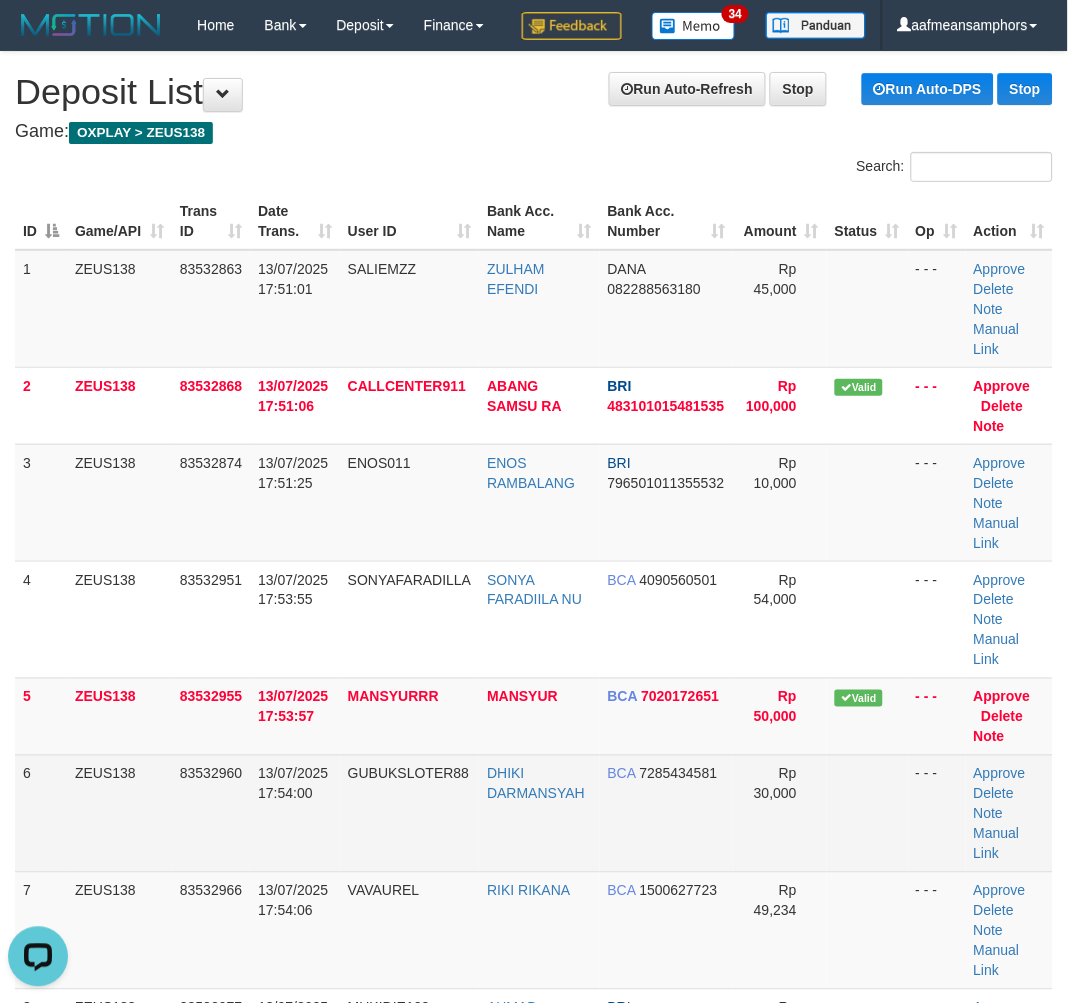 click on "6
ZEUS138
83532960
13/07/2025 17:54:00
GUBUKSLOTER88
DHIKI DARMANSYAH
BCA
7285434581
Rp 30,000
- - -
Approve
Delete
Note
Manual Link" at bounding box center [534, 813] 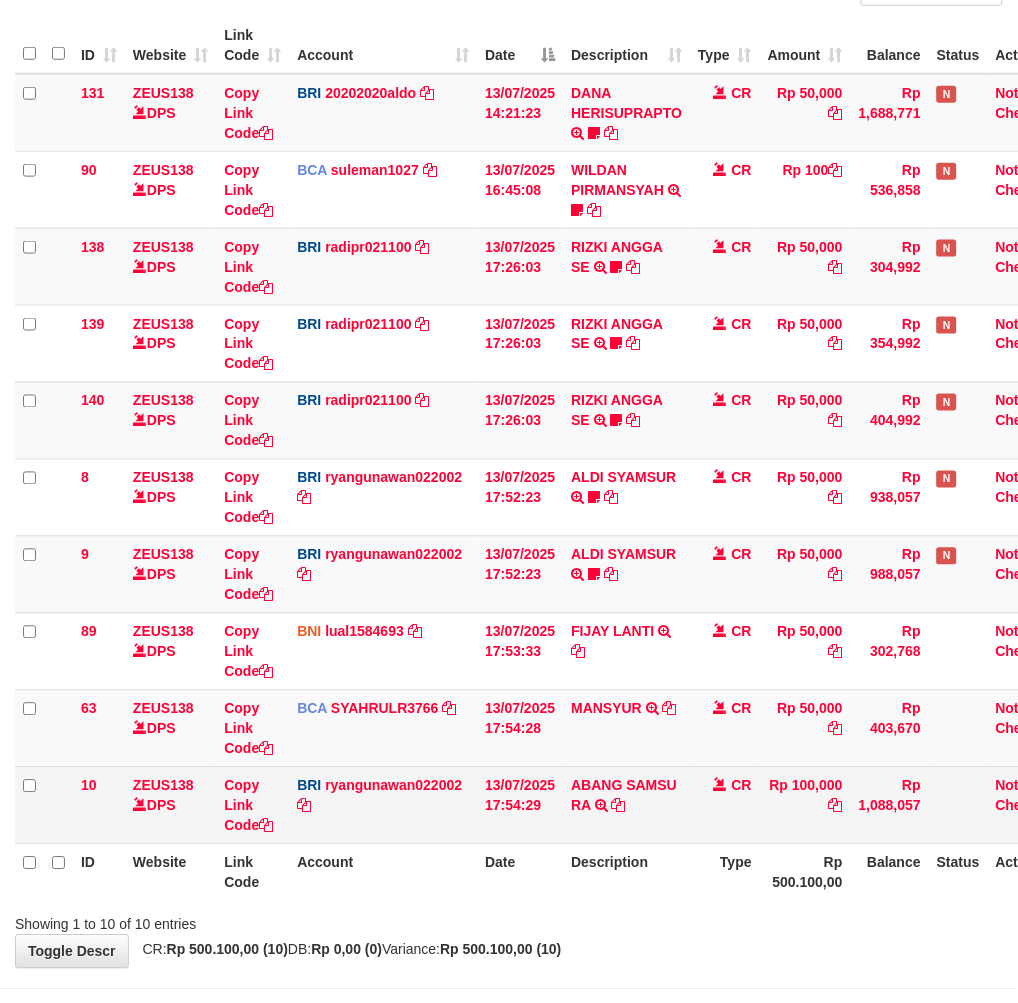 scroll, scrollTop: 302, scrollLeft: 0, axis: vertical 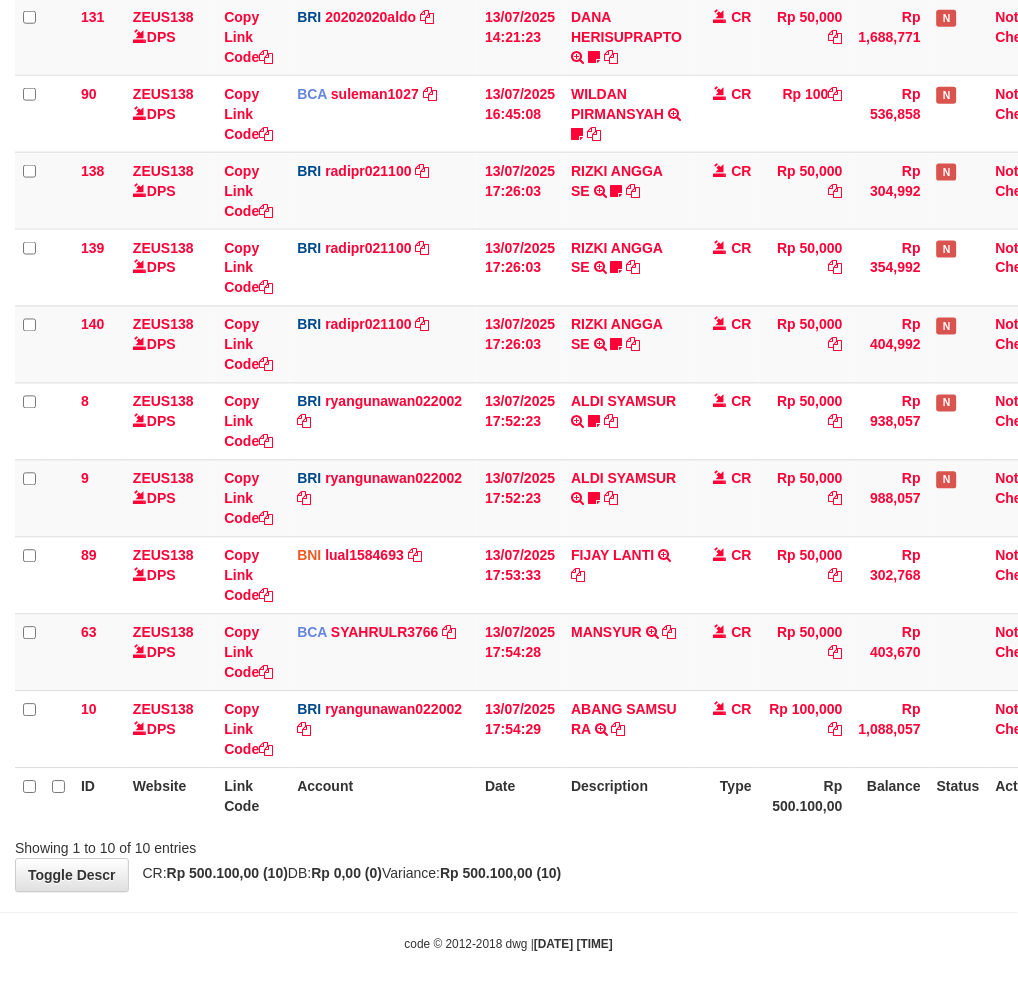 click on "Toggle navigation
Home
Bank
Account List
Load
By Website
Group
[OXPLAY]													ZEUS138
By Load Group (DPS)" at bounding box center (509, 351) 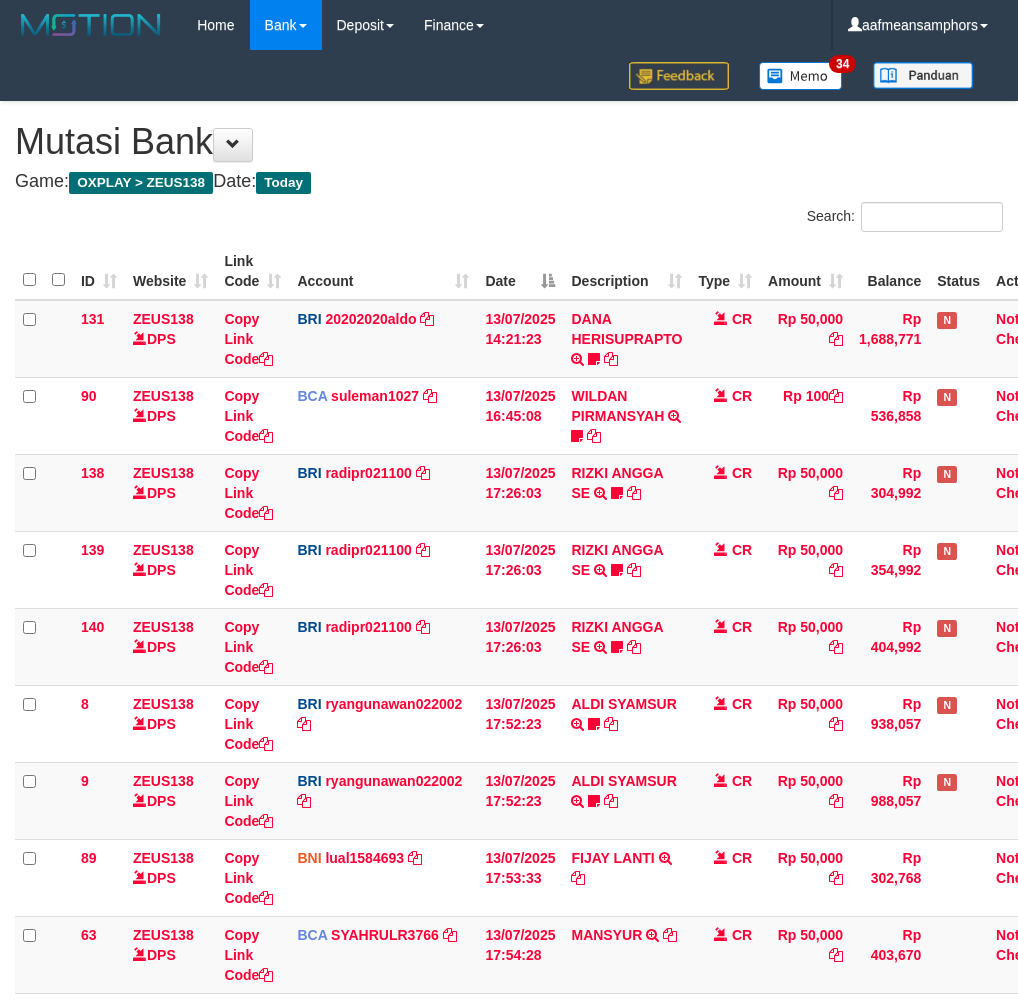 scroll, scrollTop: 261, scrollLeft: 0, axis: vertical 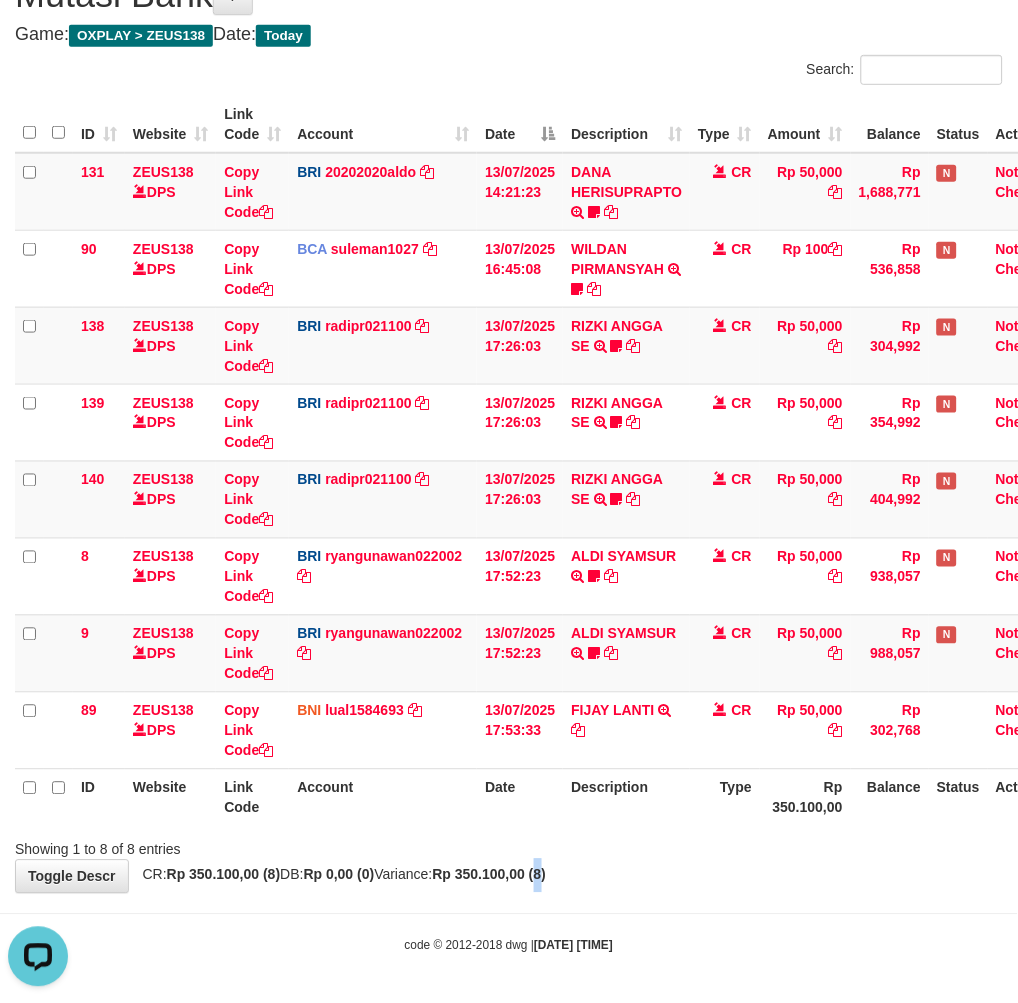 click on "Rp 350.100,00 (8)" at bounding box center [490, 875] 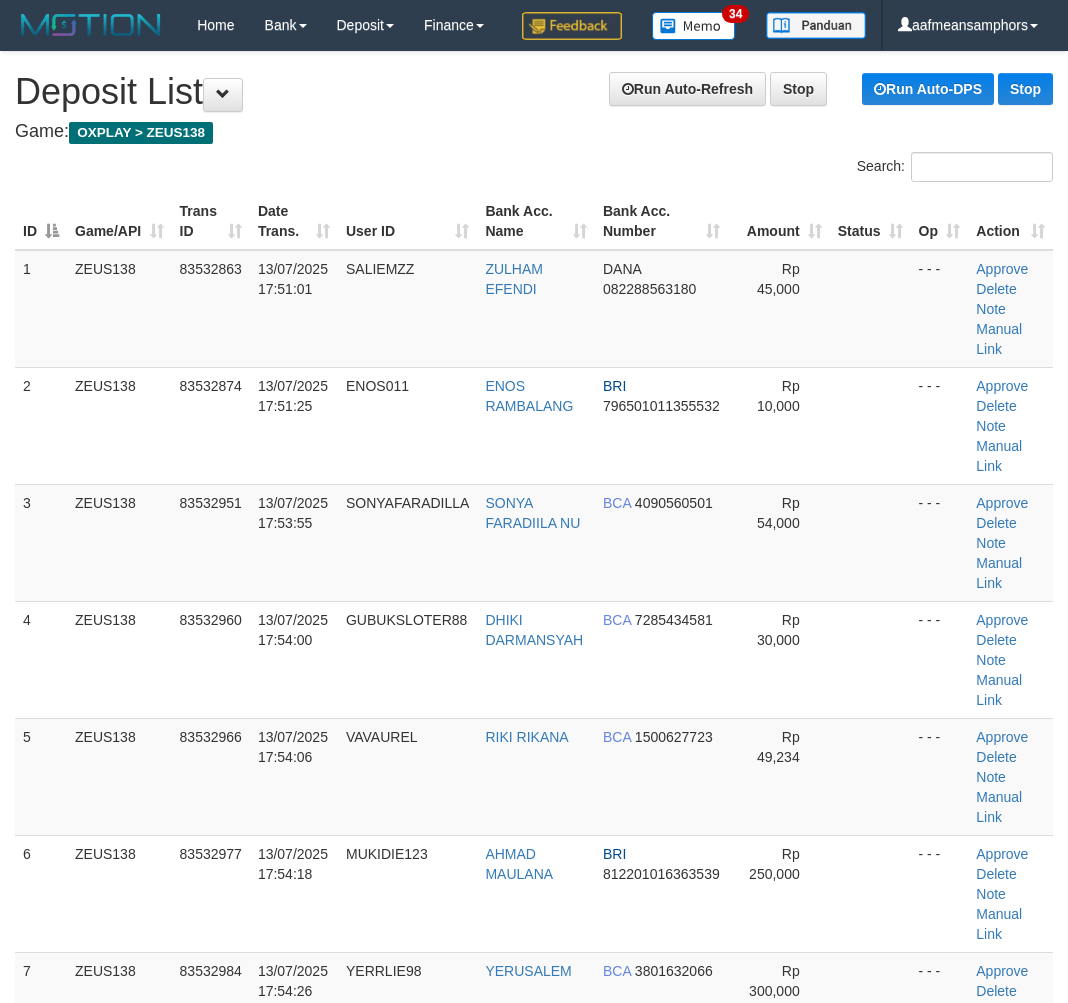 scroll, scrollTop: 0, scrollLeft: 0, axis: both 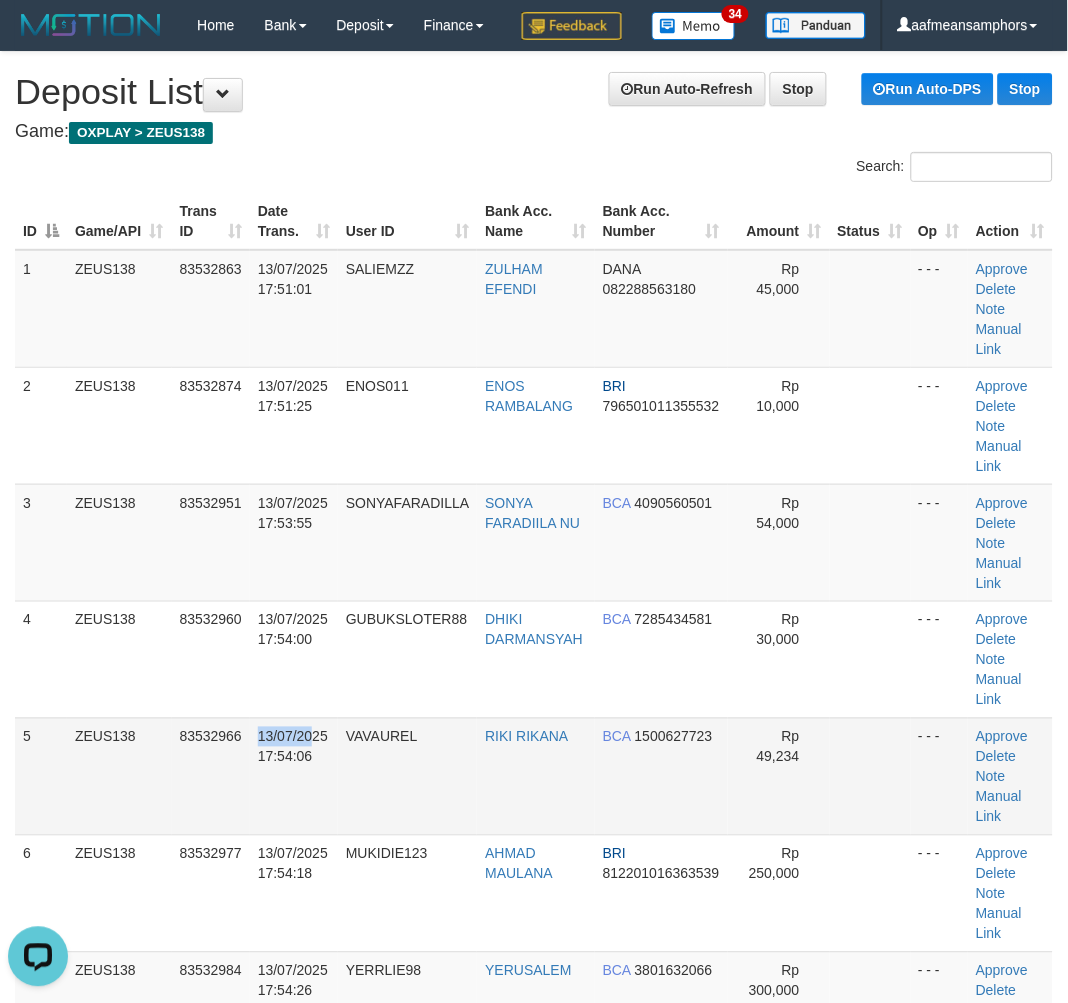 drag, startPoint x: 315, startPoint y: 784, endPoint x: 277, endPoint y: 773, distance: 39.56008 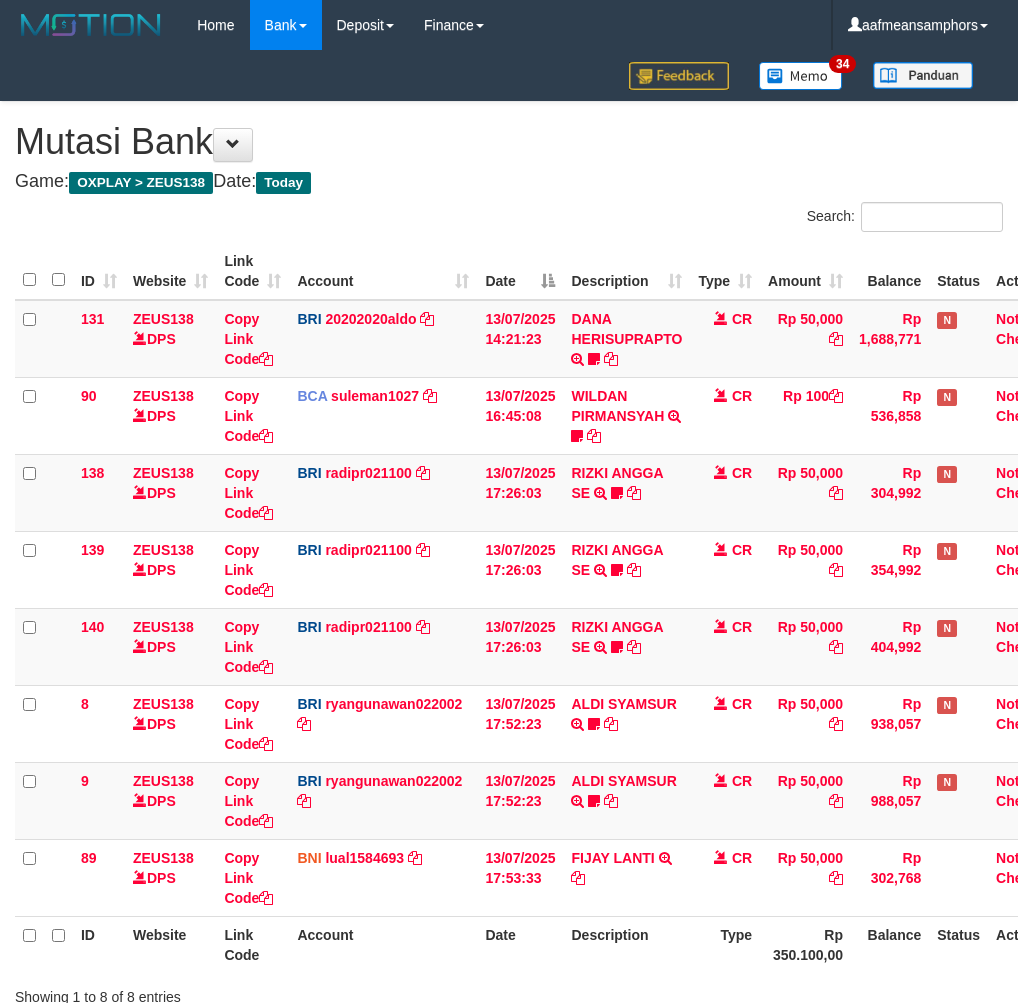 scroll, scrollTop: 147, scrollLeft: 0, axis: vertical 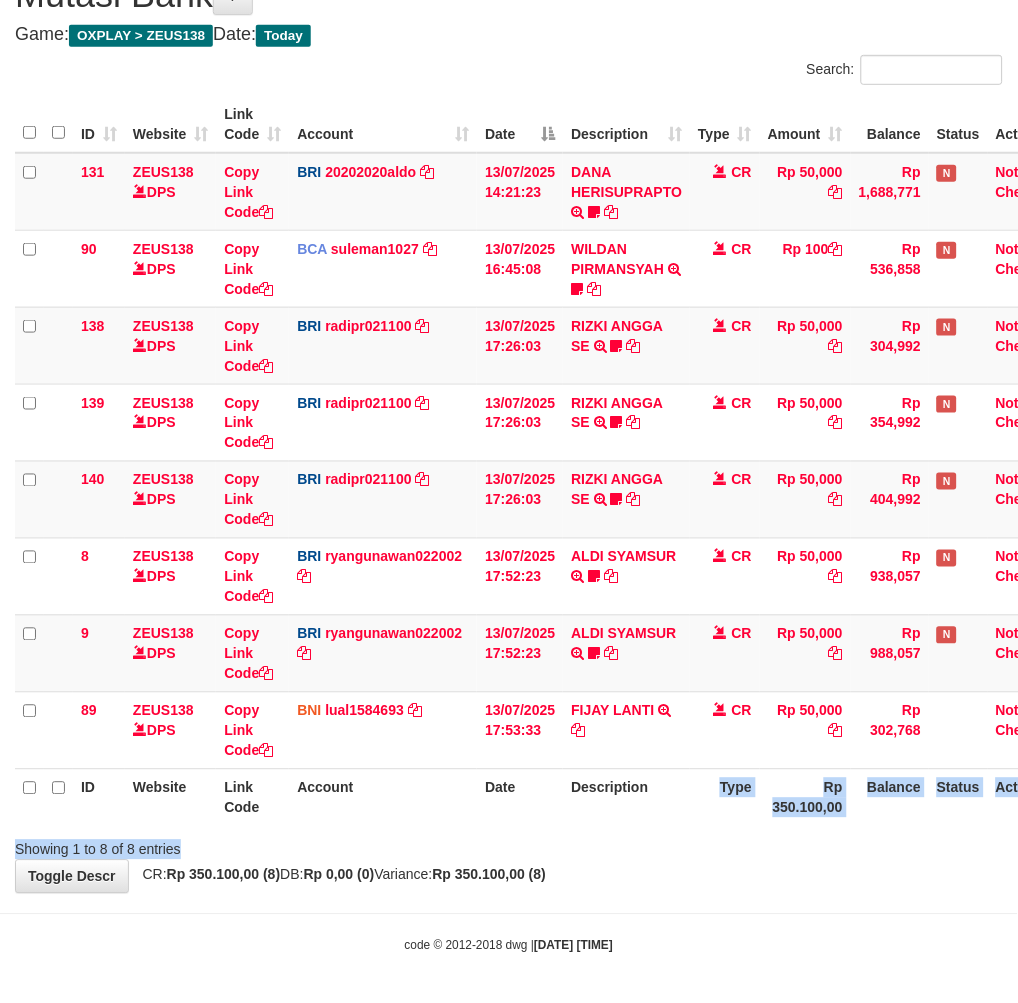 click on "Search:
ID Website Link Code Account Date Description Type Amount Balance Status Action
131
ZEUS138    DPS
Copy Link Code
BRI
[USERNAME]
DPS
[FIRST] [LAST]
mutasi_[DATE]_[NUMBER] | 131
mutasi_[DATE]_[NUMBER] | 131
[DATE] [TIME]
[FIRST] [LAST]            TRANSFER NBMB [FIRST] [LAST] TO [FIRST] [LAST]    [LAST]
CR
Rp 50,000
Rp 1,688,771
N
Note
Check
90
ZEUS138    DPS
Copy Link Code
BCA
[USERNAME]" at bounding box center [509, 457] 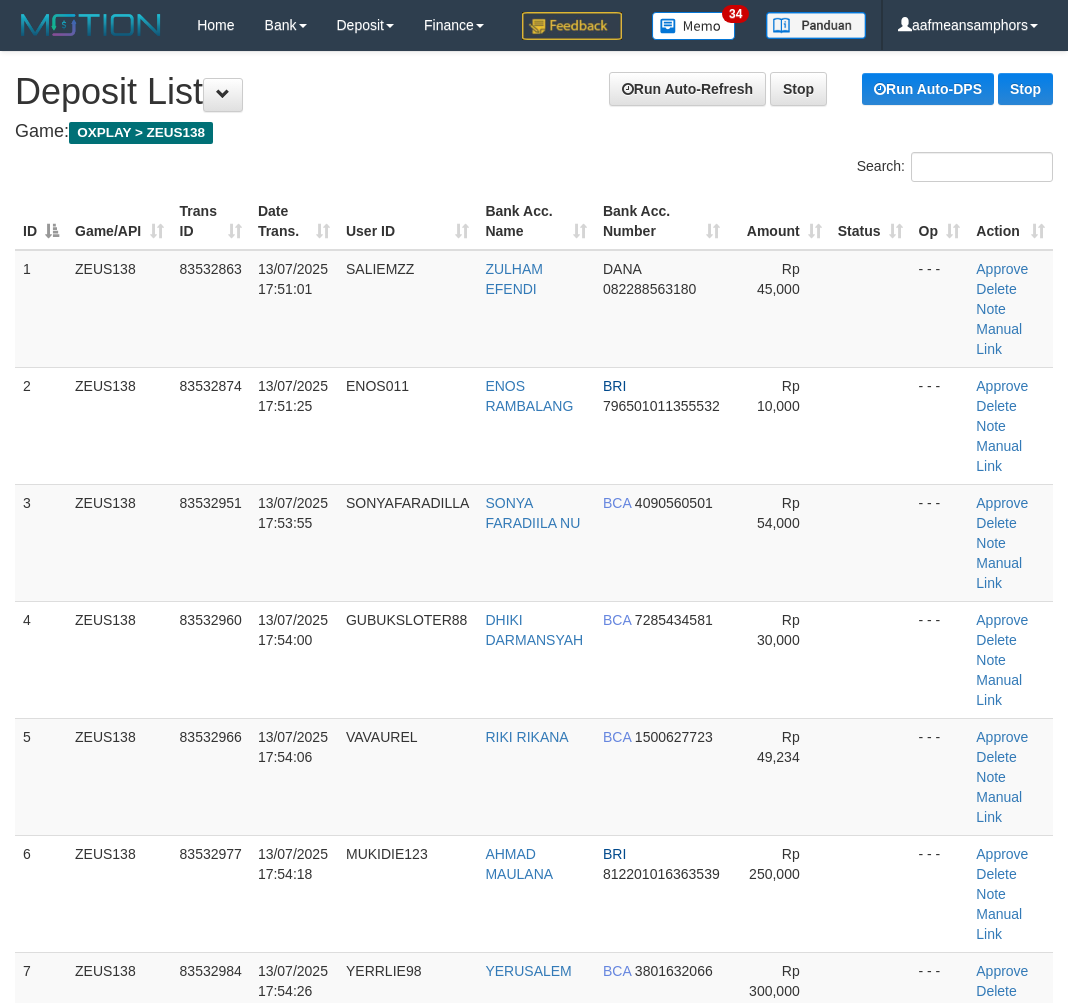 scroll, scrollTop: 0, scrollLeft: 0, axis: both 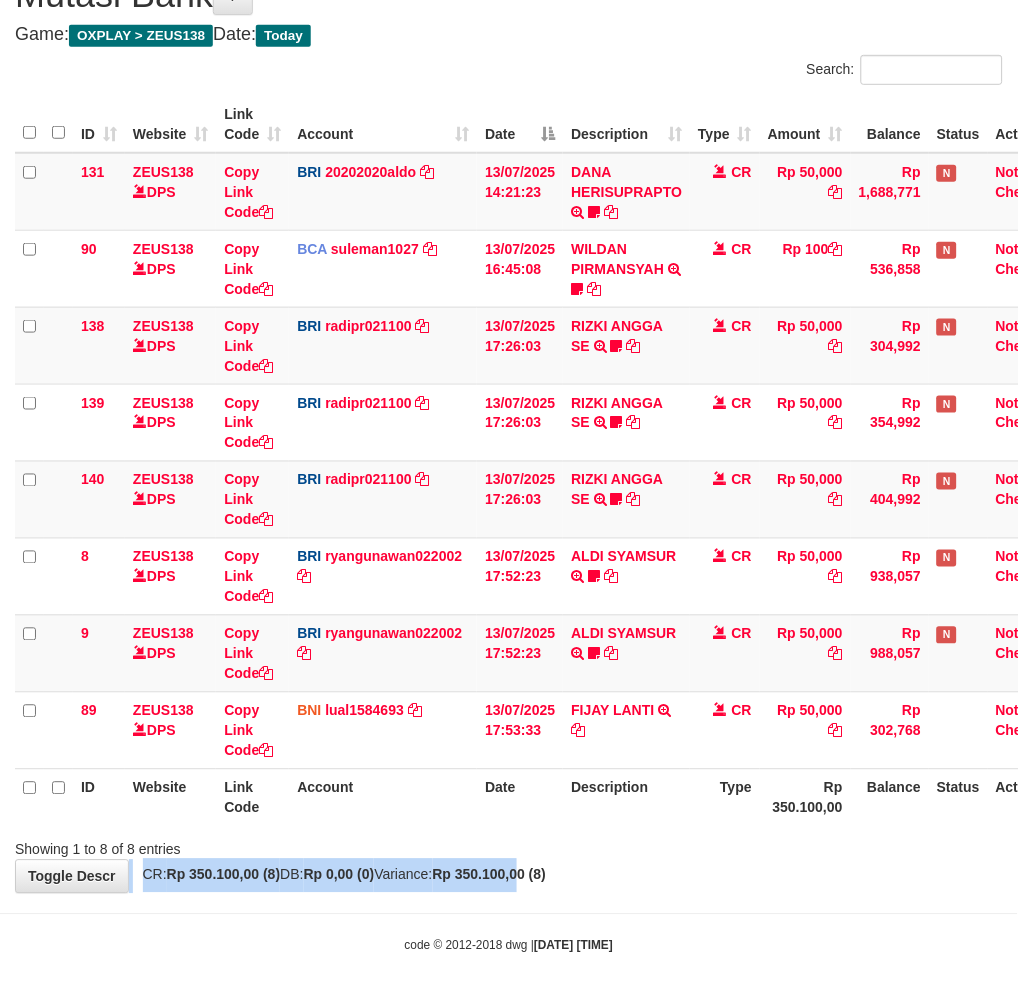 drag, startPoint x: 580, startPoint y: 855, endPoint x: 567, endPoint y: 868, distance: 18.384777 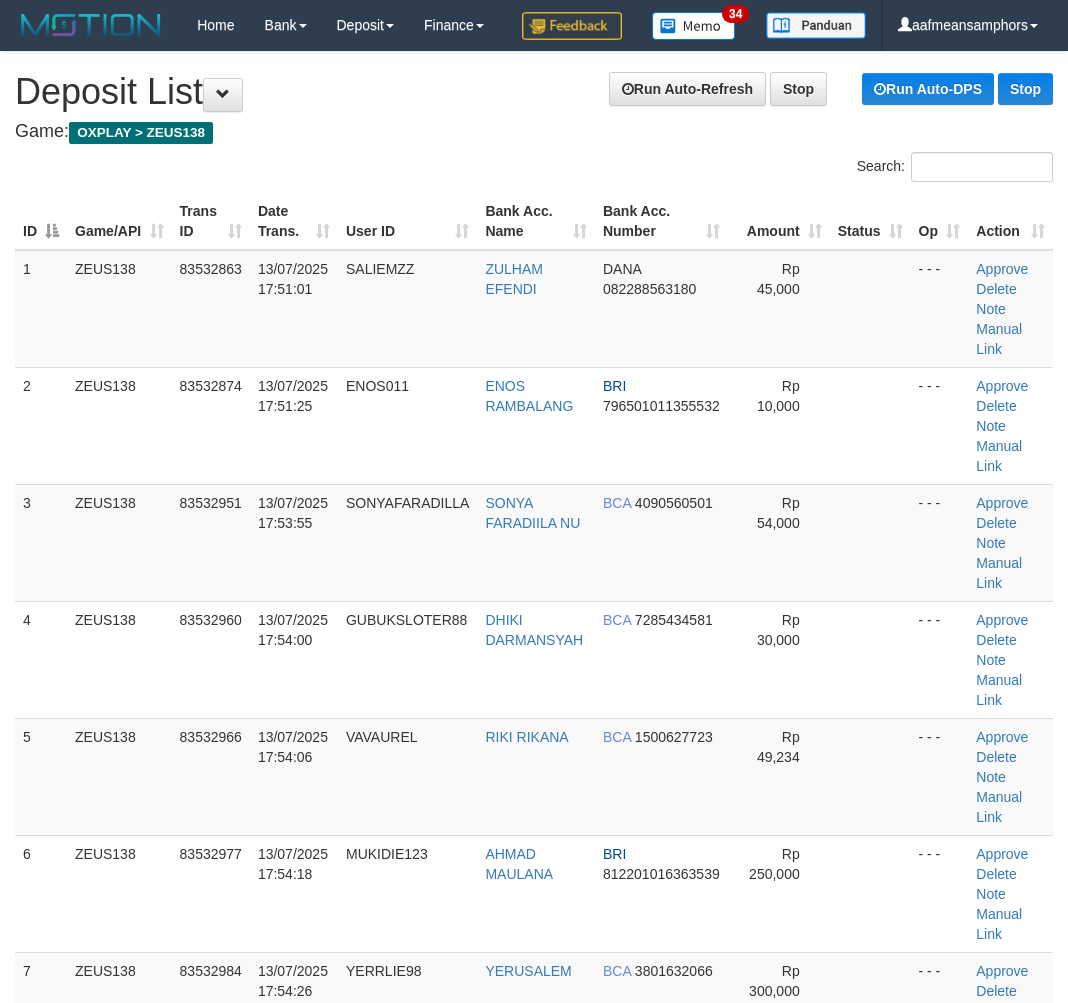 scroll, scrollTop: 0, scrollLeft: 0, axis: both 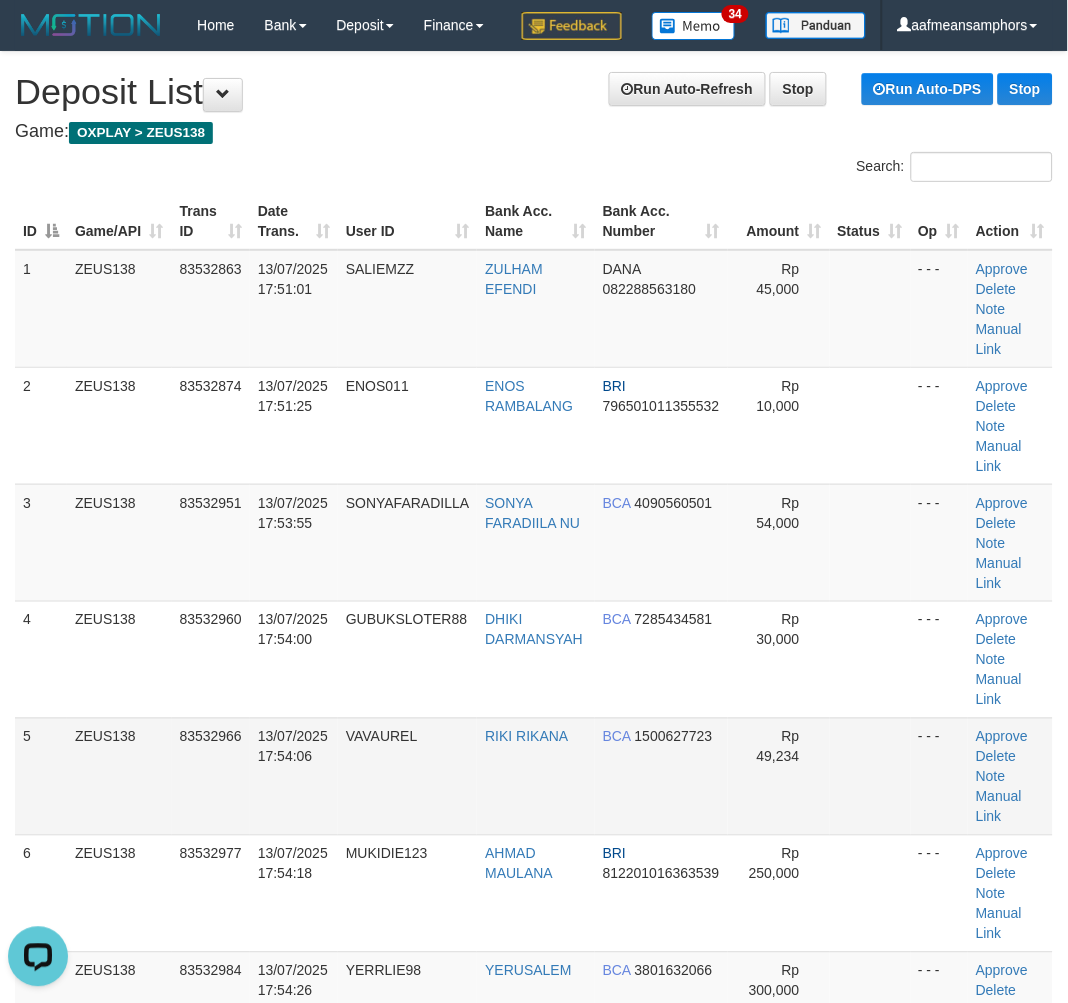 click on "VAVAUREL" at bounding box center (407, 776) 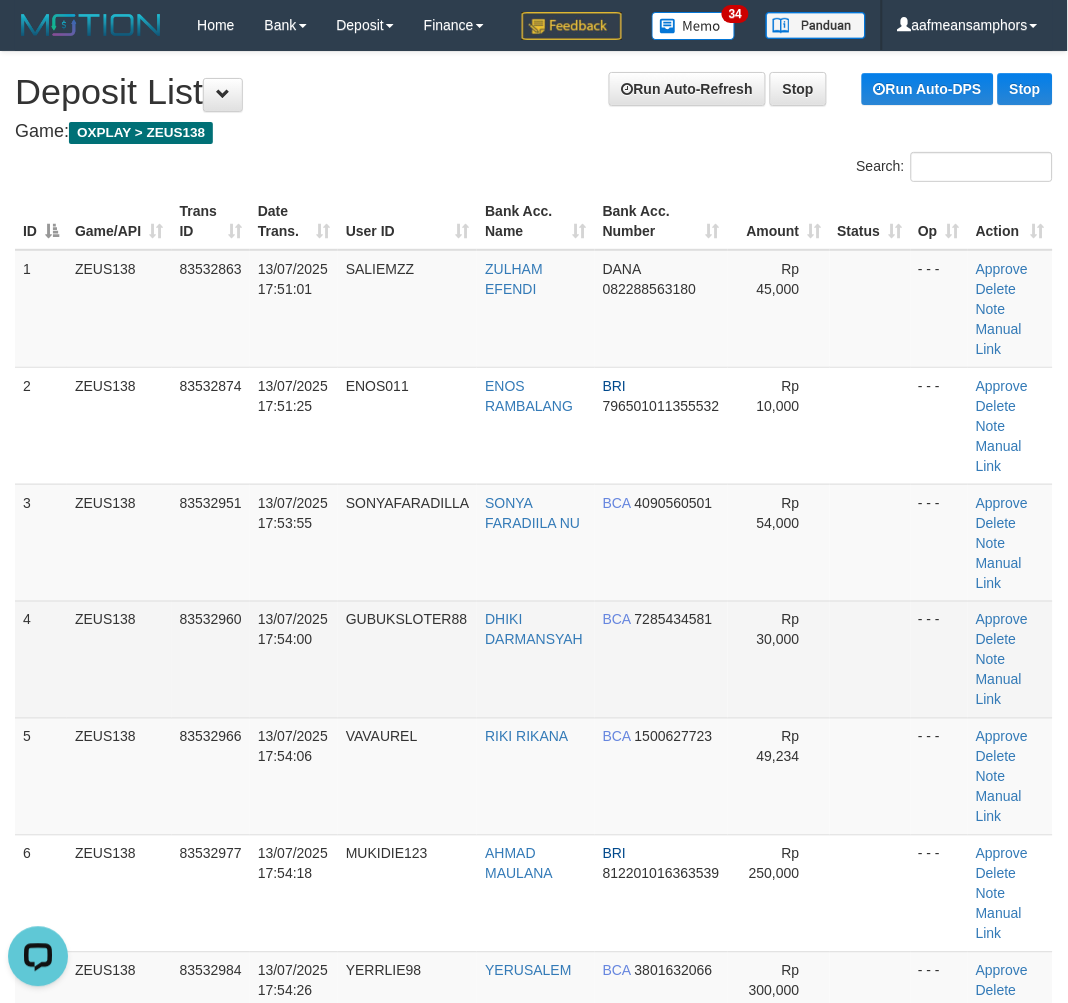click on "DHIKI DARMANSYAH" at bounding box center (536, 659) 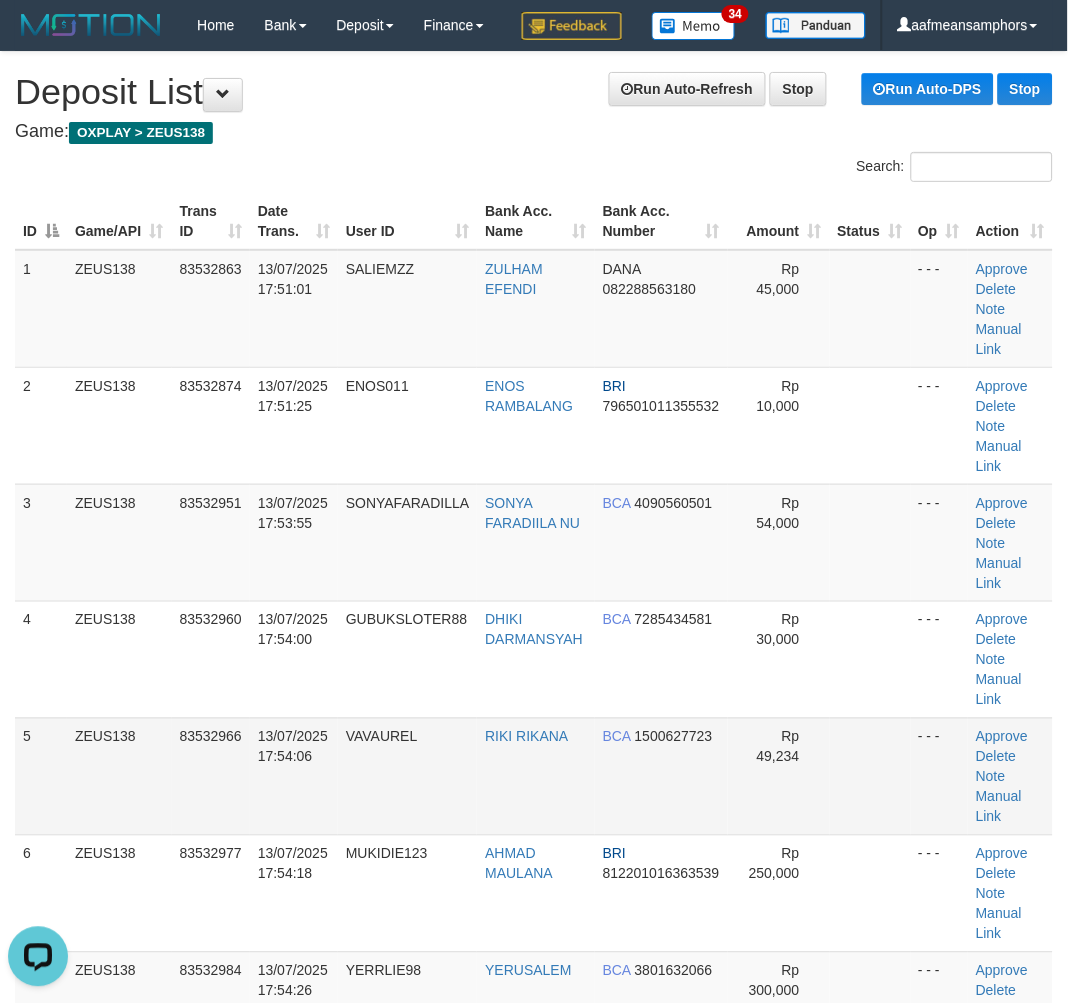 click on "DHIKI DARMANSYAH" at bounding box center [536, 659] 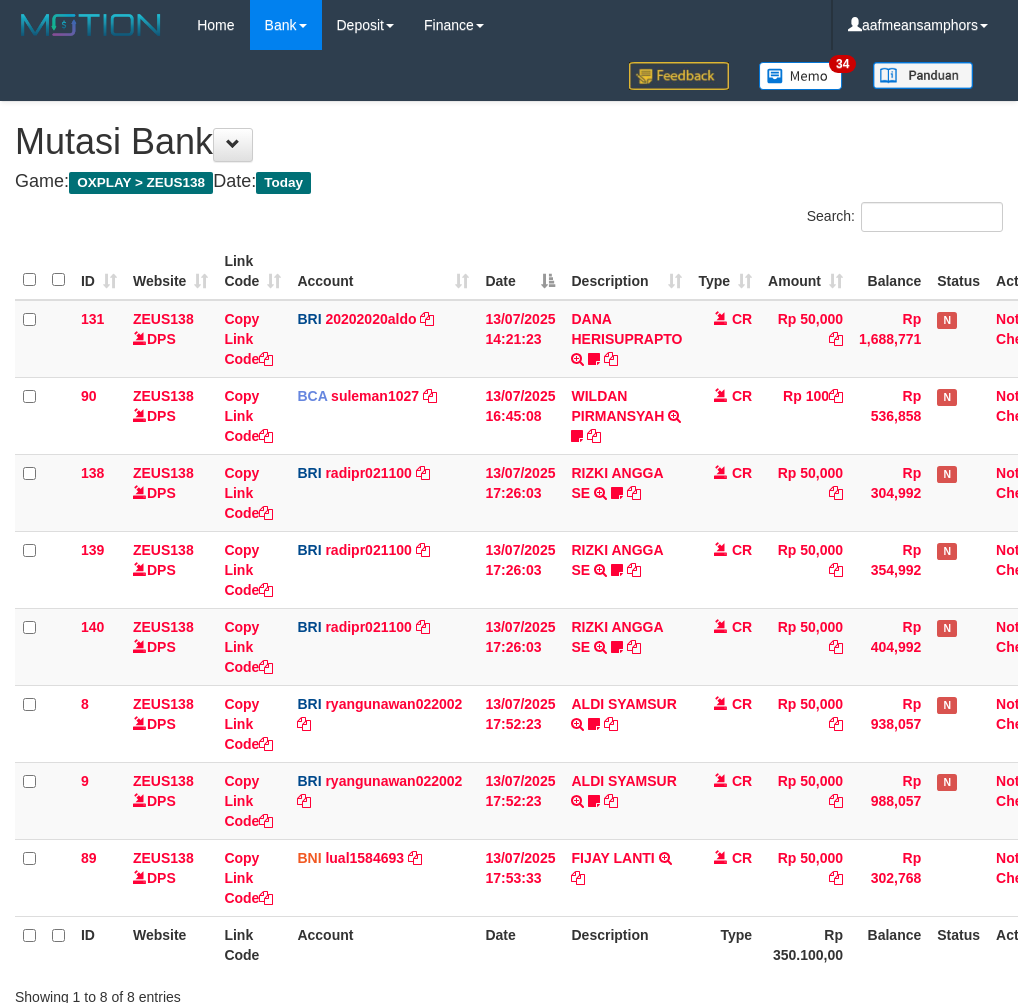 scroll, scrollTop: 147, scrollLeft: 0, axis: vertical 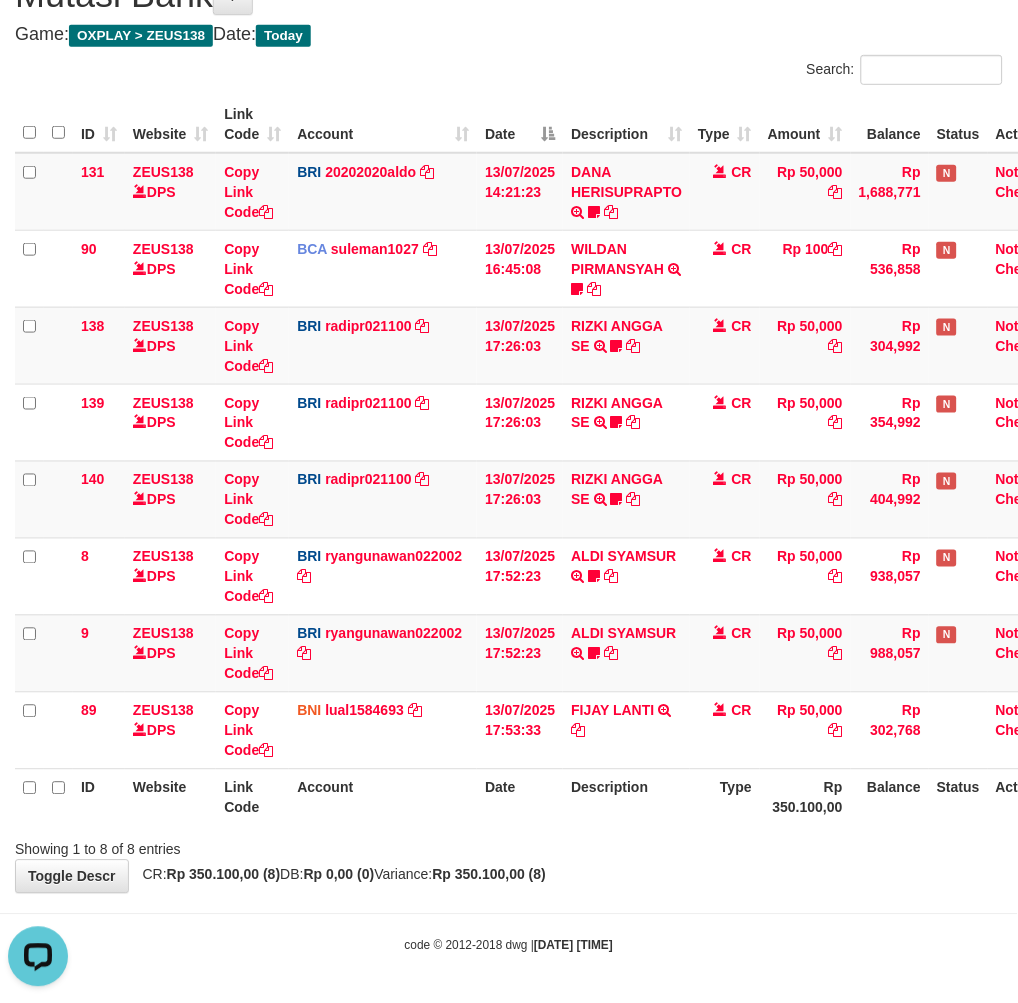 drag, startPoint x: 790, startPoint y: 896, endPoint x: 802, endPoint y: 875, distance: 24.186773 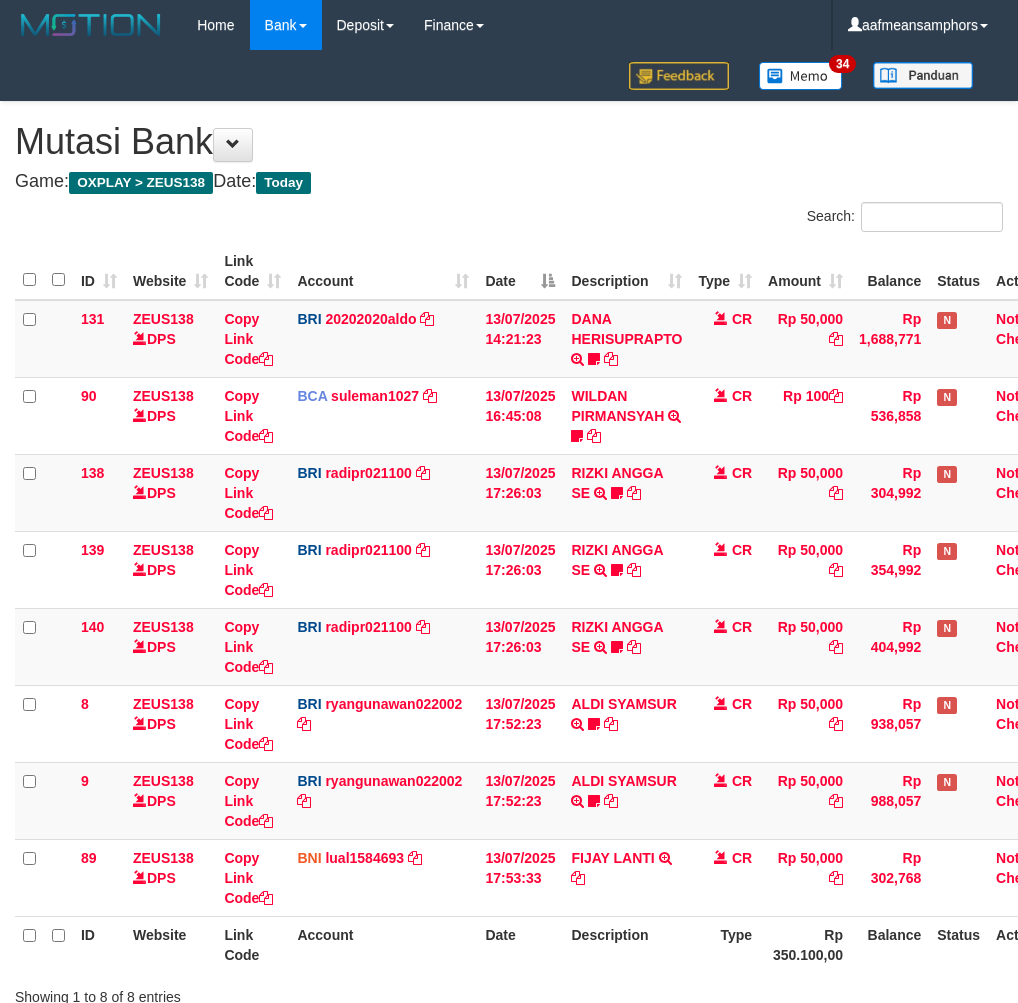 drag, startPoint x: 0, startPoint y: 0, endPoint x: 756, endPoint y: 858, distance: 1143.5471 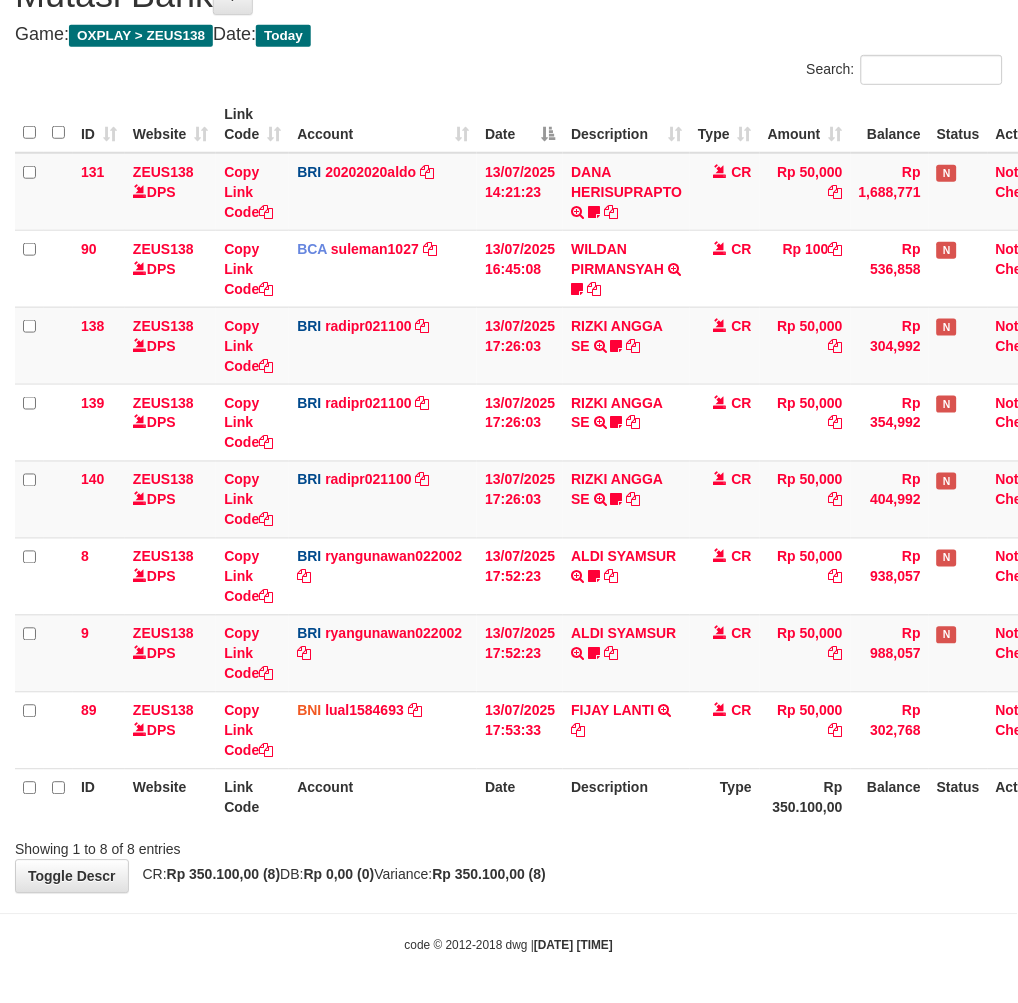 drag, startPoint x: 713, startPoint y: 885, endPoint x: 705, endPoint y: 875, distance: 12.806249 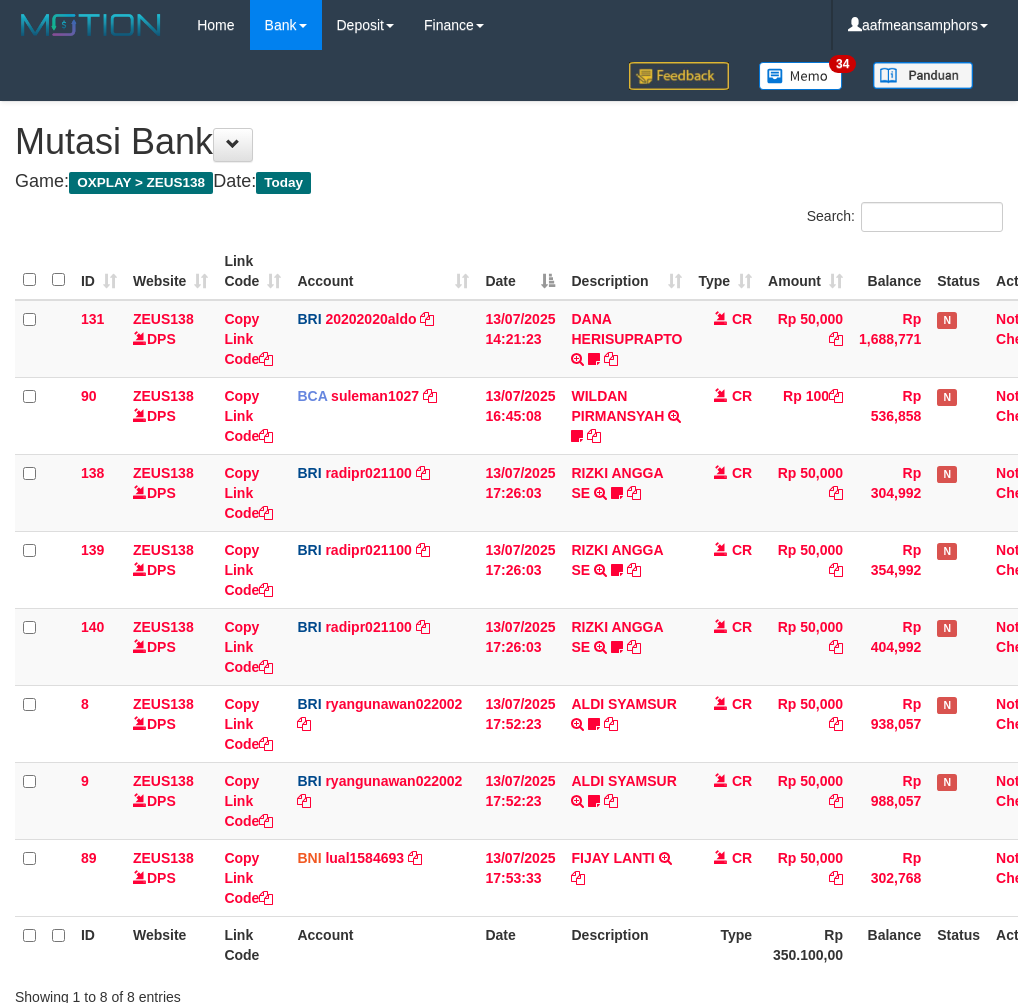 scroll, scrollTop: 147, scrollLeft: 0, axis: vertical 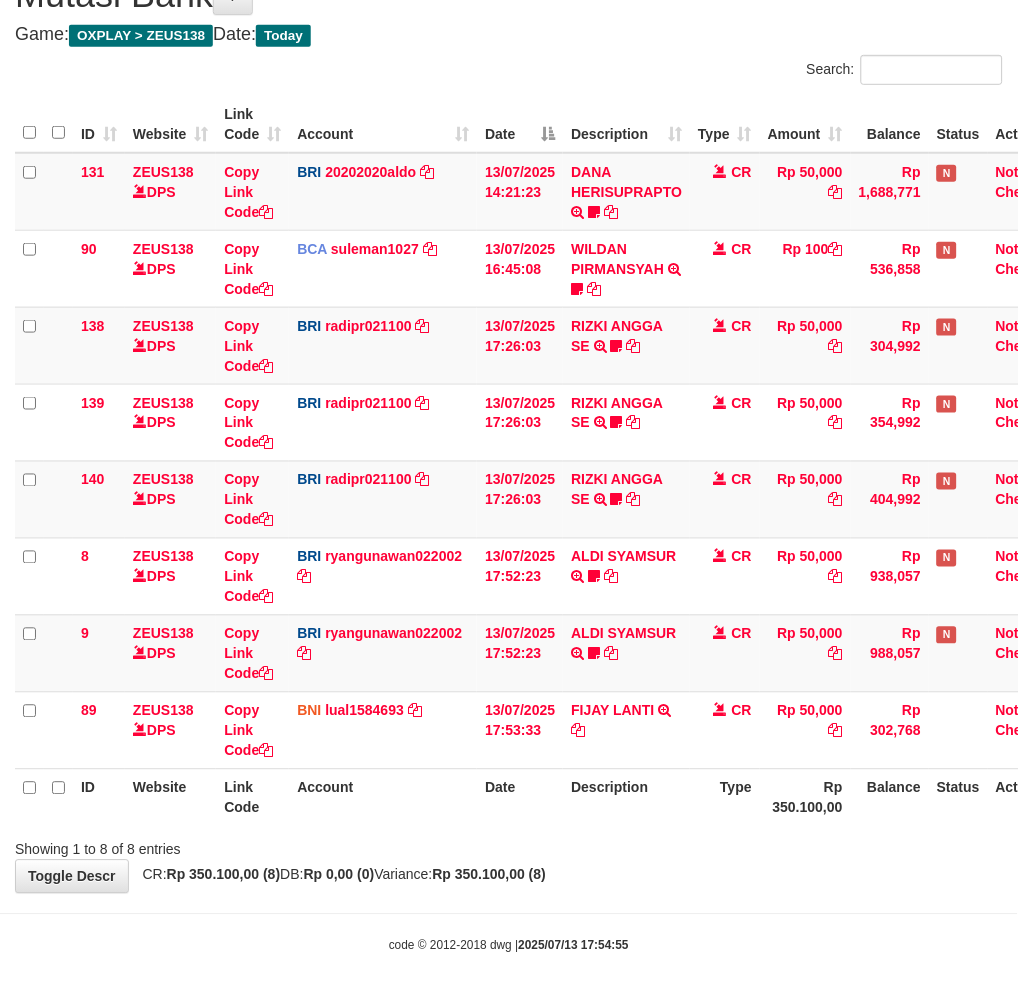 click on "Showing 1 to 8 of 8 entries" at bounding box center (509, 846) 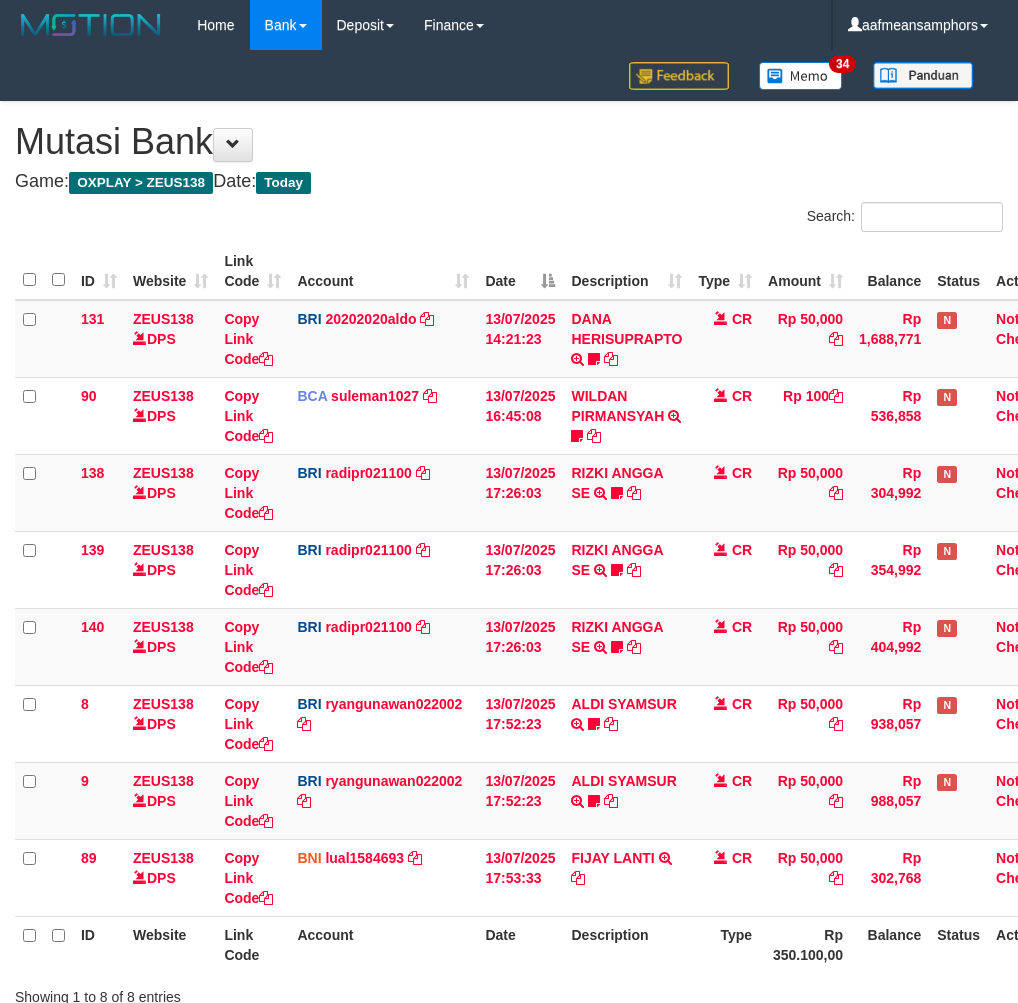 scroll, scrollTop: 147, scrollLeft: 0, axis: vertical 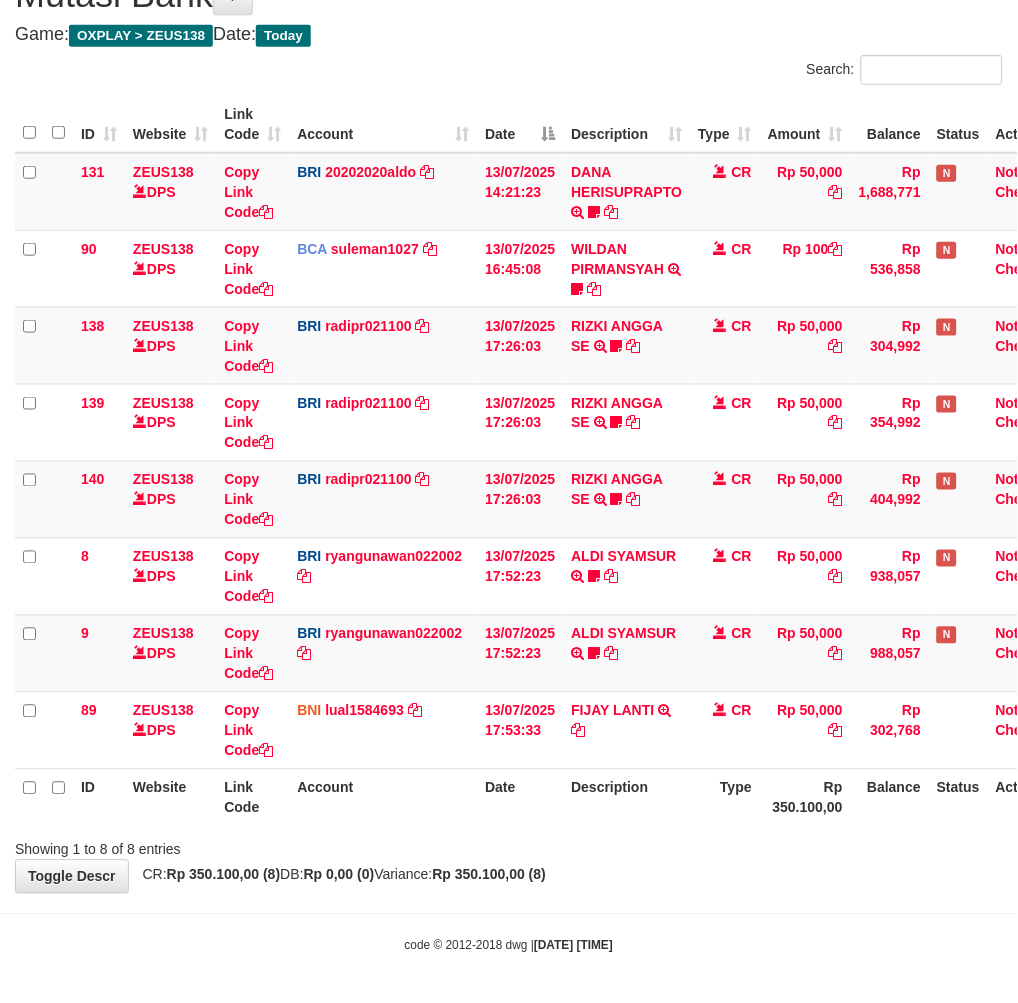 drag, startPoint x: 0, startPoint y: 0, endPoint x: 675, endPoint y: 816, distance: 1059 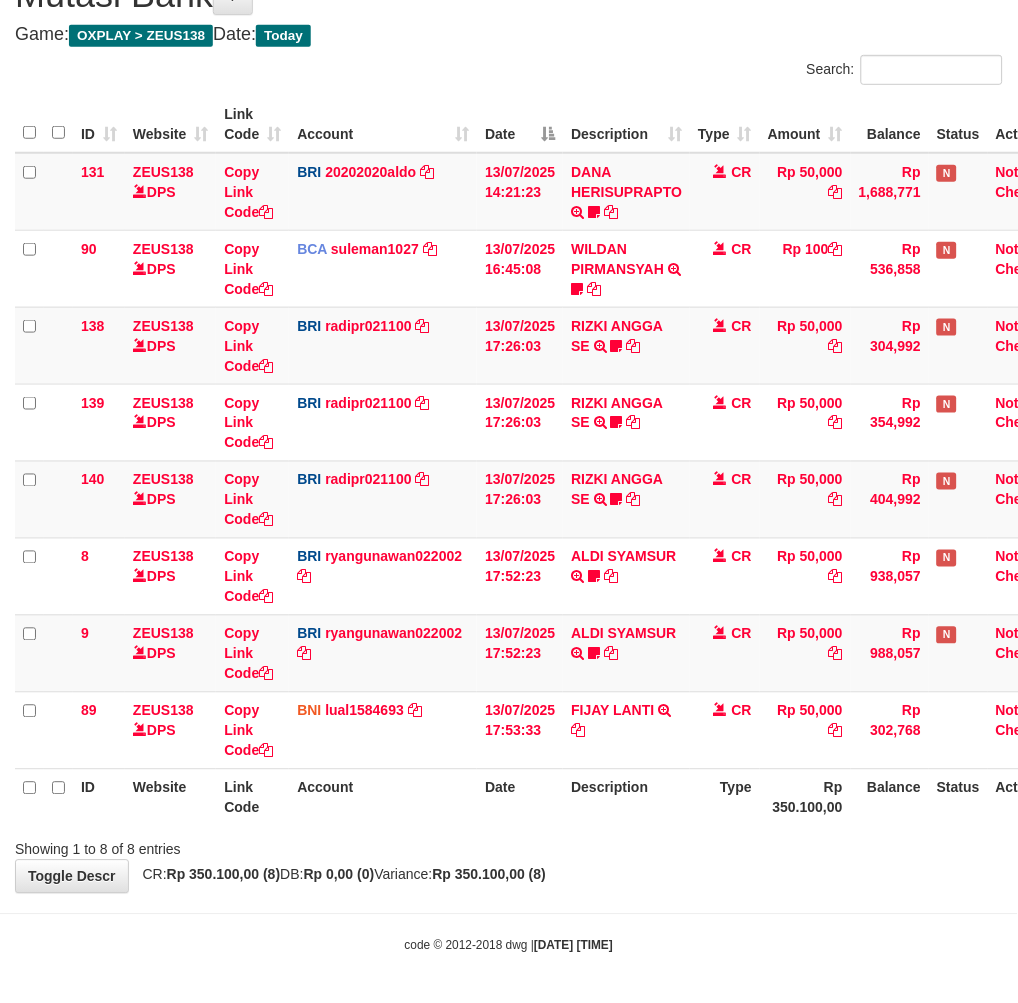 click on "Description" at bounding box center [626, 797] 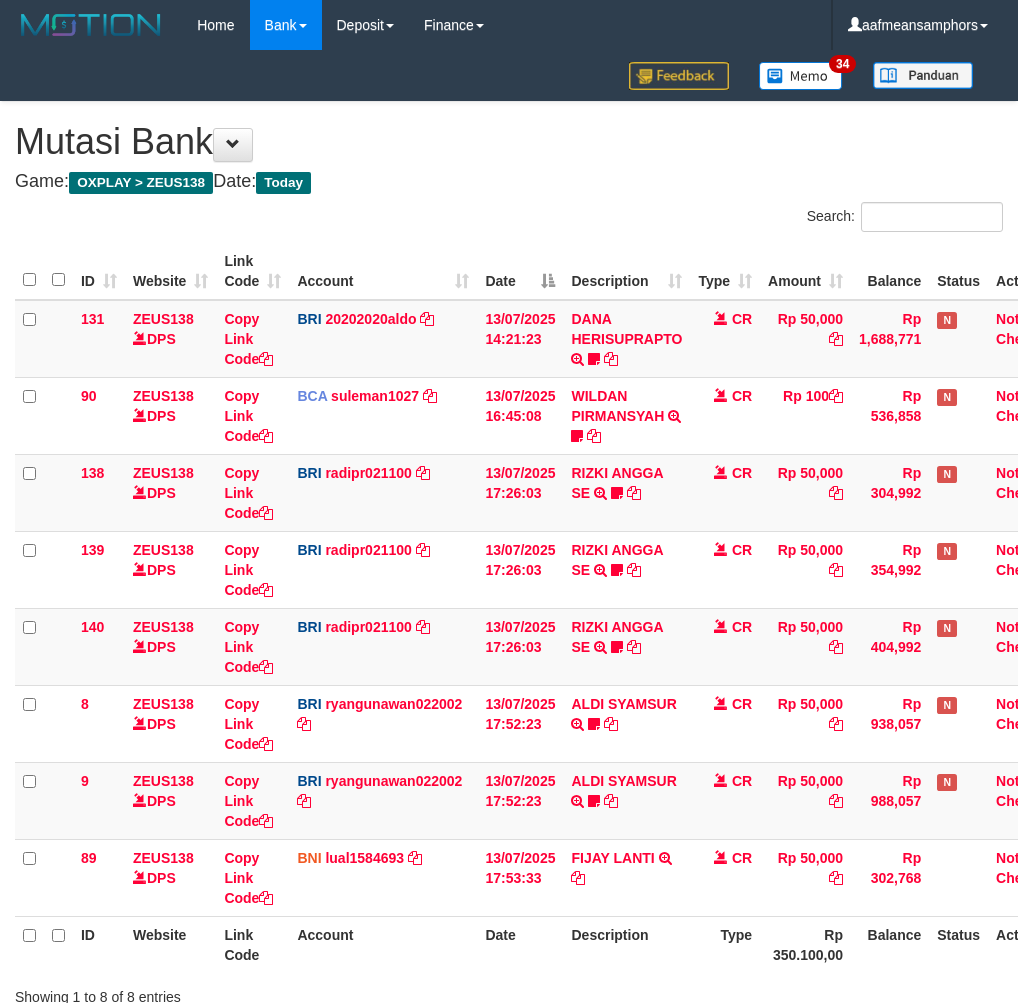scroll, scrollTop: 147, scrollLeft: 0, axis: vertical 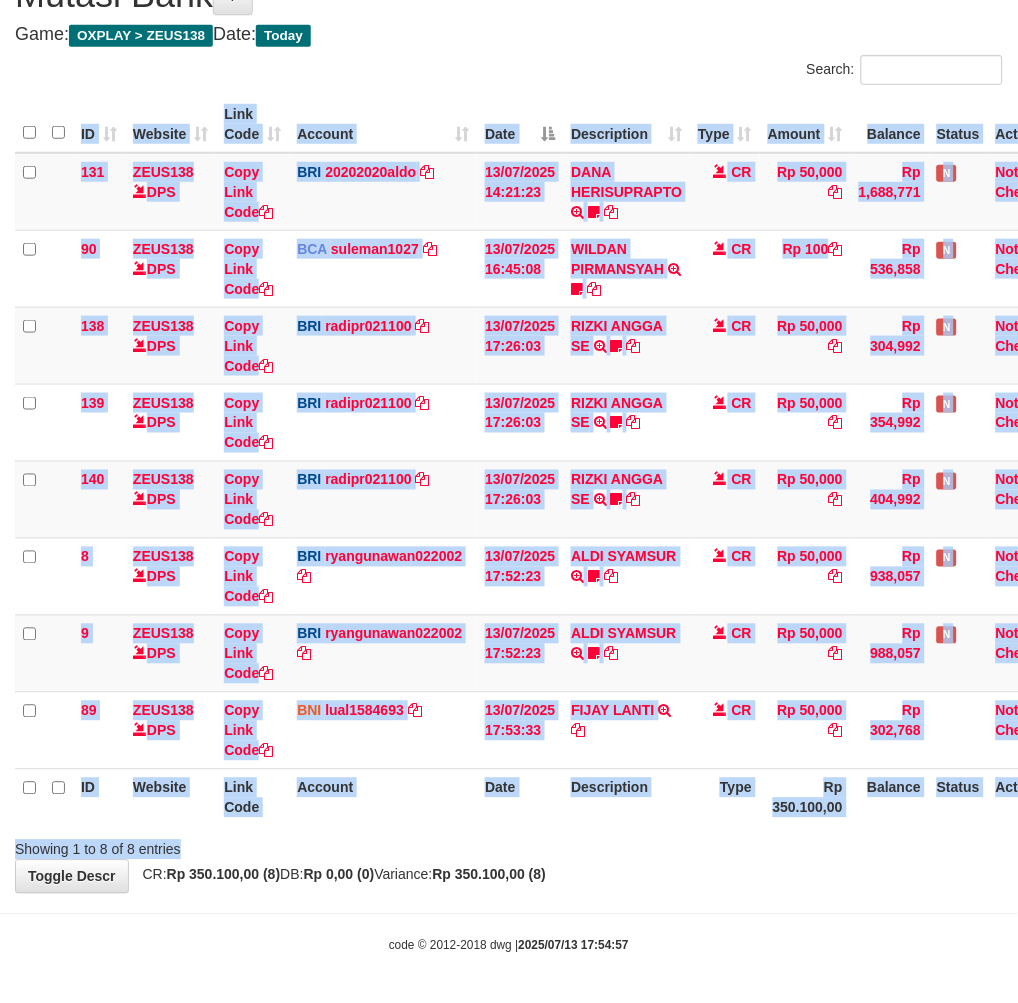 click on "Search:
ID Website Link Code Account Date Description Type Amount Balance Status Action
131
ZEUS138    DPS
Copy Link Code
BRI
20202020aldo
DPS
REVALDO SAGITA
mutasi_20250713_3778 | 131
mutasi_20250713_3778 | 131
13/07/2025 14:21:23
DANA HERISUPRAPTO            TRANSFER NBMB DANA HERISUPRAPTO TO REVALDO SAGITA    Herisuprapto
CR
Rp 50,000
Rp 1,688,771
N
Note
Check
90
ZEUS138    DPS
Copy Link Code
BCA
suleman1027" at bounding box center [509, 457] 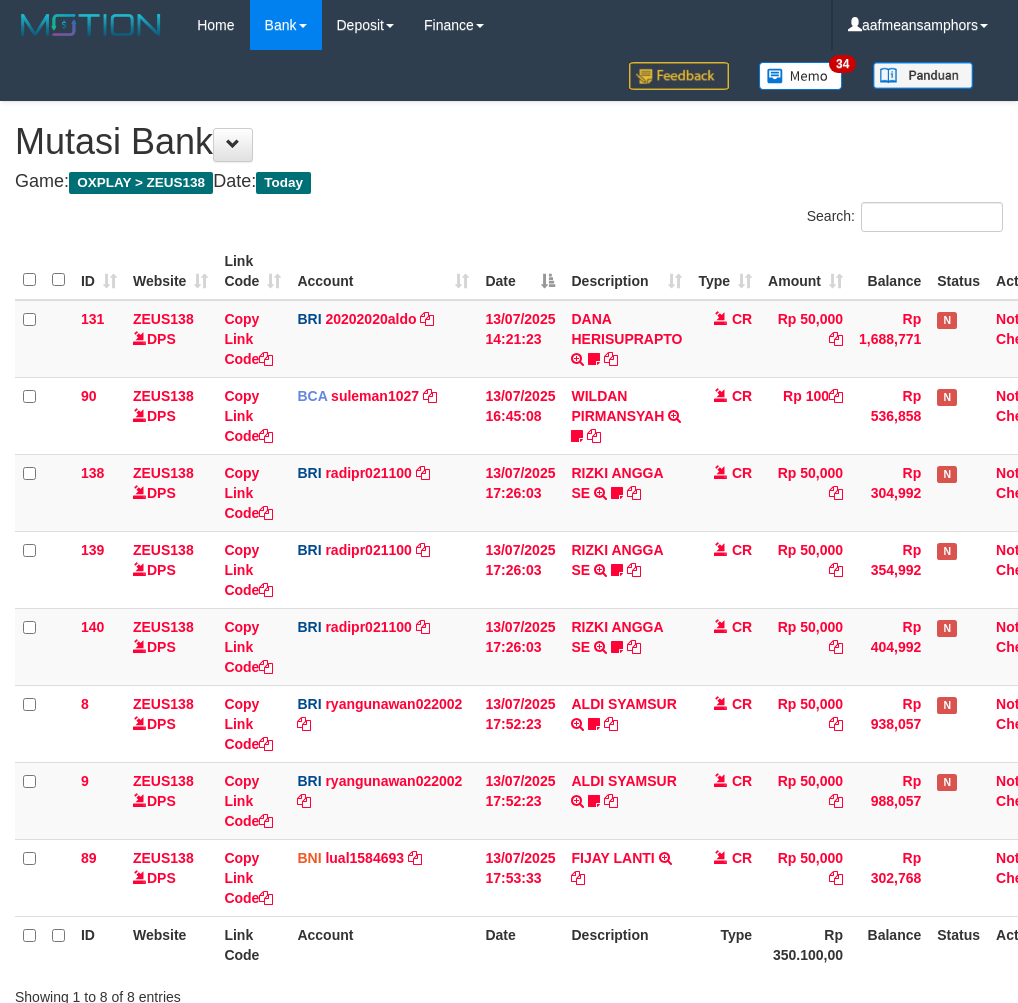 scroll, scrollTop: 147, scrollLeft: 0, axis: vertical 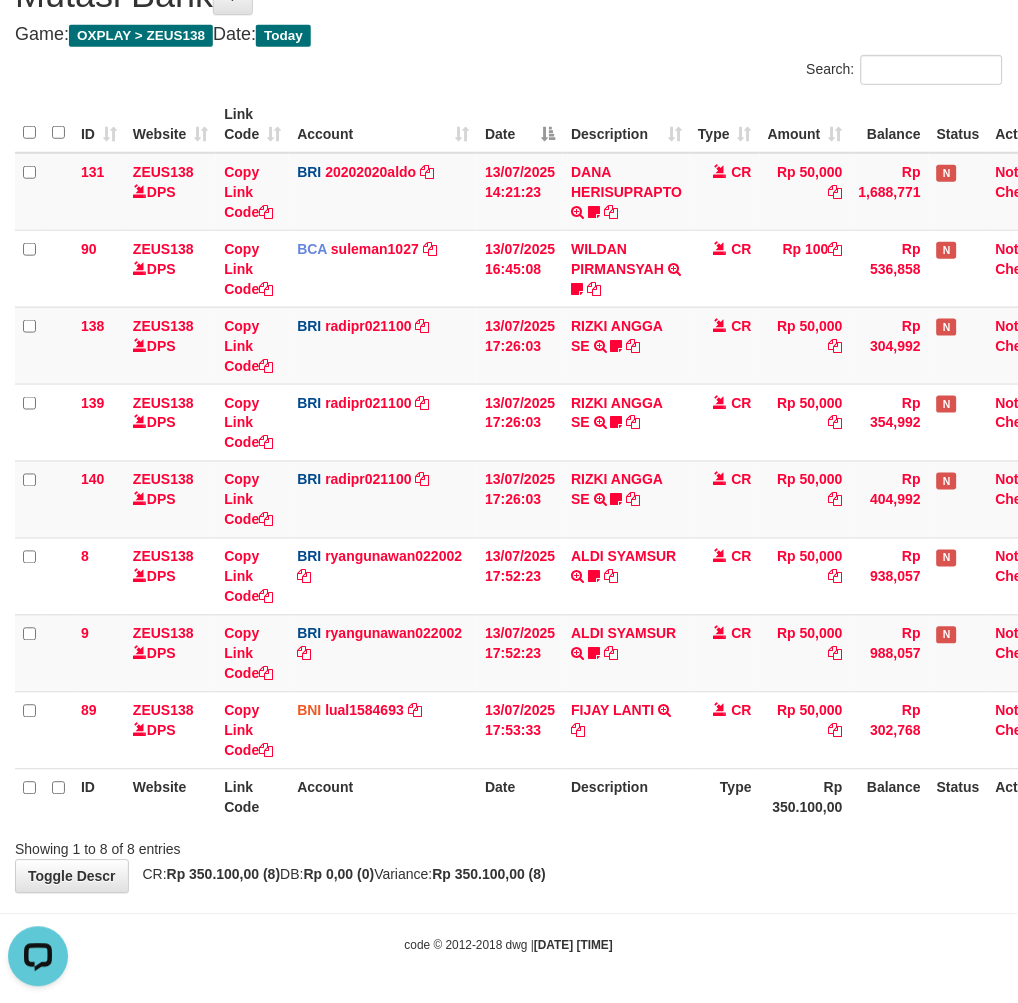 click on "**********" at bounding box center [509, 424] 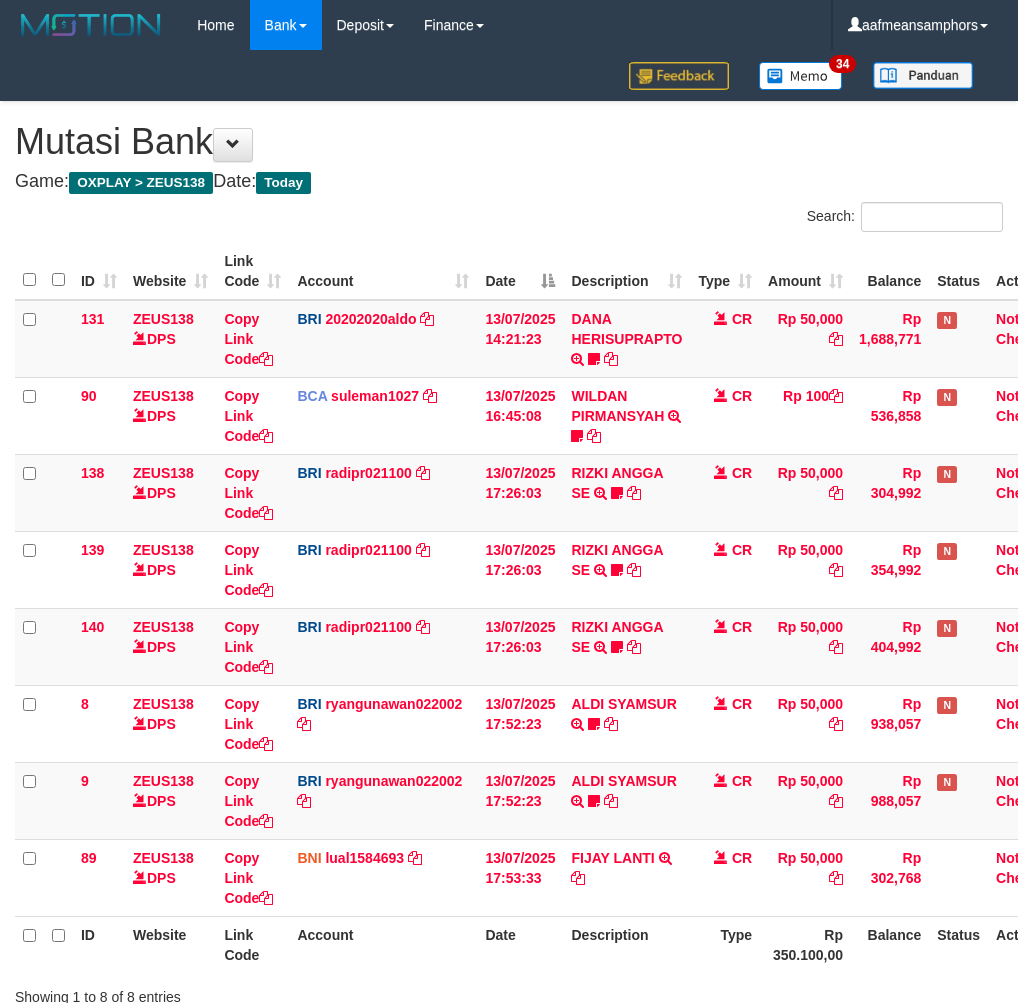 scroll, scrollTop: 147, scrollLeft: 0, axis: vertical 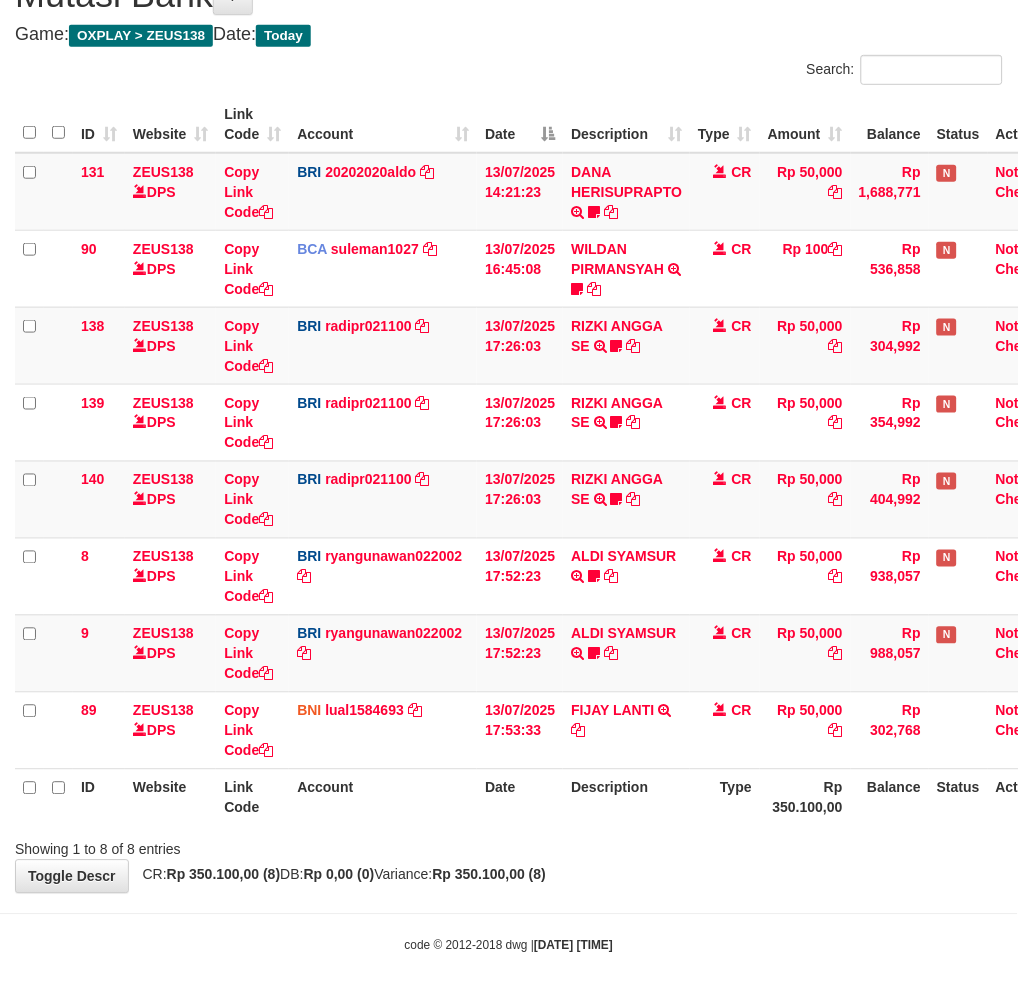 drag, startPoint x: 0, startPoint y: 0, endPoint x: 686, endPoint y: 854, distance: 1095.4049 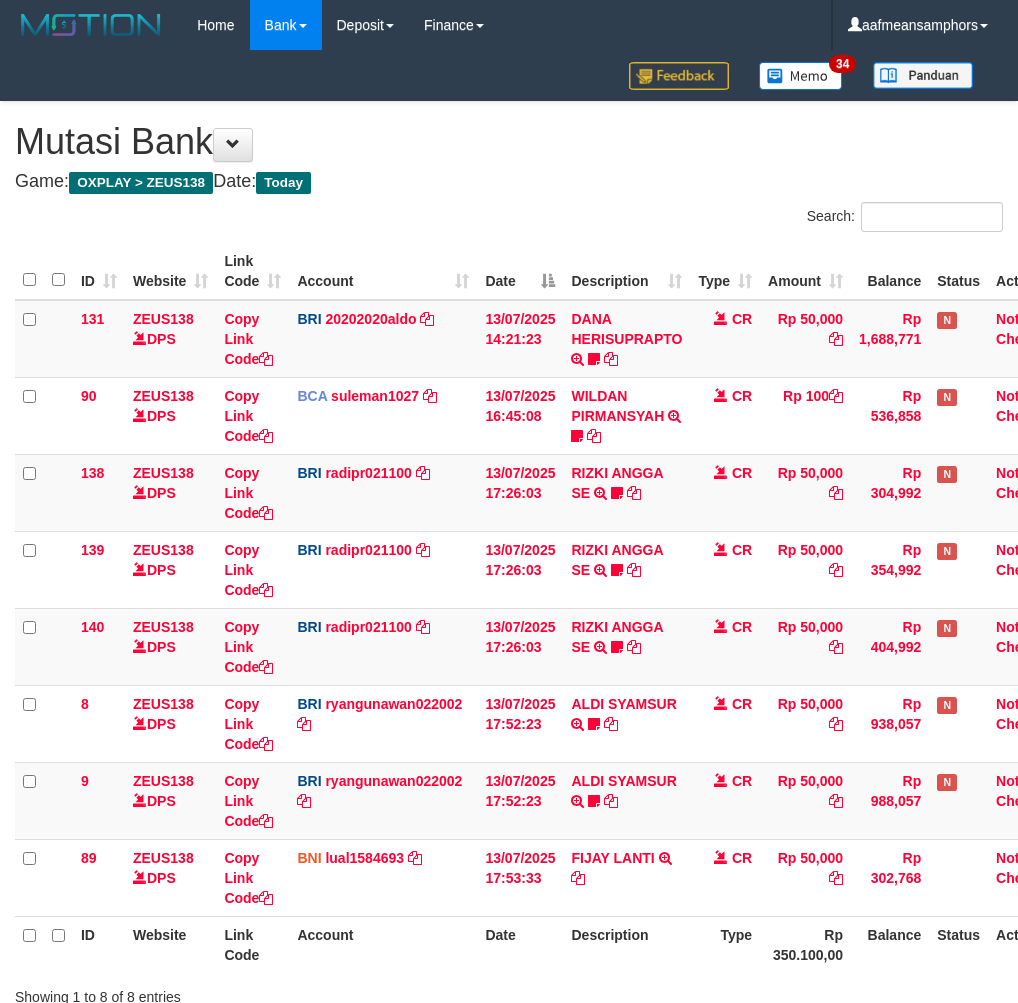 scroll, scrollTop: 147, scrollLeft: 0, axis: vertical 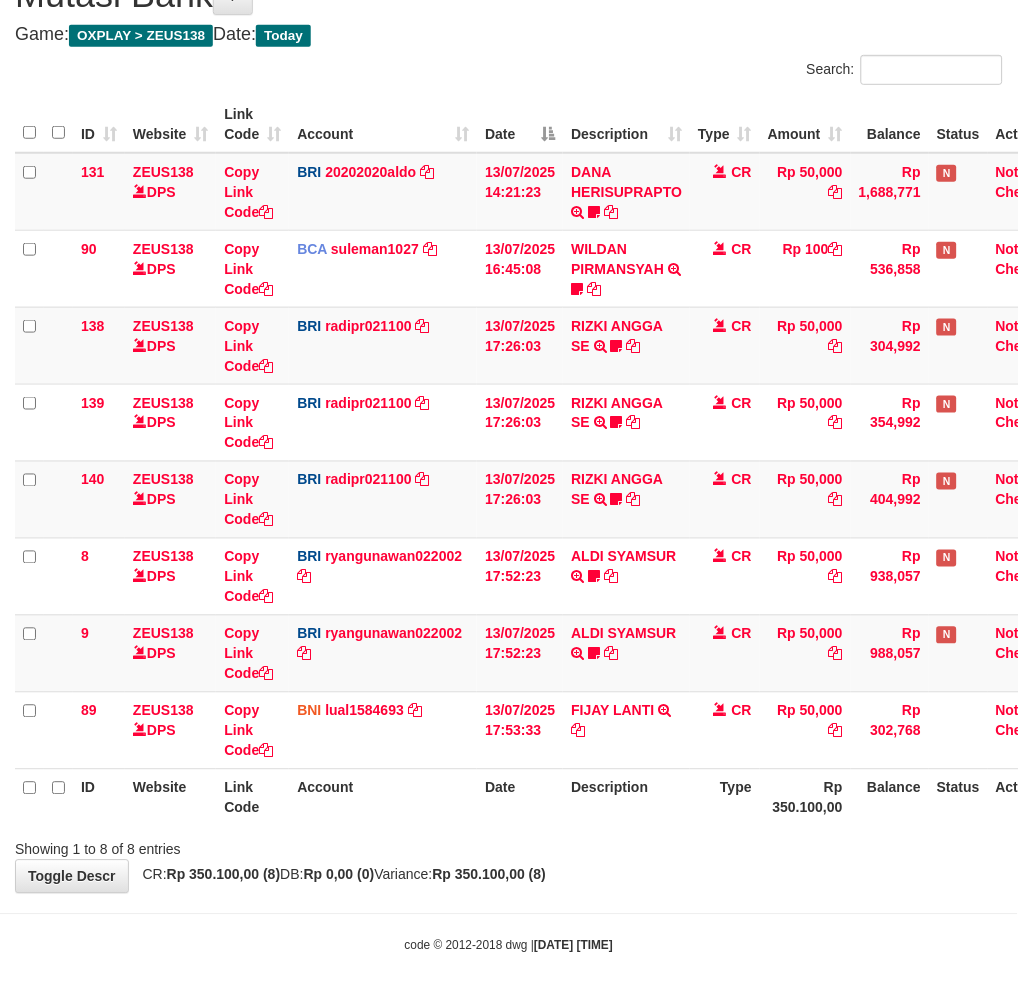 click on "ID Website Link Code Account Date Description Type Rp 350.100,00 Balance Status Action" at bounding box center (542, 797) 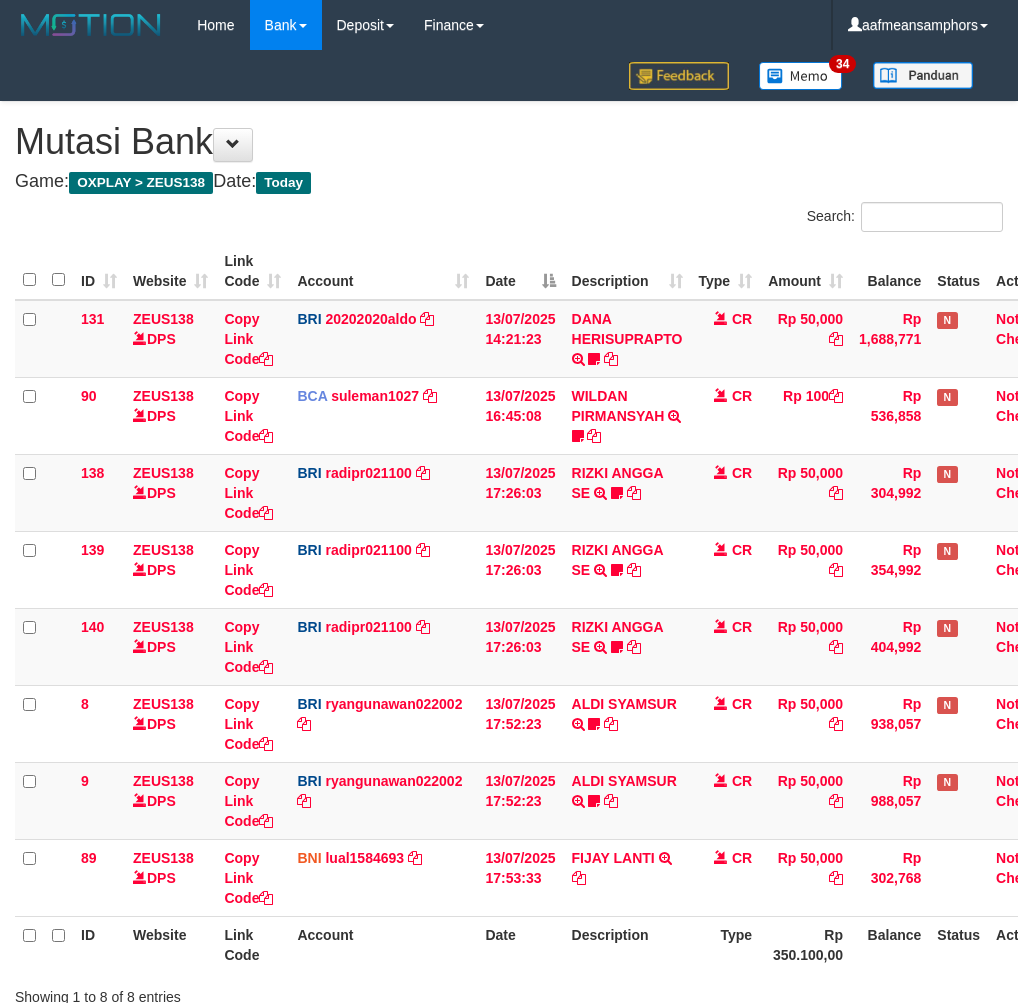 click on "**********" at bounding box center [509, 571] 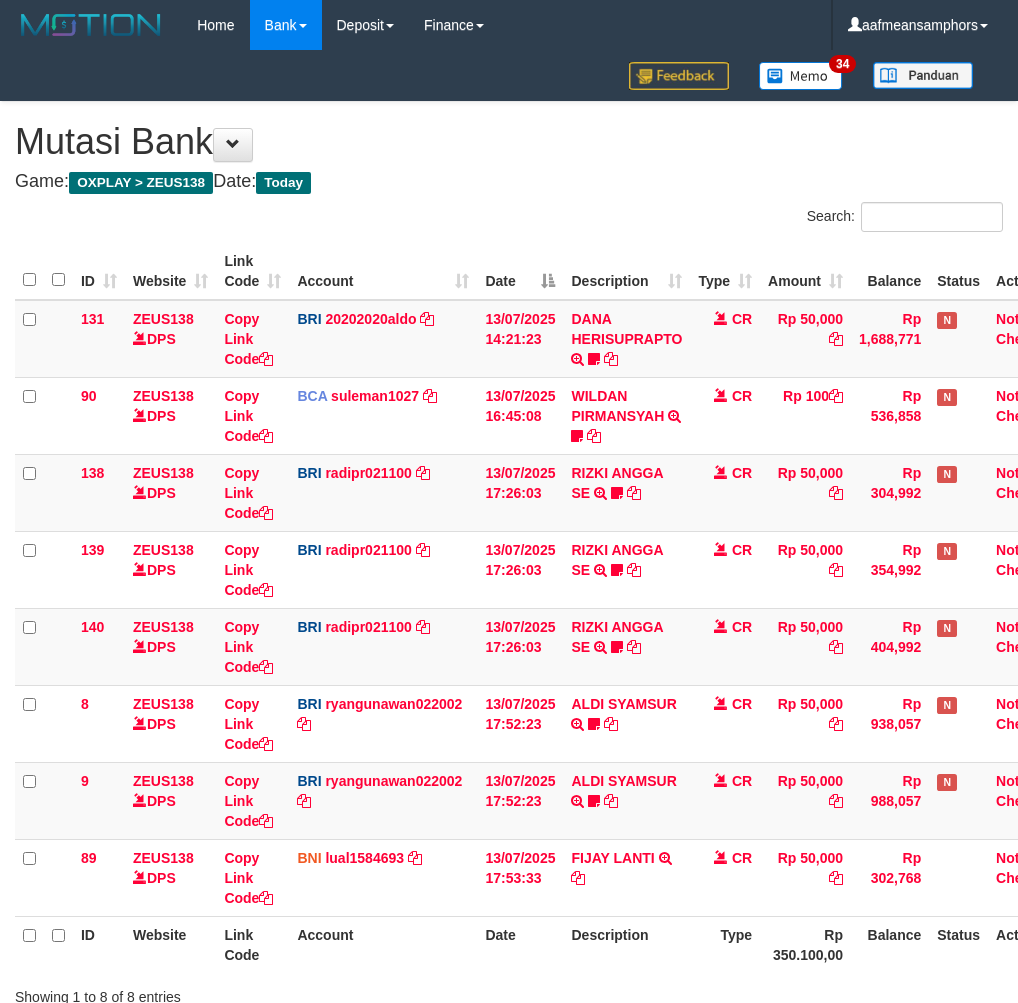 scroll, scrollTop: 147, scrollLeft: 0, axis: vertical 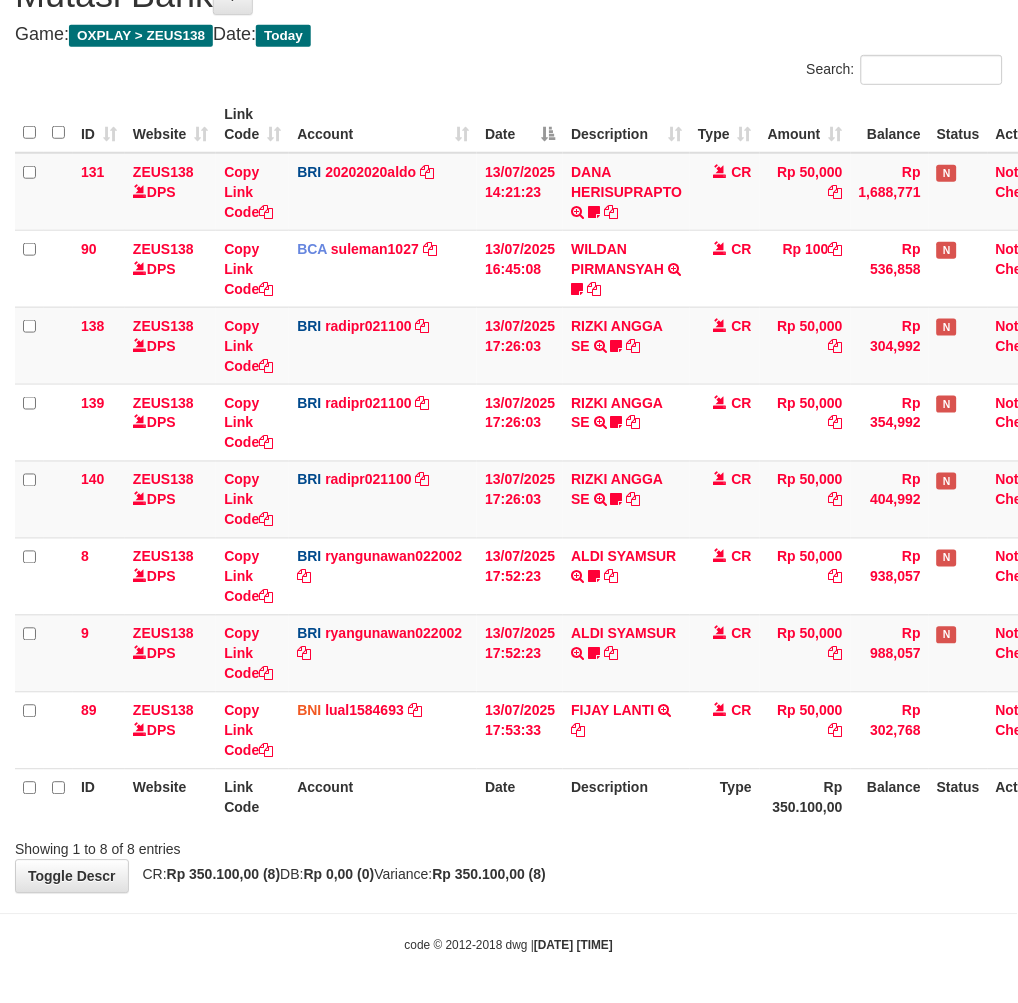 click on "Showing 1 to 8 of 8 entries" at bounding box center (509, 846) 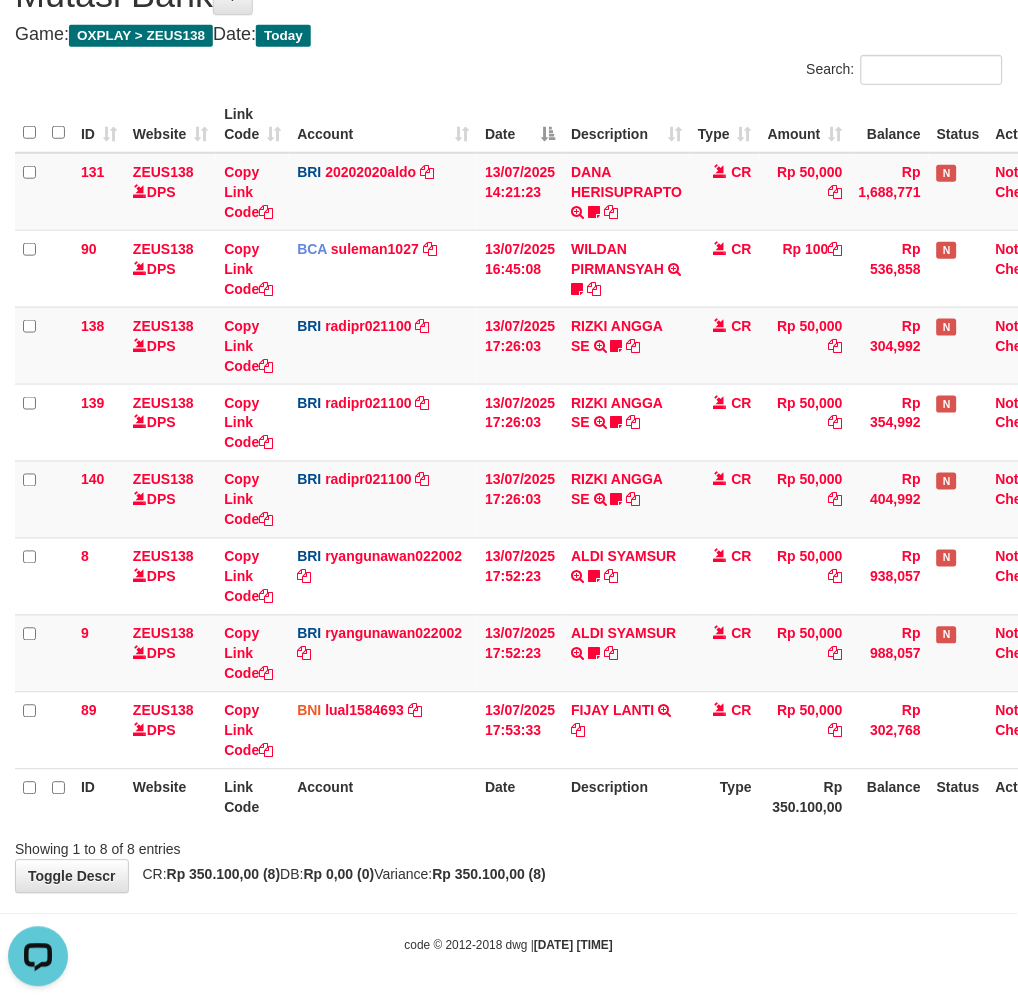 scroll, scrollTop: 0, scrollLeft: 0, axis: both 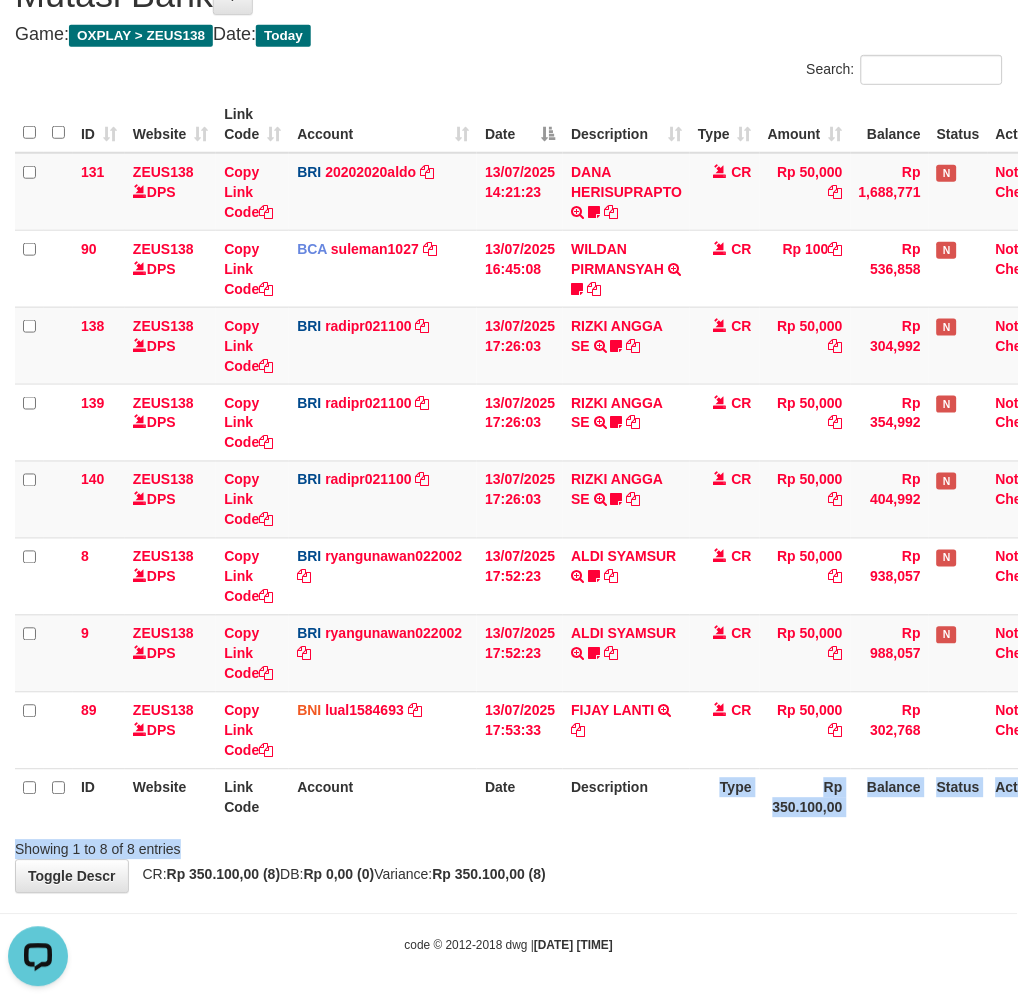 drag, startPoint x: 655, startPoint y: 822, endPoint x: 646, endPoint y: 837, distance: 17.492855 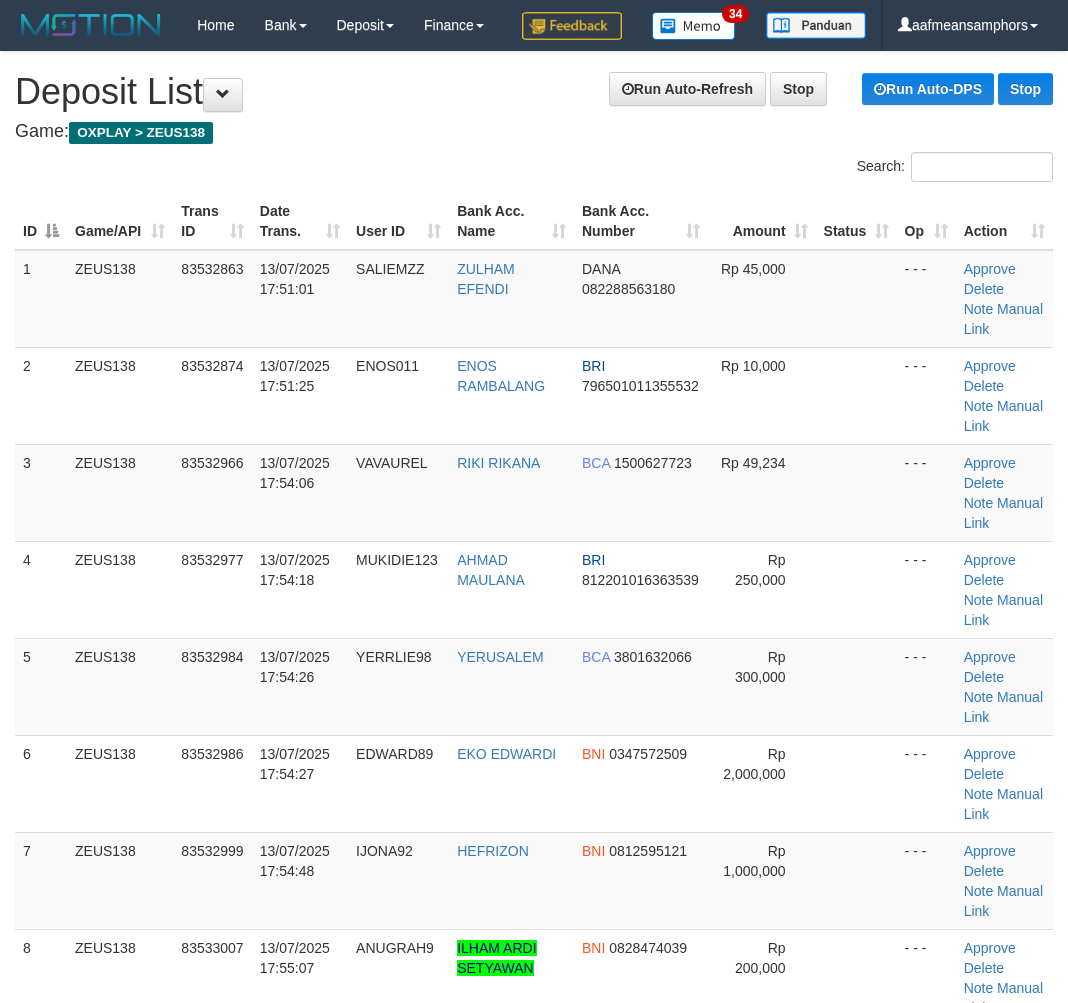 scroll, scrollTop: 0, scrollLeft: 0, axis: both 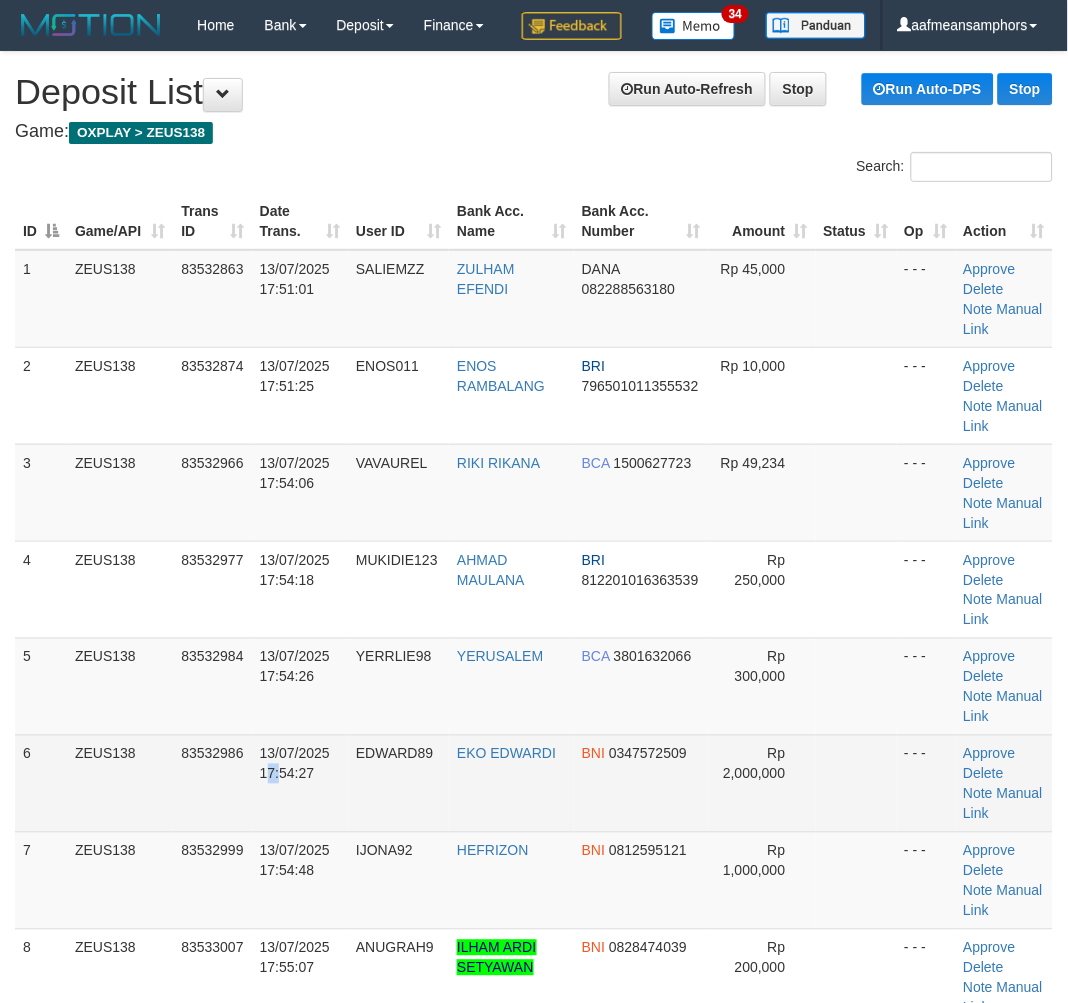 click on "13/07/2025 17:54:27" at bounding box center (295, 764) 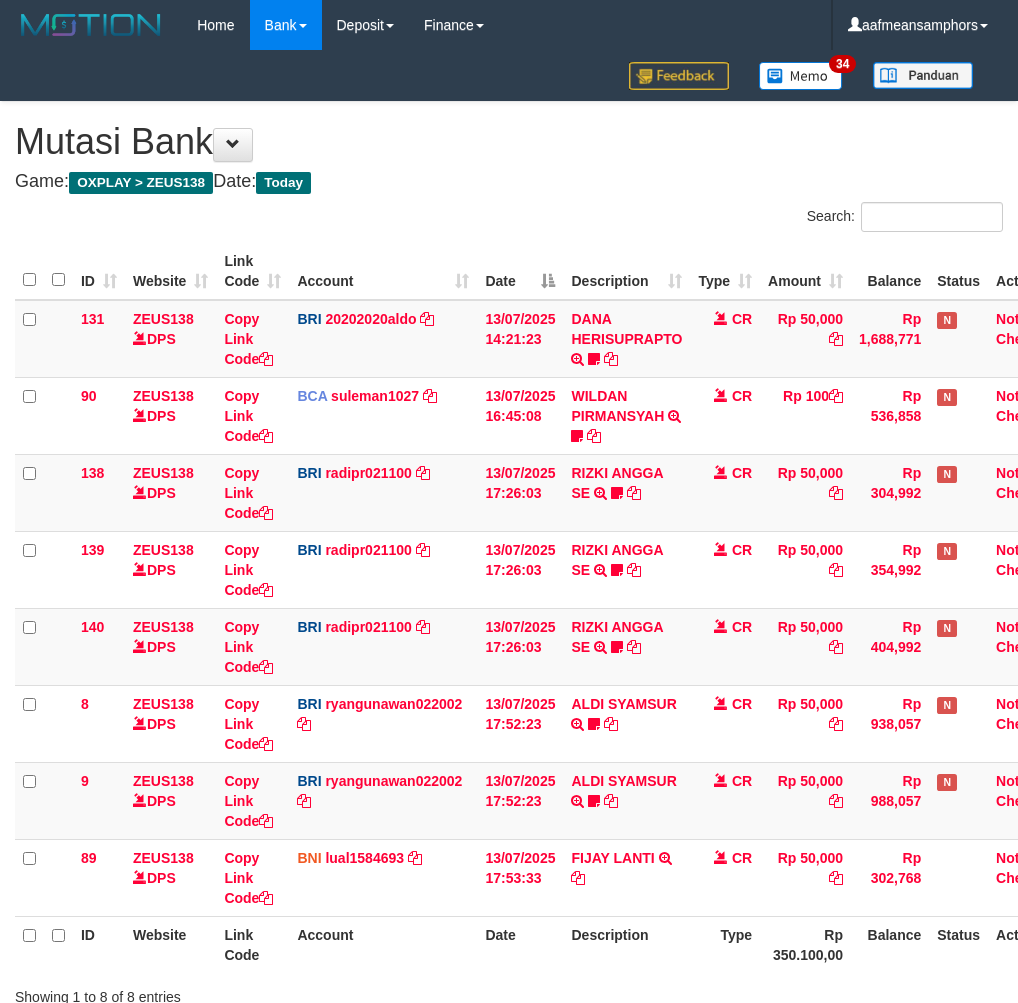 scroll, scrollTop: 147, scrollLeft: 0, axis: vertical 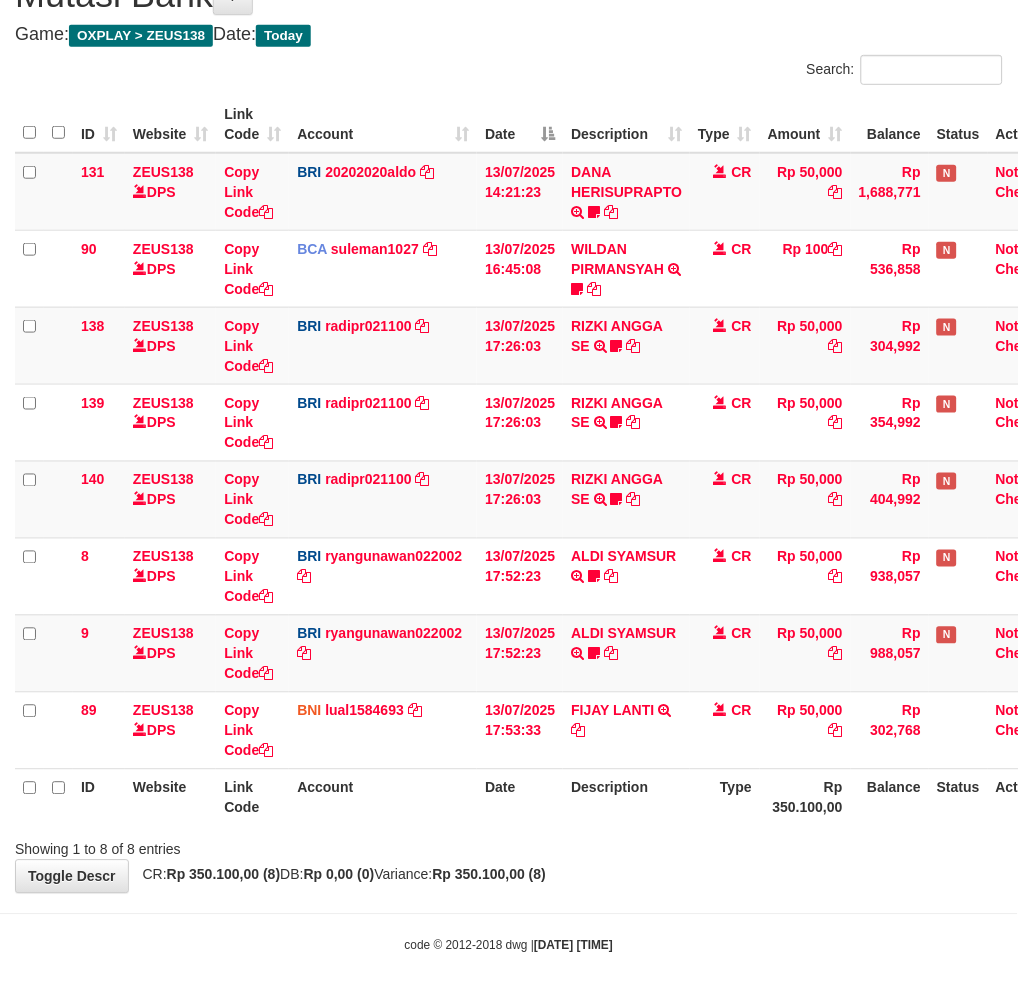 click on "ID Website Link Code Account Date Description Type Amount Balance Status Action
131
ZEUS138    DPS
Copy Link Code
BRI
20202020aldo
DPS
REVALDO SAGITA
mutasi_20250713_3778 | 131
mutasi_20250713_3778 | 131
13/07/2025 14:21:23
DANA HERISUPRAPTO            TRANSFER NBMB DANA HERISUPRAPTO TO REVALDO SAGITA    Herisuprapto
CR
Rp 50,000
Rp 1,688,771
N
Note
Check
90
ZEUS138    DPS
Copy Link Code
BCA
suleman1027" at bounding box center [509, 461] 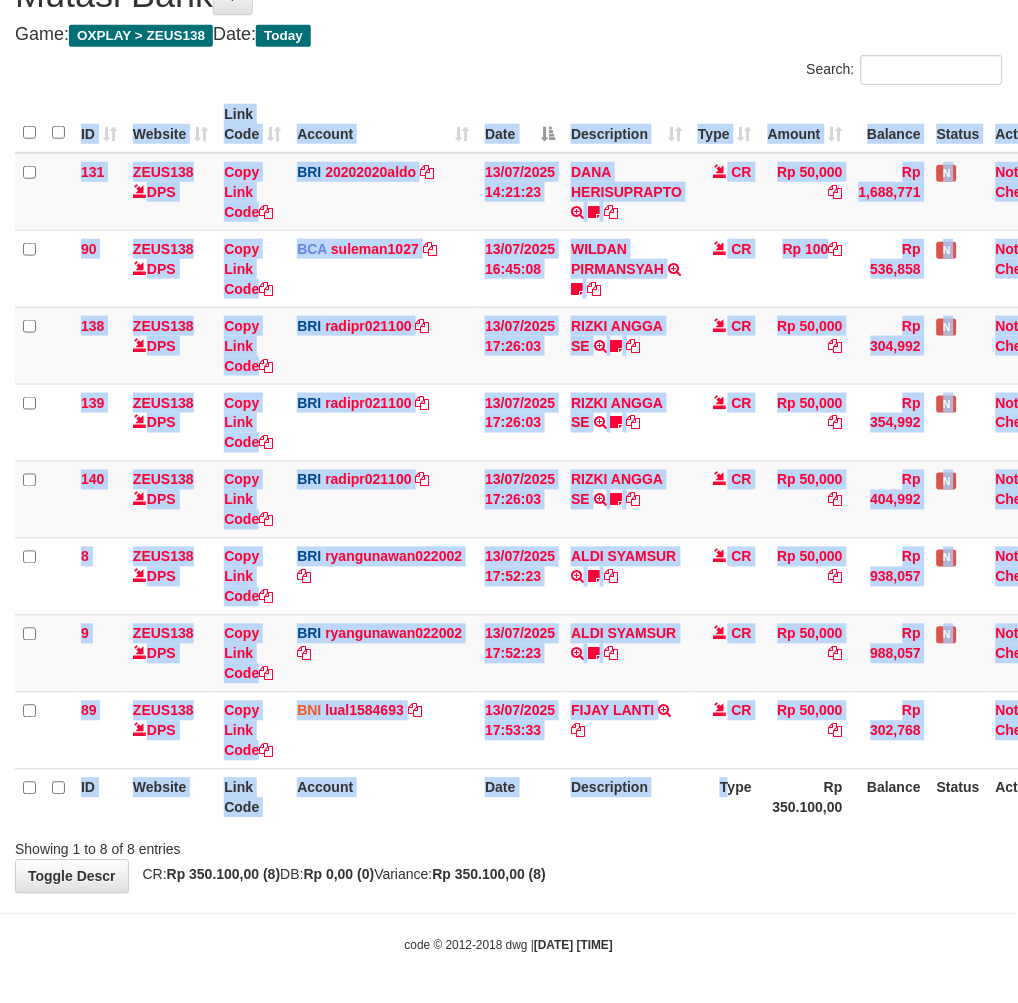 click on "Type" at bounding box center (725, 797) 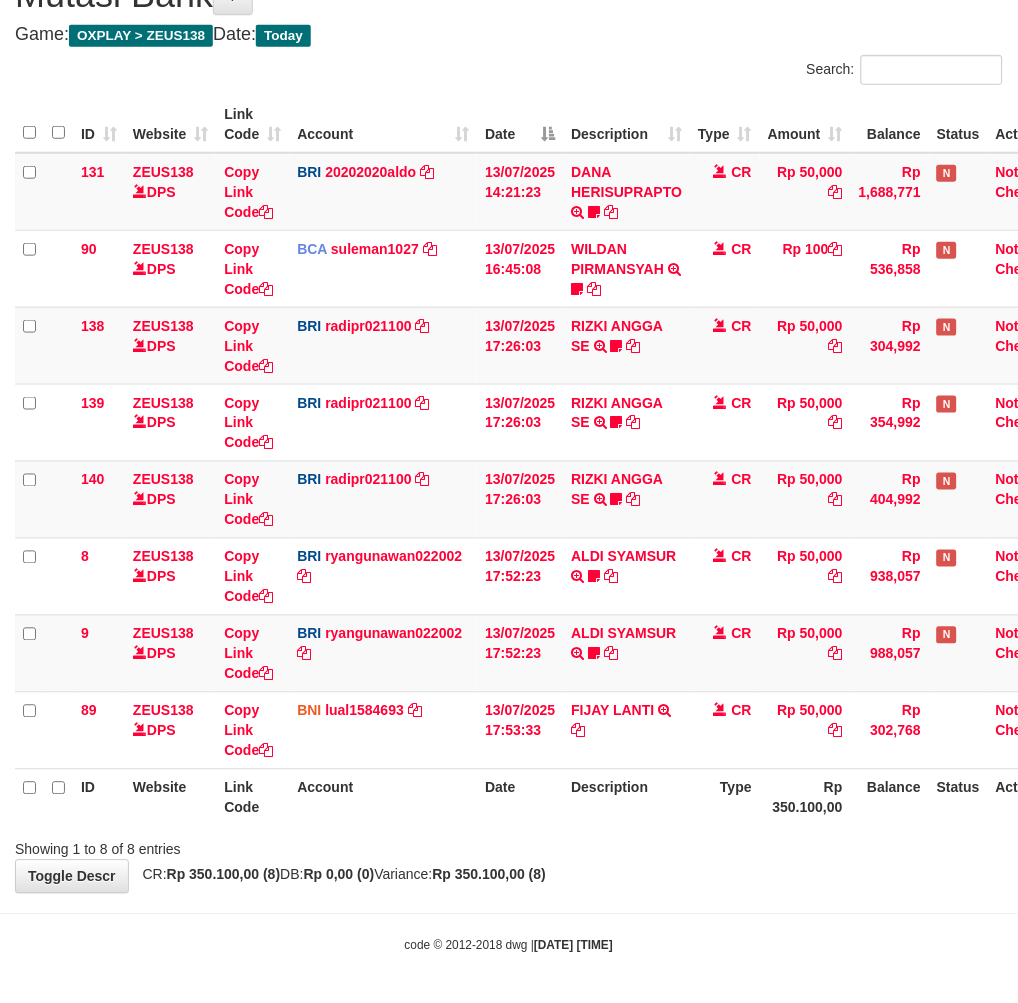 click on "Type" at bounding box center (725, 797) 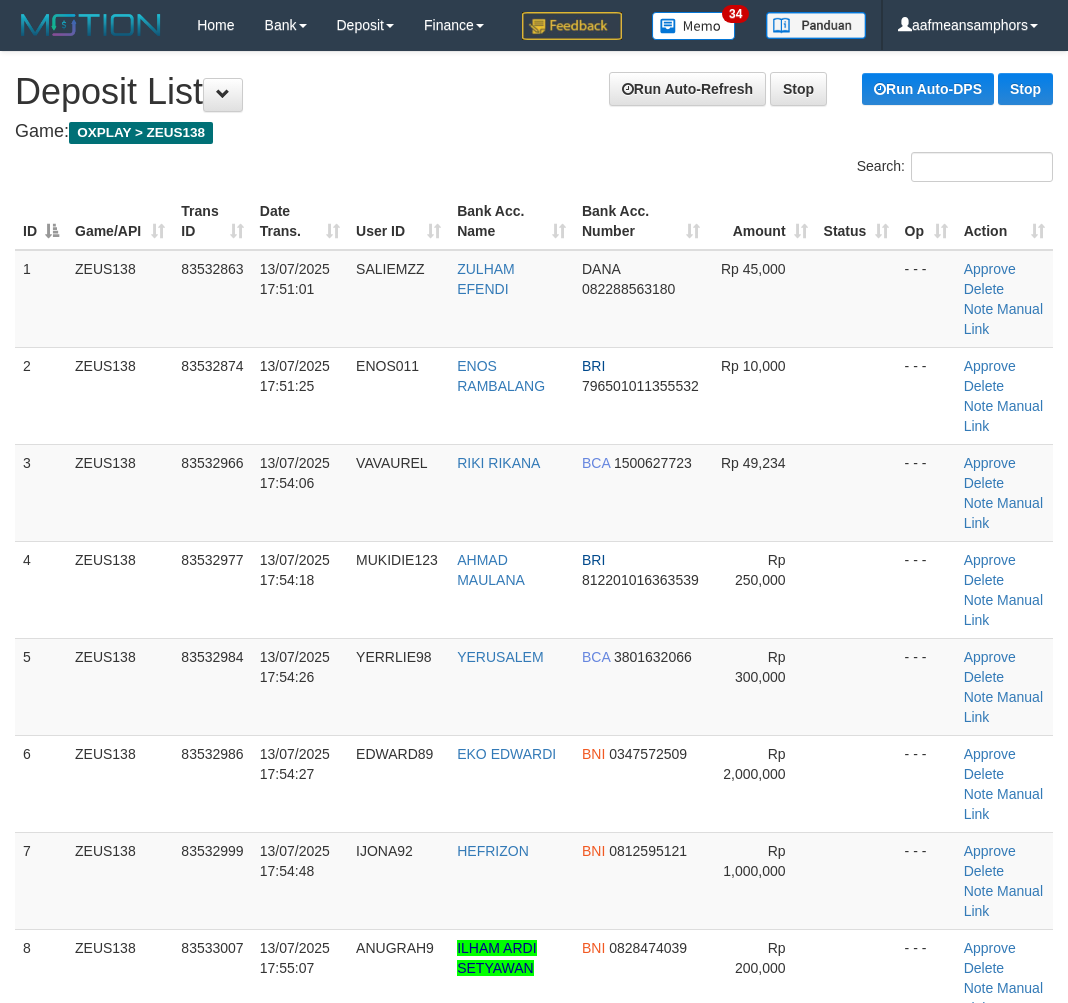 scroll, scrollTop: 0, scrollLeft: 0, axis: both 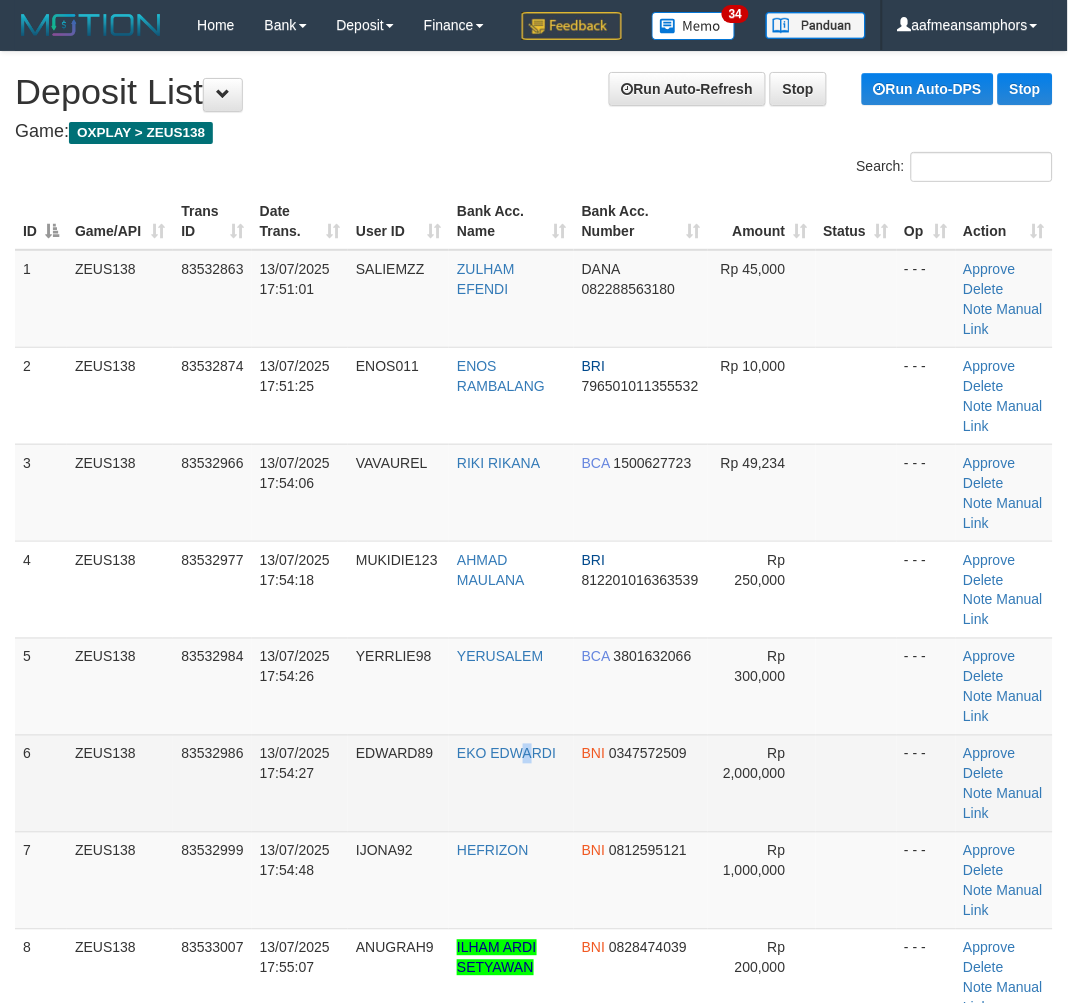 click on "EKO EDWARDI" at bounding box center (511, 783) 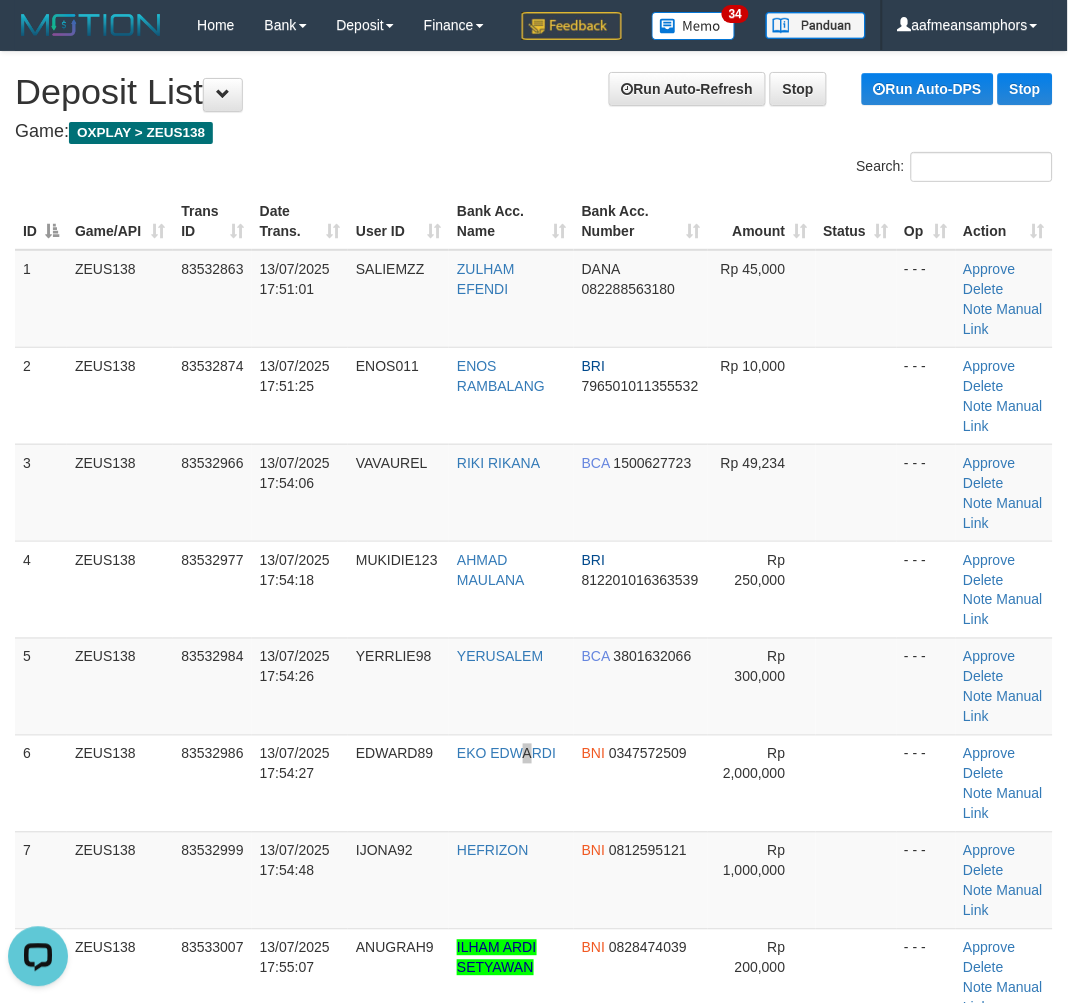 scroll, scrollTop: 0, scrollLeft: 0, axis: both 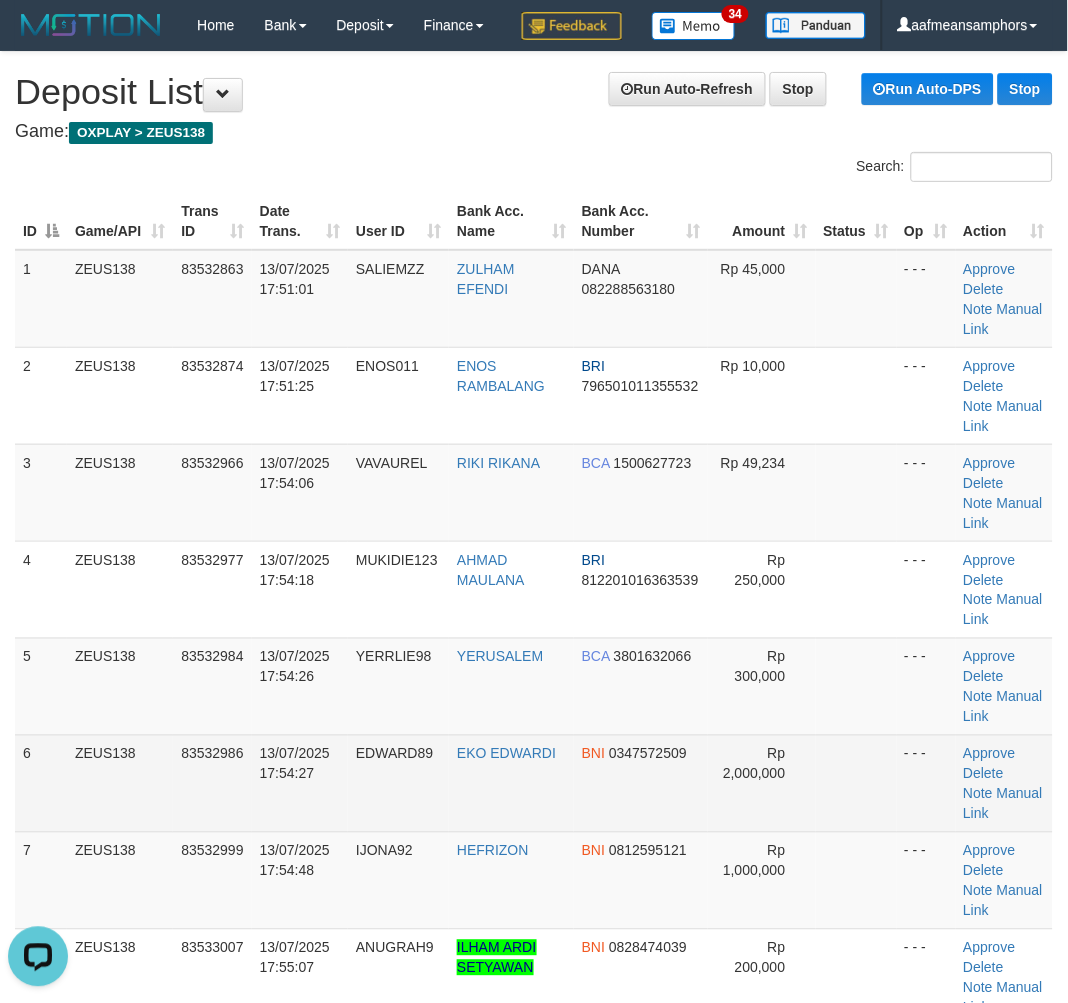 click on "6
ZEUS138
83532986
13/07/2025 17:54:27
EDWARD89
EKO [LAST]
BNI
0347572509
Rp 2,000,000
- - -
Approve
Delete
Note
Manual Link" at bounding box center [534, 783] 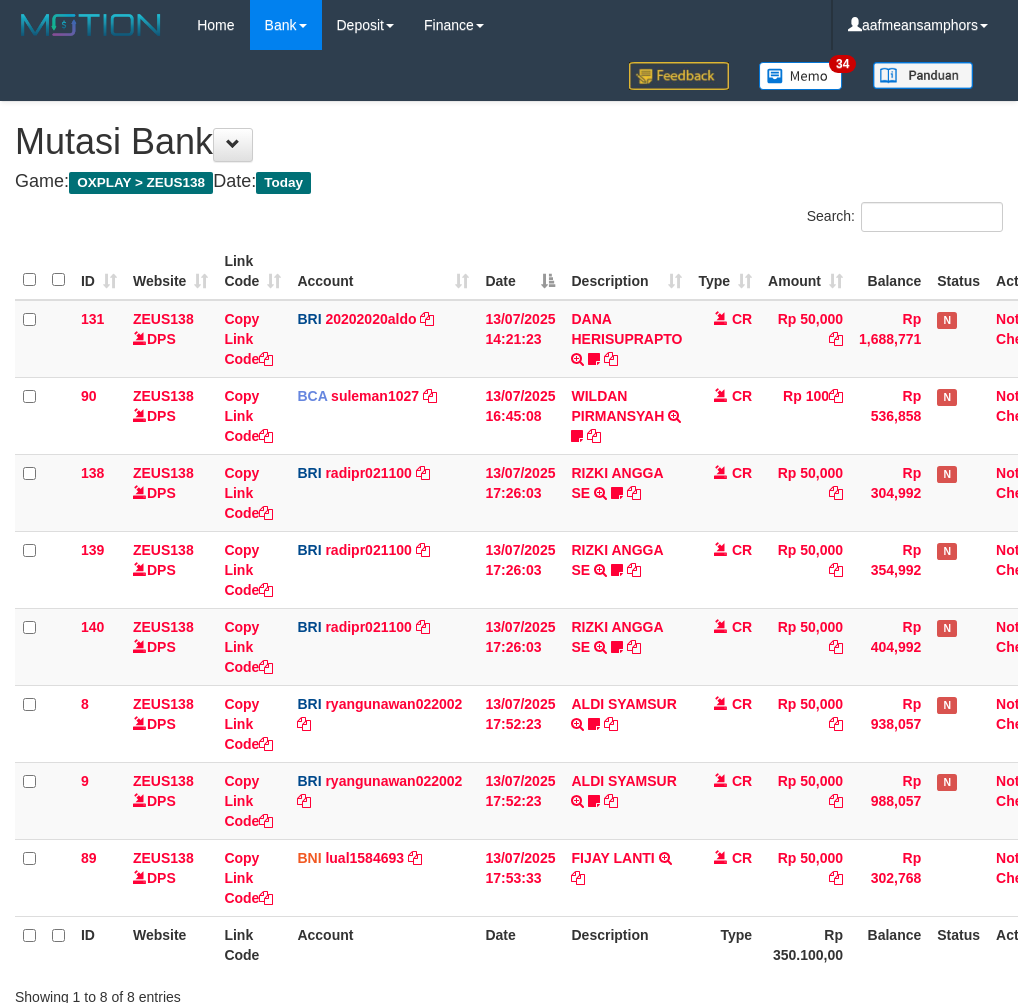 scroll, scrollTop: 147, scrollLeft: 0, axis: vertical 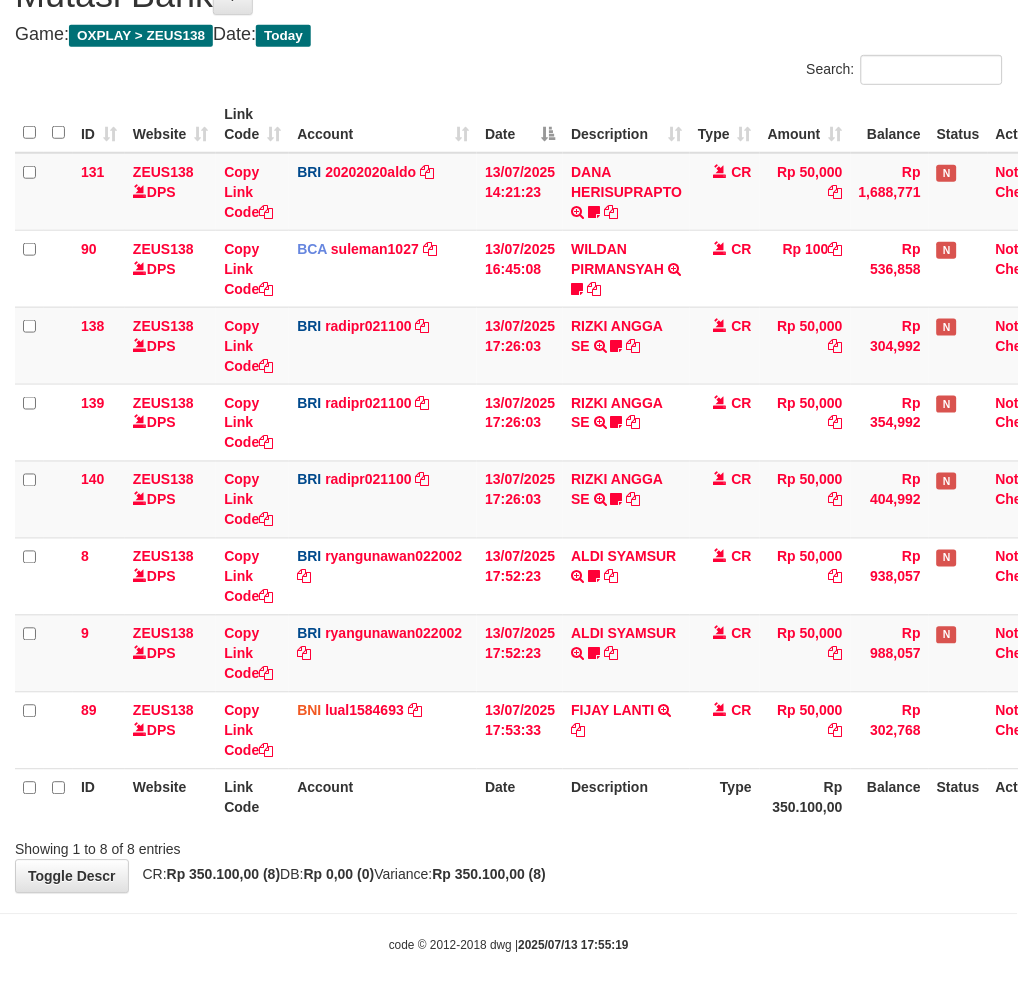 drag, startPoint x: 0, startPoint y: 0, endPoint x: 701, endPoint y: 796, distance: 1060.6682 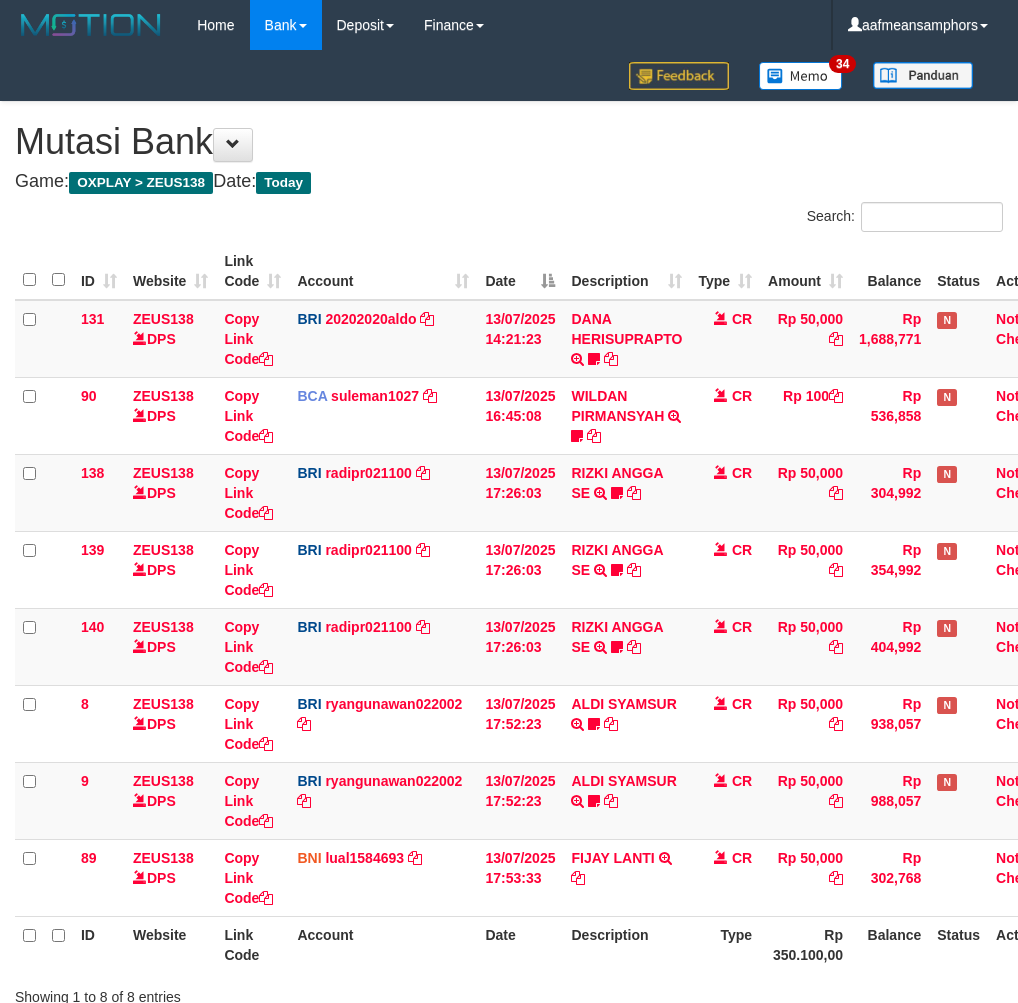 scroll, scrollTop: 147, scrollLeft: 0, axis: vertical 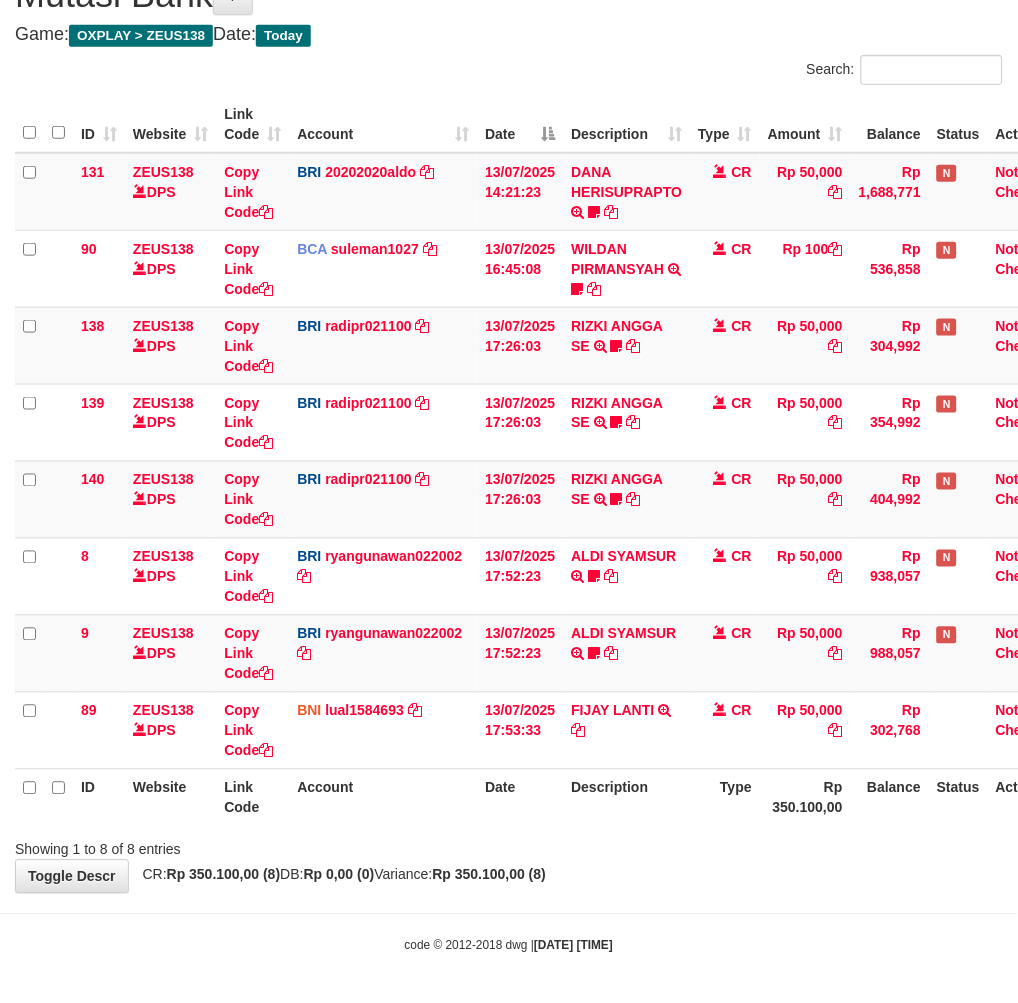 click on "**********" at bounding box center [509, 424] 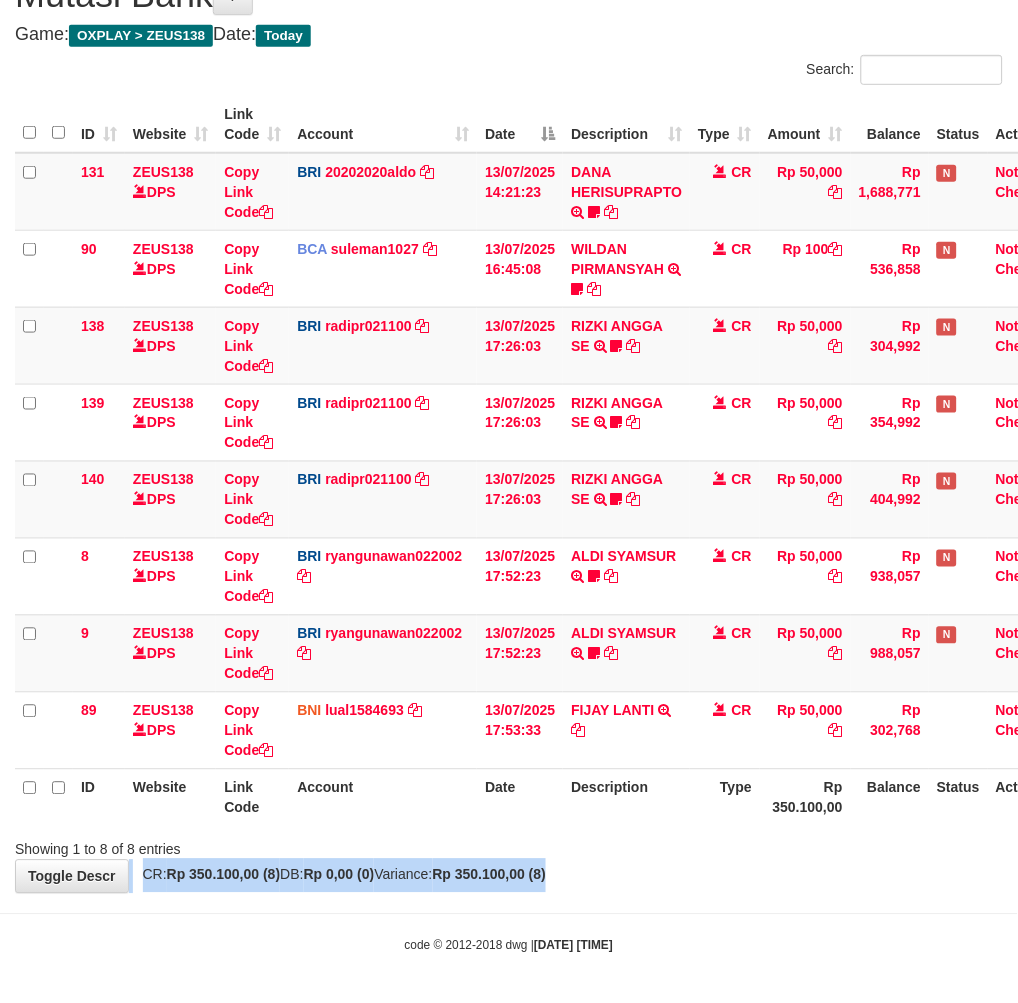 click on "**********" at bounding box center [509, 424] 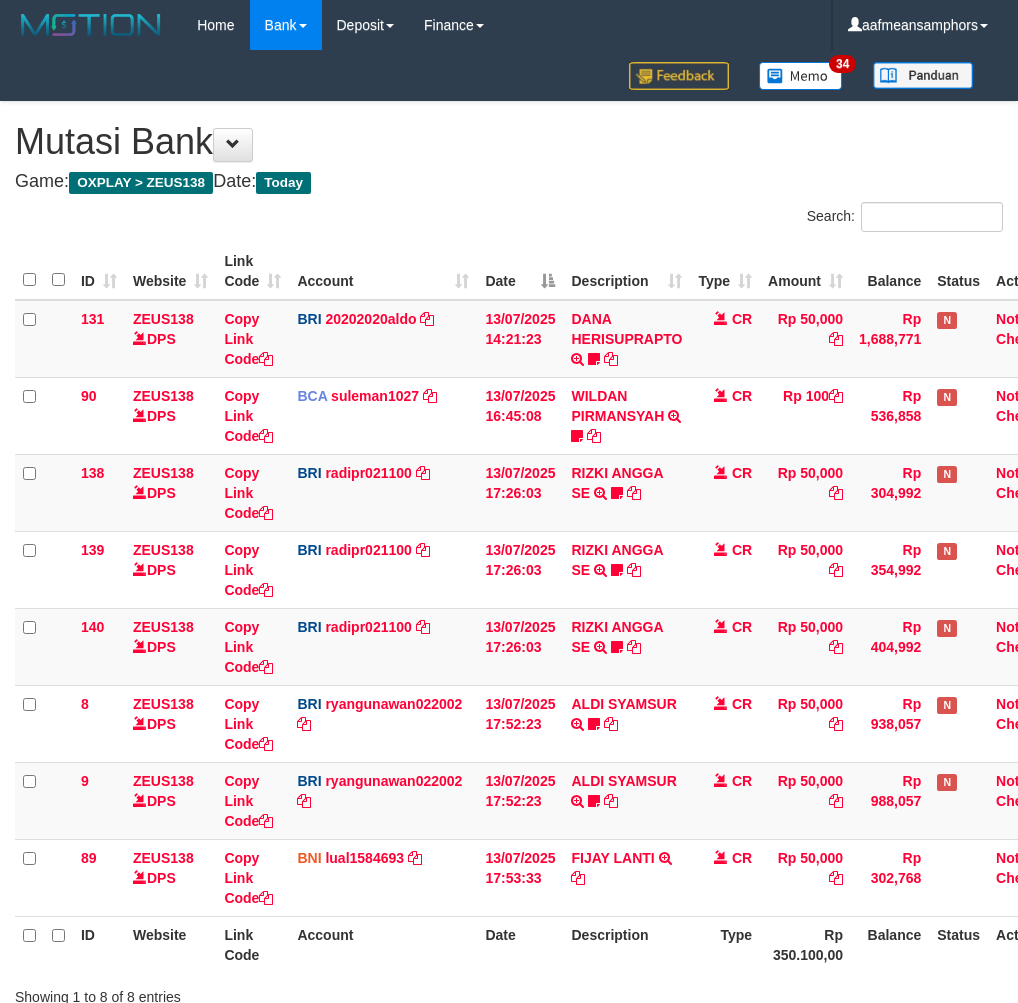 scroll, scrollTop: 147, scrollLeft: 0, axis: vertical 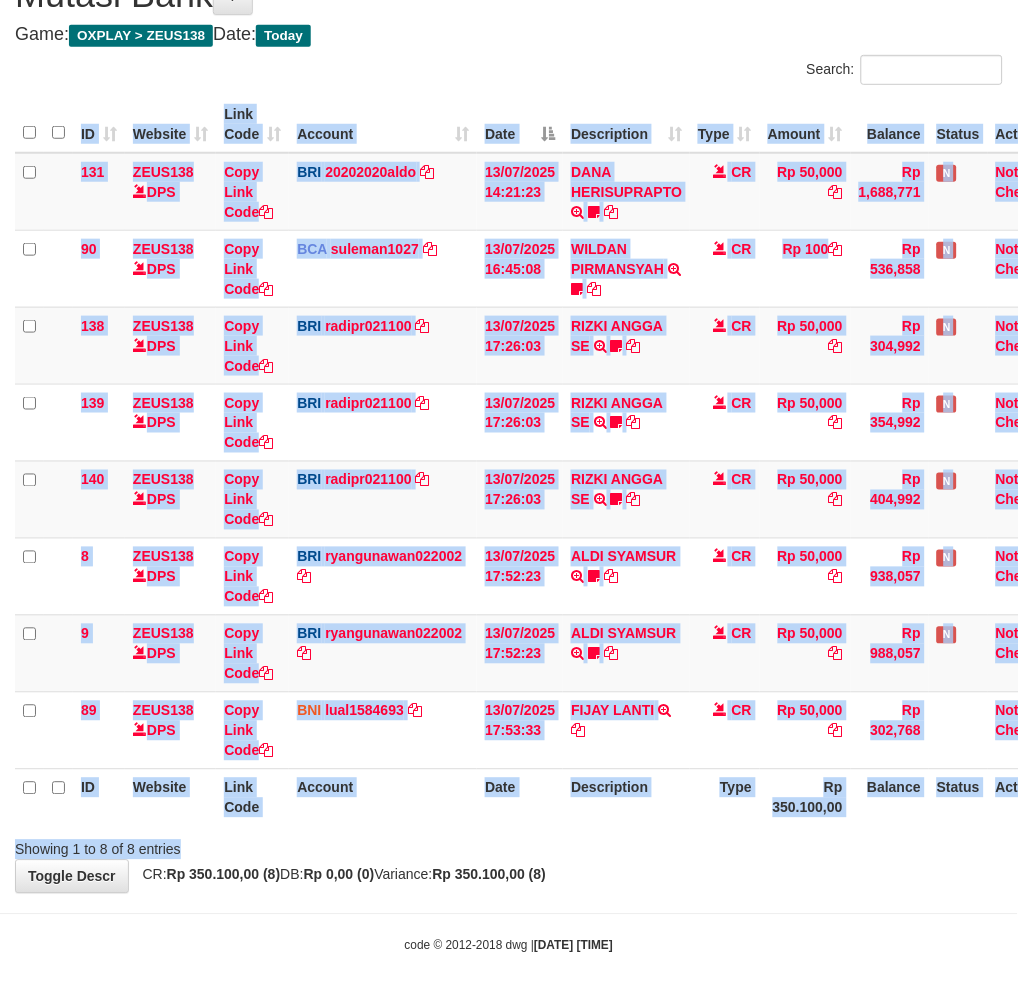 drag, startPoint x: 0, startPoint y: 0, endPoint x: 547, endPoint y: 841, distance: 1003.23975 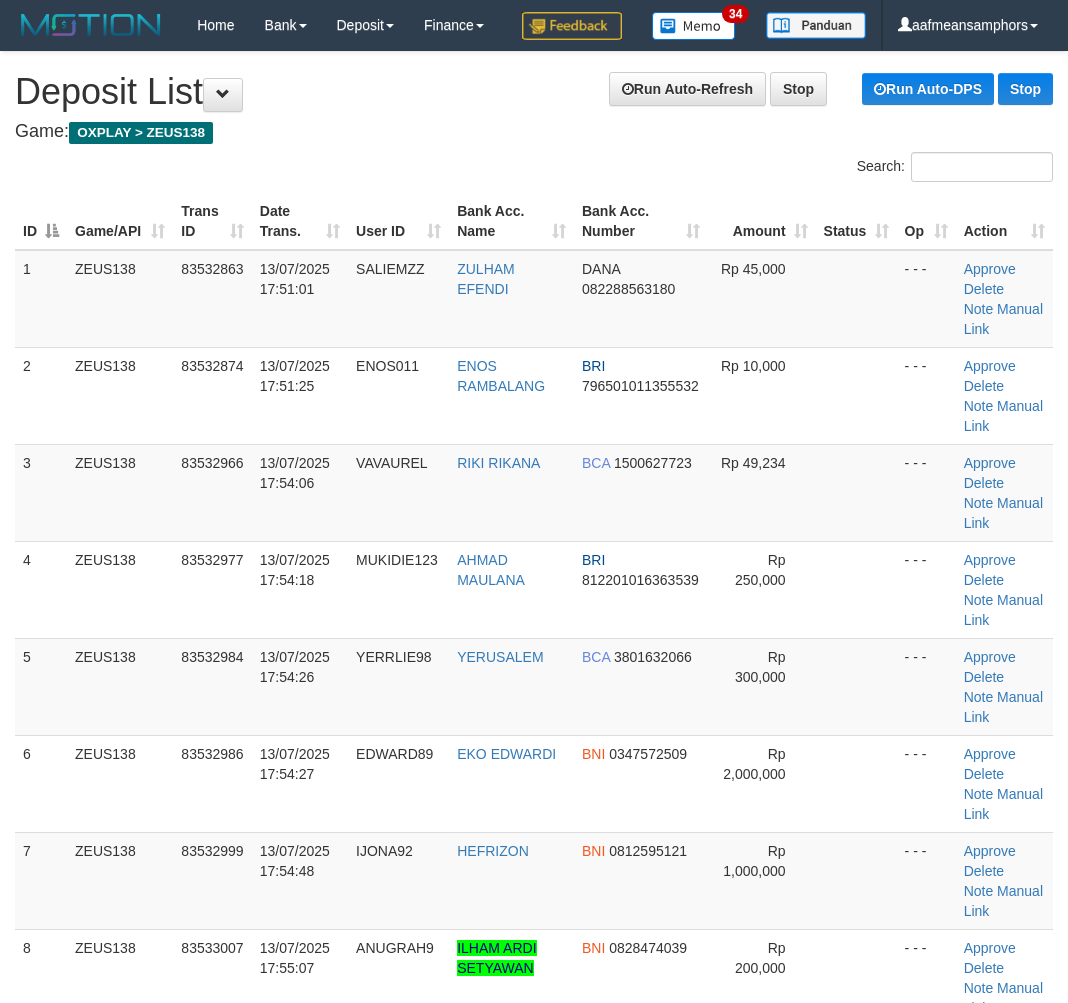 scroll, scrollTop: 0, scrollLeft: 0, axis: both 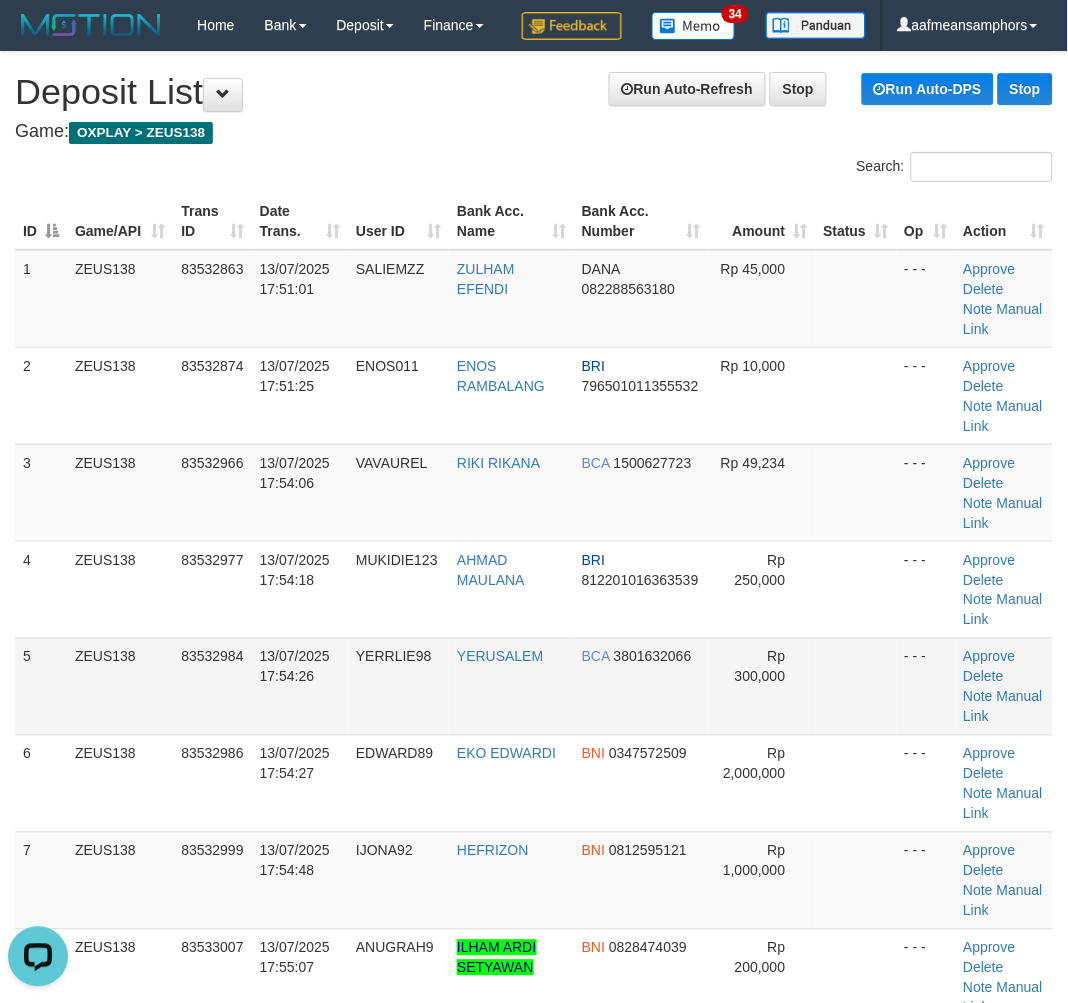 drag, startPoint x: 371, startPoint y: 775, endPoint x: 446, endPoint y: 782, distance: 75.32596 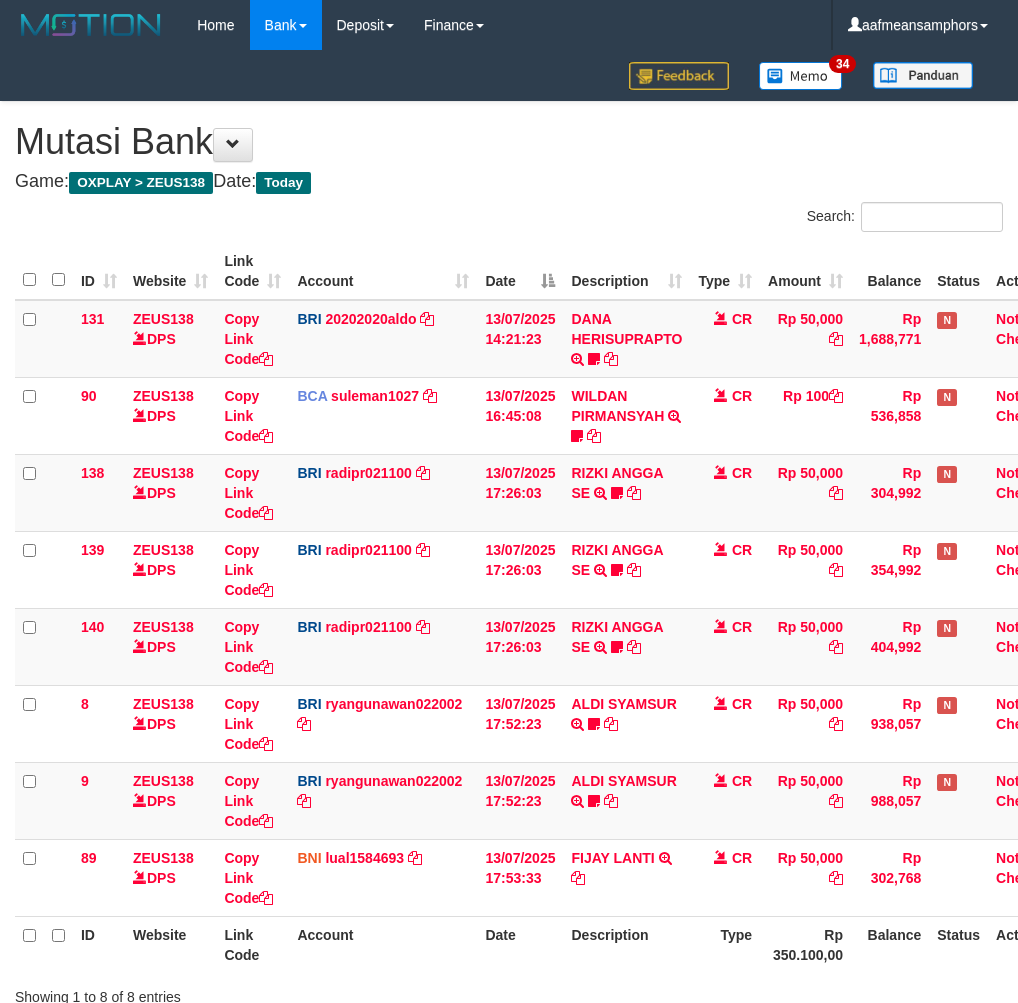 scroll, scrollTop: 147, scrollLeft: 0, axis: vertical 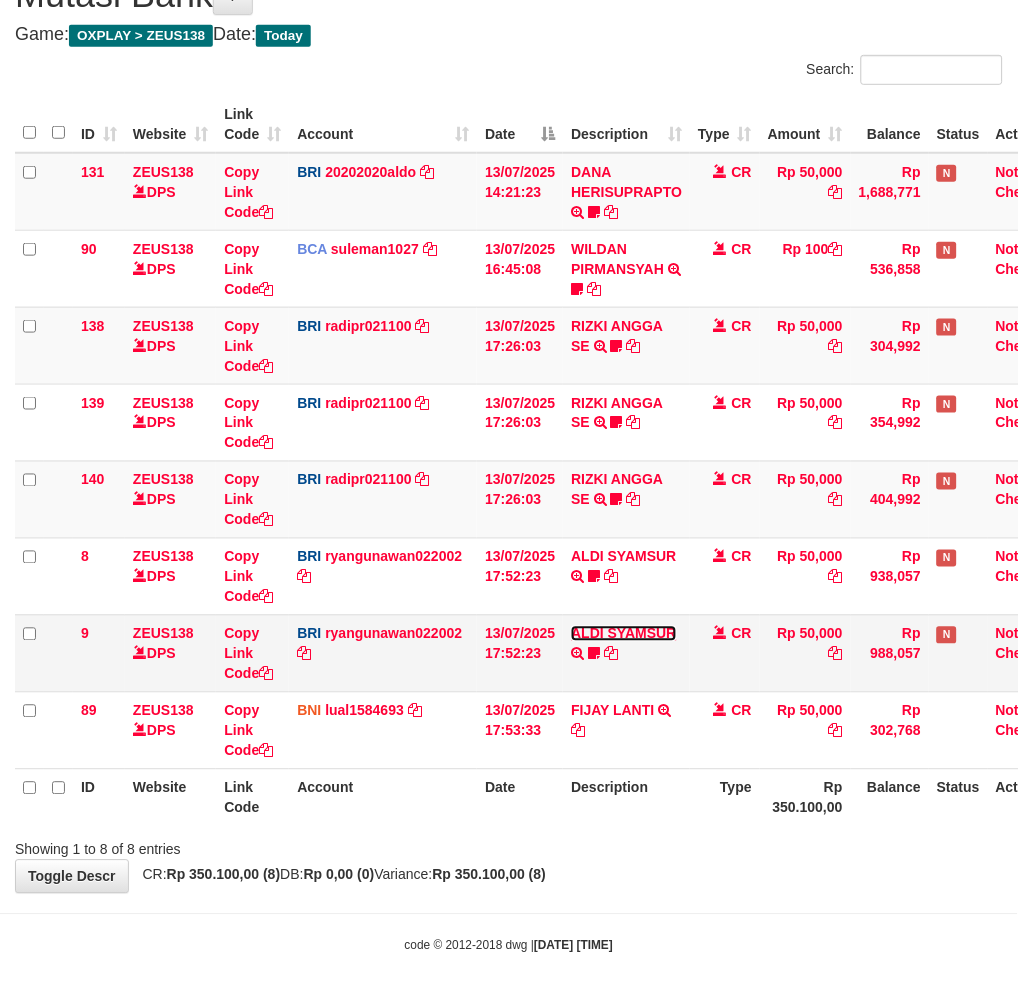 click on "ALDI SYAMSUR" at bounding box center [623, 634] 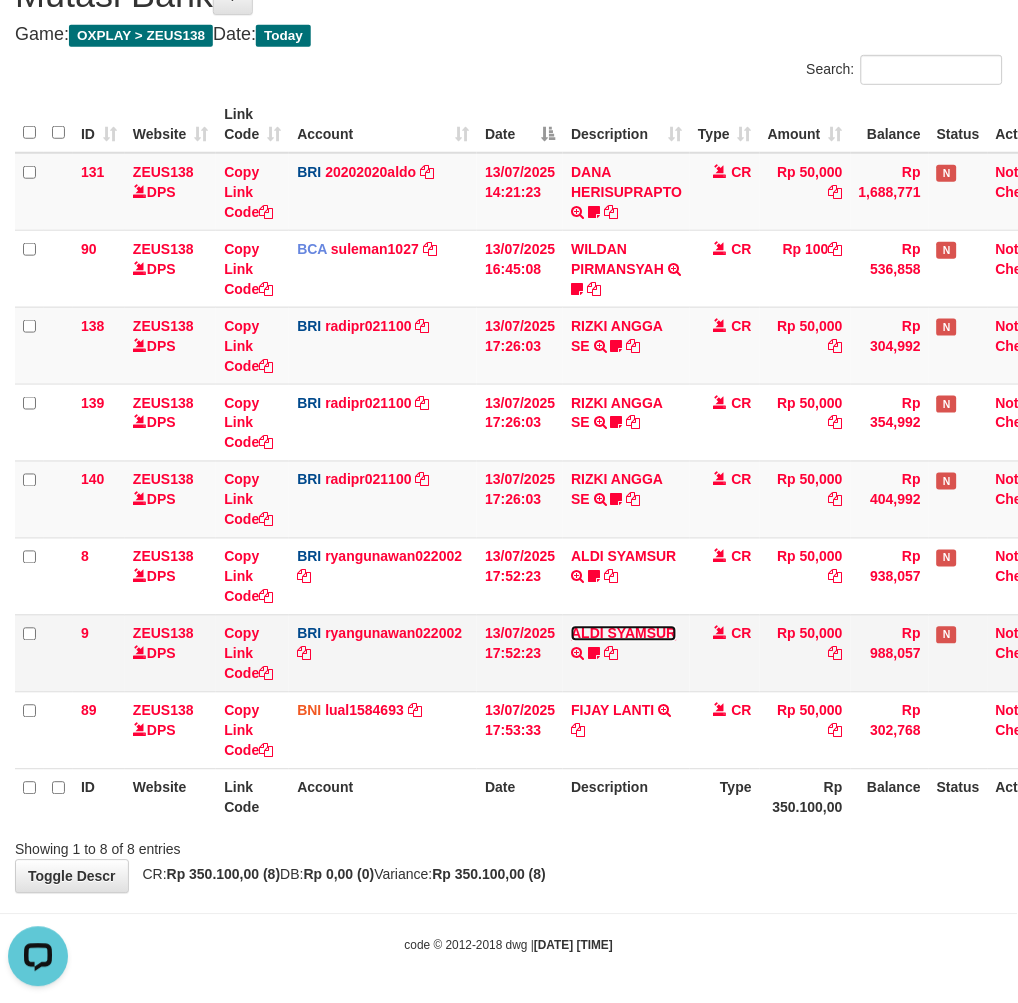 scroll, scrollTop: 0, scrollLeft: 0, axis: both 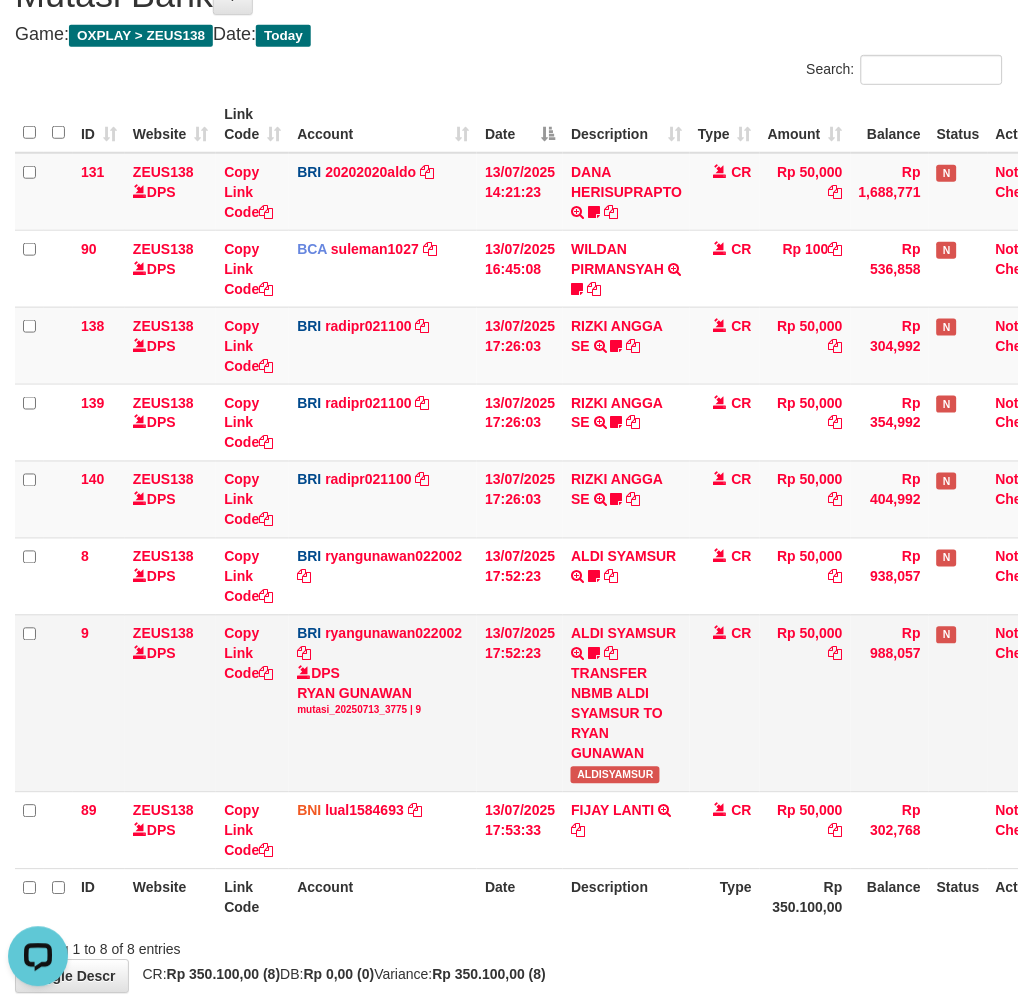 click on "ALDISYAMSUR" at bounding box center [615, 775] 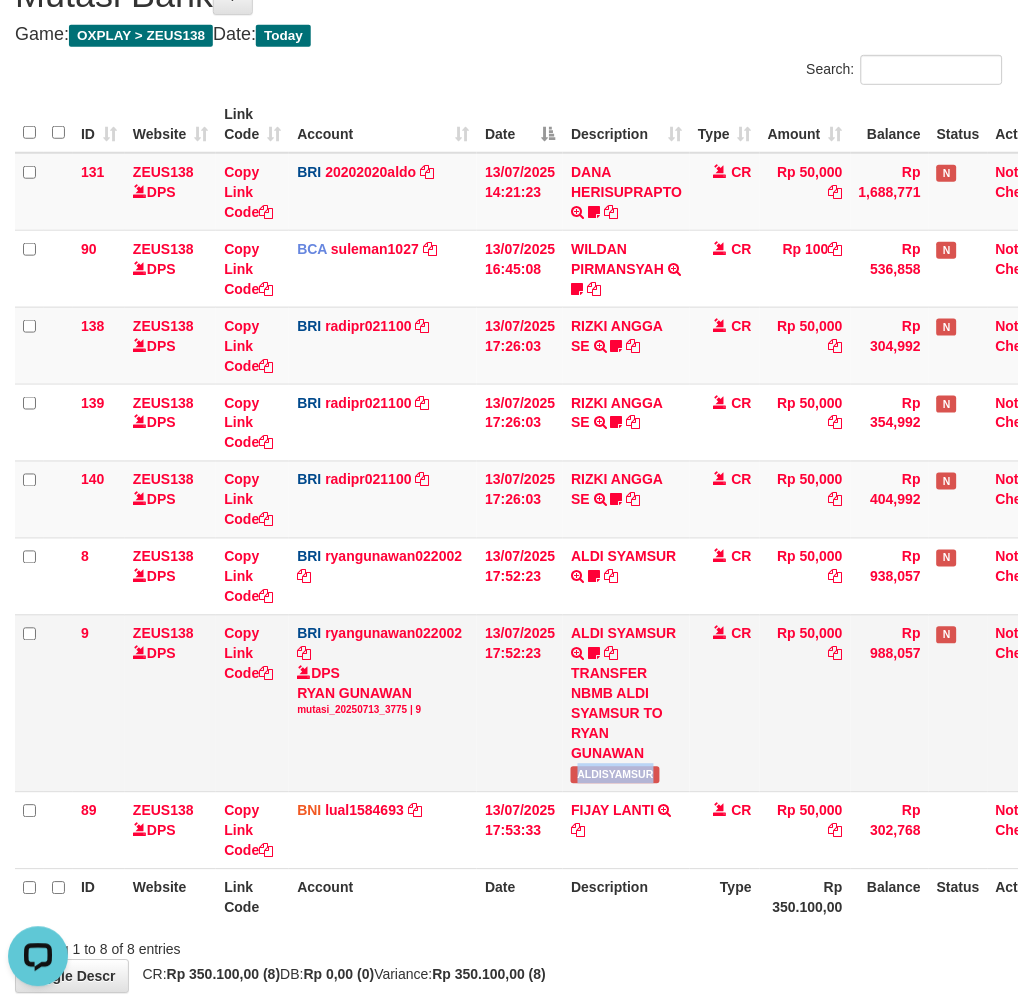 click on "ALDISYAMSUR" at bounding box center (615, 775) 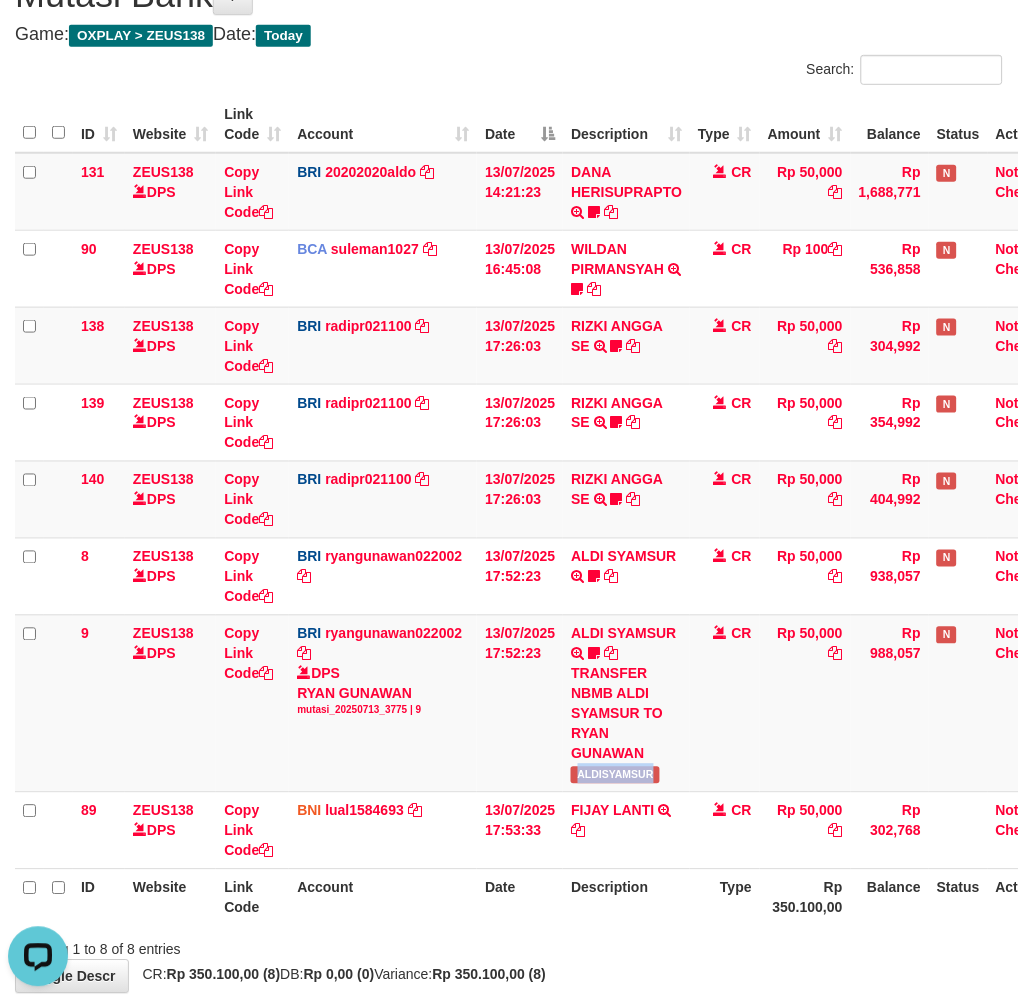 copy on "ALDISYAMSUR" 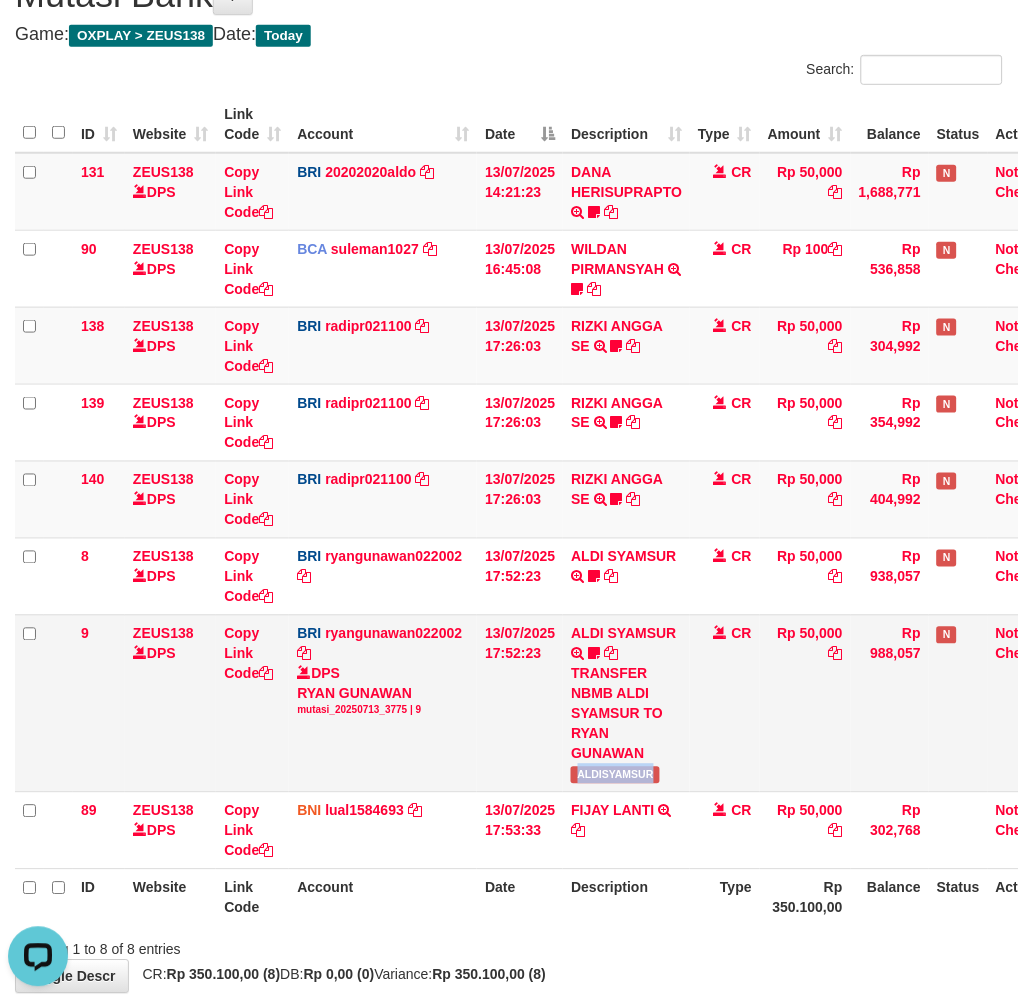 click on "TRANSFER NBMB ALDI SYAMSUR TO RYAN GUNAWAN" at bounding box center (626, 714) 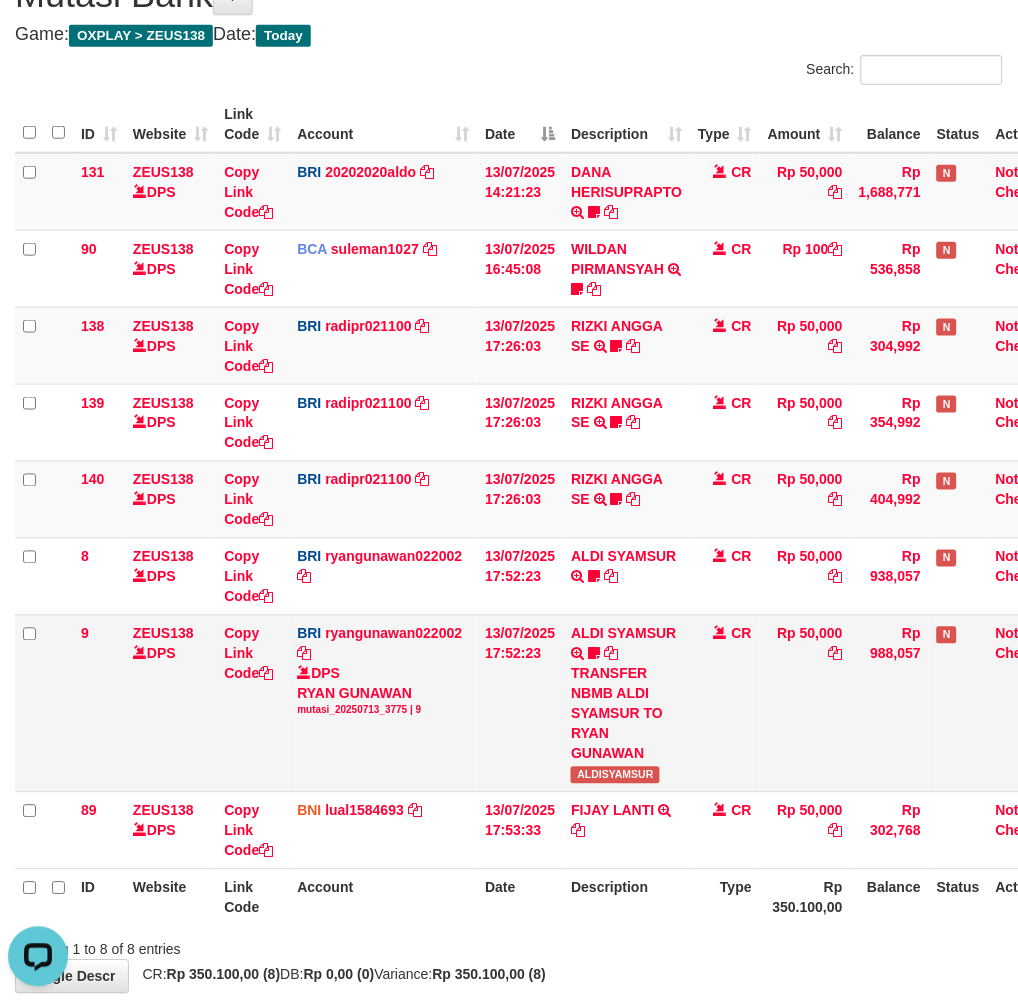click on "TRANSFER NBMB ALDI SYAMSUR TO RYAN GUNAWAN" at bounding box center (626, 714) 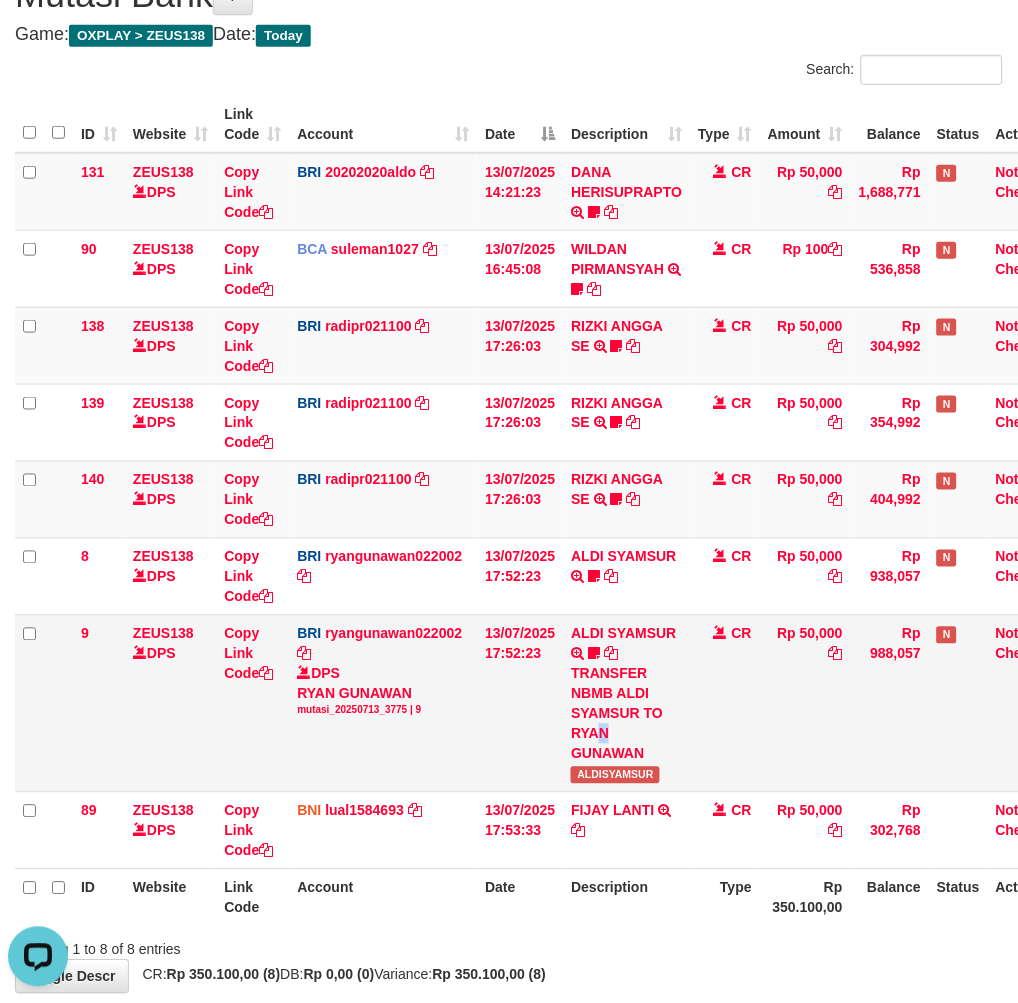 click on "TRANSFER NBMB ALDI SYAMSUR TO RYAN GUNAWAN" at bounding box center (626, 714) 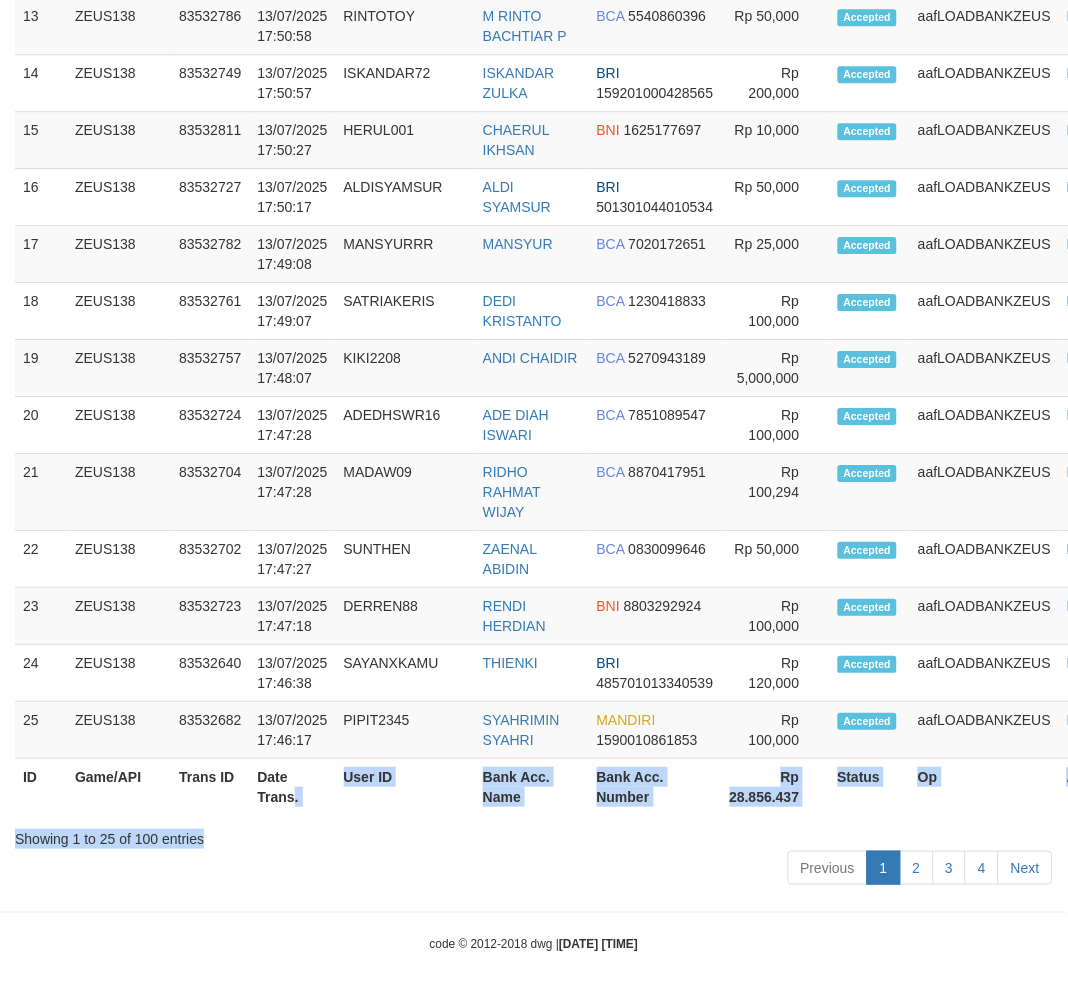 scroll, scrollTop: 2083, scrollLeft: 0, axis: vertical 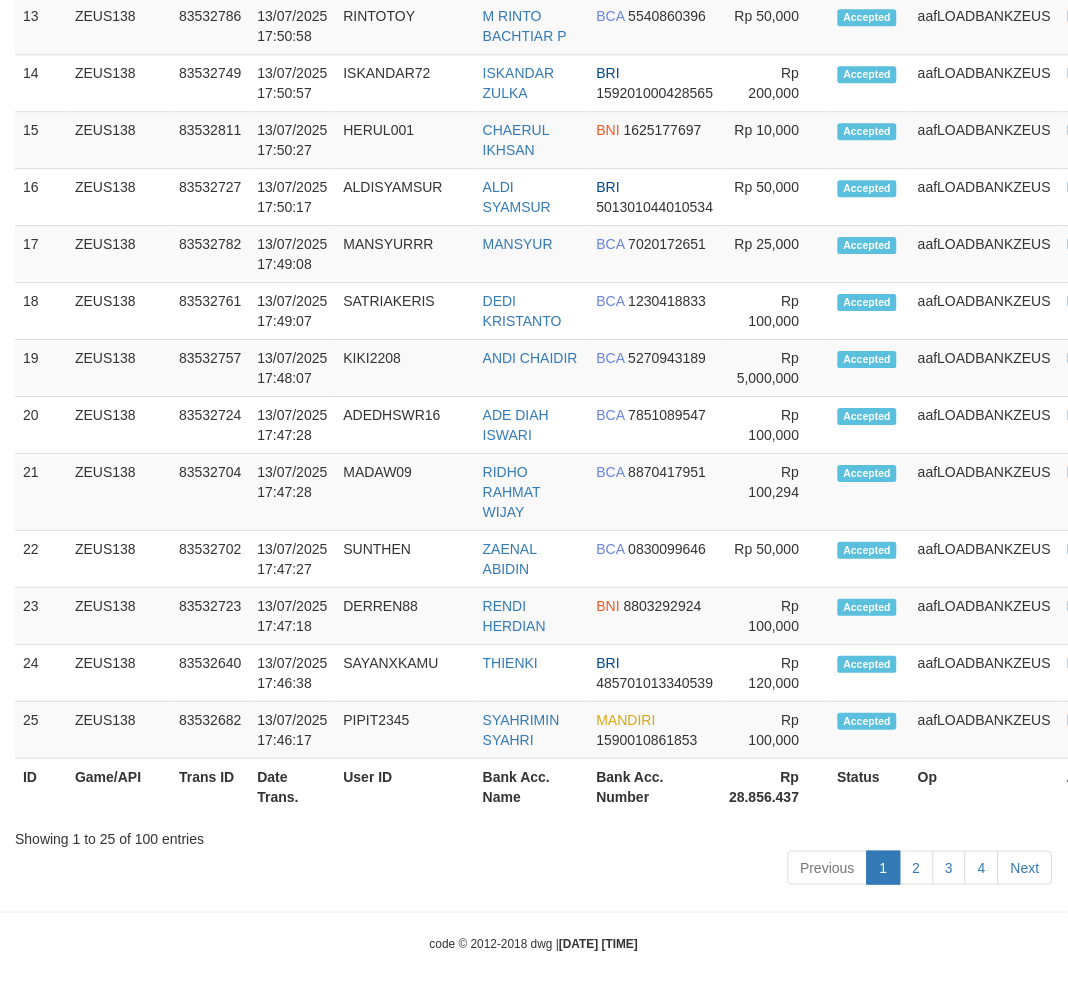 click on "Previous 1 2 3 4 Next" at bounding box center [534, 870] 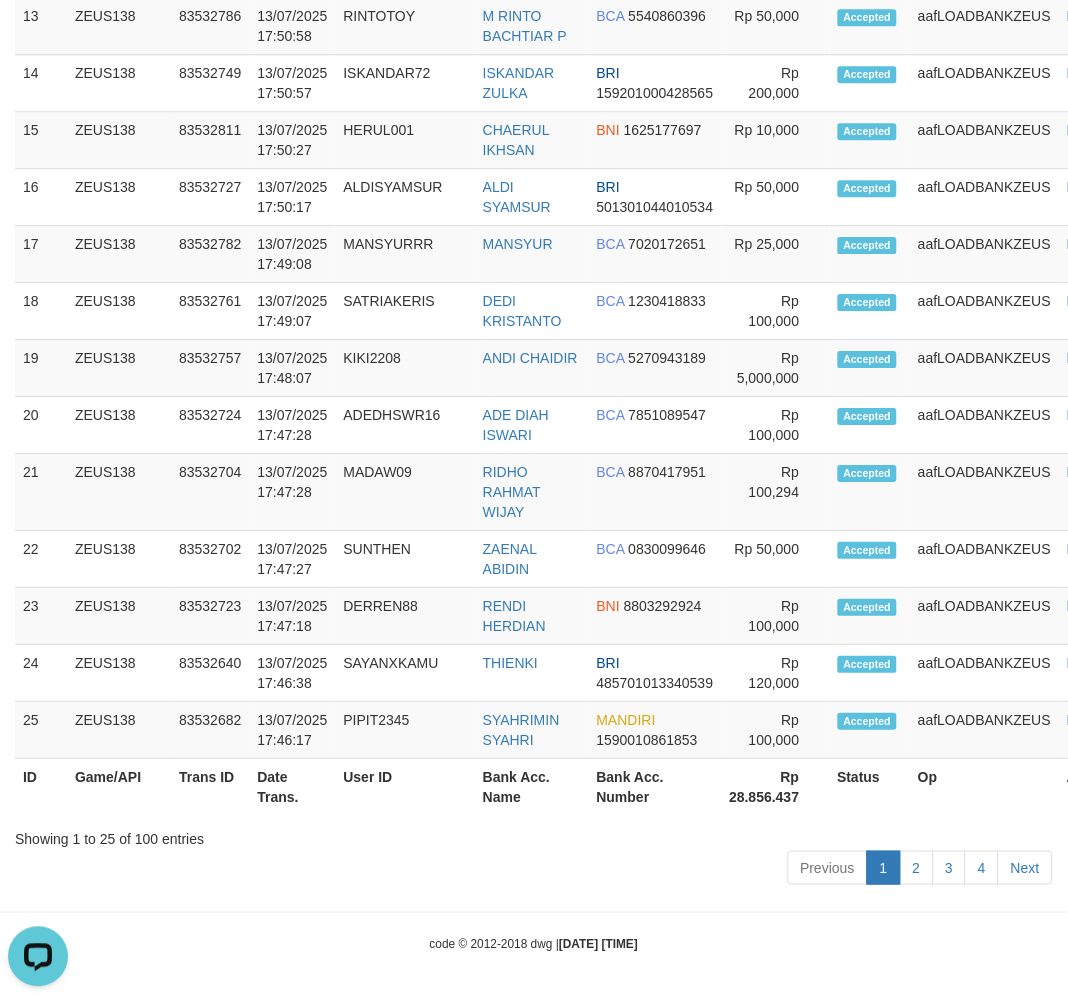 scroll, scrollTop: 0, scrollLeft: 0, axis: both 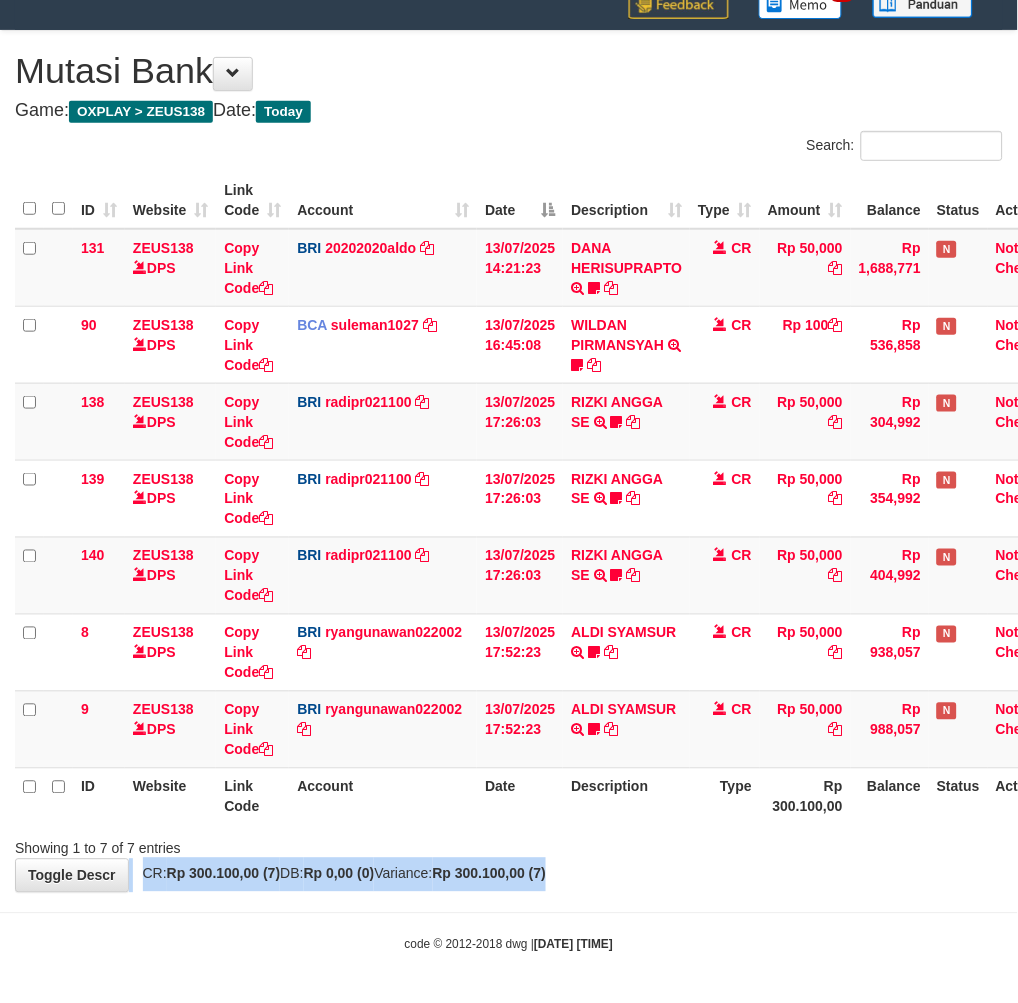 click on "**********" at bounding box center [509, 461] 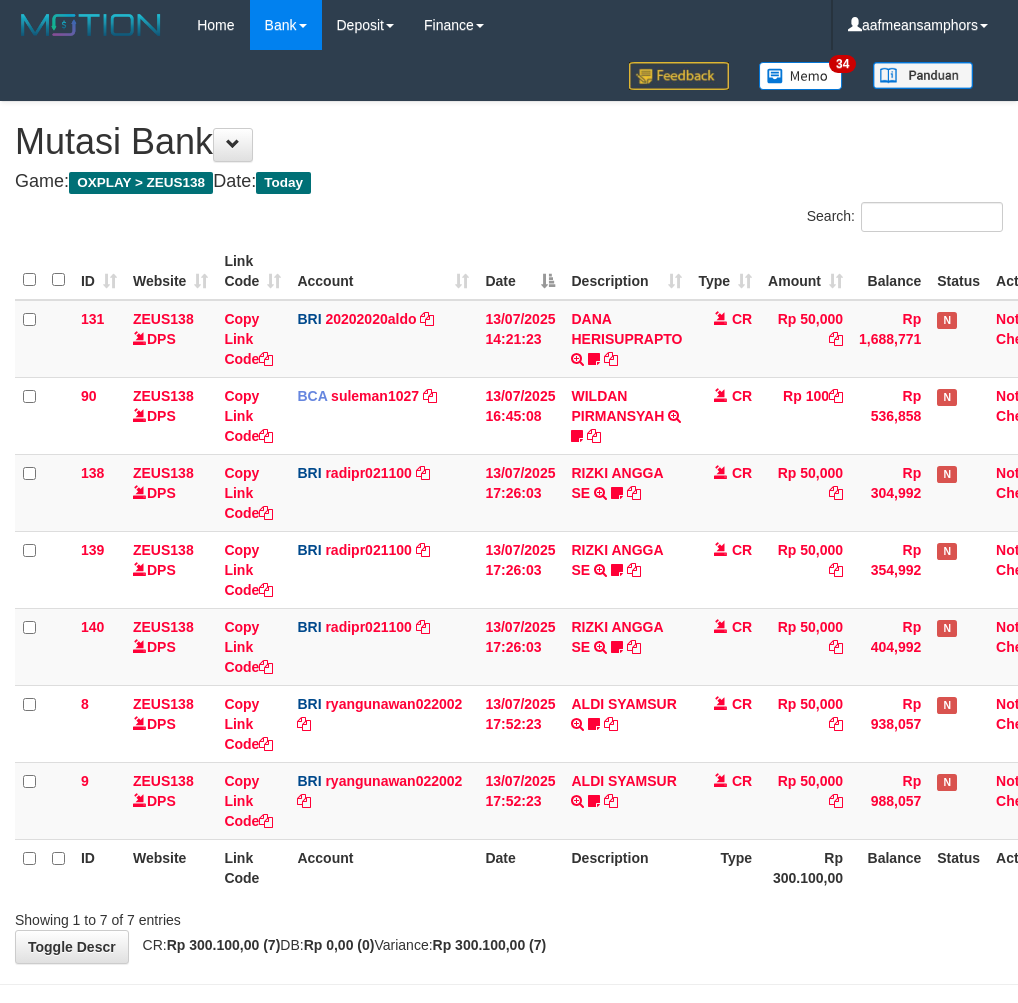 scroll, scrollTop: 71, scrollLeft: 0, axis: vertical 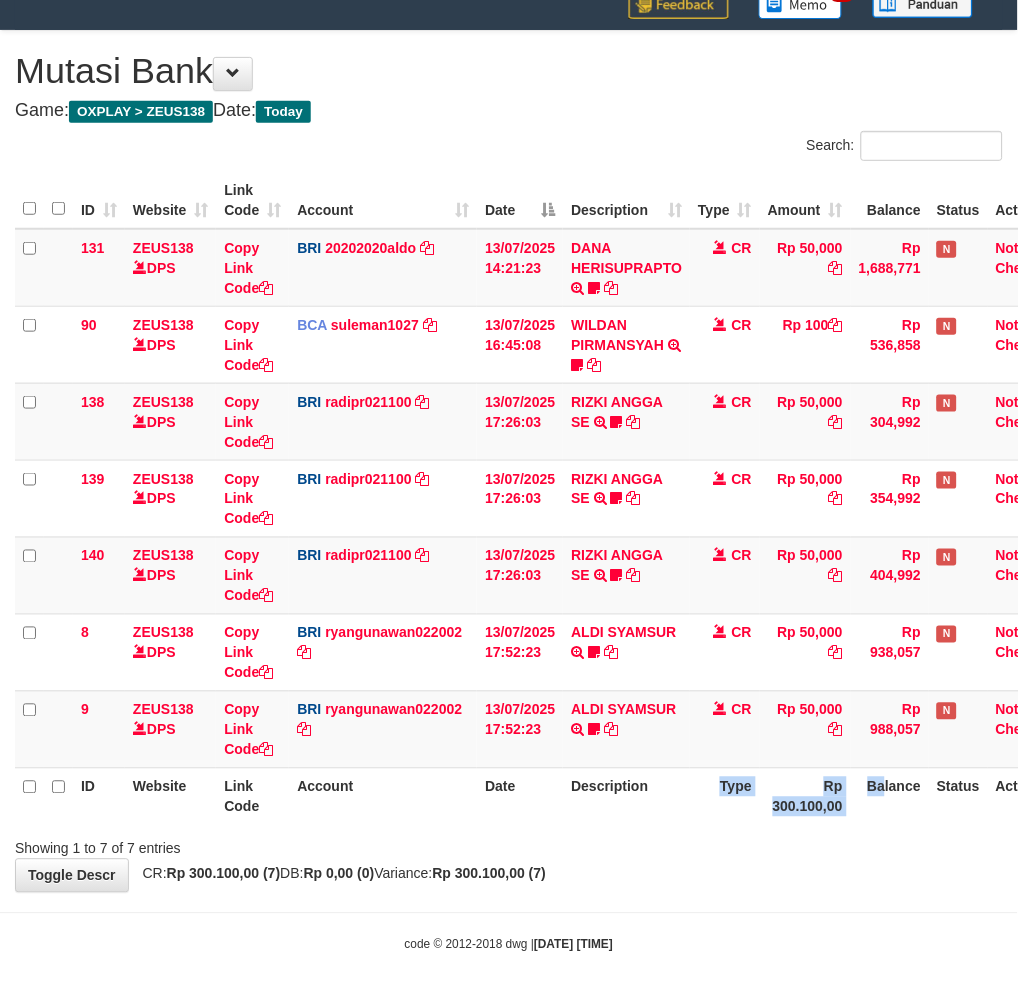 click on "ID Website Link Code Account Date Description Type Rp 300.100,00 Balance Status Action" at bounding box center [542, 796] 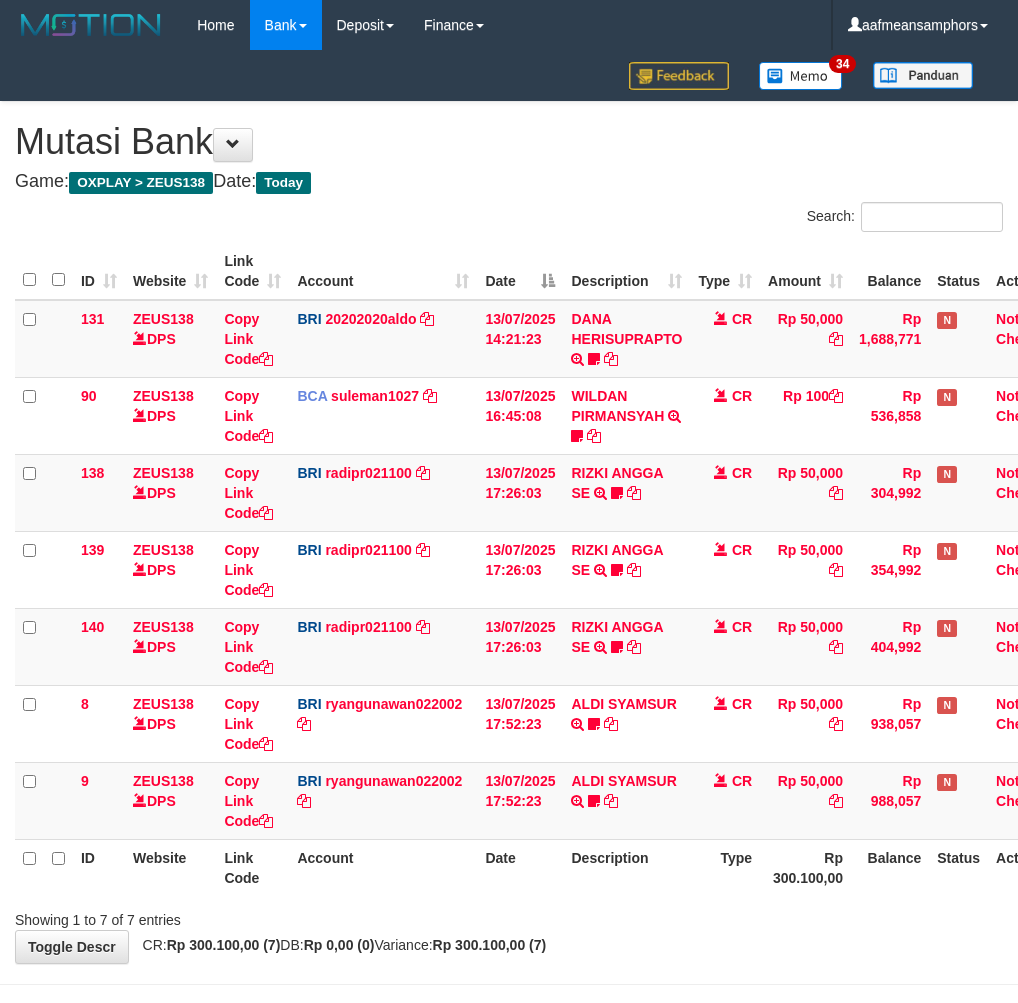scroll, scrollTop: 71, scrollLeft: 0, axis: vertical 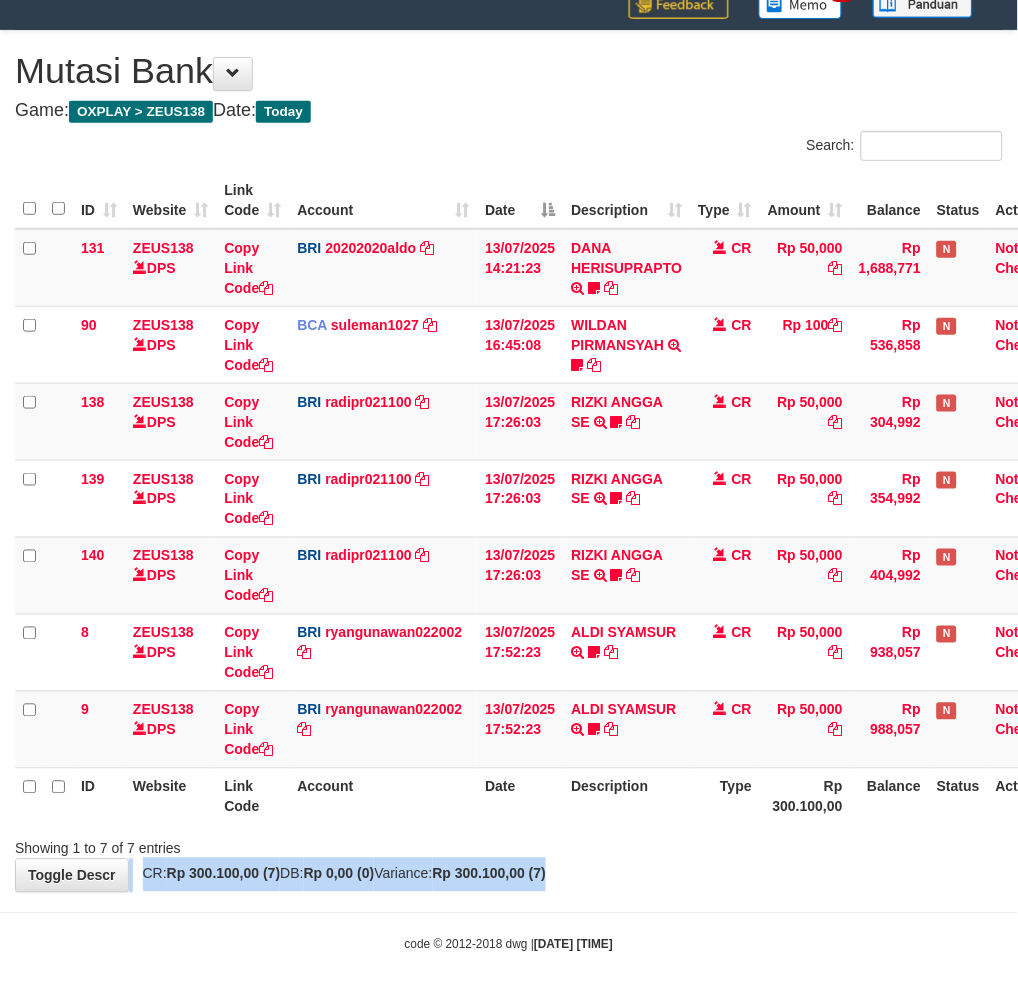 click on "**********" at bounding box center (509, 461) 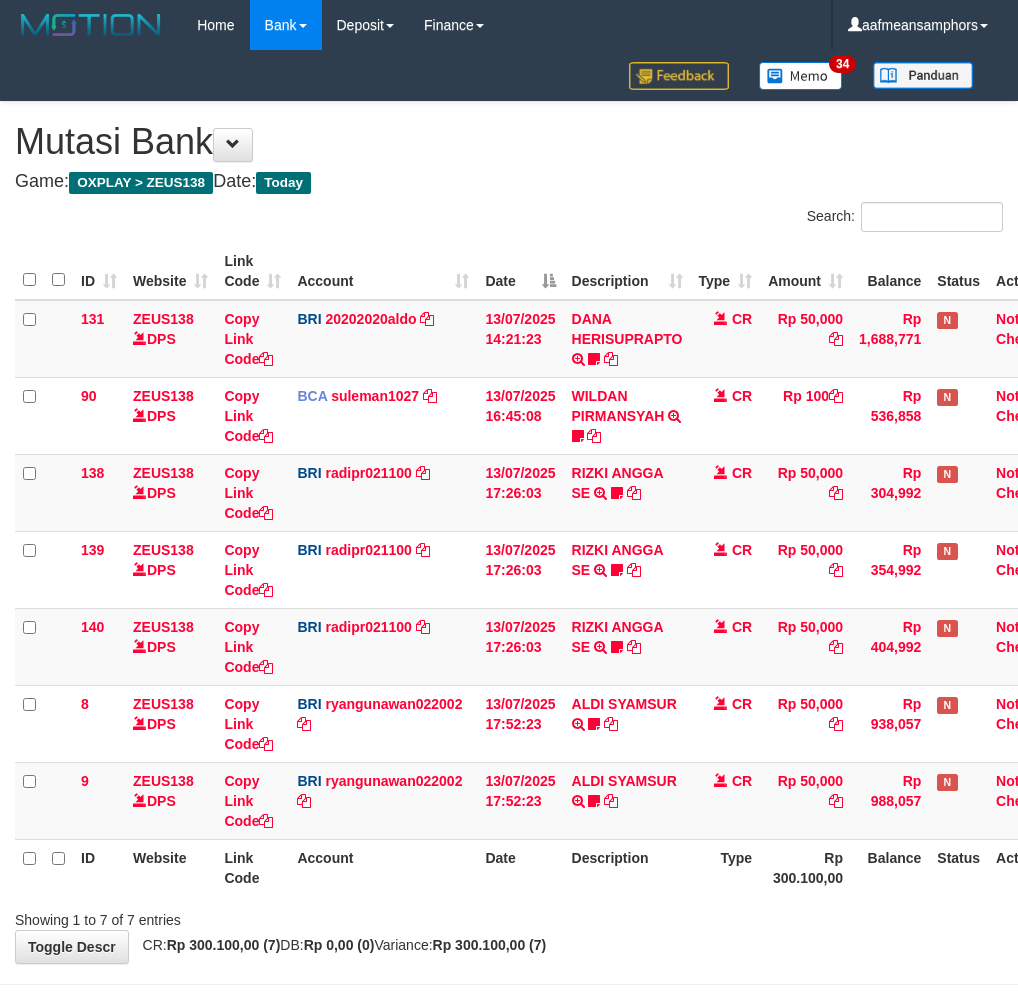 scroll, scrollTop: 71, scrollLeft: 0, axis: vertical 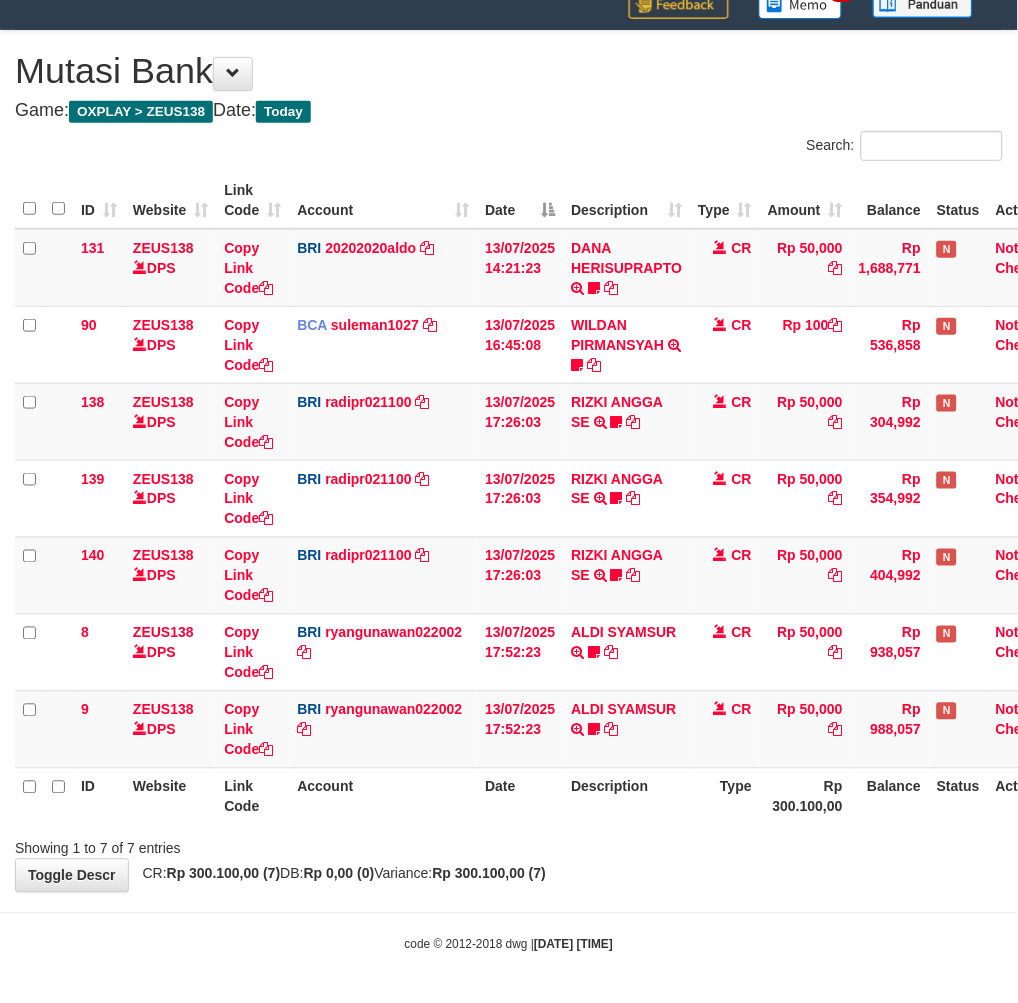 click on "Showing 1 to 7 of 7 entries" at bounding box center (509, 845) 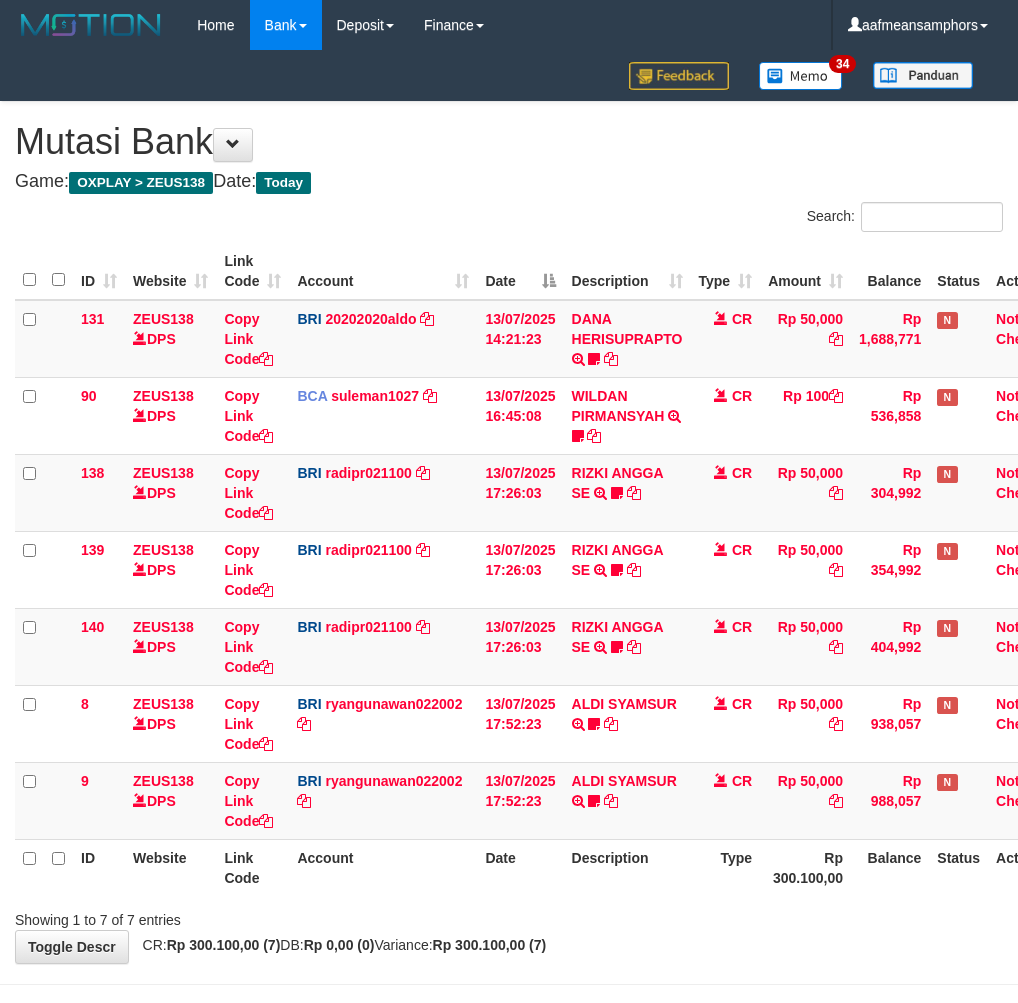 scroll, scrollTop: 71, scrollLeft: 0, axis: vertical 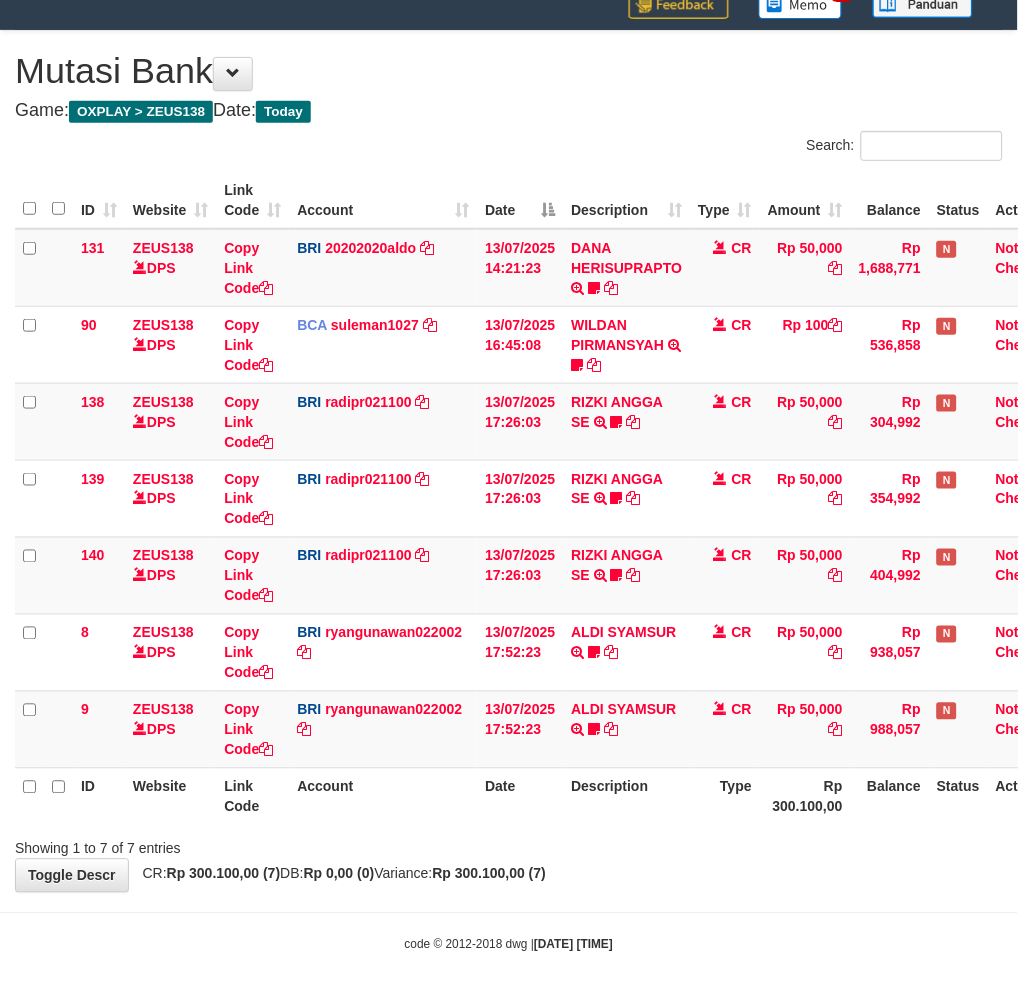 click on "Toggle navigation
Home
Bank
Account List
Load
By Website
Group
[OXPLAY]													ZEUS138
By Load Group (DPS)" at bounding box center [509, 466] 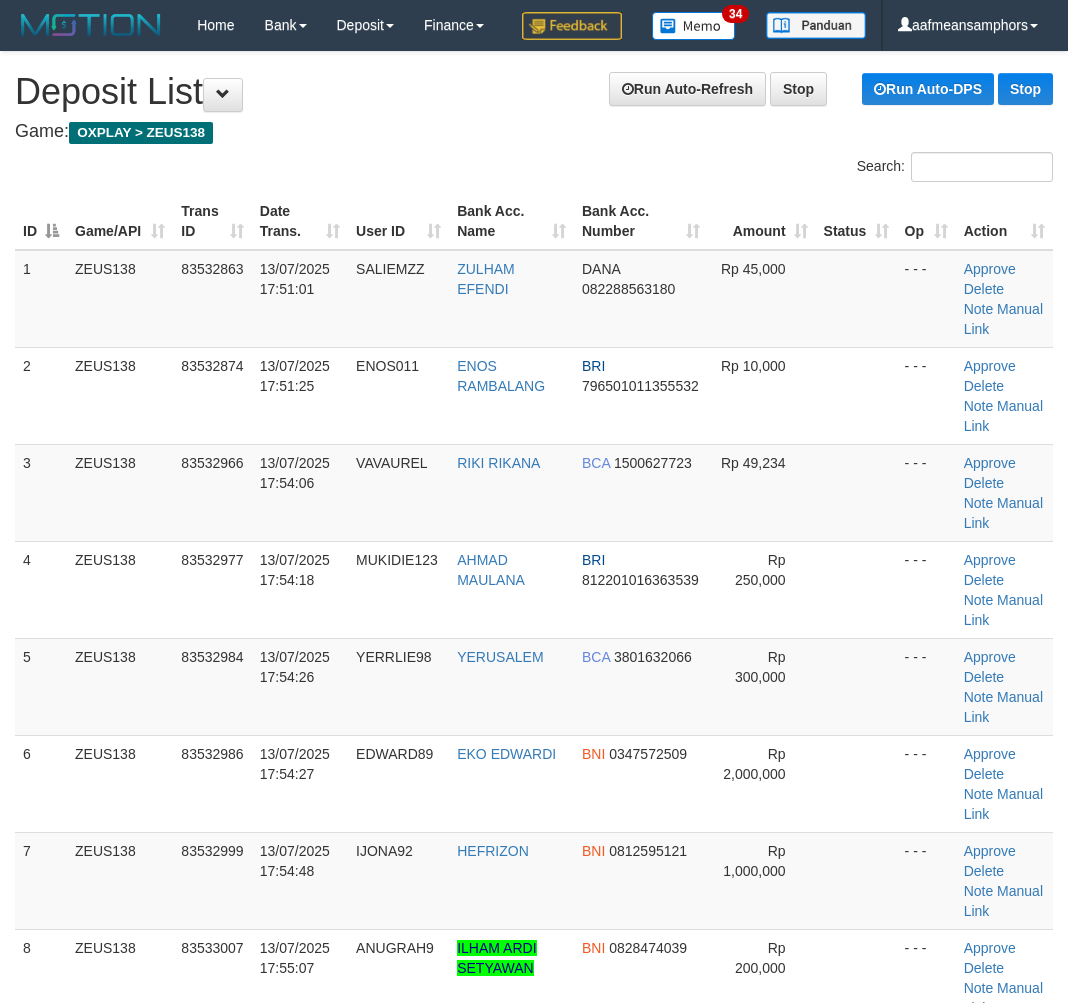 scroll, scrollTop: 2083, scrollLeft: 0, axis: vertical 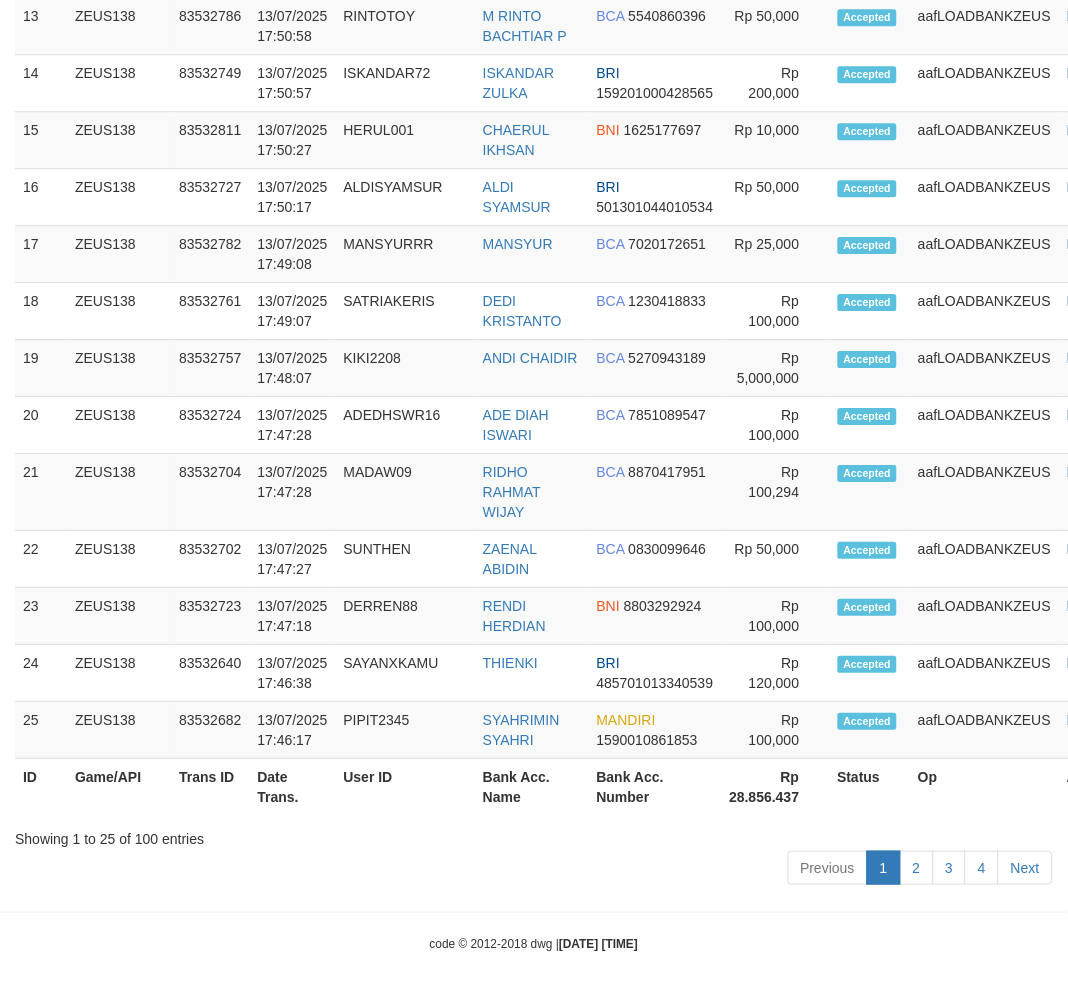 click on "Previous 1 2 3 4 Next" at bounding box center [534, 870] 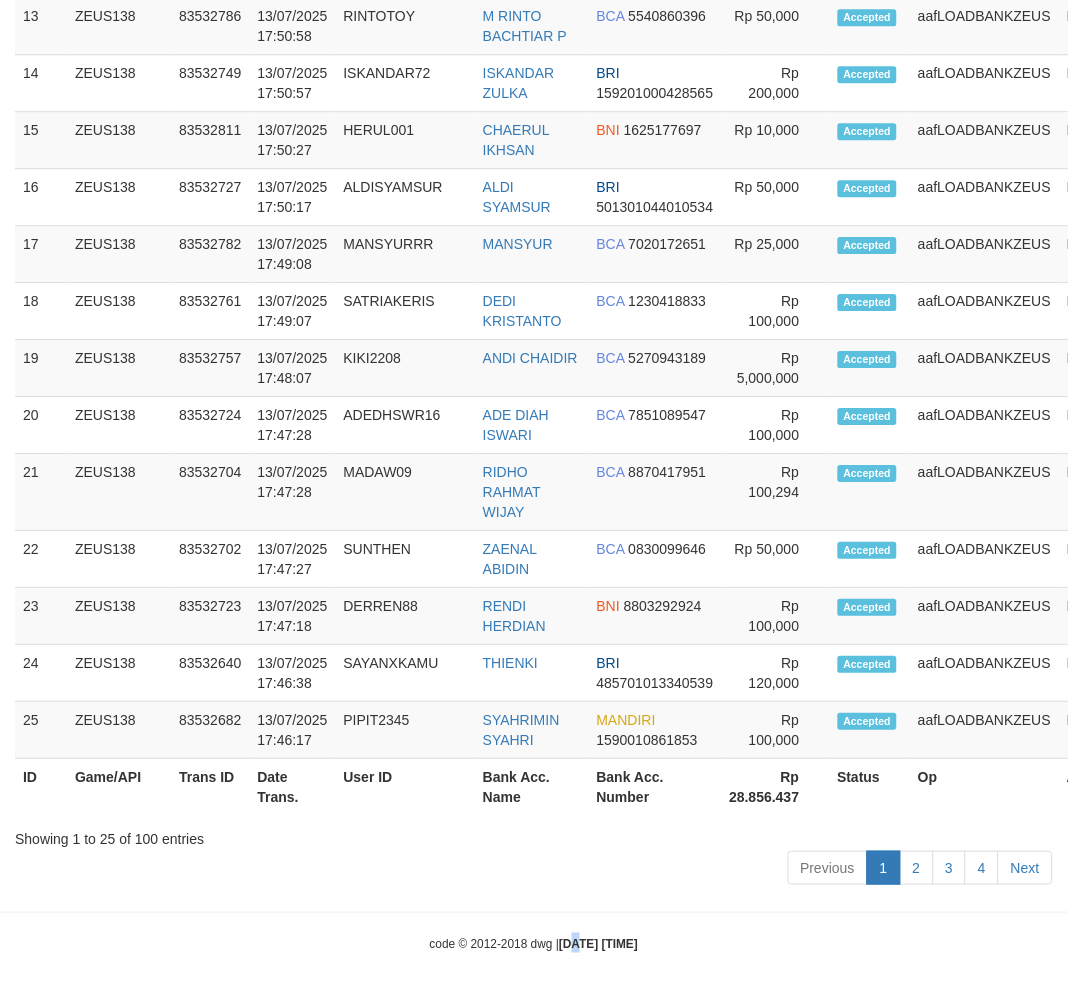 click on "Toggle navigation
Home
Bank
Account List
Load
By Website
Group
[OXPLAY]													ZEUS138
By Load Group (DPS)" at bounding box center (534, -515) 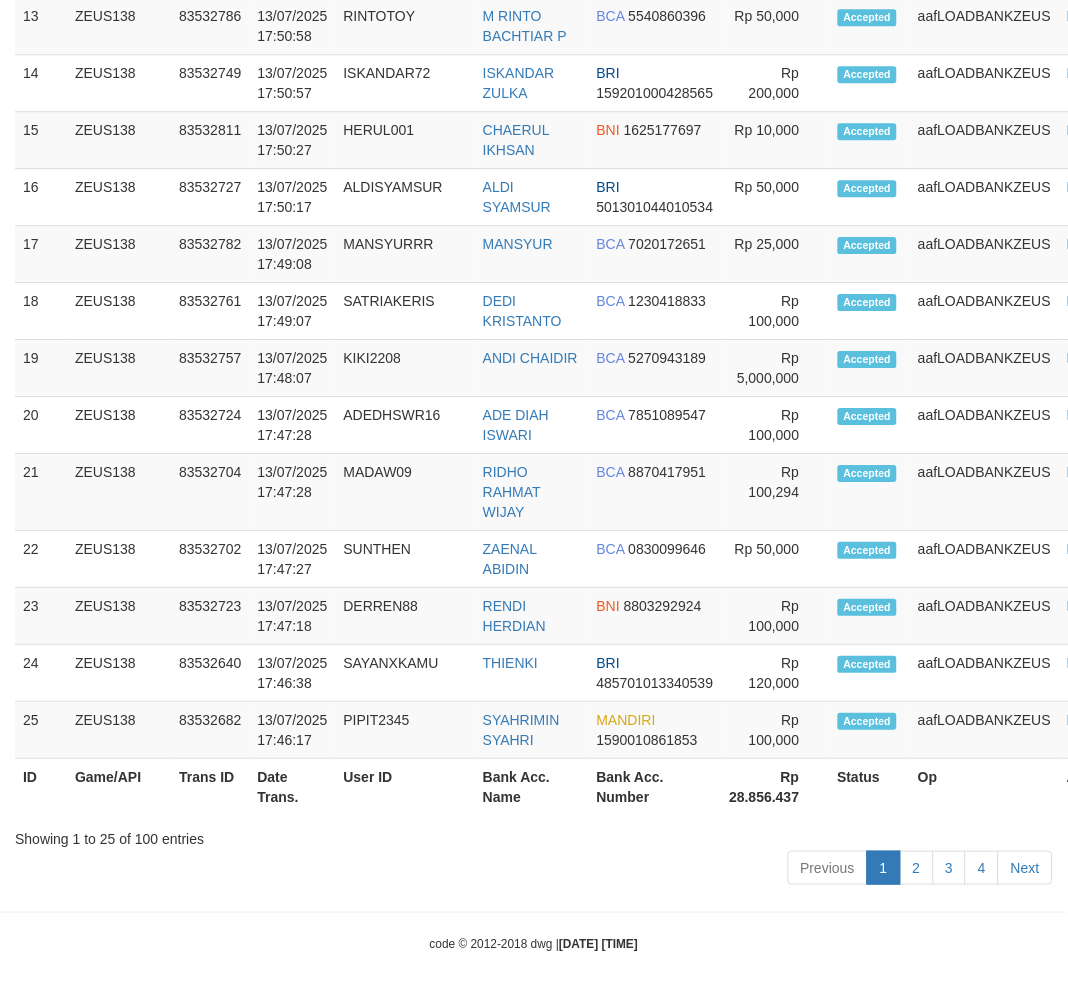 click on "Toggle navigation
Home
Bank
Account List
Load
By Website
Group
[OXPLAY]													ZEUS138
By Load Group (DPS)" at bounding box center [534, -515] 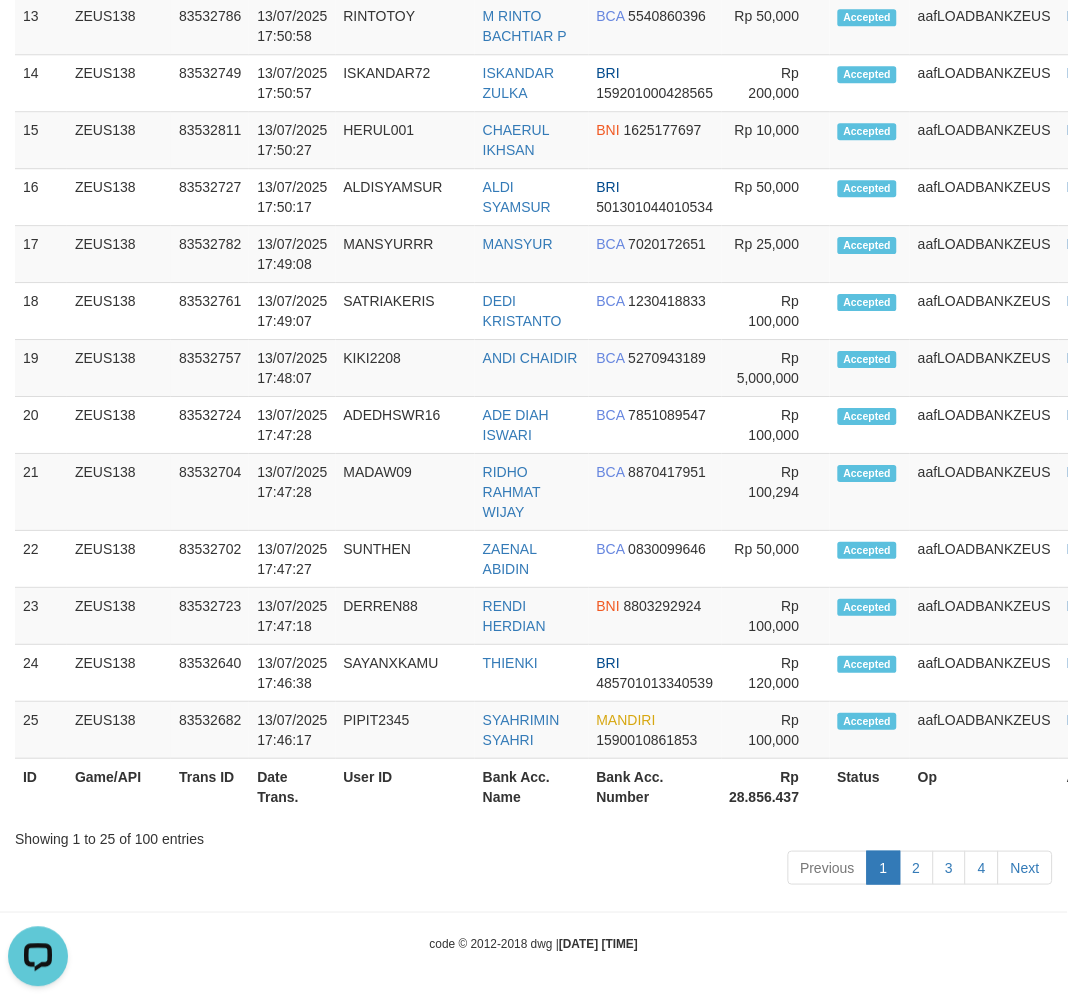 scroll, scrollTop: 0, scrollLeft: 0, axis: both 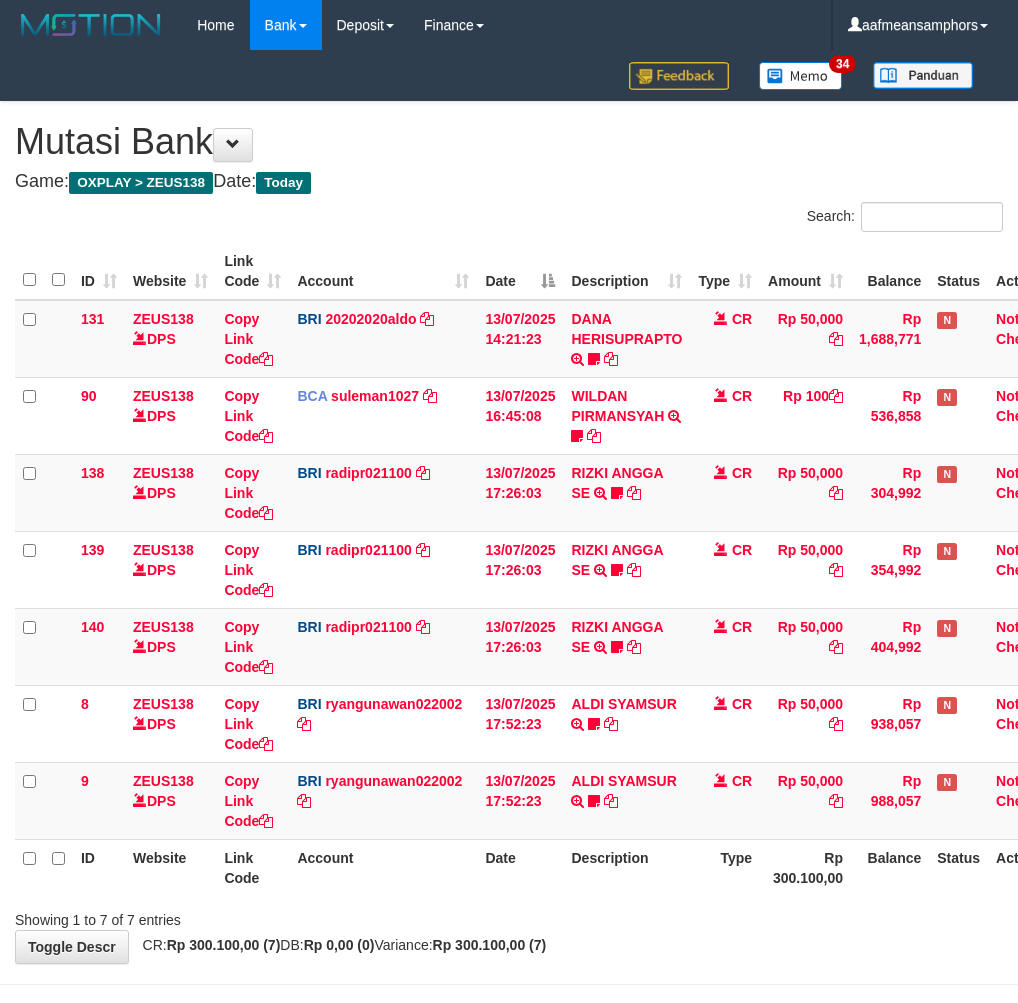 click on "**********" at bounding box center [509, 532] 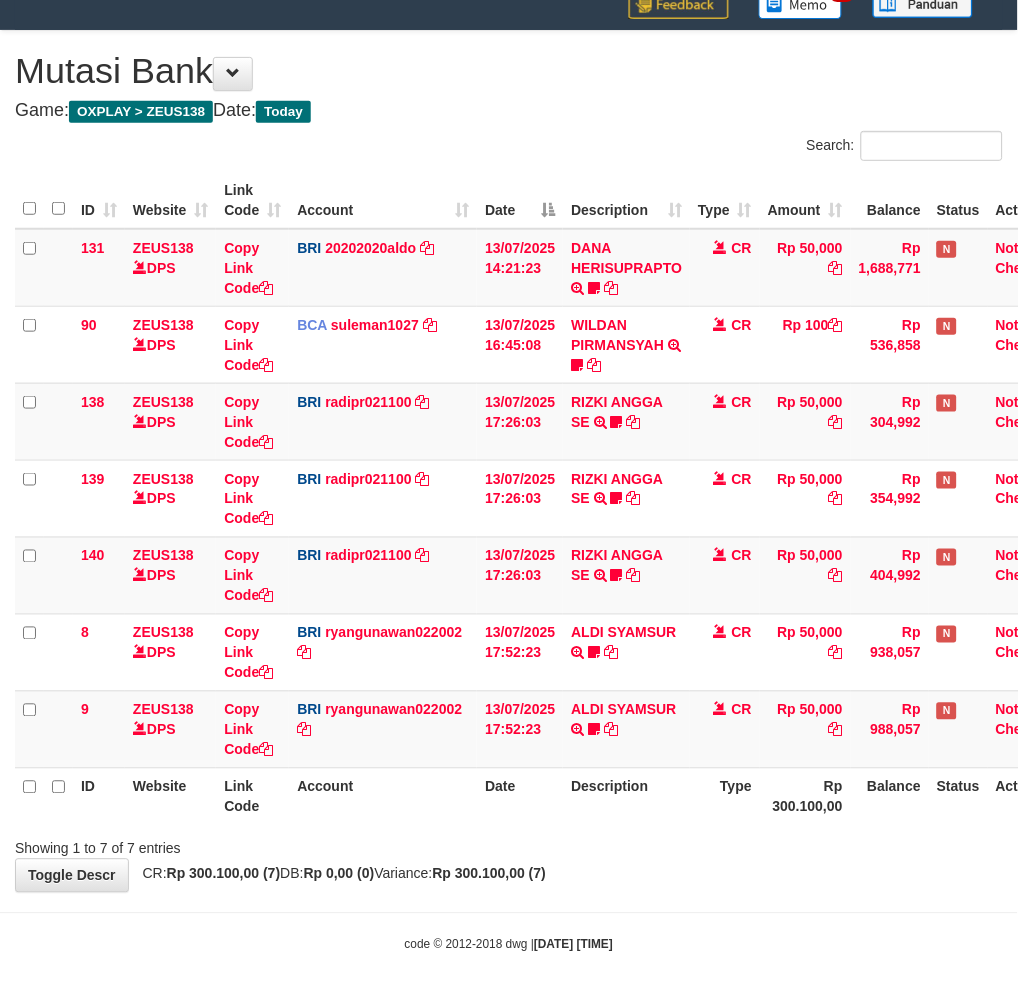 scroll, scrollTop: 71, scrollLeft: 0, axis: vertical 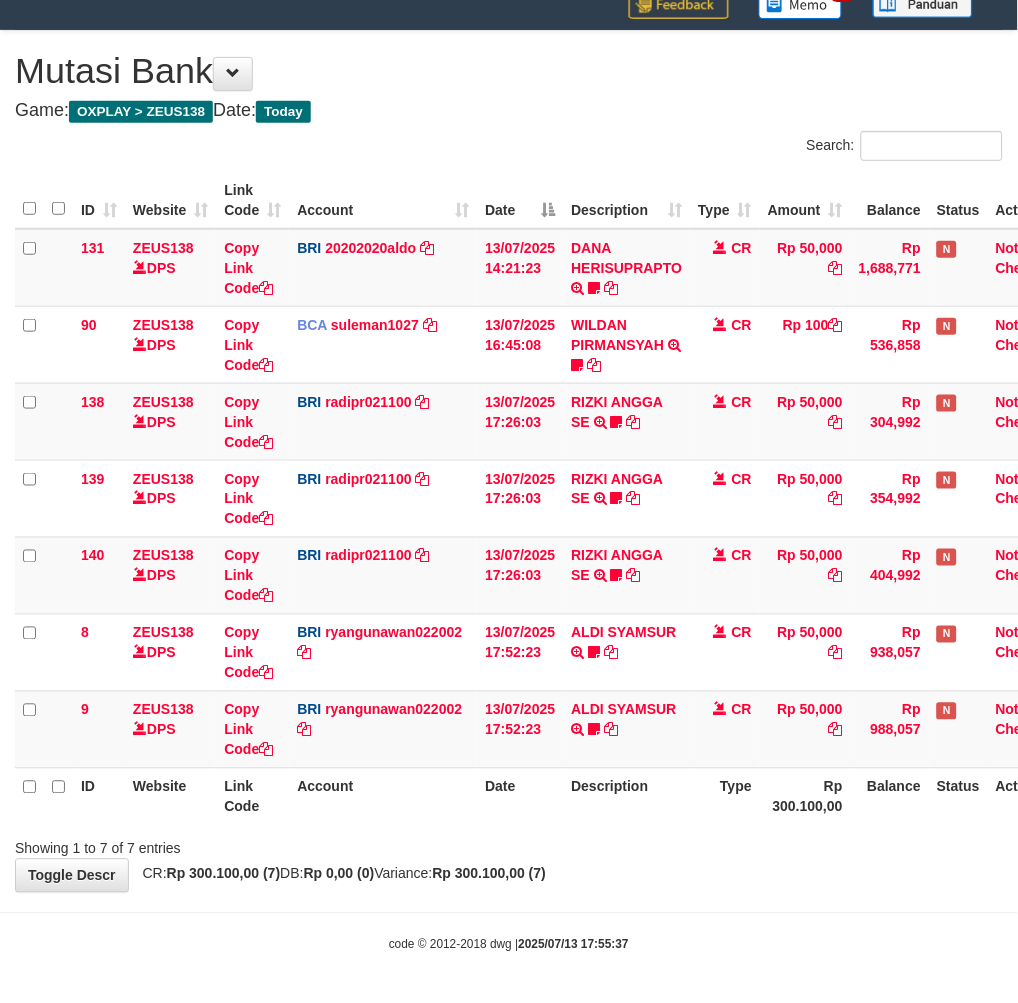 click on "**********" at bounding box center [509, 461] 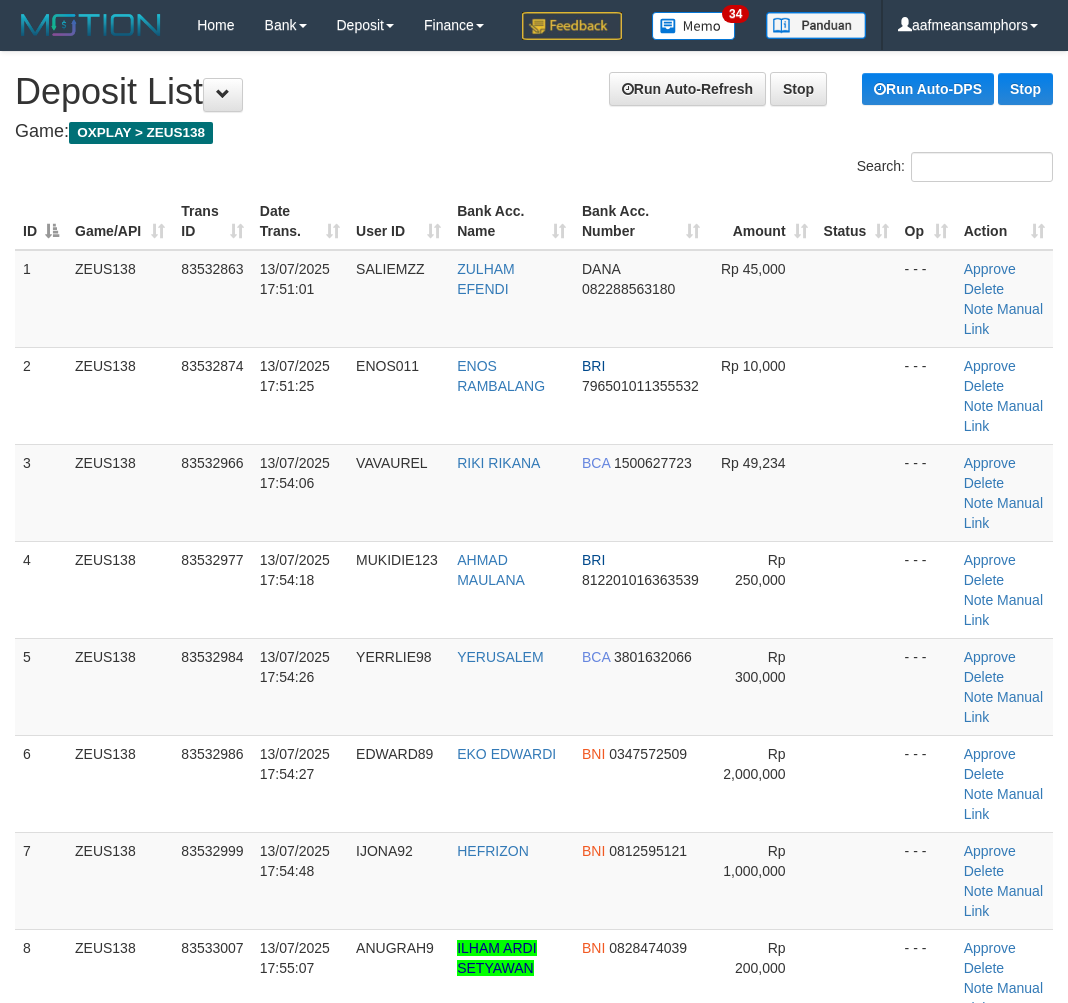 scroll, scrollTop: 2083, scrollLeft: 0, axis: vertical 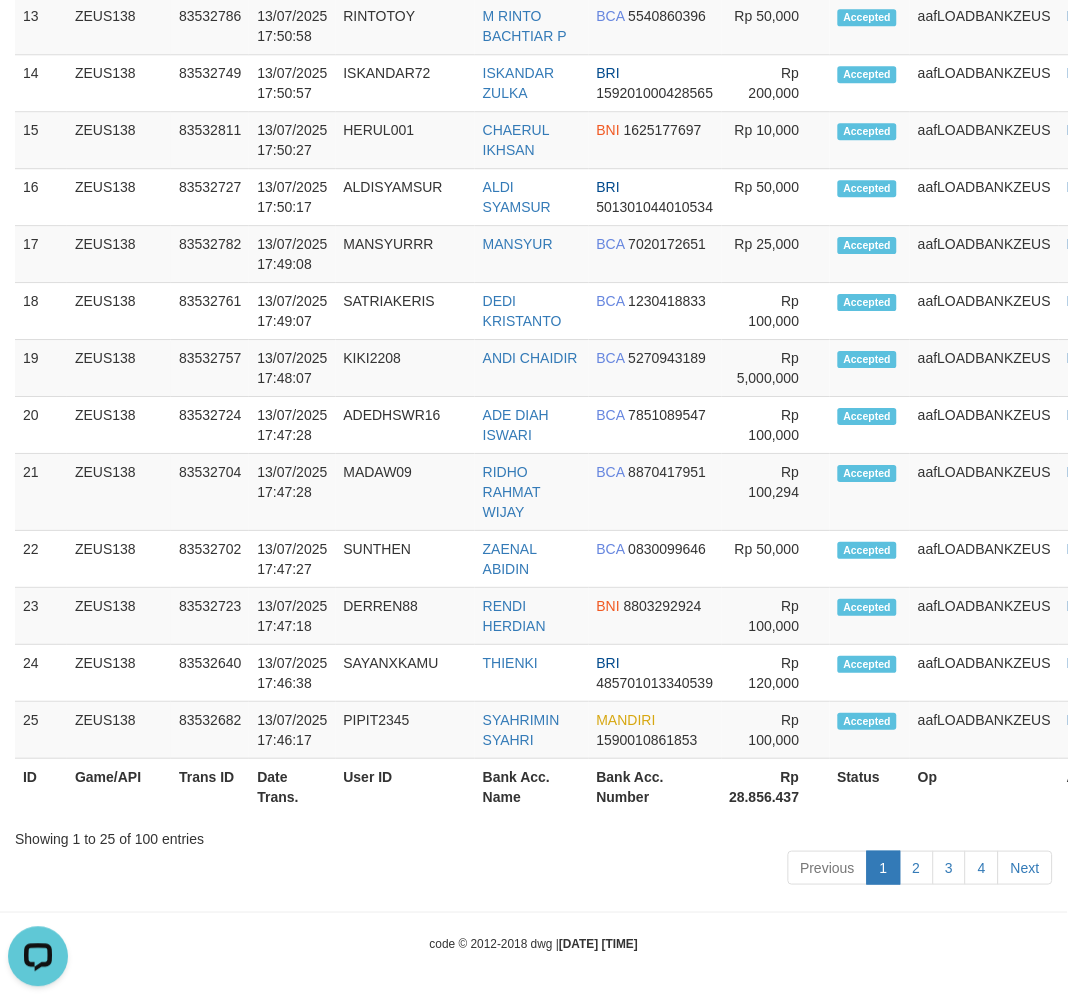 click on "Toggle navigation
Home
Bank
Account List
Load
By Website
Group
[OXPLAY]													ZEUS138
By Load Group (DPS)" at bounding box center [534, -515] 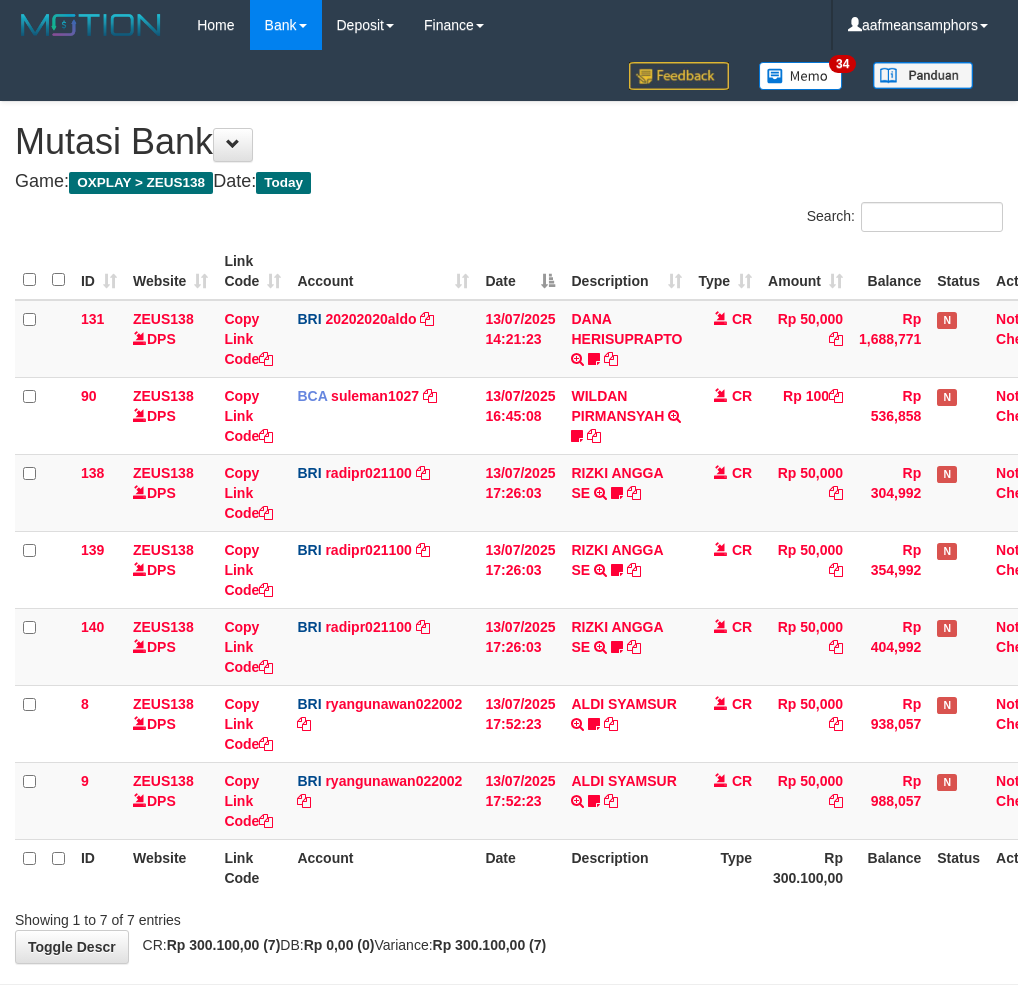 scroll, scrollTop: 71, scrollLeft: 0, axis: vertical 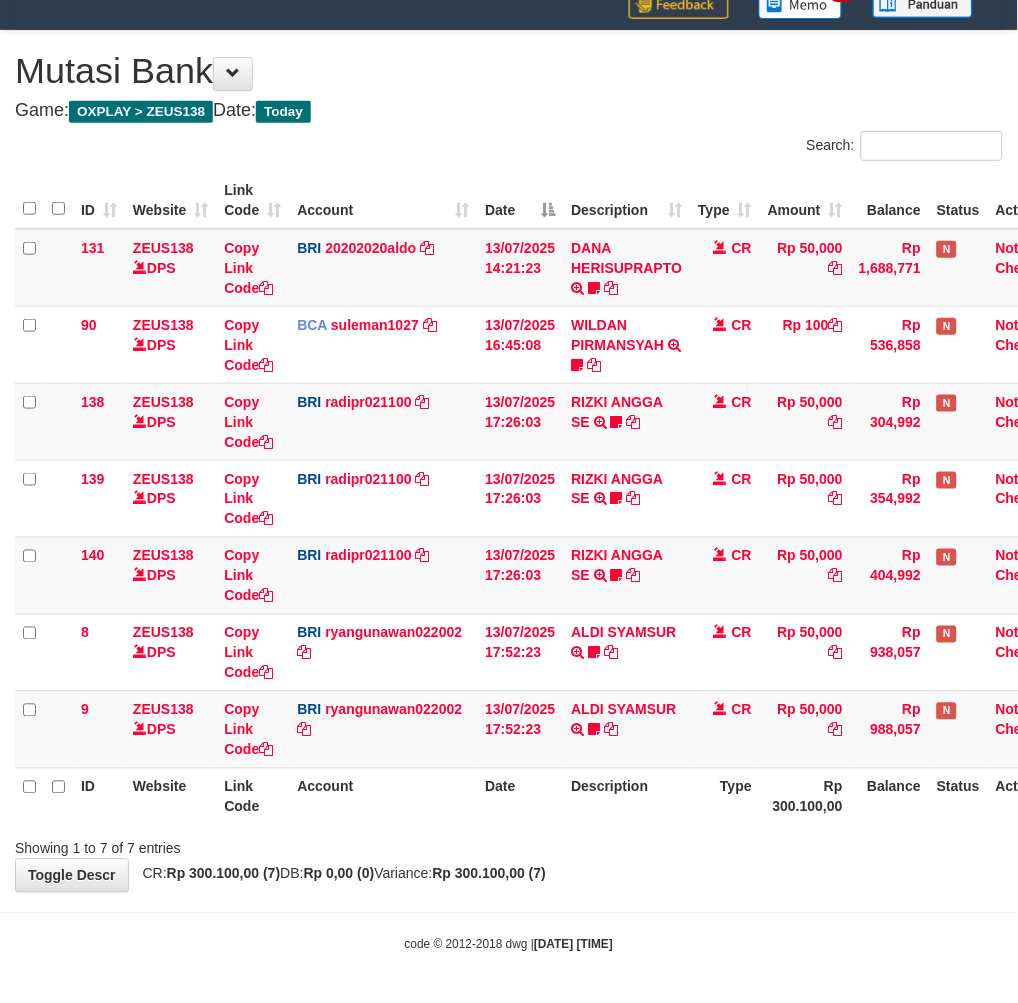 click on "Showing 1 to 7 of 7 entries" at bounding box center [509, 845] 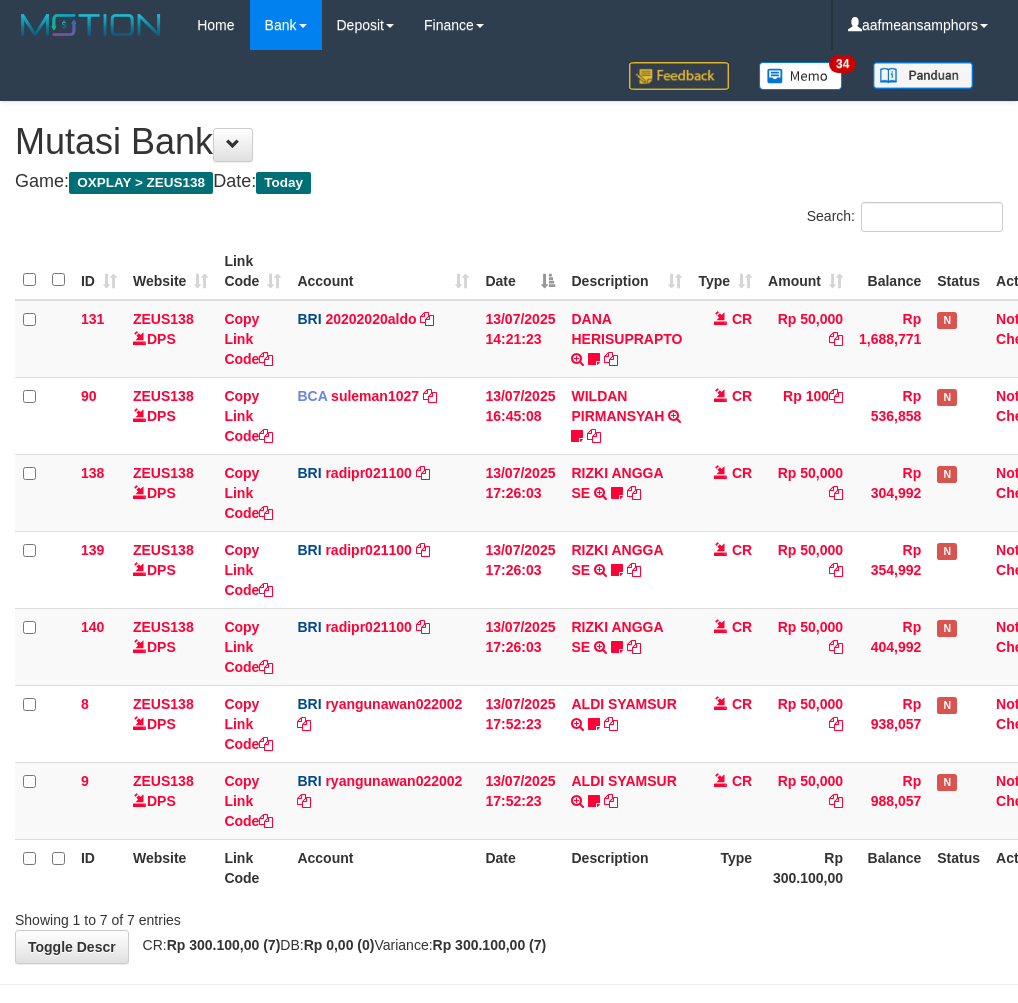 scroll, scrollTop: 70, scrollLeft: 0, axis: vertical 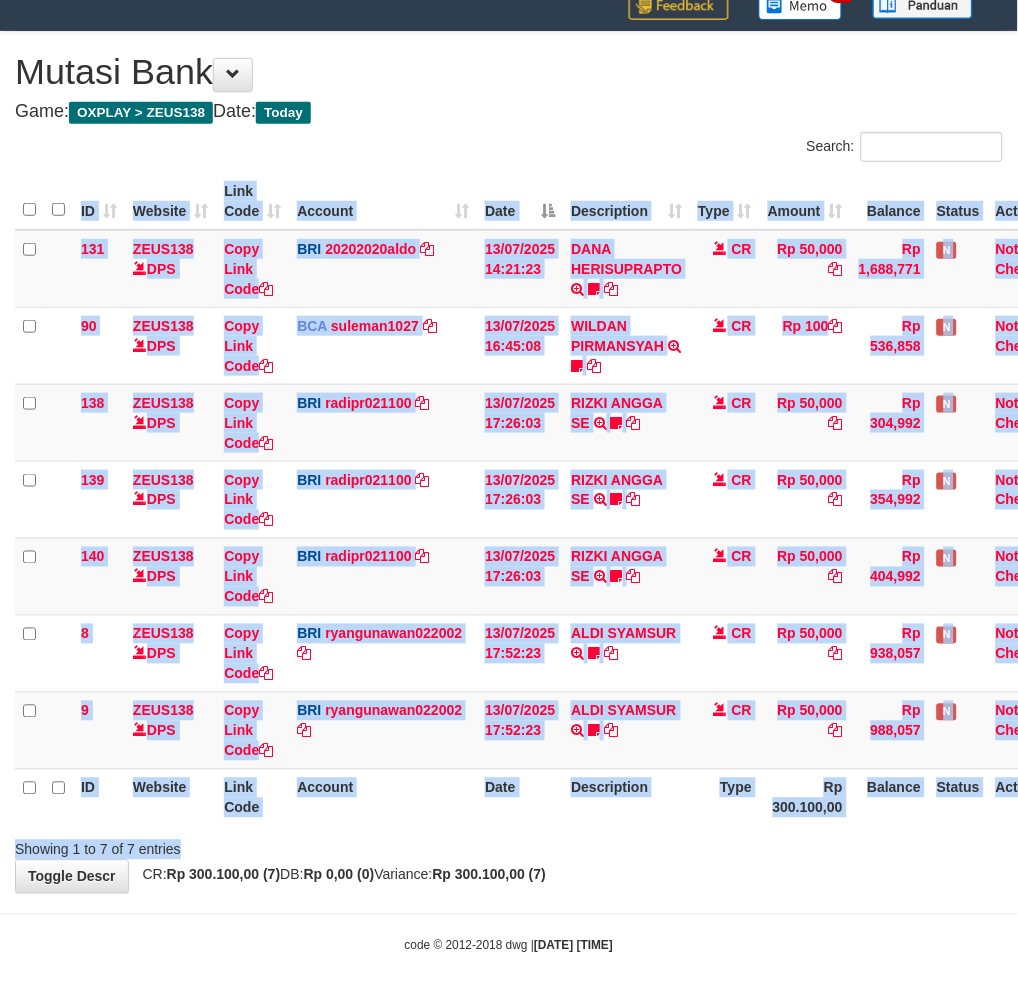 drag, startPoint x: 694, startPoint y: 836, endPoint x: 715, endPoint y: 841, distance: 21.587032 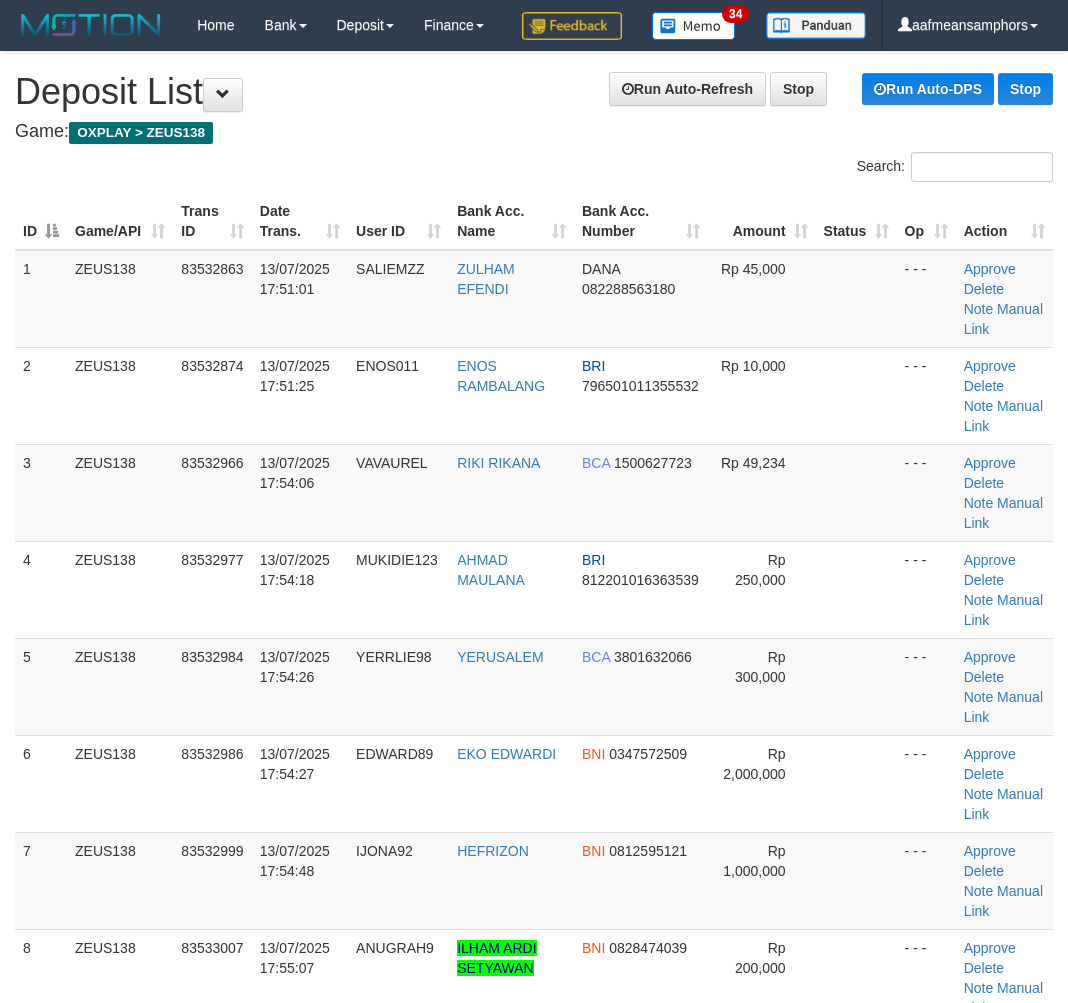 scroll, scrollTop: 2083, scrollLeft: 0, axis: vertical 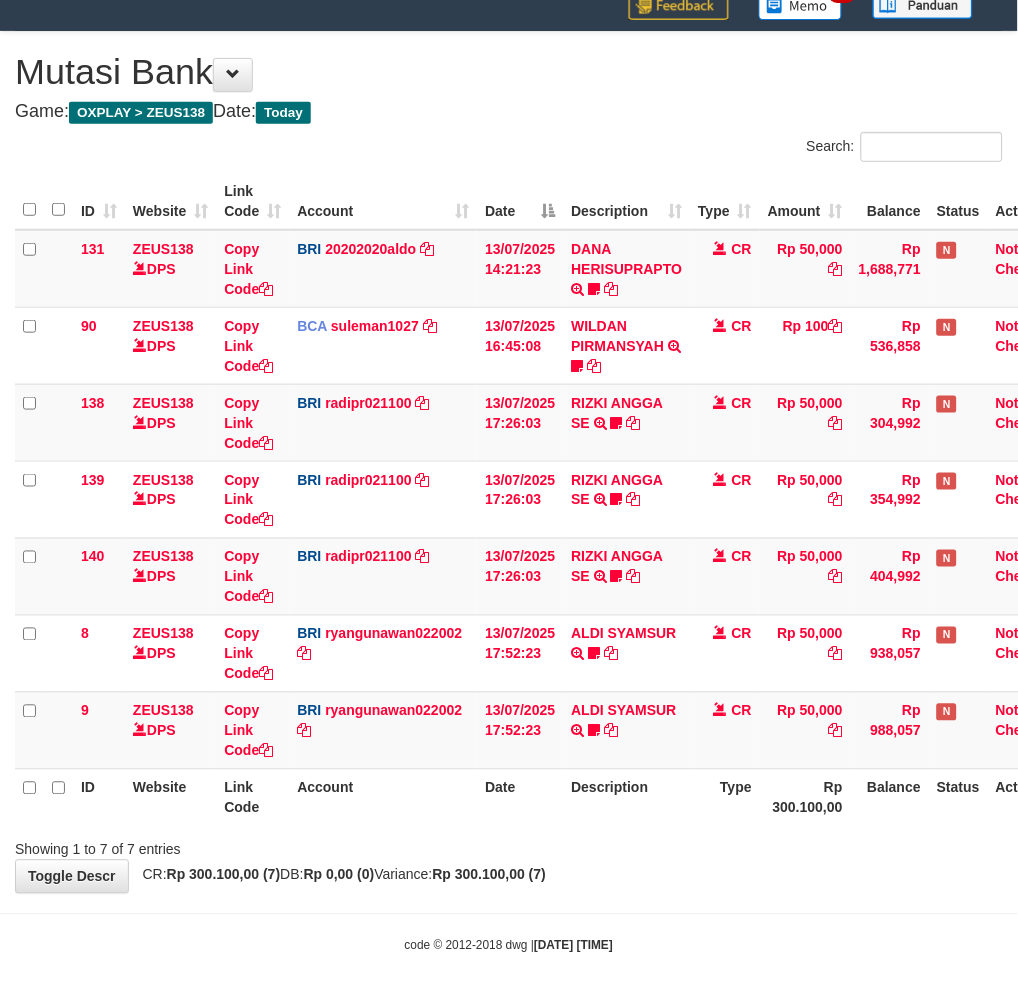 click on "Description" at bounding box center (626, 797) 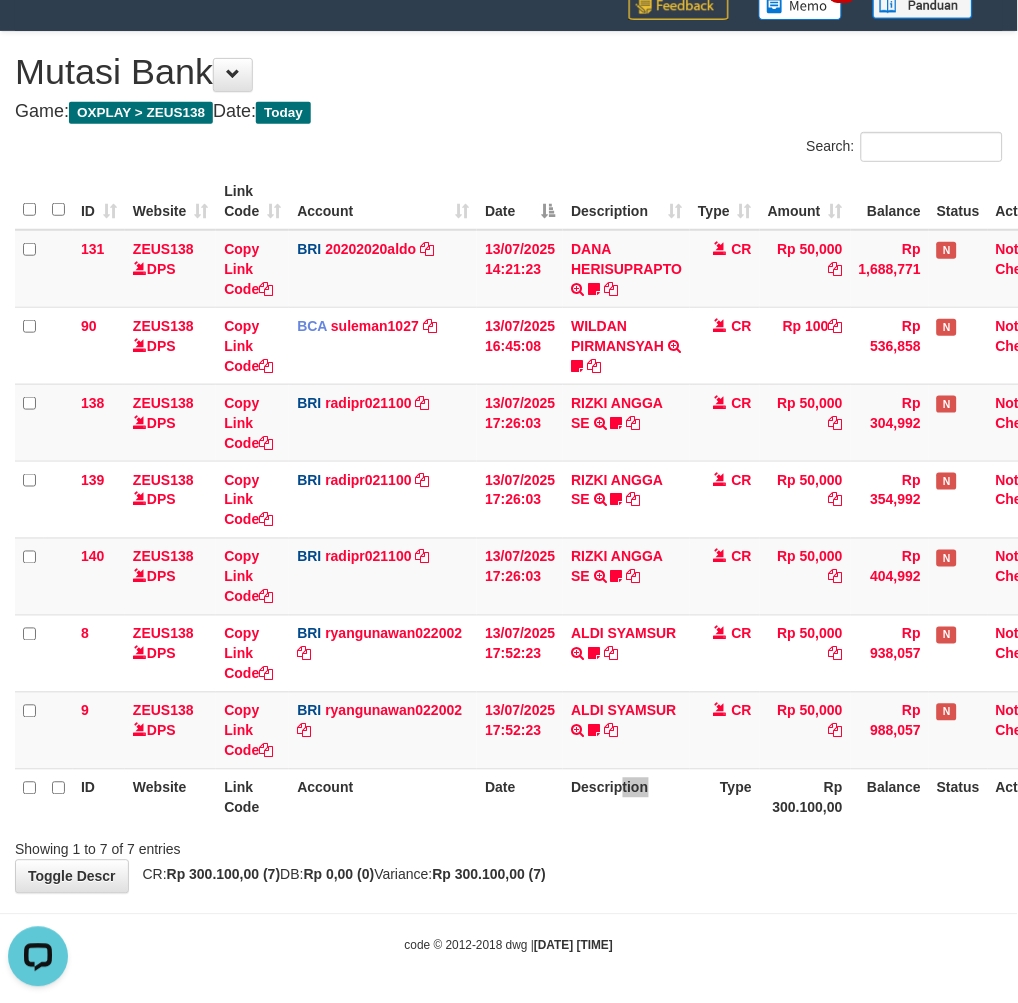 scroll, scrollTop: 0, scrollLeft: 0, axis: both 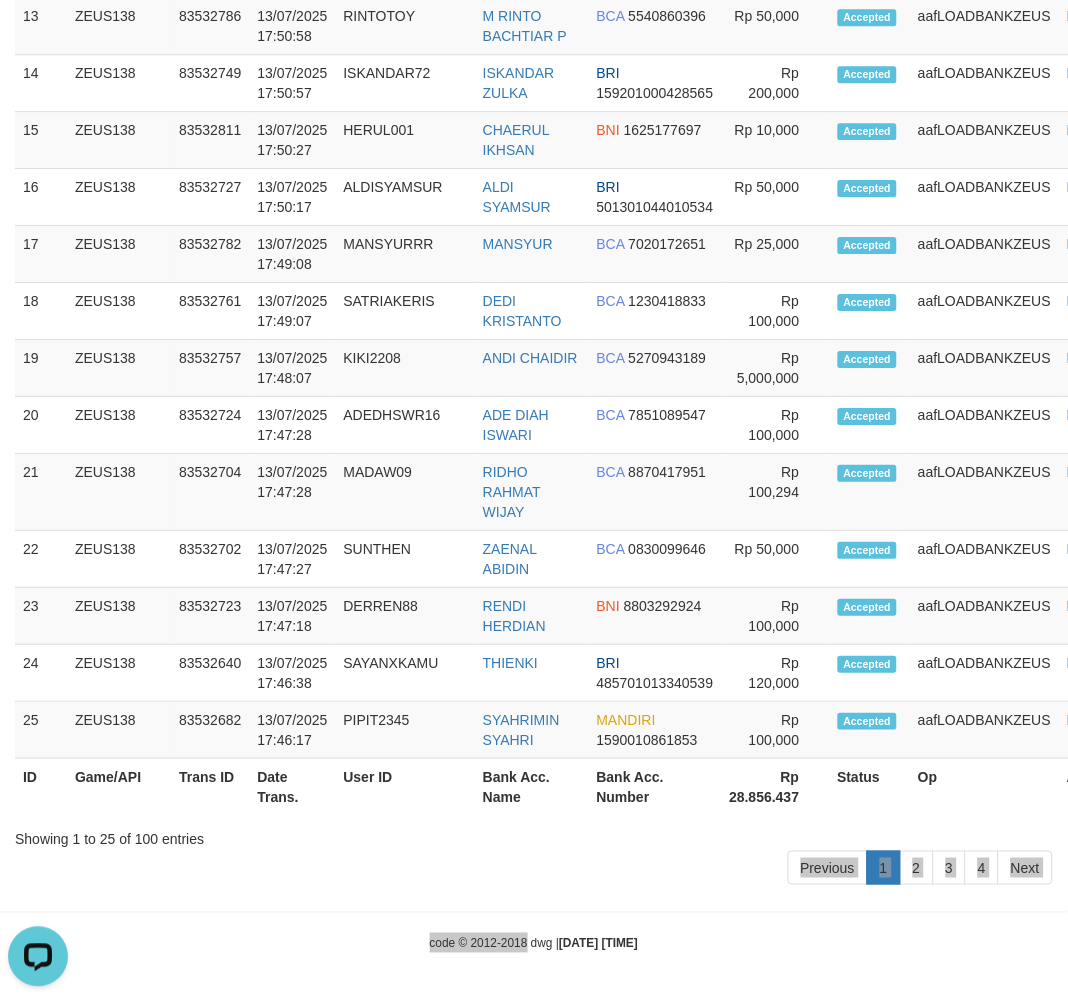 drag, startPoint x: 502, startPoint y: 966, endPoint x: 512, endPoint y: 967, distance: 10.049875 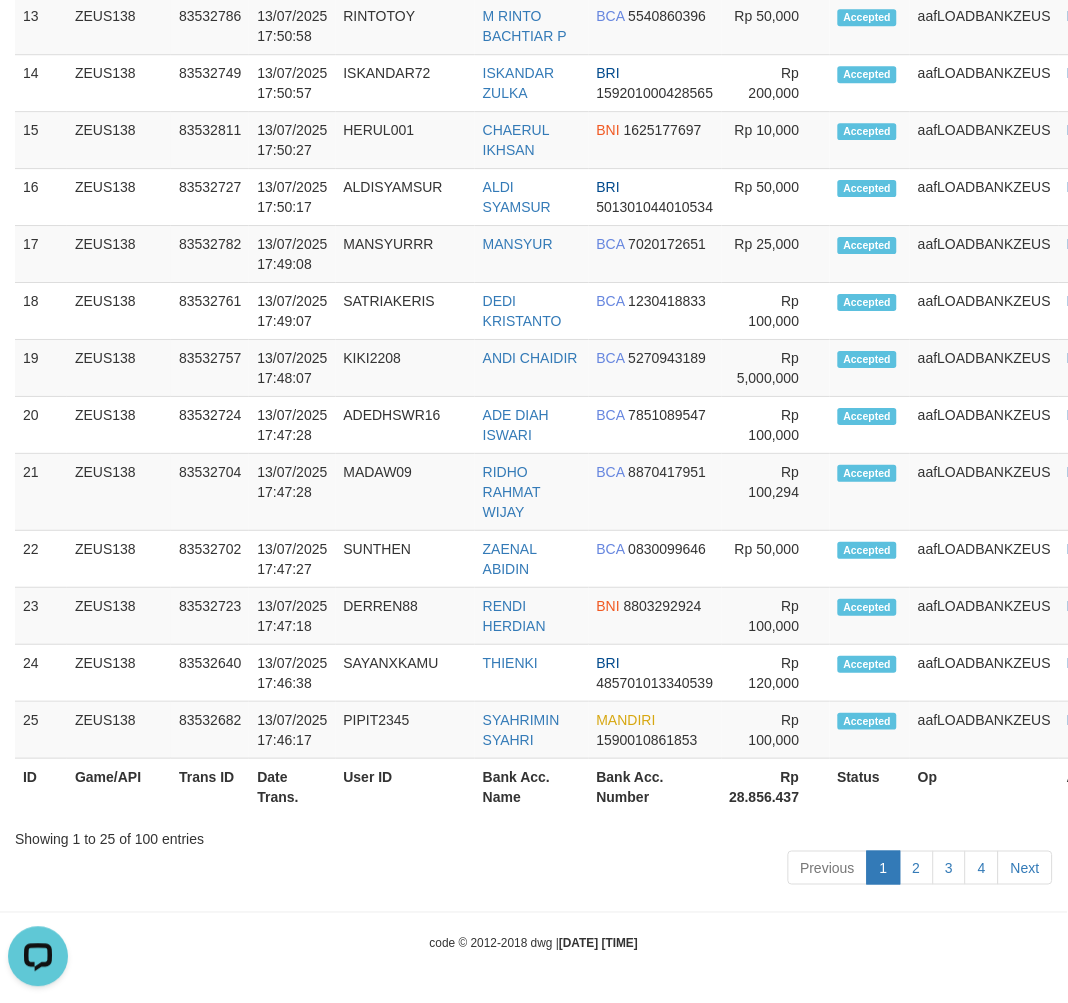 scroll, scrollTop: 0, scrollLeft: 0, axis: both 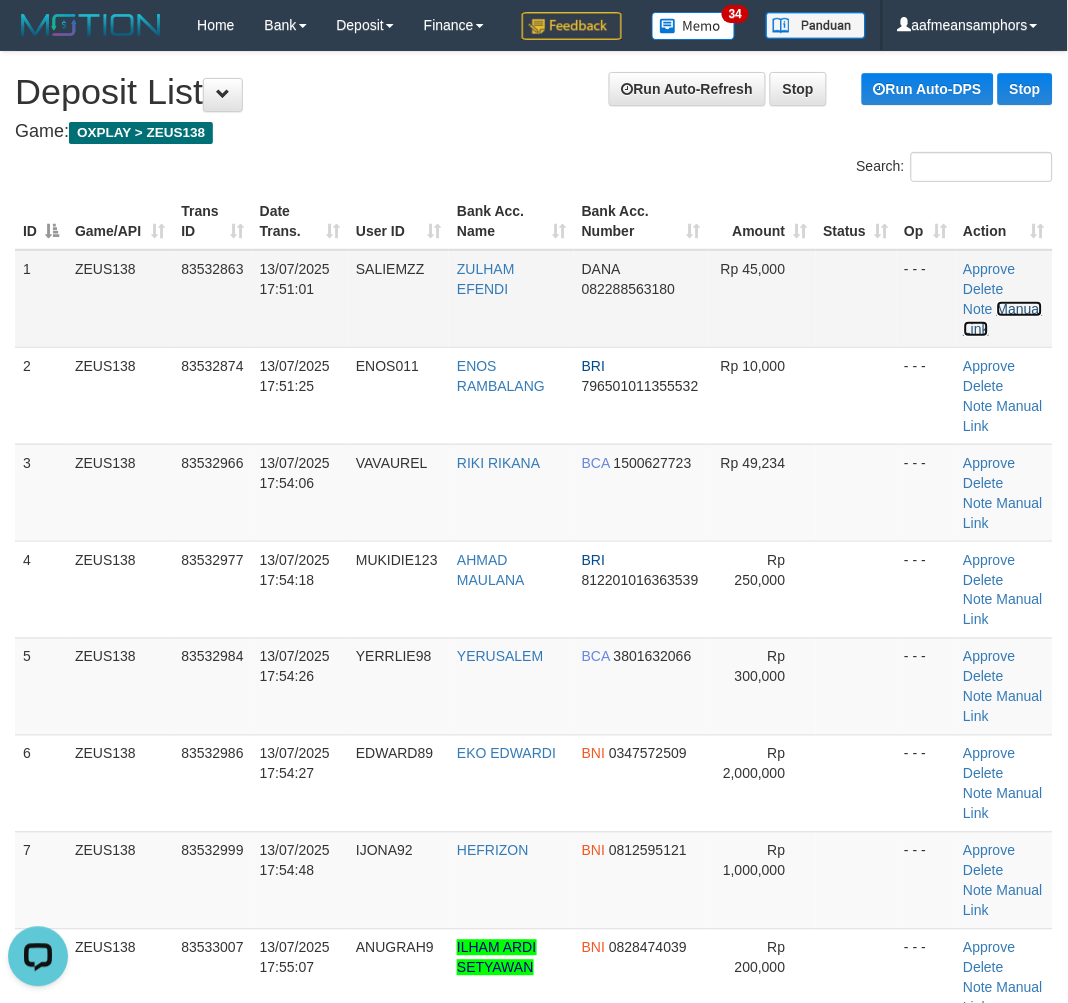 click on "Manual Link" at bounding box center (1003, 319) 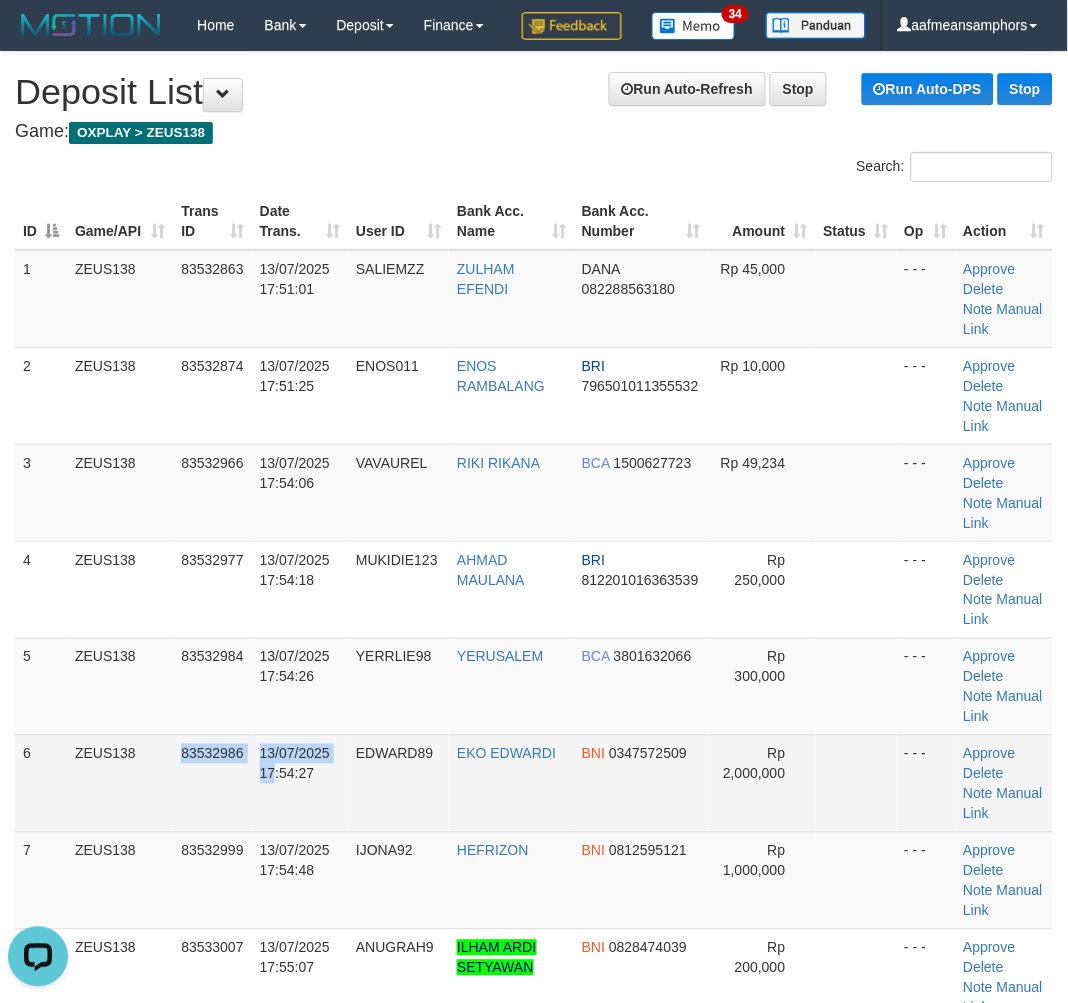 drag, startPoint x: 274, startPoint y: 834, endPoint x: 262, endPoint y: 832, distance: 12.165525 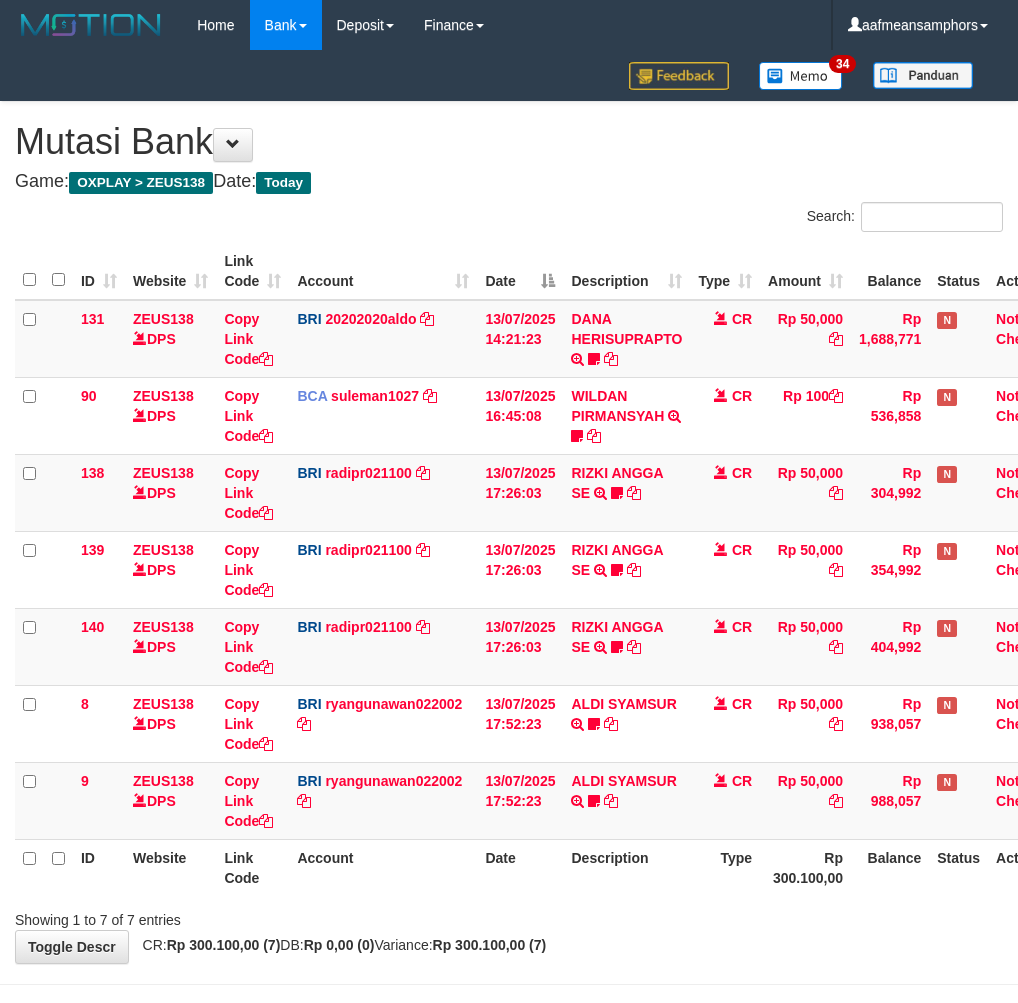 scroll, scrollTop: 70, scrollLeft: 0, axis: vertical 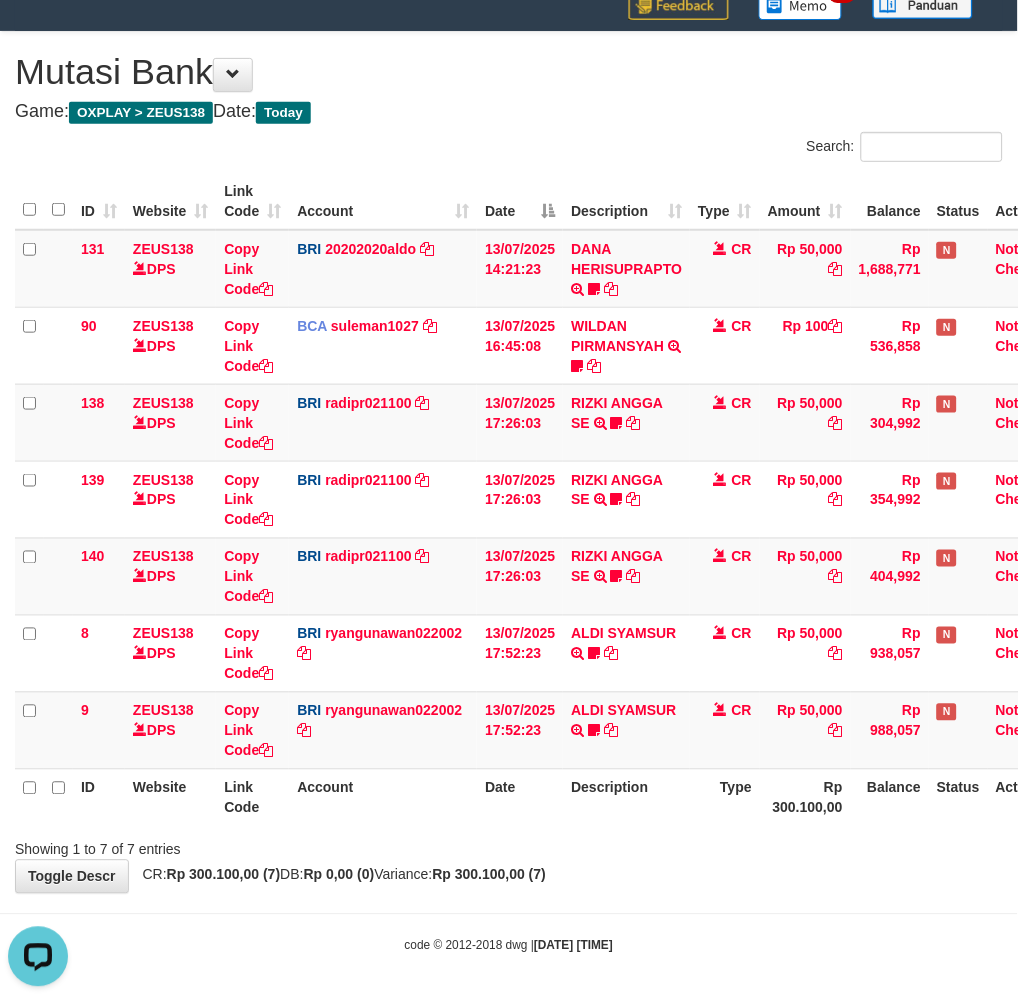 click on "**********" at bounding box center (509, 462) 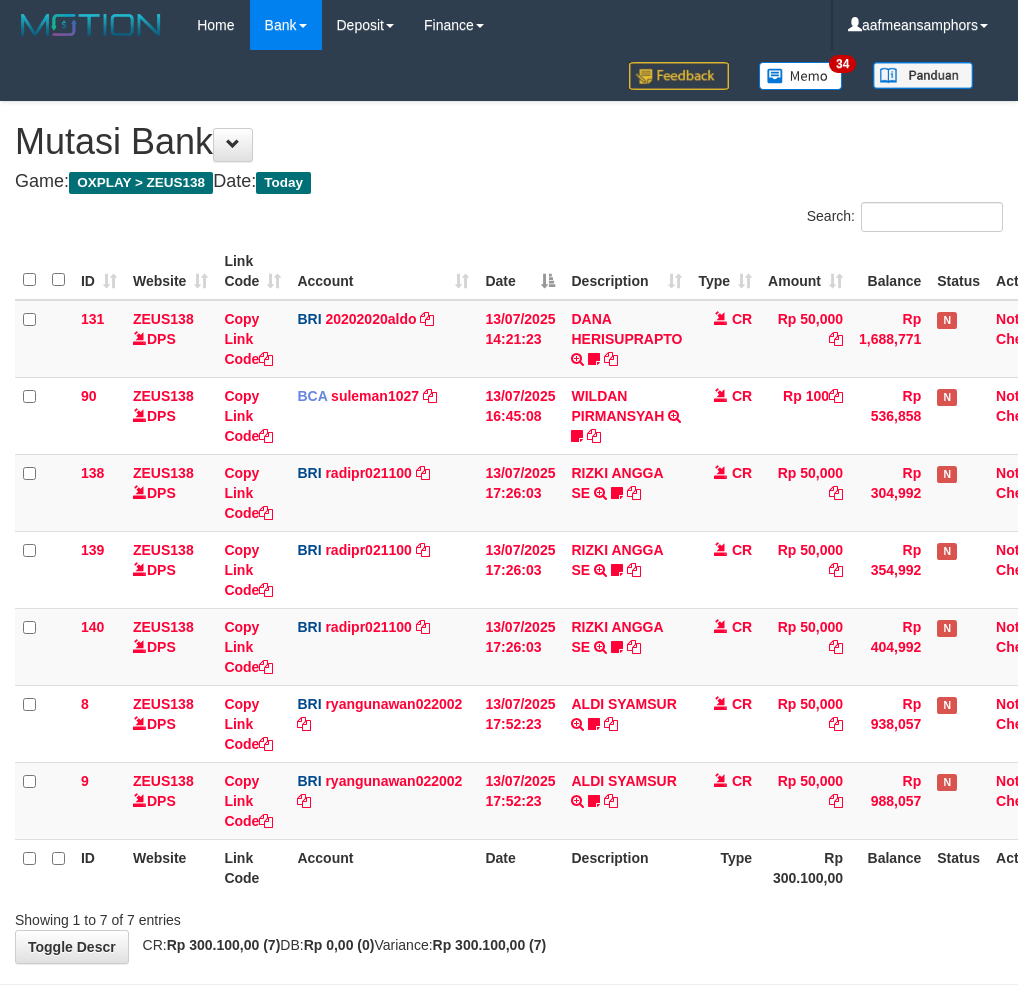 scroll, scrollTop: 70, scrollLeft: 0, axis: vertical 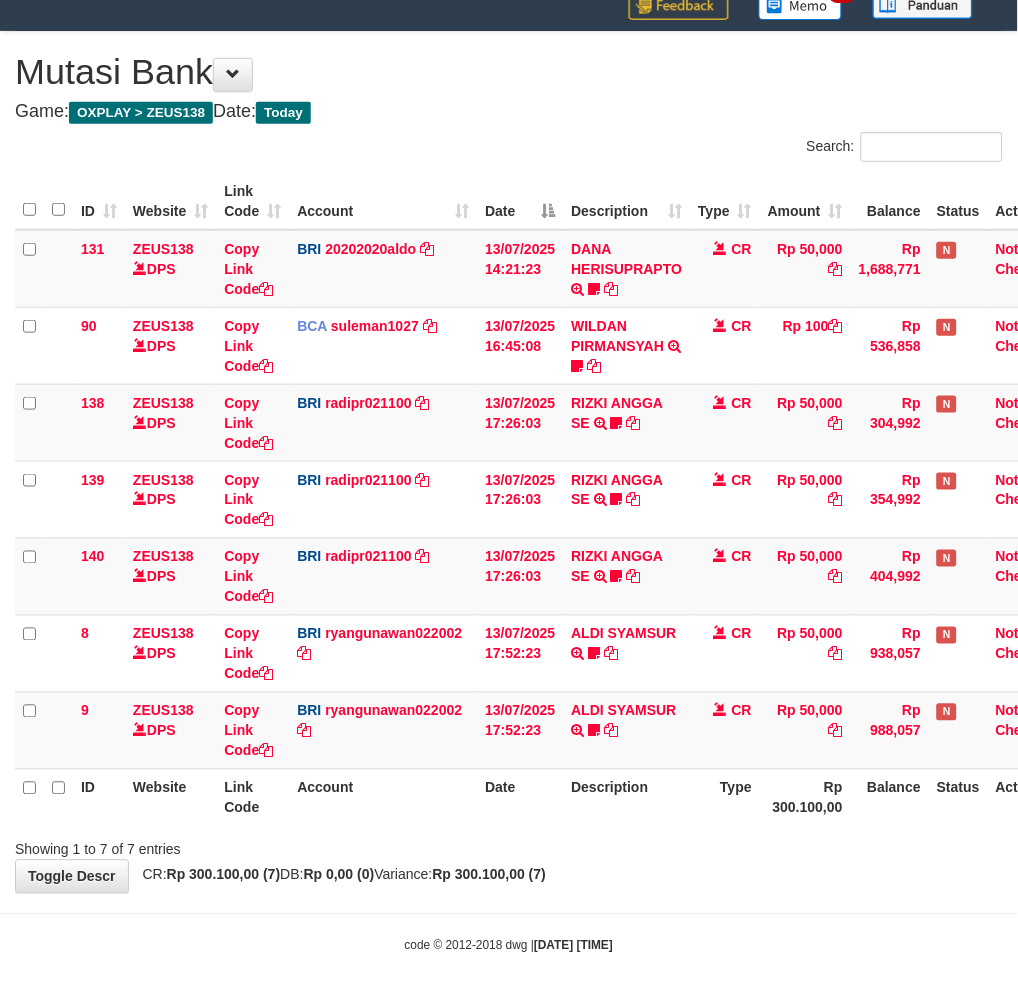 click on "Showing 1 to 7 of 7 entries" at bounding box center (509, 846) 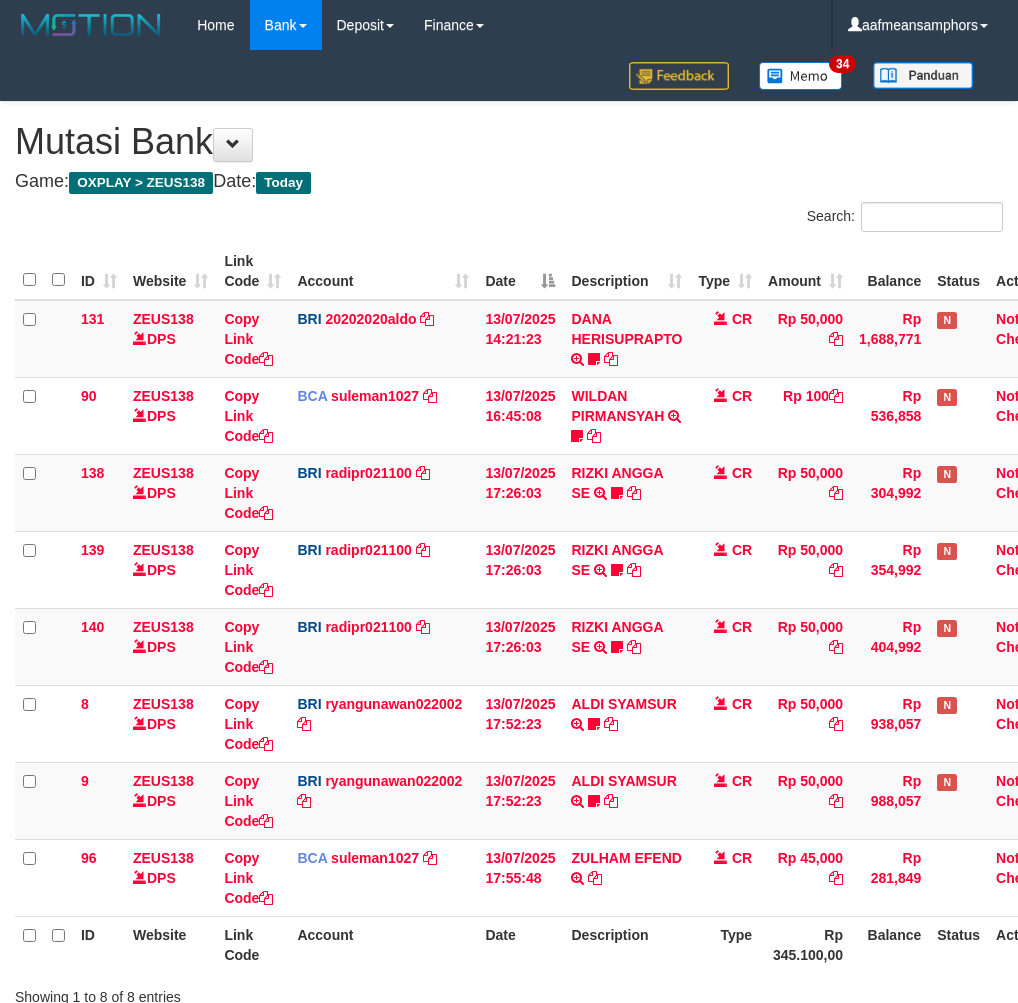 scroll, scrollTop: 70, scrollLeft: 0, axis: vertical 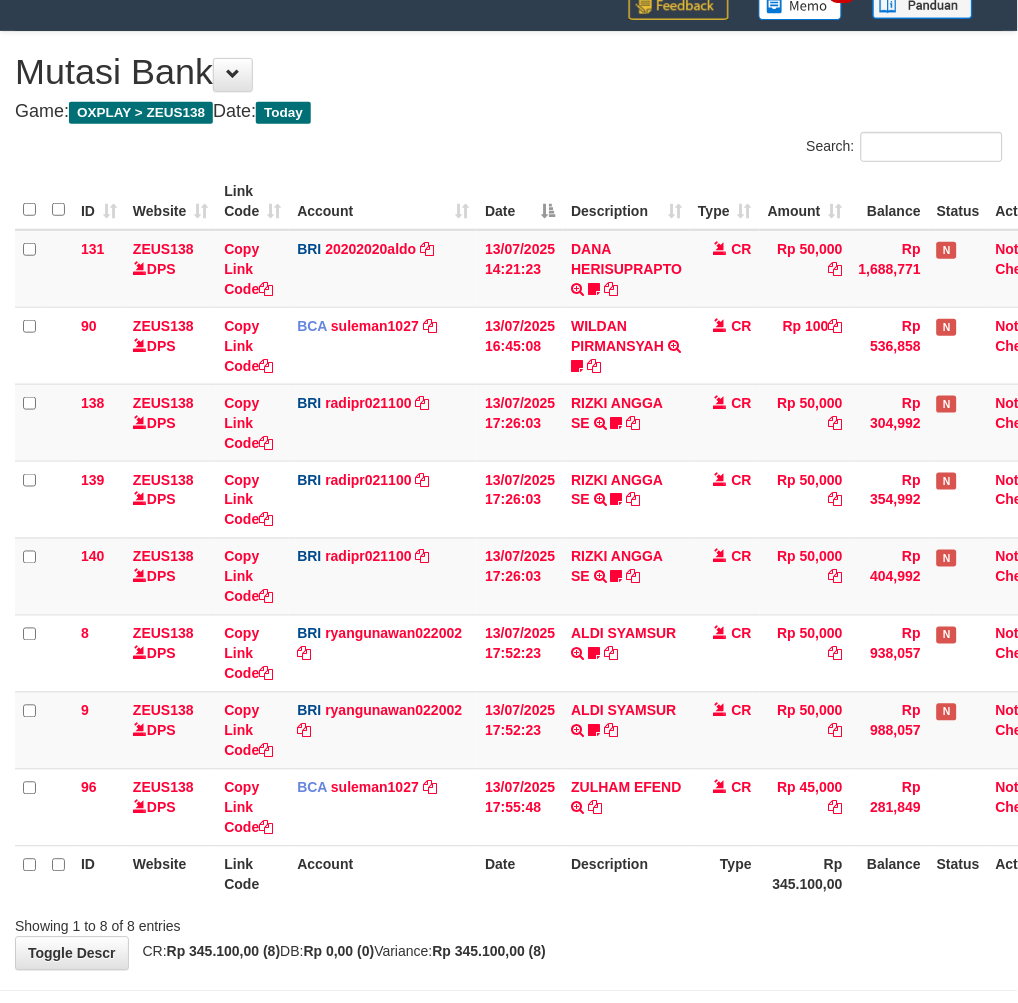 click on "Description" at bounding box center [626, 874] 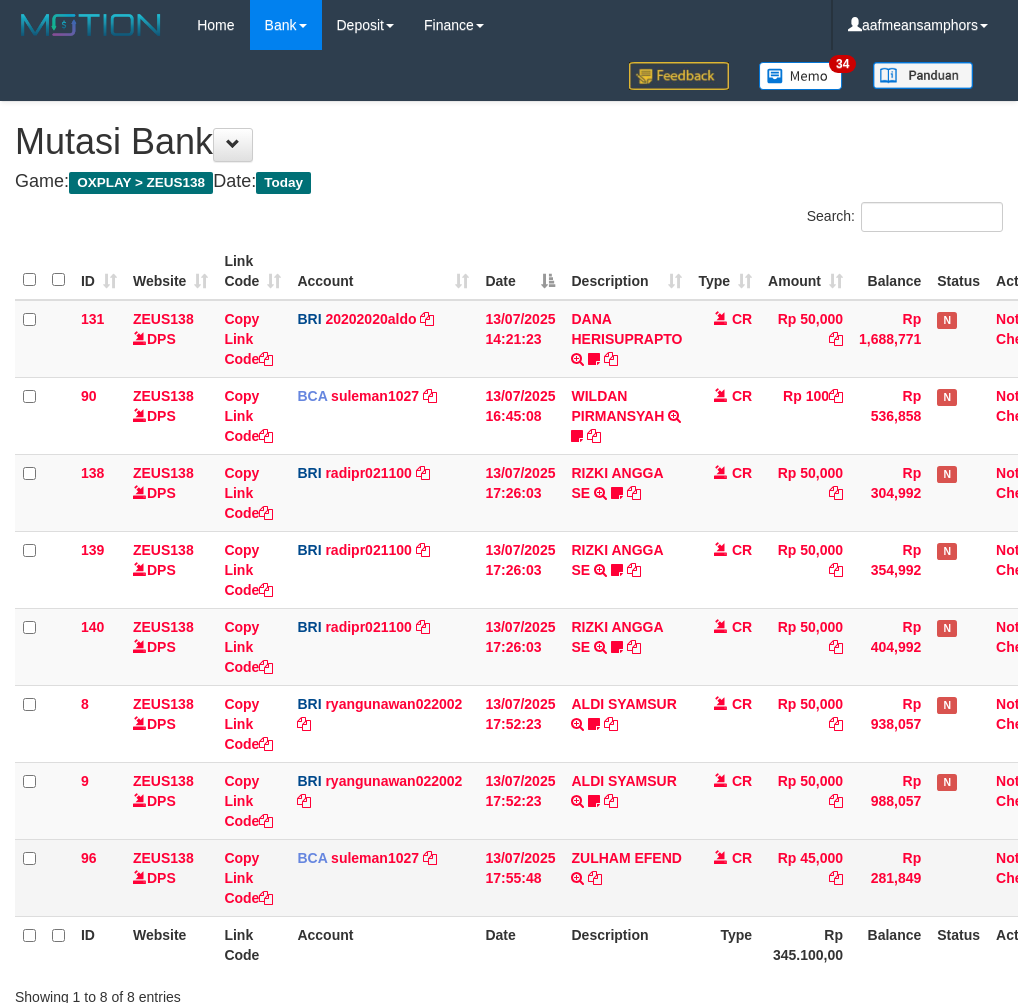 scroll, scrollTop: 70, scrollLeft: 0, axis: vertical 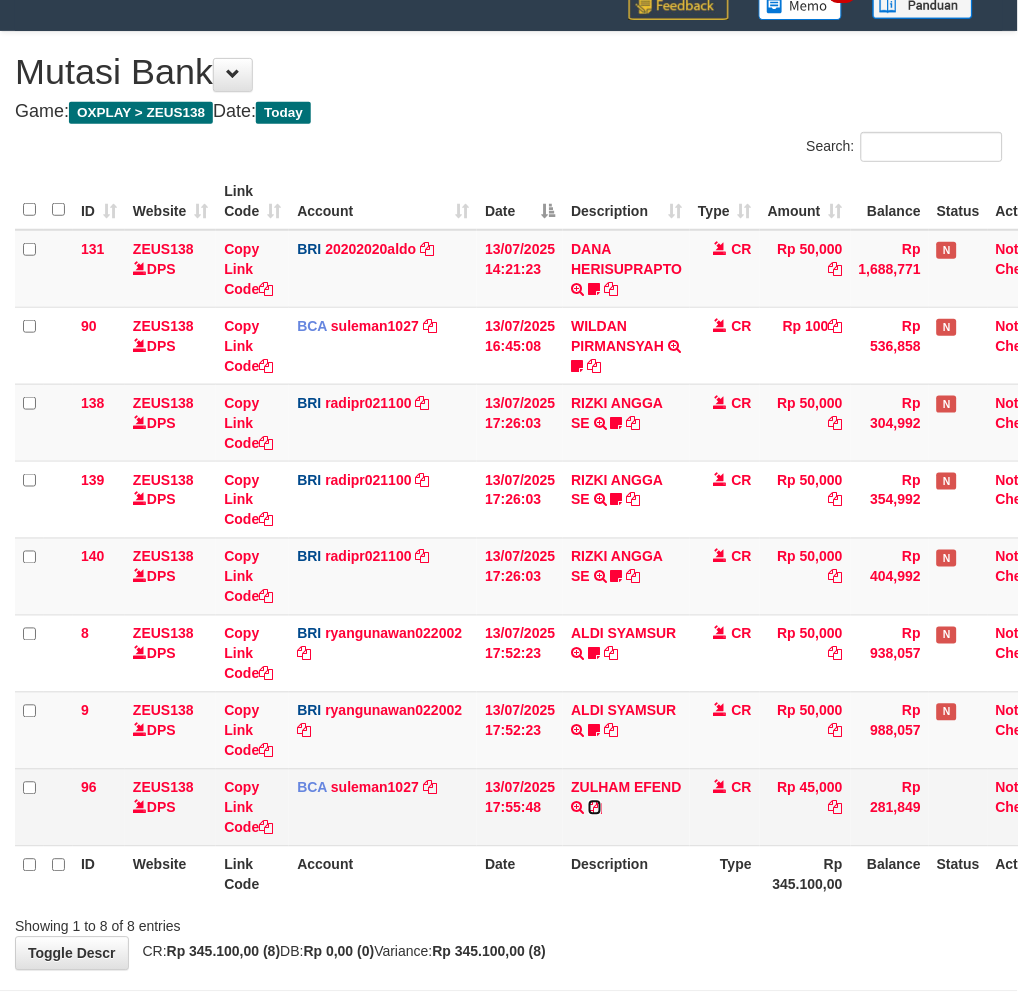 click at bounding box center [595, 808] 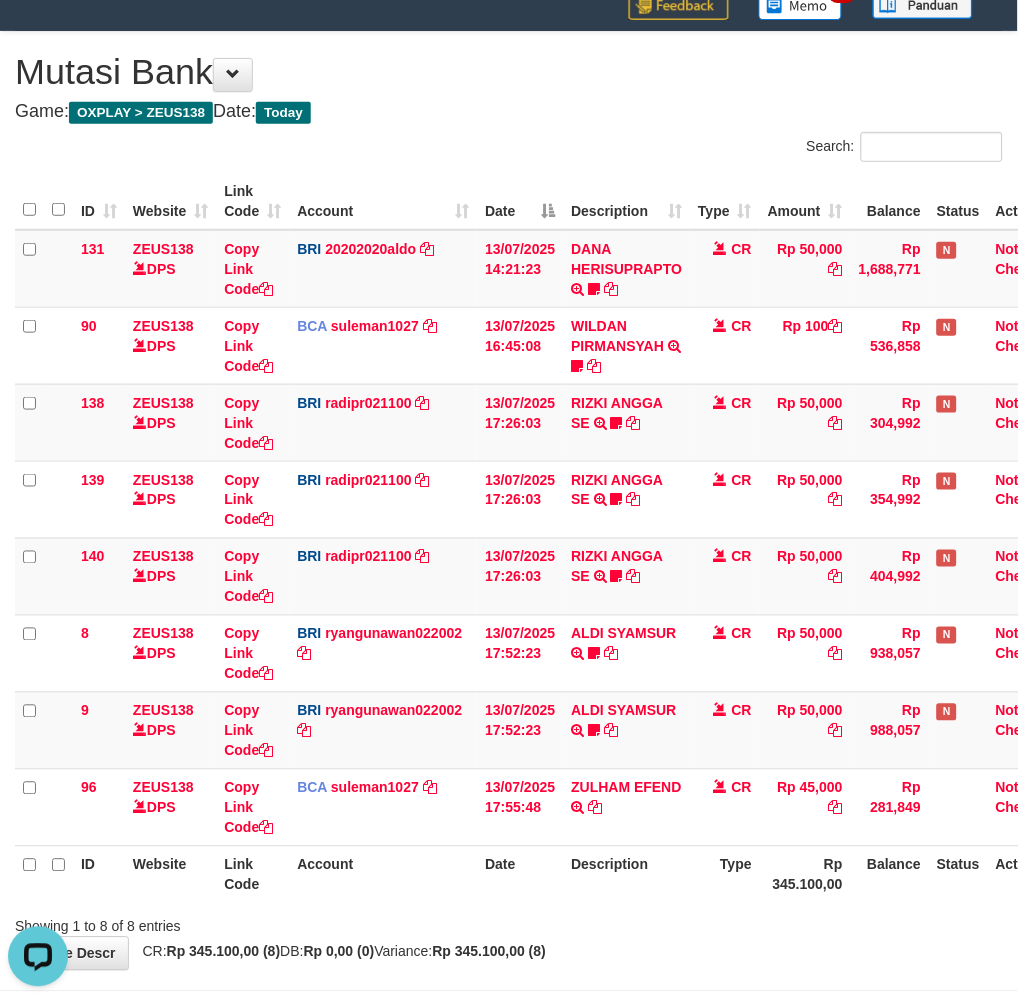 scroll, scrollTop: 0, scrollLeft: 0, axis: both 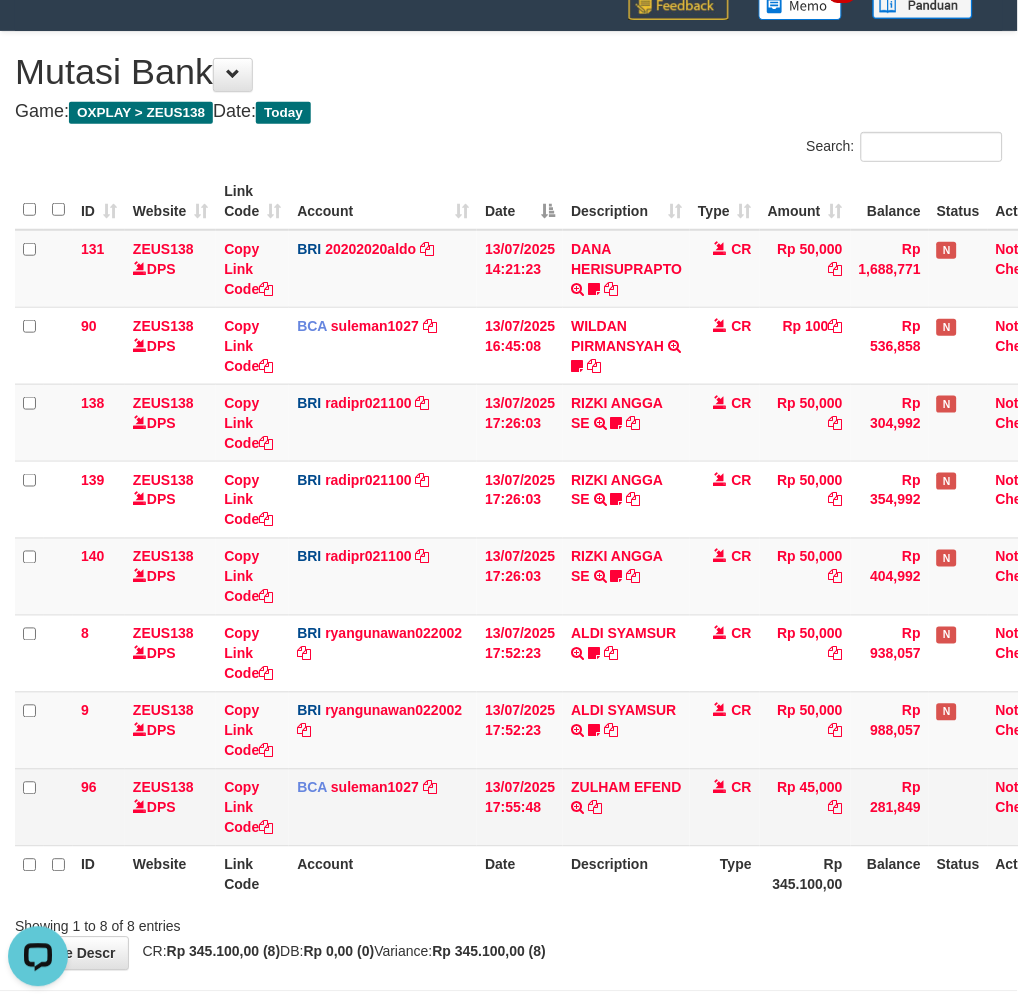 click on "Copy Link Code" at bounding box center (252, 807) 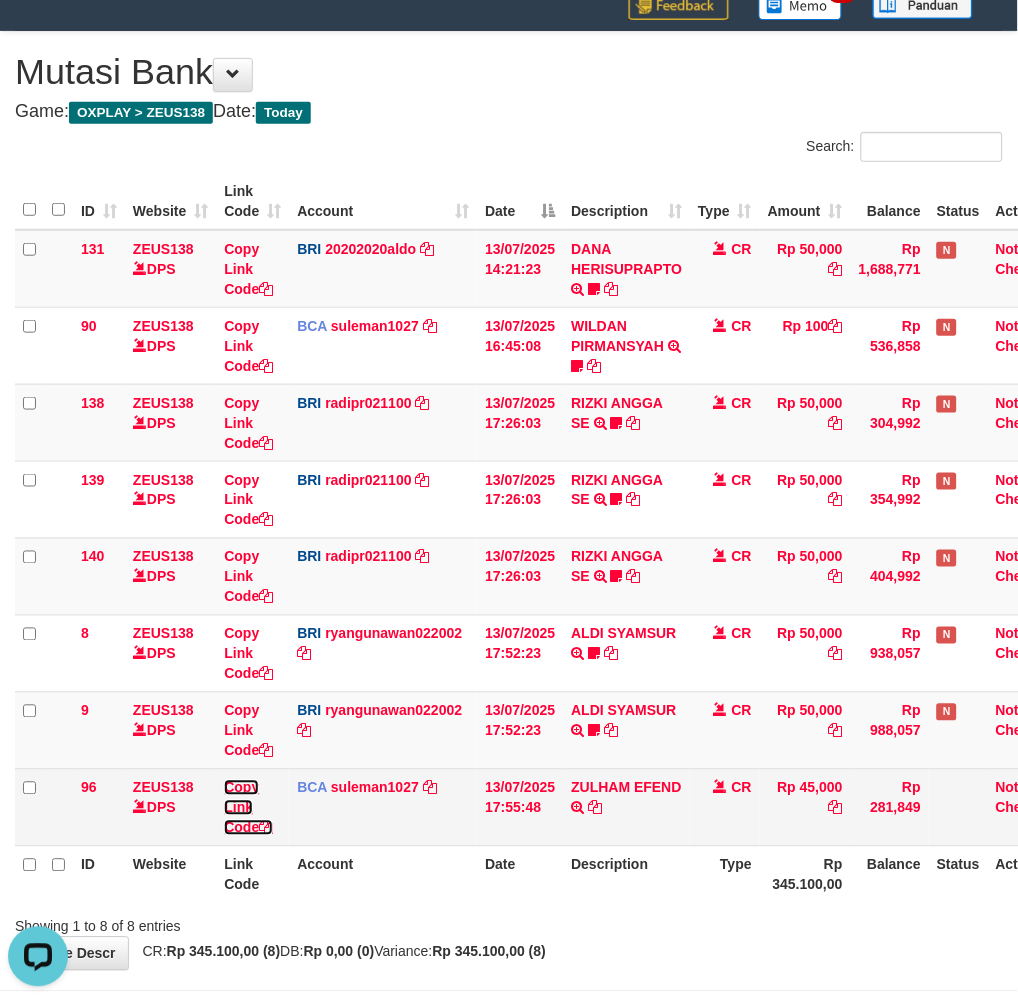 click on "Copy Link Code" at bounding box center (248, 808) 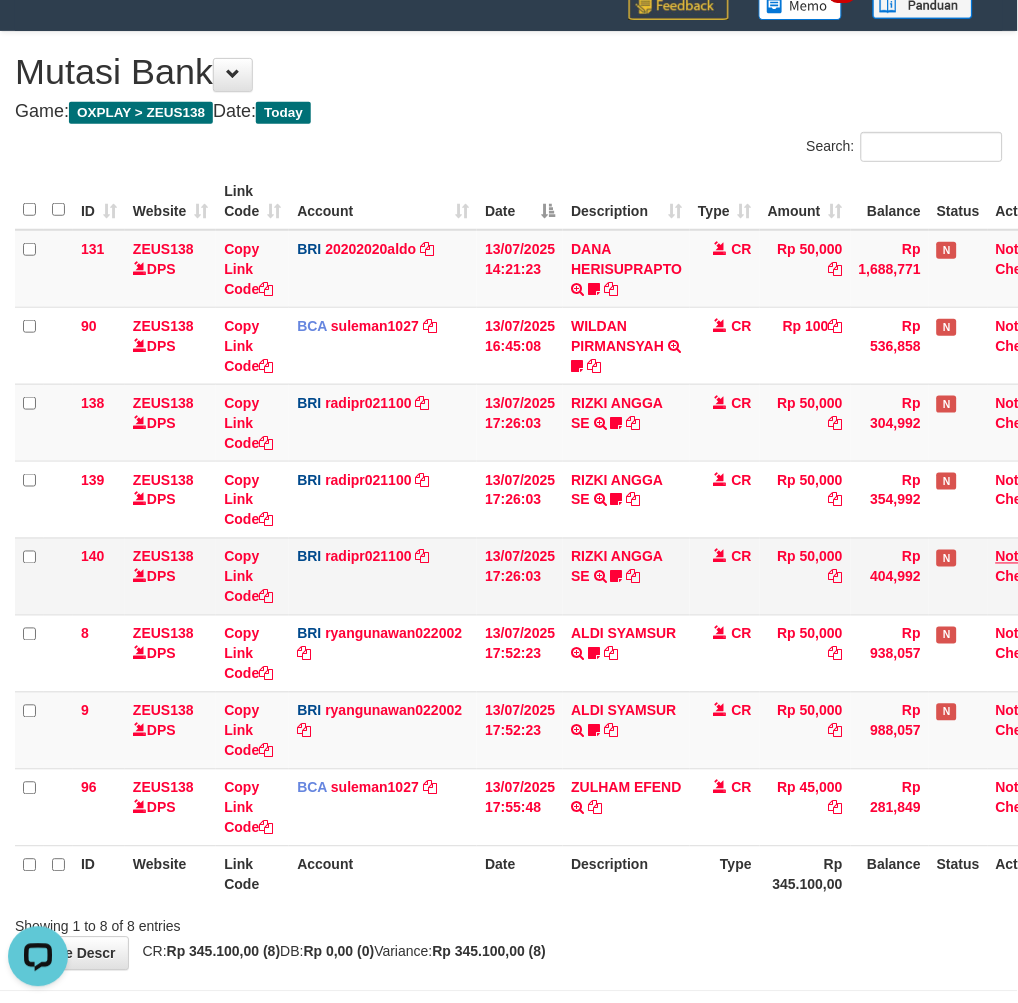 scroll, scrollTop: 274, scrollLeft: 0, axis: vertical 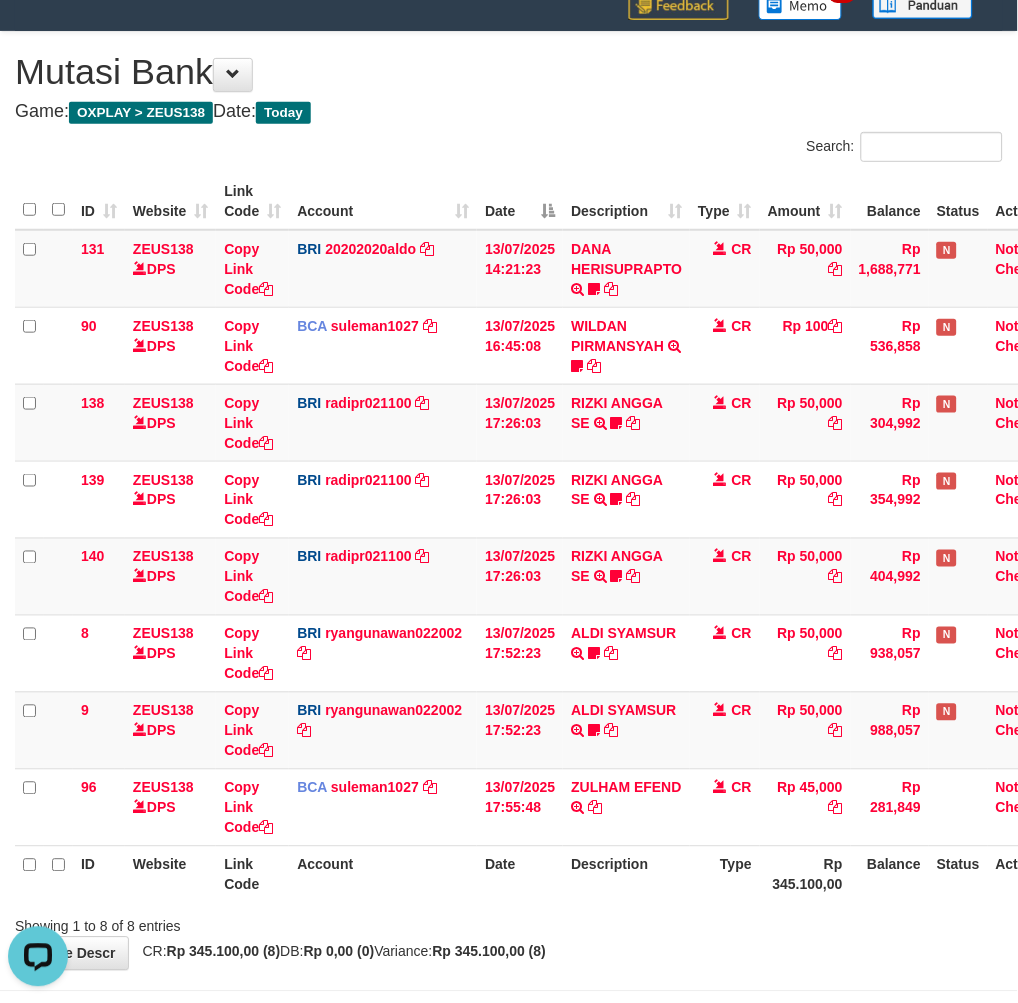click on "Date" at bounding box center [520, 874] 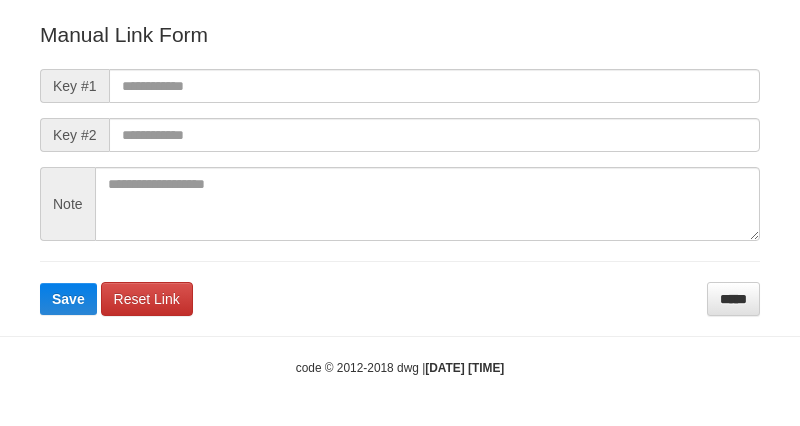scroll, scrollTop: 222, scrollLeft: 0, axis: vertical 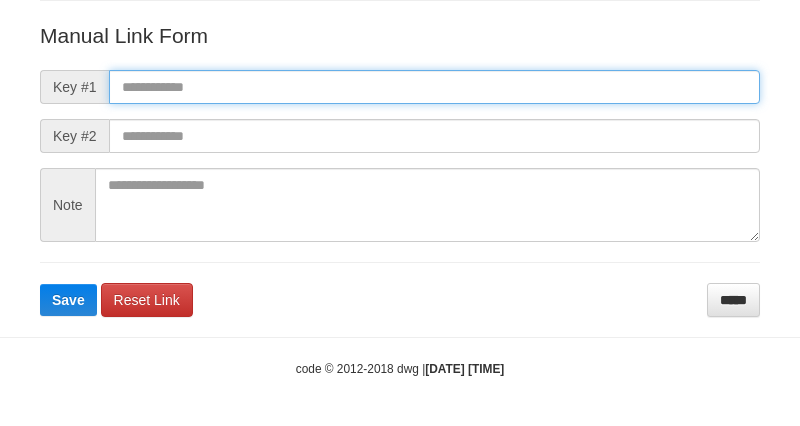 click at bounding box center (434, 87) 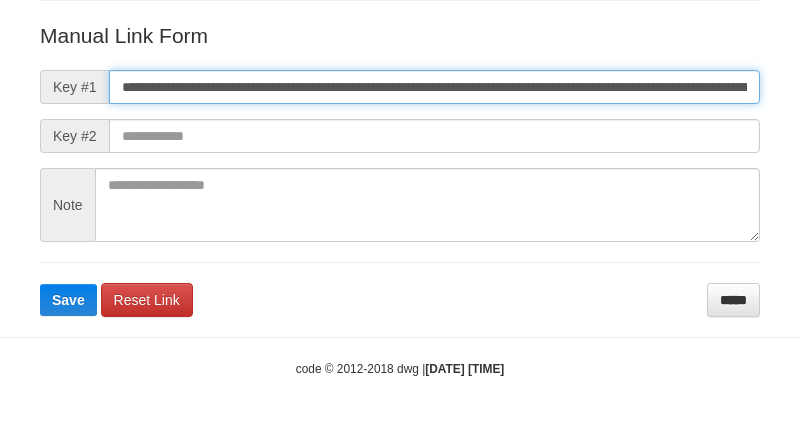scroll, scrollTop: 0, scrollLeft: 1172, axis: horizontal 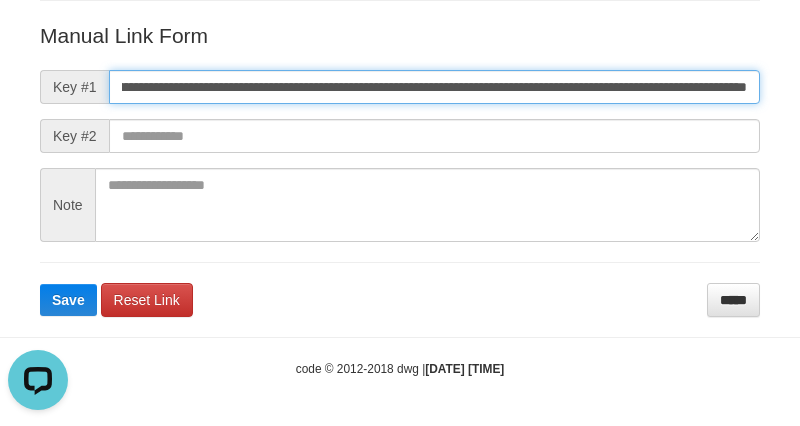type on "**********" 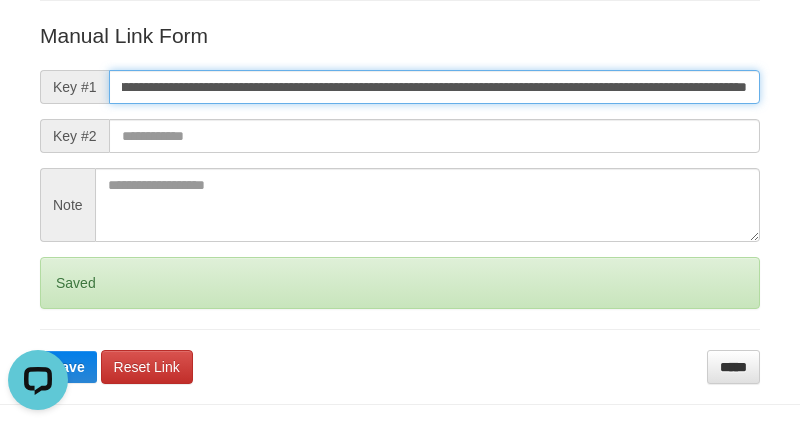click on "Save" at bounding box center (68, 367) 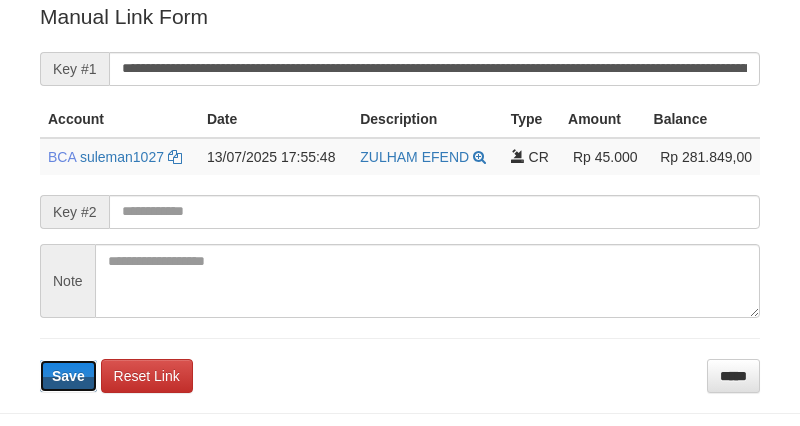 click on "Save" at bounding box center (68, 376) 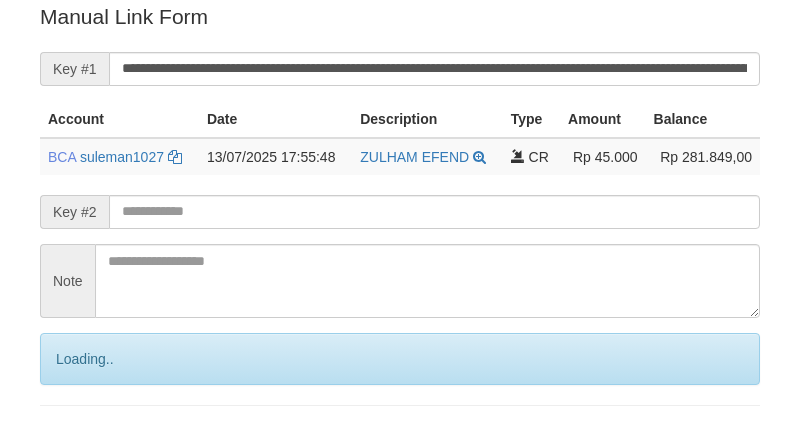 scroll, scrollTop: 404, scrollLeft: 0, axis: vertical 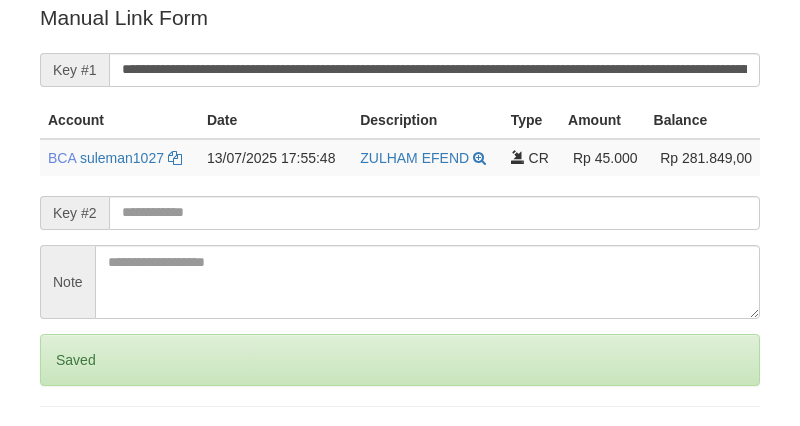 click on "**********" at bounding box center (400, 231) 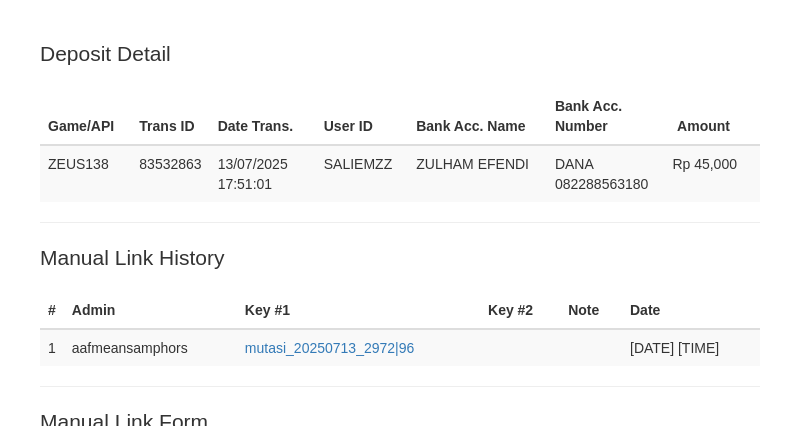 scroll, scrollTop: 404, scrollLeft: 0, axis: vertical 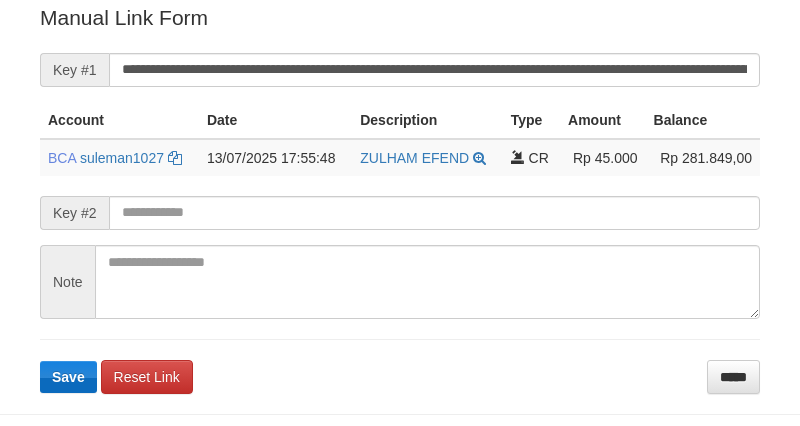click on "**********" at bounding box center (400, 198) 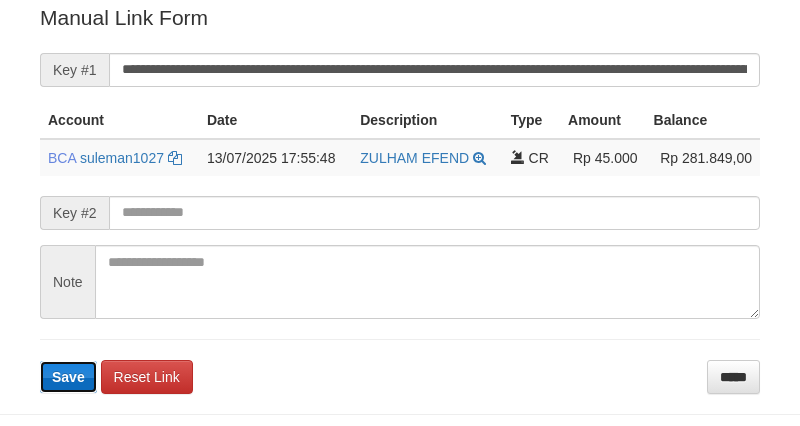 click on "Save" at bounding box center (68, 377) 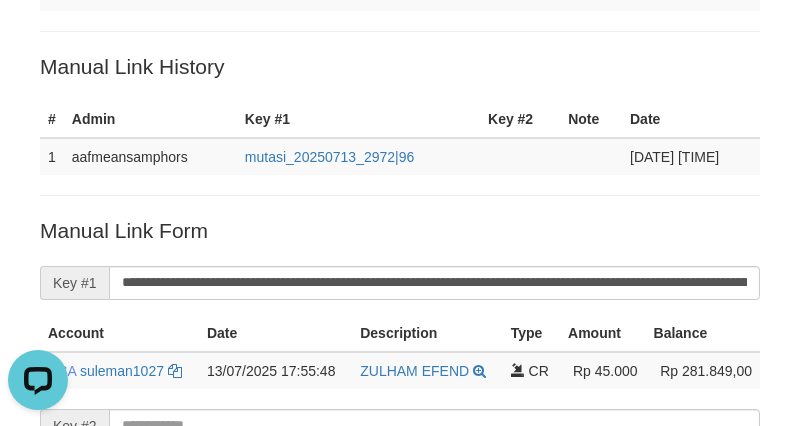 scroll, scrollTop: 181, scrollLeft: 0, axis: vertical 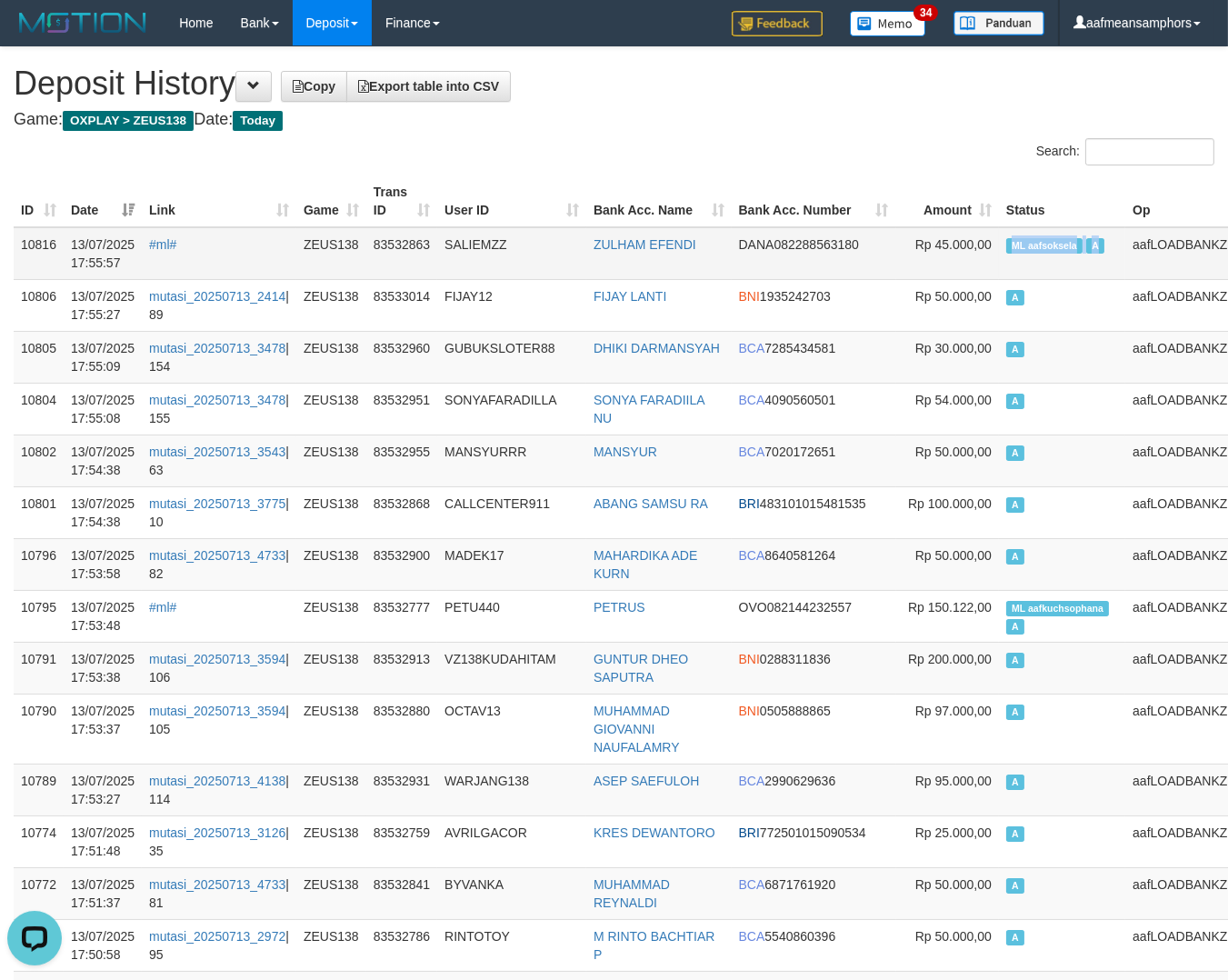 copy on "ML aafsoksela   A" 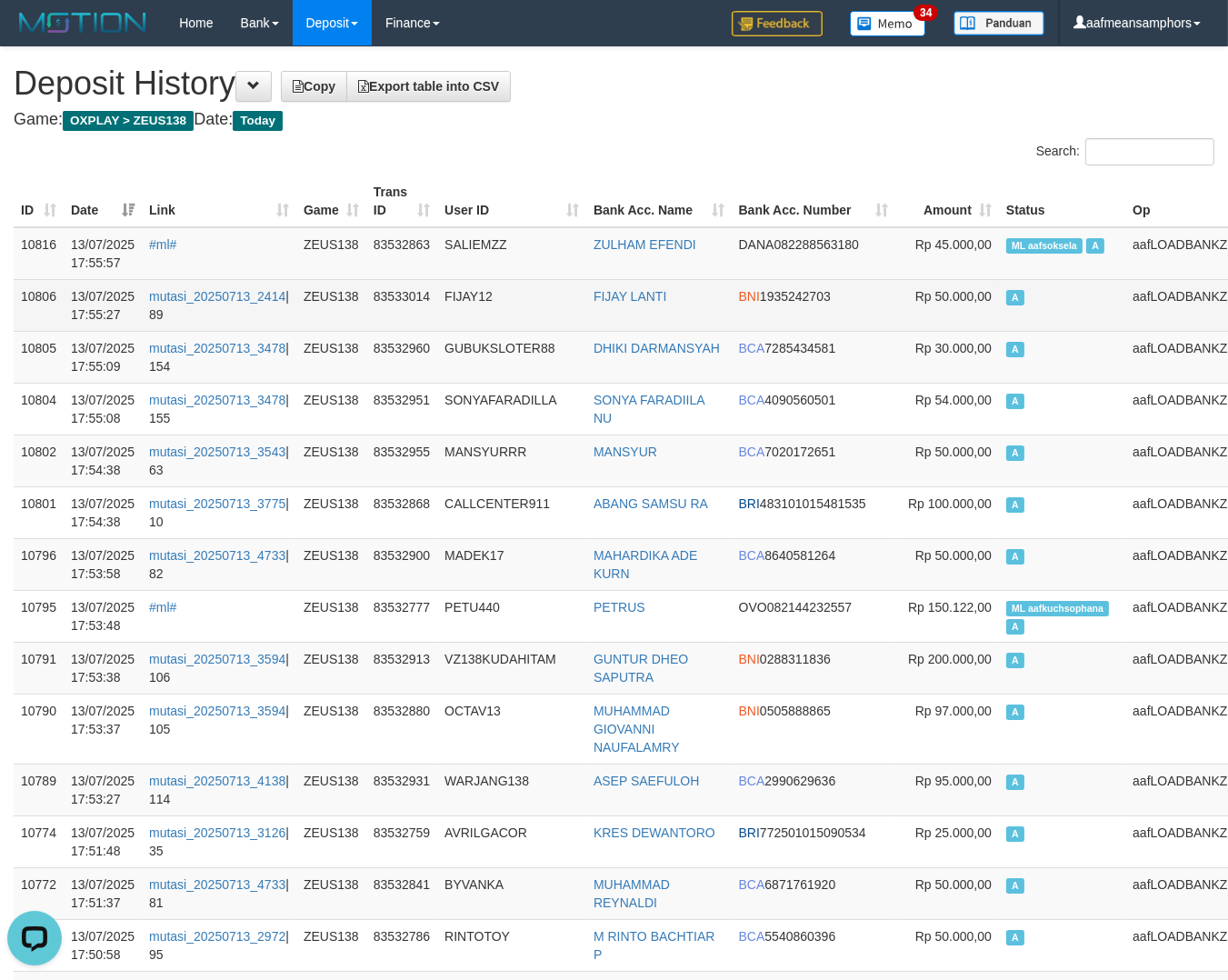 click on "A" at bounding box center [1062, 305] 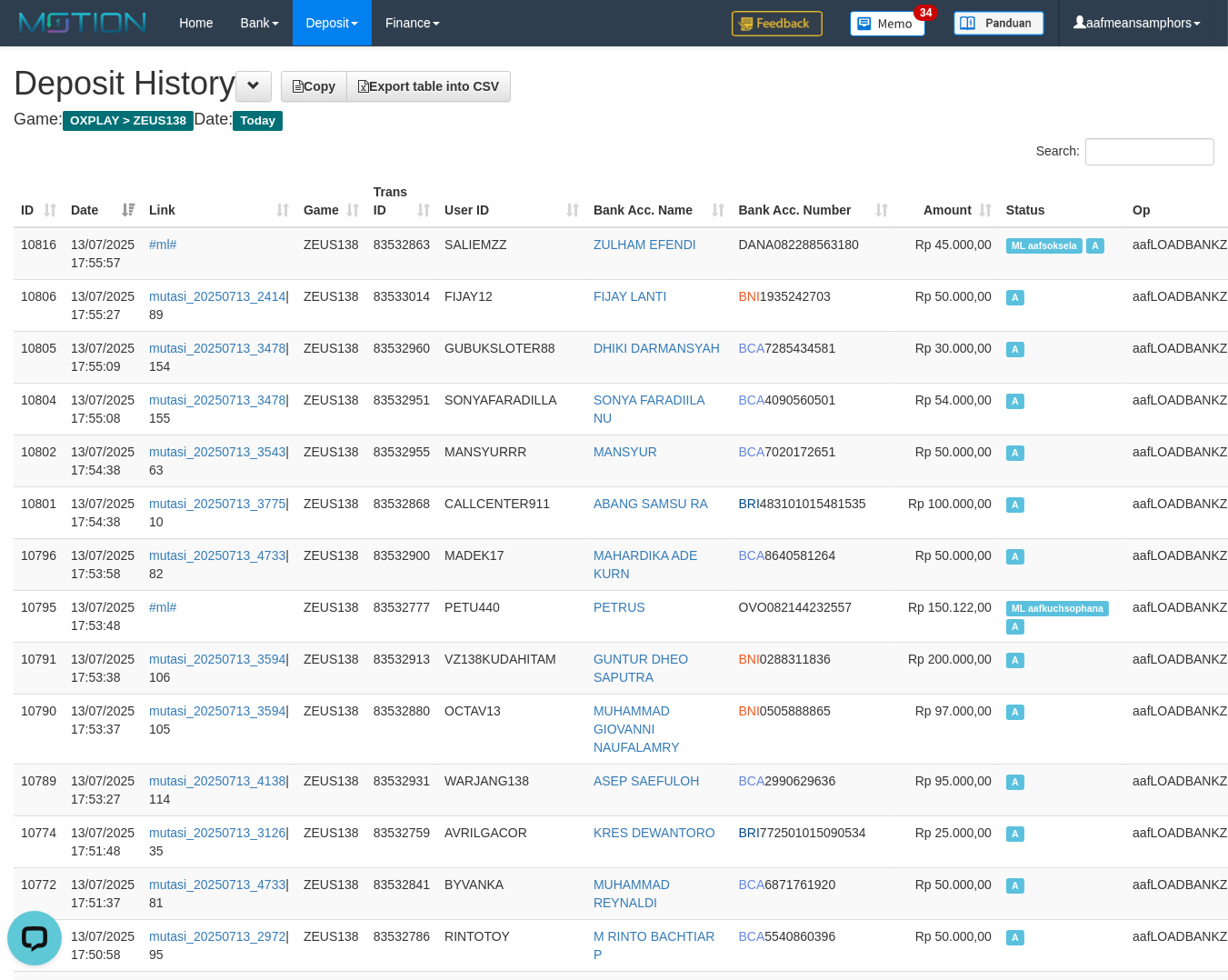scroll, scrollTop: 9746, scrollLeft: 0, axis: vertical 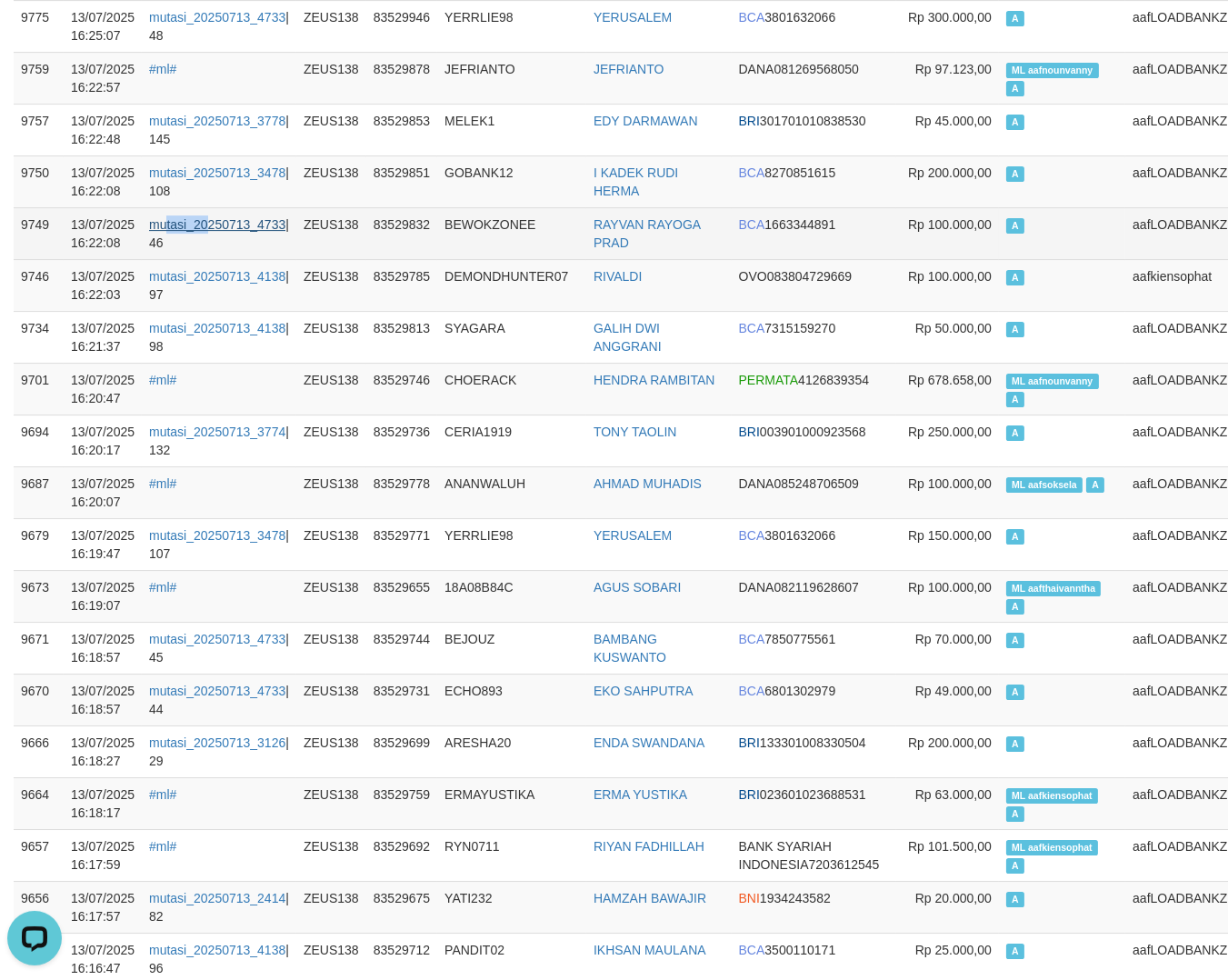 click on "mutasi_20250713_4733  | 46" at bounding box center [219, 233] 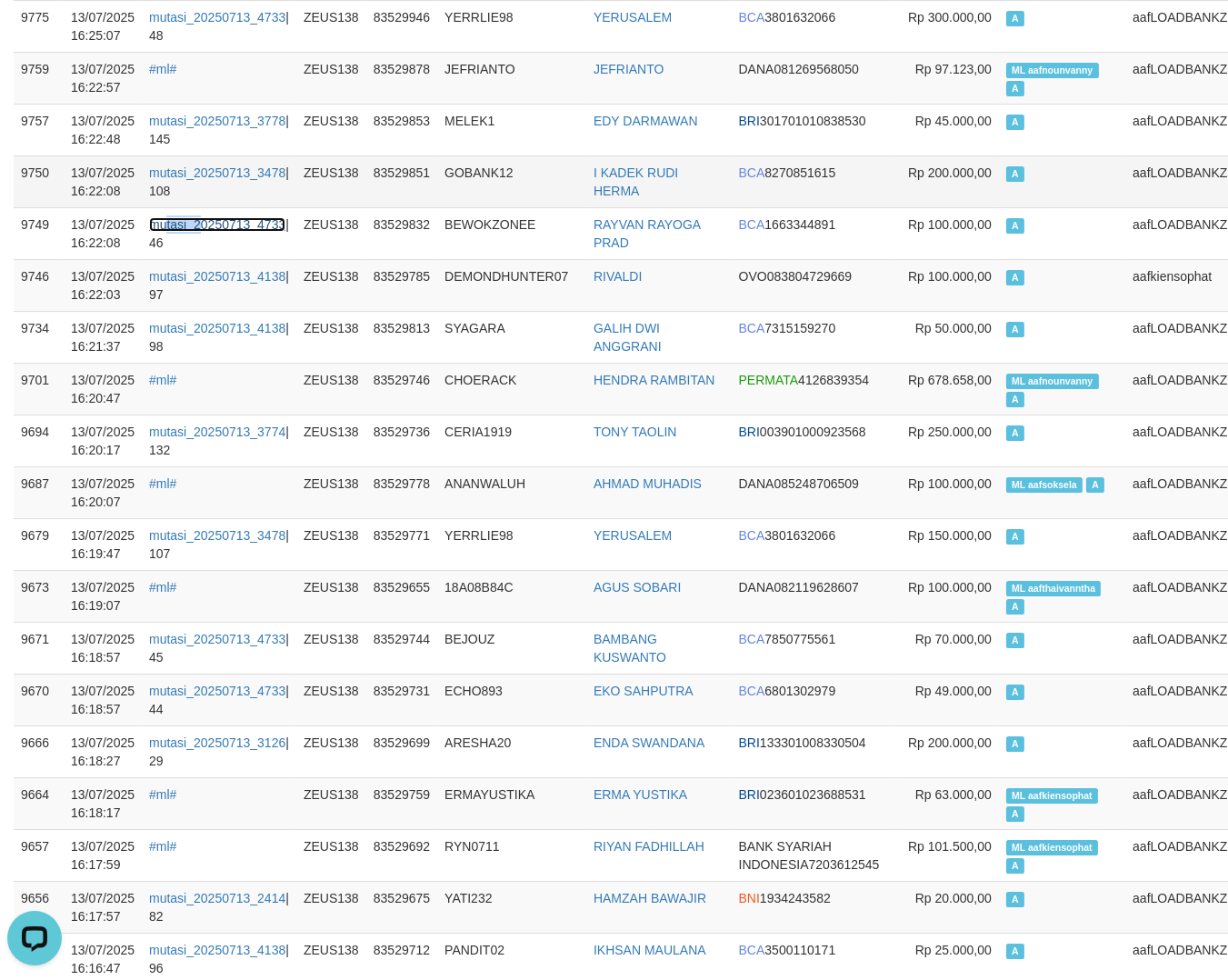 drag, startPoint x: 205, startPoint y: 224, endPoint x: 21, endPoint y: 213, distance: 184.32851 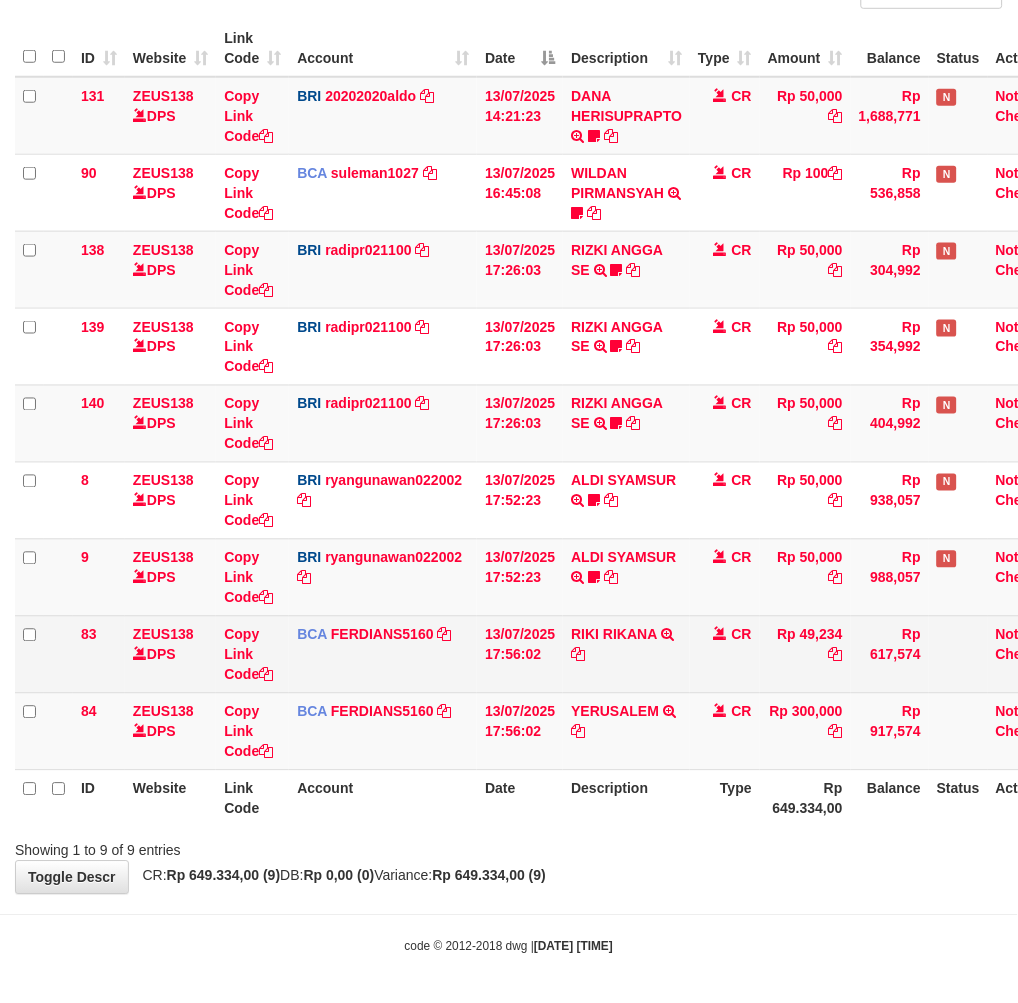 scroll, scrollTop: 224, scrollLeft: 0, axis: vertical 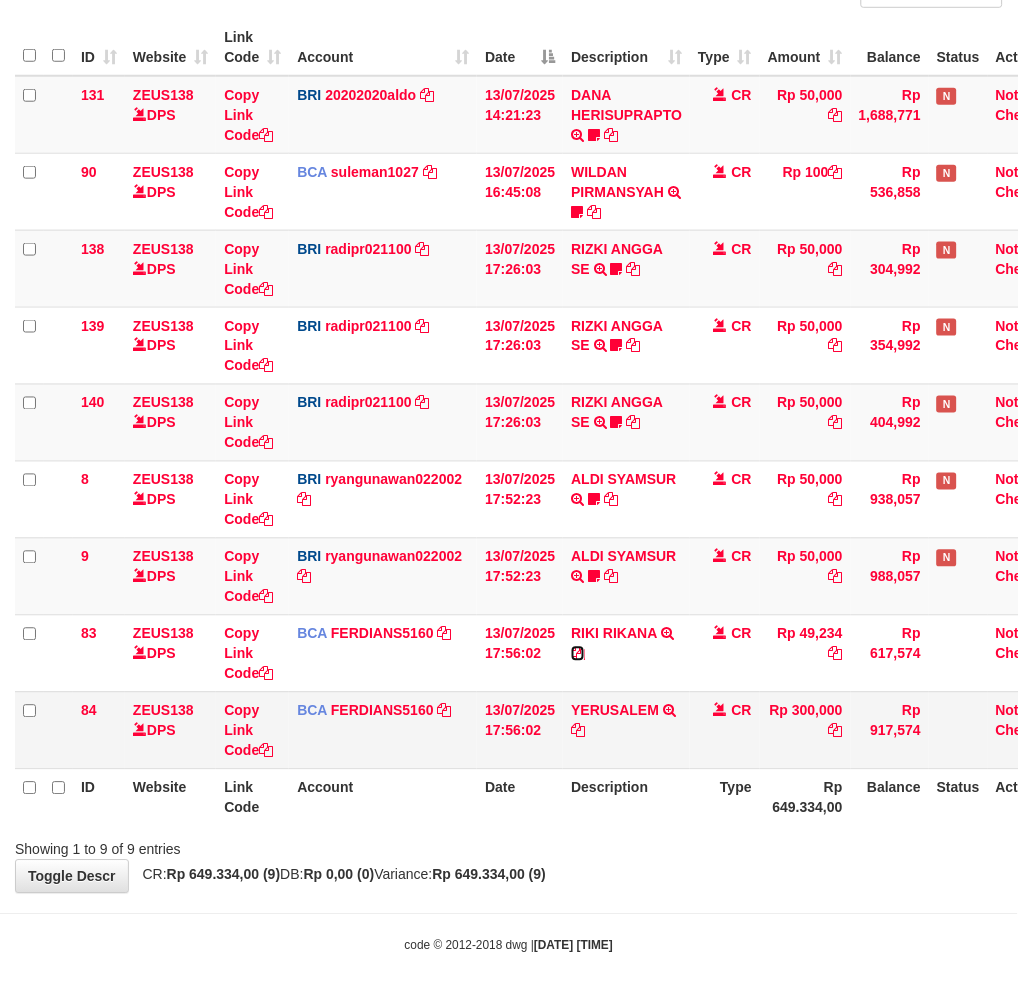 drag, startPoint x: 578, startPoint y: 648, endPoint x: 755, endPoint y: 696, distance: 183.39302 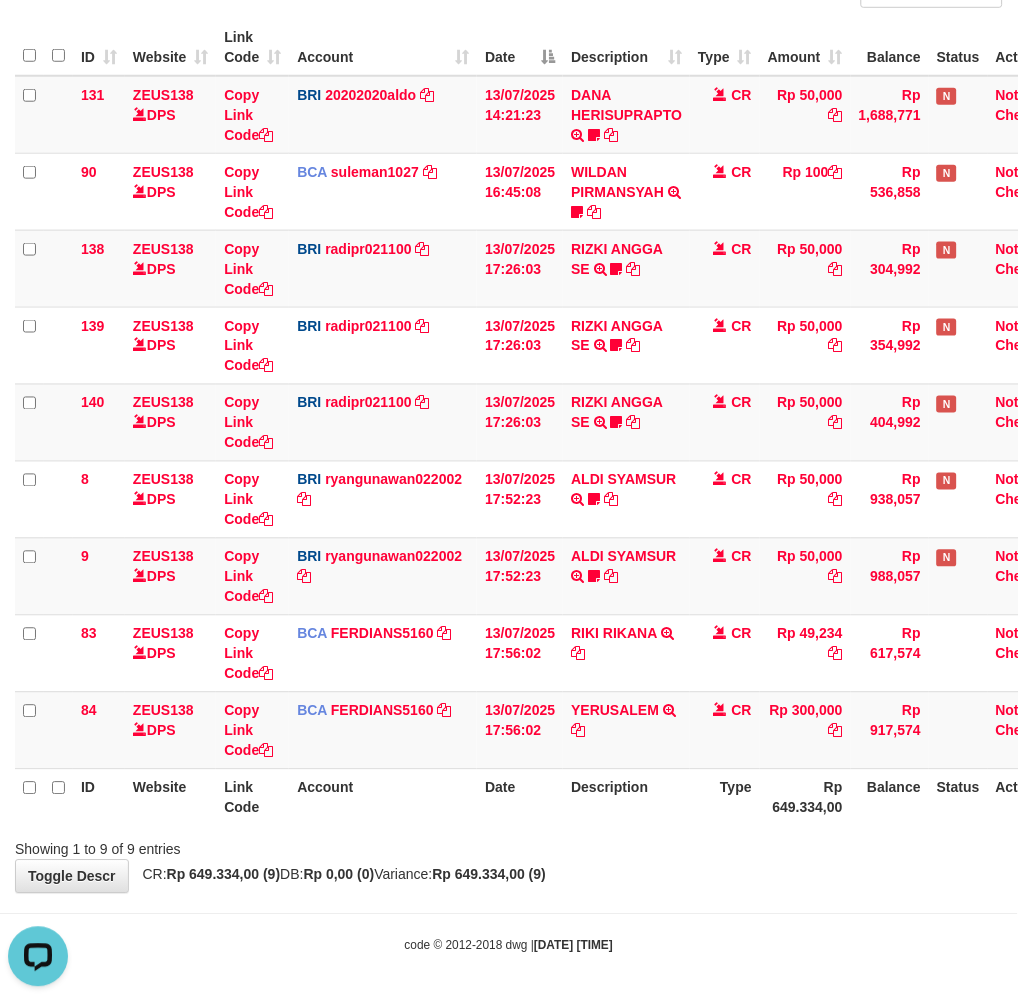scroll, scrollTop: 0, scrollLeft: 0, axis: both 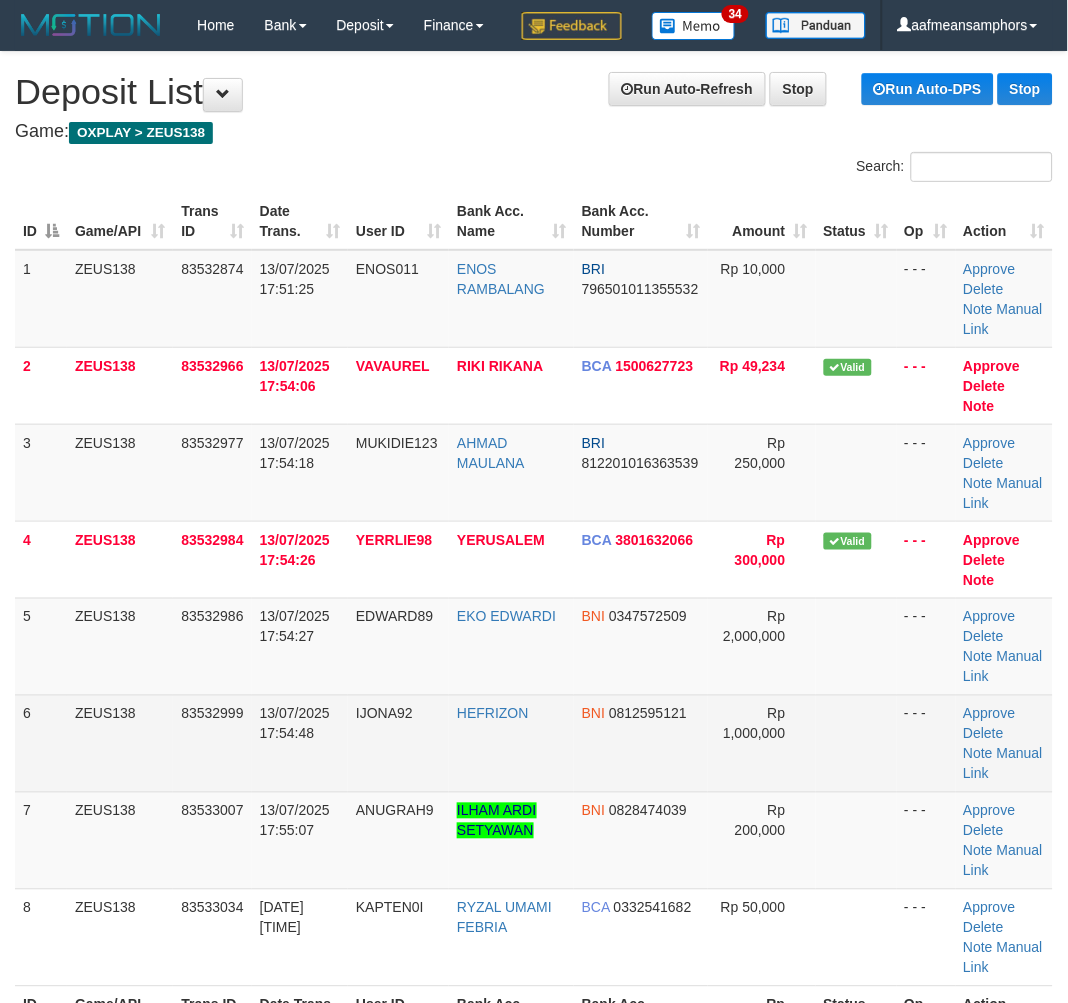 click on "6
ZEUS138
83532999
13/07/2025 17:54:48
IJONA92
HEFRIZON
BNI
0812595121
Rp 1,000,000
- - -
Approve
Delete
Note
Manual Link" at bounding box center (534, 743) 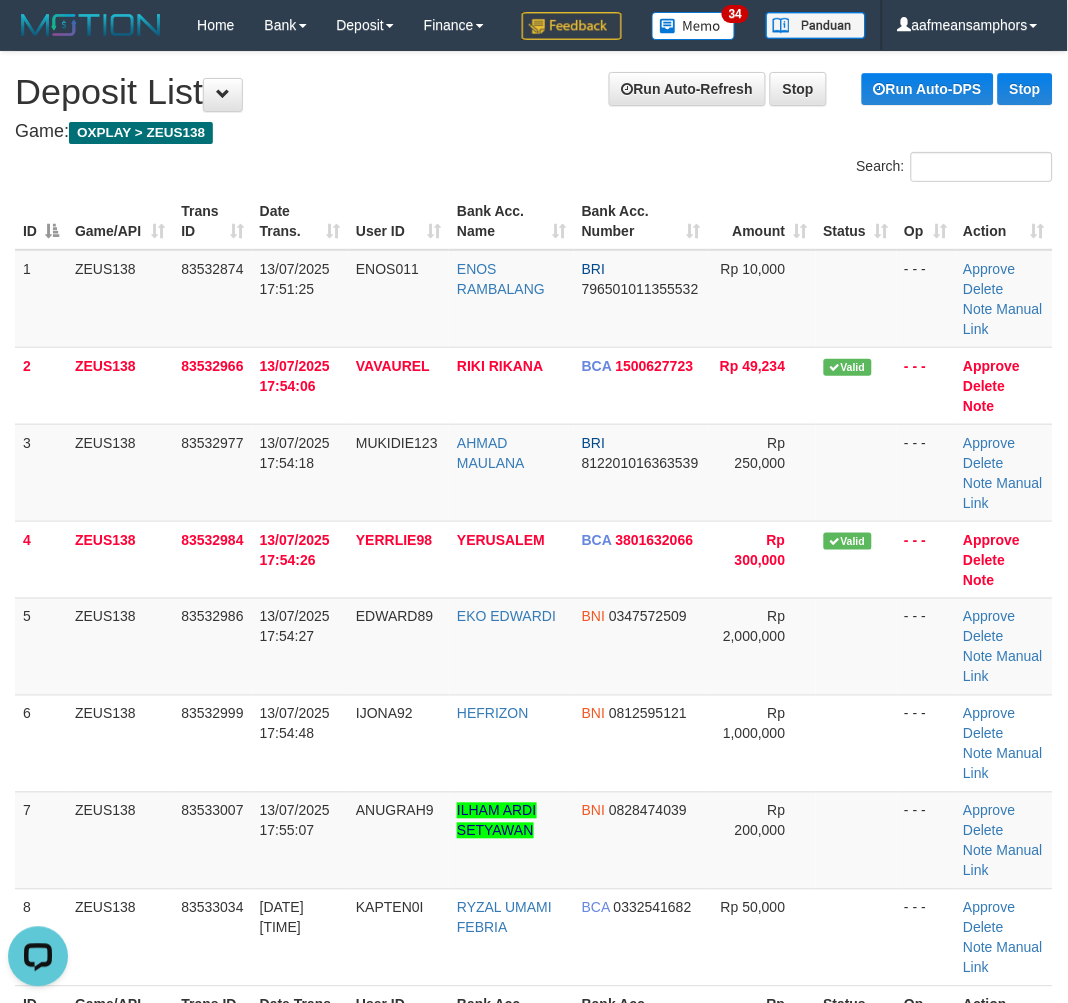 scroll, scrollTop: 0, scrollLeft: 0, axis: both 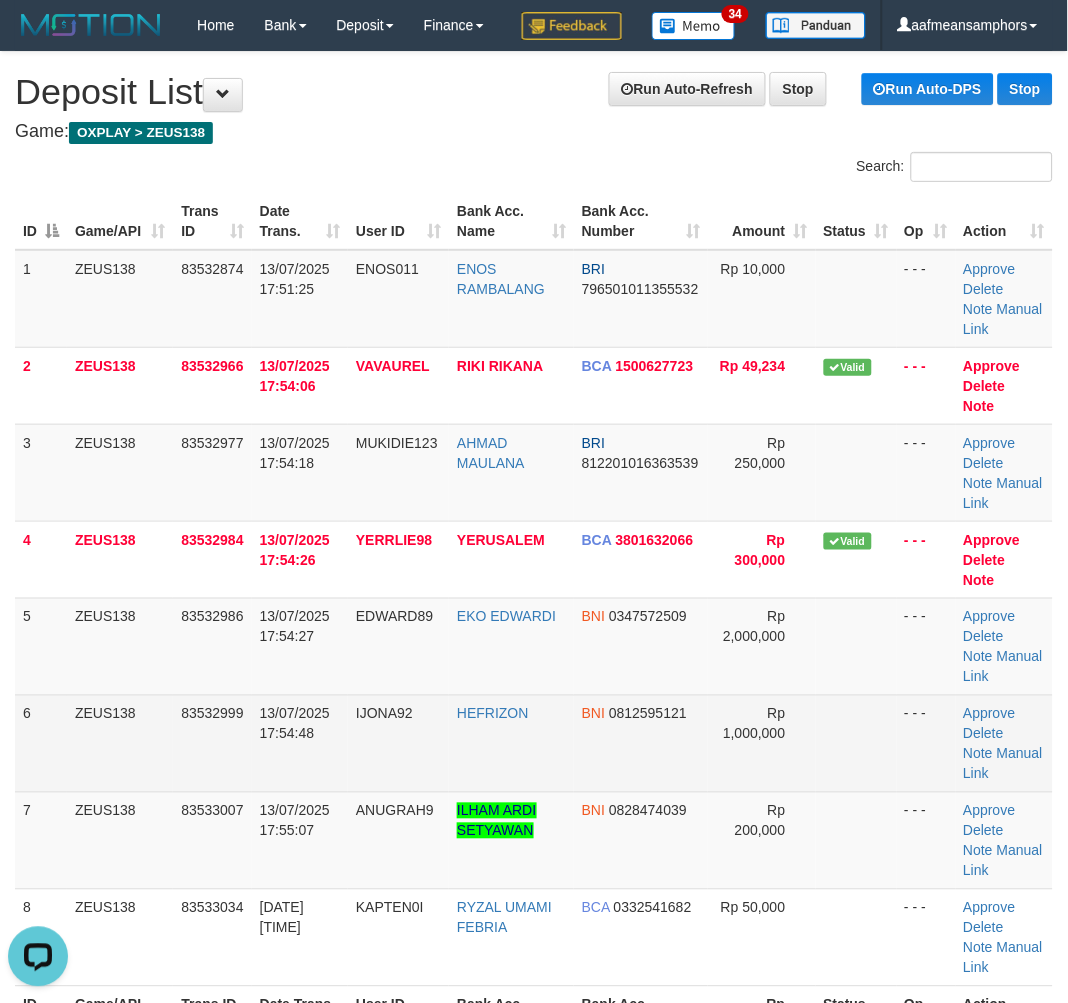 click on "6
ZEUS138
83532999
13/07/2025 17:54:48
IJONA92
HEFRIZON
BNI
0812595121
Rp 1,000,000
- - -
Approve
Delete
Note
Manual Link" at bounding box center (534, 743) 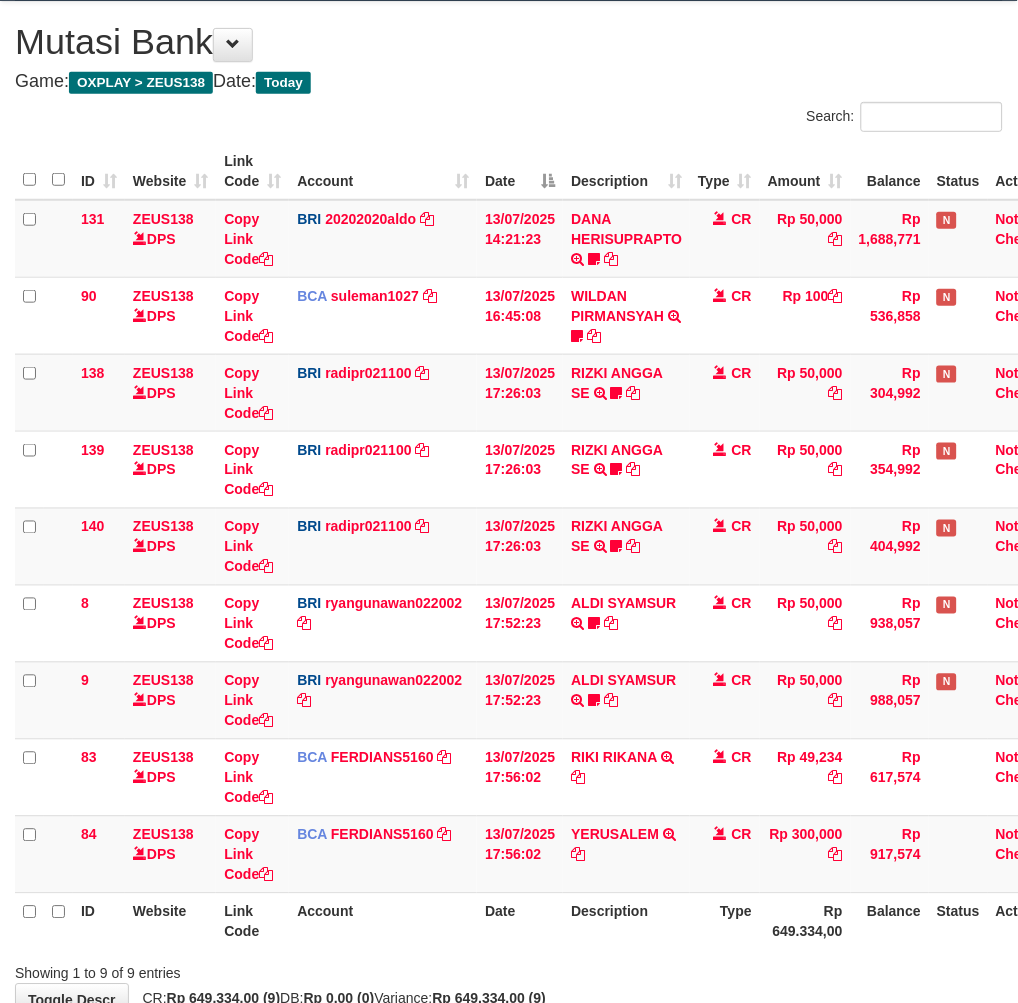 scroll, scrollTop: 224, scrollLeft: 0, axis: vertical 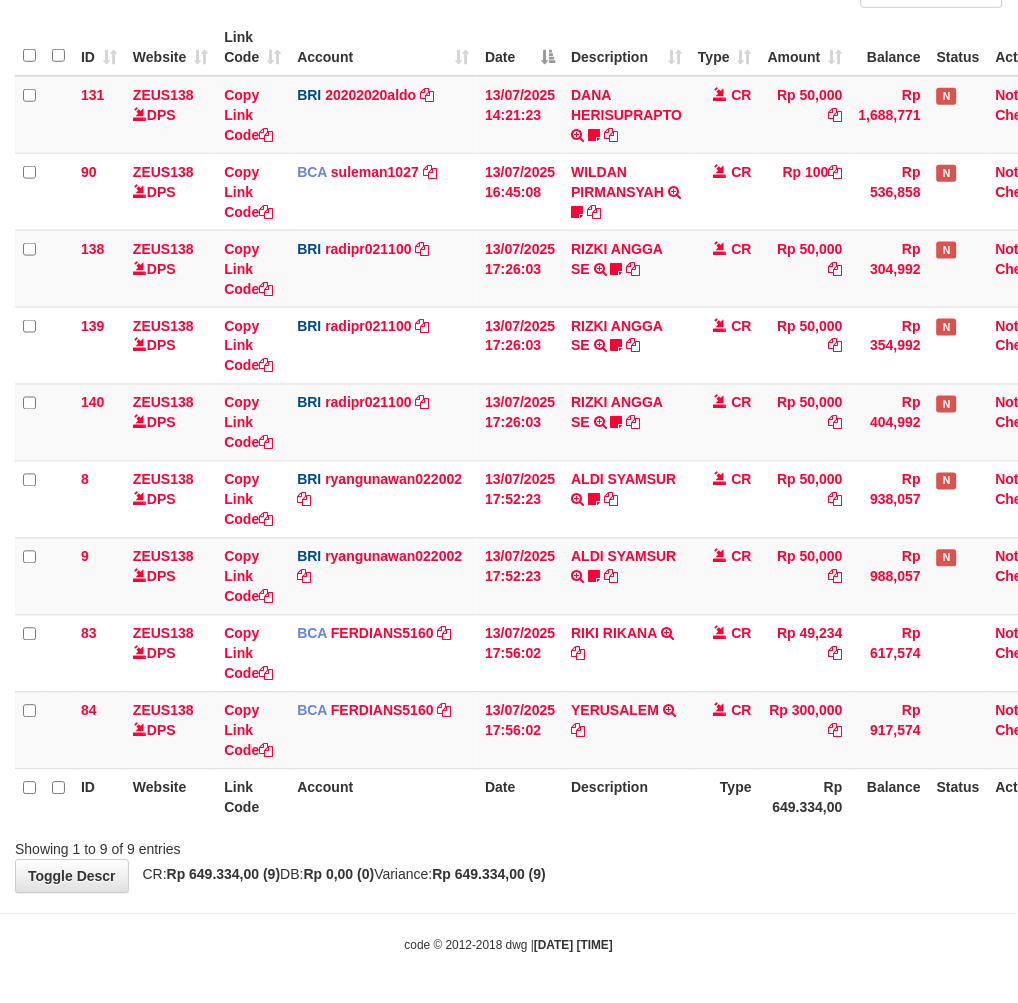 drag, startPoint x: 0, startPoint y: 0, endPoint x: 710, endPoint y: 846, distance: 1104.4528 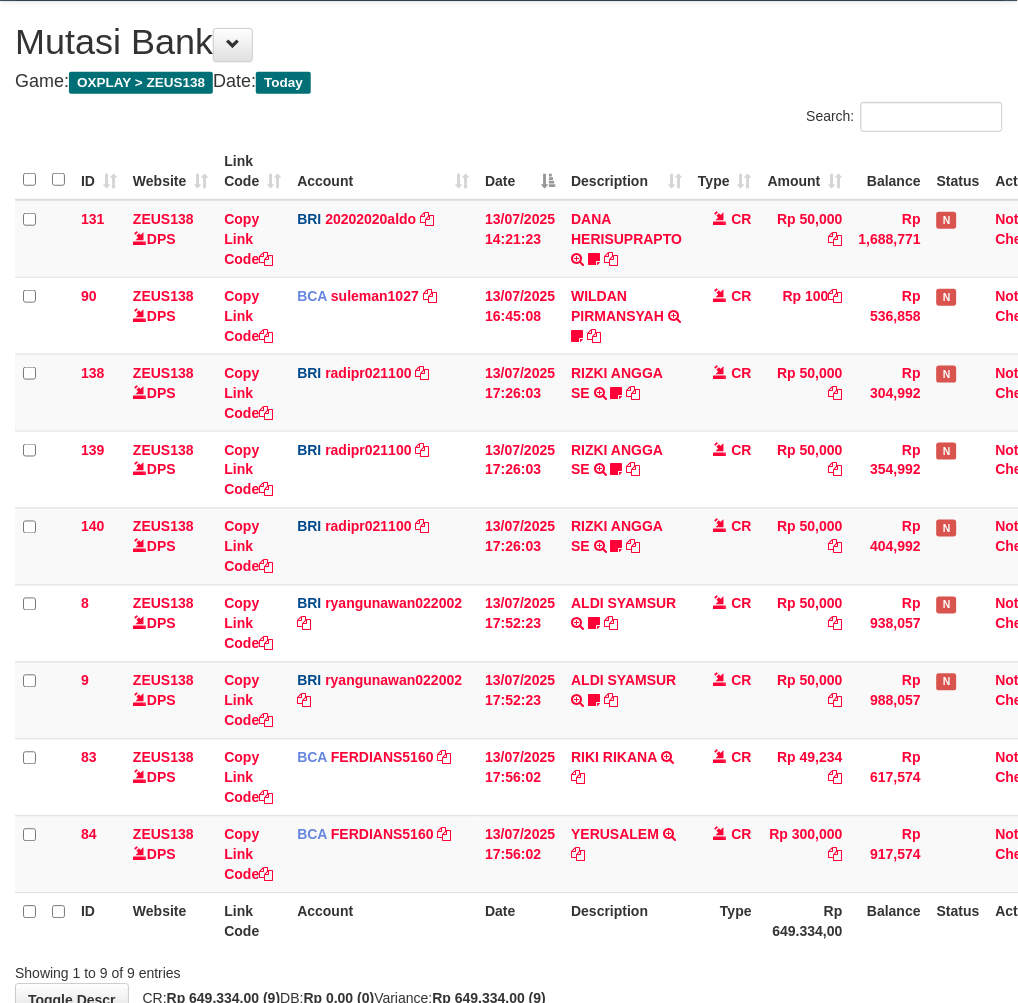 scroll, scrollTop: 224, scrollLeft: 0, axis: vertical 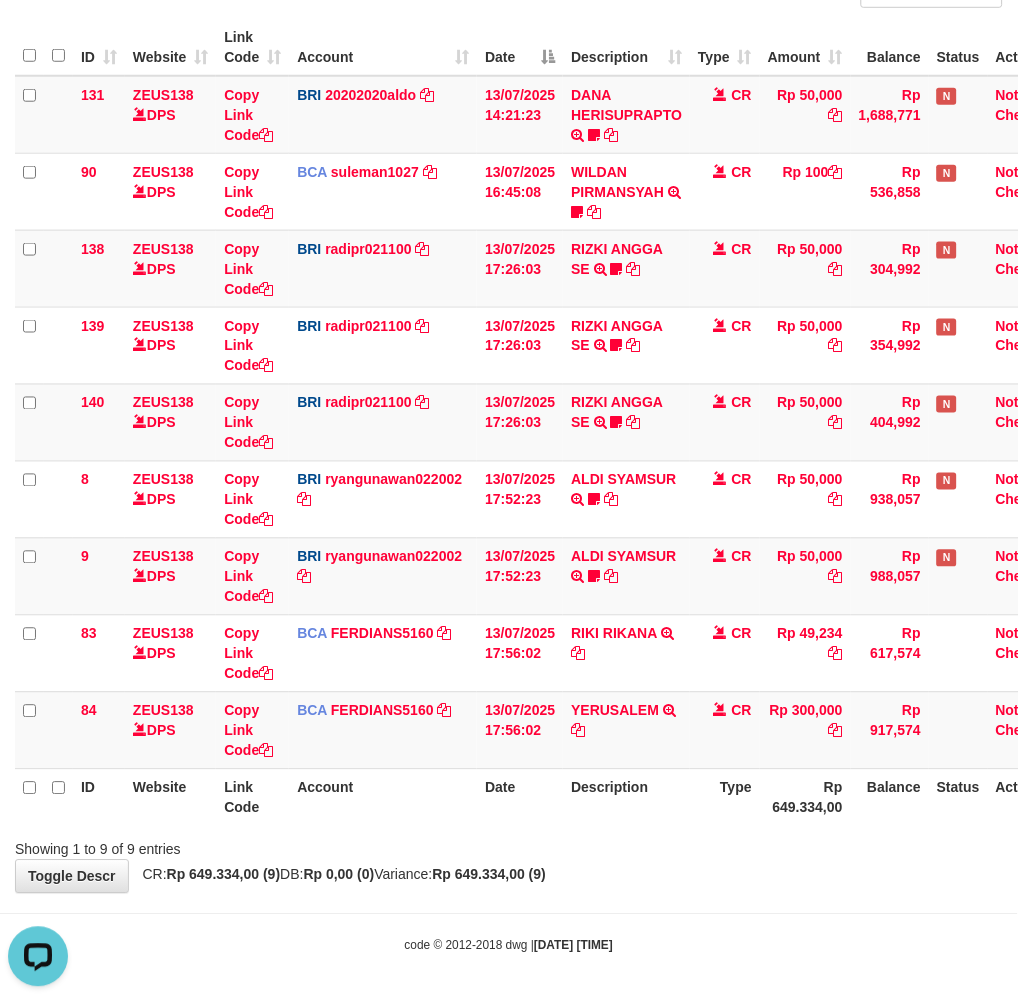 click on "Showing 1 to 9 of 9 entries" at bounding box center [509, 846] 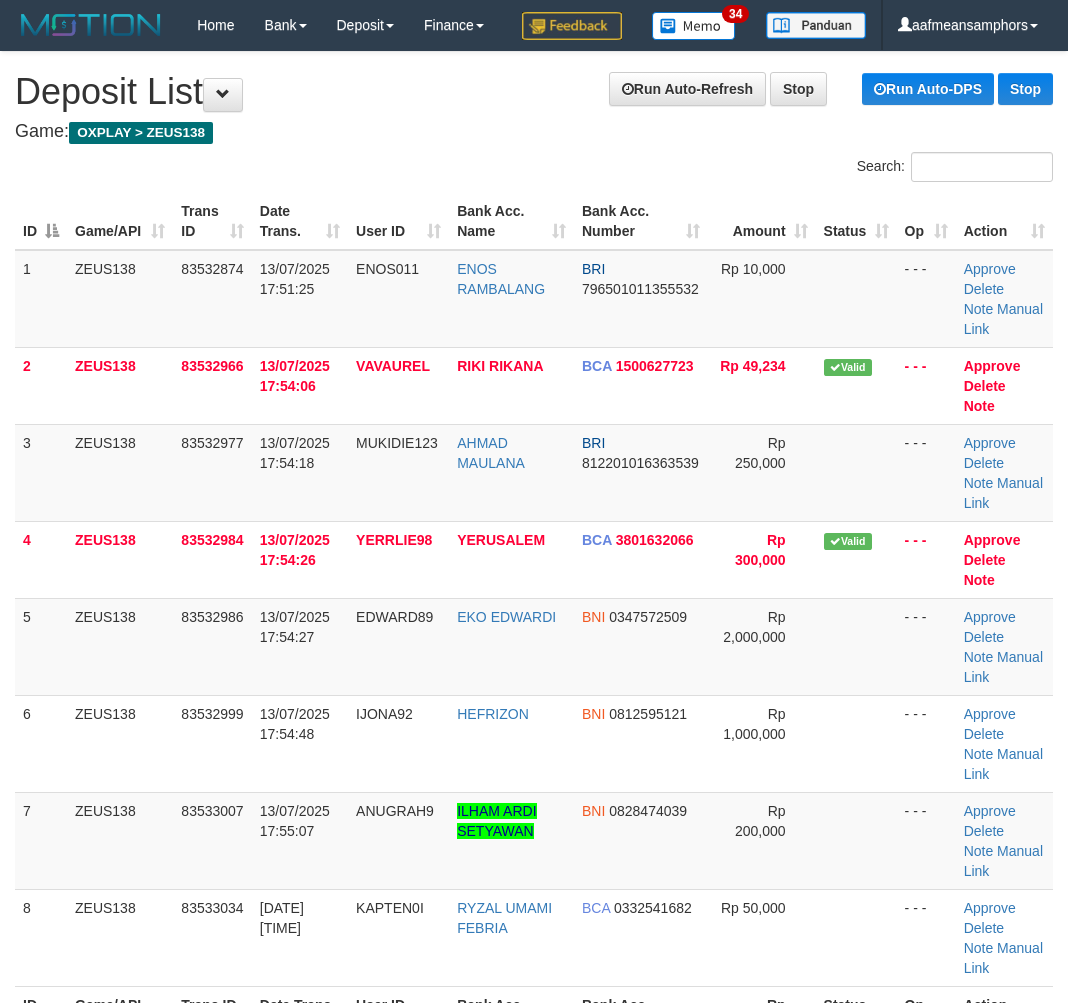 scroll, scrollTop: 0, scrollLeft: 0, axis: both 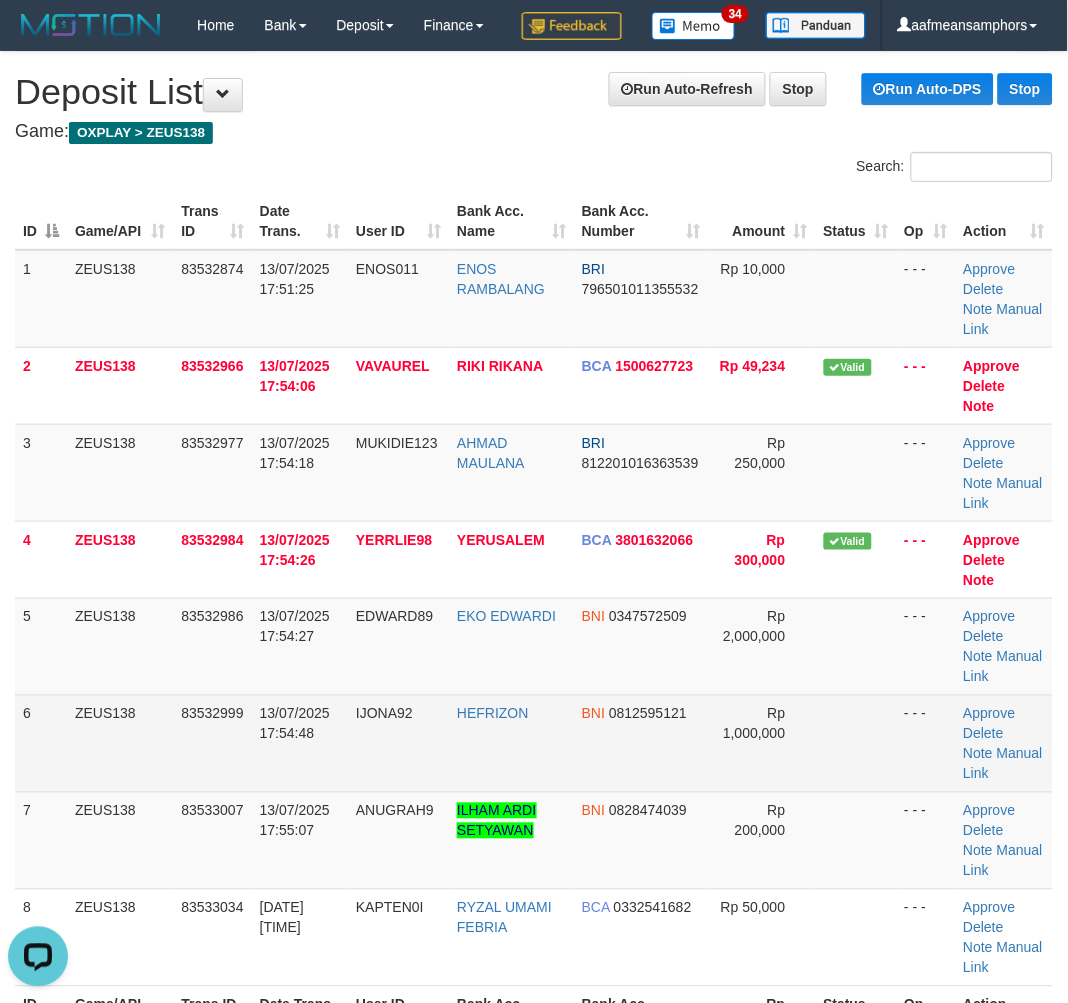 drag, startPoint x: 260, startPoint y: 801, endPoint x: 146, endPoint y: 800, distance: 114.00439 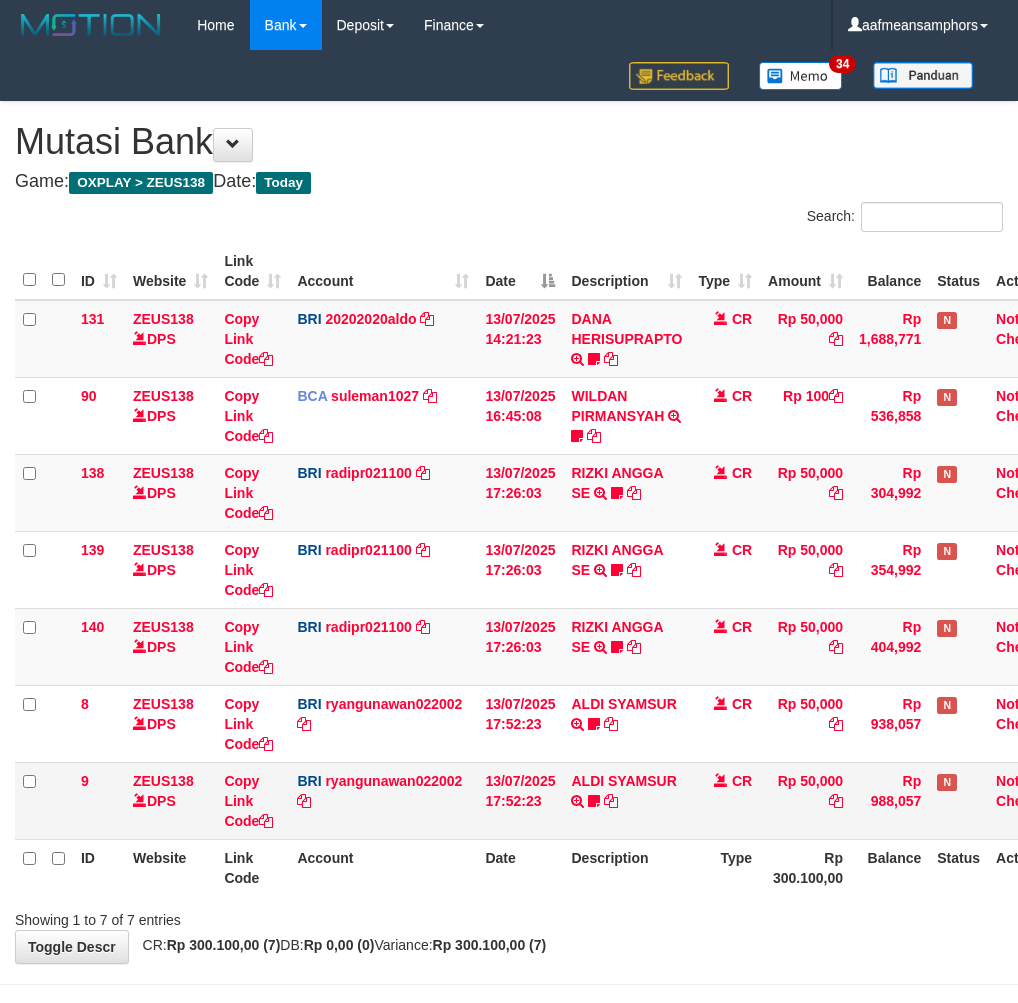 scroll, scrollTop: 0, scrollLeft: 0, axis: both 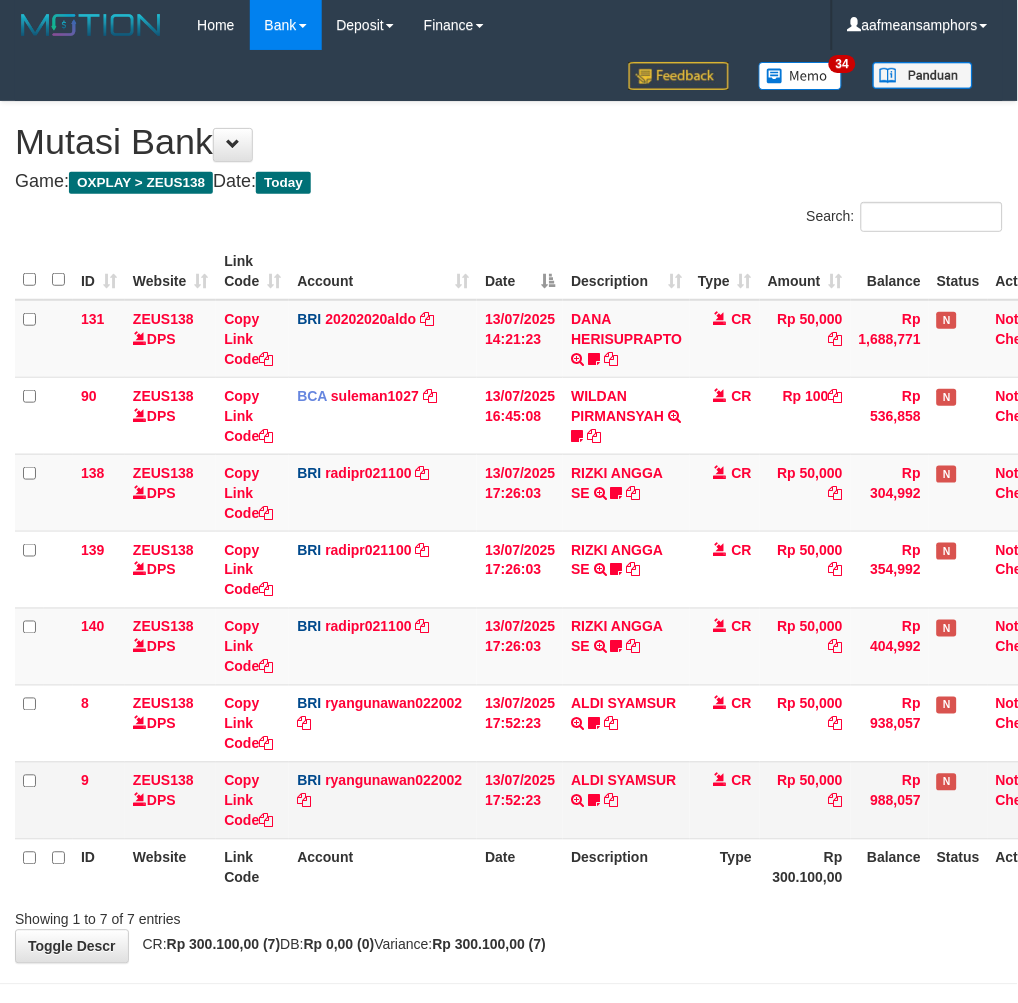 click on "ALDI SYAMSUR            TRANSFER NBMB ALDI SYAMSUR TO RYAN GUNAWAN    ALDISYAMSUR" at bounding box center [626, 800] 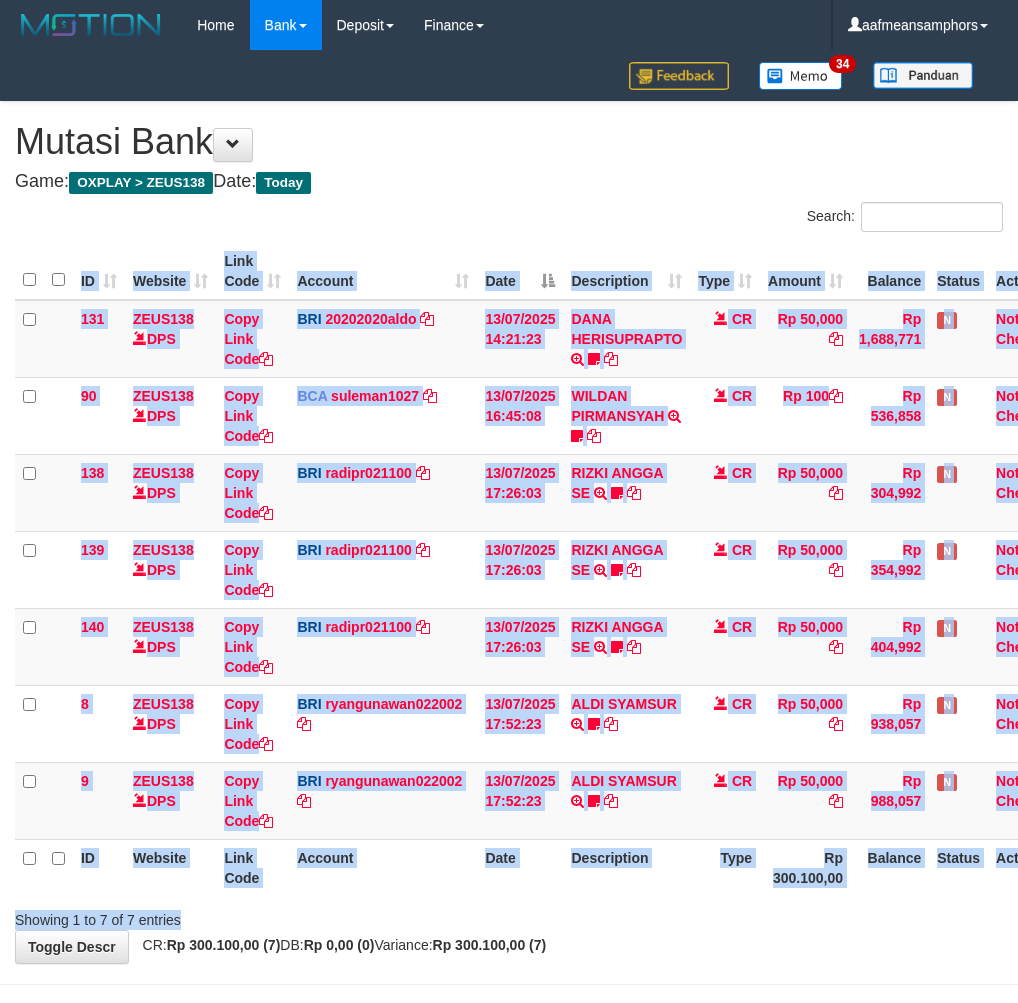 scroll, scrollTop: 0, scrollLeft: 0, axis: both 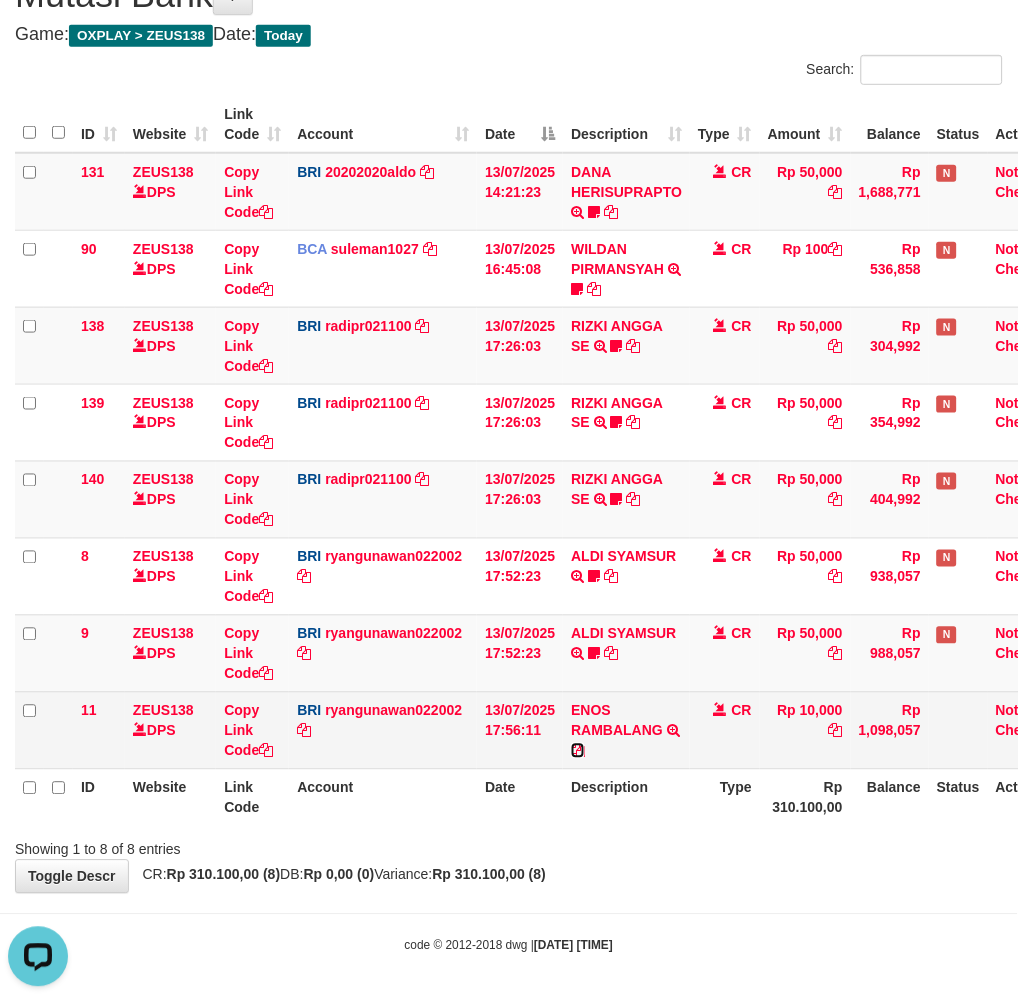 click at bounding box center [578, 751] 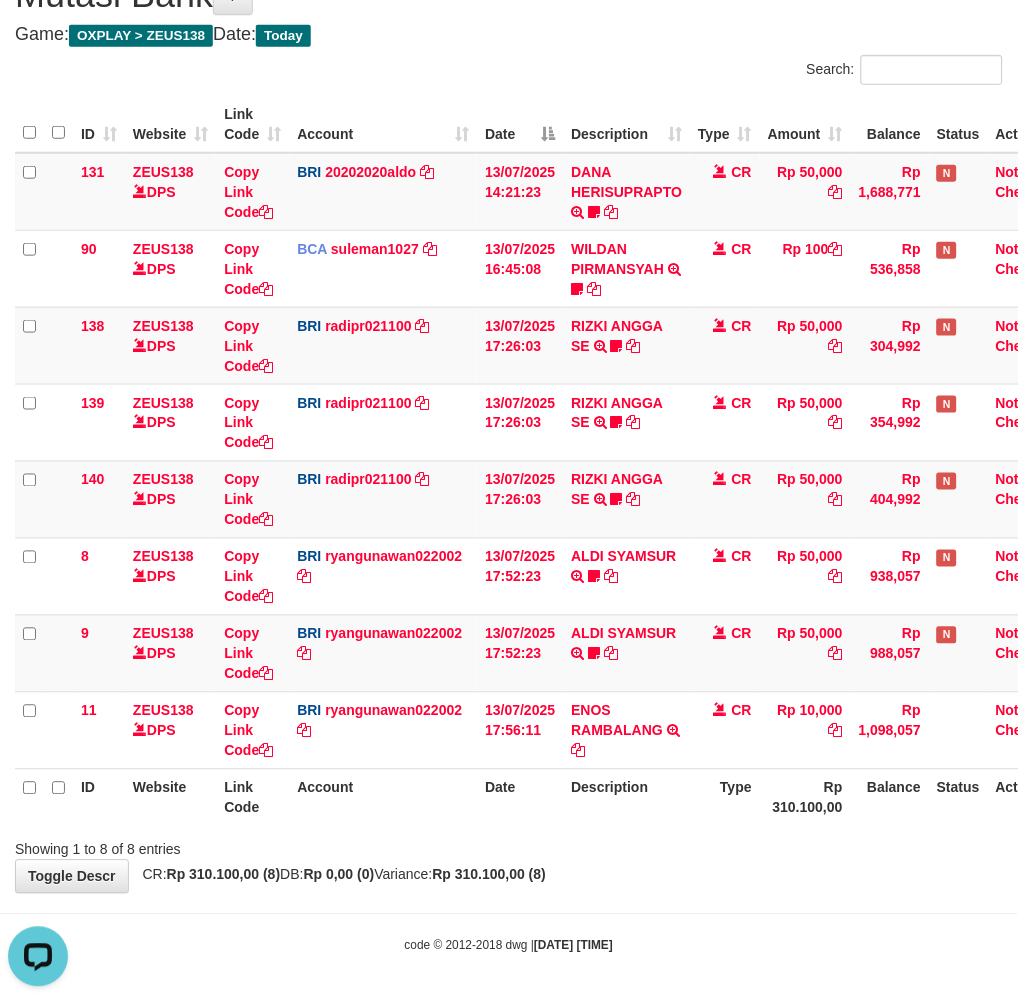 drag, startPoint x: 588, startPoint y: 833, endPoint x: 563, endPoint y: 838, distance: 25.495098 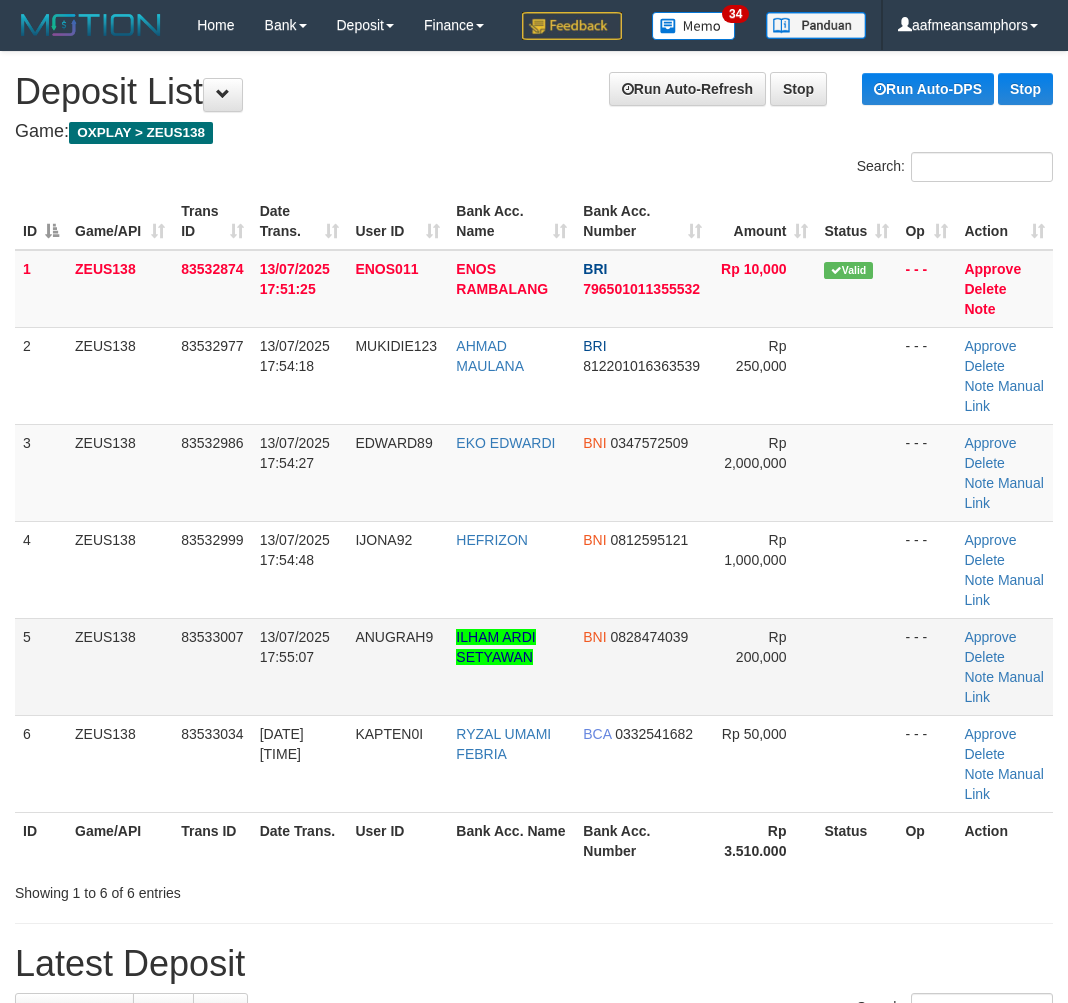 scroll, scrollTop: 0, scrollLeft: 0, axis: both 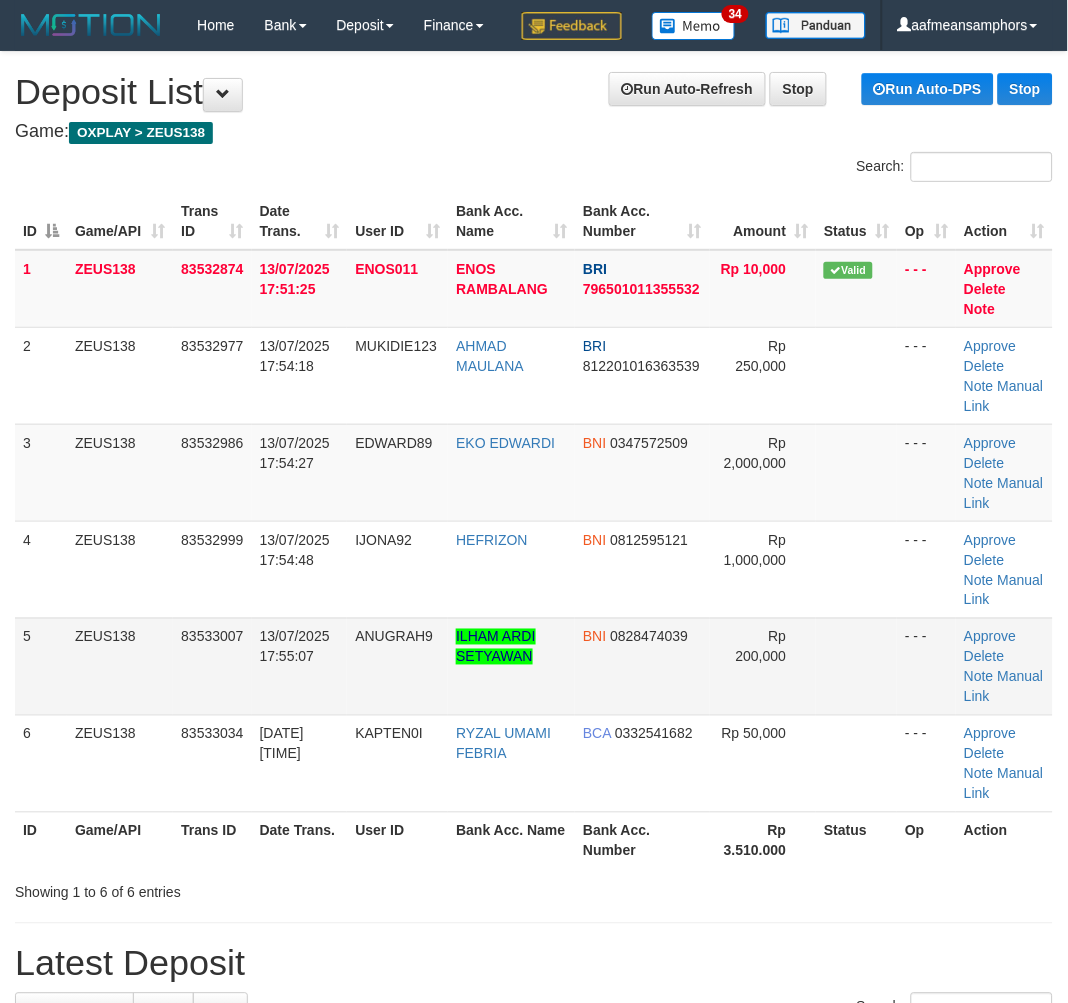 click on "ILHAM ARDI SETYAWAN" at bounding box center (511, 666) 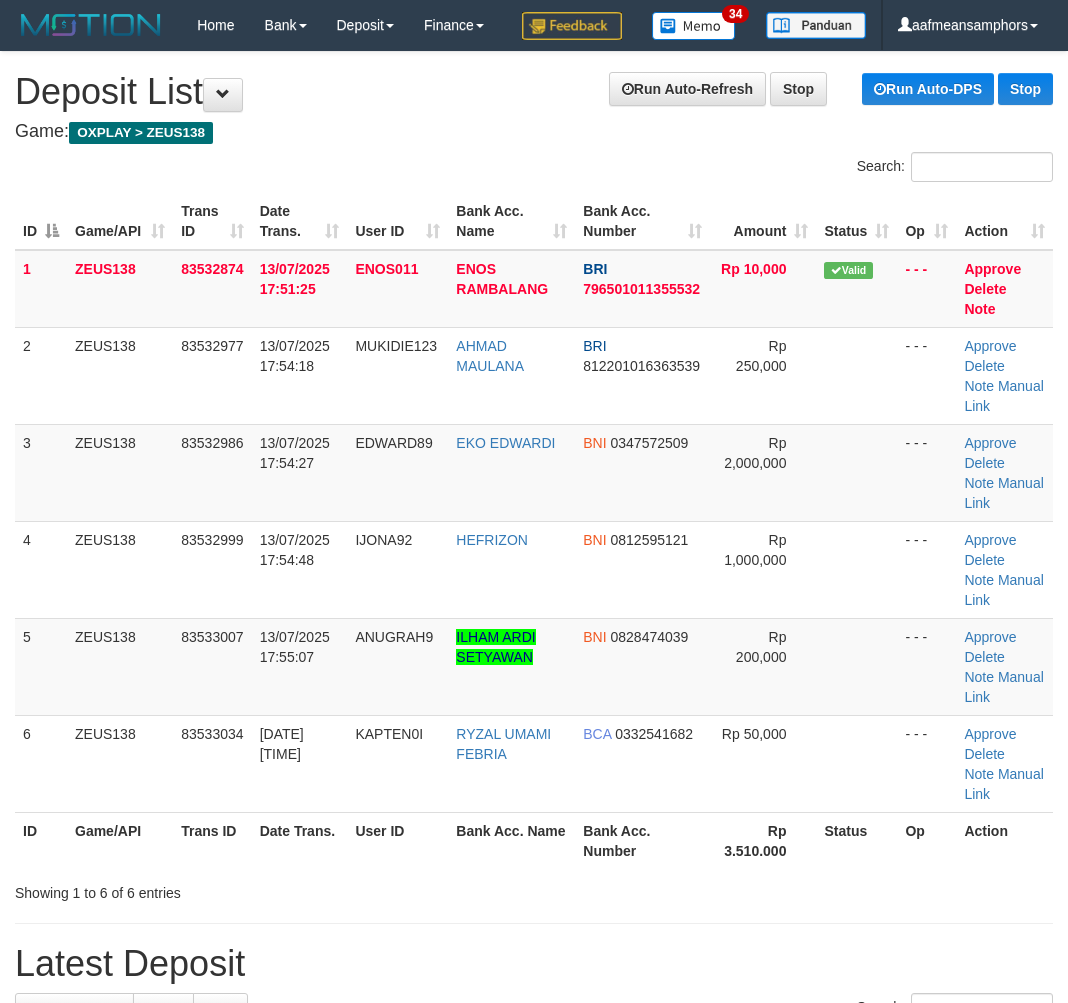 scroll, scrollTop: 0, scrollLeft: 0, axis: both 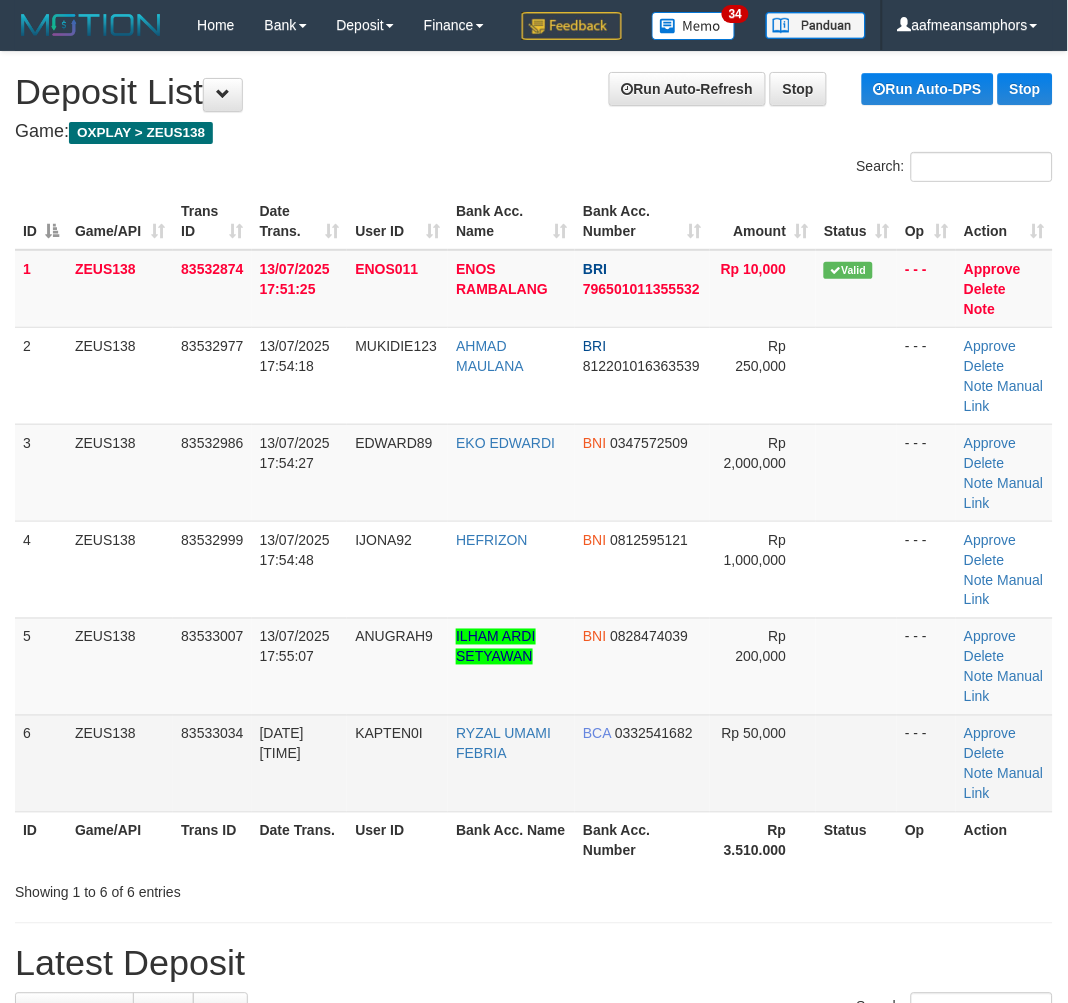 drag, startPoint x: 193, startPoint y: 840, endPoint x: 254, endPoint y: 848, distance: 61.522354 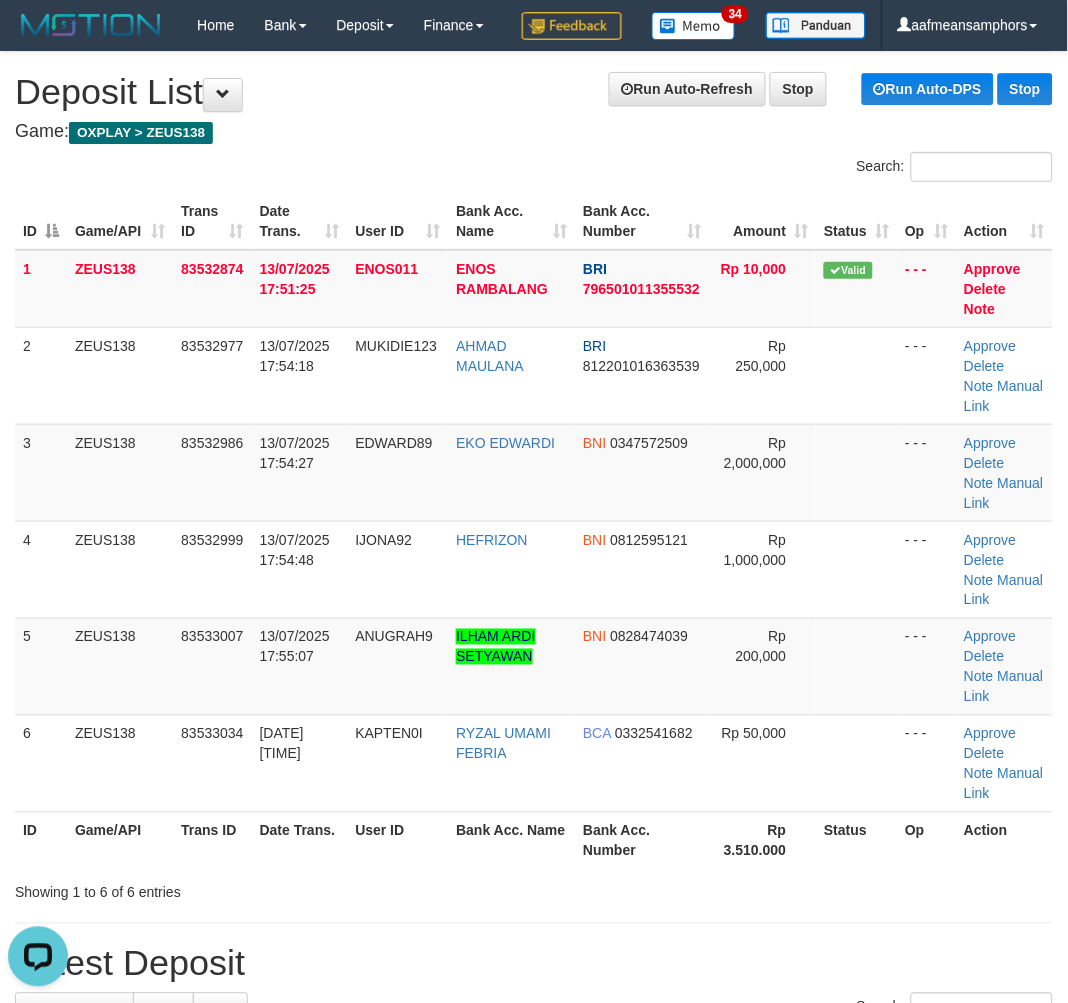 scroll, scrollTop: 0, scrollLeft: 0, axis: both 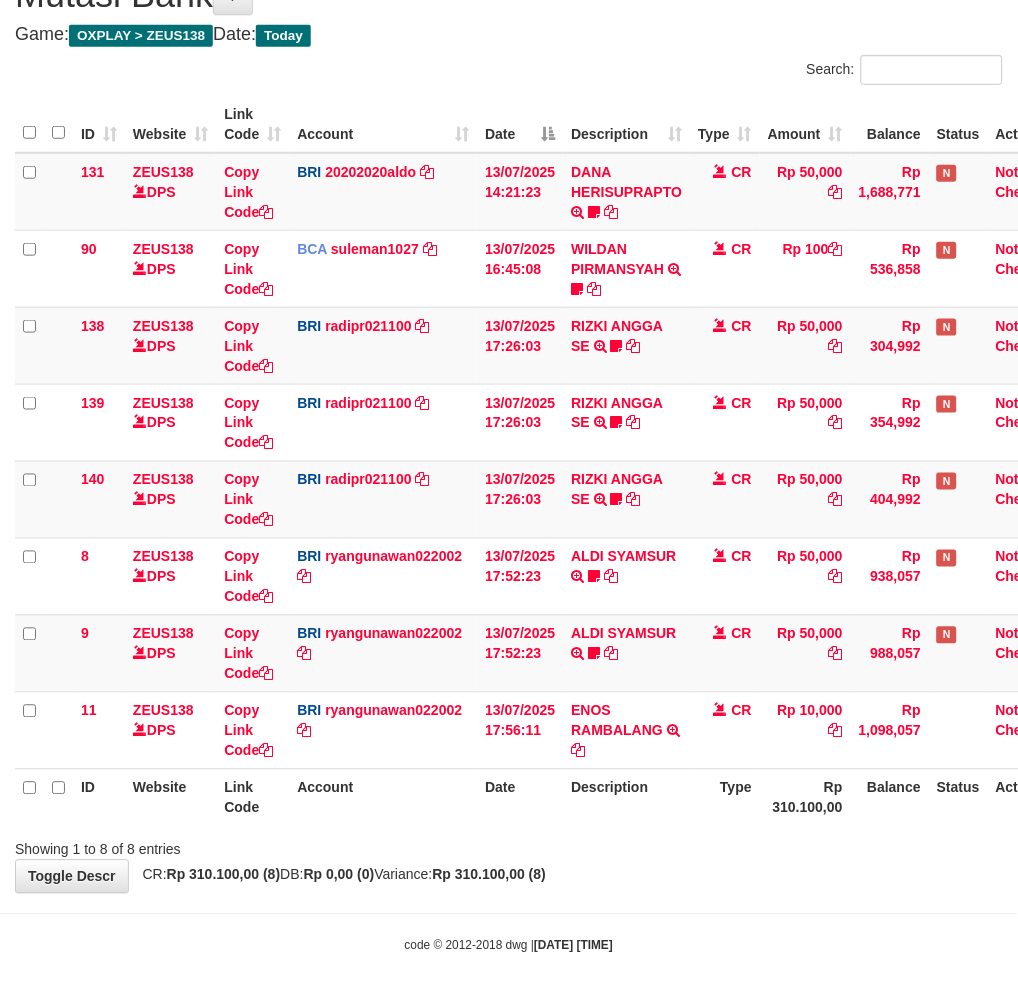 click at bounding box center (721, 832) 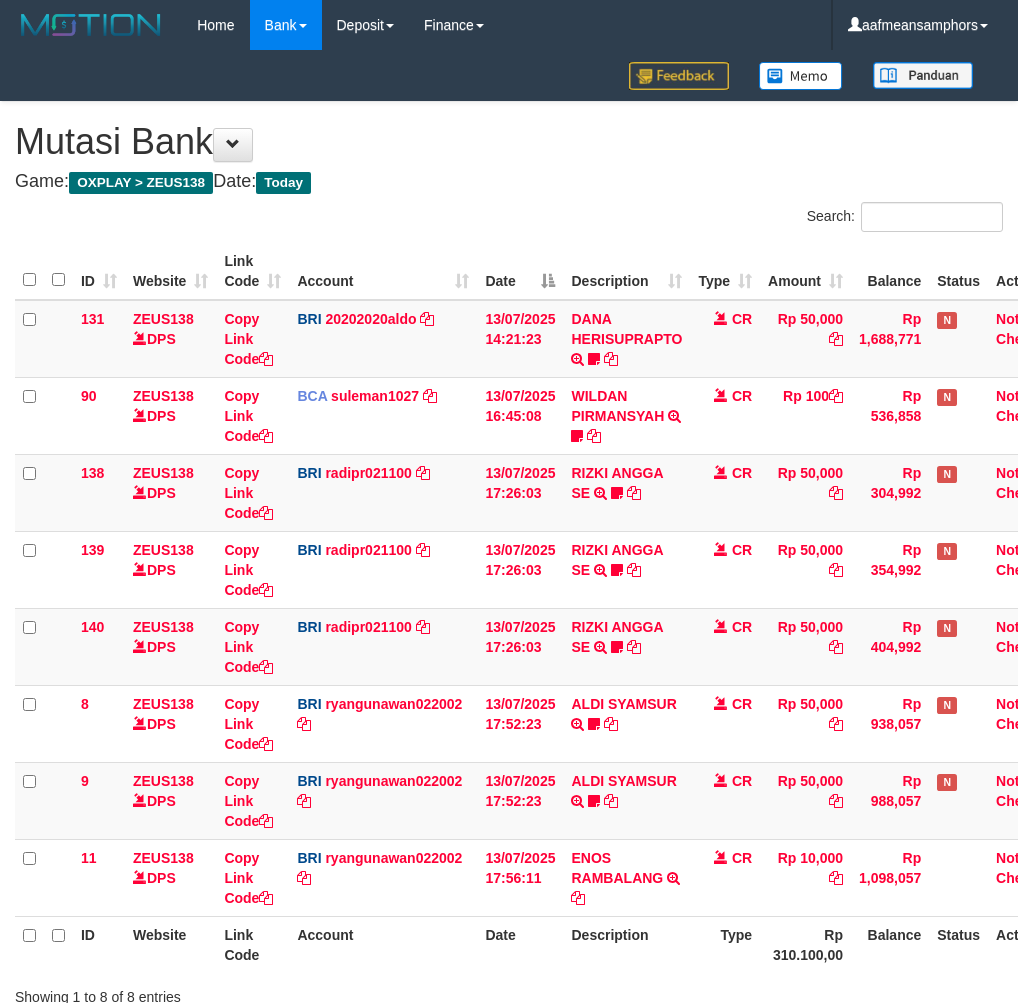 scroll, scrollTop: 147, scrollLeft: 0, axis: vertical 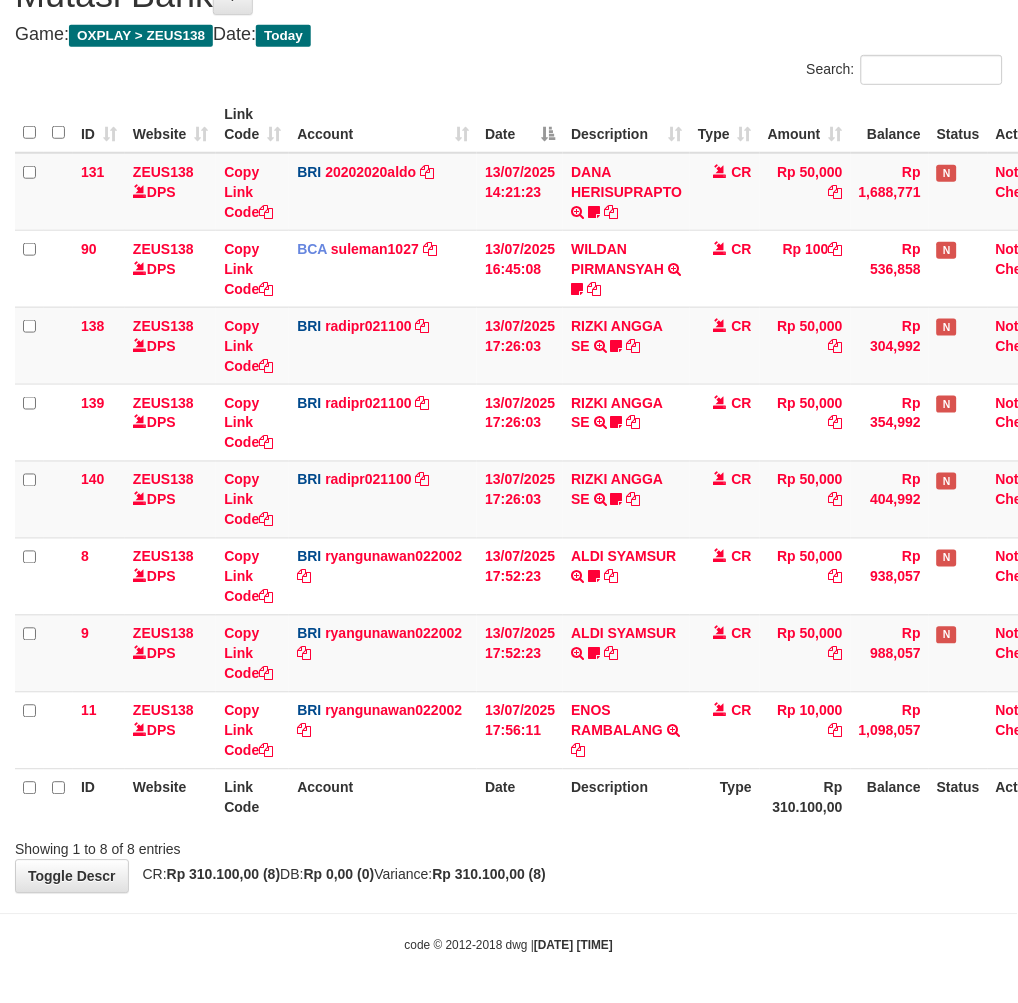 drag, startPoint x: 0, startPoint y: 0, endPoint x: 572, endPoint y: 827, distance: 1005.54114 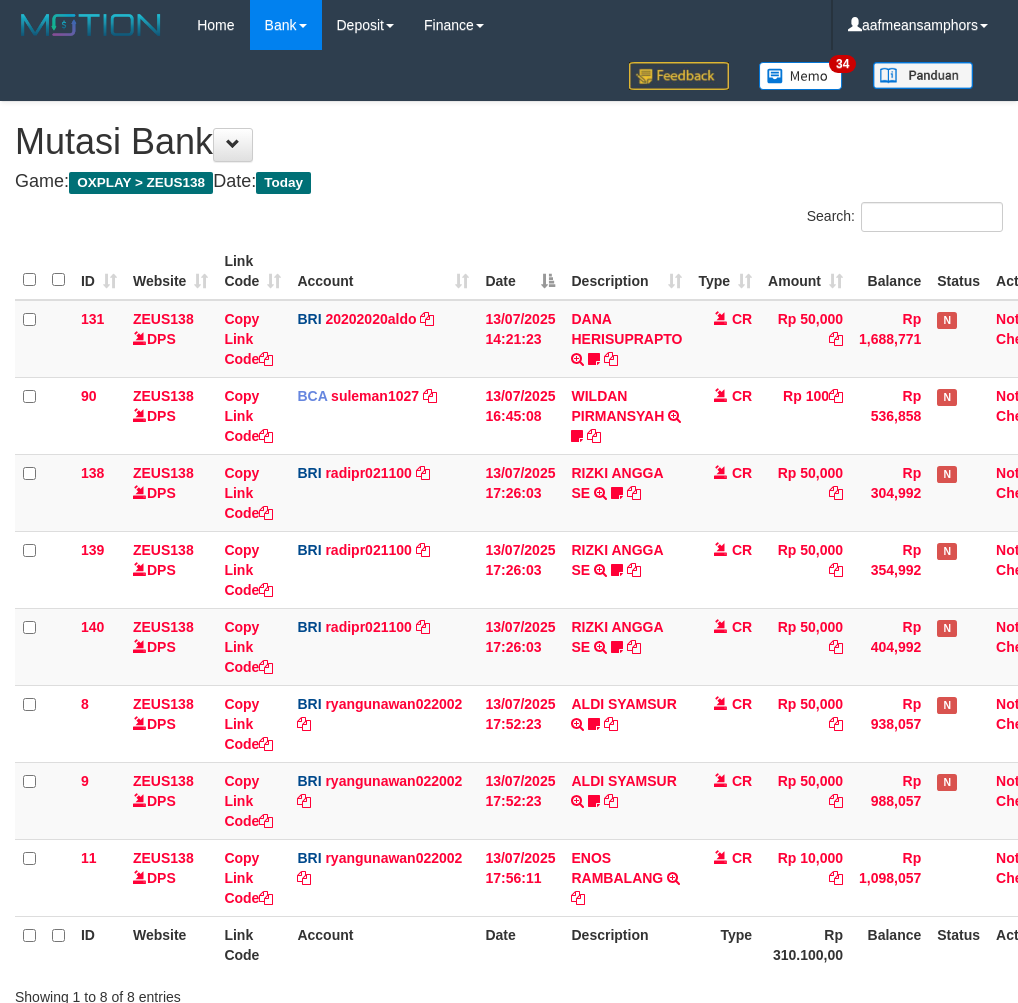 scroll, scrollTop: 147, scrollLeft: 0, axis: vertical 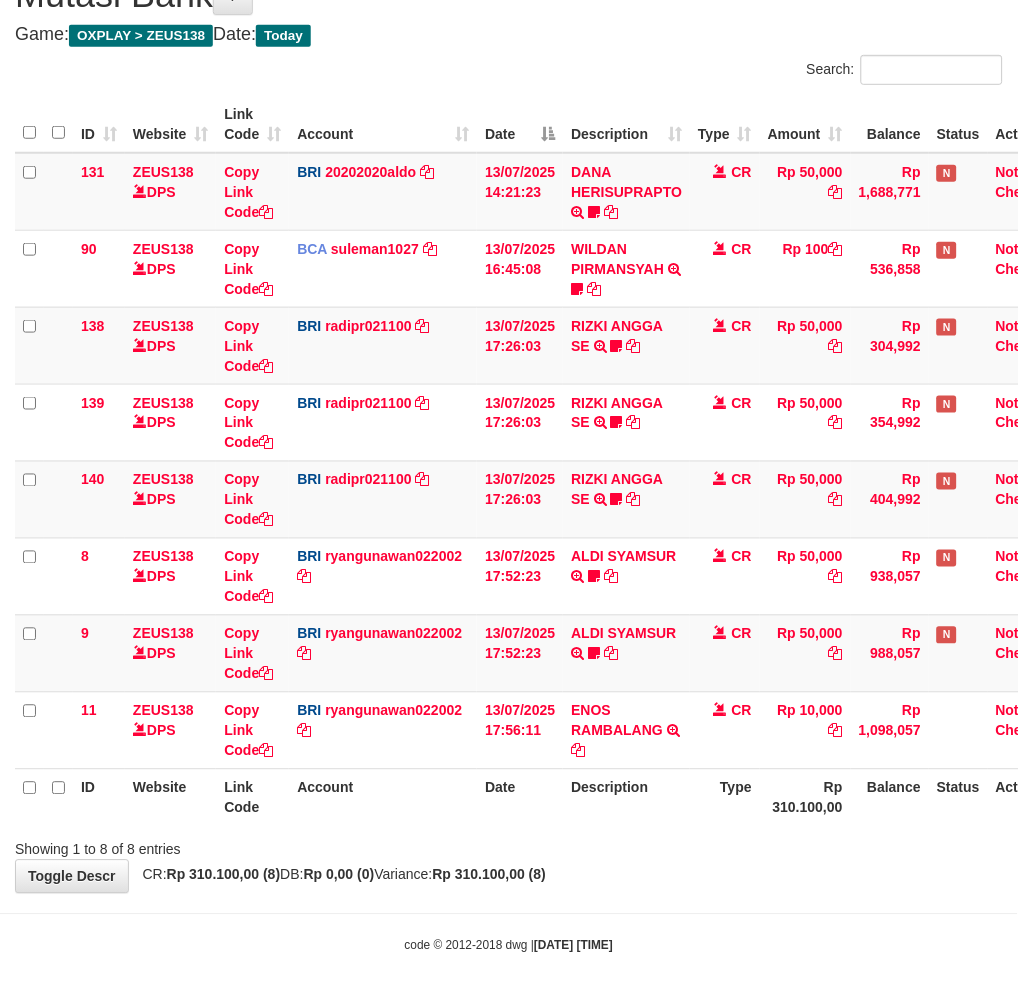click on "**********" at bounding box center [509, 424] 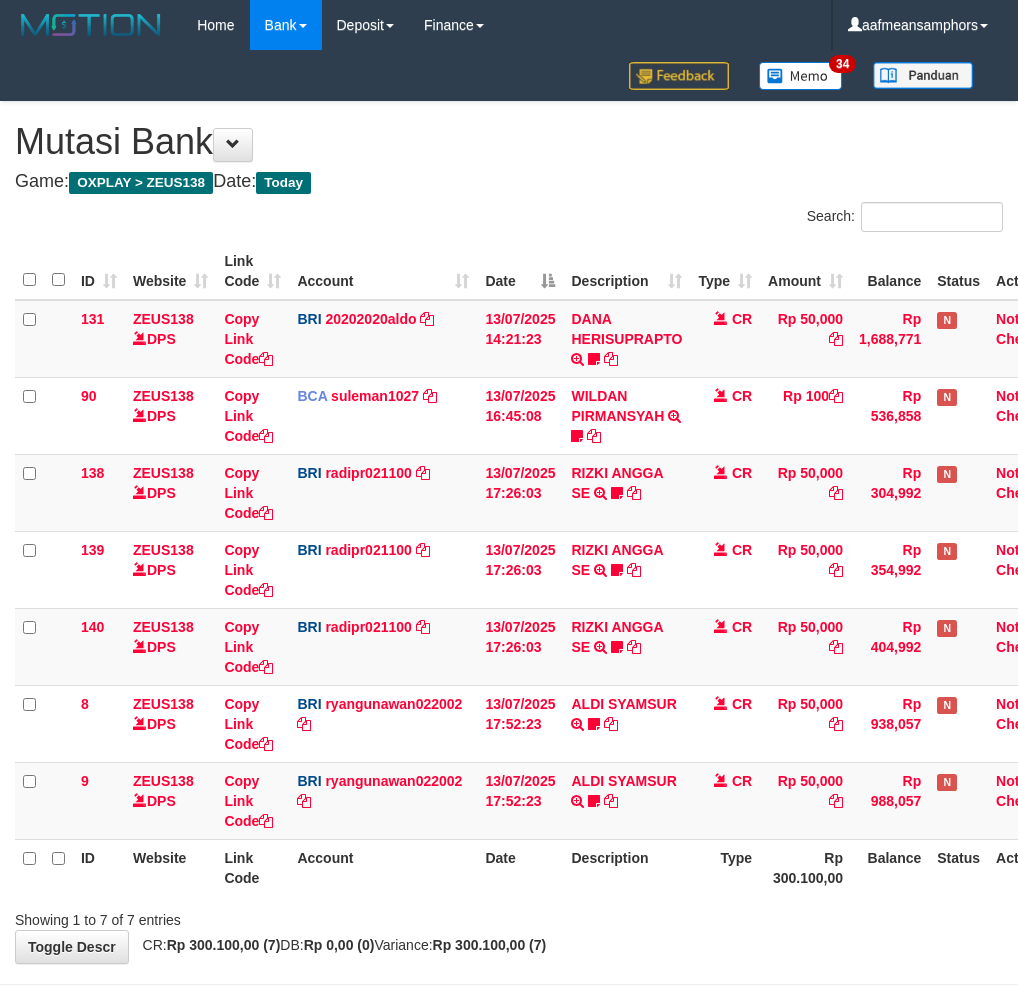 scroll, scrollTop: 0, scrollLeft: 0, axis: both 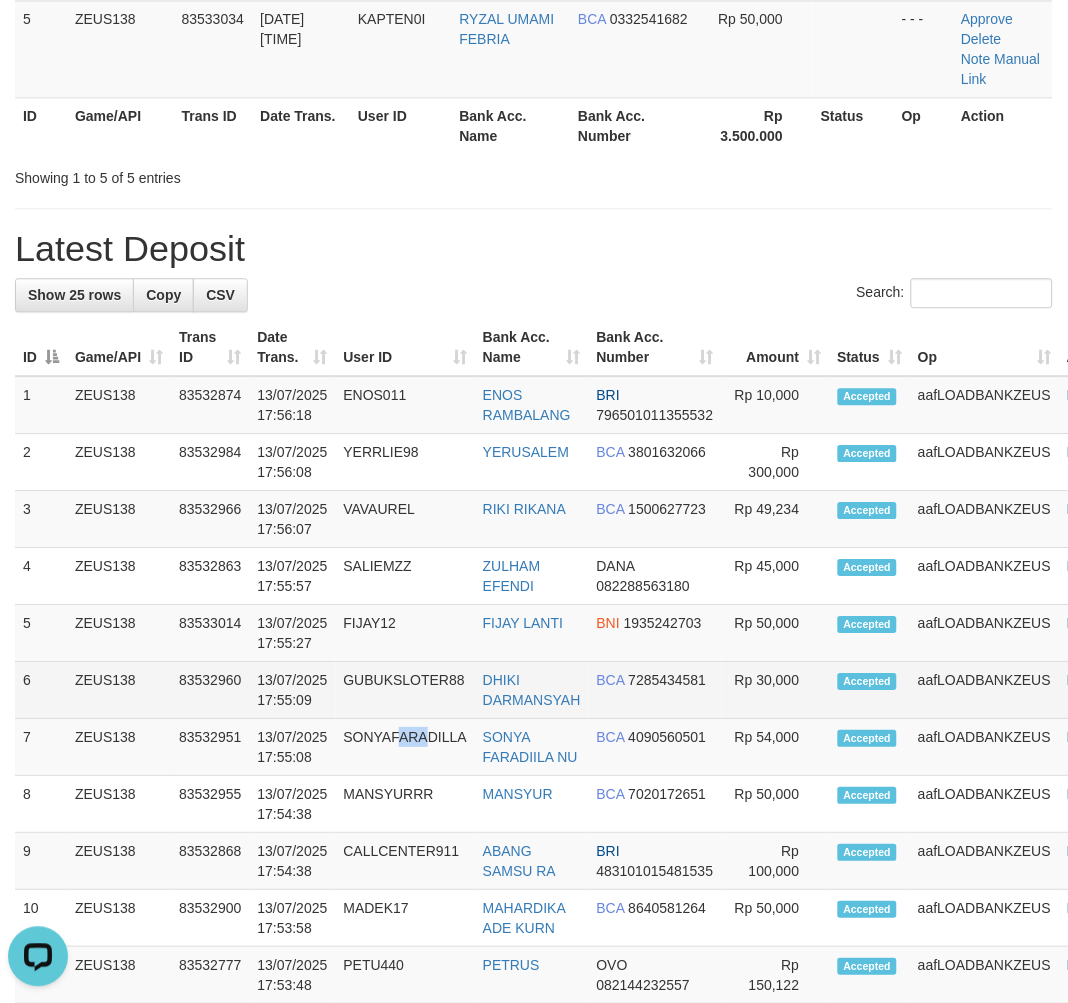 drag, startPoint x: 428, startPoint y: 770, endPoint x: 211, endPoint y: 762, distance: 217.14742 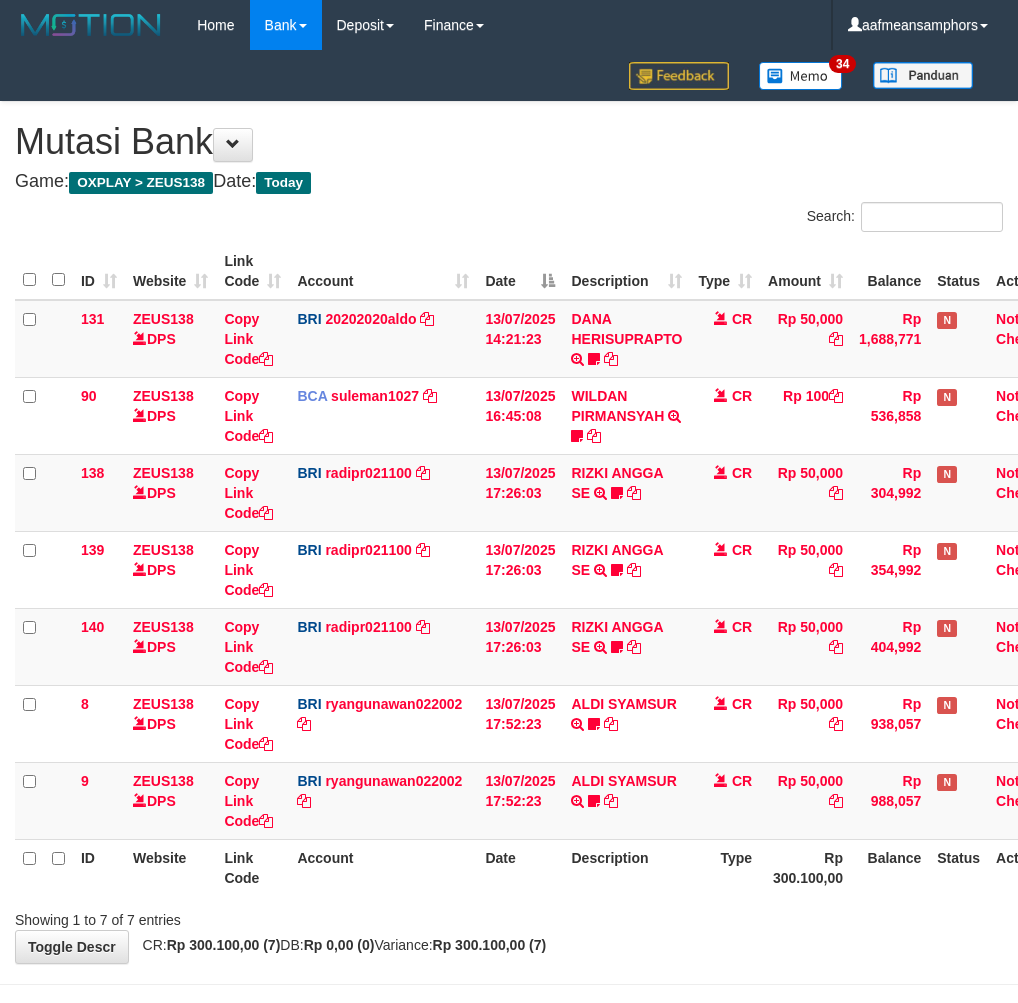 scroll, scrollTop: 71, scrollLeft: 0, axis: vertical 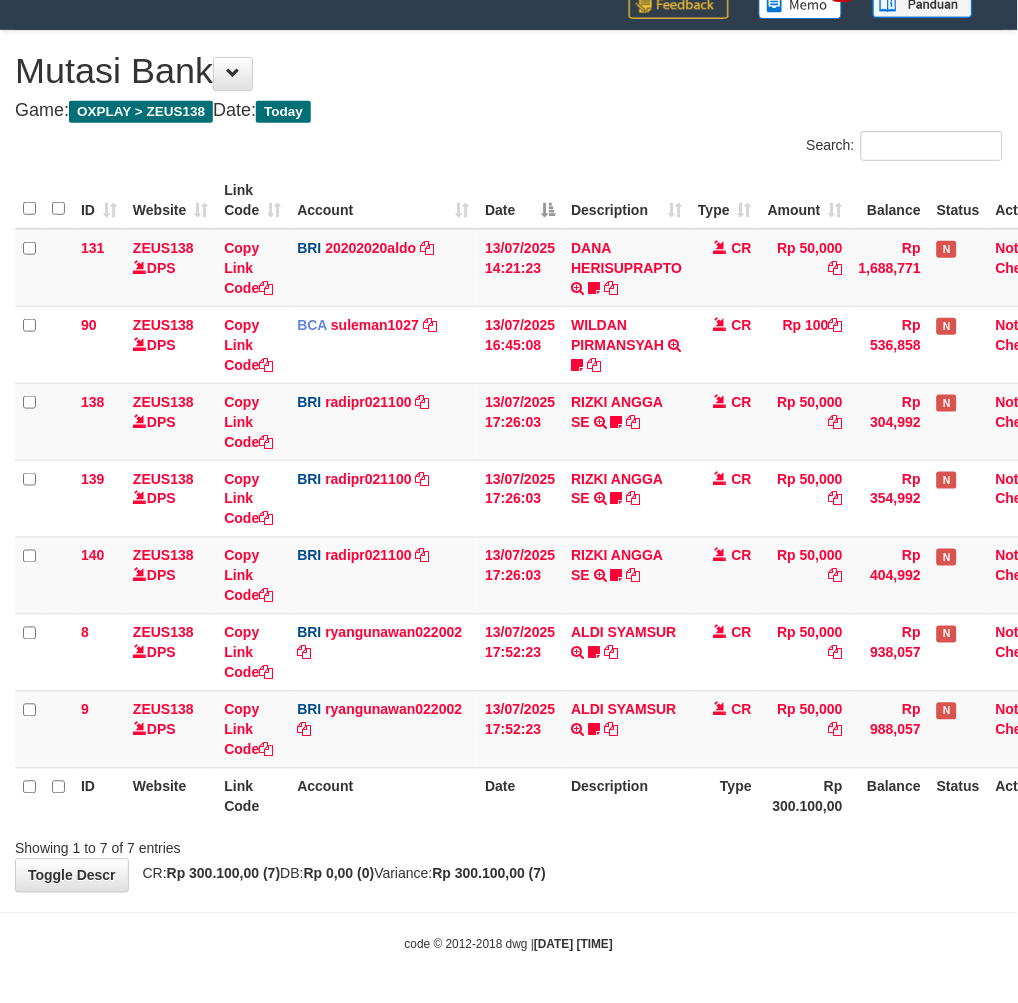 click on "Description" at bounding box center [626, 796] 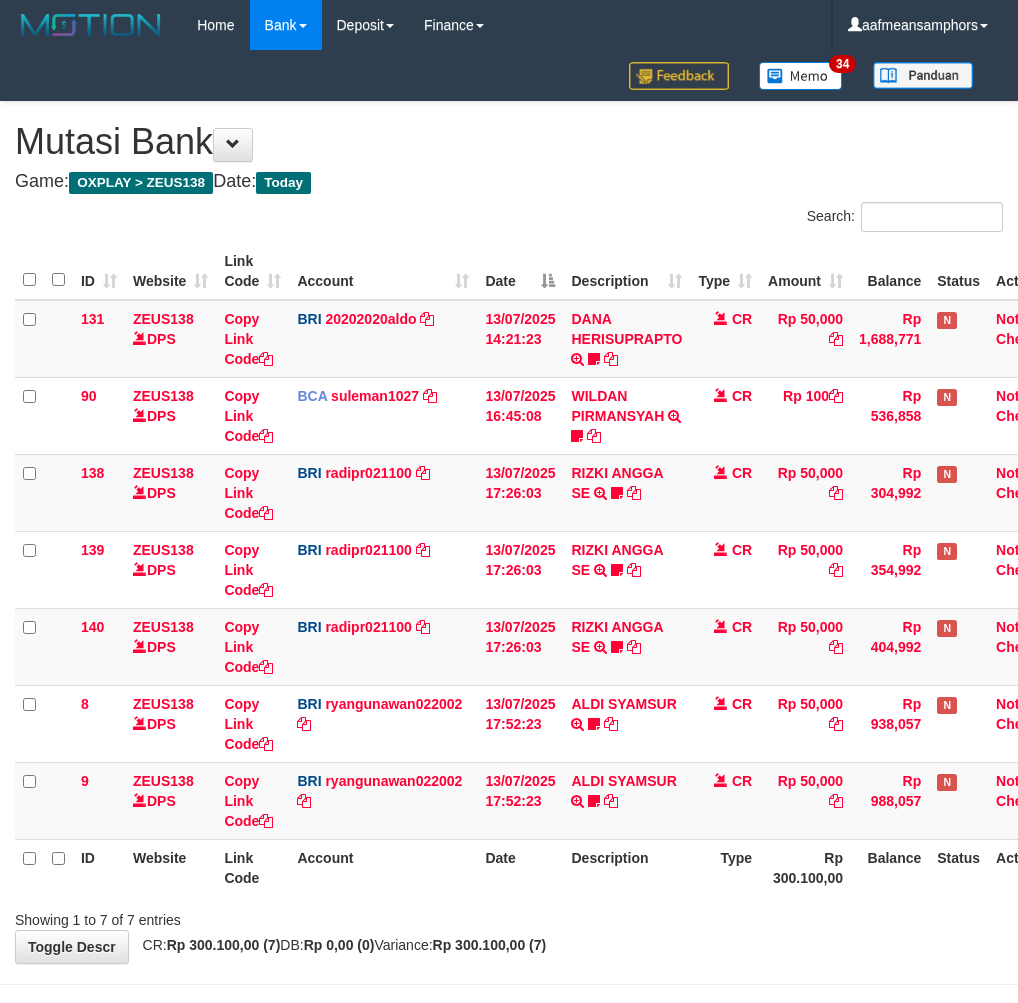 scroll, scrollTop: 71, scrollLeft: 0, axis: vertical 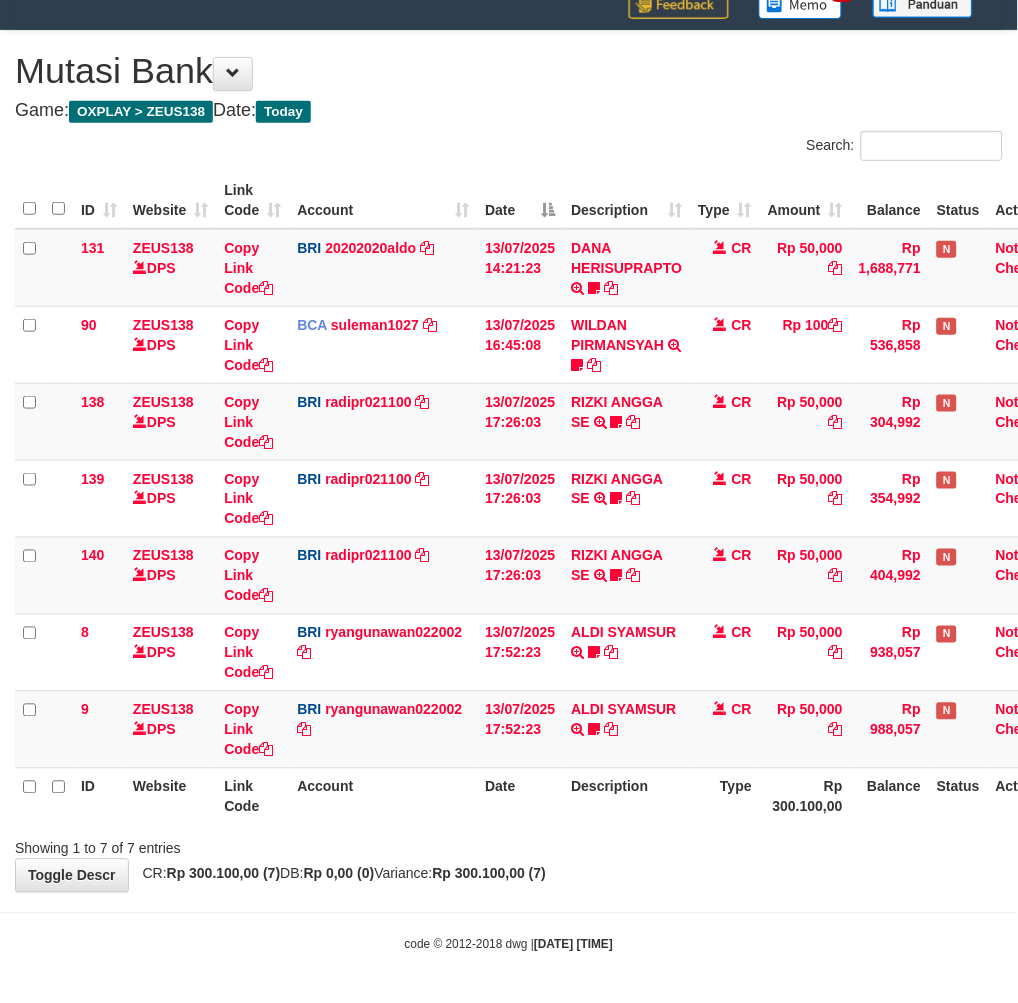 click on "Showing 1 to 7 of 7 entries" at bounding box center [509, 845] 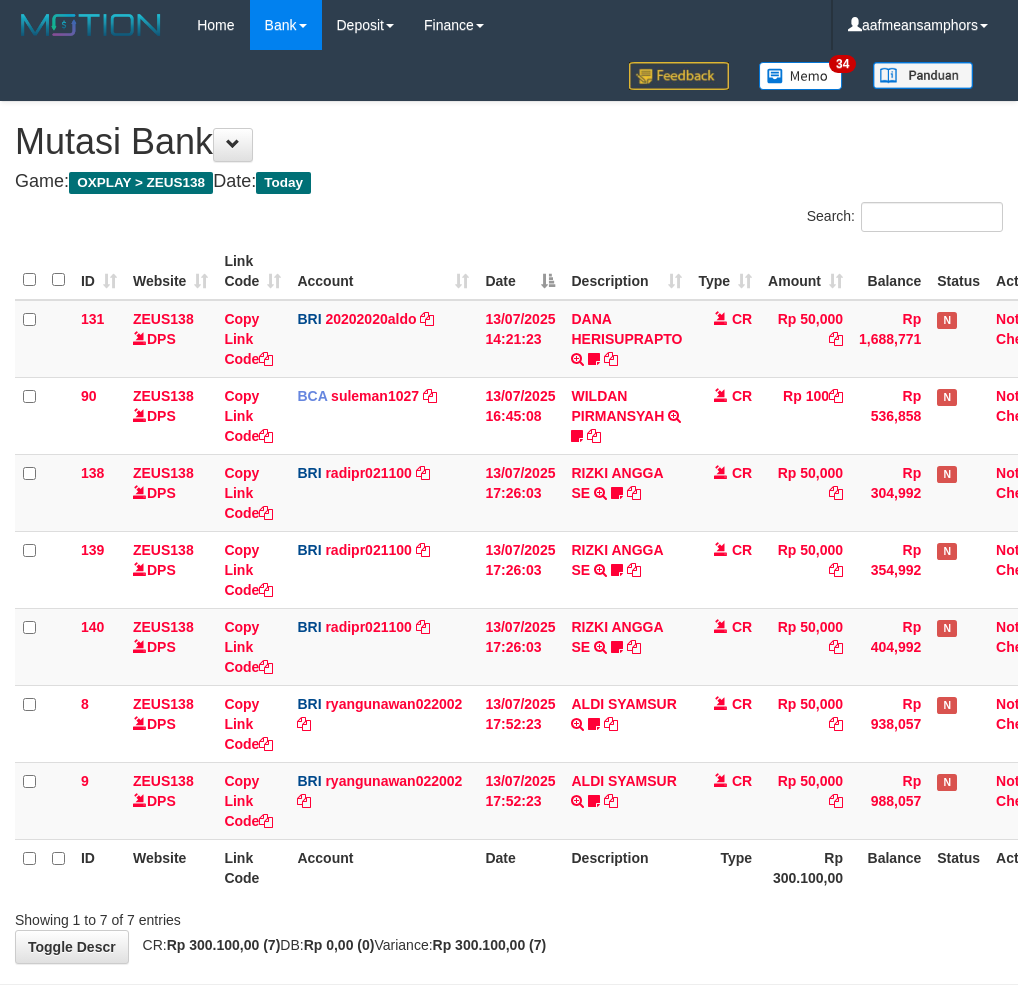 scroll, scrollTop: 71, scrollLeft: 0, axis: vertical 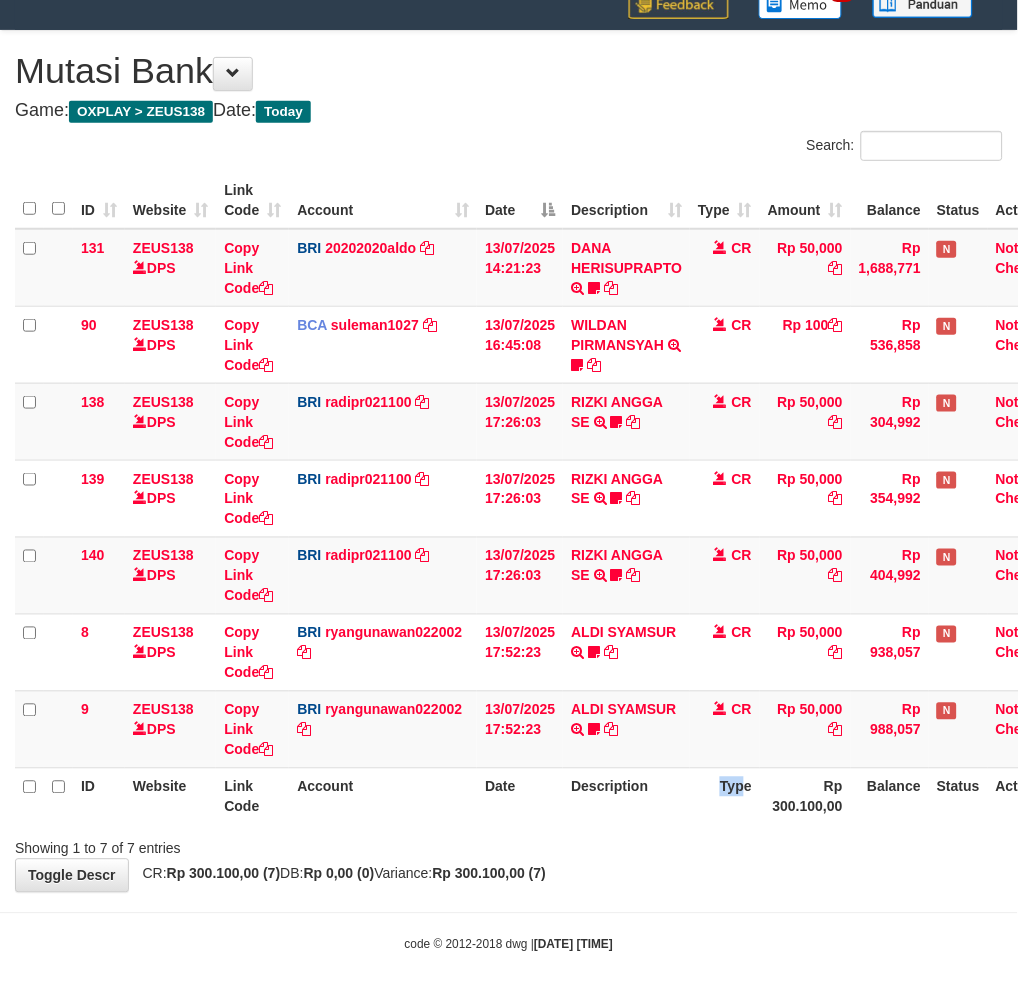 click on "ID Website Link Code Account Date Description Type Rp 300.100,00 Balance Status Action" at bounding box center [542, 796] 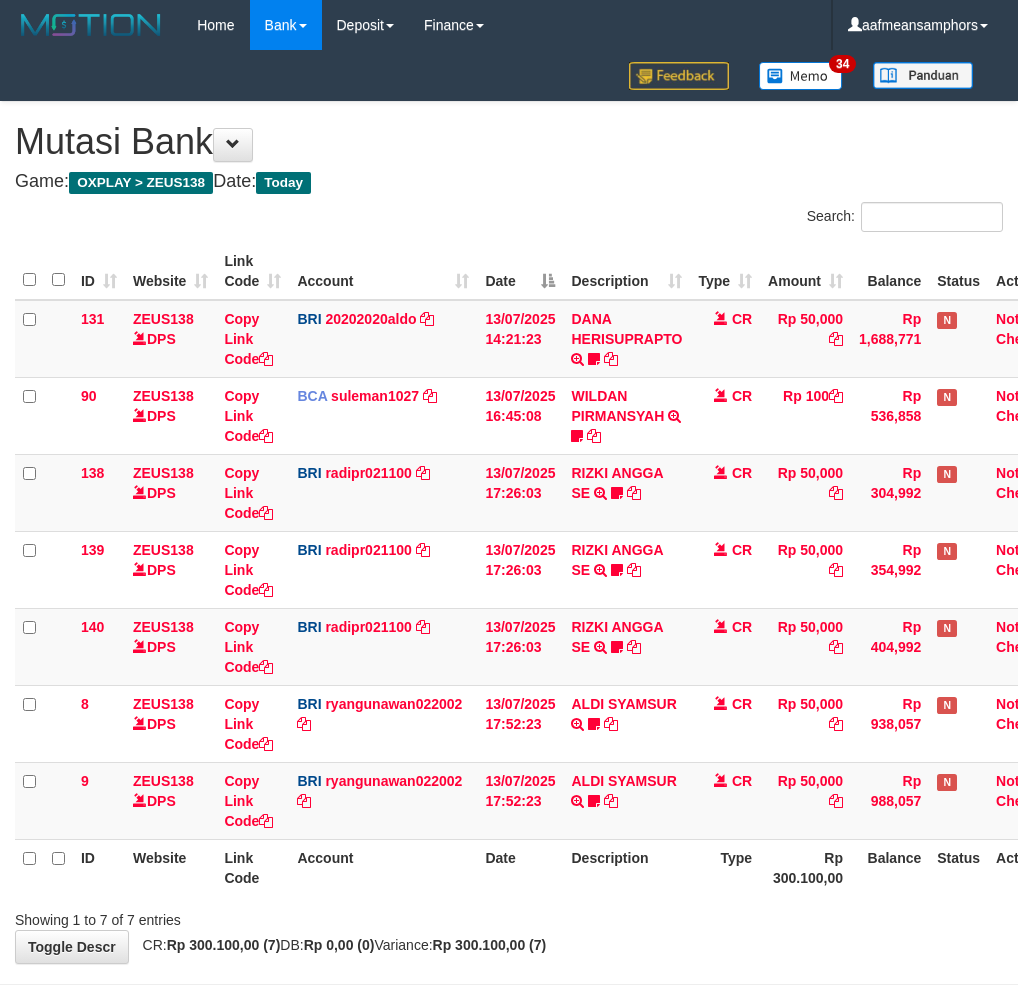 scroll, scrollTop: 71, scrollLeft: 0, axis: vertical 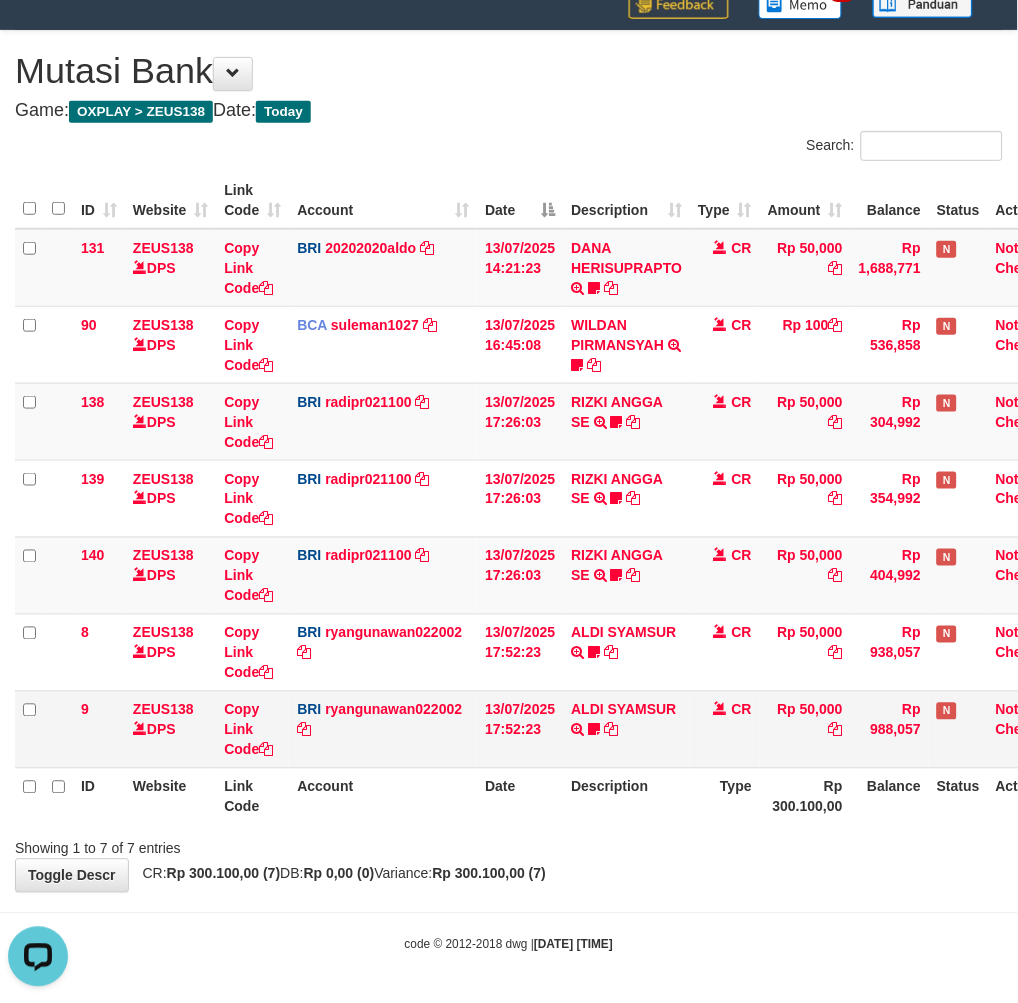 click on "CR" at bounding box center (725, 729) 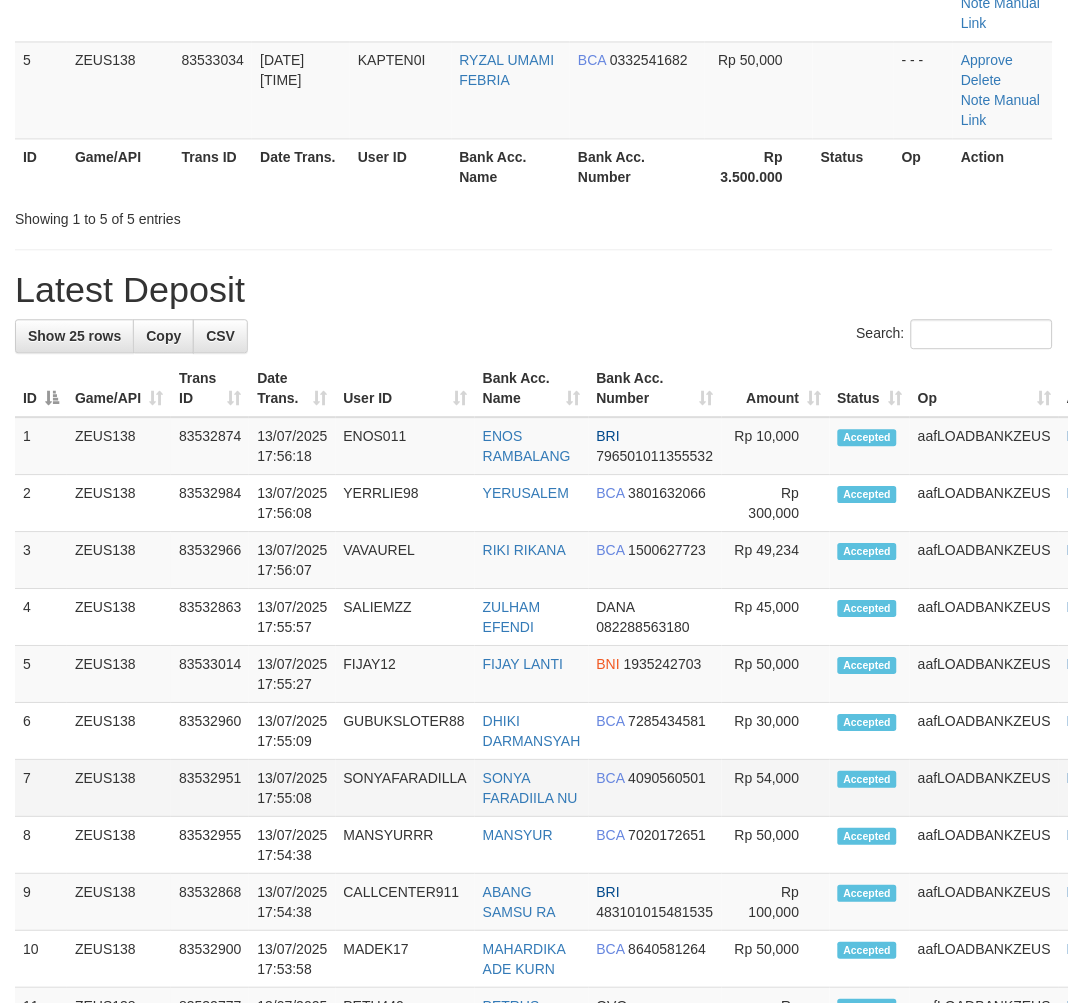 scroll, scrollTop: 688, scrollLeft: 0, axis: vertical 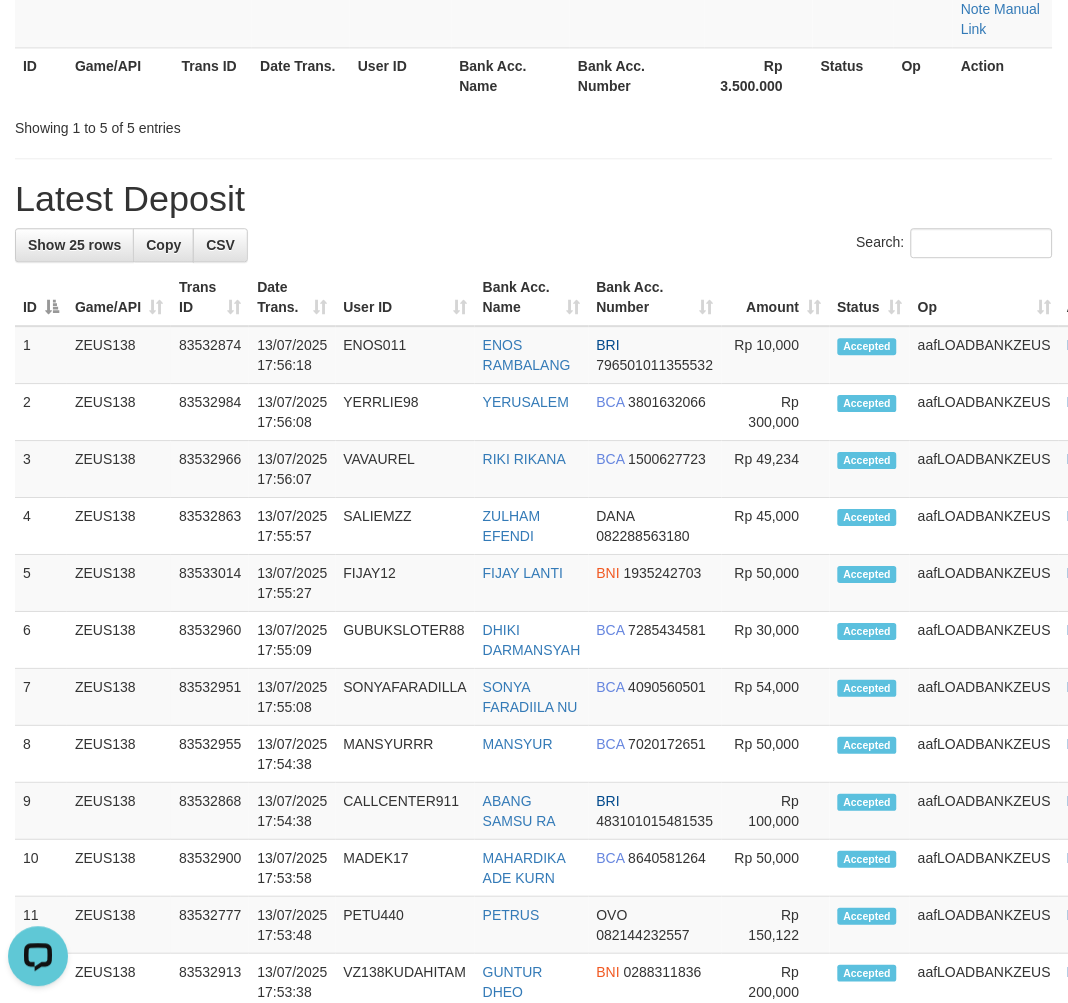 drag, startPoint x: 528, startPoint y: 267, endPoint x: 4, endPoint y: 607, distance: 624.6407 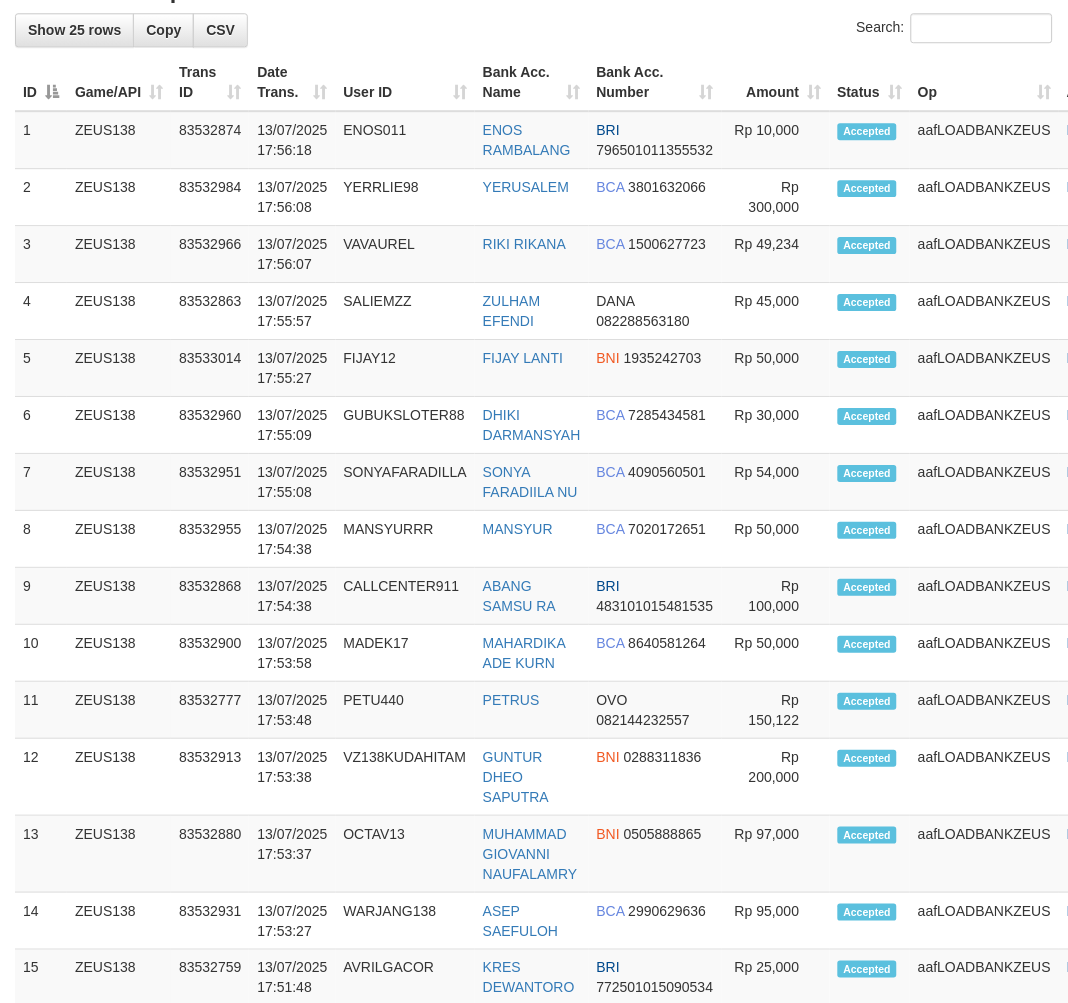 scroll, scrollTop: 738, scrollLeft: 0, axis: vertical 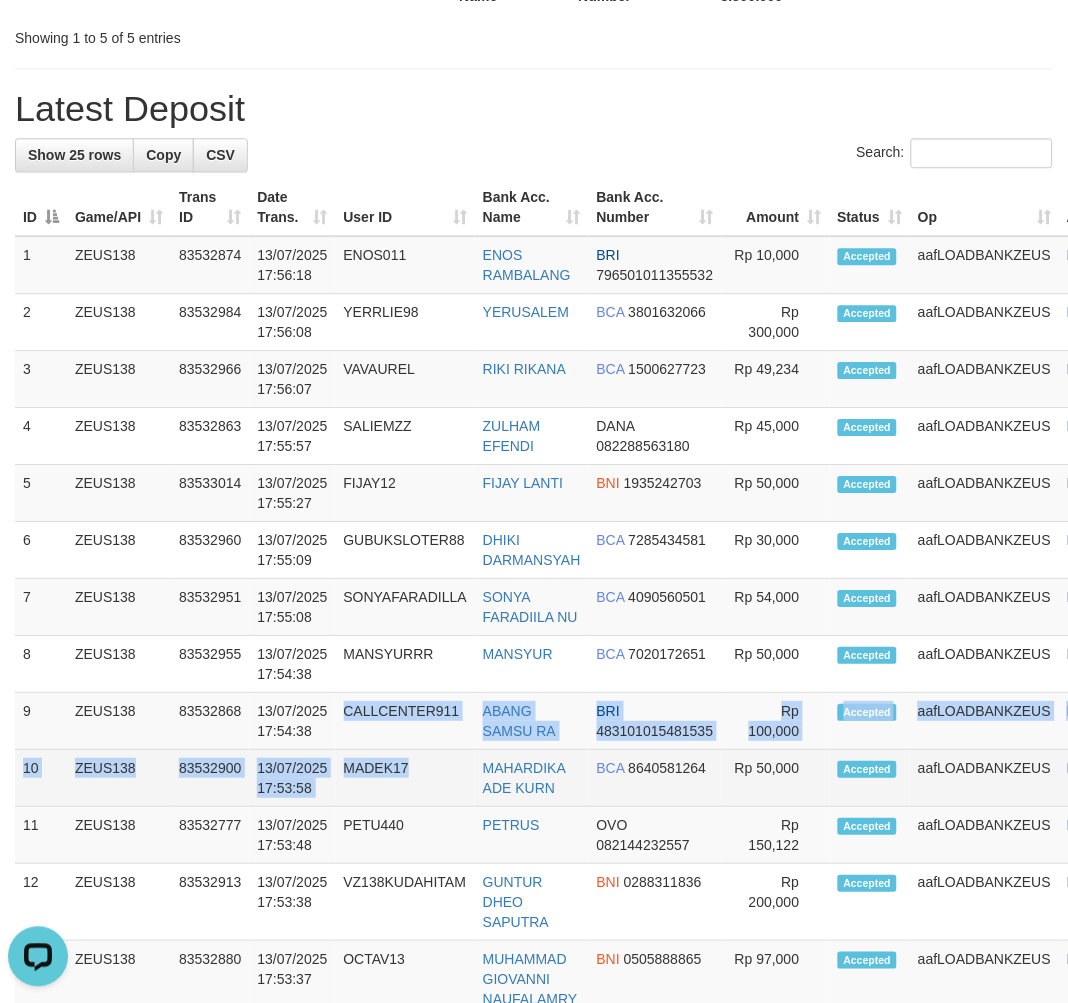 click on "1
ZEUS138
83532874
[DATE] [TIME]
ENOS011
ENOS [LAST_NAME]
BRI
796501011355532
Note" at bounding box center [578, 979] 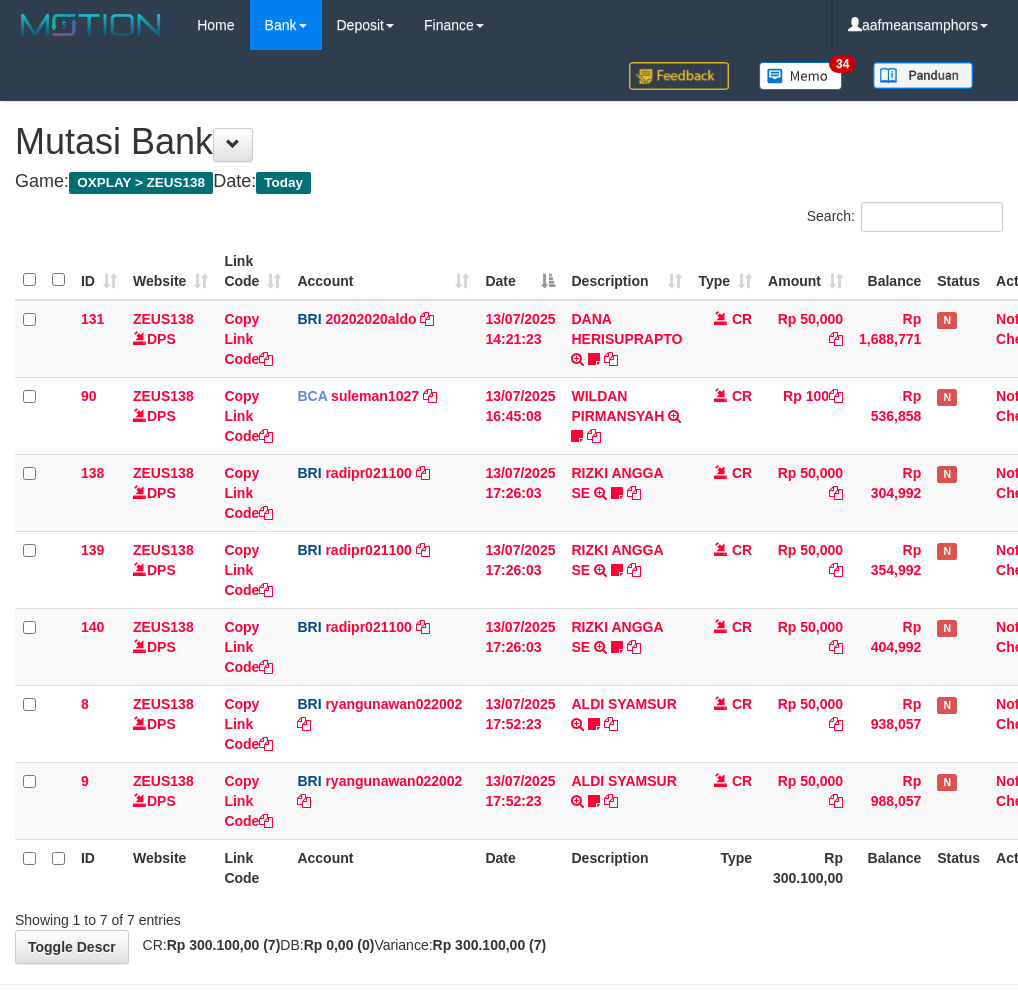 scroll, scrollTop: 71, scrollLeft: 0, axis: vertical 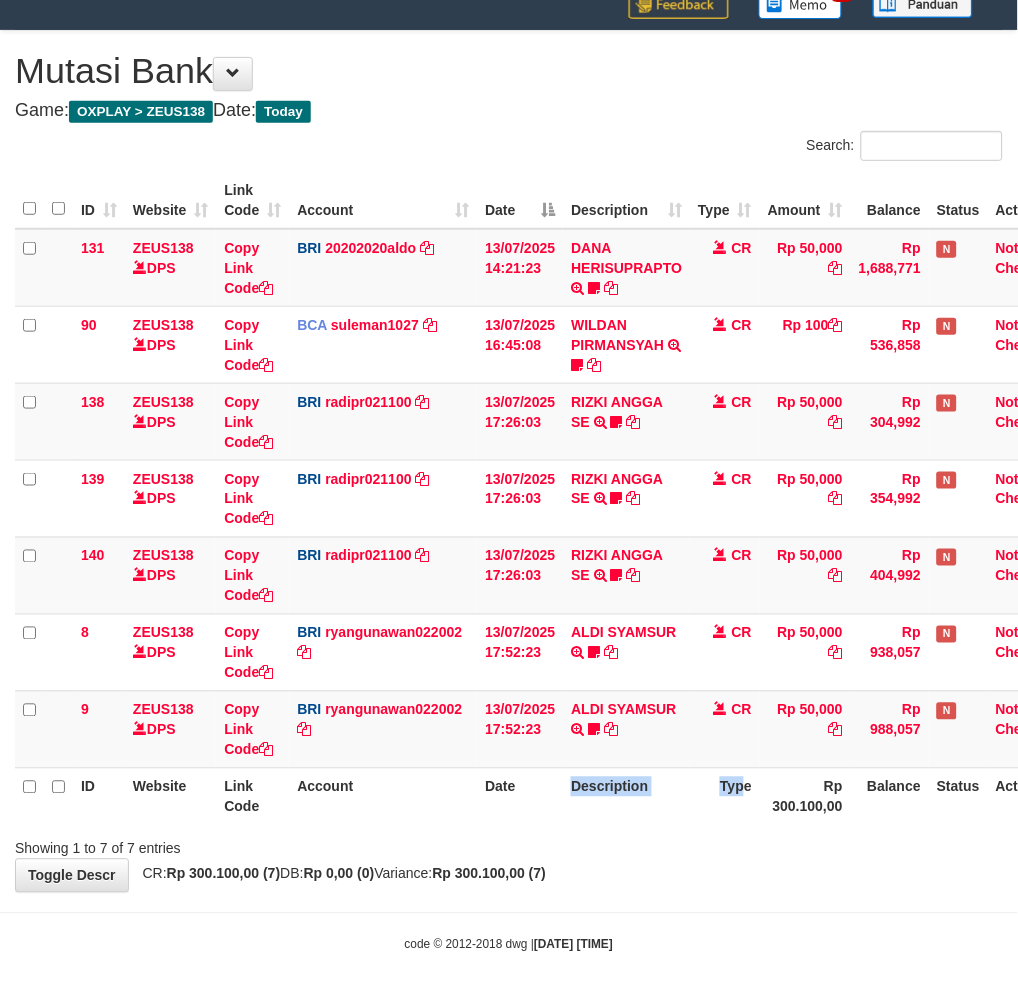 drag, startPoint x: 527, startPoint y: 817, endPoint x: 523, endPoint y: 827, distance: 10.770329 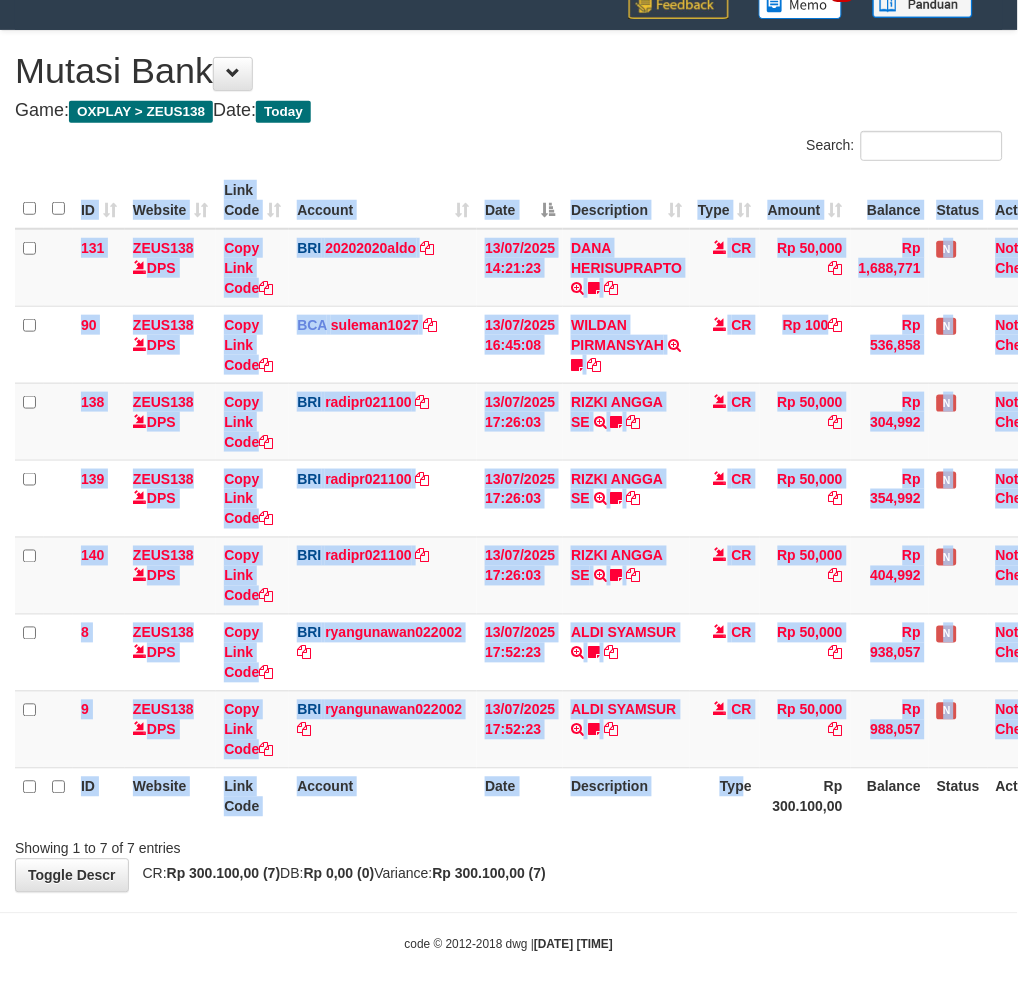 click on "Date" at bounding box center (520, 796) 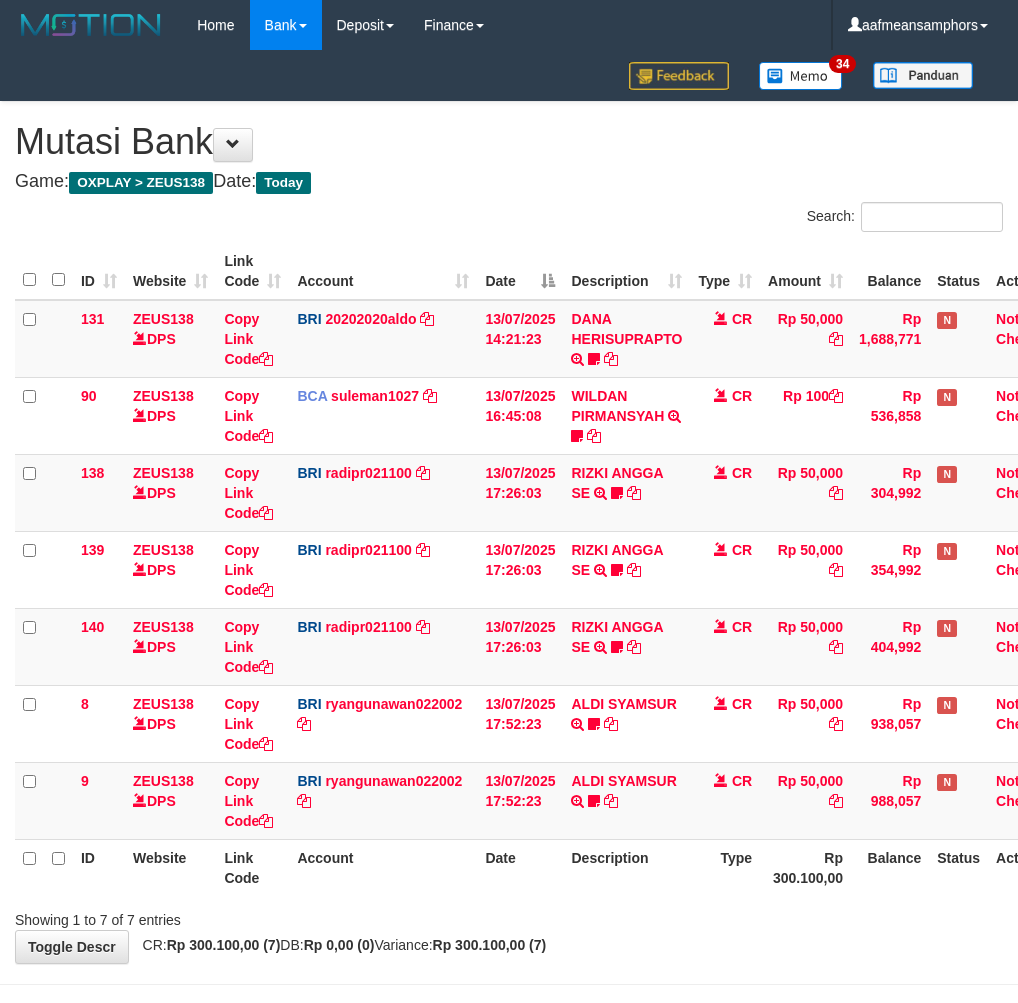 scroll, scrollTop: 71, scrollLeft: 0, axis: vertical 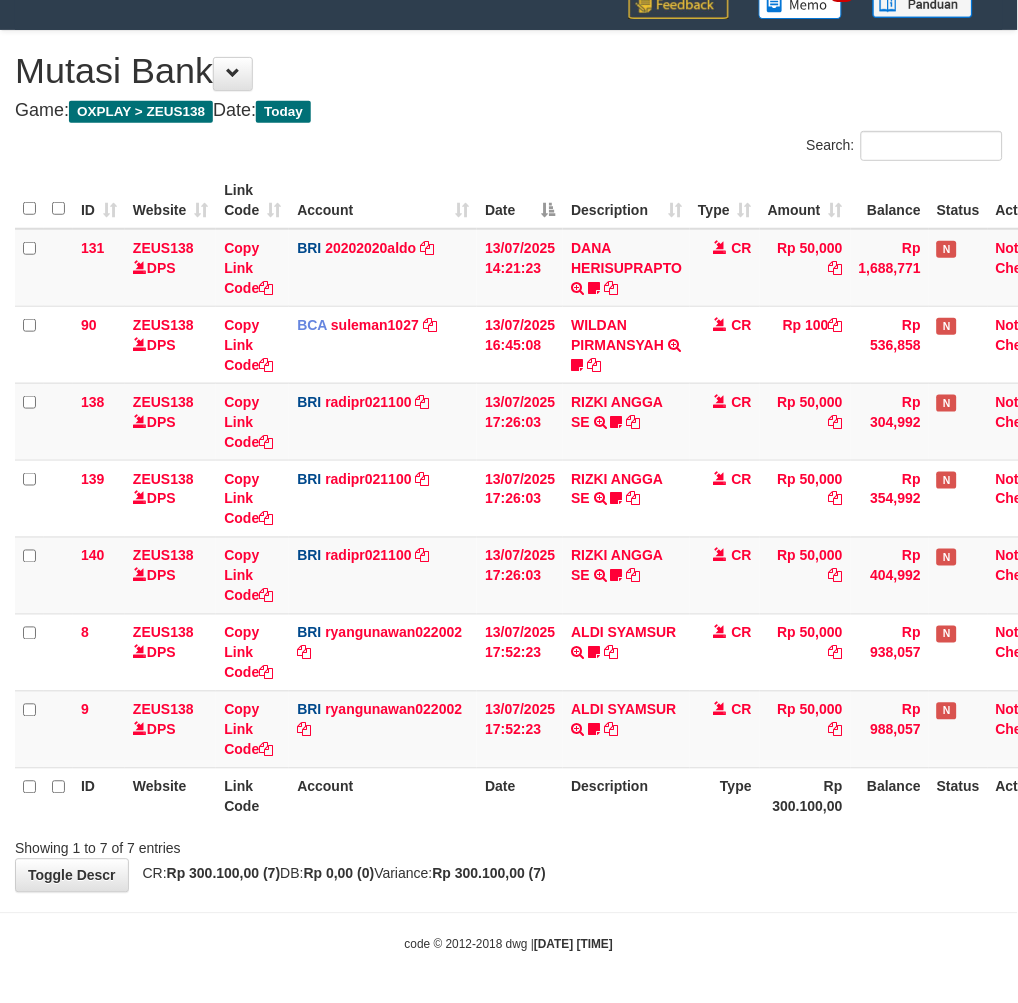 drag, startPoint x: 605, startPoint y: 933, endPoint x: 613, endPoint y: 943, distance: 12.806249 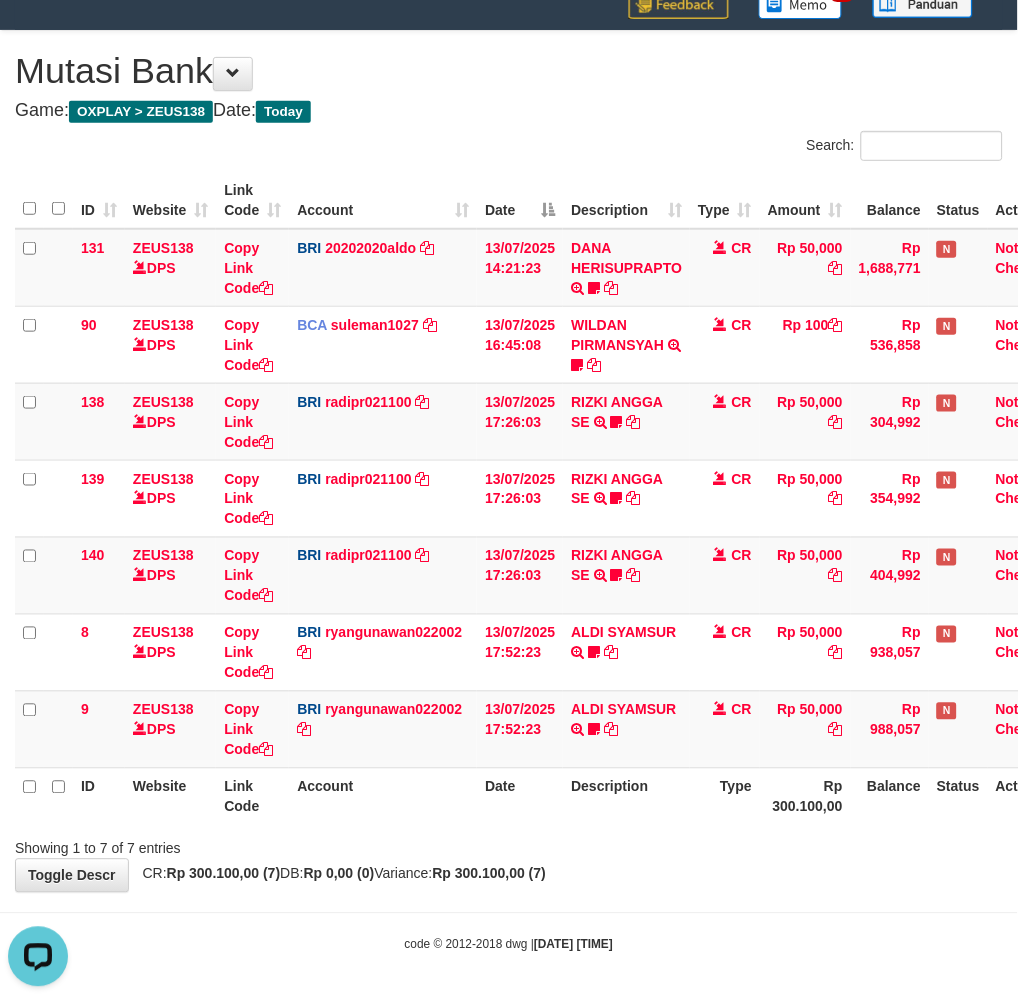 scroll, scrollTop: 0, scrollLeft: 0, axis: both 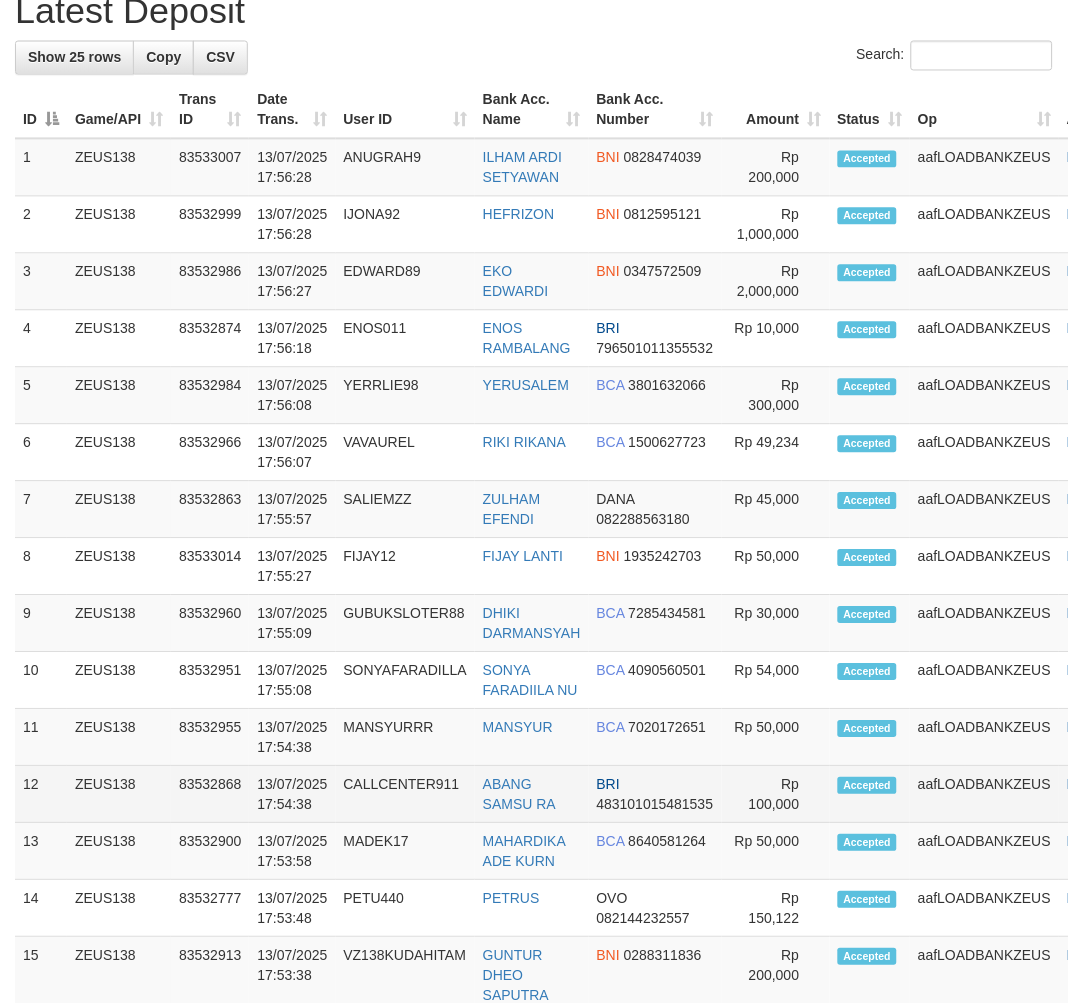 click on "CALLCENTER911" at bounding box center [405, 795] 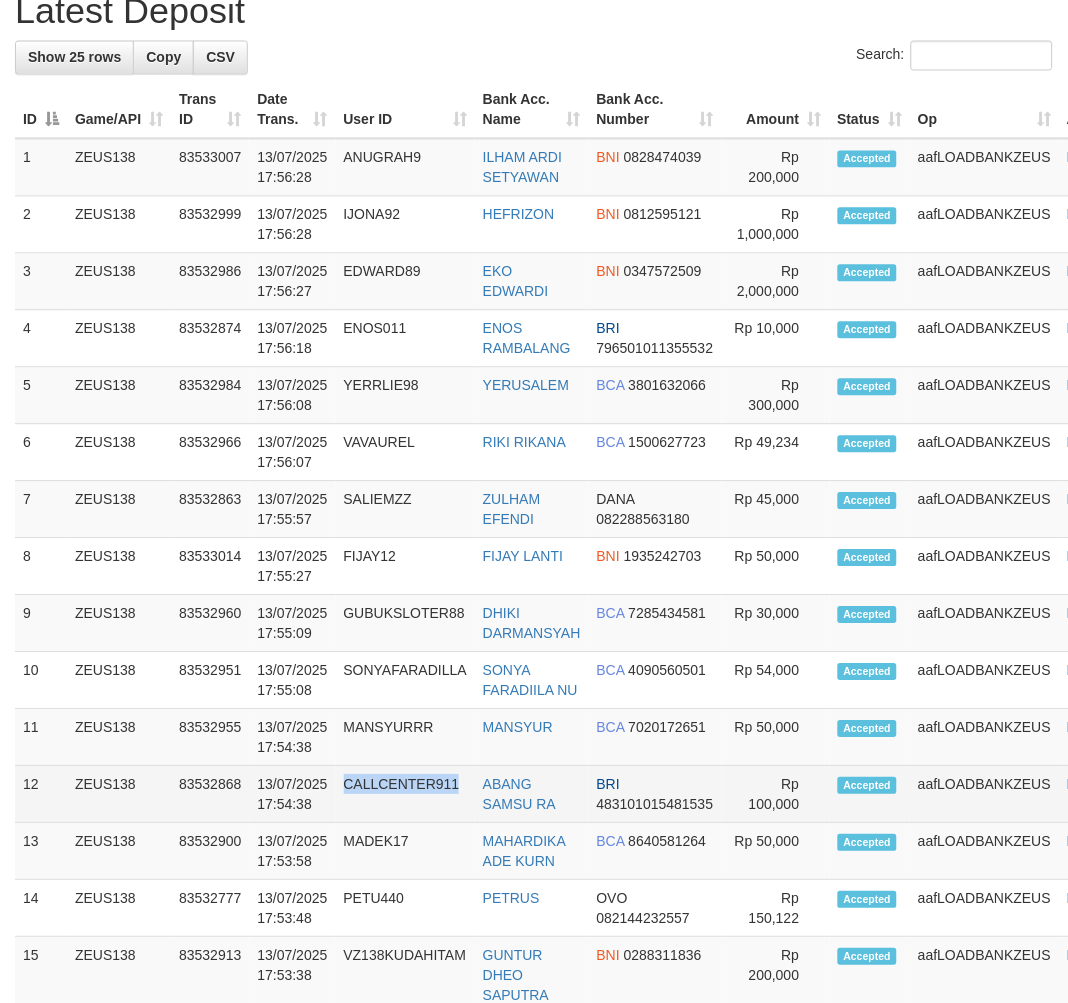 drag, startPoint x: 356, startPoint y: 853, endPoint x: 343, endPoint y: 850, distance: 13.341664 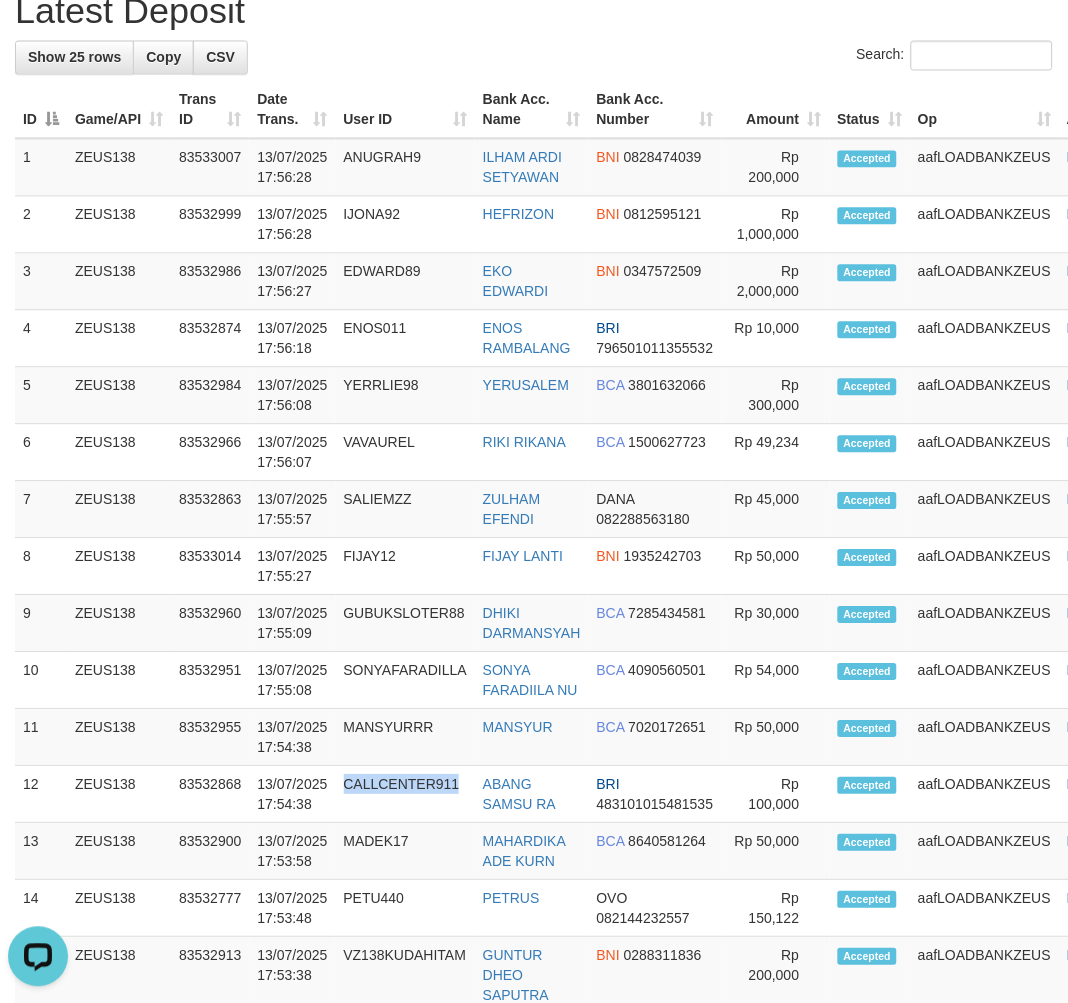 scroll, scrollTop: 0, scrollLeft: 0, axis: both 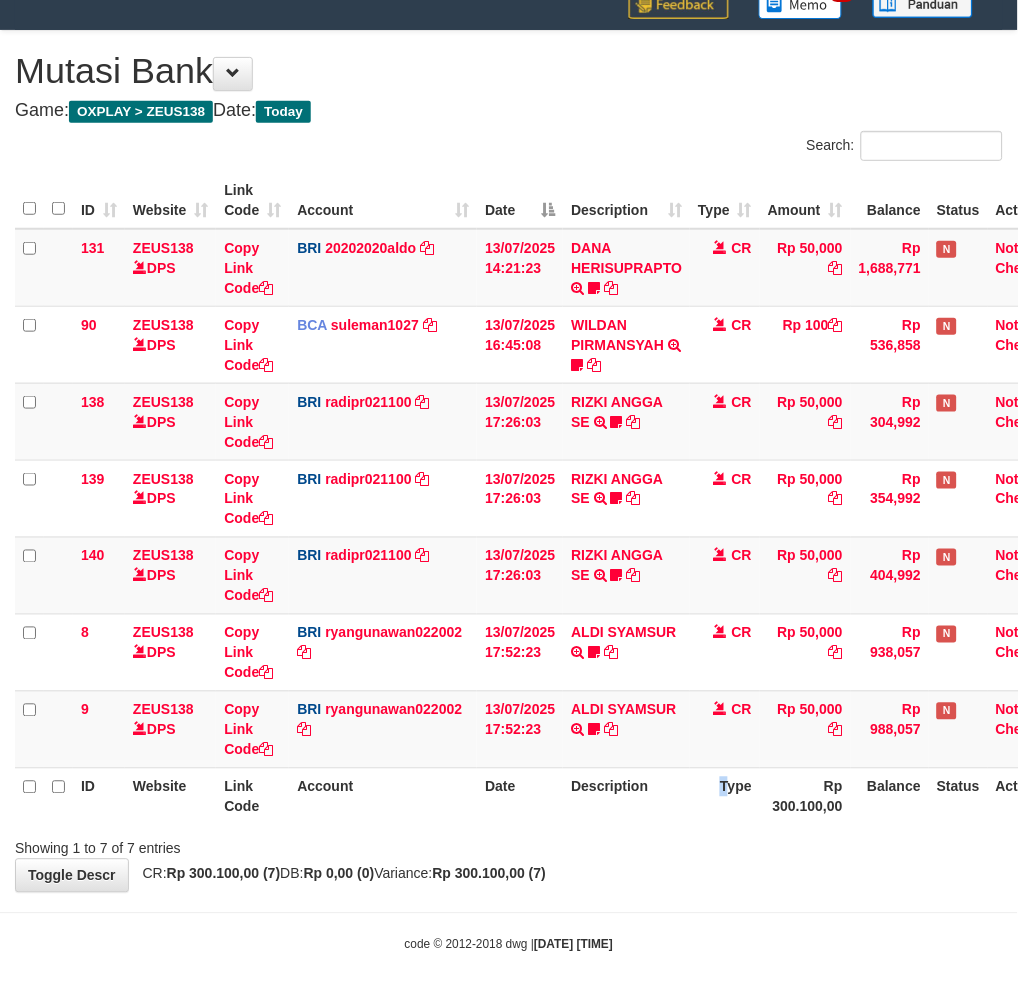 click on "ID Website Link Code Account Date Description Type Rp 300.100,00 Balance Status Action" at bounding box center [542, 796] 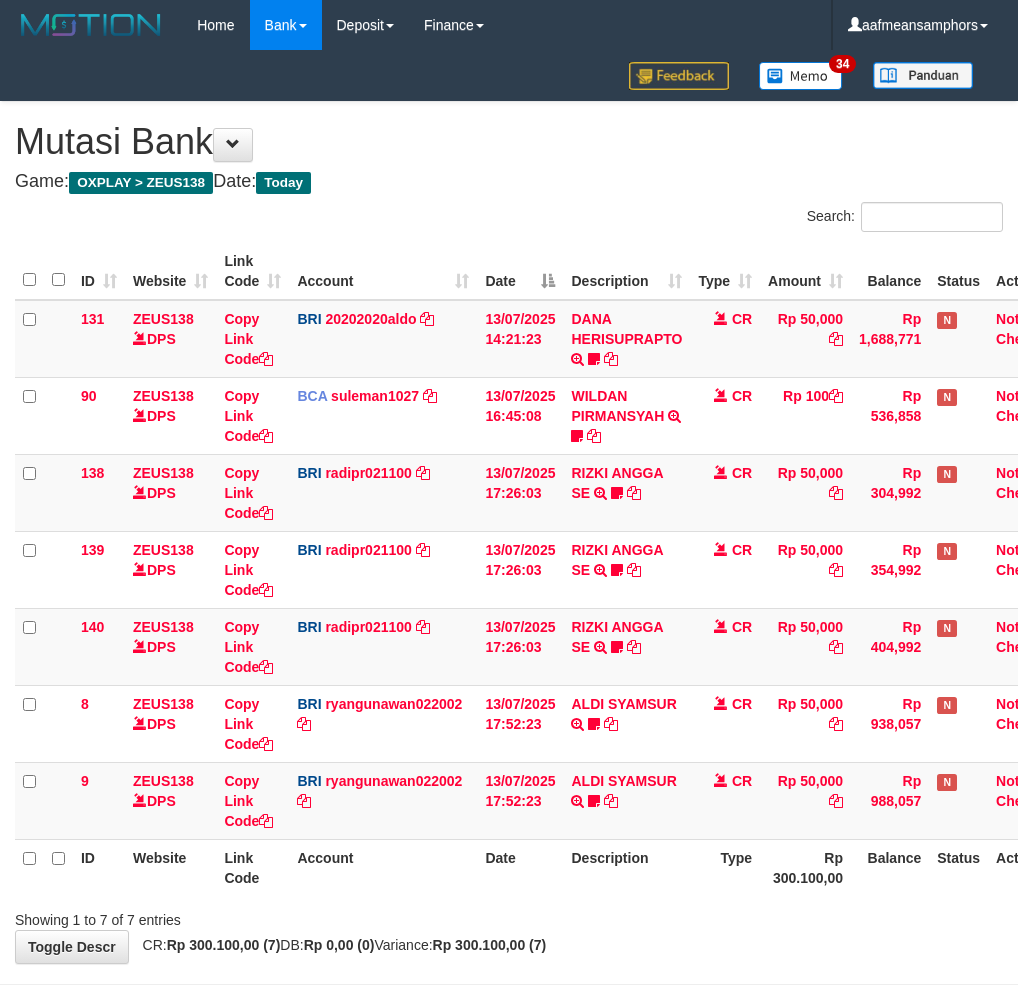 scroll, scrollTop: 71, scrollLeft: 0, axis: vertical 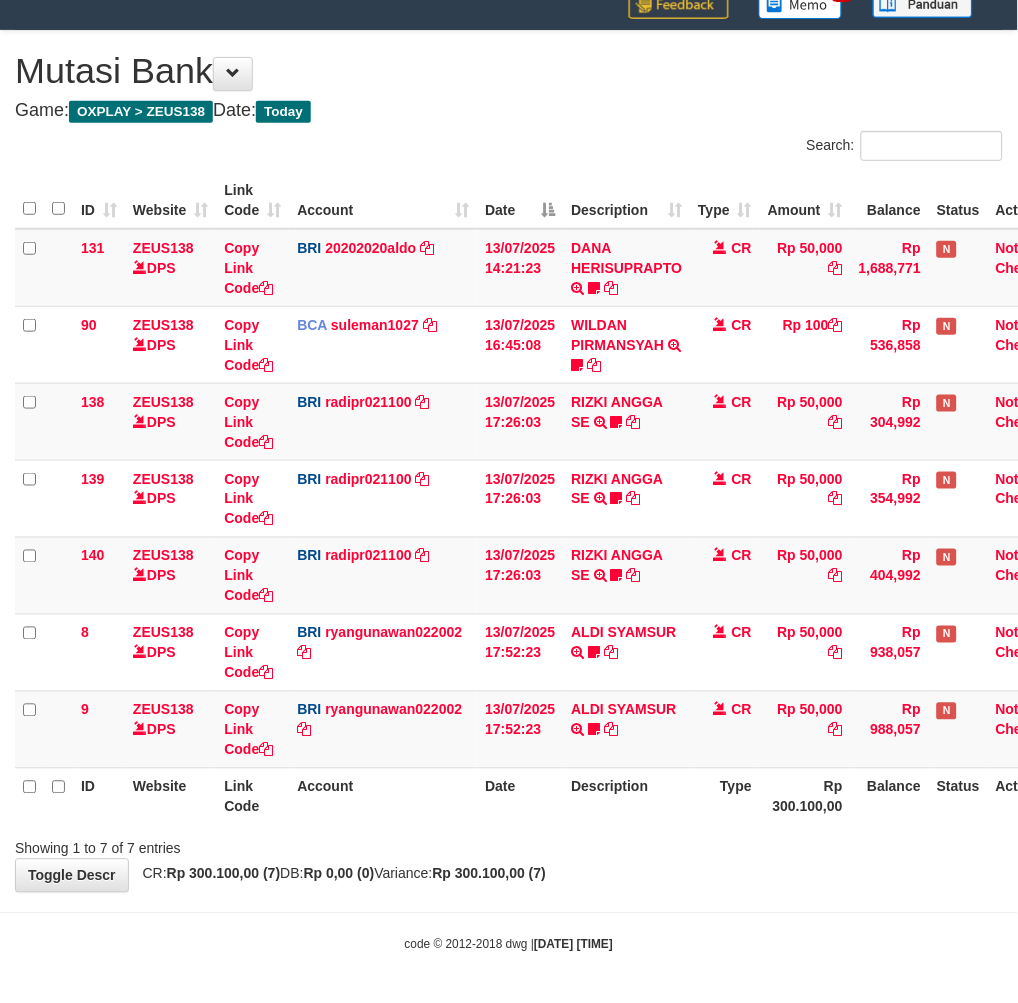 drag, startPoint x: 0, startPoint y: 0, endPoint x: 656, endPoint y: 808, distance: 1040.7689 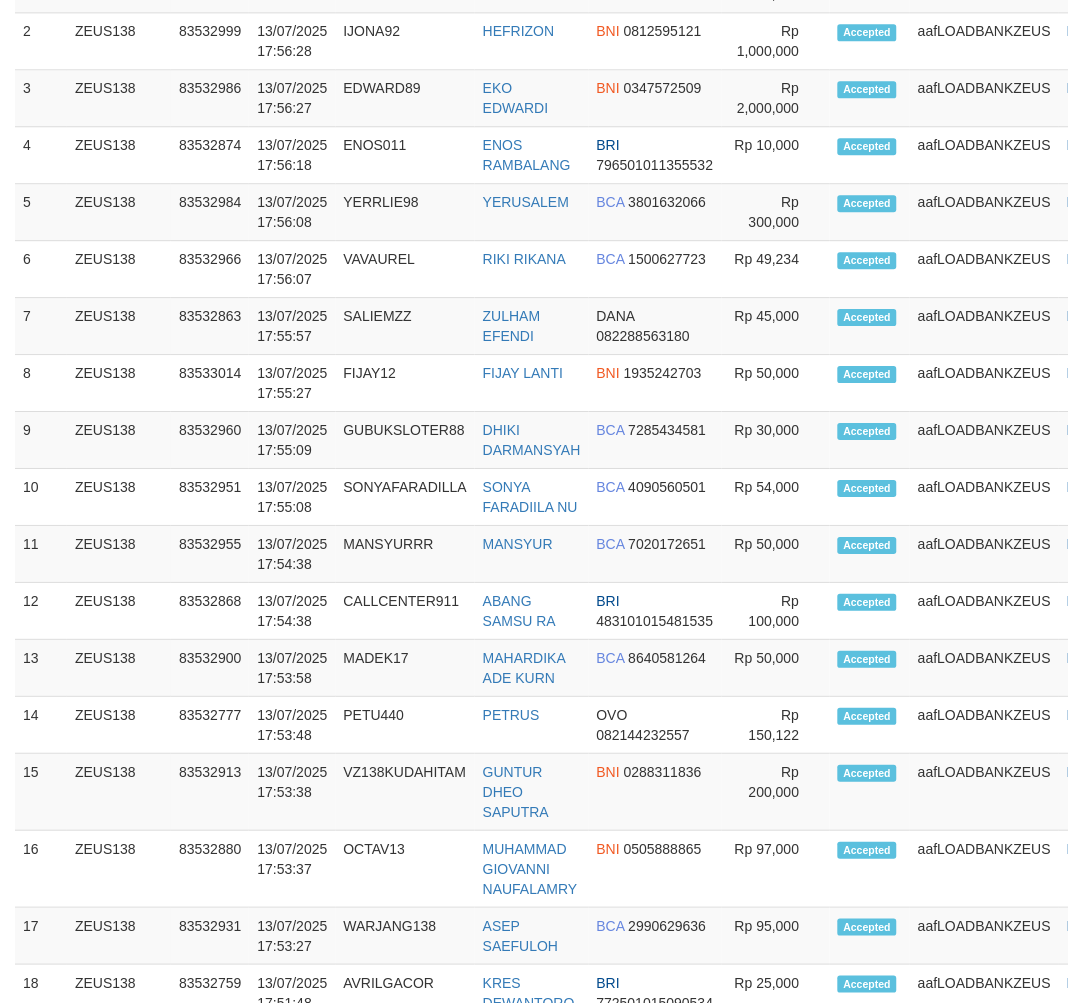 scroll, scrollTop: 764, scrollLeft: 0, axis: vertical 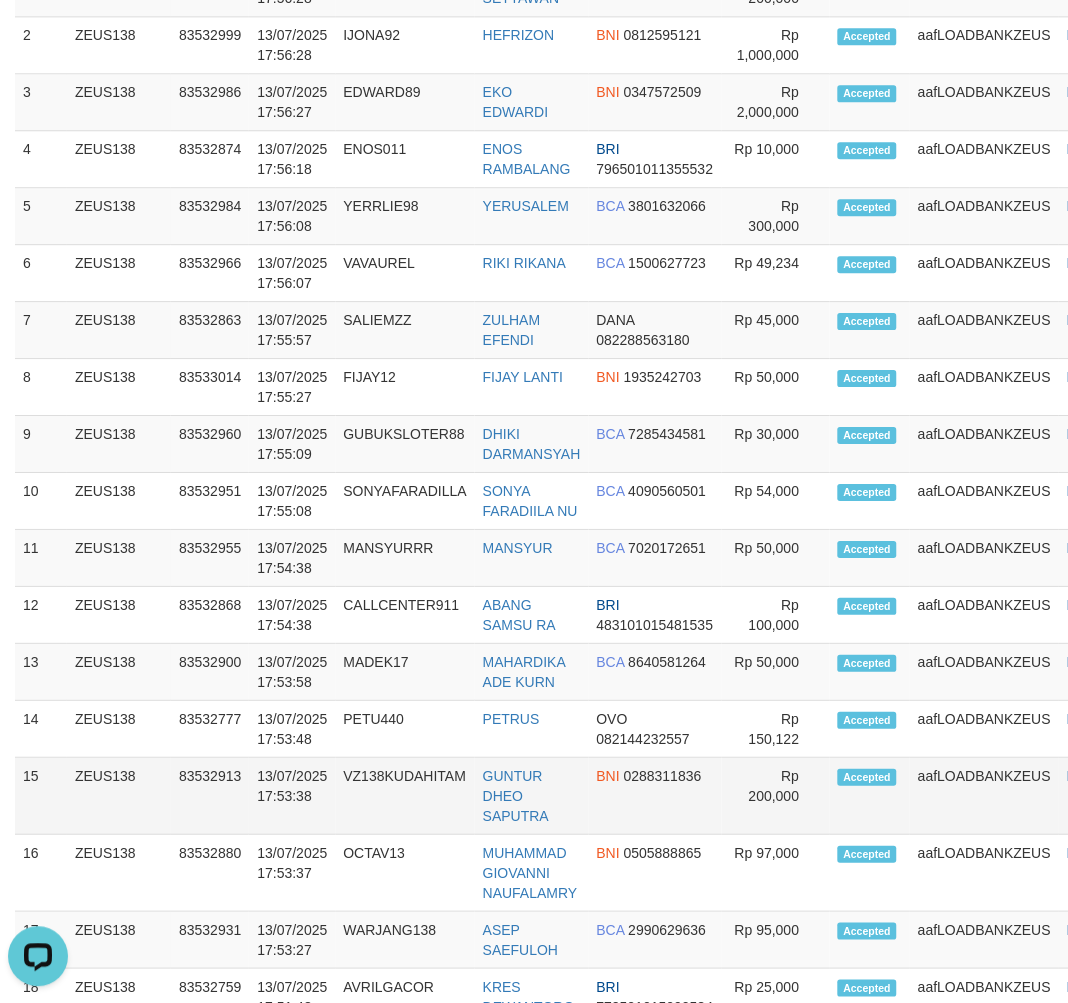 click on "13/07/2025 17:53:38" at bounding box center [292, 796] 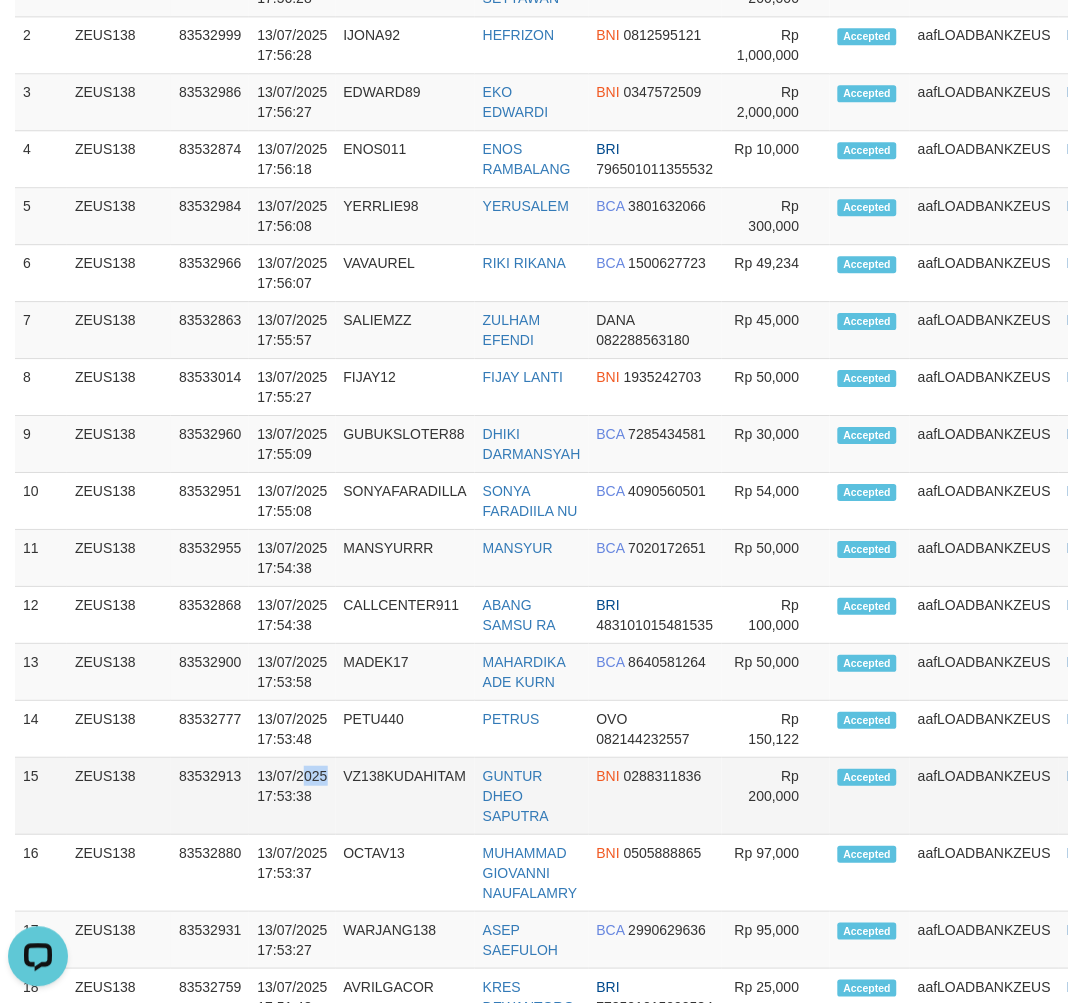 click on "13/07/2025 17:53:38" at bounding box center (292, 796) 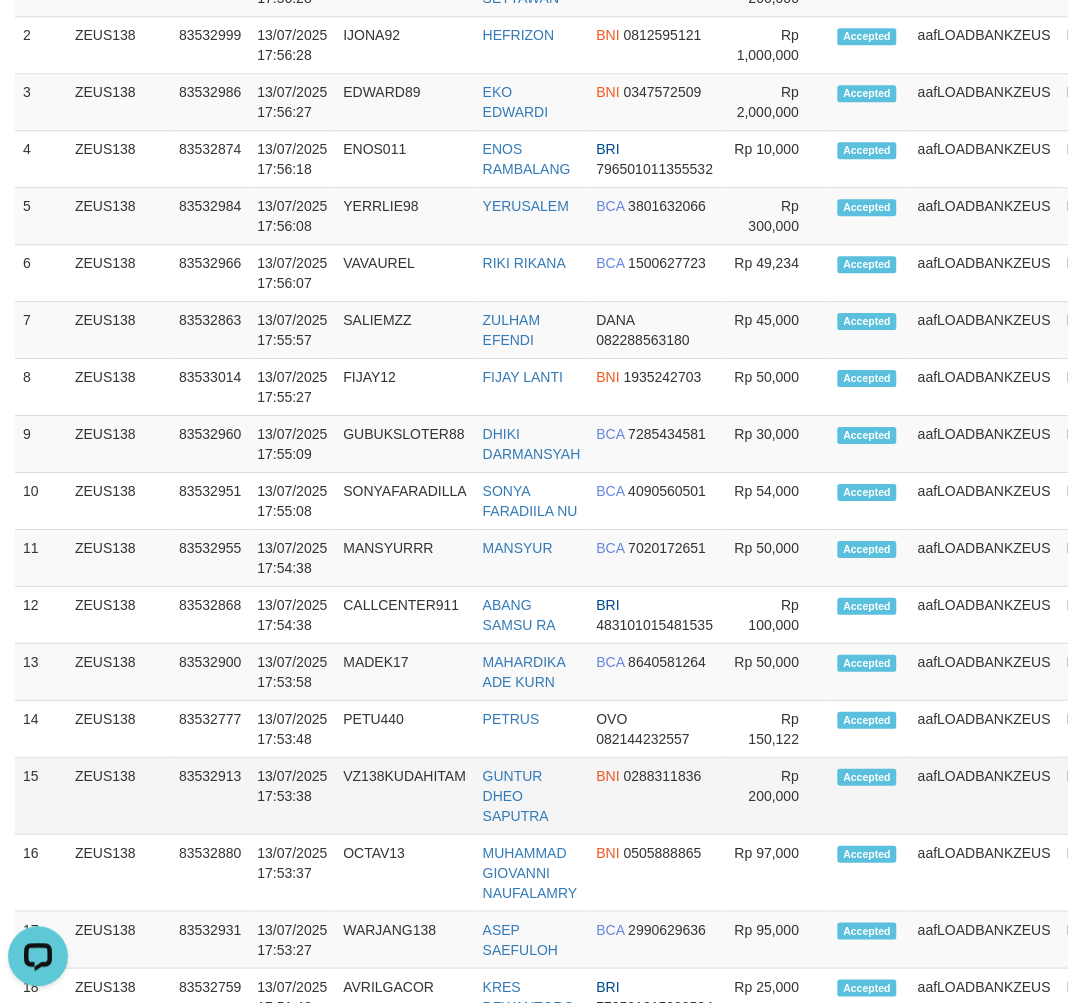 click on "13/07/2025 17:53:38" at bounding box center [292, 796] 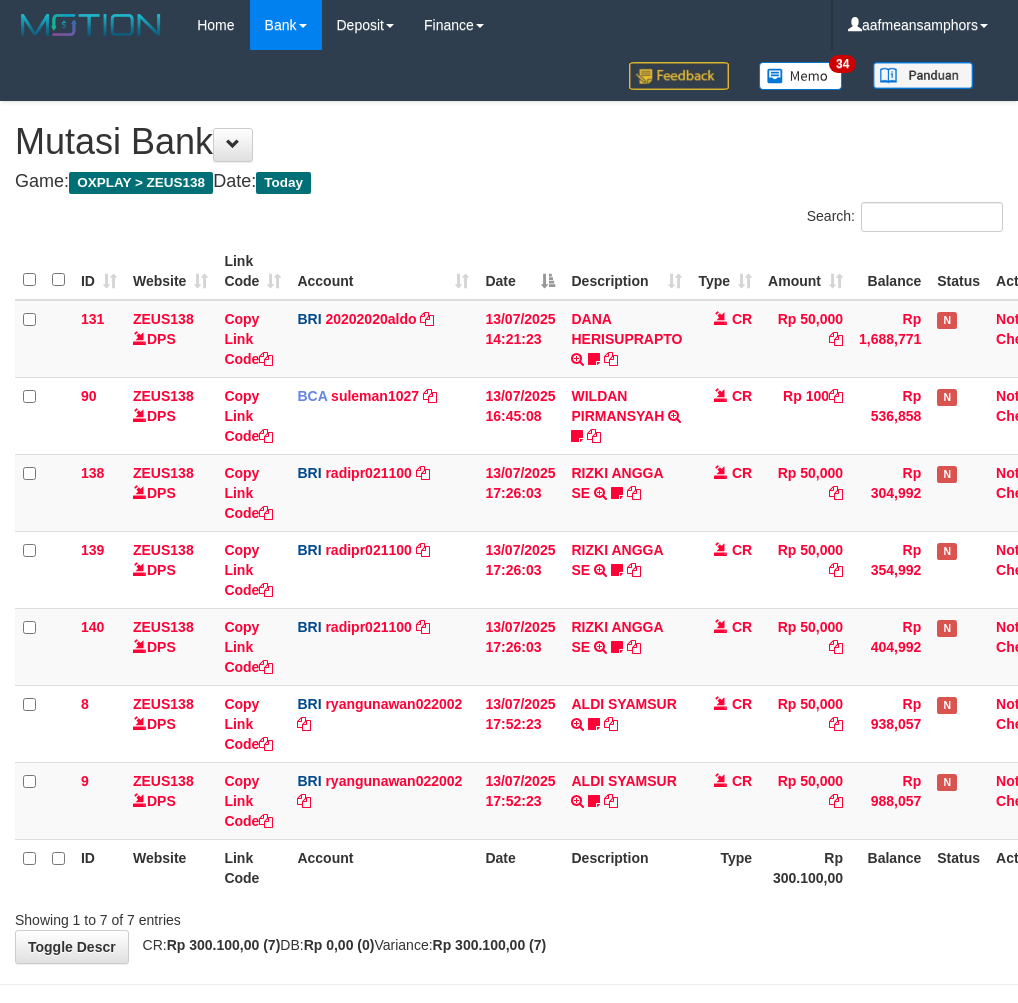 scroll, scrollTop: 71, scrollLeft: 0, axis: vertical 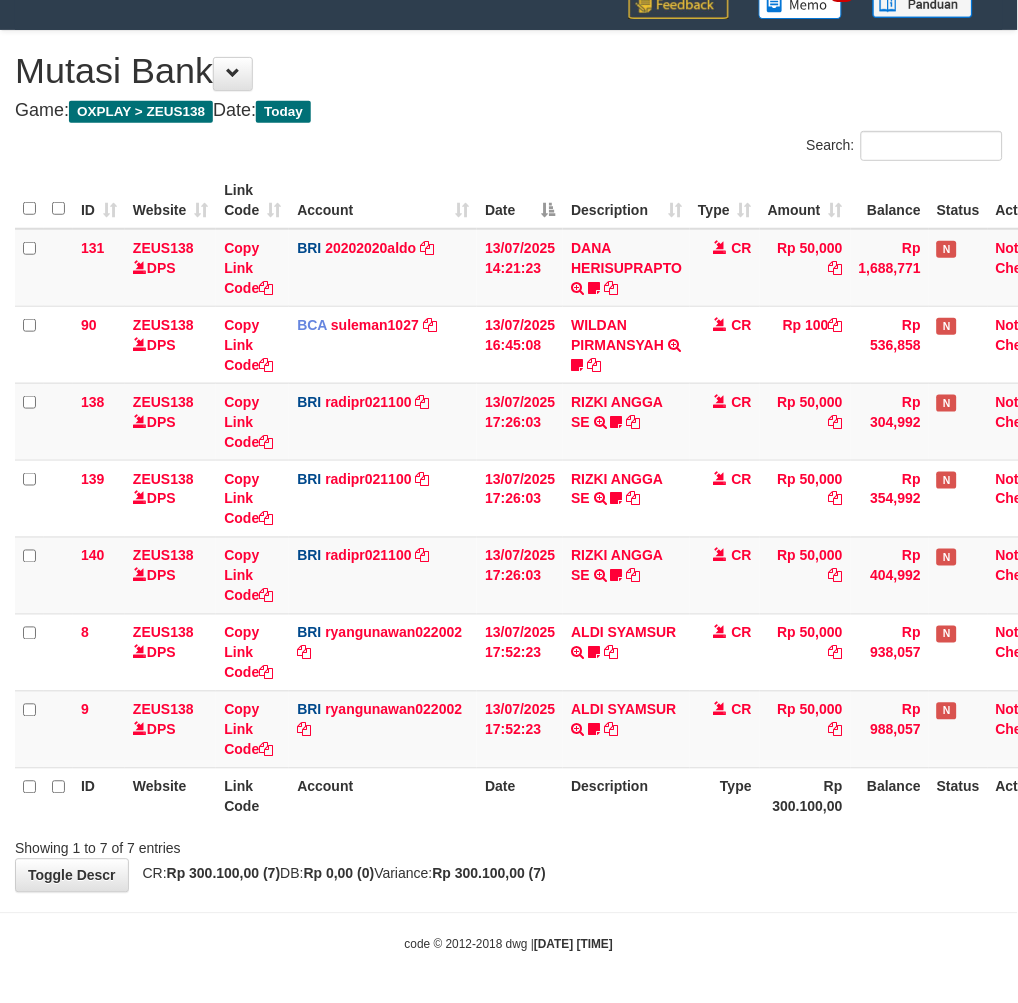 drag, startPoint x: 808, startPoint y: 865, endPoint x: 807, endPoint y: 852, distance: 13.038404 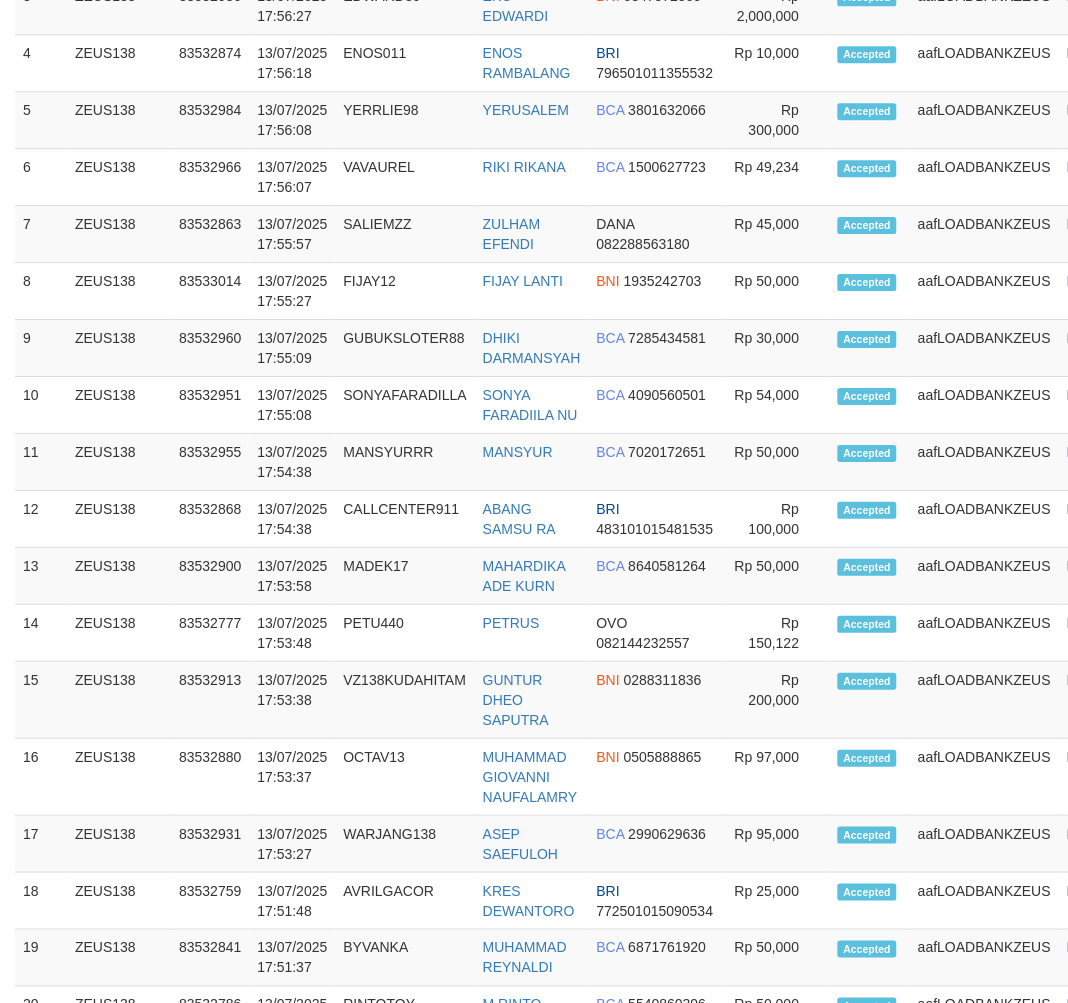 scroll, scrollTop: 854, scrollLeft: 0, axis: vertical 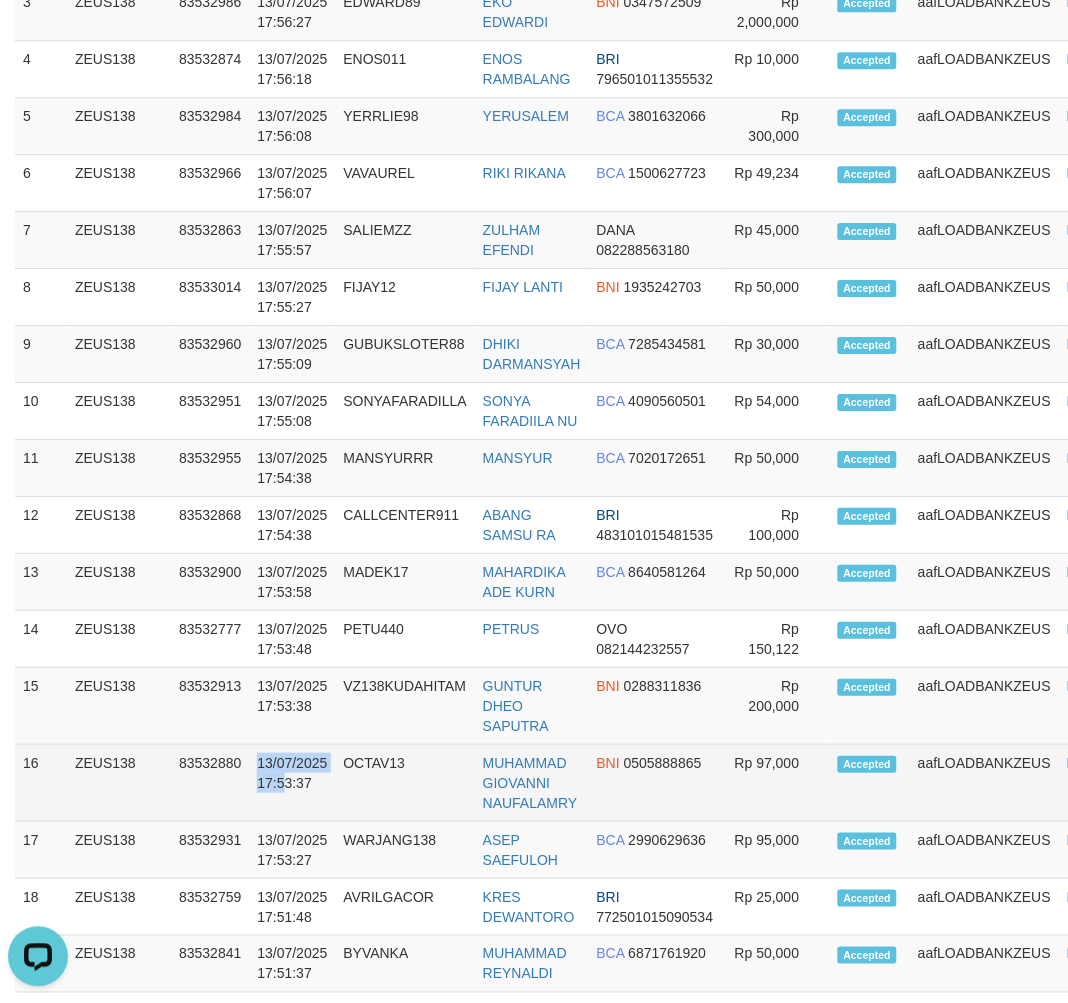 drag, startPoint x: 265, startPoint y: 847, endPoint x: 282, endPoint y: 846, distance: 17.029387 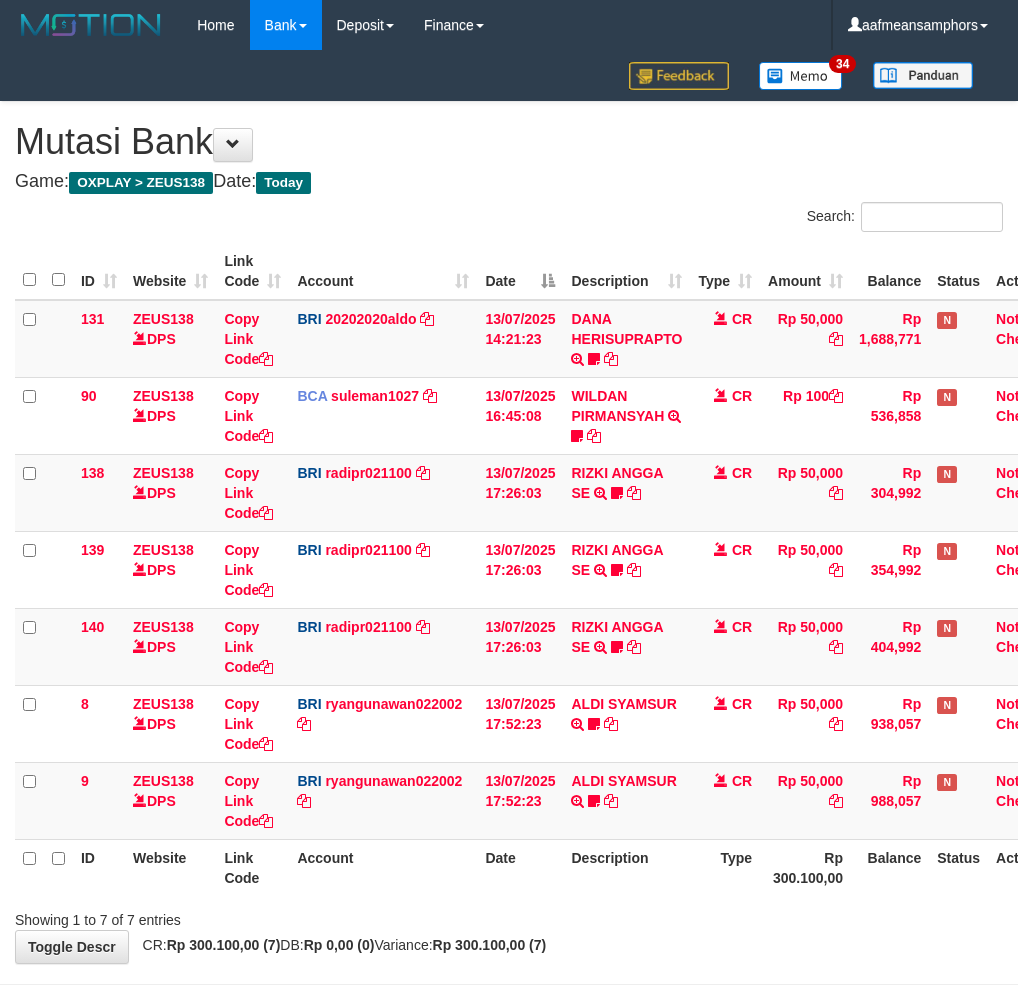 scroll, scrollTop: 71, scrollLeft: 0, axis: vertical 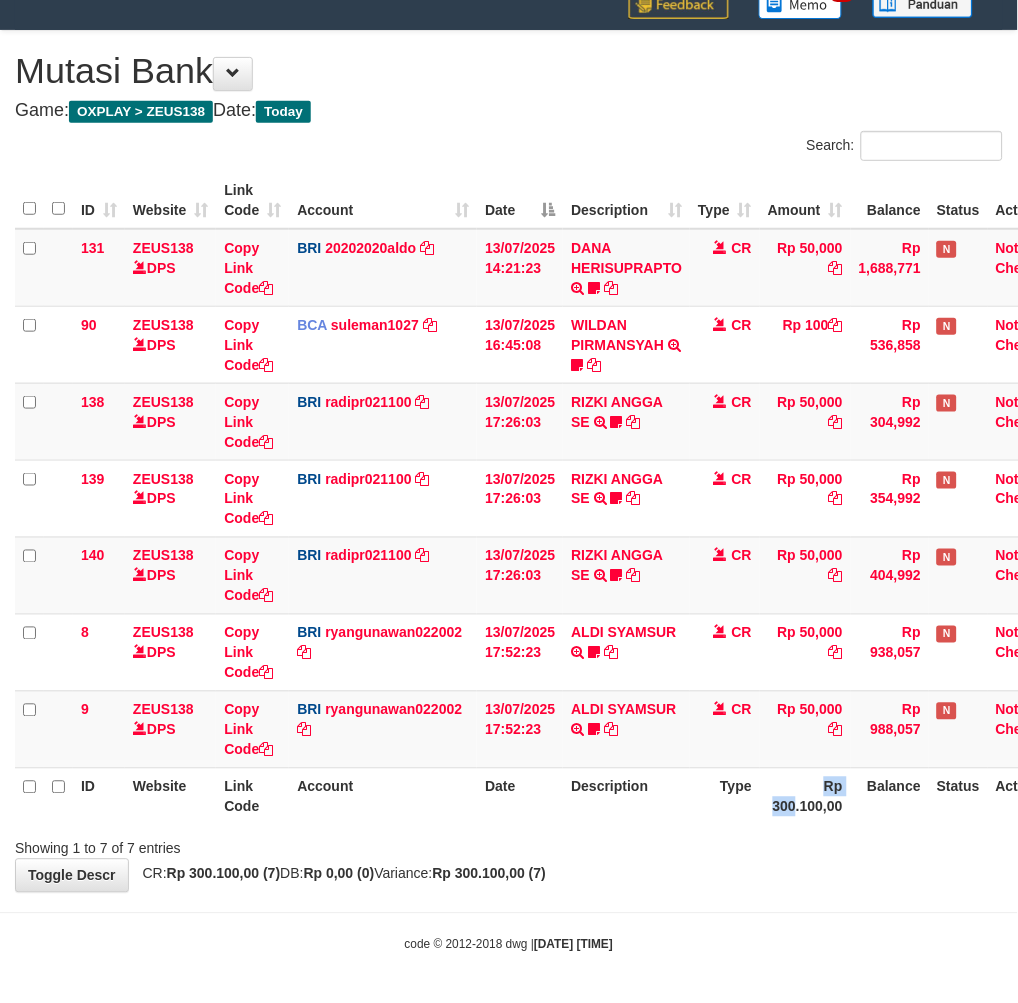click on "Rp 300.100,00" at bounding box center (805, 796) 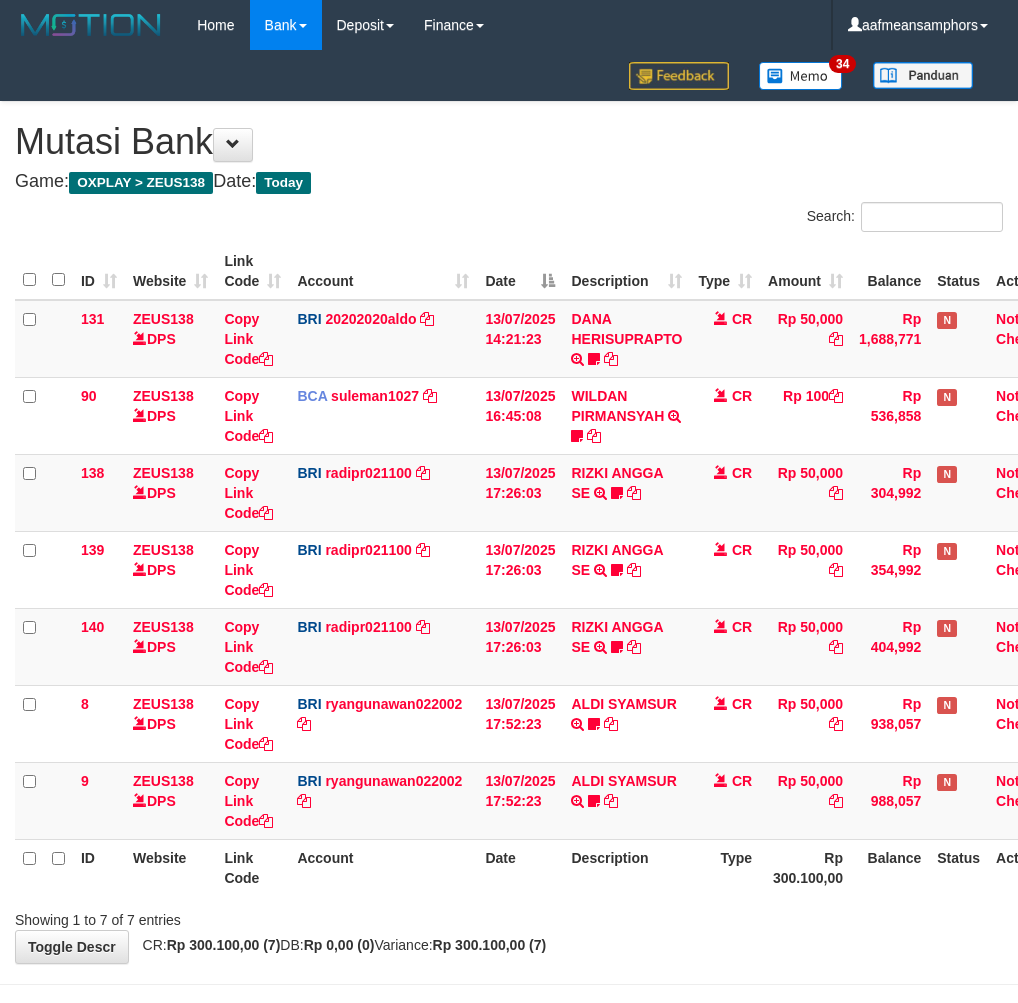 scroll, scrollTop: 71, scrollLeft: 0, axis: vertical 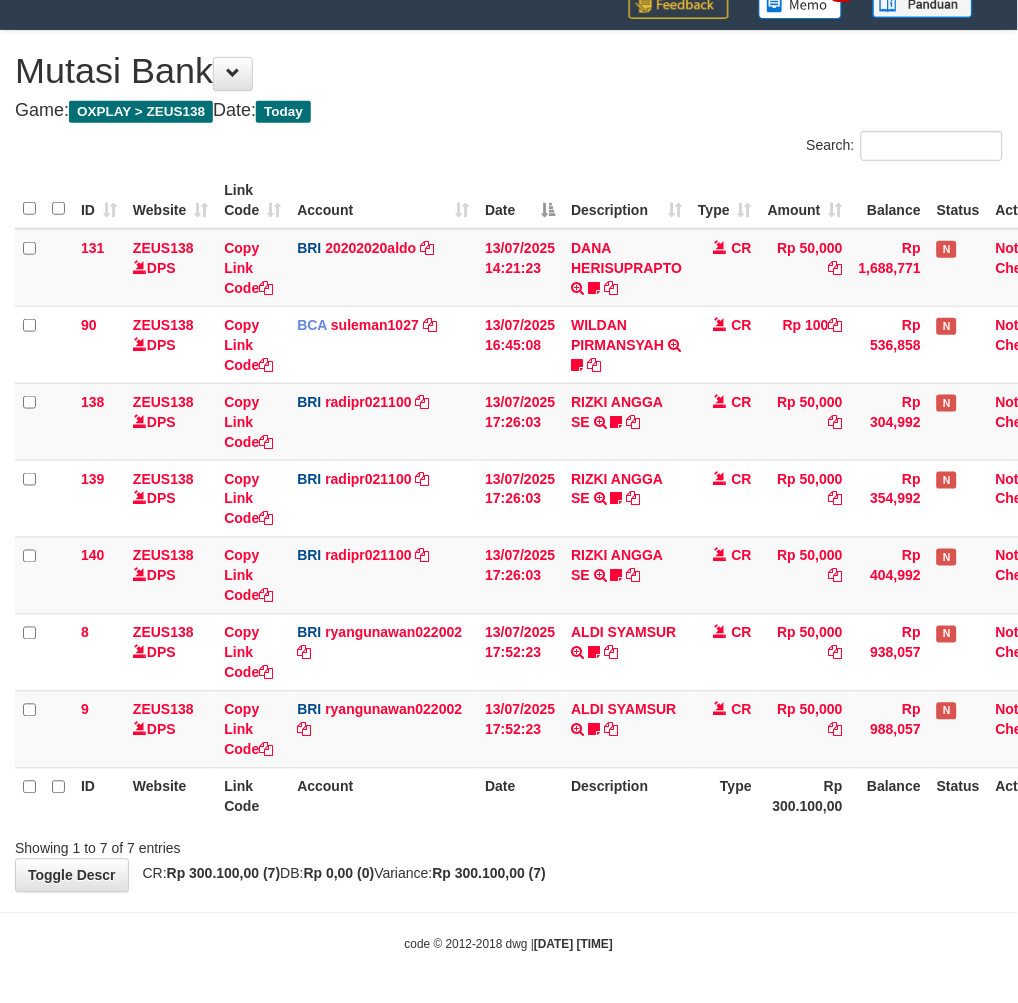 click on "Type" at bounding box center (725, 796) 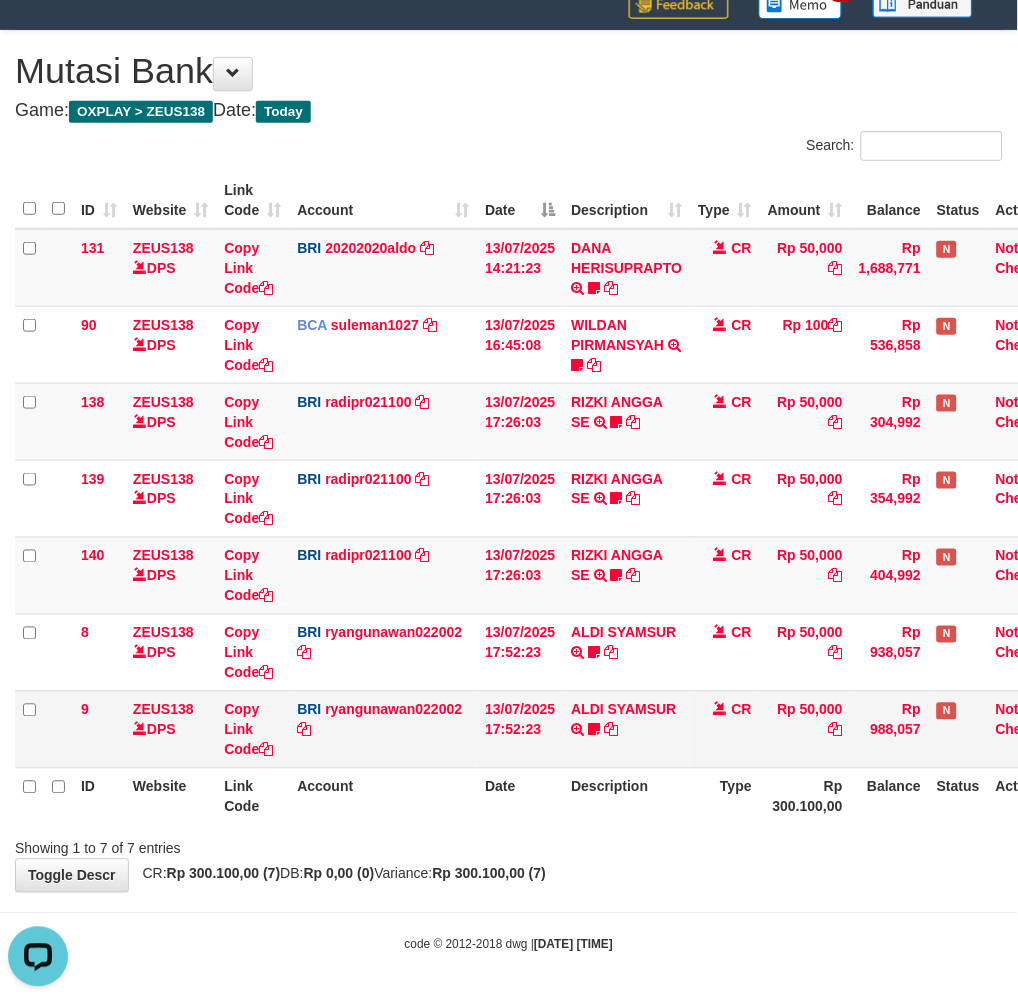 scroll, scrollTop: 0, scrollLeft: 0, axis: both 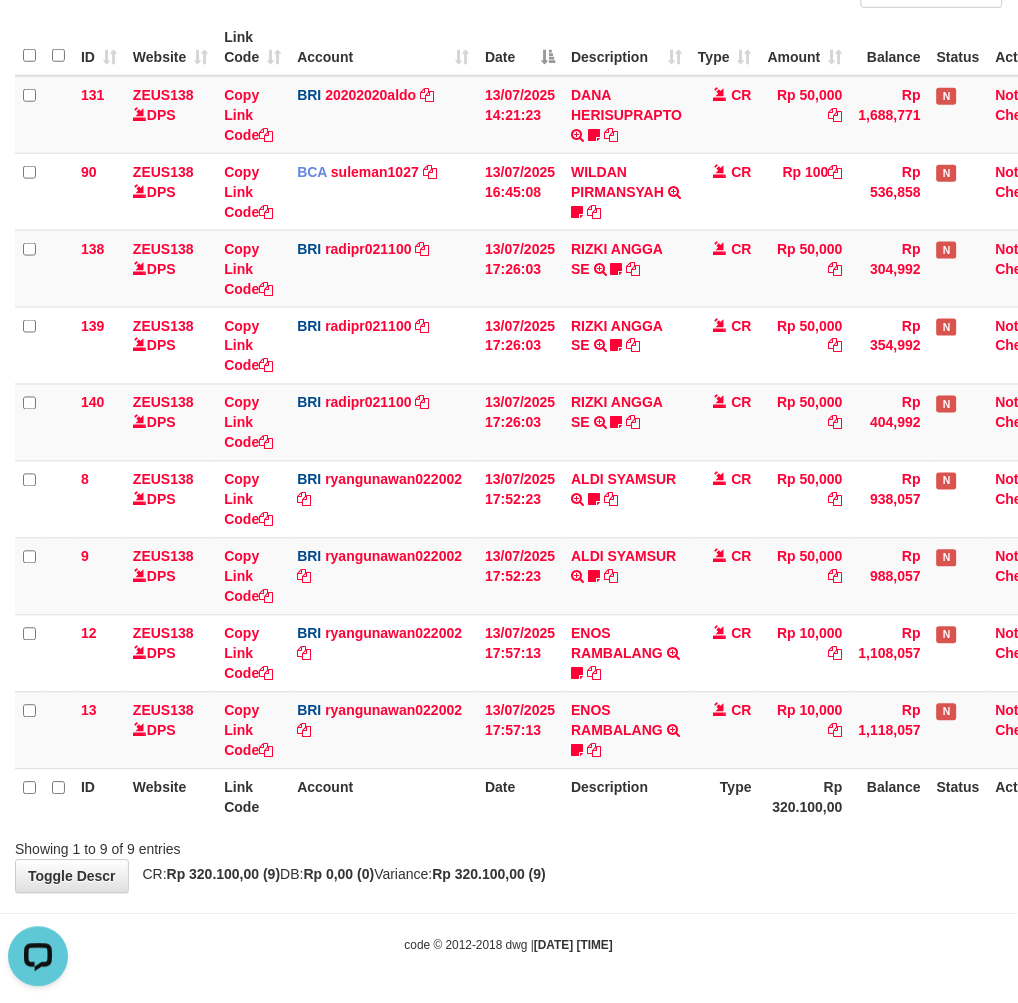 drag, startPoint x: 652, startPoint y: 856, endPoint x: 642, endPoint y: 858, distance: 10.198039 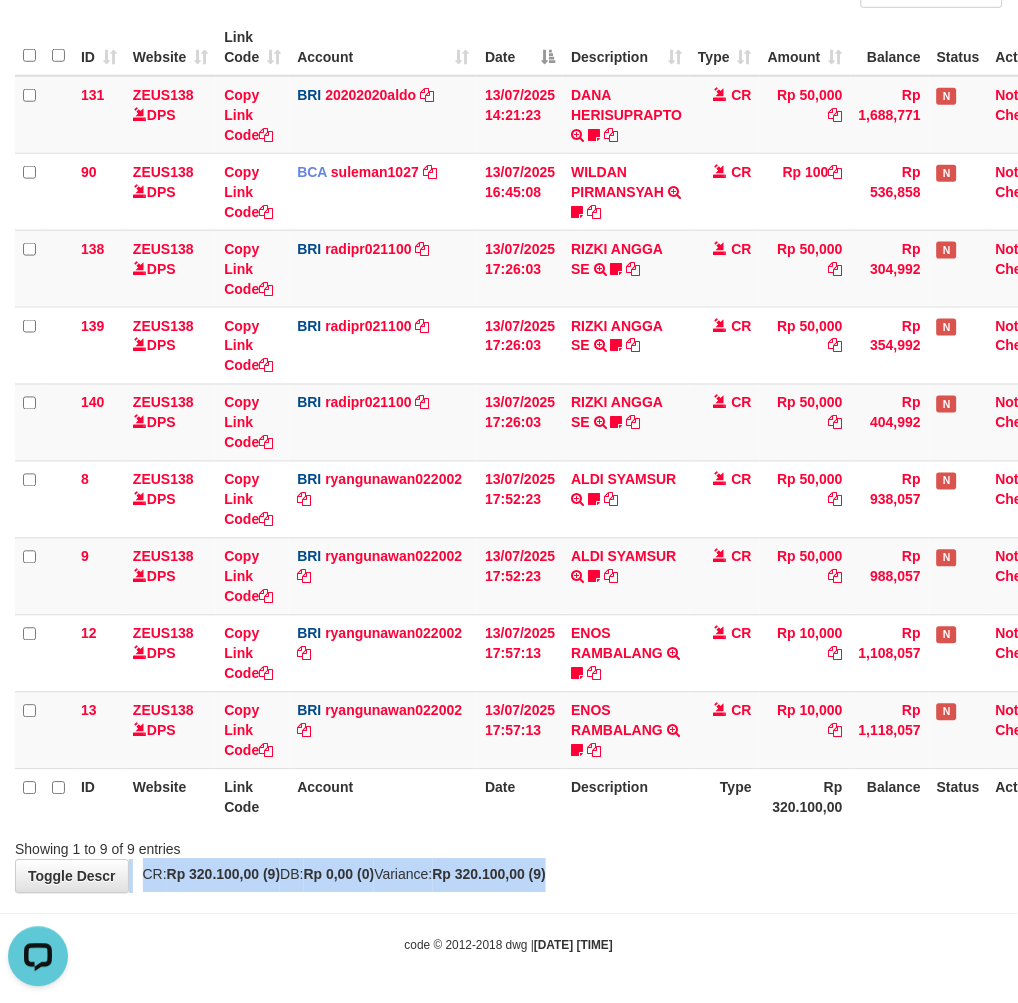 click on "**********" at bounding box center [509, 385] 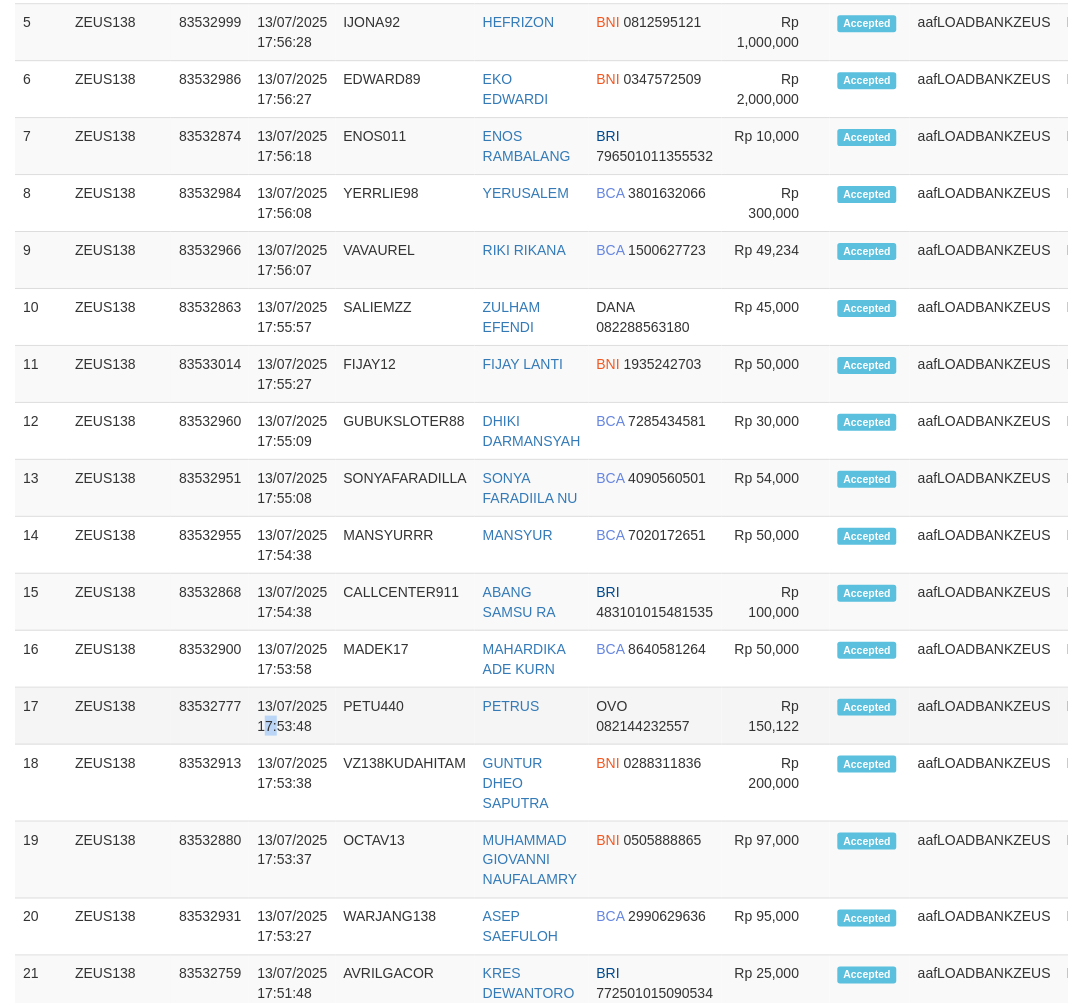 click on "13/07/2025 17:53:48" at bounding box center [292, 716] 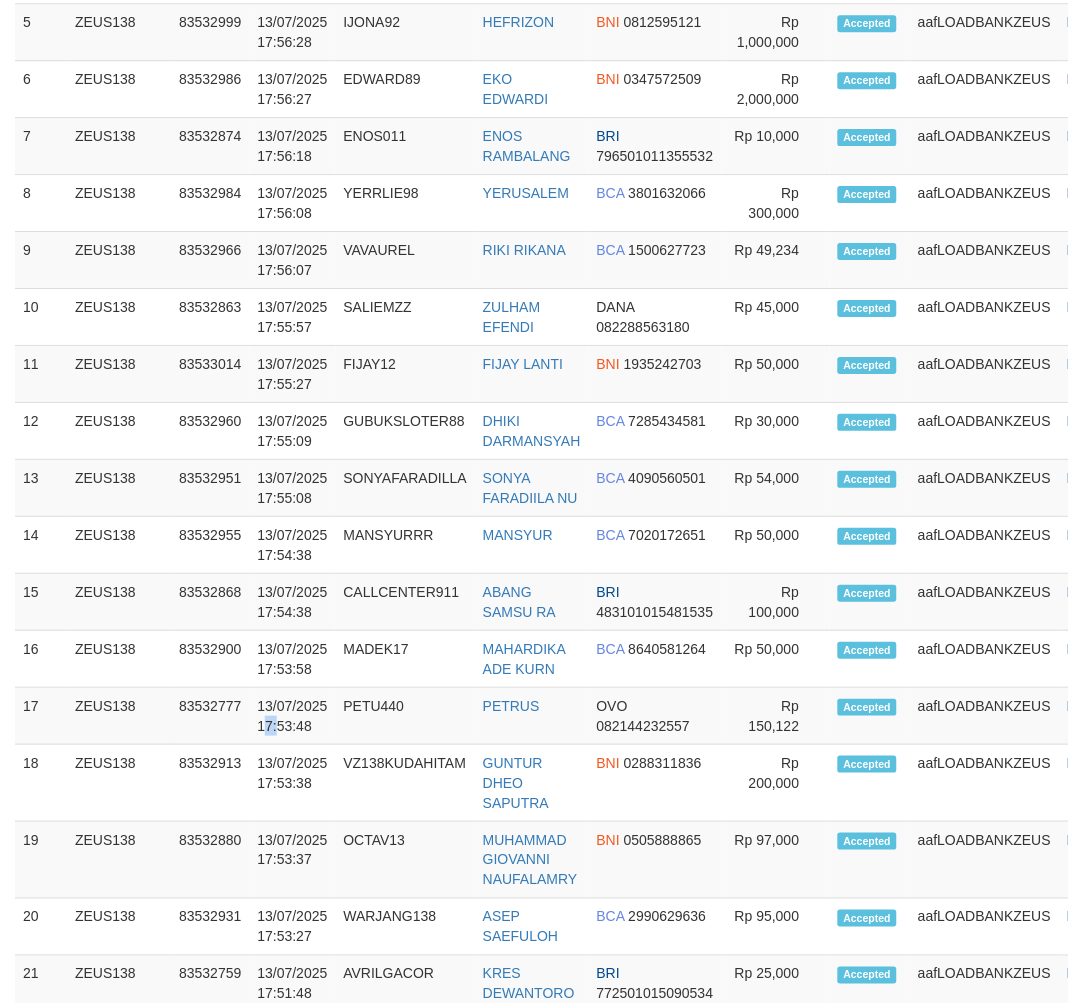 scroll, scrollTop: 904, scrollLeft: 0, axis: vertical 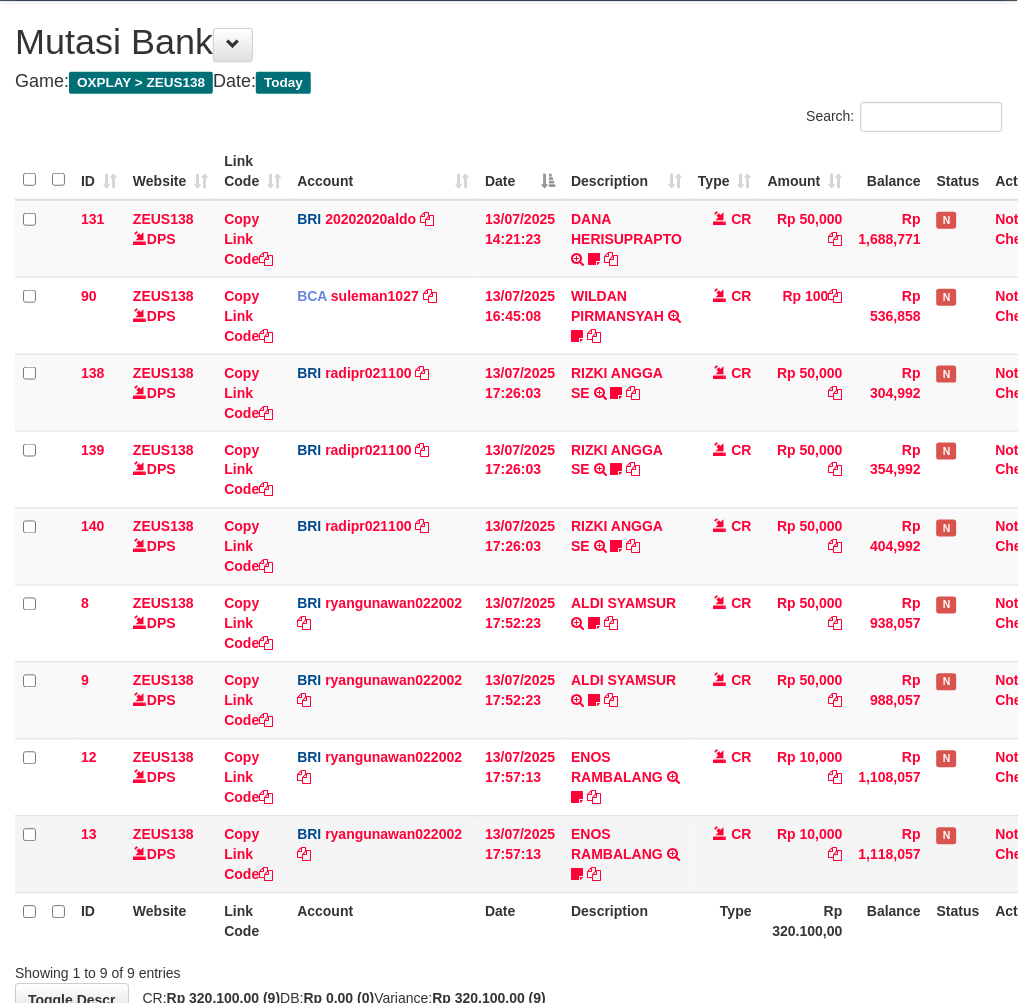click on "13/07/2025 17:57:13" at bounding box center [520, 854] 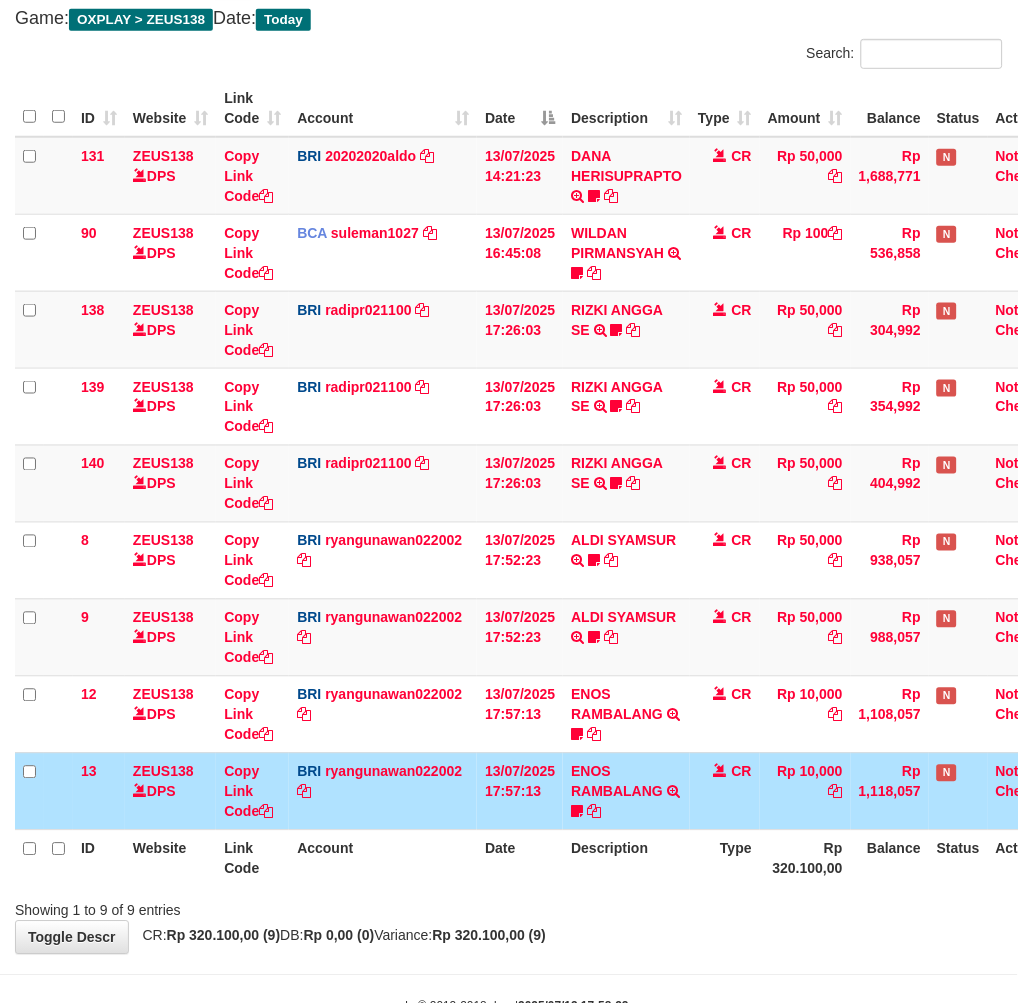 scroll, scrollTop: 224, scrollLeft: 0, axis: vertical 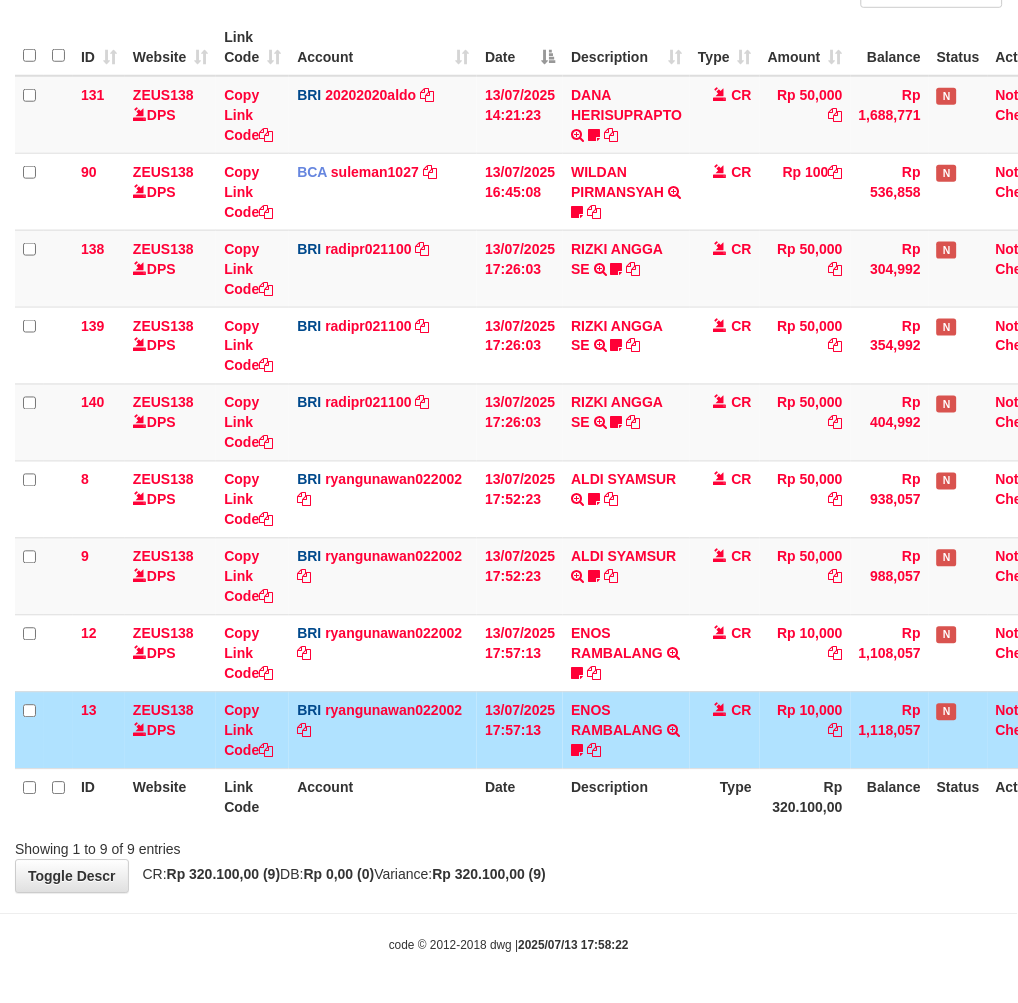 drag, startPoint x: 624, startPoint y: 867, endPoint x: 657, endPoint y: 865, distance: 33.06055 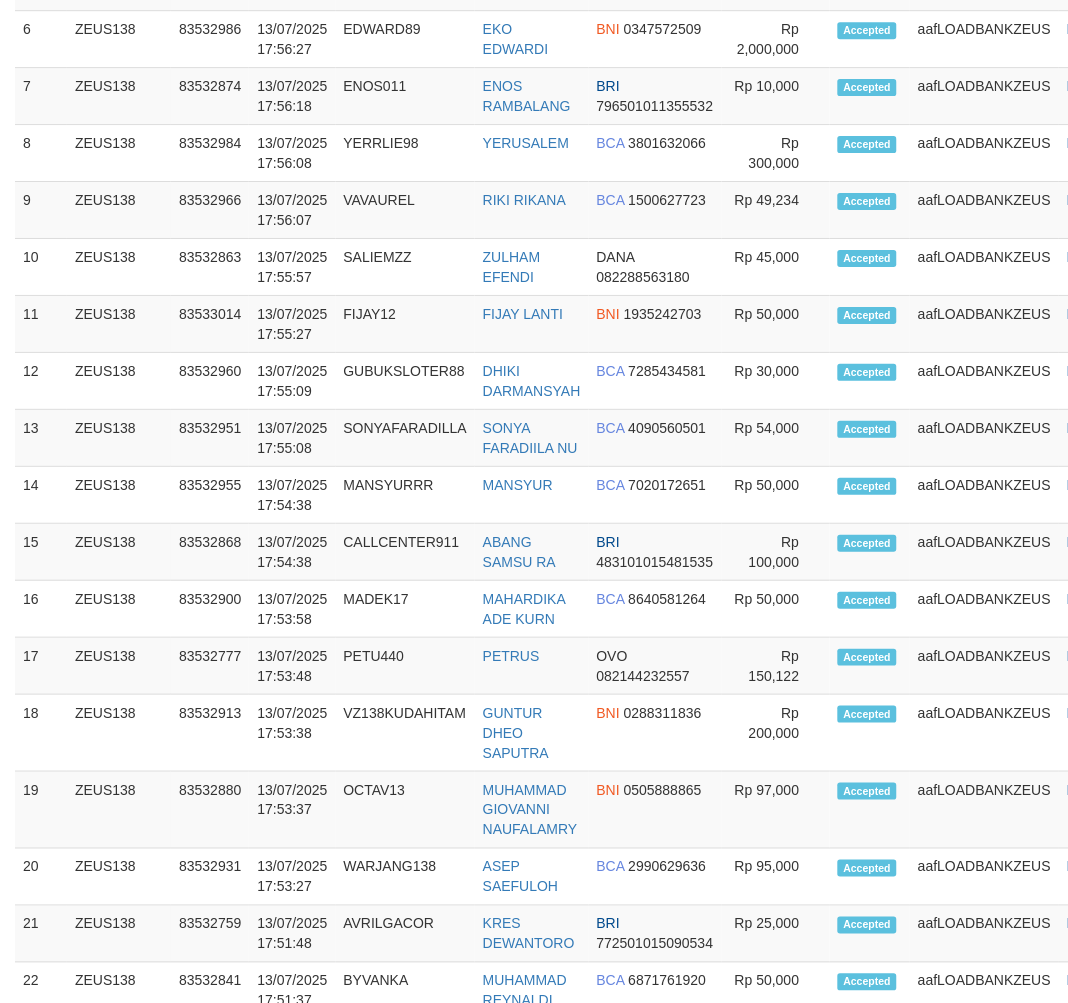 scroll, scrollTop: 954, scrollLeft: 0, axis: vertical 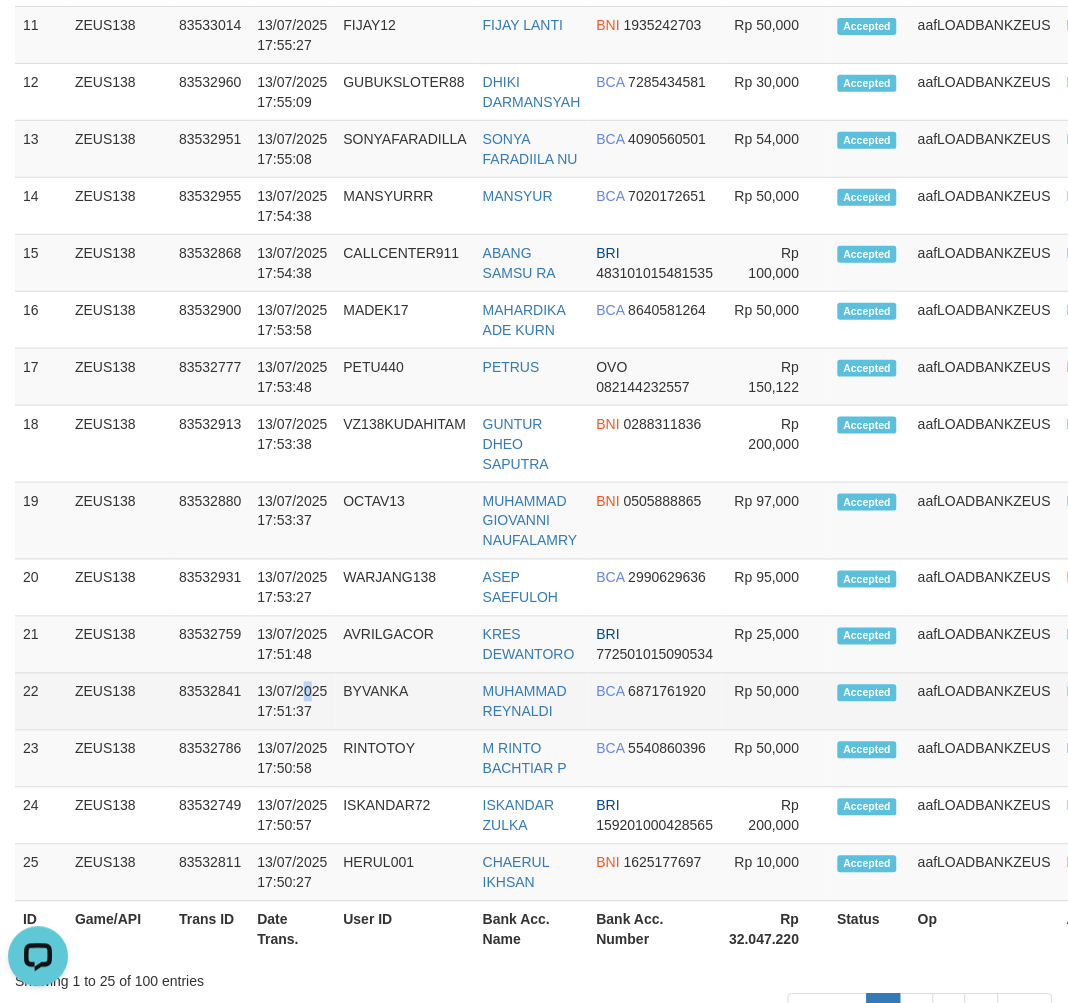 click on "13/07/2025 17:51:37" at bounding box center [292, 702] 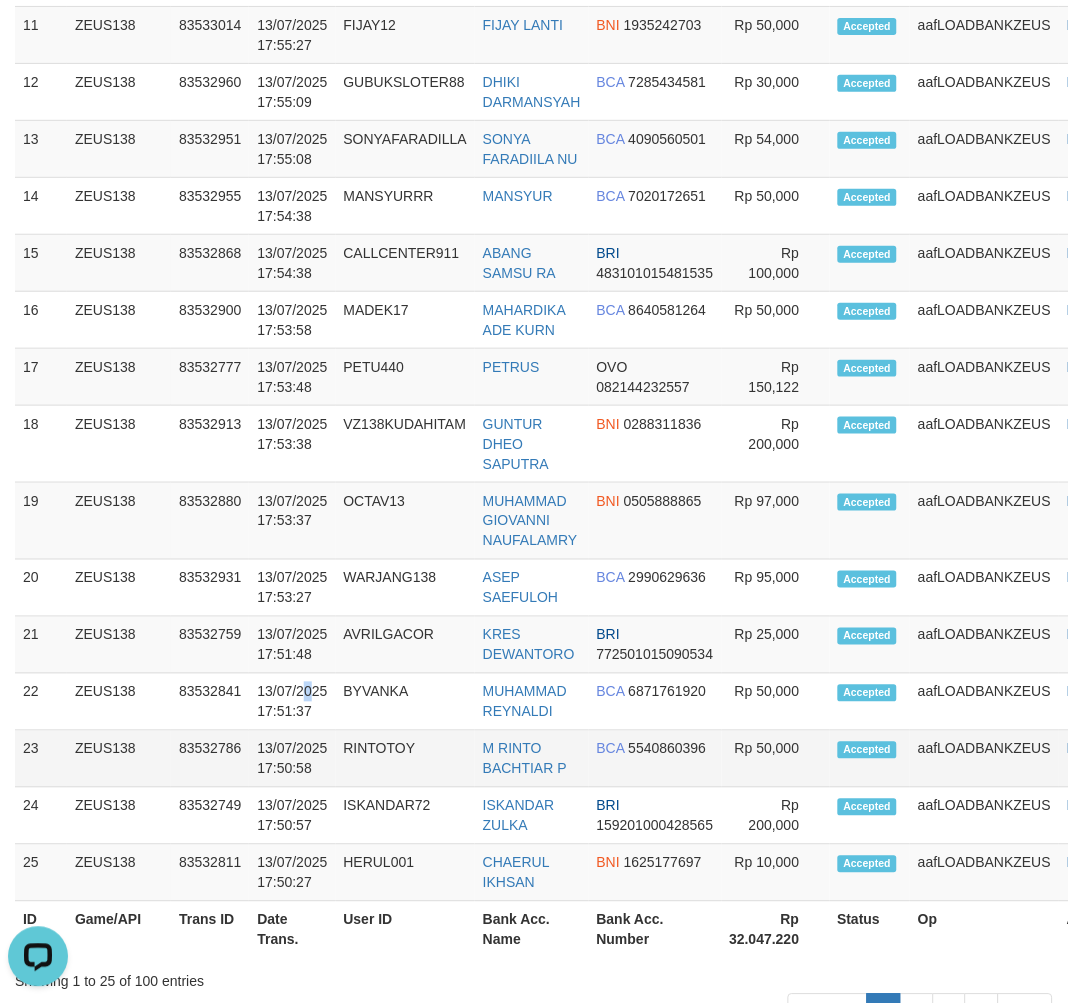 drag, startPoint x: 315, startPoint y: 738, endPoint x: 108, endPoint y: 800, distance: 216.08563 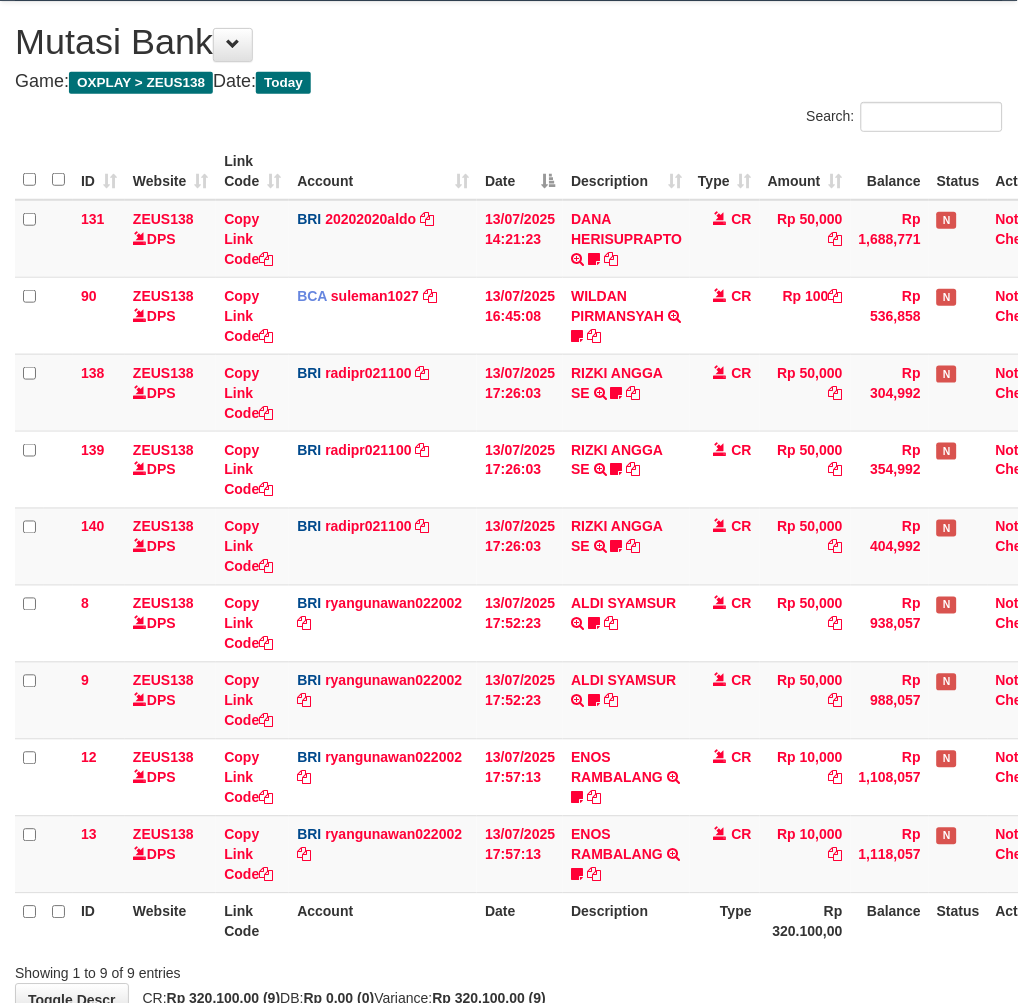 scroll, scrollTop: 224, scrollLeft: 0, axis: vertical 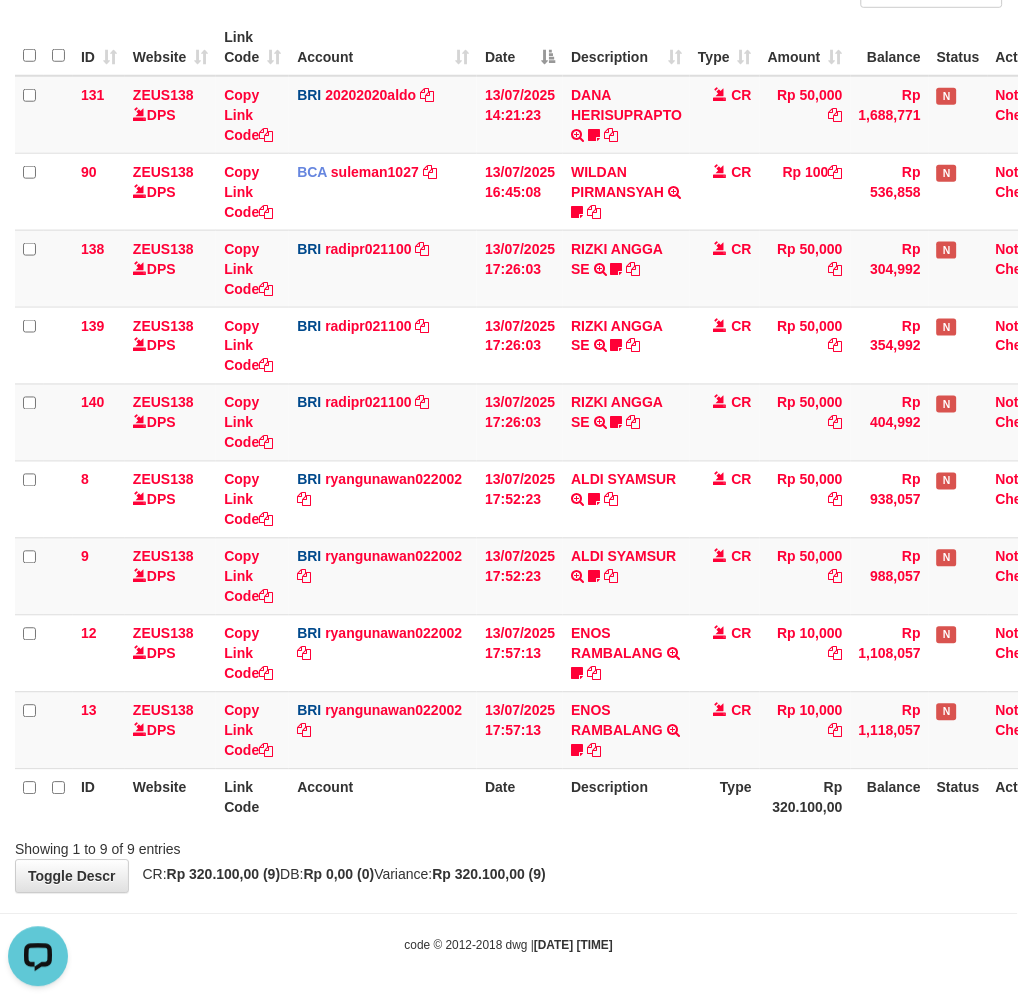 drag, startPoint x: 612, startPoint y: 842, endPoint x: 623, endPoint y: 844, distance: 11.18034 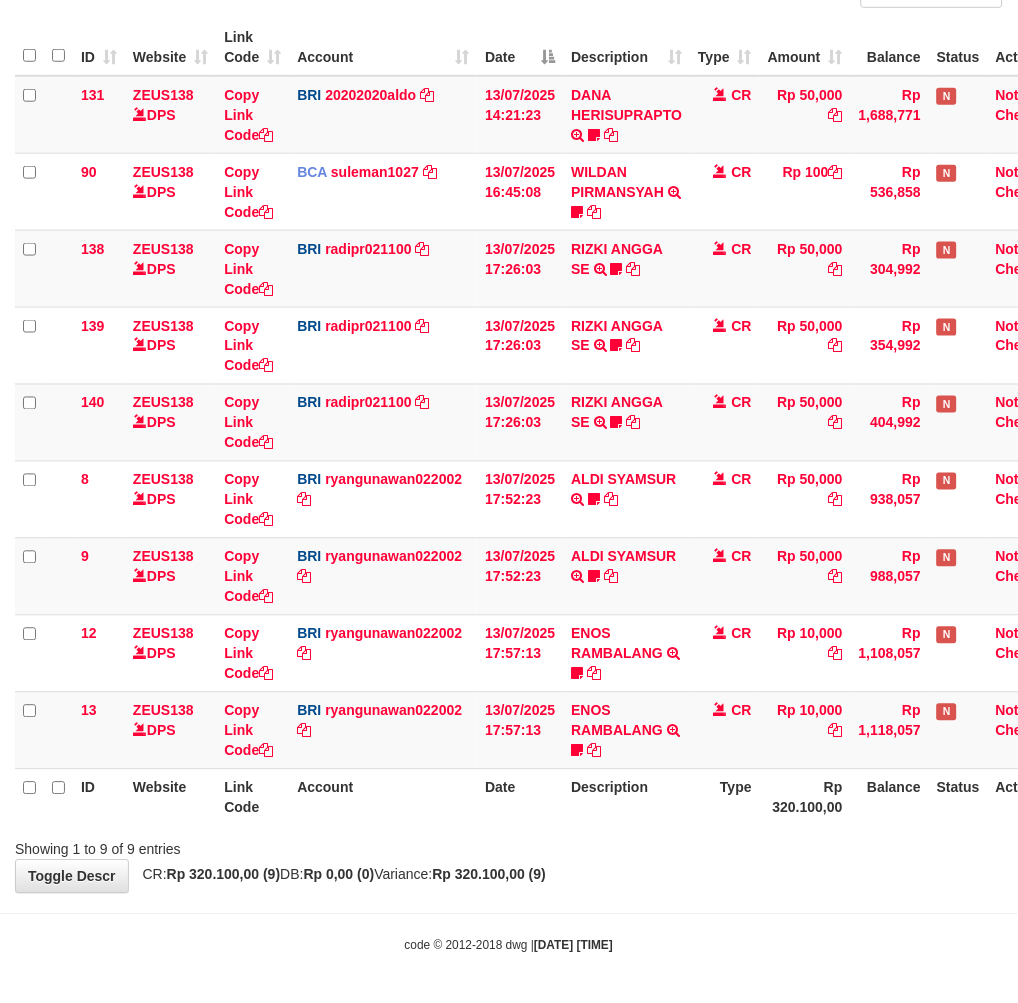 scroll, scrollTop: 224, scrollLeft: 0, axis: vertical 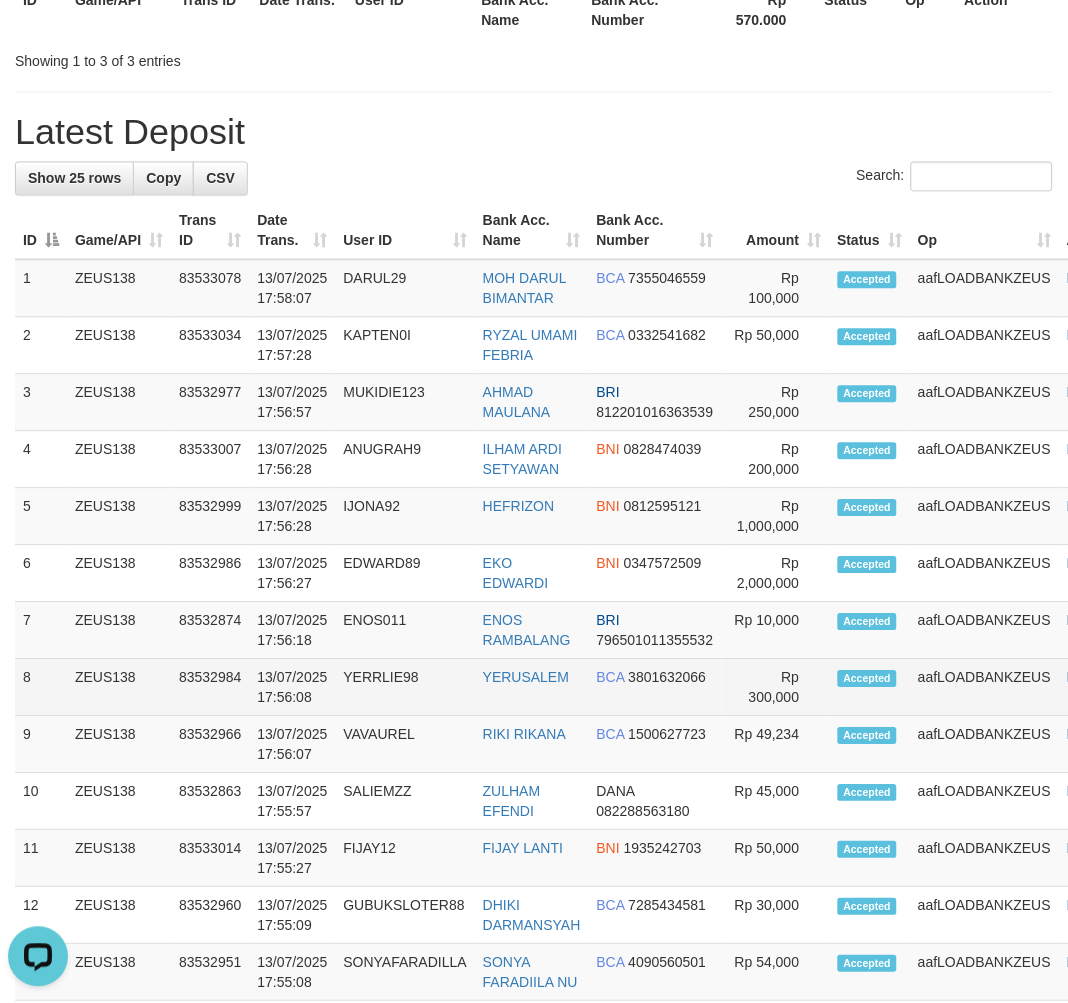 click on "YERRLIE98" at bounding box center (405, 688) 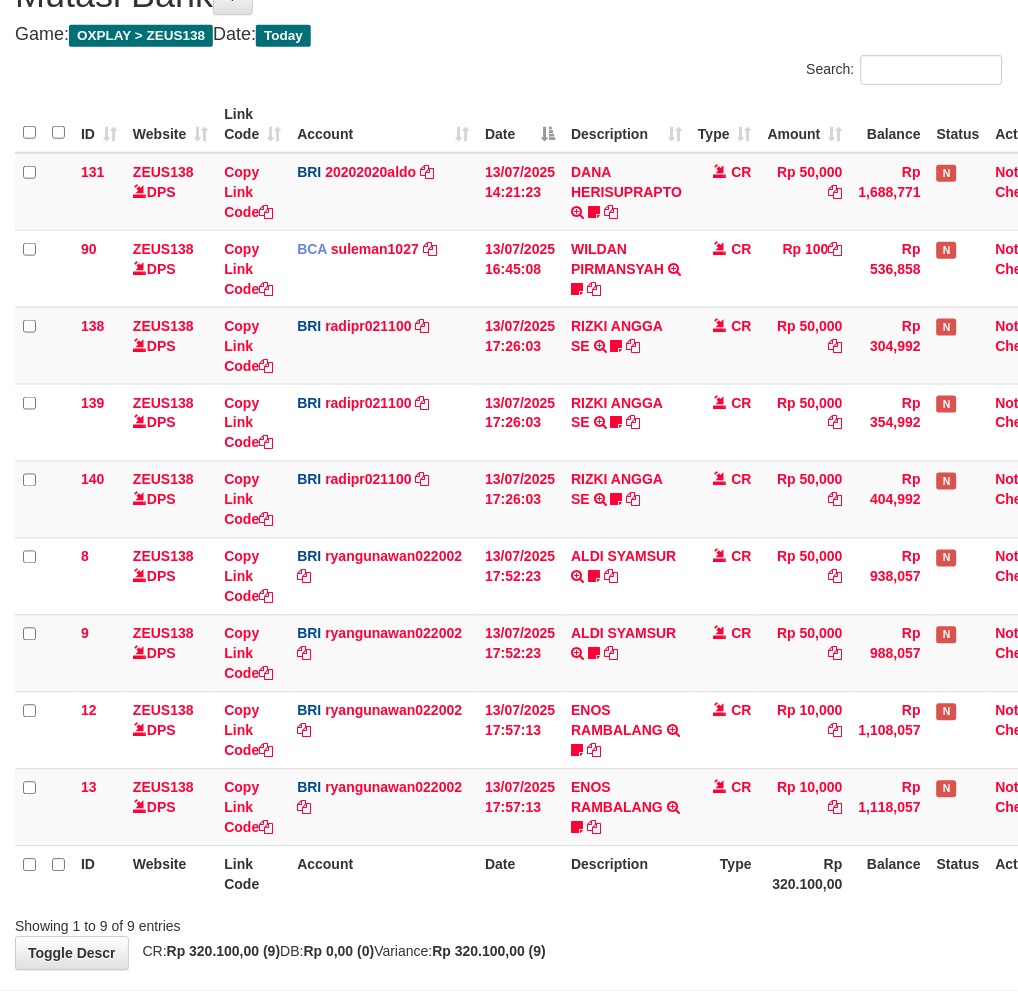 scroll, scrollTop: 224, scrollLeft: 0, axis: vertical 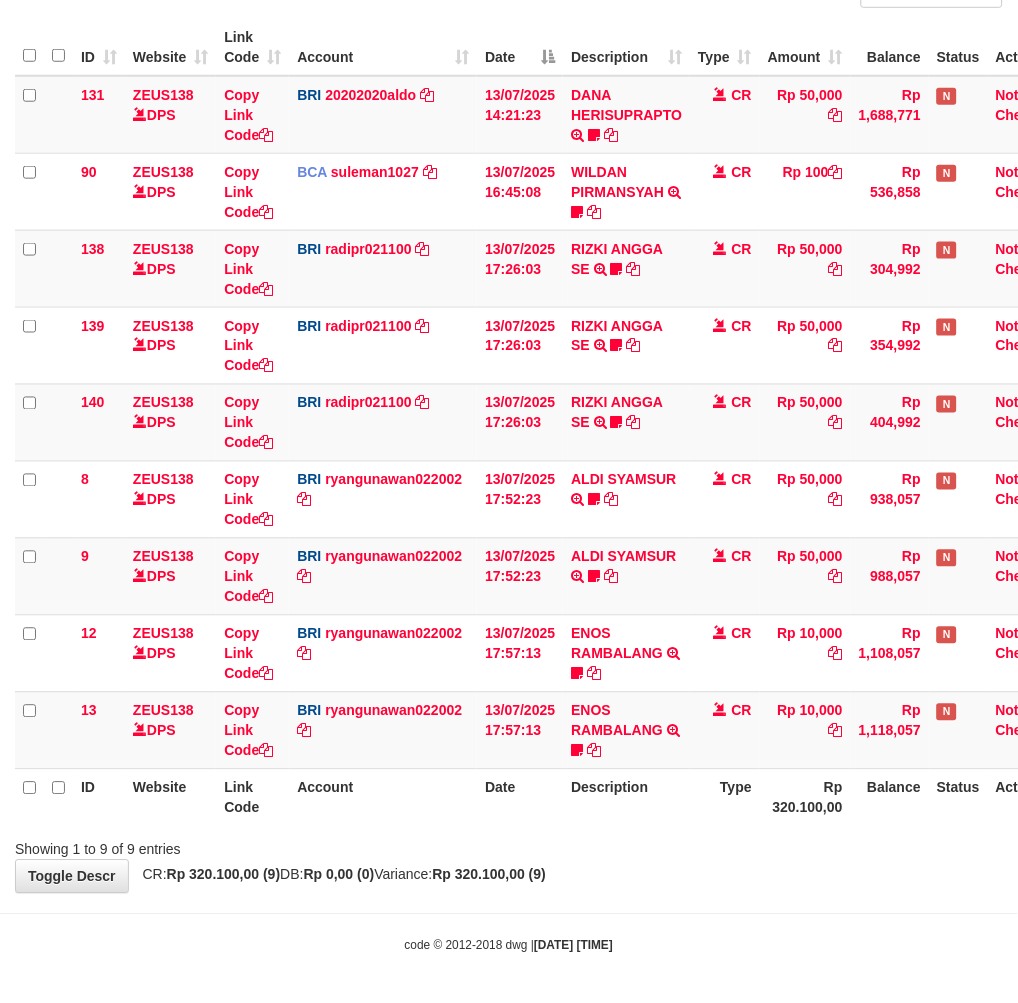 click on "**********" at bounding box center [509, 385] 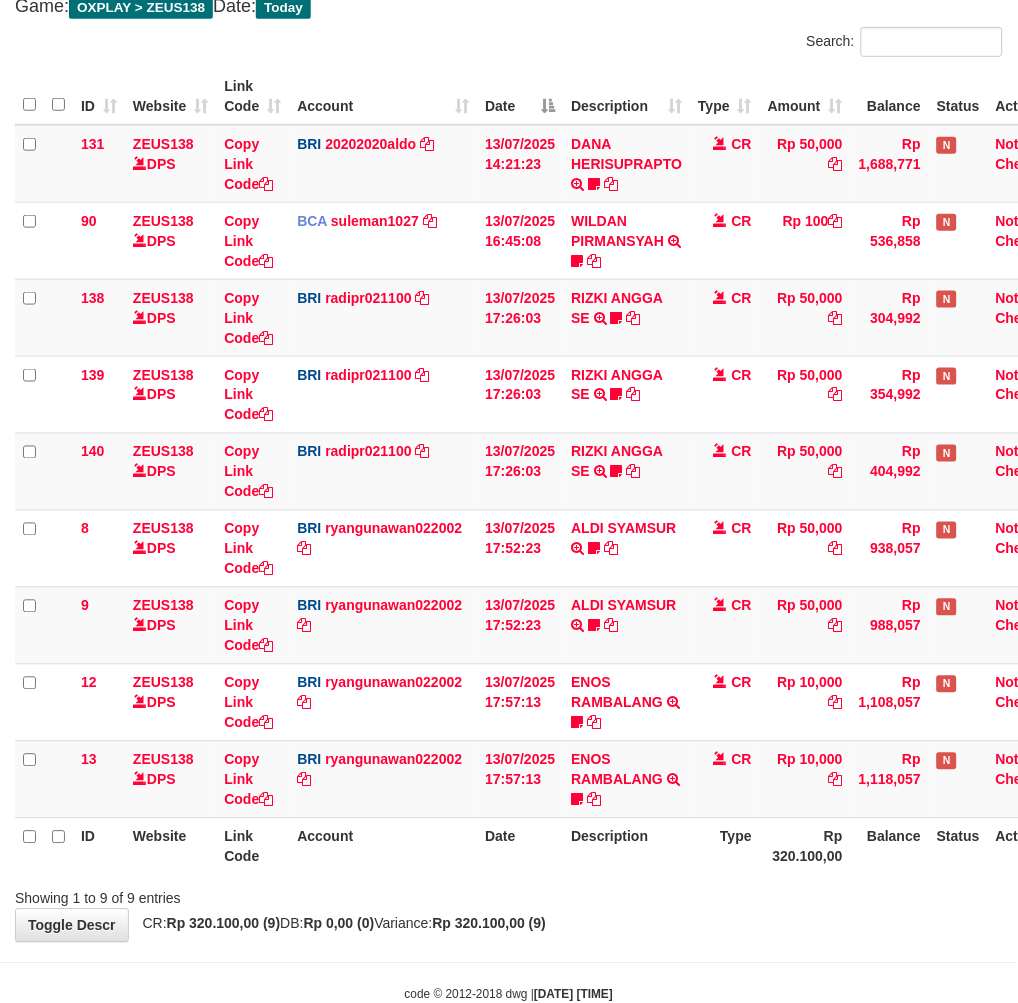 scroll, scrollTop: 224, scrollLeft: 0, axis: vertical 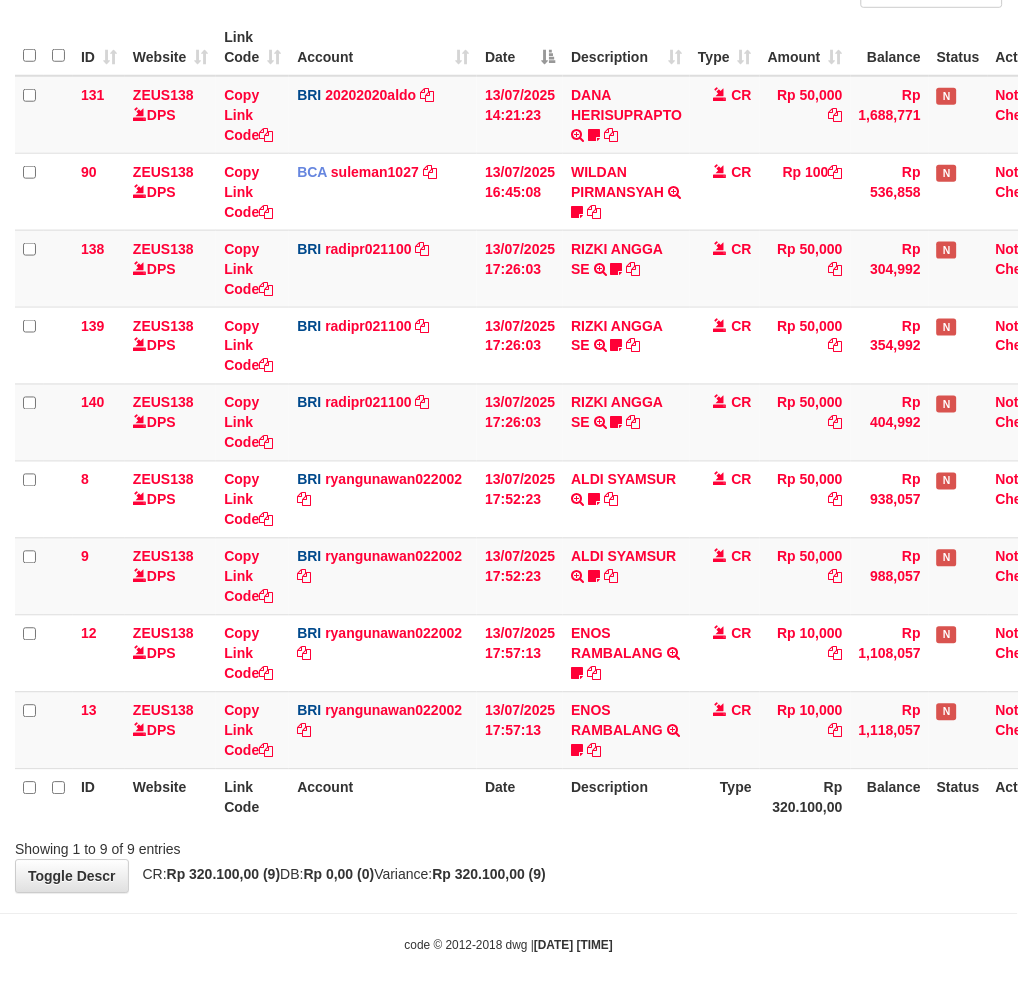 click on "**********" at bounding box center [509, 385] 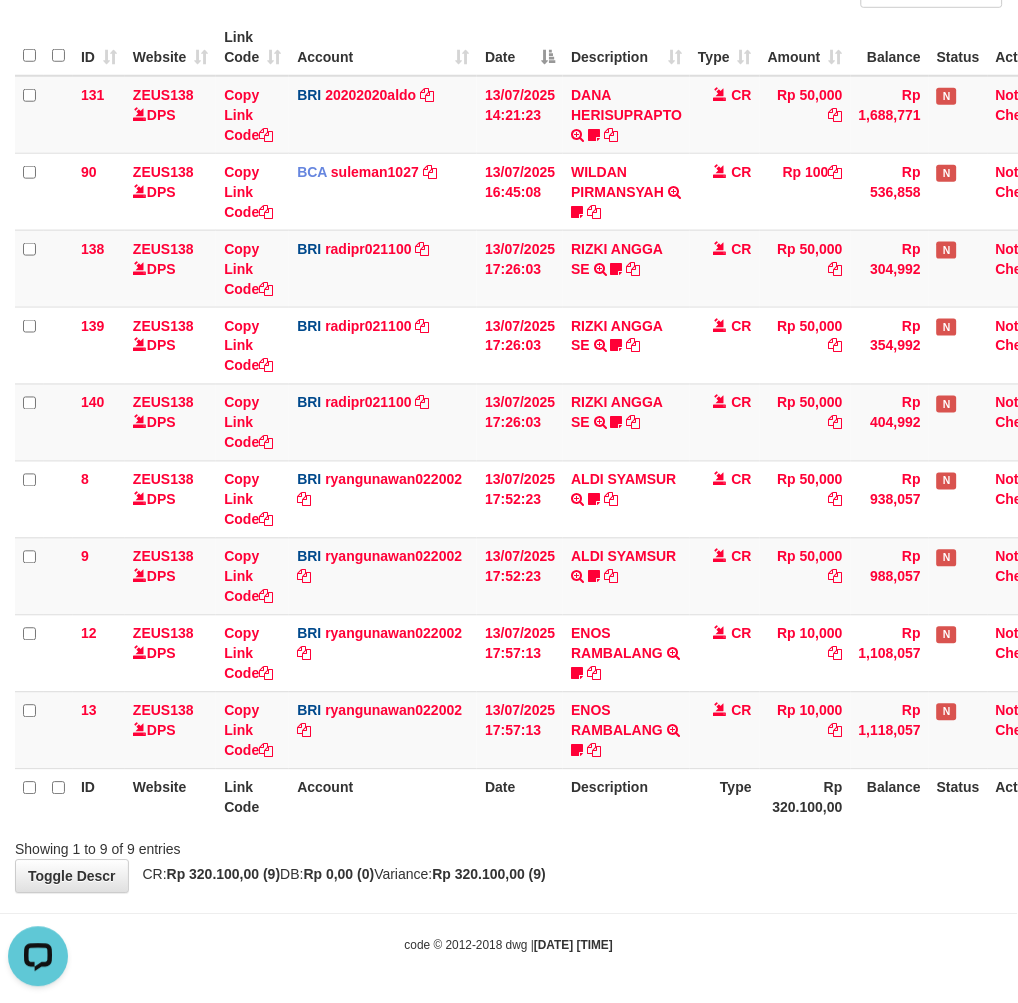 scroll, scrollTop: 0, scrollLeft: 0, axis: both 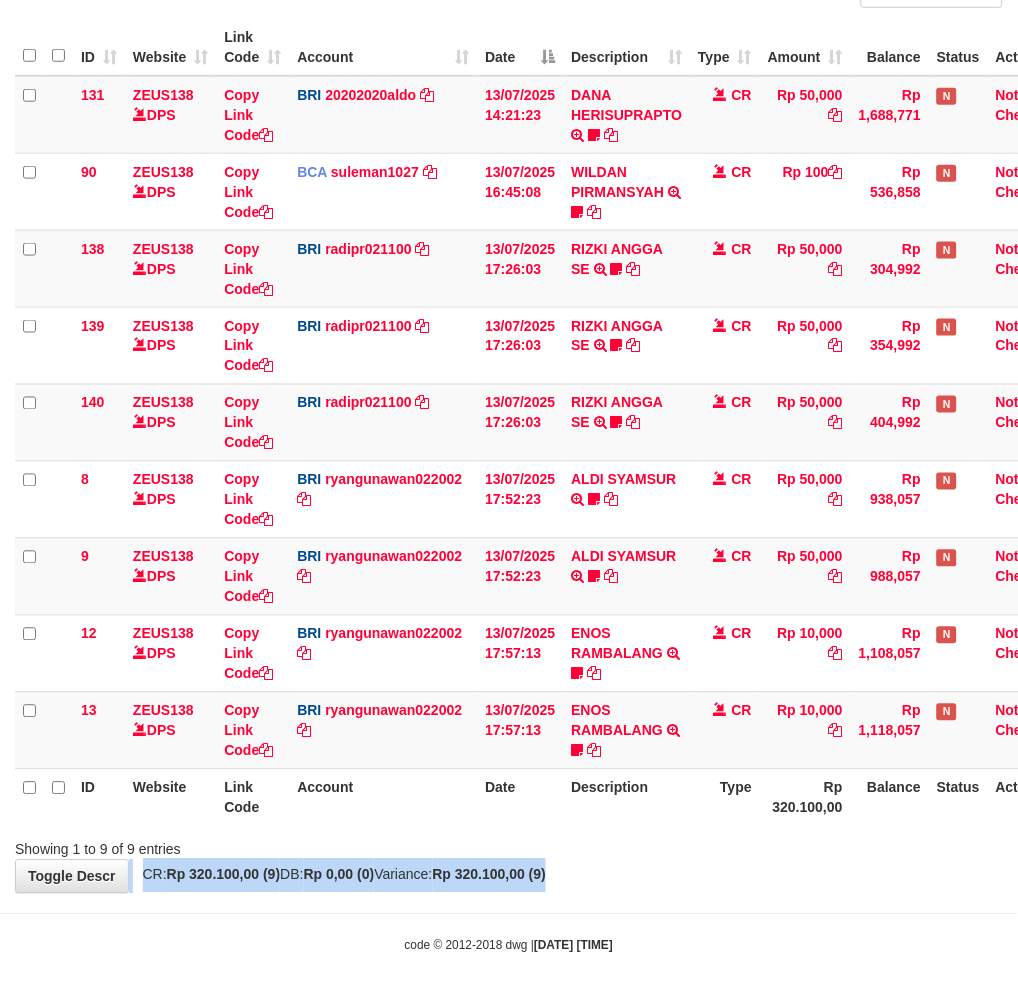 click on "**********" at bounding box center [509, 385] 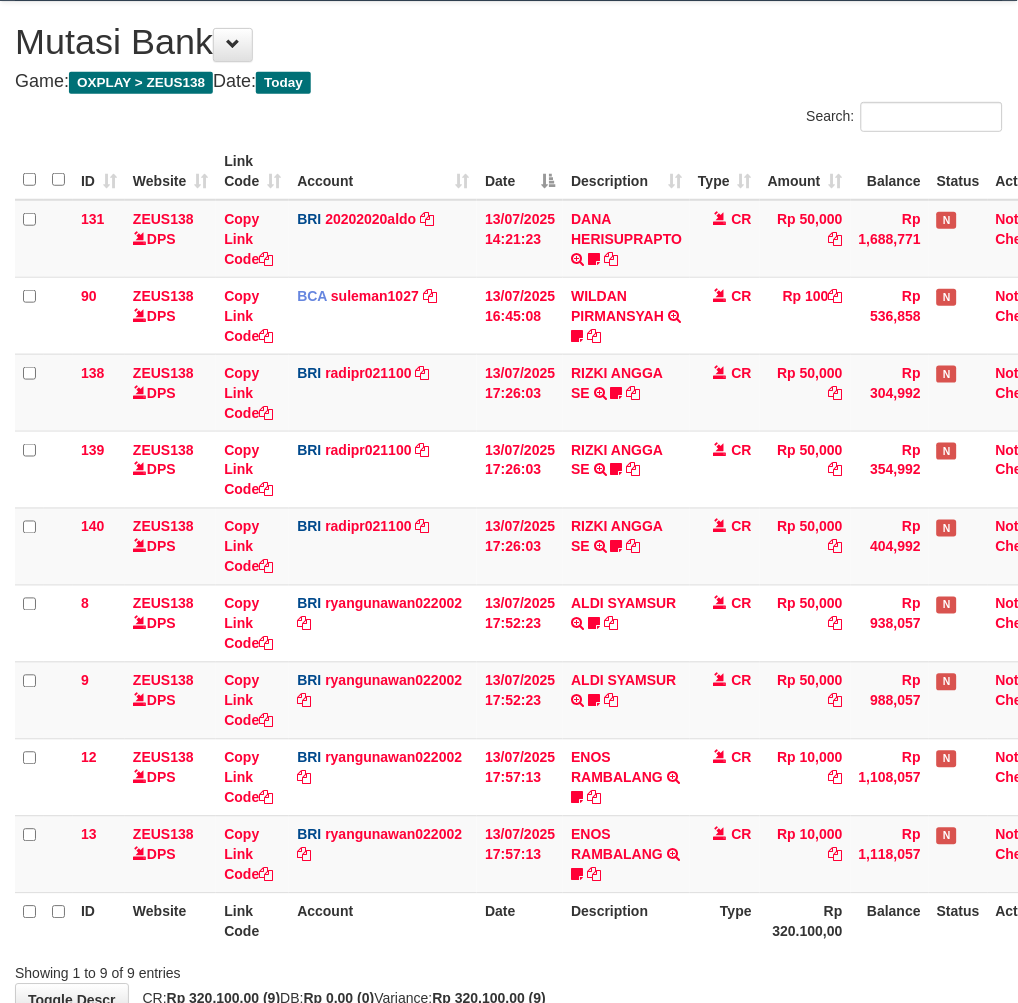 scroll, scrollTop: 224, scrollLeft: 0, axis: vertical 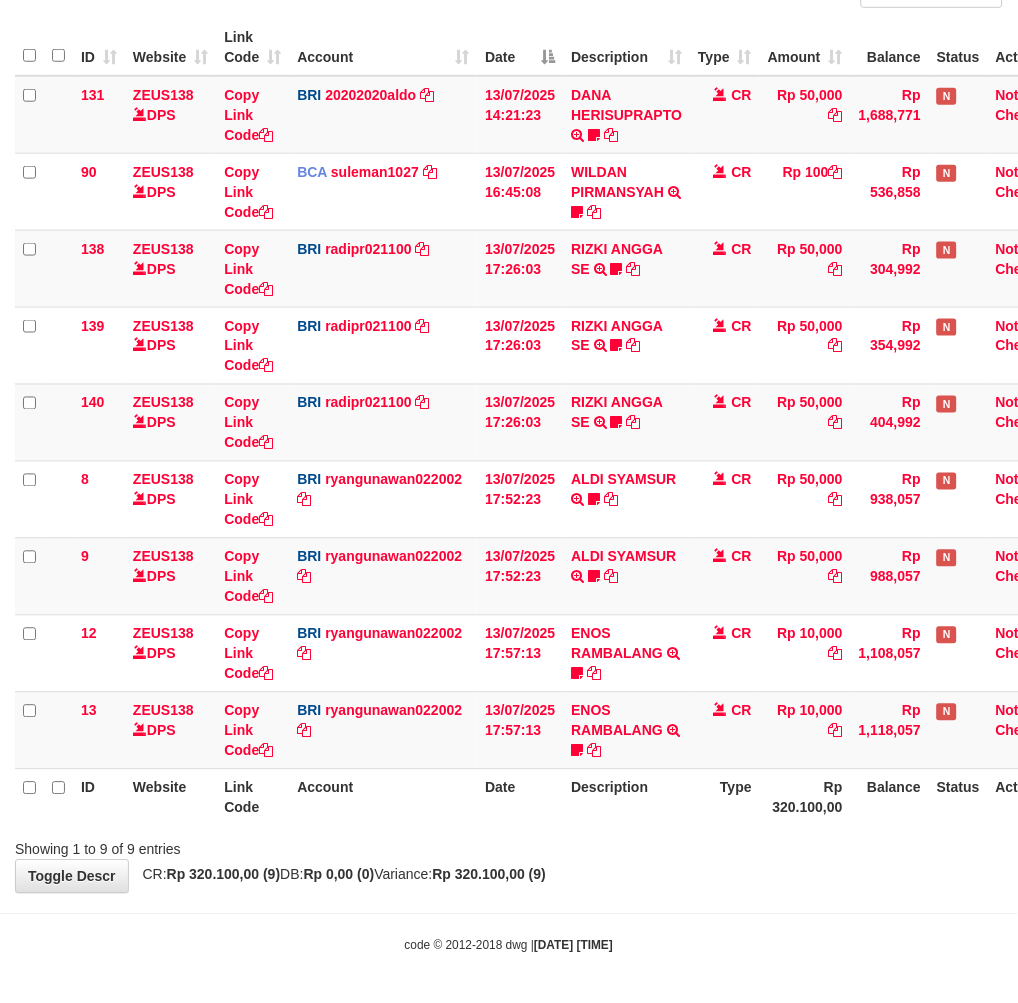 click on "Showing 1 to 9 of 9 entries" at bounding box center (509, 846) 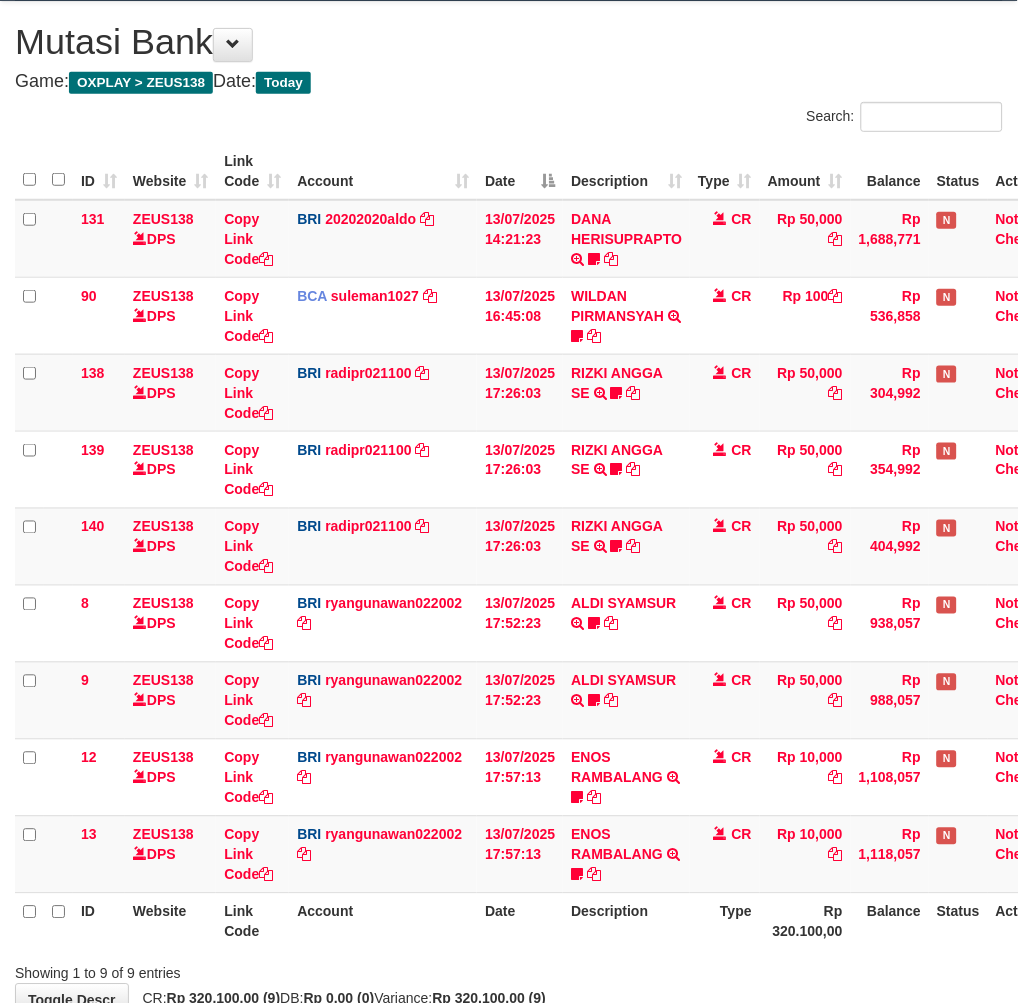 scroll, scrollTop: 224, scrollLeft: 0, axis: vertical 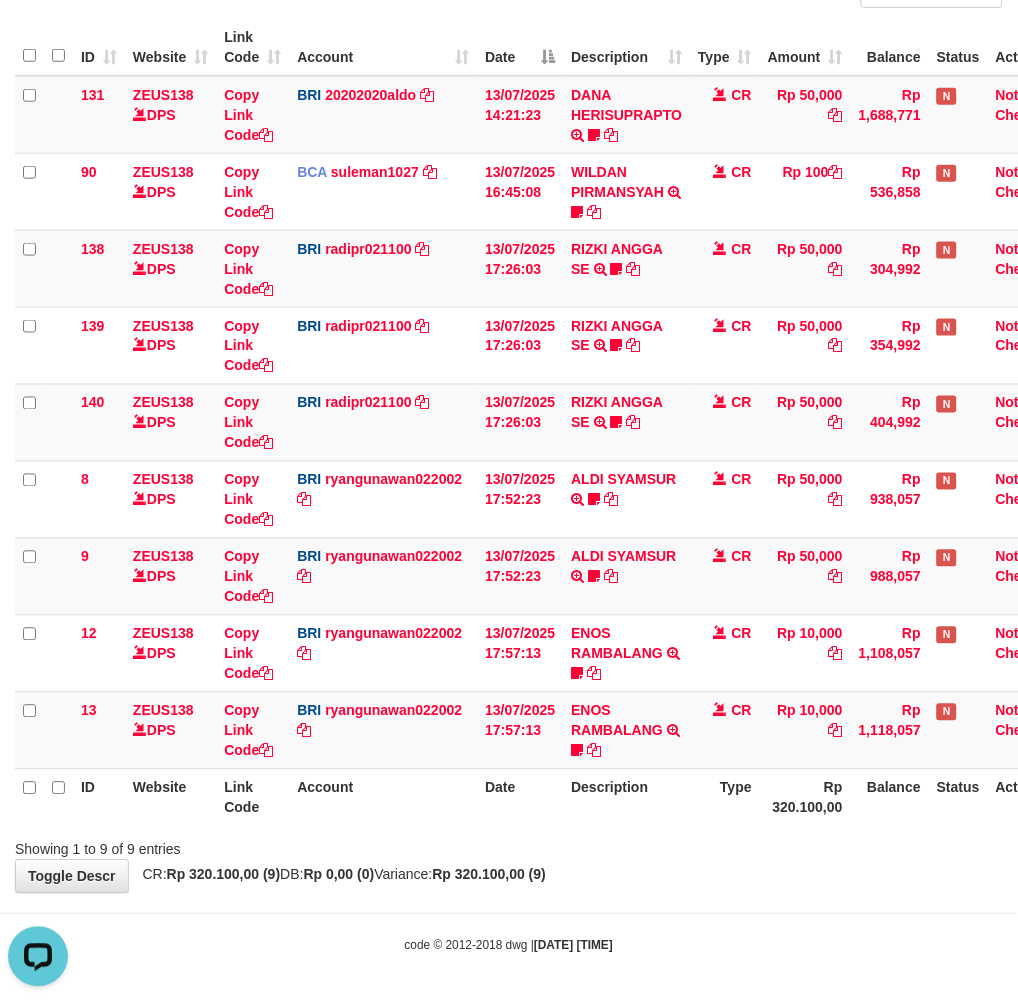click on "**********" at bounding box center (509, 385) 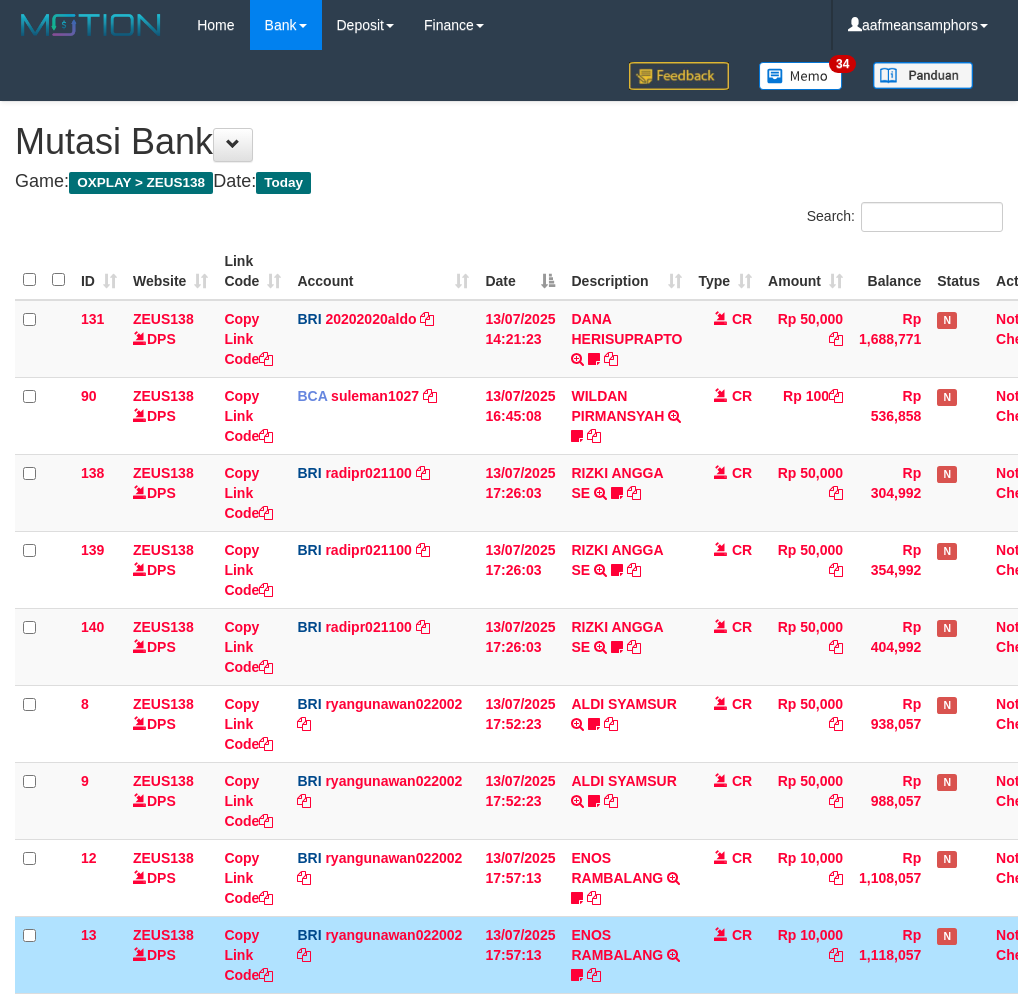 scroll, scrollTop: 100, scrollLeft: 0, axis: vertical 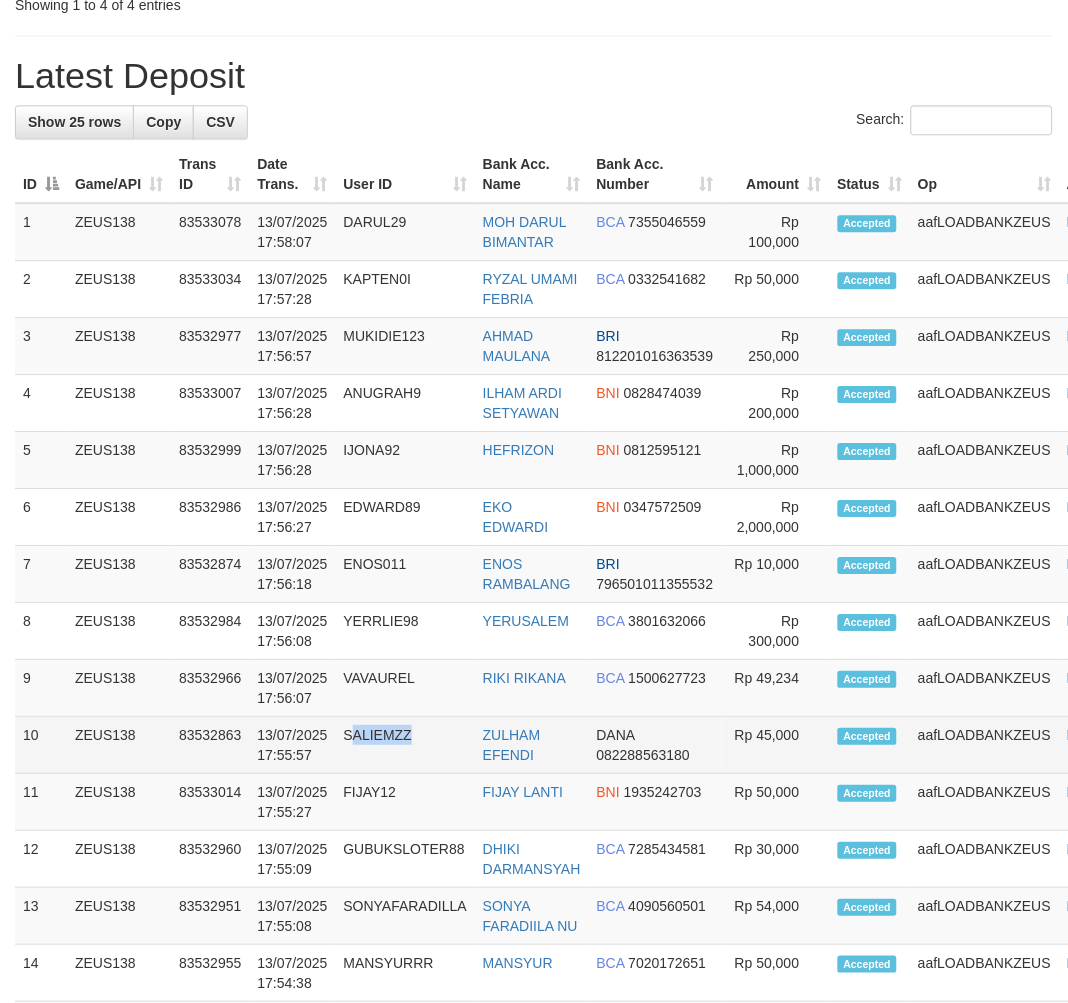click on "SALIEMZZ" at bounding box center [405, 745] 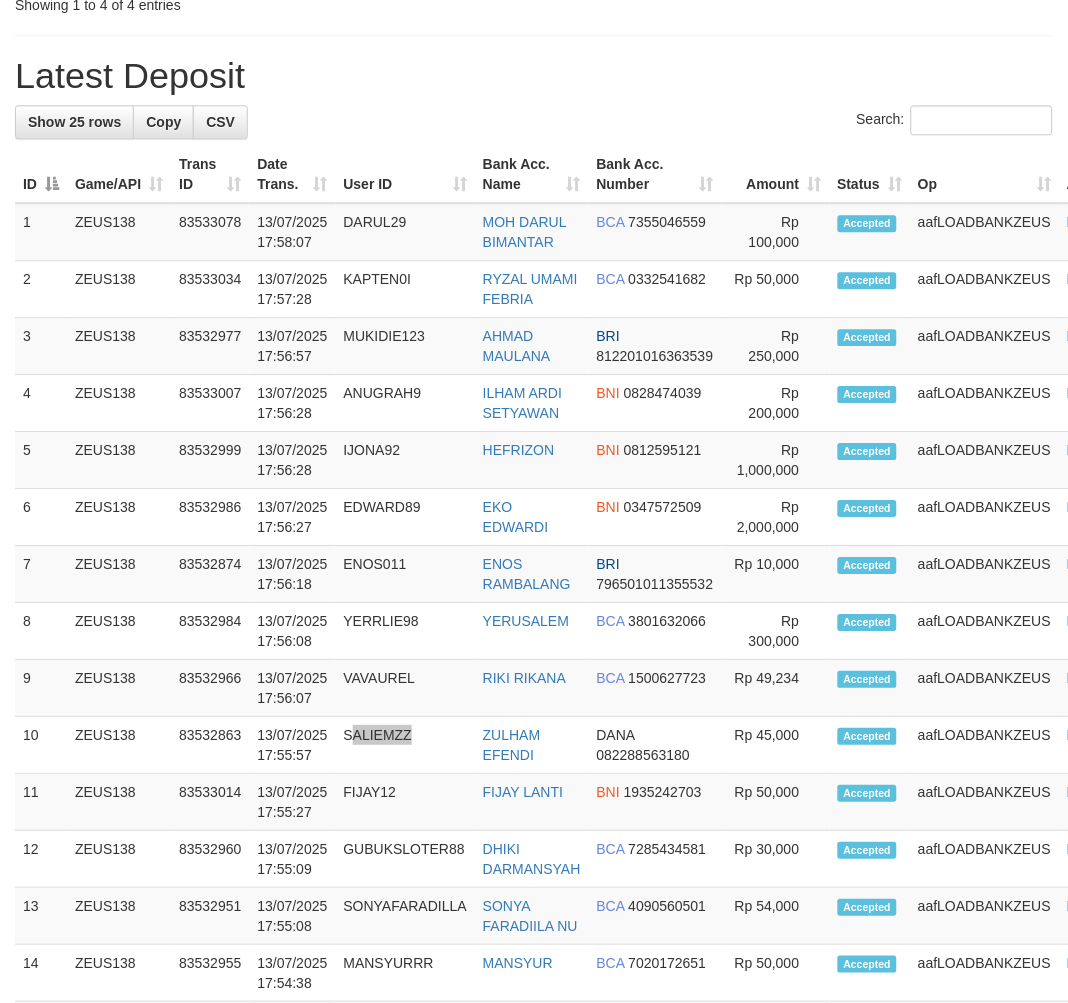 scroll, scrollTop: 610, scrollLeft: 0, axis: vertical 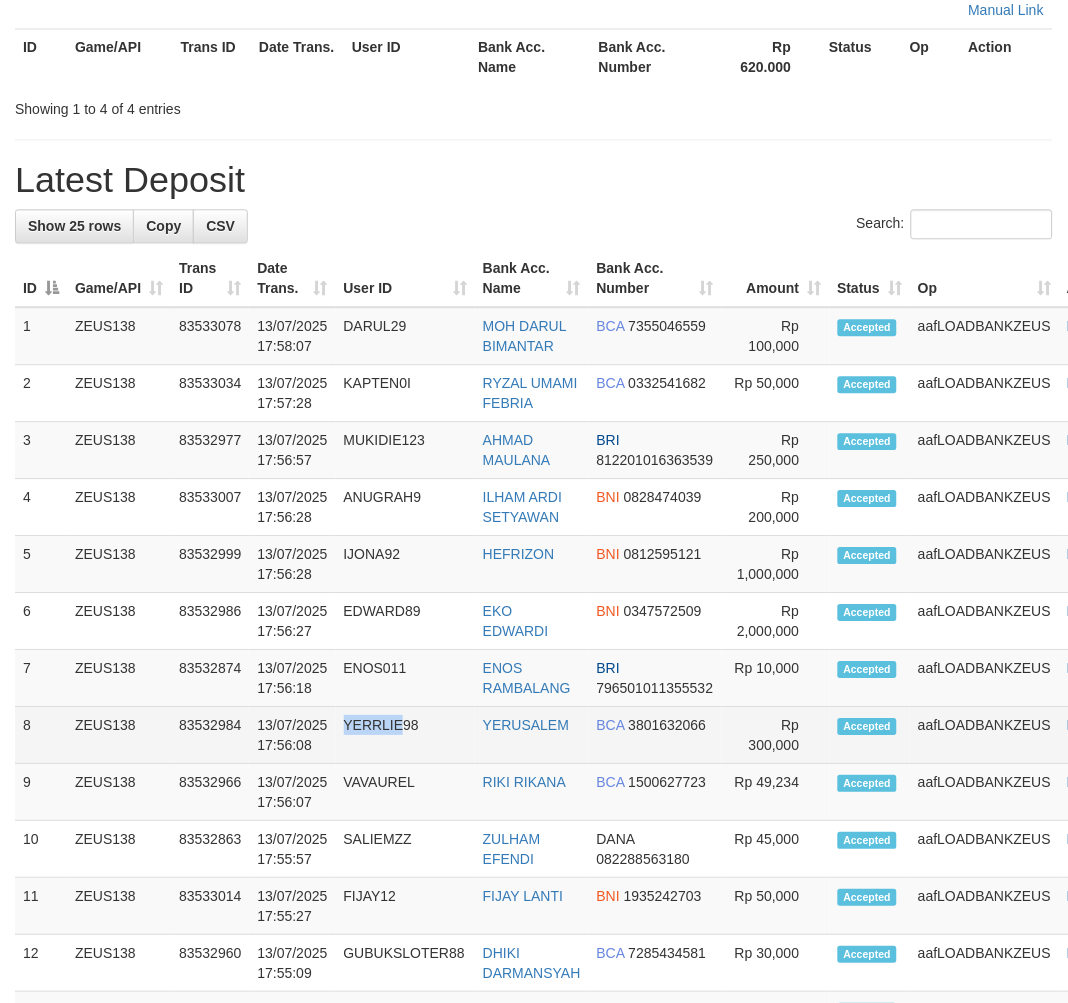 click on "YERRLIE98" at bounding box center (405, 735) 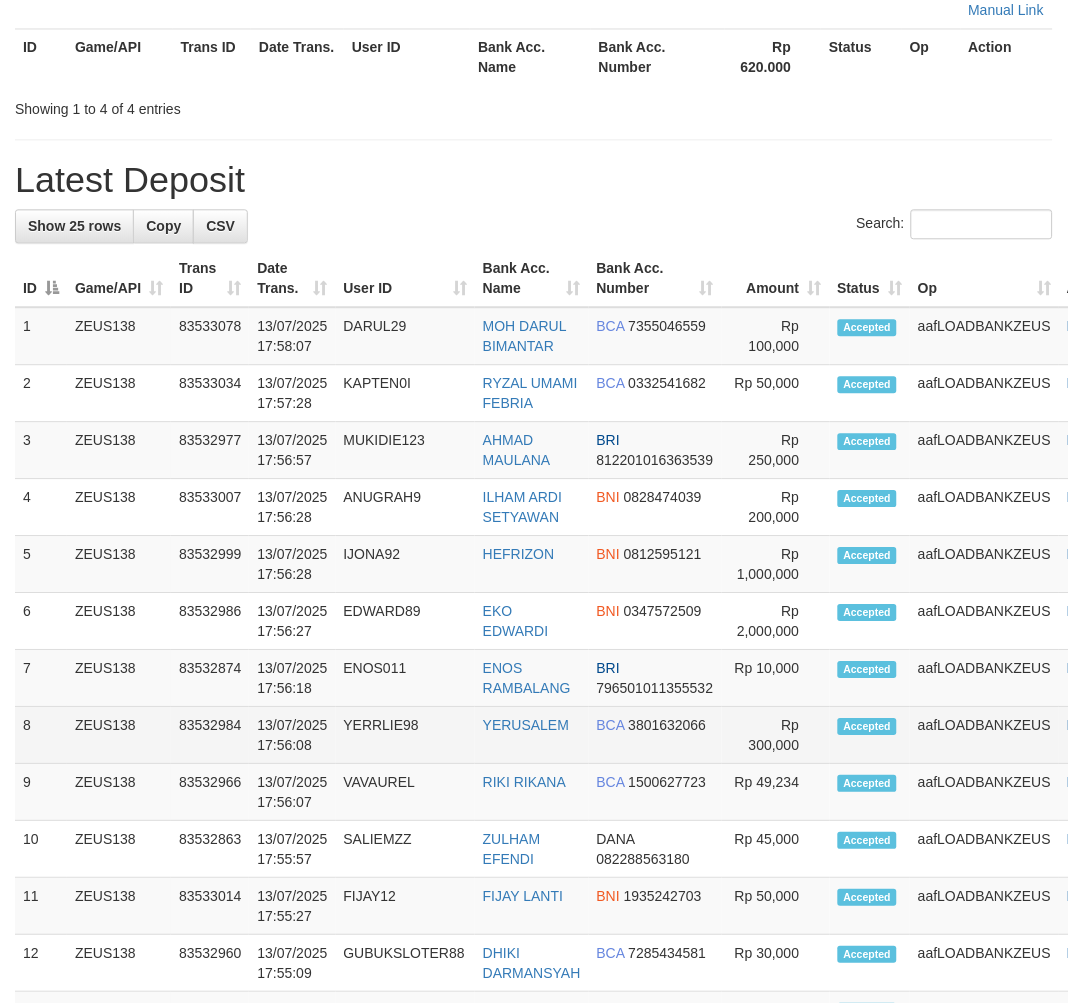 click on "YERRLIE98" at bounding box center [405, 735] 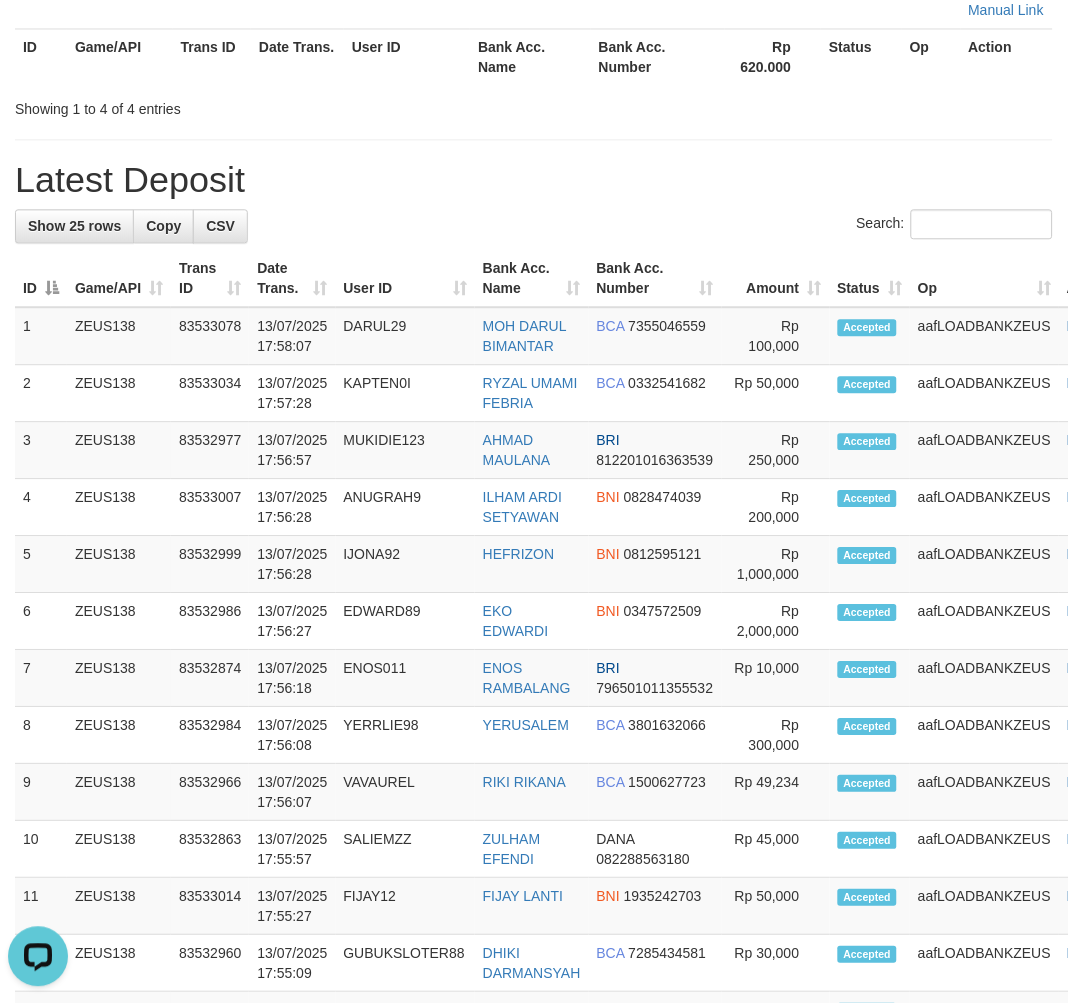 scroll, scrollTop: 0, scrollLeft: 0, axis: both 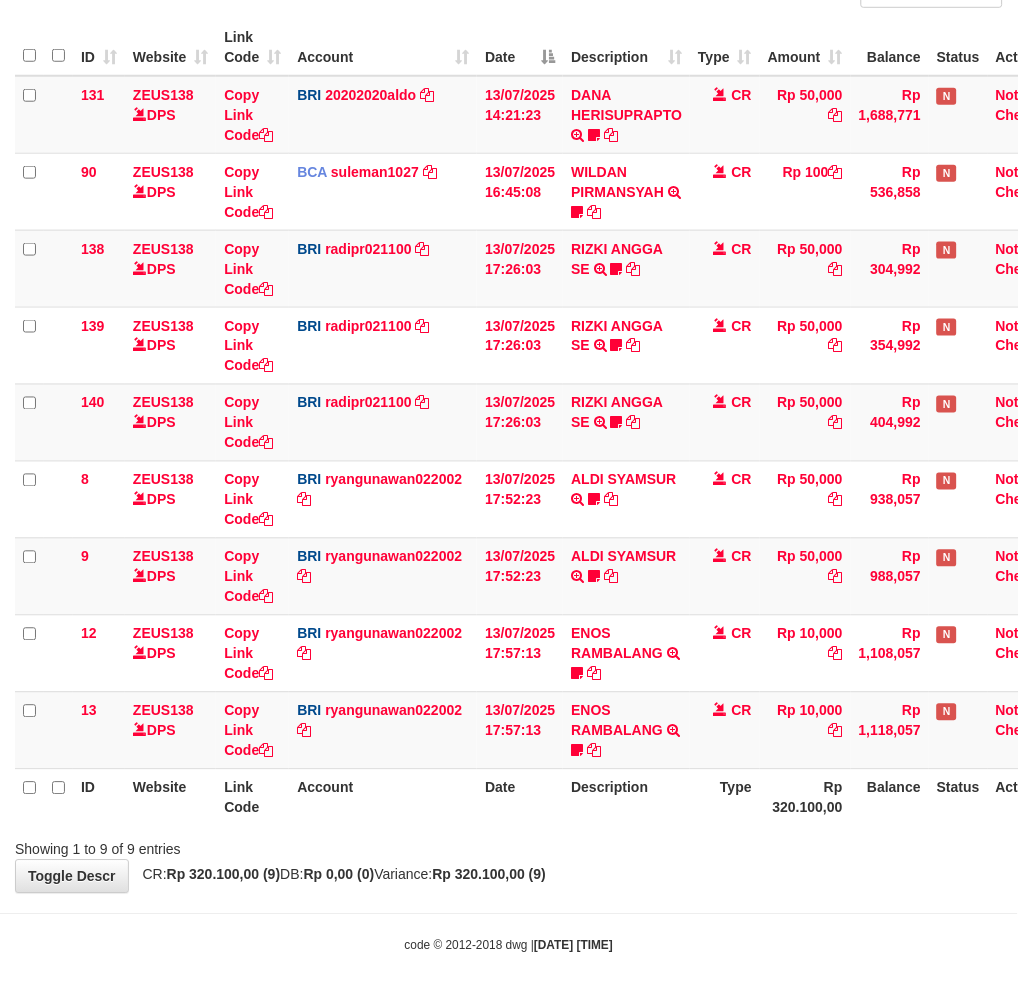 click on "Toggle navigation
Home
Bank
Account List
Load
By Website
Group
[OXPLAY]													ZEUS138
By Load Group (DPS)" at bounding box center [509, 390] 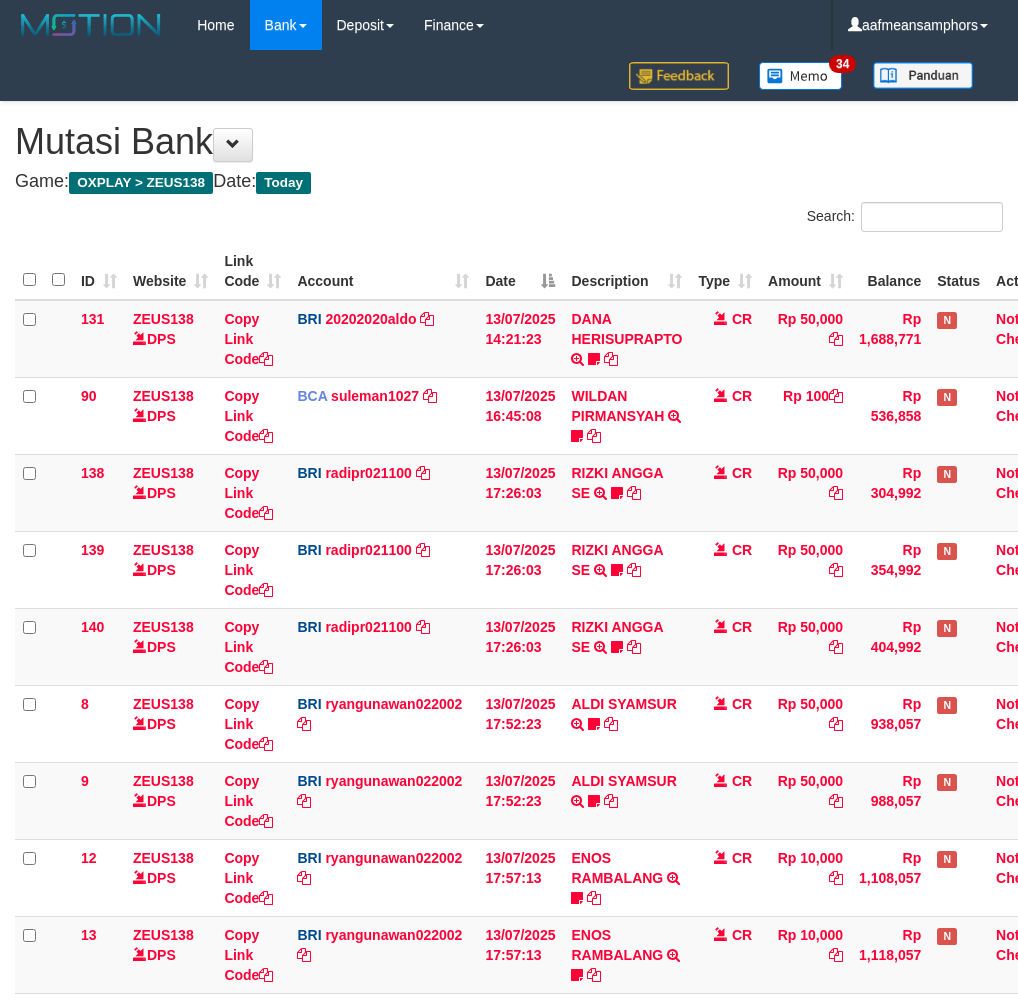 scroll, scrollTop: 100, scrollLeft: 0, axis: vertical 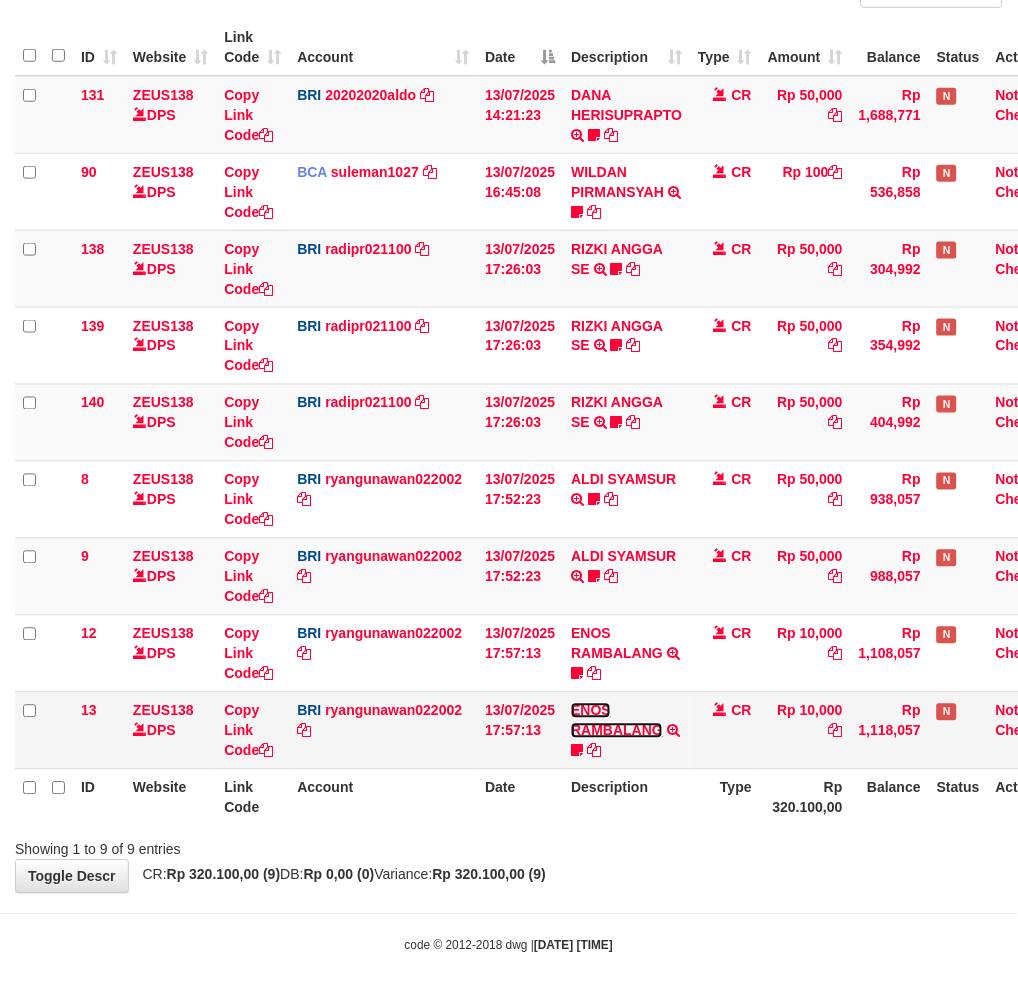 click on "ENOS RAMBALANG" at bounding box center [617, 721] 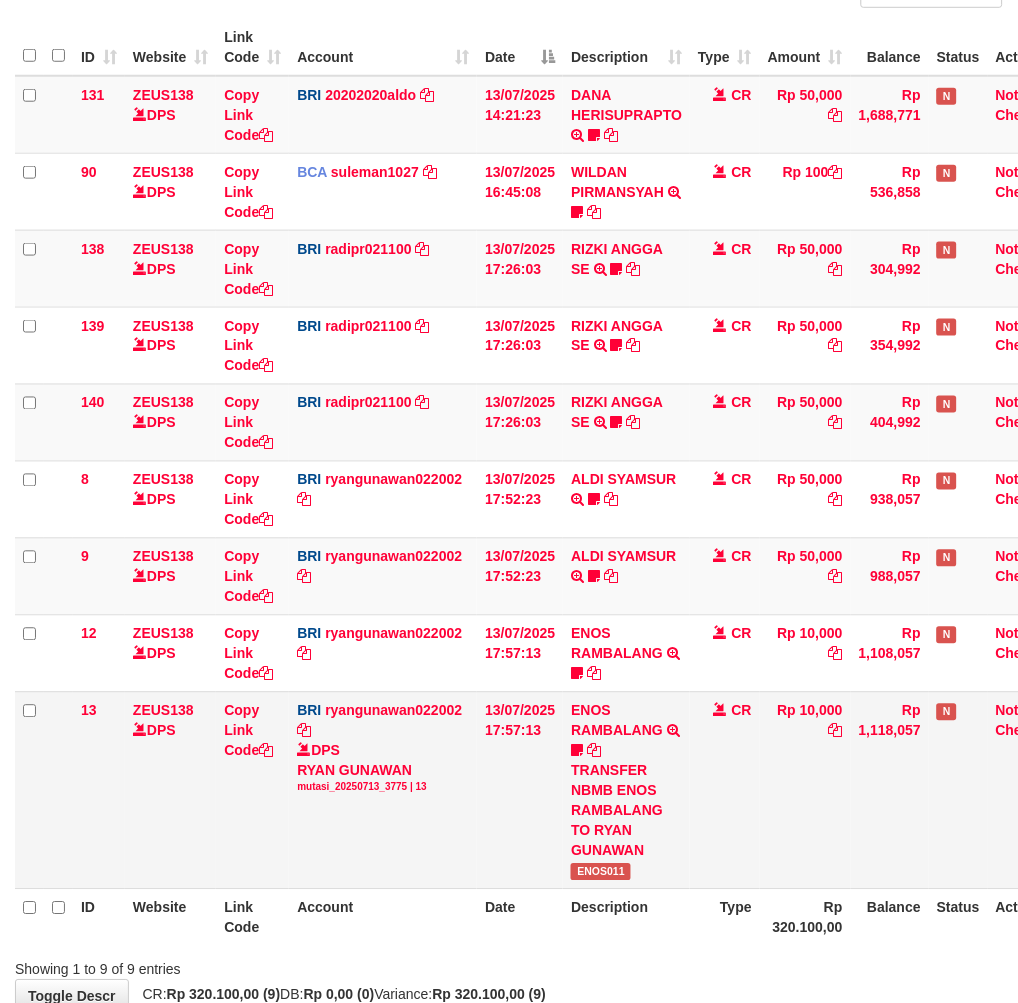 click on "ENOS011" at bounding box center (601, 872) 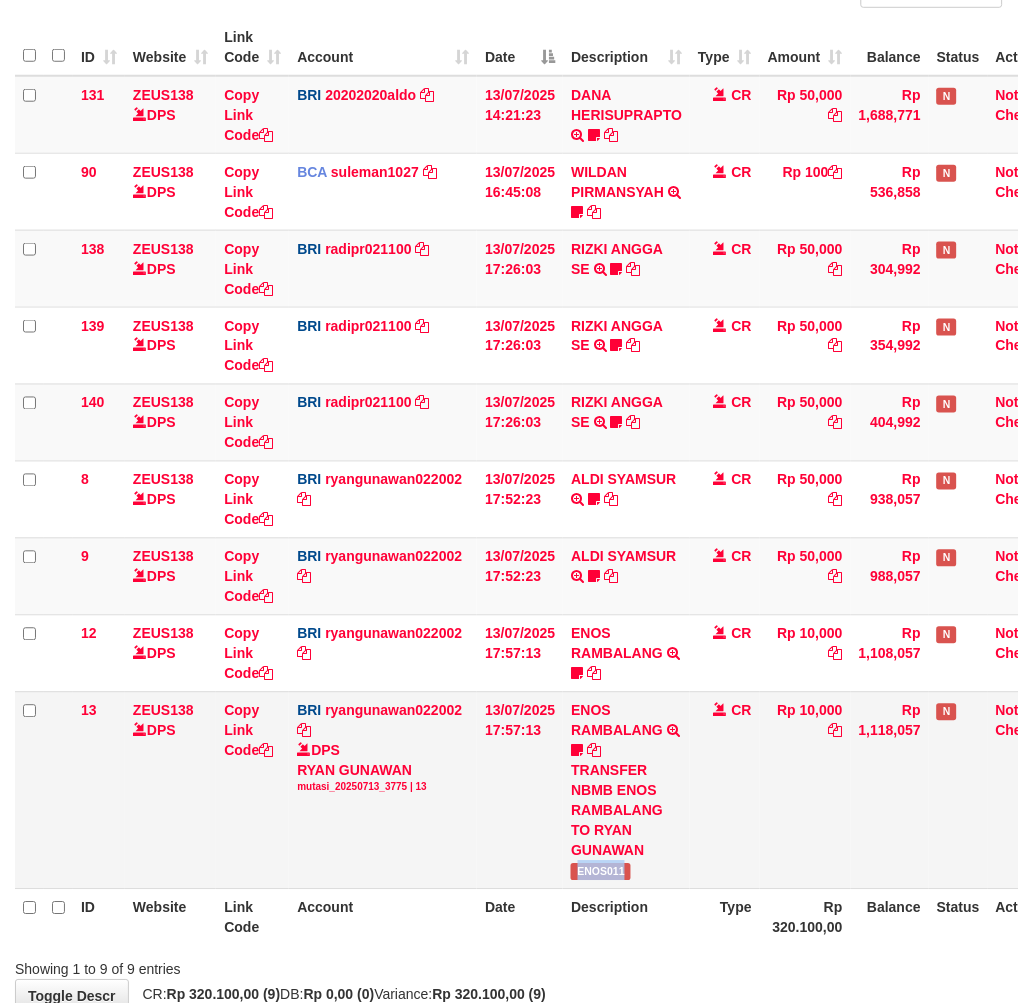 copy on "ENOS011" 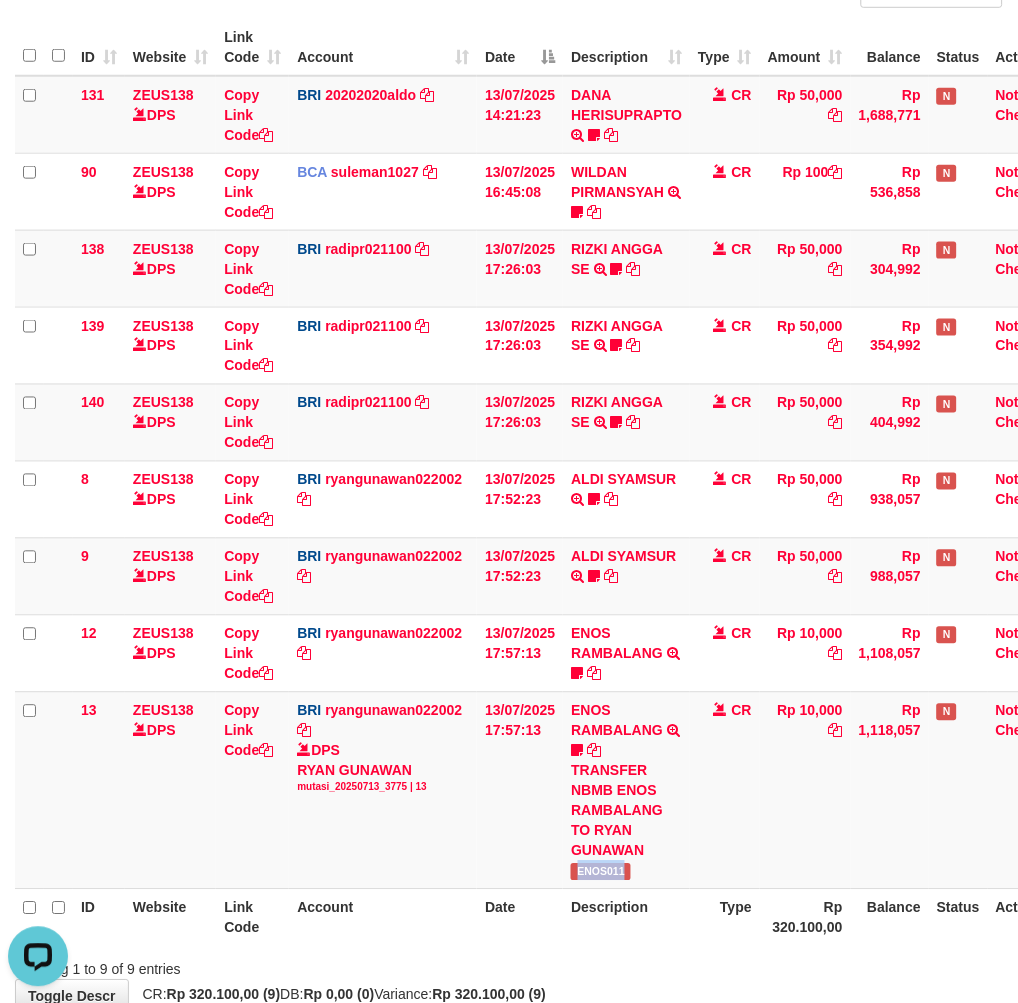 scroll, scrollTop: 0, scrollLeft: 0, axis: both 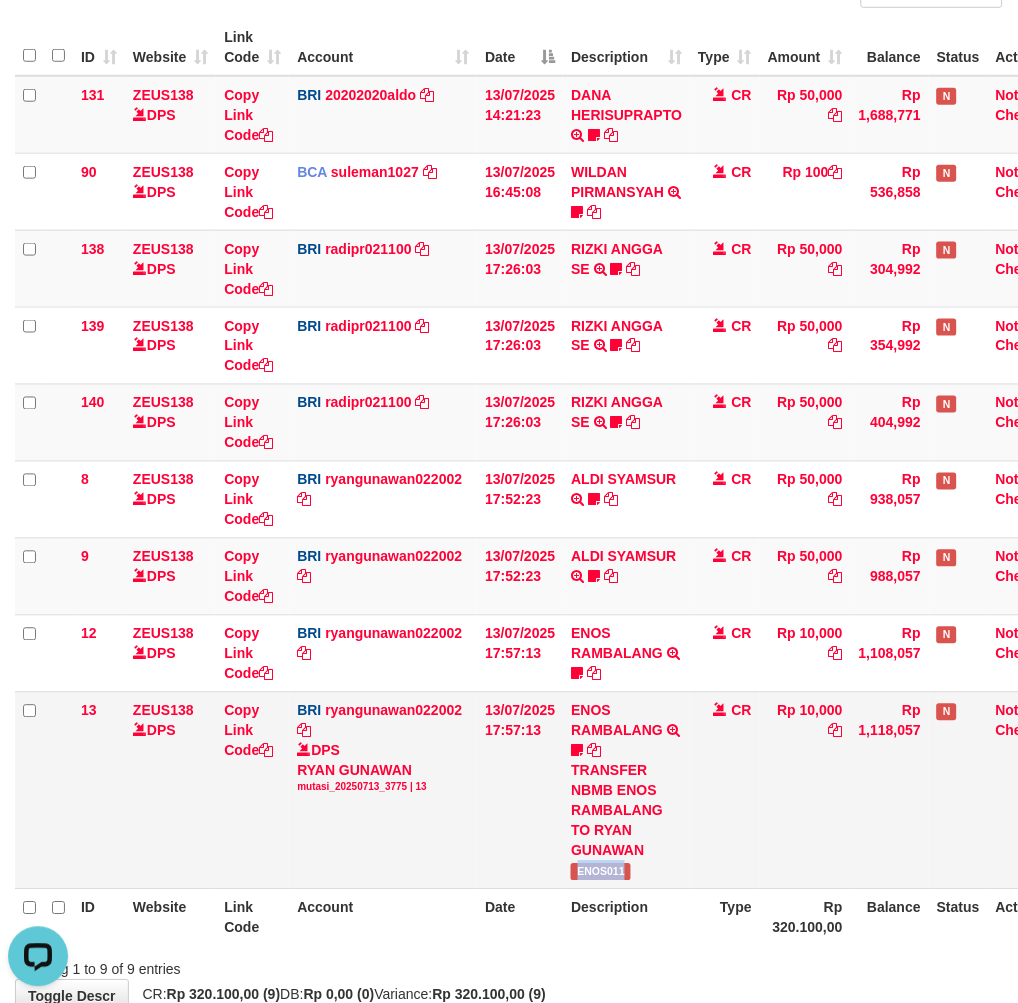 click on "ENOS RAMBALANG            TRANSFER NBMB ENOS RAMBALANG TO RYAN GUNAWAN    ENOS011" at bounding box center [626, 790] 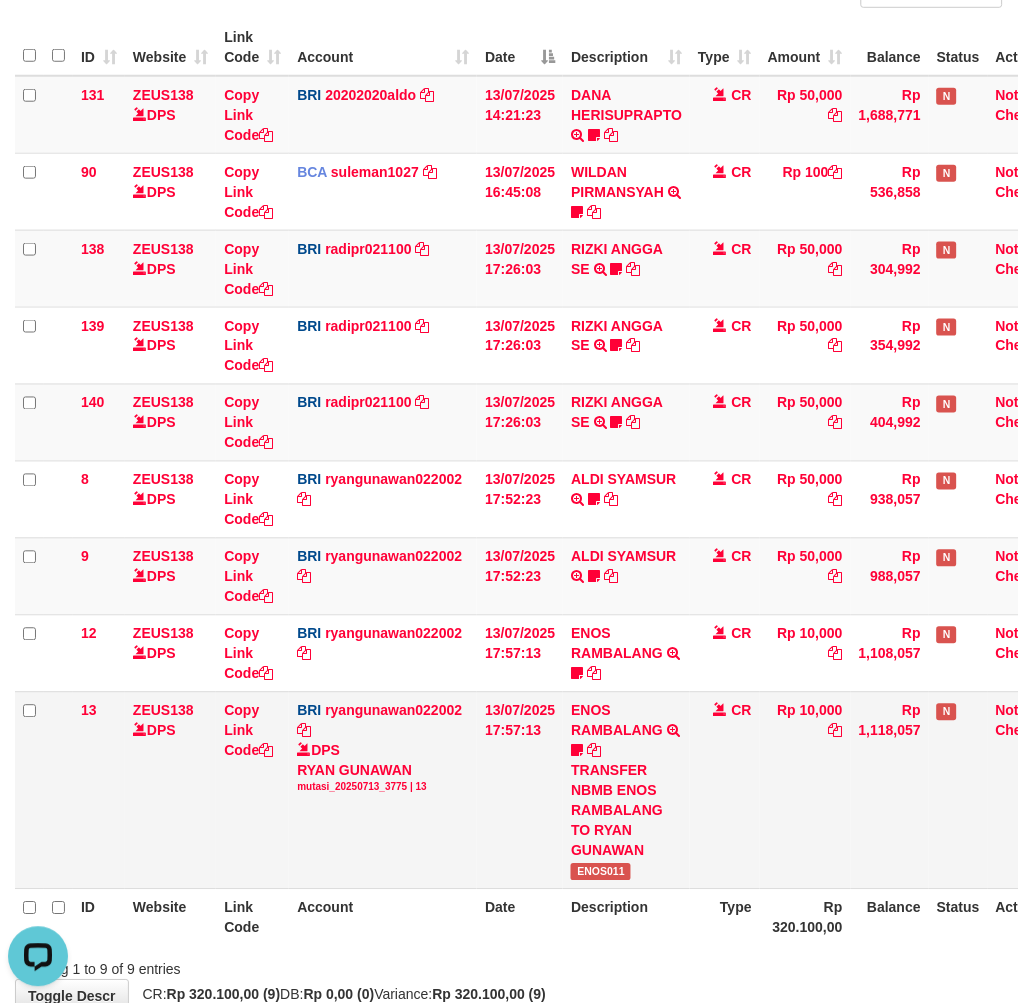 click on "ENOS RAMBALANG            TRANSFER NBMB ENOS RAMBALANG TO RYAN GUNAWAN    ENOS011" at bounding box center (626, 790) 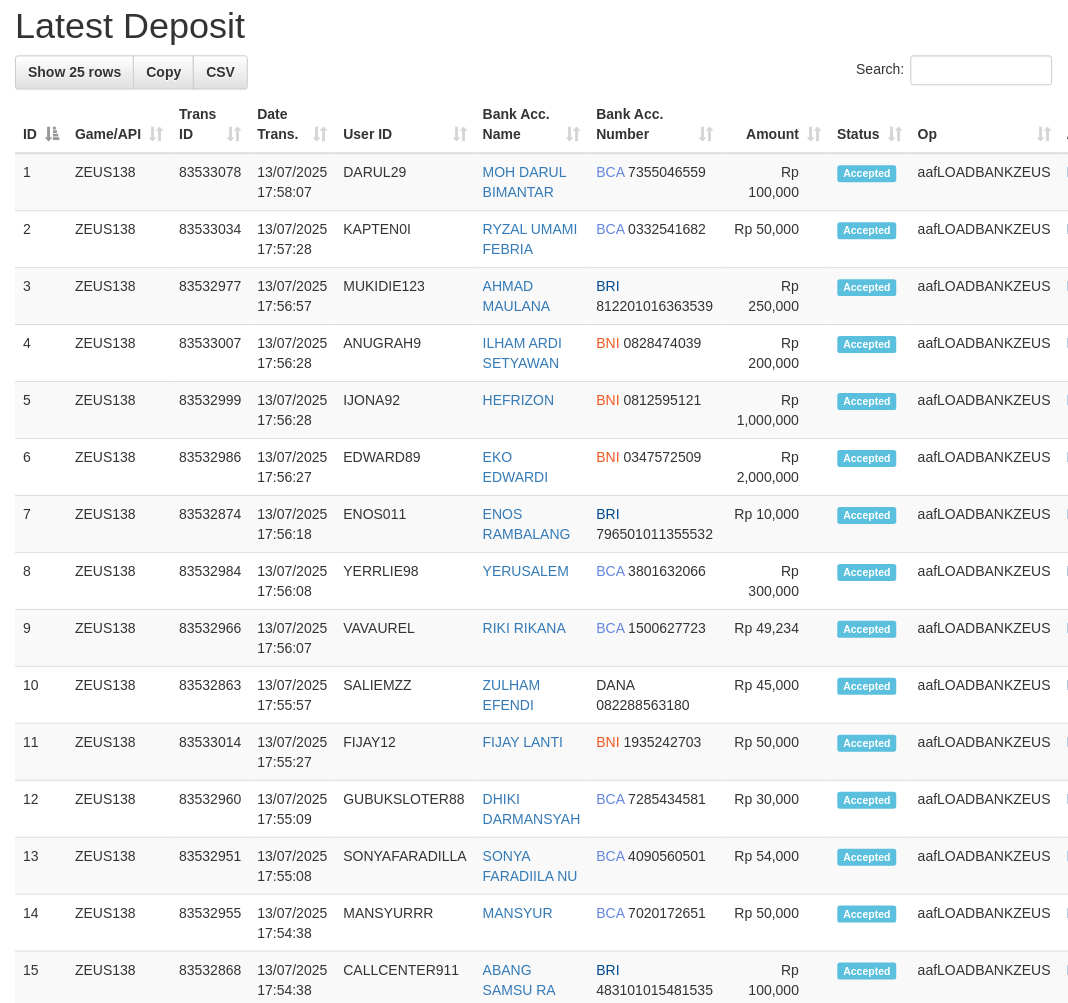 scroll, scrollTop: 660, scrollLeft: 0, axis: vertical 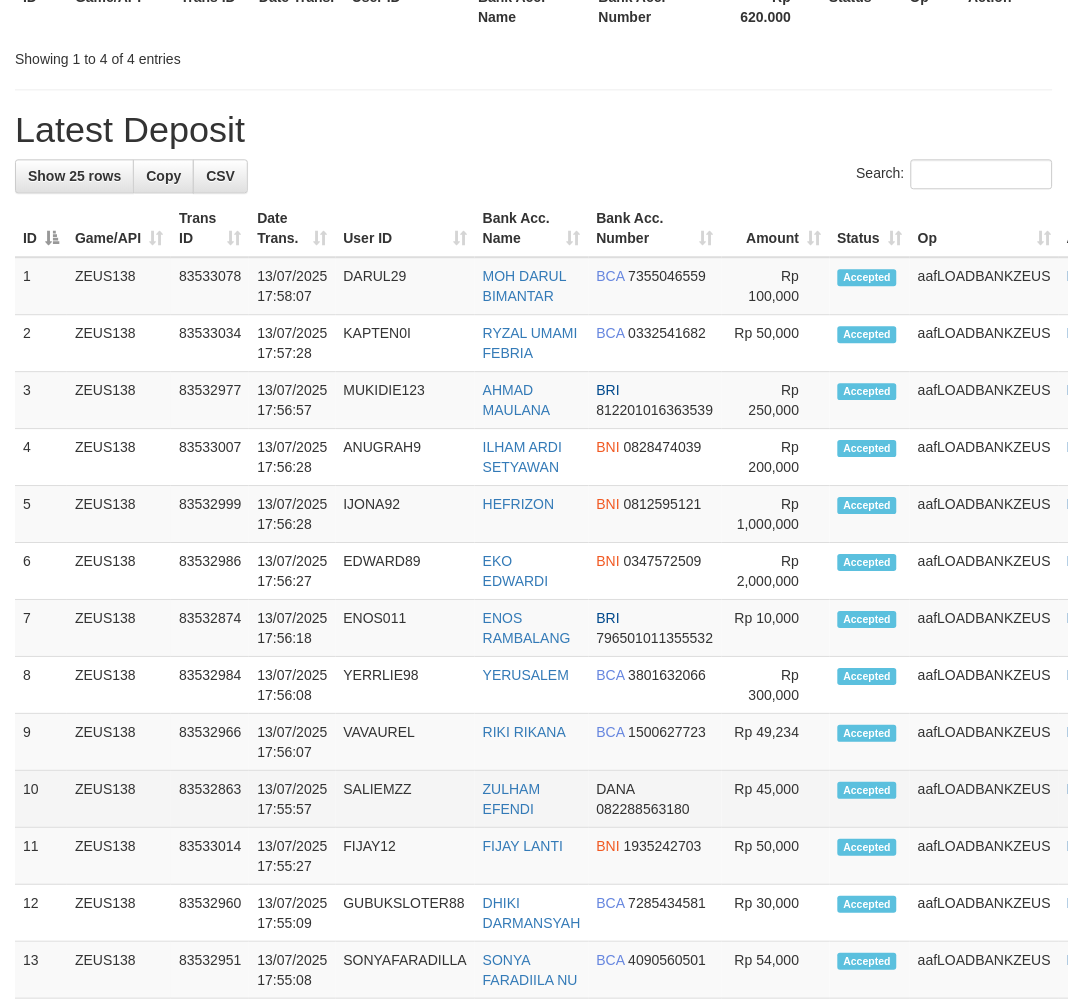 click on "10
ZEUS138
83532863
13/07/2025 17:55:57
SALIEMZZ
ZULHAM EFENDI
DANA
082288563180
Rp 45,000
Accepted
aafLOADBANKZEUS
Note" at bounding box center (578, 799) 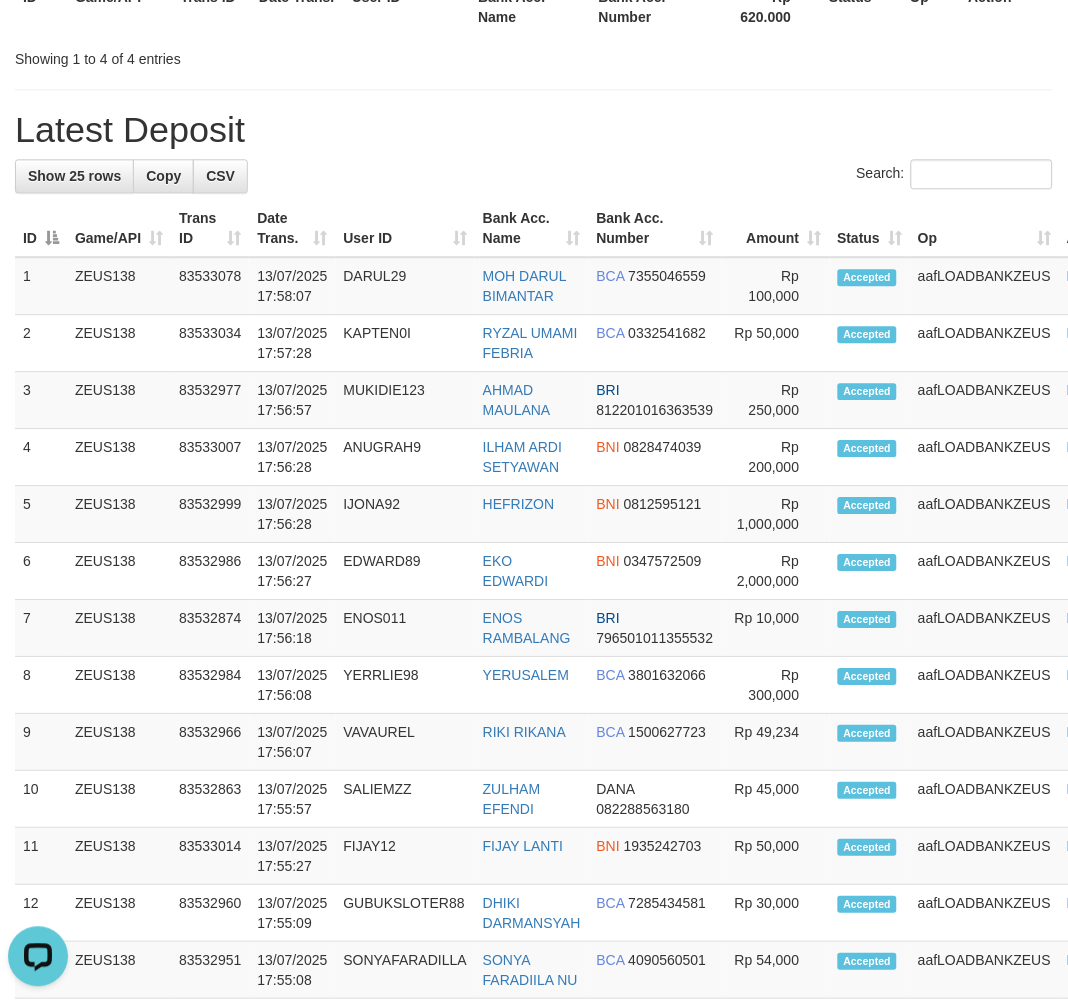 scroll, scrollTop: 0, scrollLeft: 0, axis: both 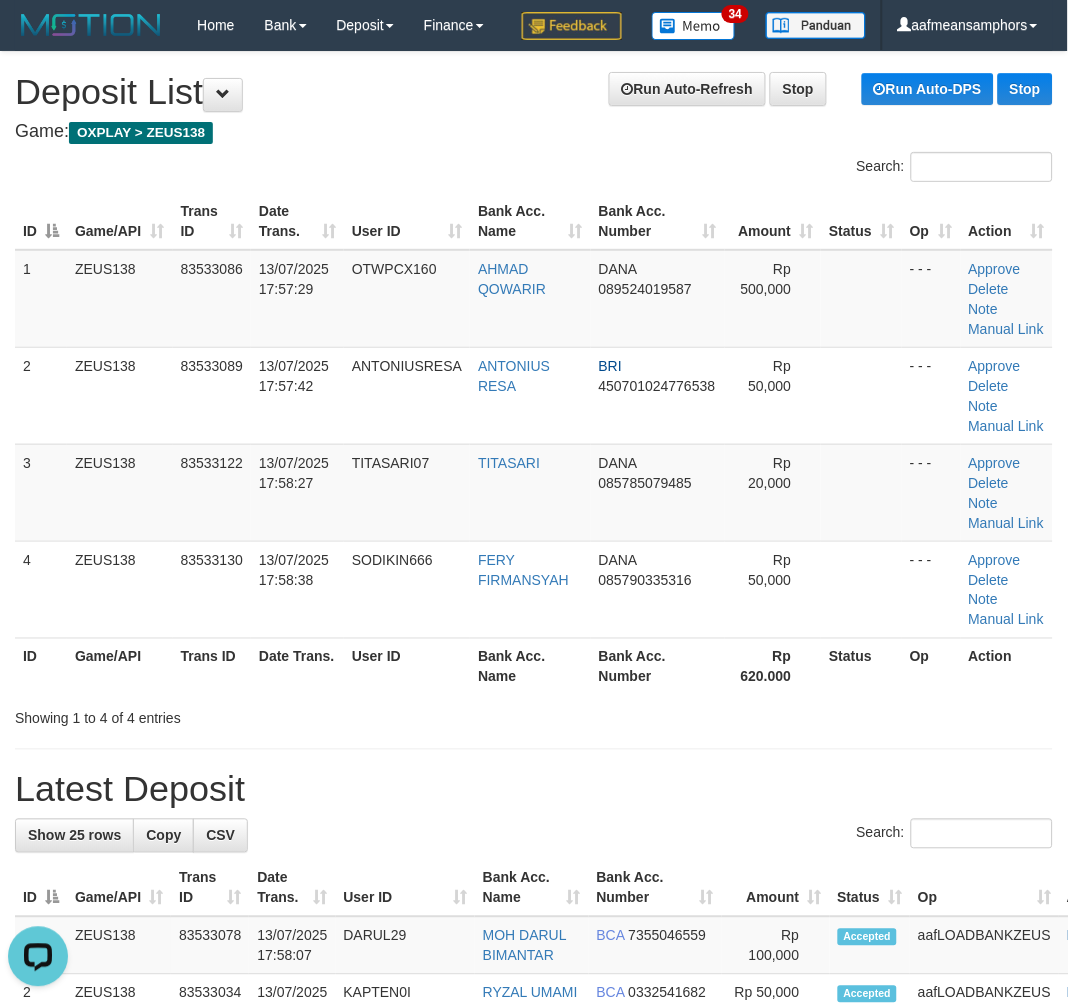 click on "Date Trans." at bounding box center (297, 666) 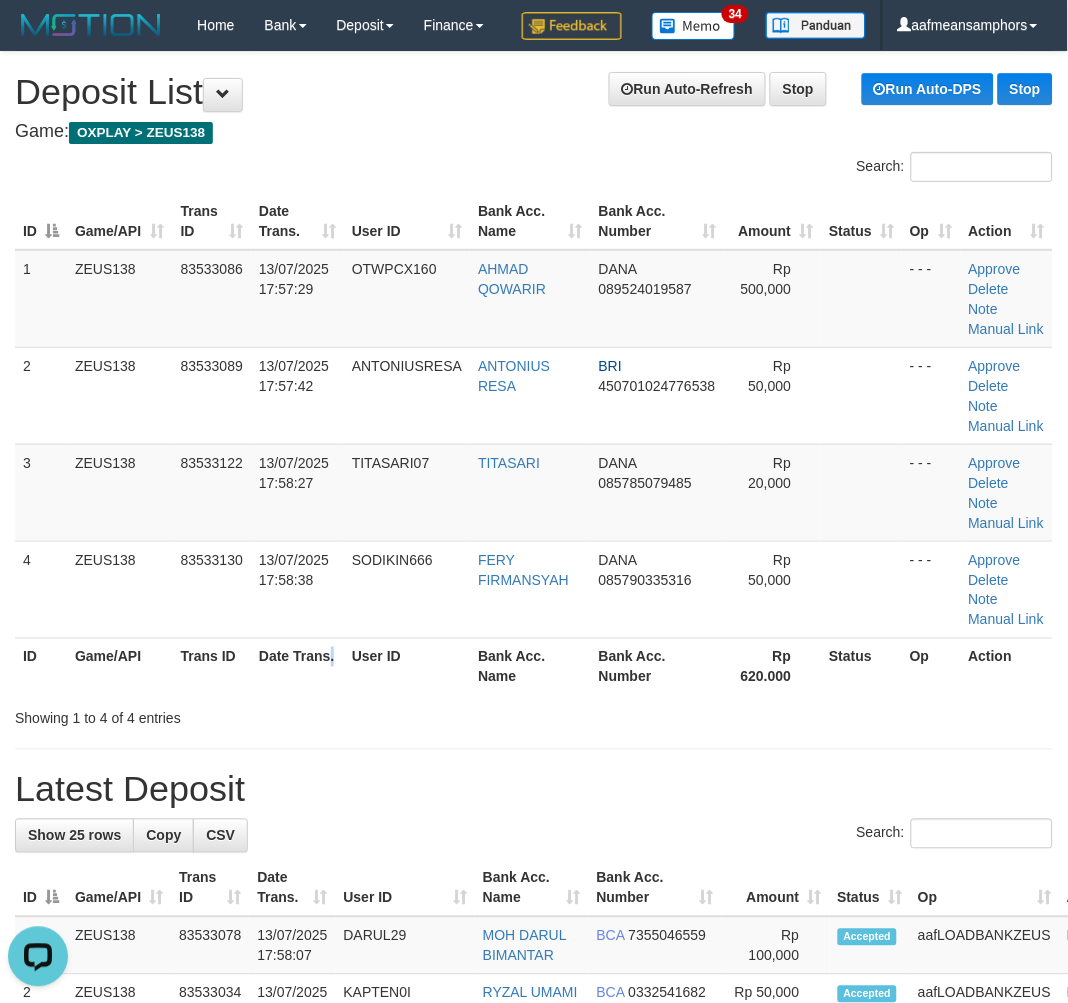 click on "Date Trans." at bounding box center (297, 666) 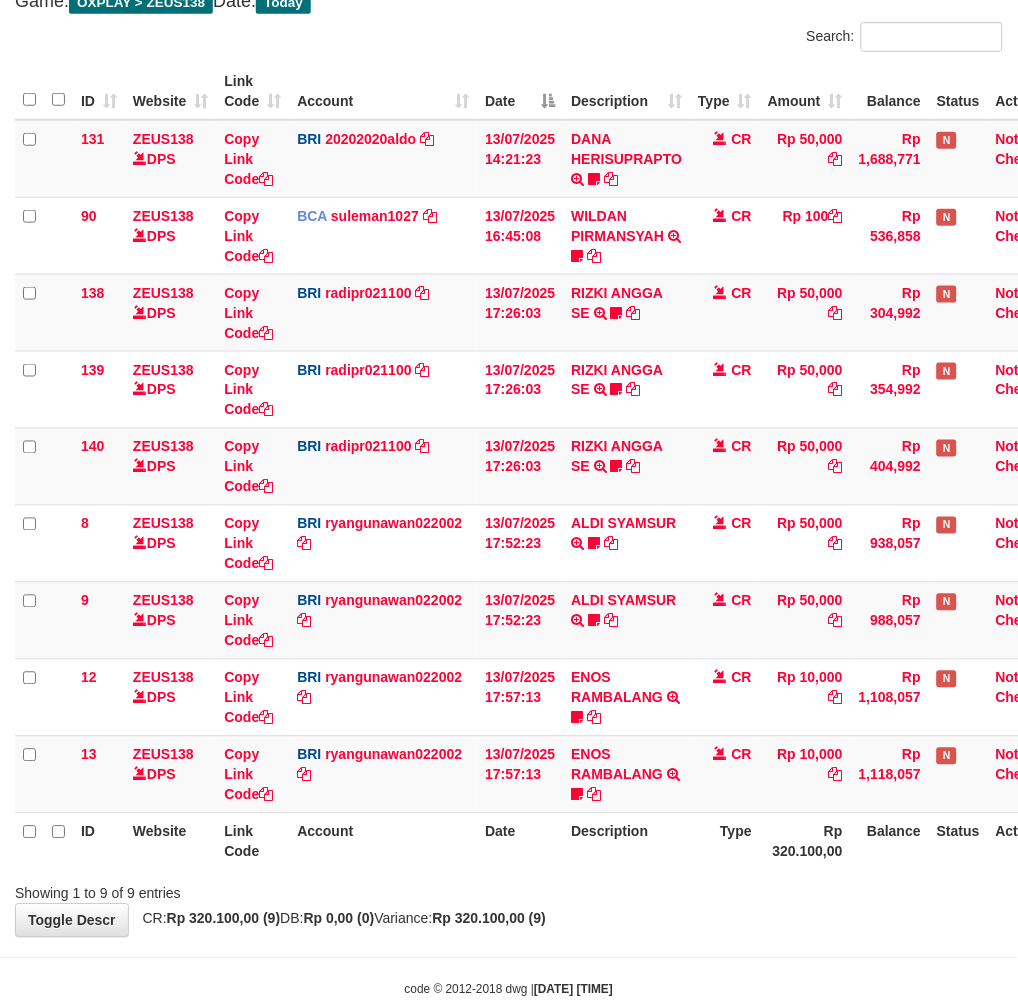 scroll, scrollTop: 224, scrollLeft: 0, axis: vertical 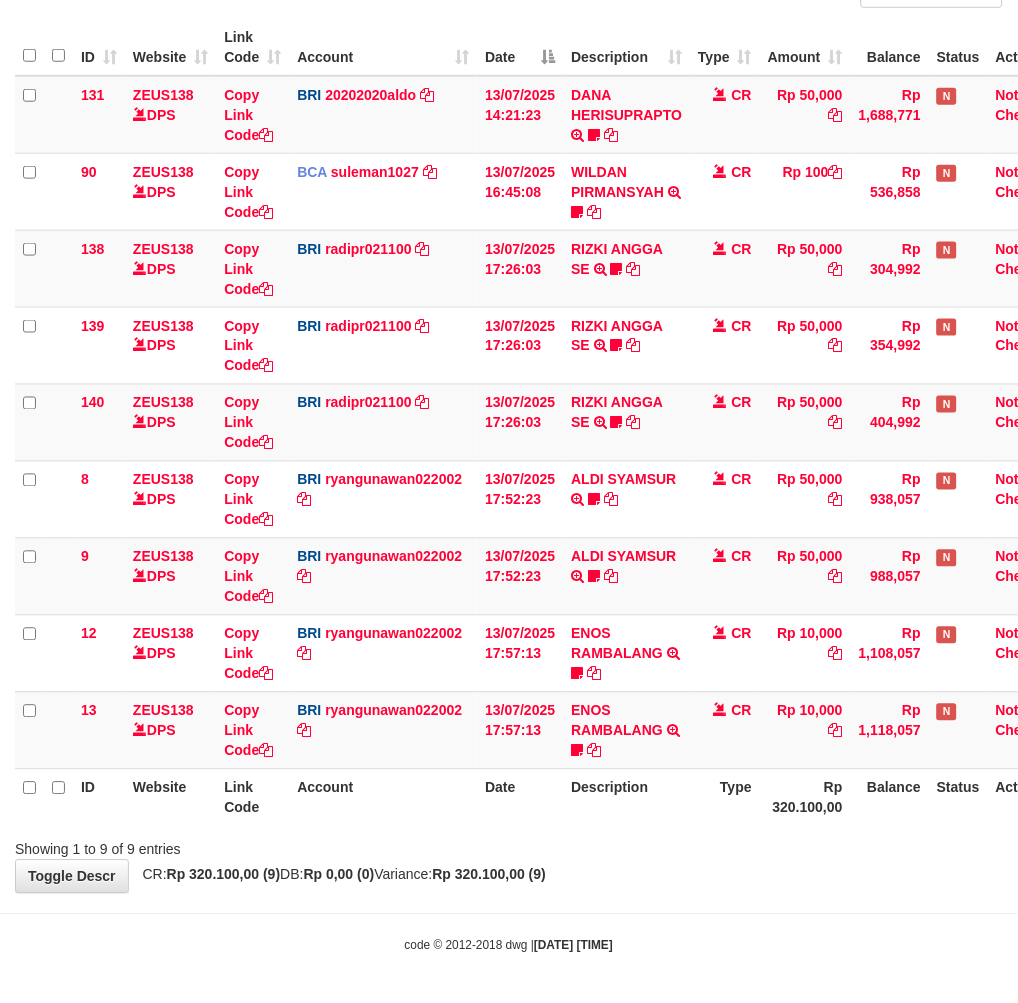 click on "Description" at bounding box center [626, 797] 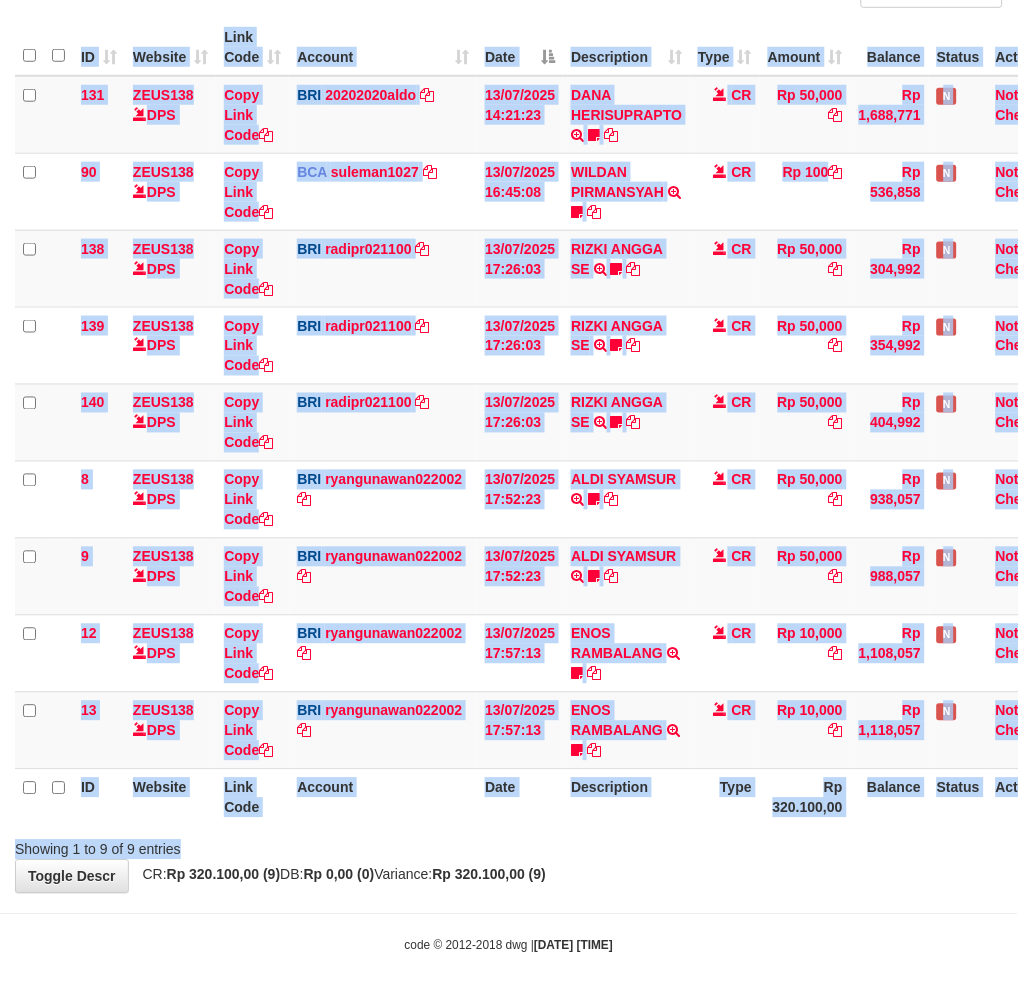 click on "Search:
ID Website Link Code Account Date Description Type Amount Balance Status Action
131
ZEUS138    DPS
Copy Link Code
BRI
20202020aldo
DPS
REVALDO SAGITA
mutasi_20250713_3778 | 131
mutasi_20250713_3778 | 131
13/07/2025 14:21:23
DANA HERISUPRAPTO            TRANSFER NBMB DANA HERISUPRAPTO TO REVALDO SAGITA    Herisuprapto
CR
Rp 50,000
Rp 1,688,771
N
Note
Check
90
ZEUS138    DPS
Copy Link Code
BCA
suleman1027" at bounding box center [509, 419] 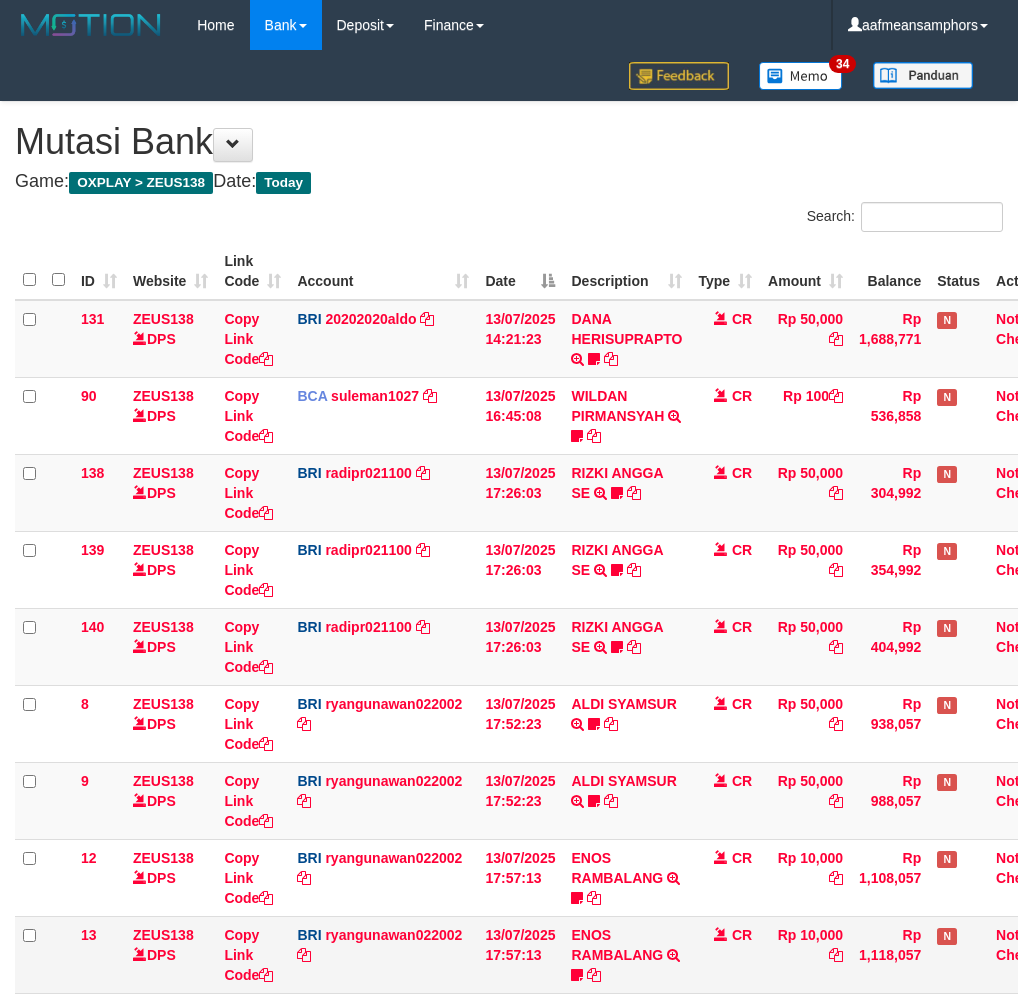 scroll, scrollTop: 100, scrollLeft: 0, axis: vertical 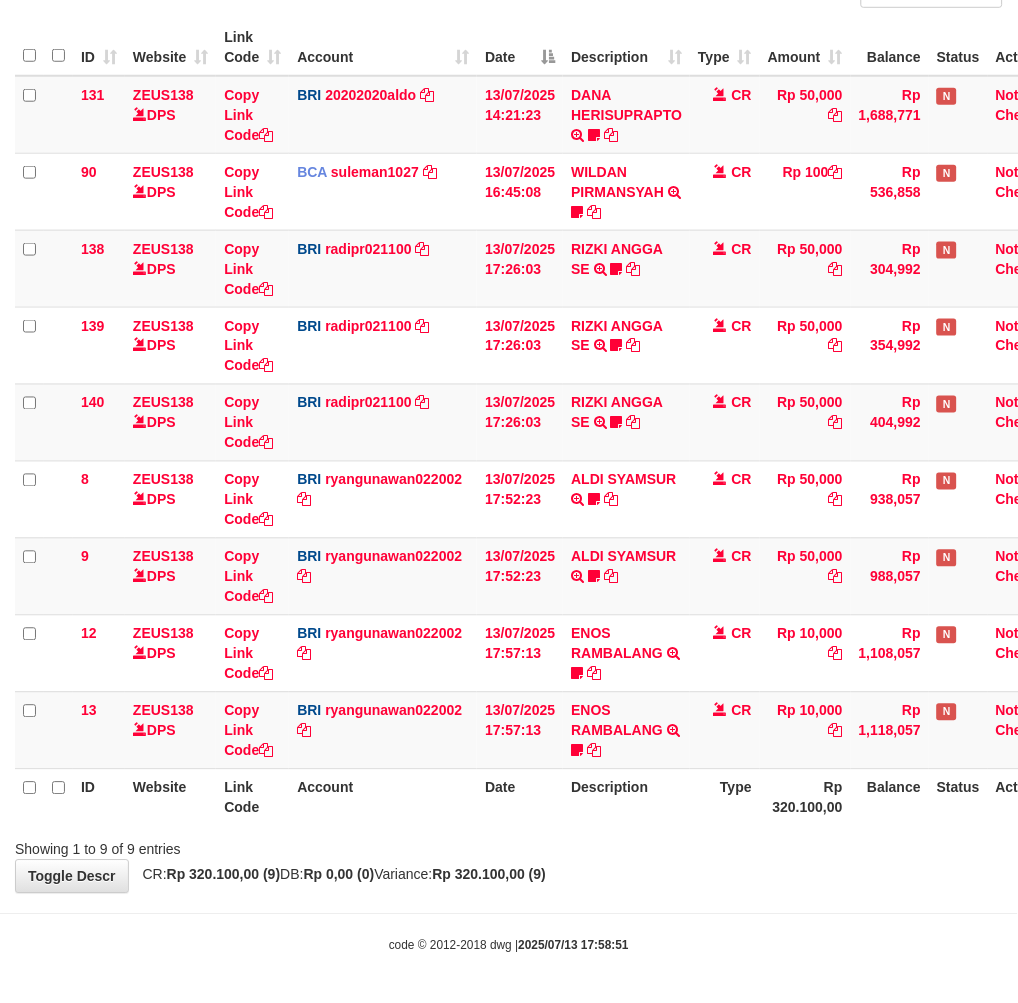 click on "Toggle navigation
Home
Bank
Account List
Load
By Website
Group
[OXPLAY]													ZEUS138
By Load Group (DPS)" at bounding box center [509, 390] 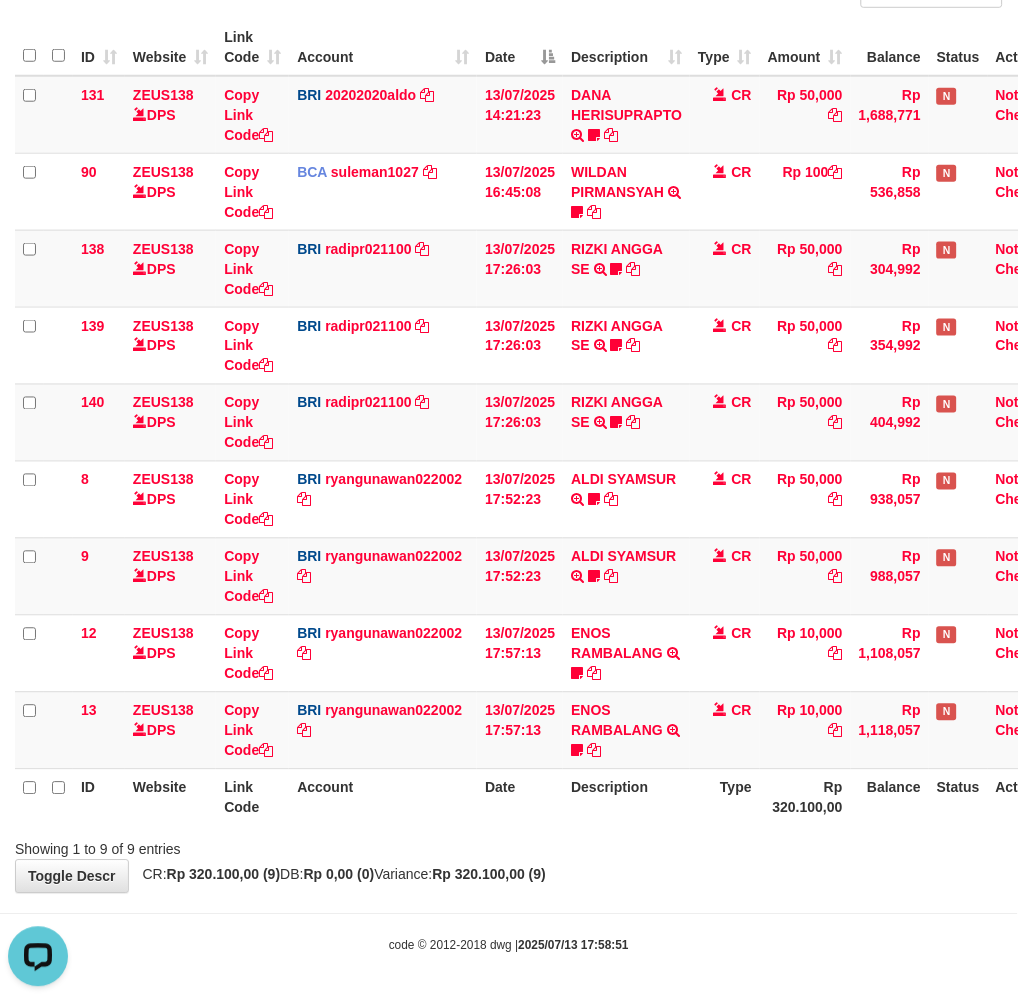 scroll, scrollTop: 0, scrollLeft: 0, axis: both 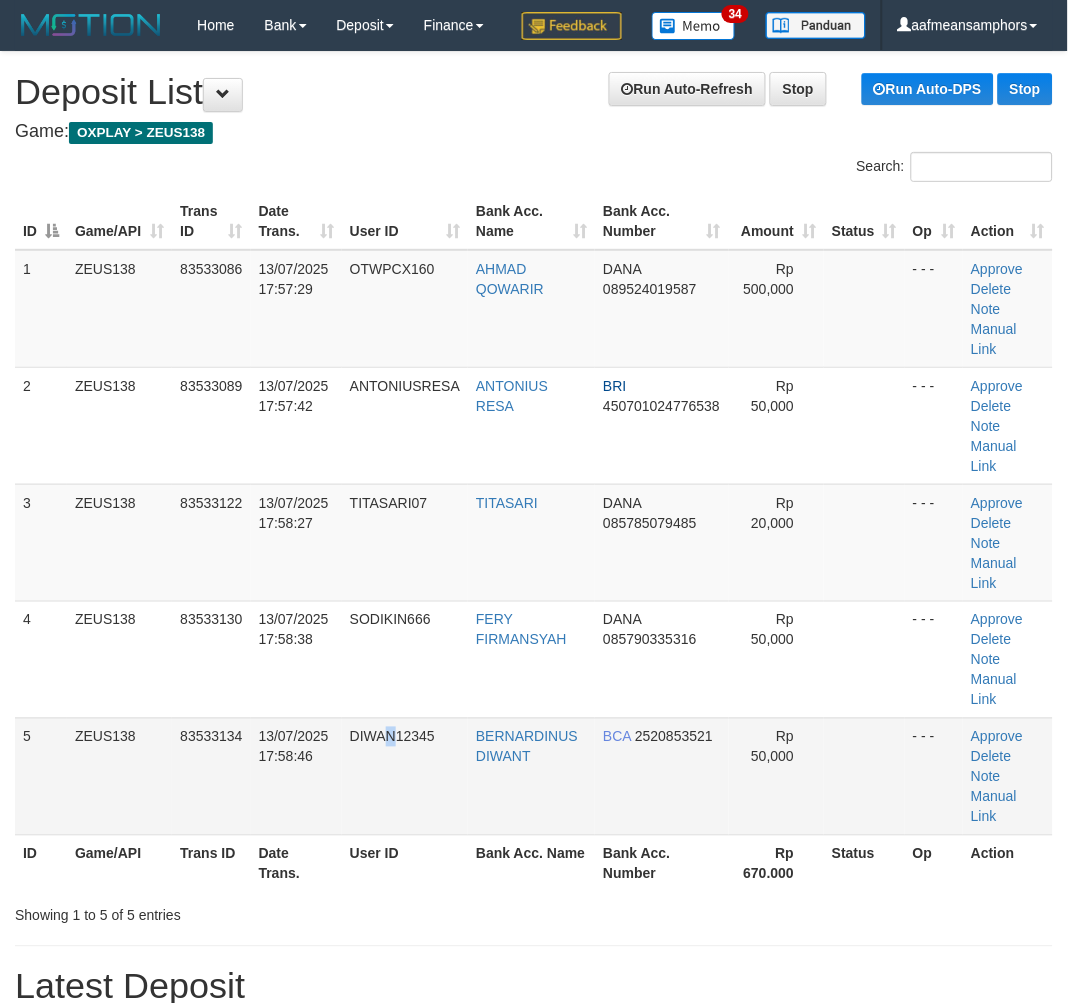 drag, startPoint x: 400, startPoint y: 816, endPoint x: 224, endPoint y: 815, distance: 176.00284 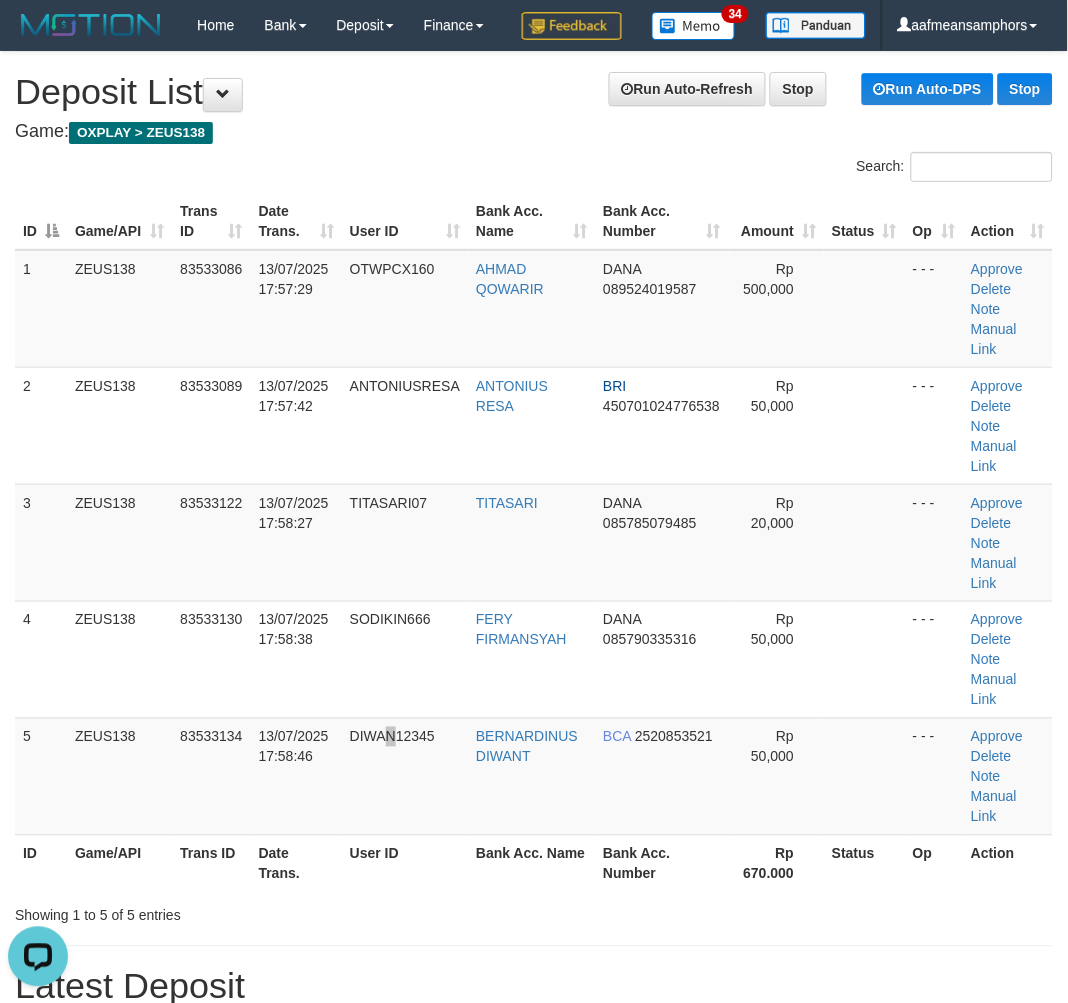 scroll, scrollTop: 0, scrollLeft: 0, axis: both 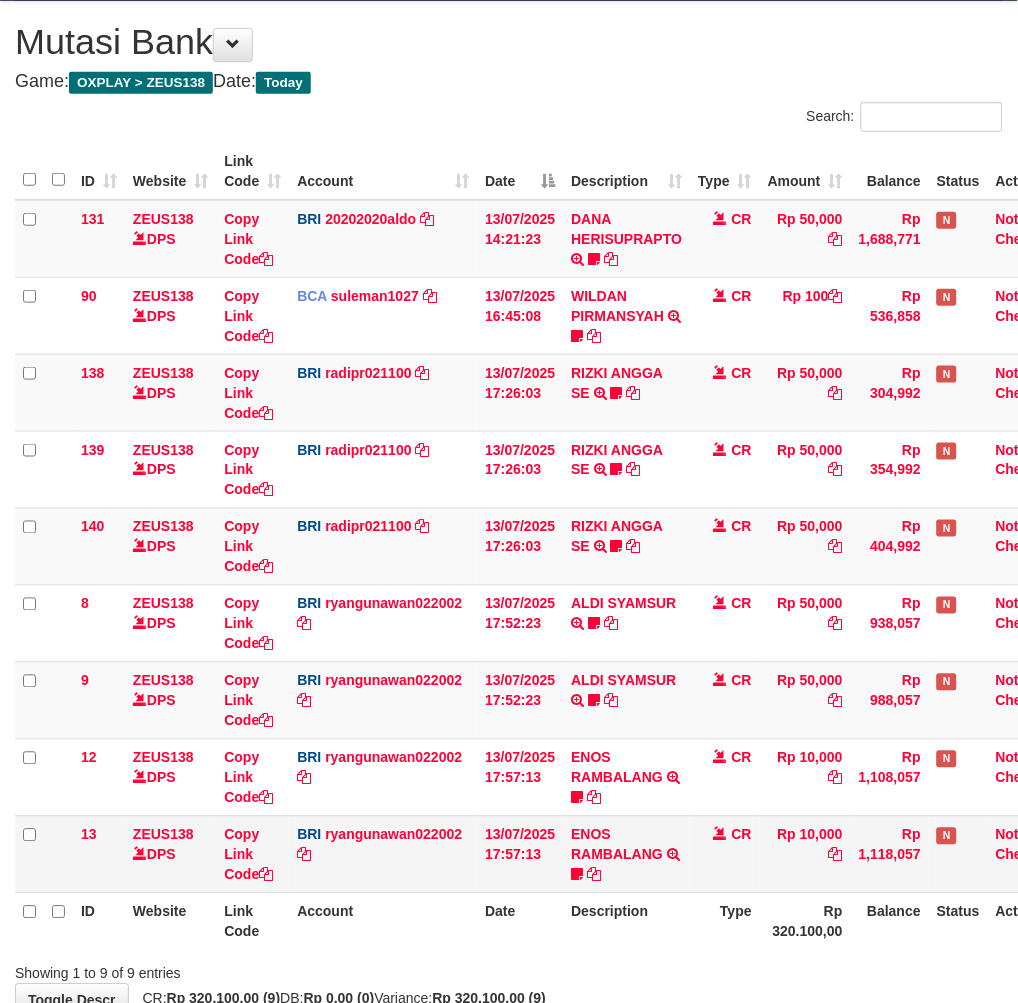 click on "Rp 10,000" at bounding box center (805, 854) 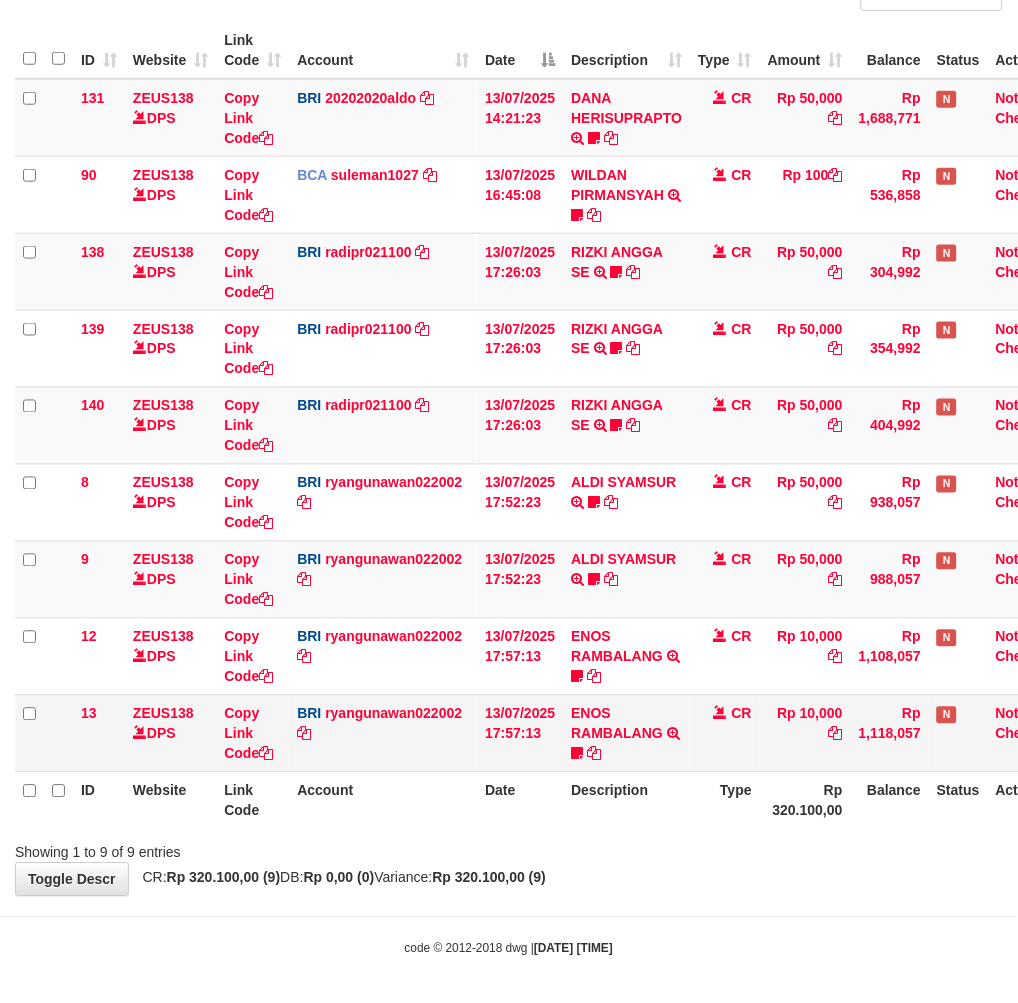 scroll, scrollTop: 224, scrollLeft: 0, axis: vertical 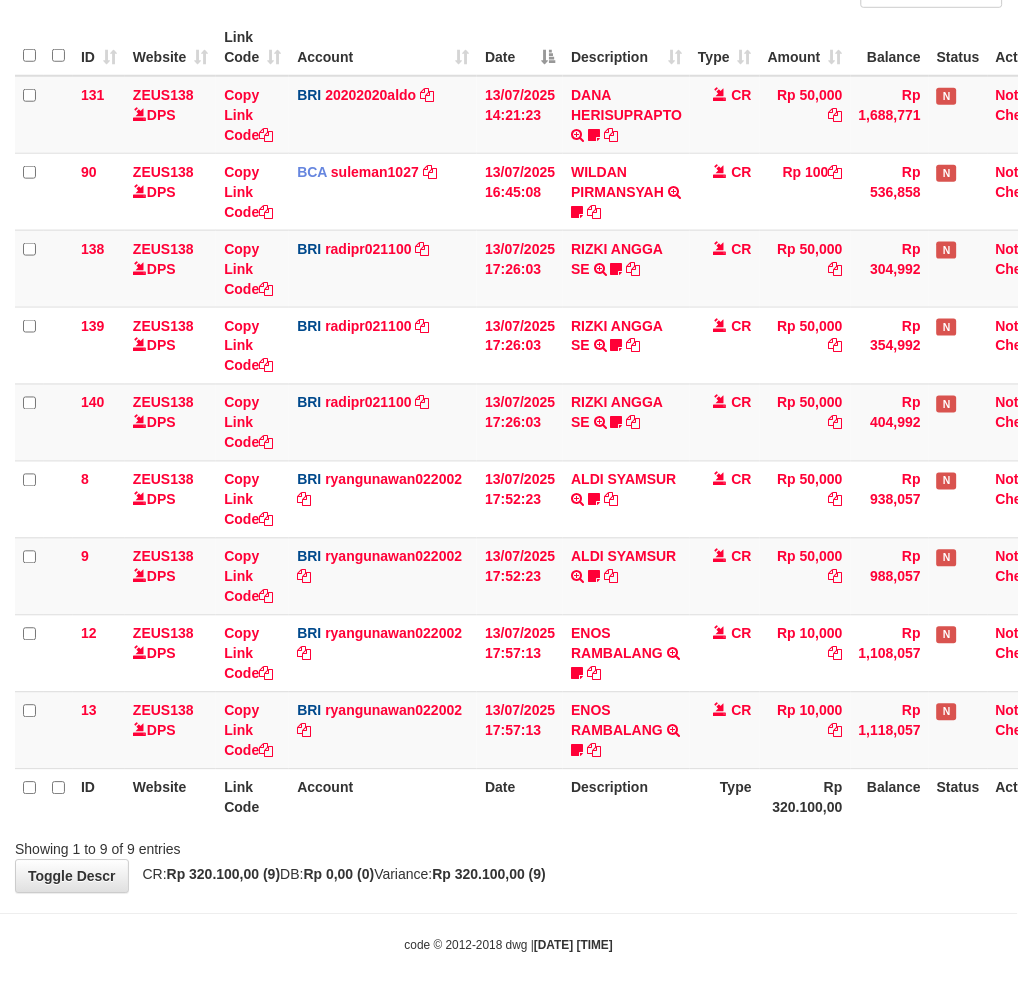 click on "Showing 1 to 9 of 9 entries" at bounding box center [509, 846] 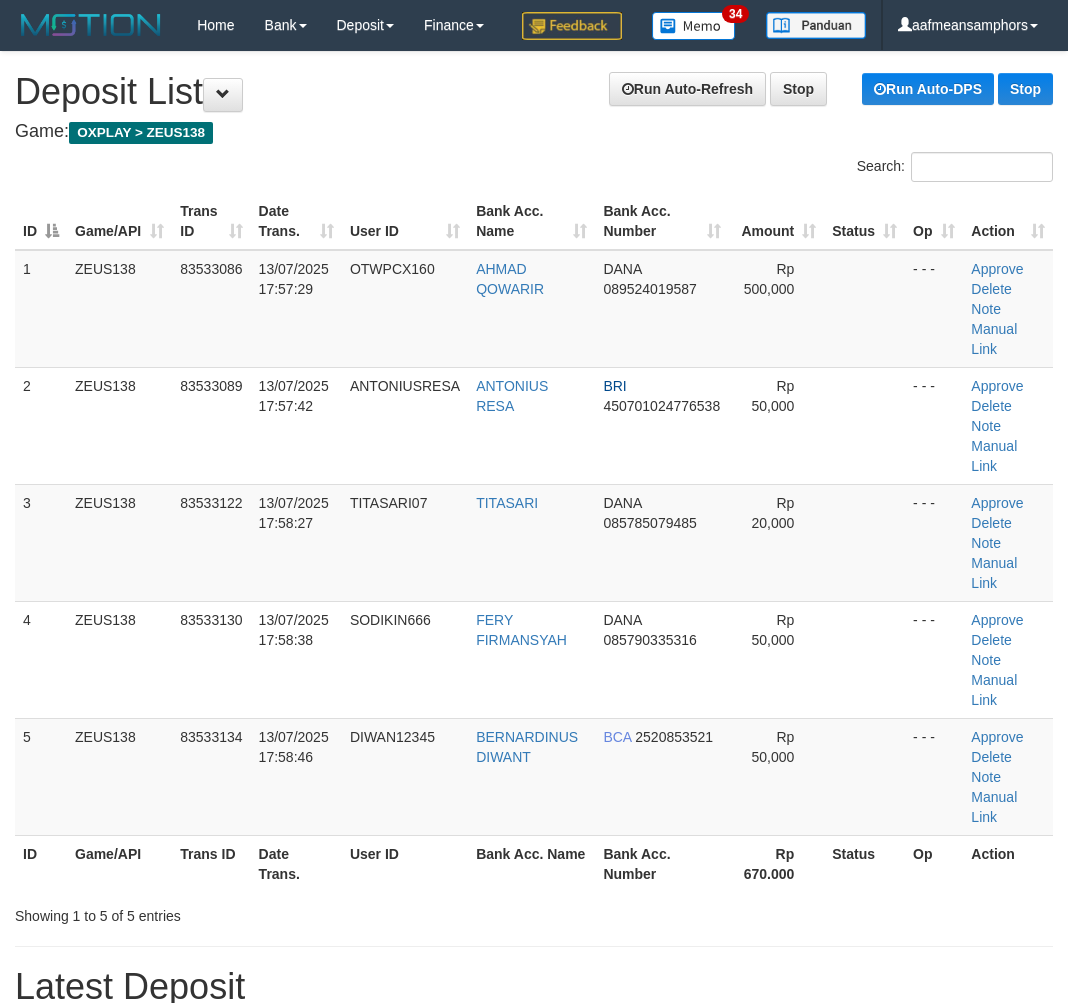 scroll, scrollTop: 0, scrollLeft: 0, axis: both 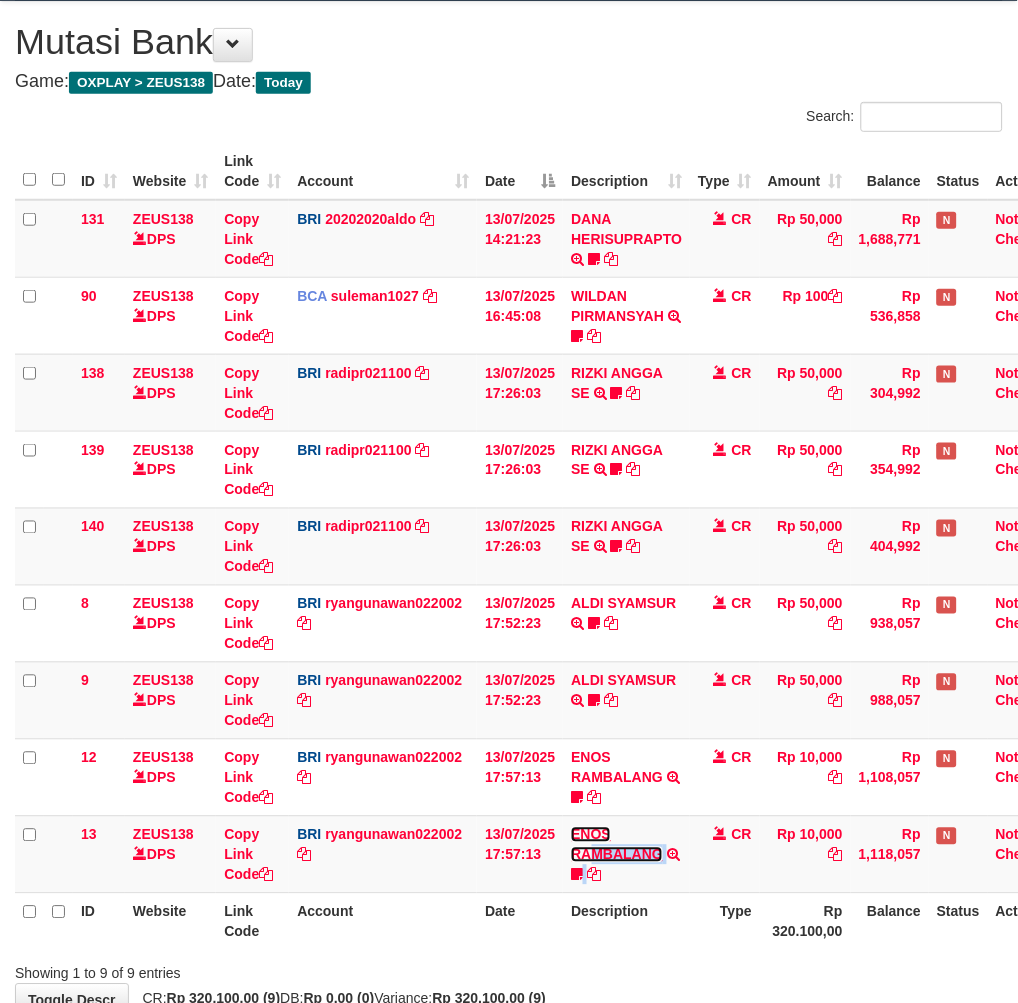 click on "ENOS RAMBALANG" at bounding box center (617, 845) 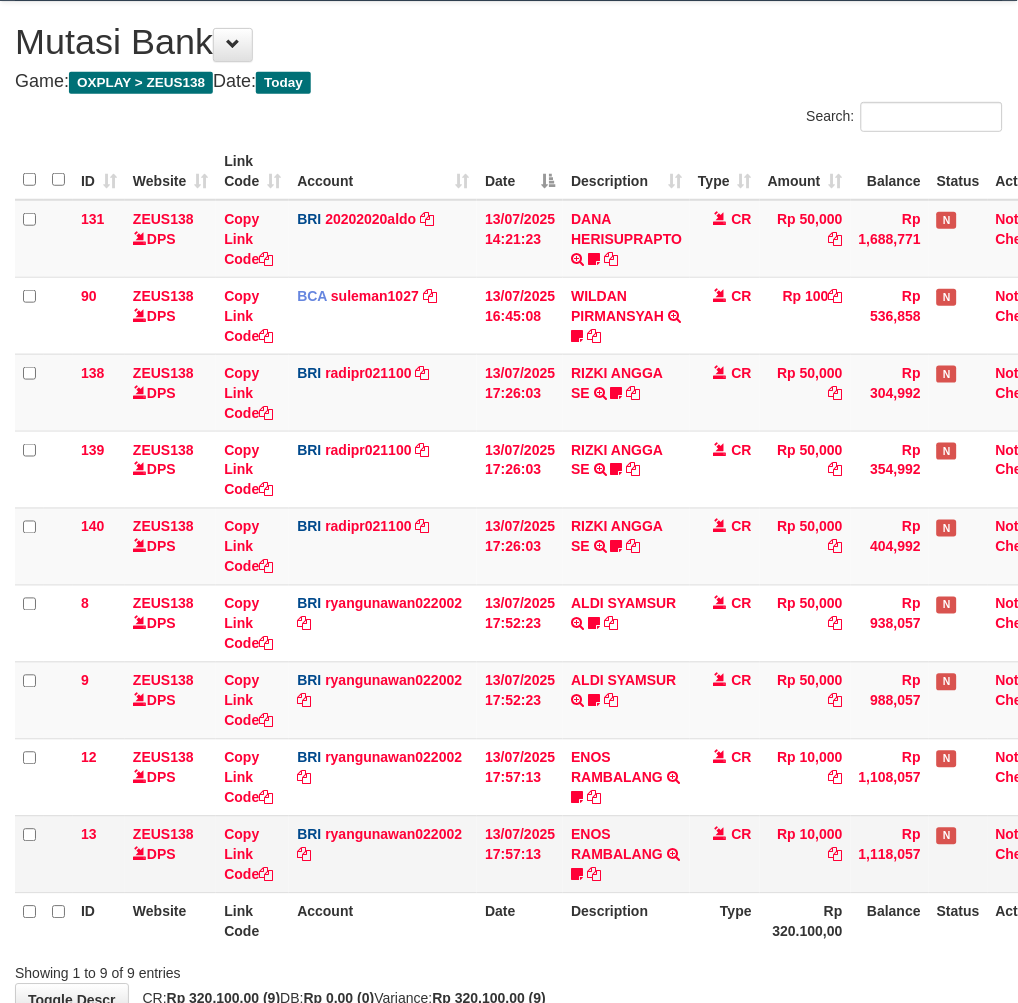 click on "ENOS RAMBALANG            TRANSFER NBMB ENOS RAMBALANG TO RYAN GUNAWAN    ENOS011" at bounding box center (626, 854) 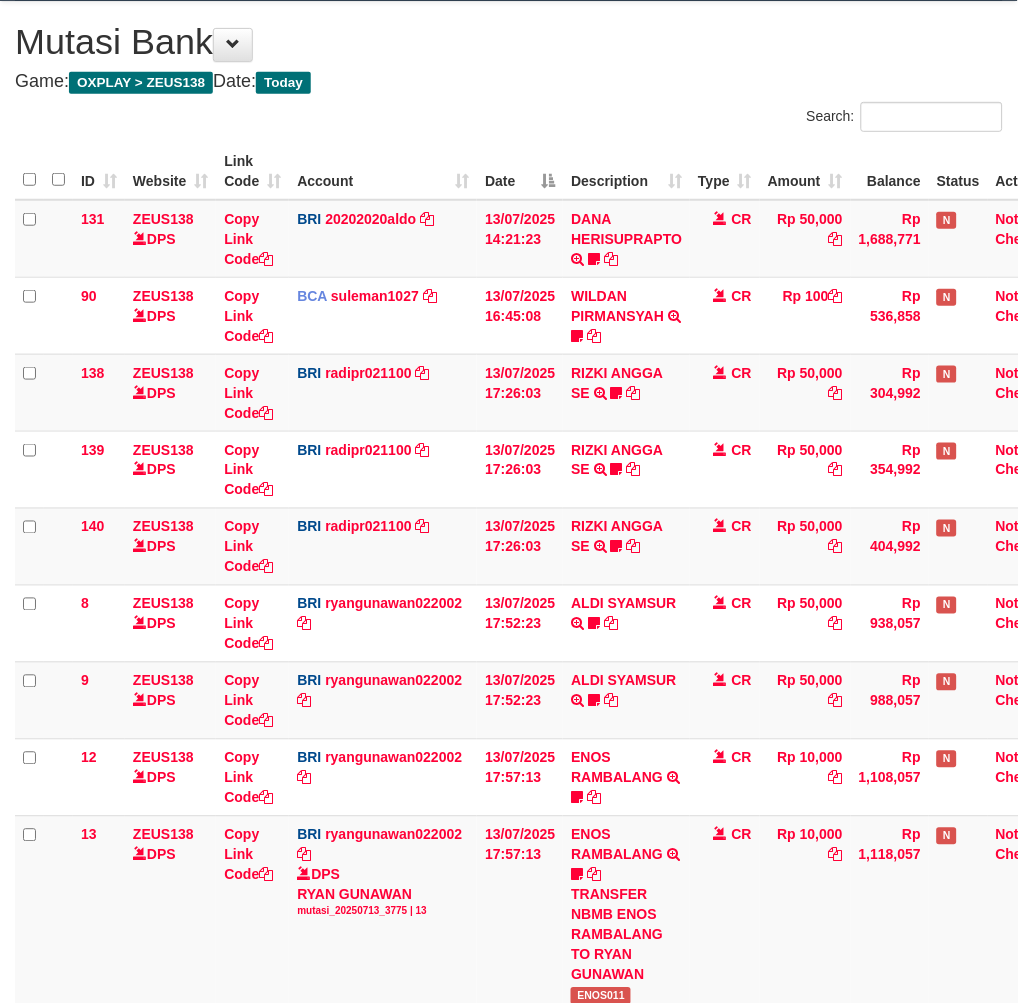 scroll, scrollTop: 224, scrollLeft: 0, axis: vertical 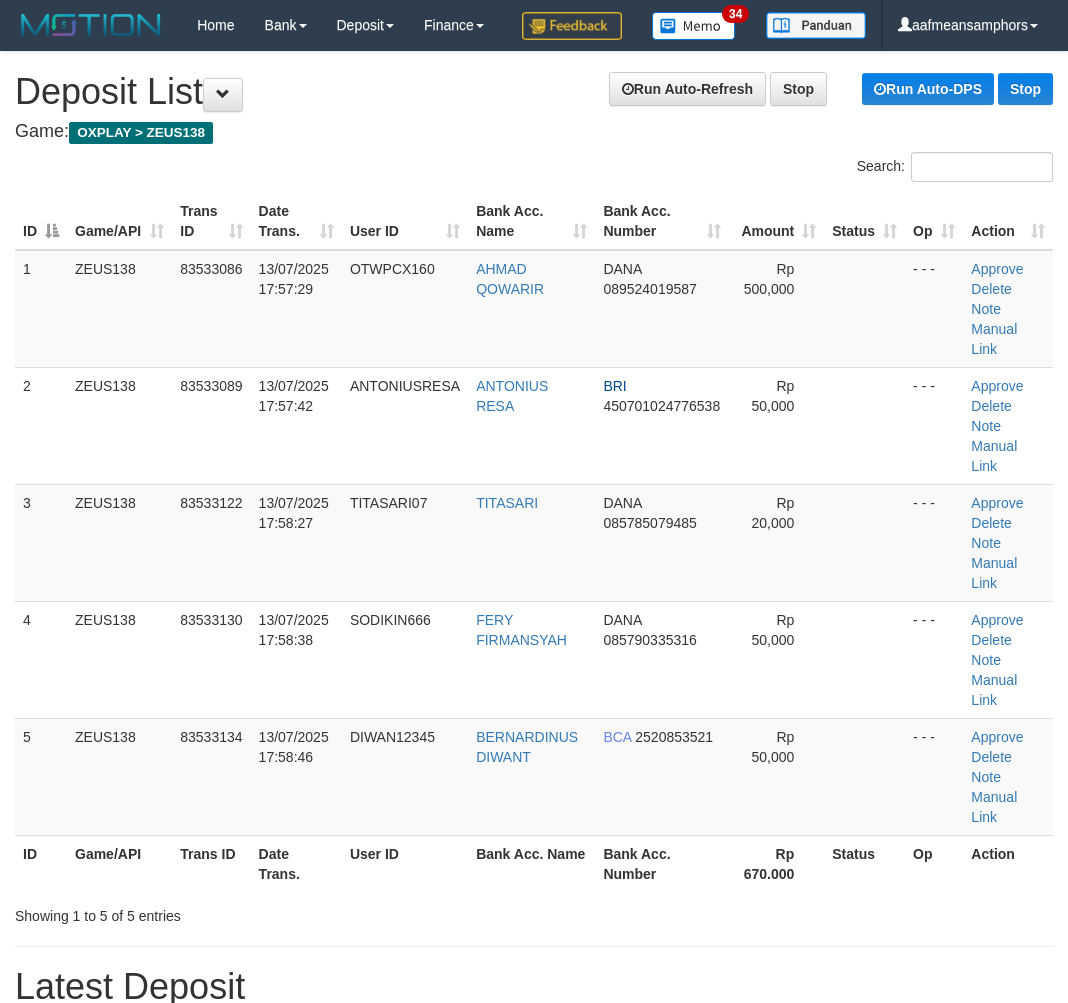 click on "13/07/2025 17:58:46" at bounding box center (296, 776) 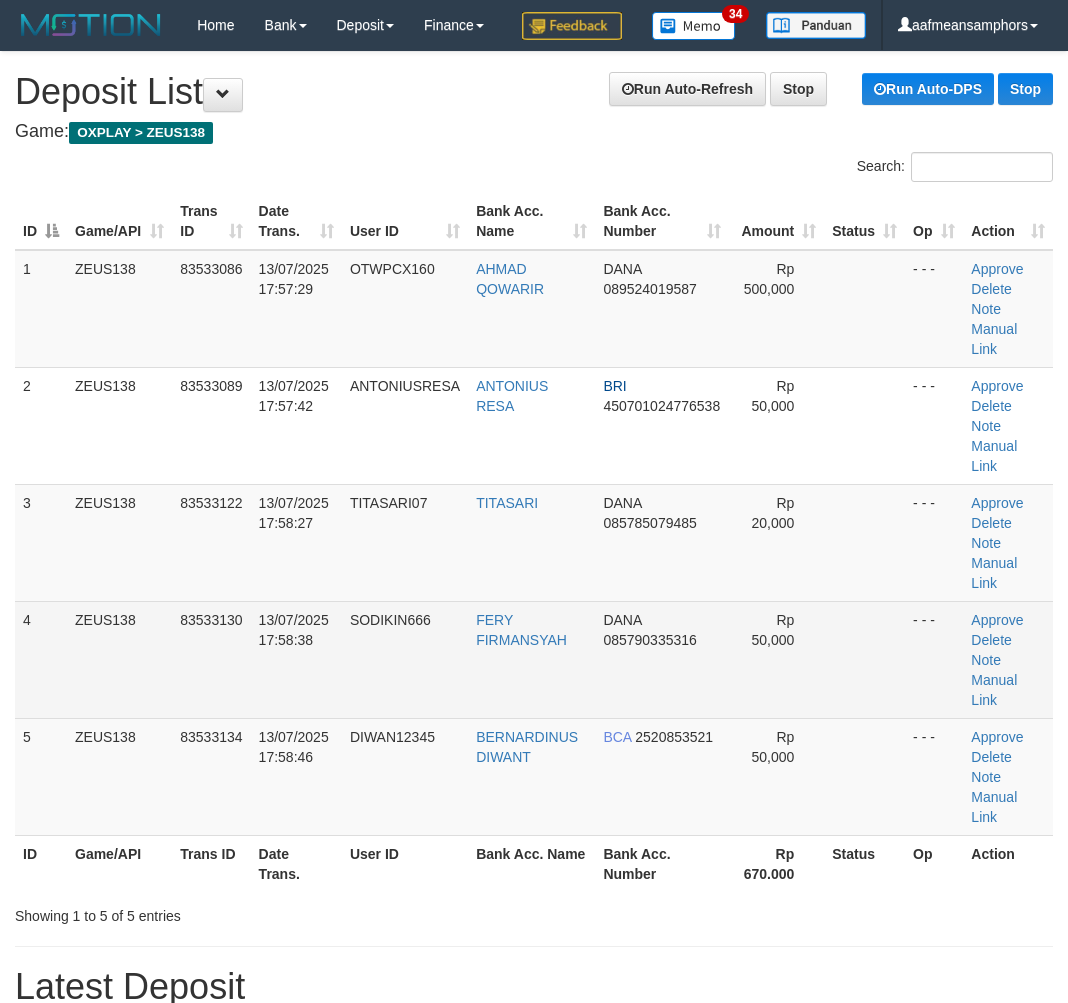 scroll, scrollTop: 0, scrollLeft: 0, axis: both 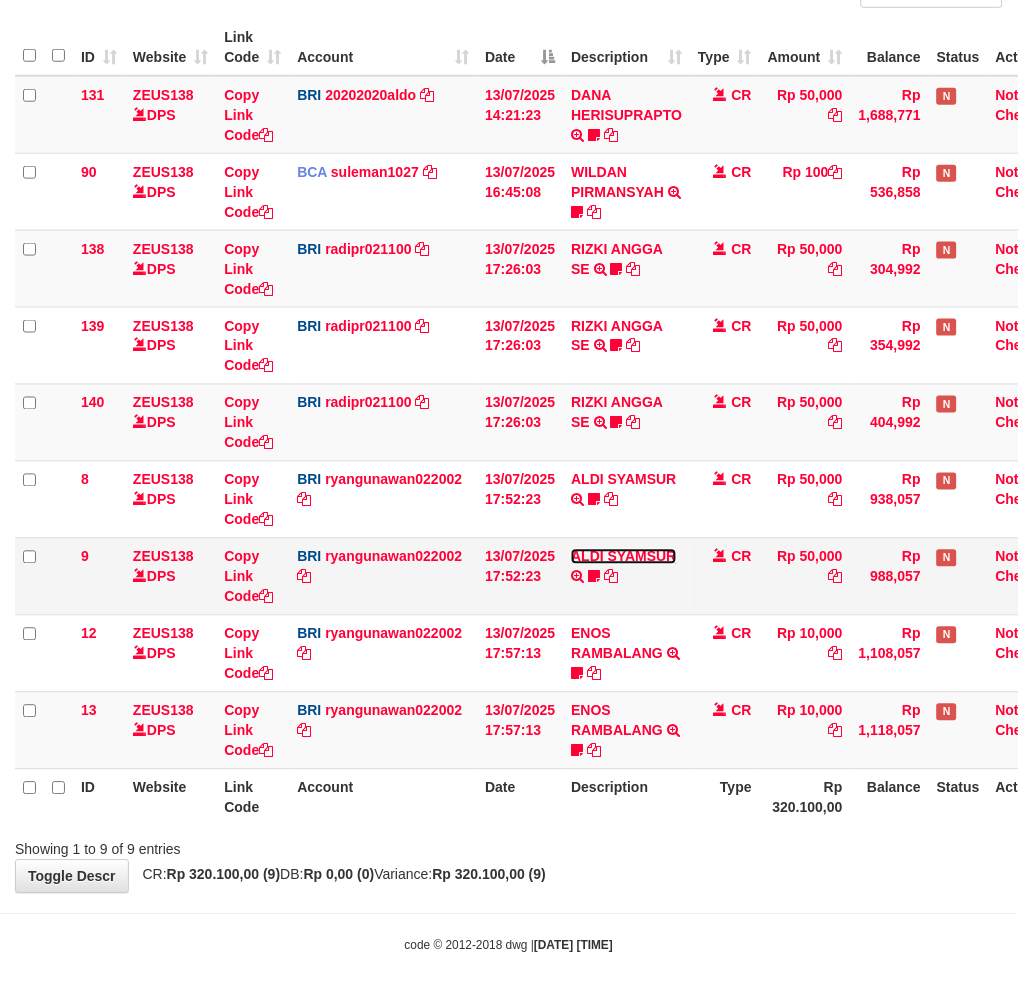 click on "ALDI SYAMSUR" at bounding box center [623, 557] 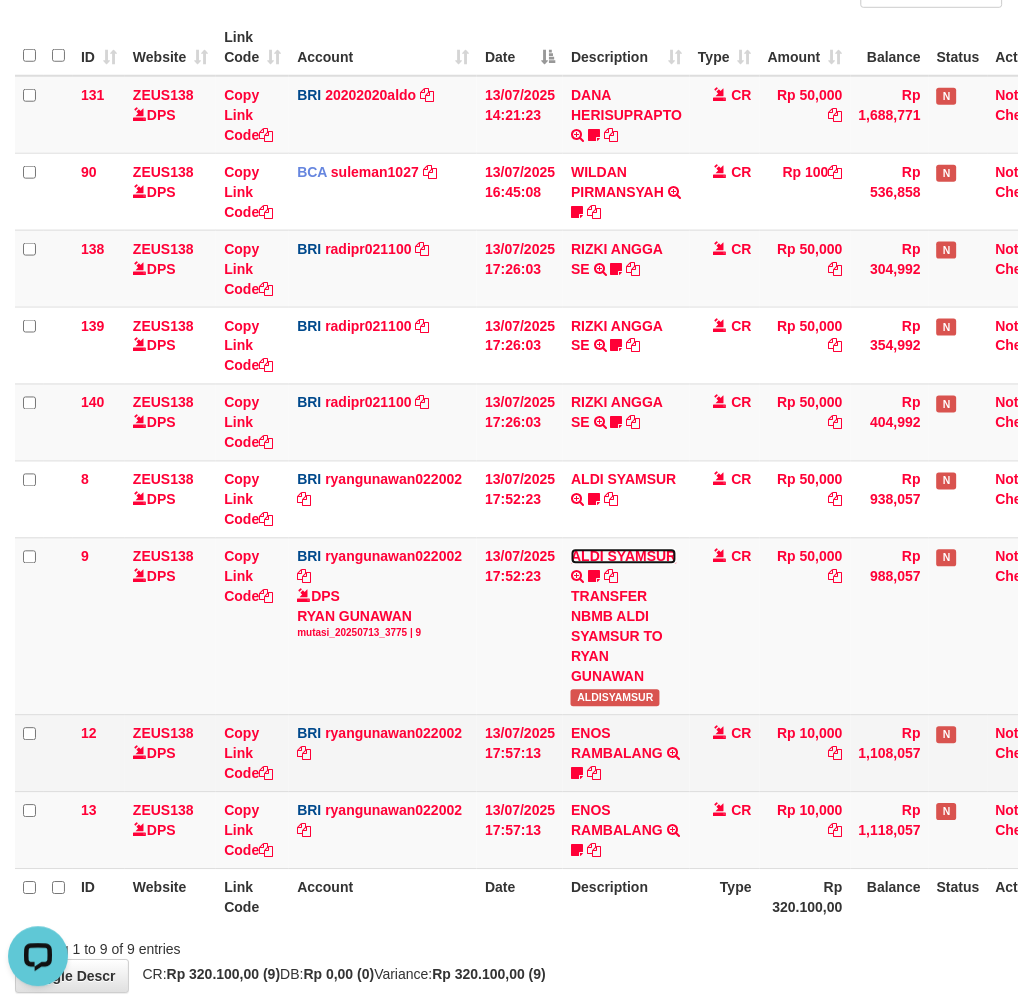 scroll, scrollTop: 0, scrollLeft: 0, axis: both 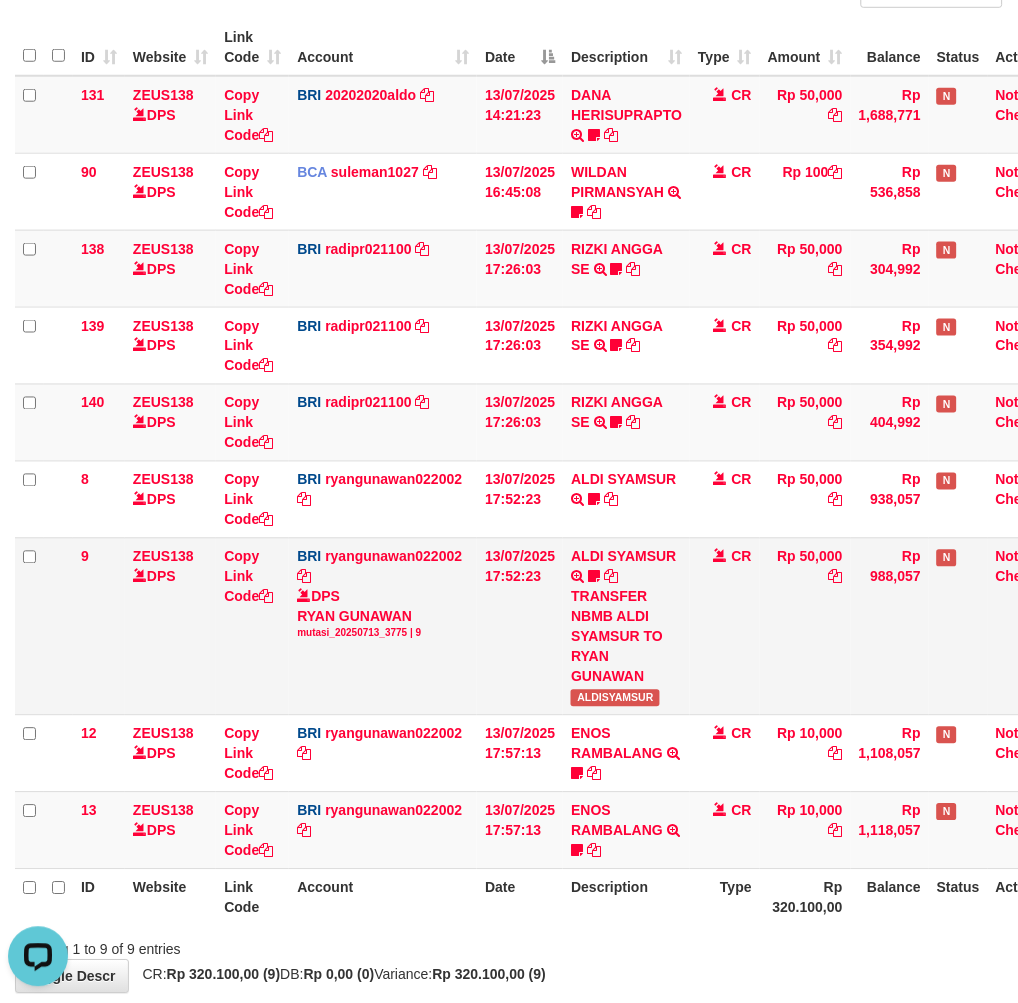 click on "ALDI SYAMSUR            TRANSFER NBMB ALDI SYAMSUR TO RYAN GUNAWAN    ALDISYAMSUR" at bounding box center [626, 626] 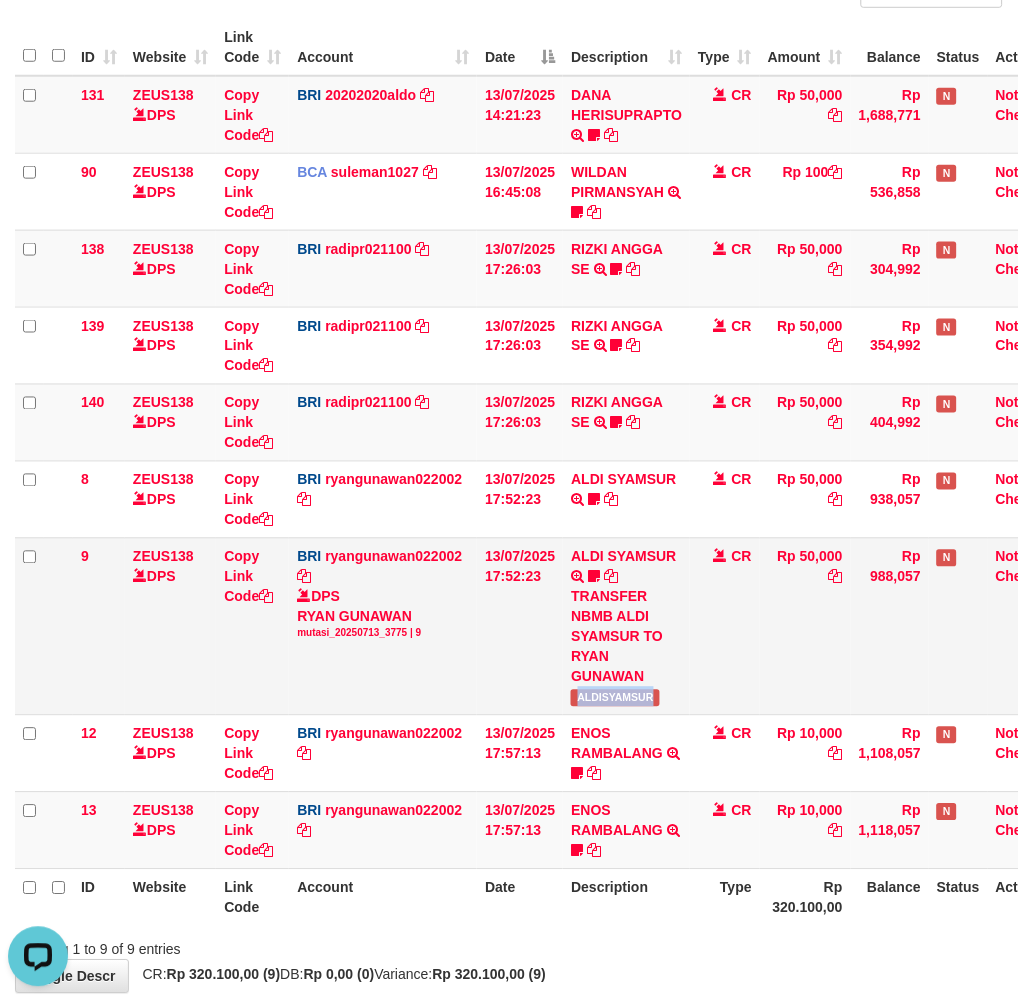click on "ALDISYAMSUR" at bounding box center [615, 698] 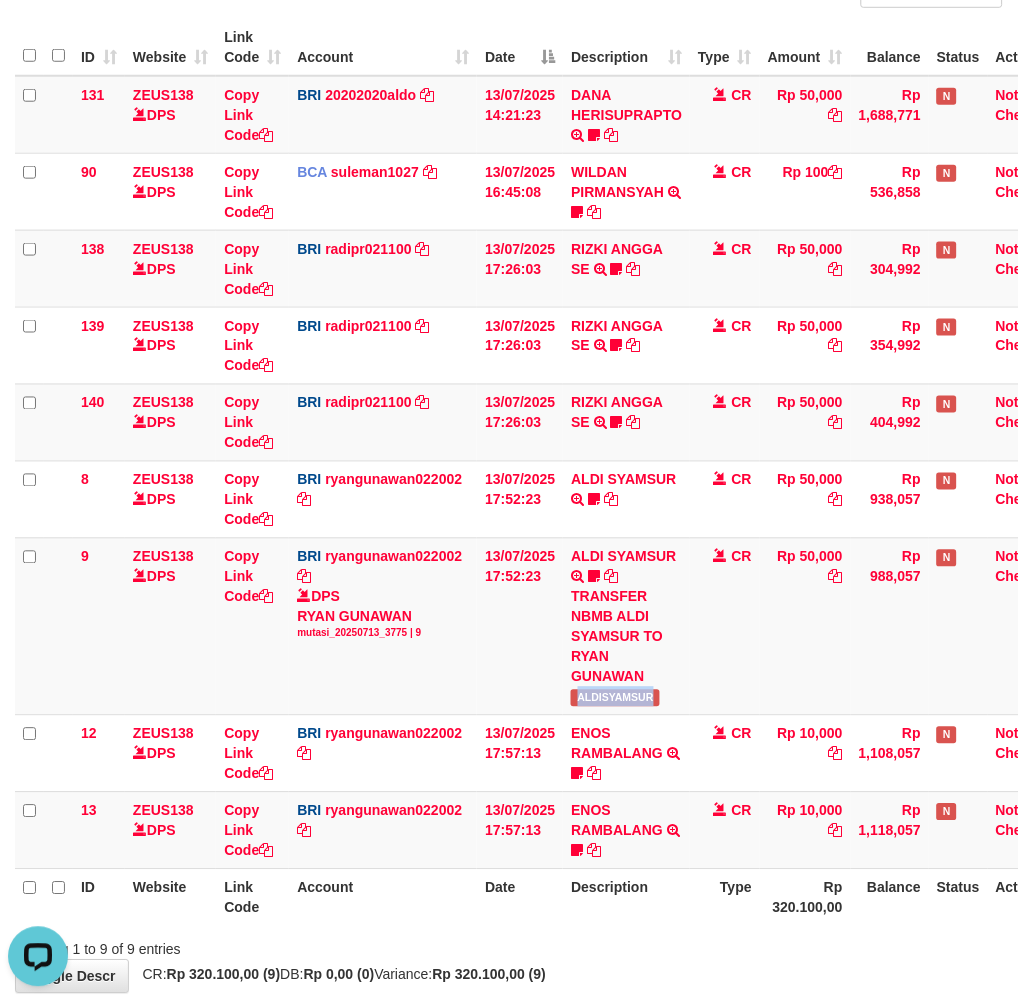 click on "**********" at bounding box center [509, 435] 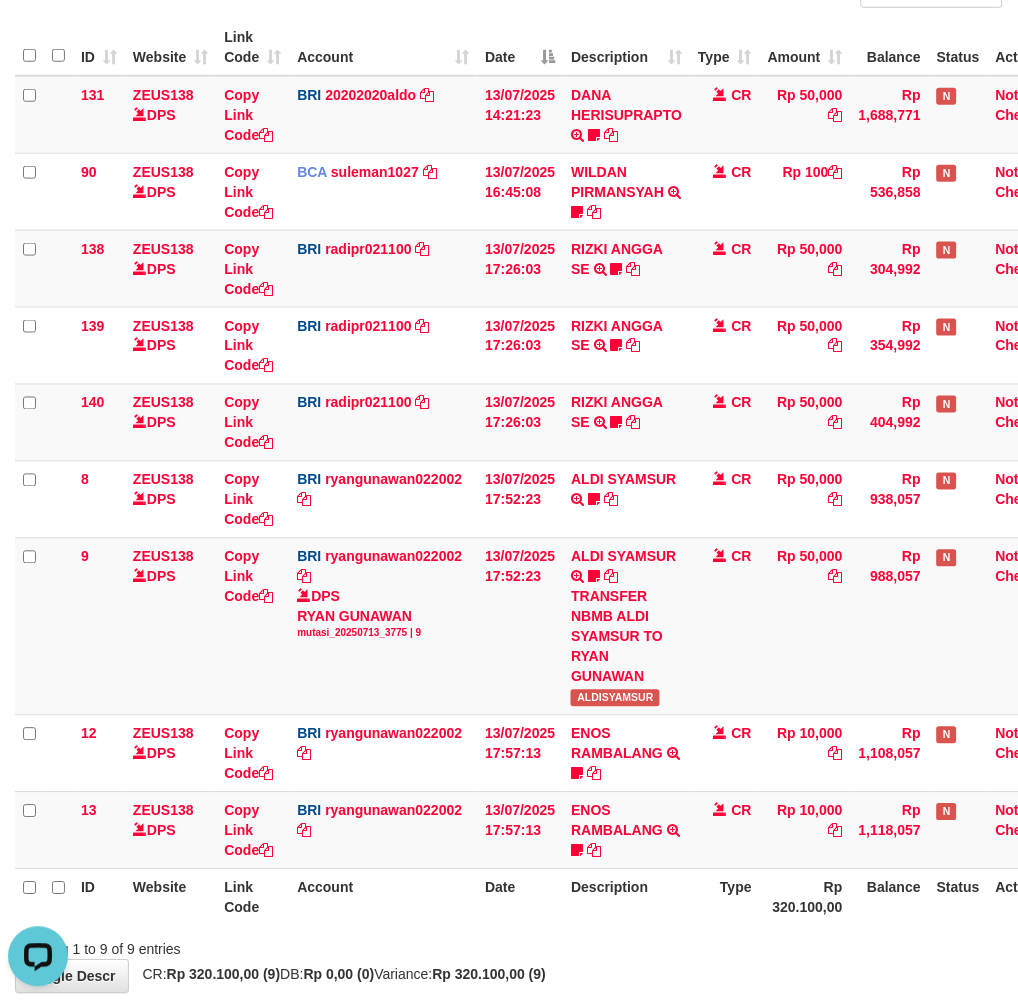 click on "Showing 1 to 9 of 9 entries" at bounding box center [509, 946] 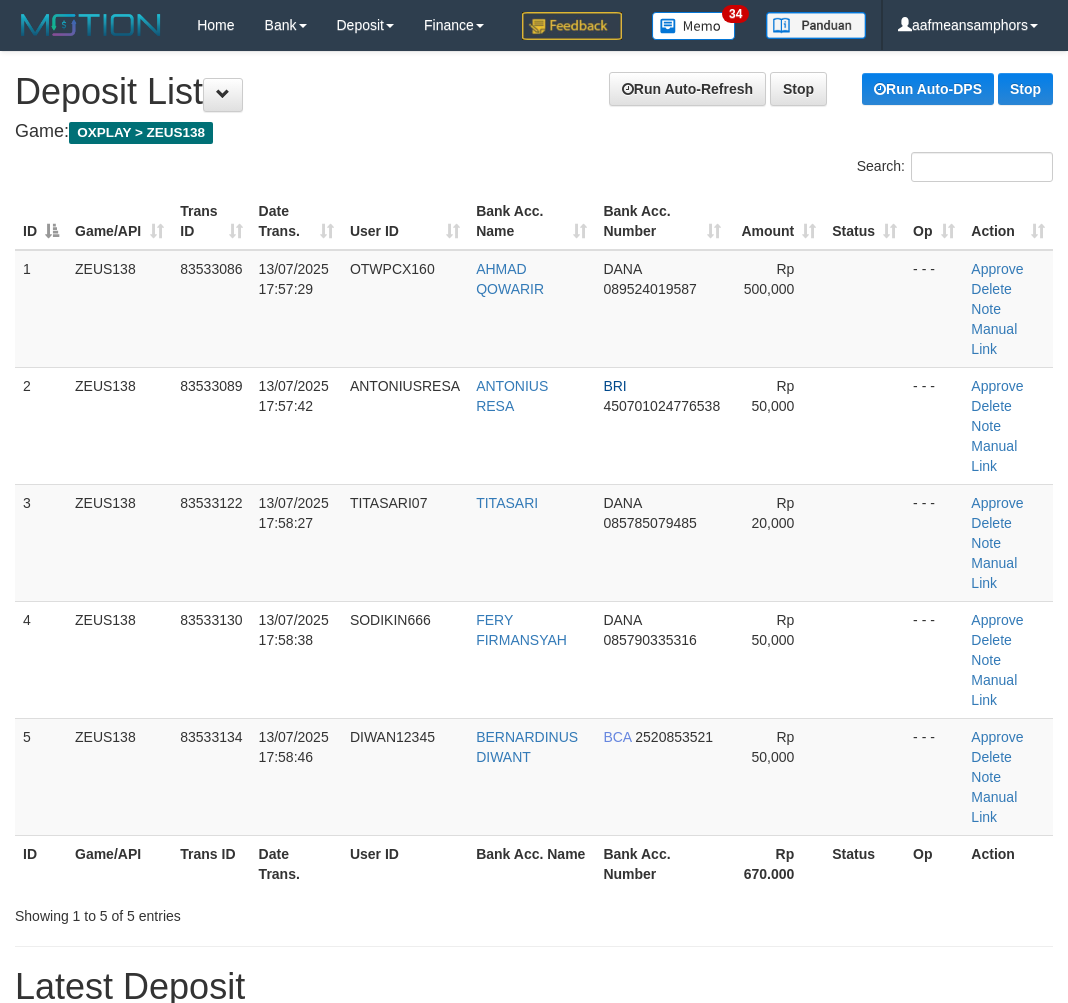 scroll, scrollTop: 0, scrollLeft: 0, axis: both 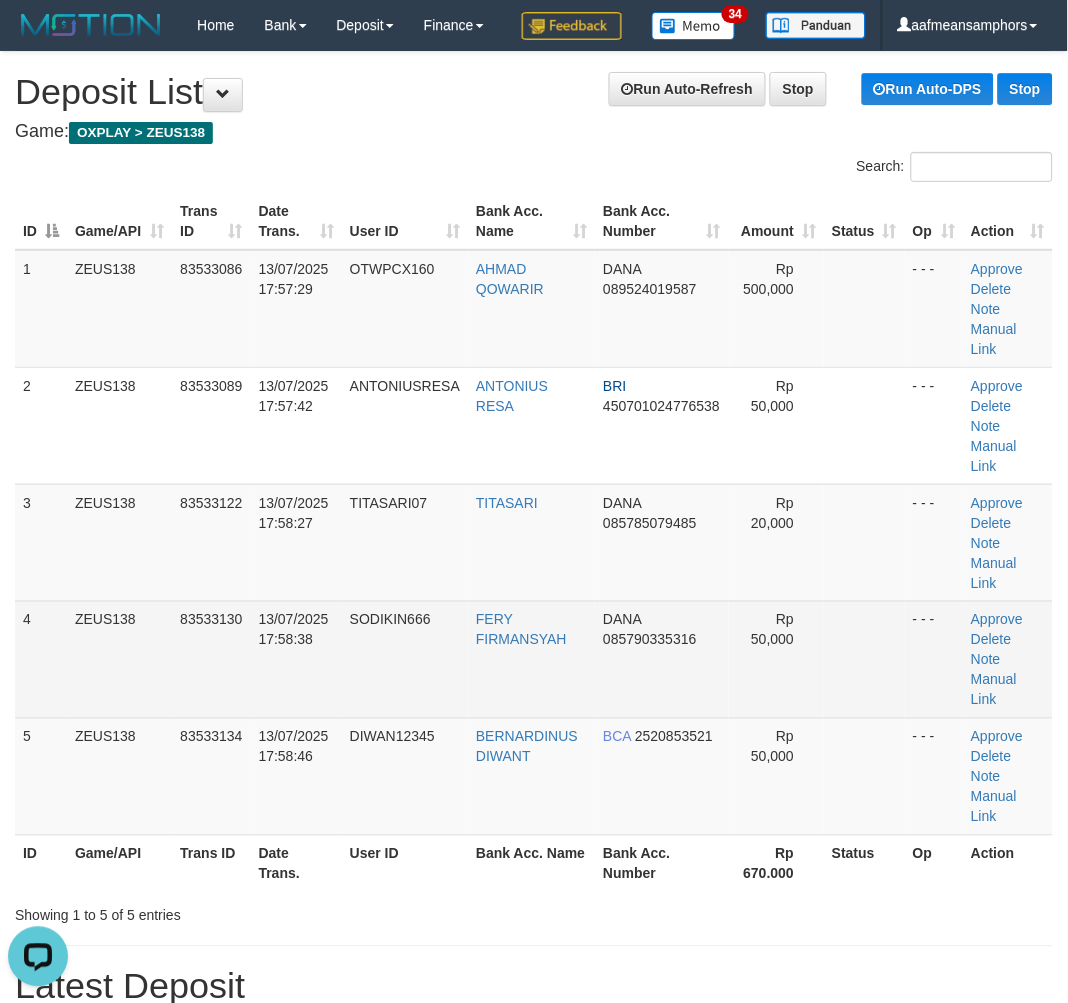 click on "4
ZEUS138
83533130
13/07/2025 17:58:38
SODIKIN666
FERY FIRMANSYAH
DANA
085790335316
Rp 50,000
- - -
Approve
Delete
Note
Manual Link" at bounding box center [534, 659] 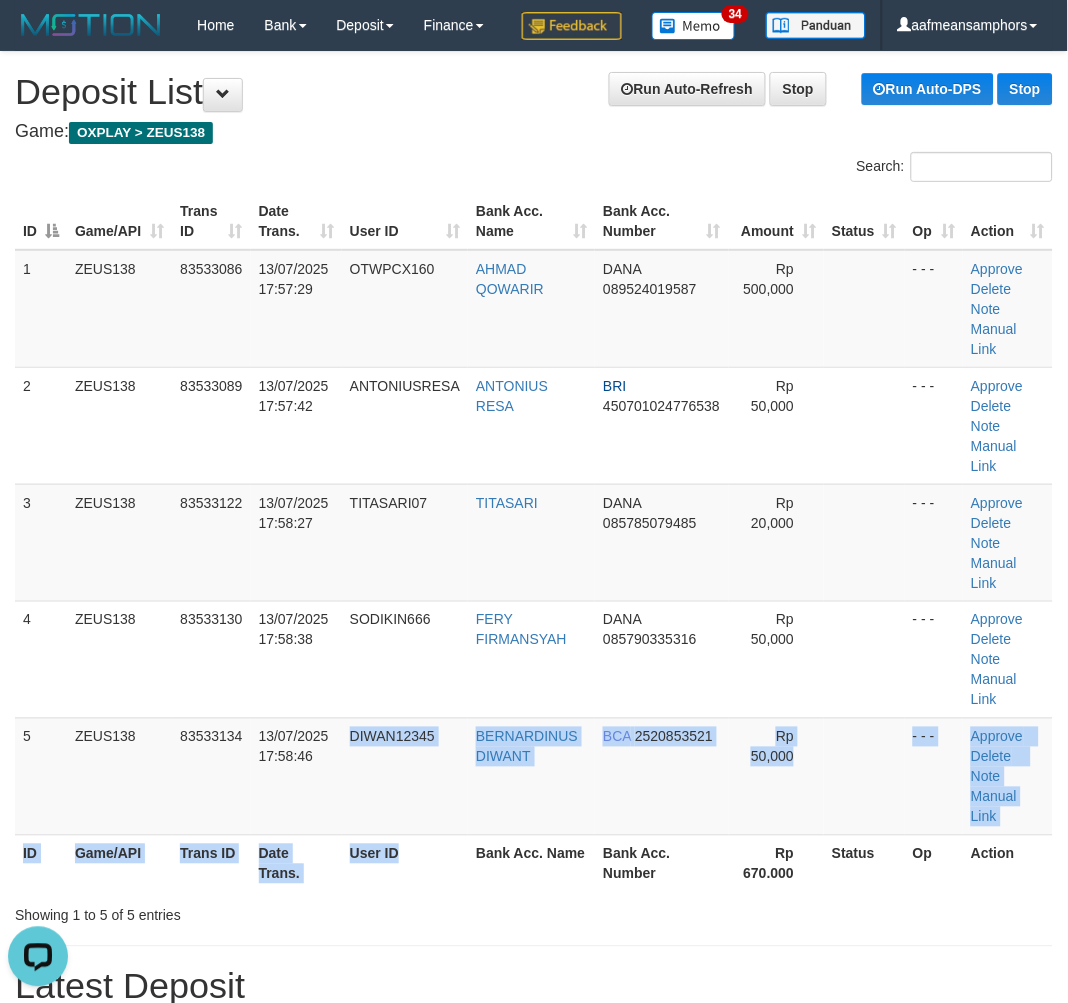 click on "ID Game/API Trans ID Date Trans. User ID Bank Acc. Name Bank Acc. Number Amount Status Op Action
1
ZEUS138
83533086
13/07/2025 17:57:29
OTWPCX160
AHMAD QOWARIR
DANA
089524019587
Rp 500,000
- - -
Approve
Delete
Note
Manual Link
2
ZEUS138
83533089
13/07/2025 17:57:42
ANTONIUSRESA
ANTONIUS RESA
BRI
450701024776538
Rp 50,000
ID" at bounding box center [534, 542] 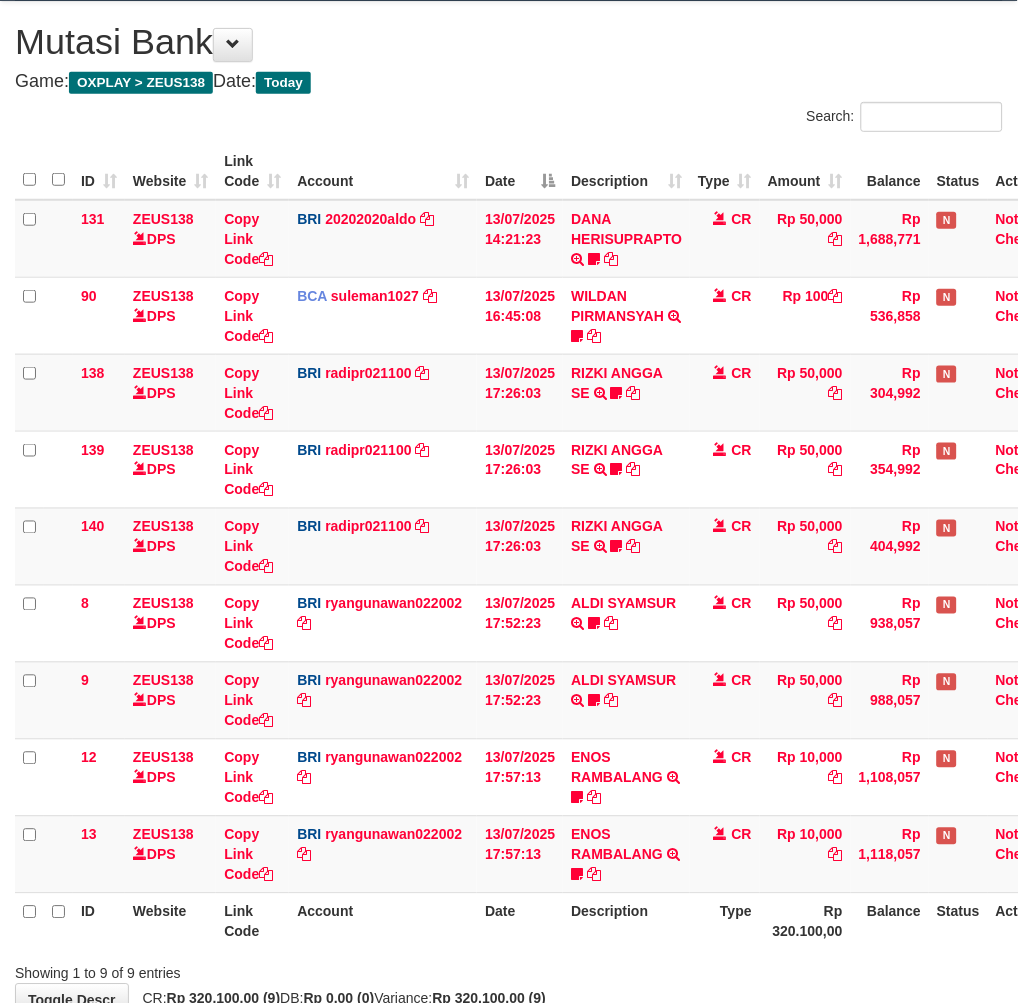 click on "Description" at bounding box center [626, 921] 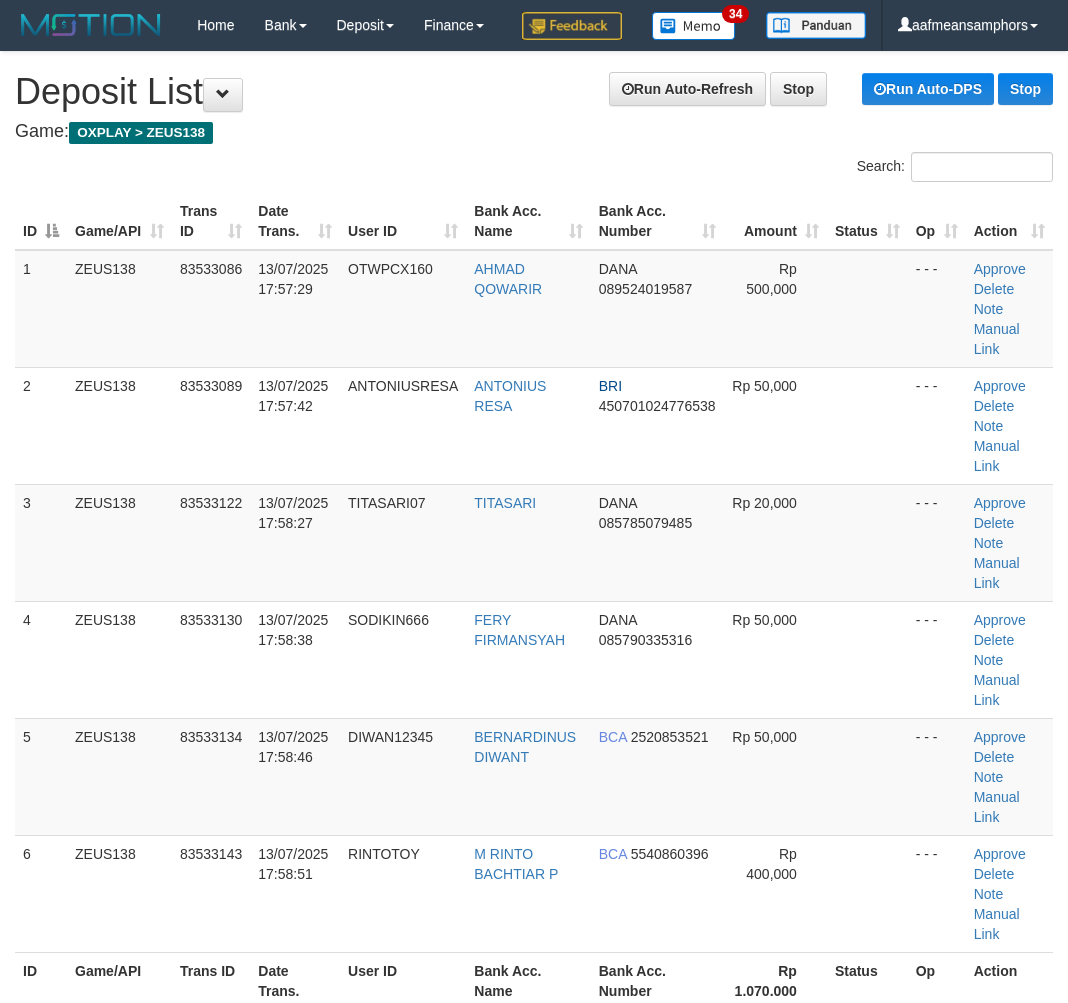 scroll, scrollTop: 0, scrollLeft: 0, axis: both 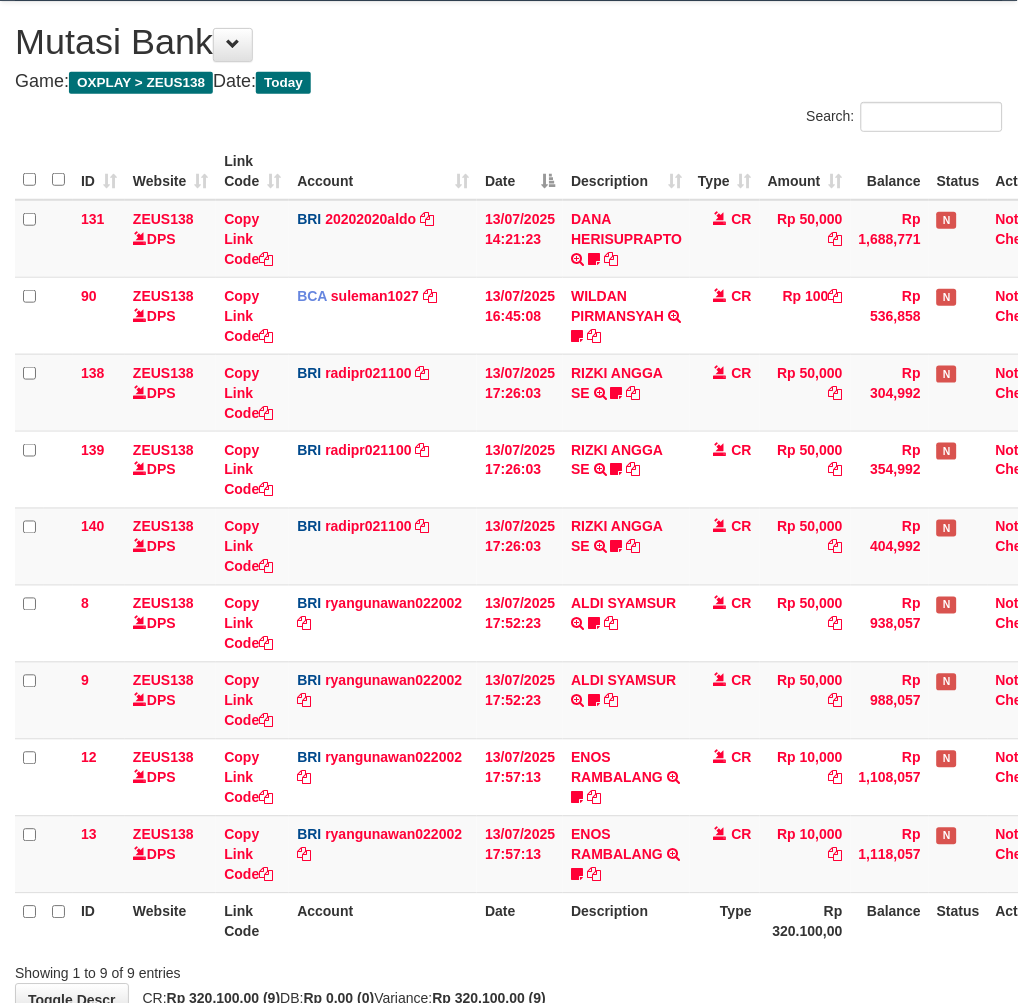 click on "ID Website Link Code Account Date Description Type Rp 320.100,00 Balance Status Action" at bounding box center [542, 921] 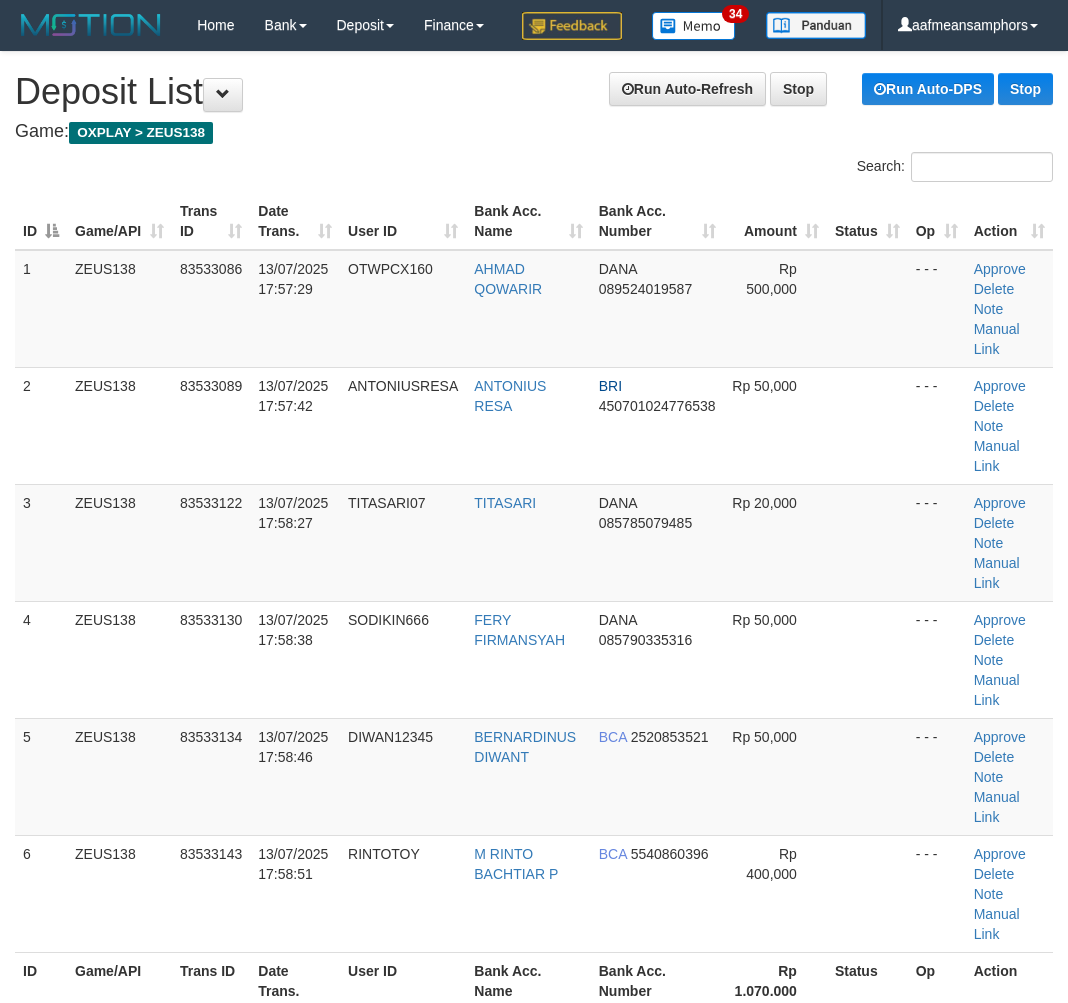 scroll, scrollTop: 0, scrollLeft: 0, axis: both 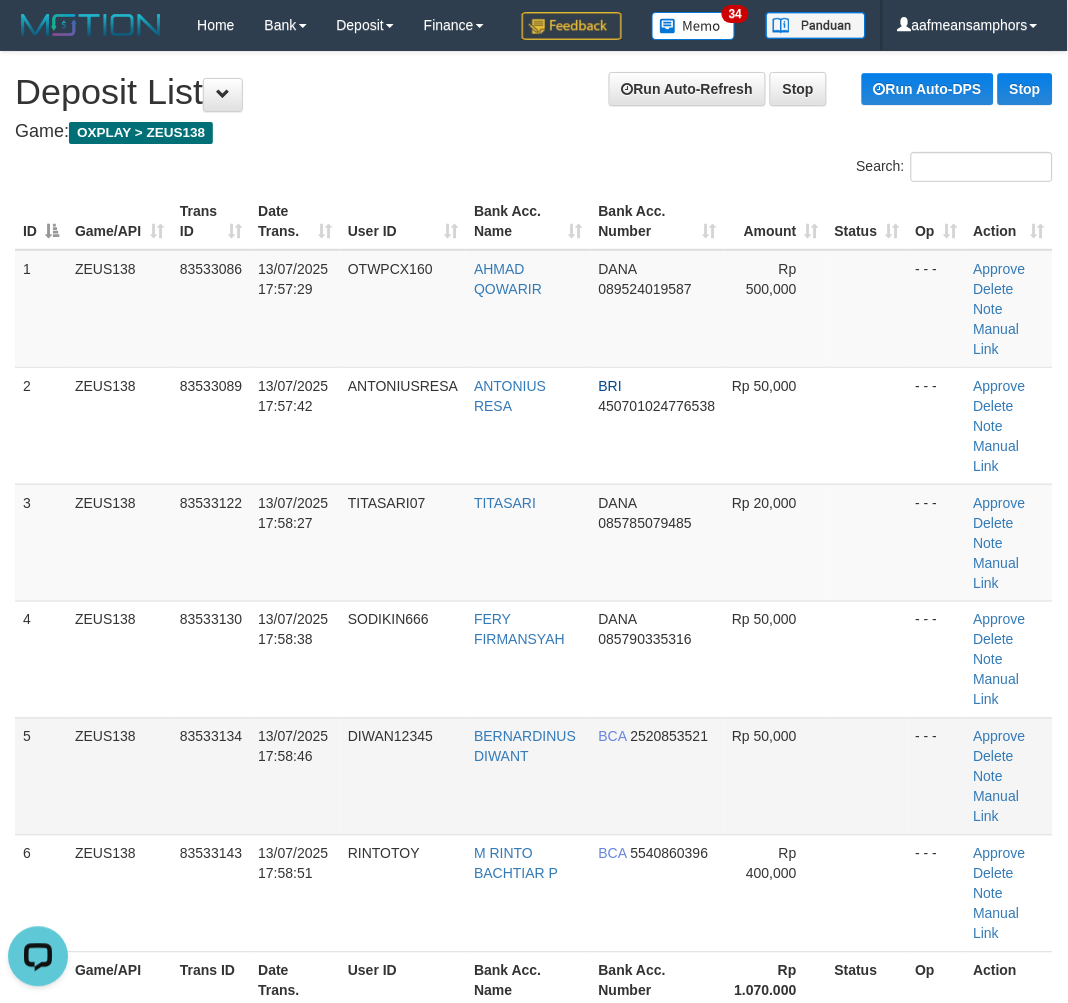 drag, startPoint x: 447, startPoint y: 905, endPoint x: 250, endPoint y: 881, distance: 198.45654 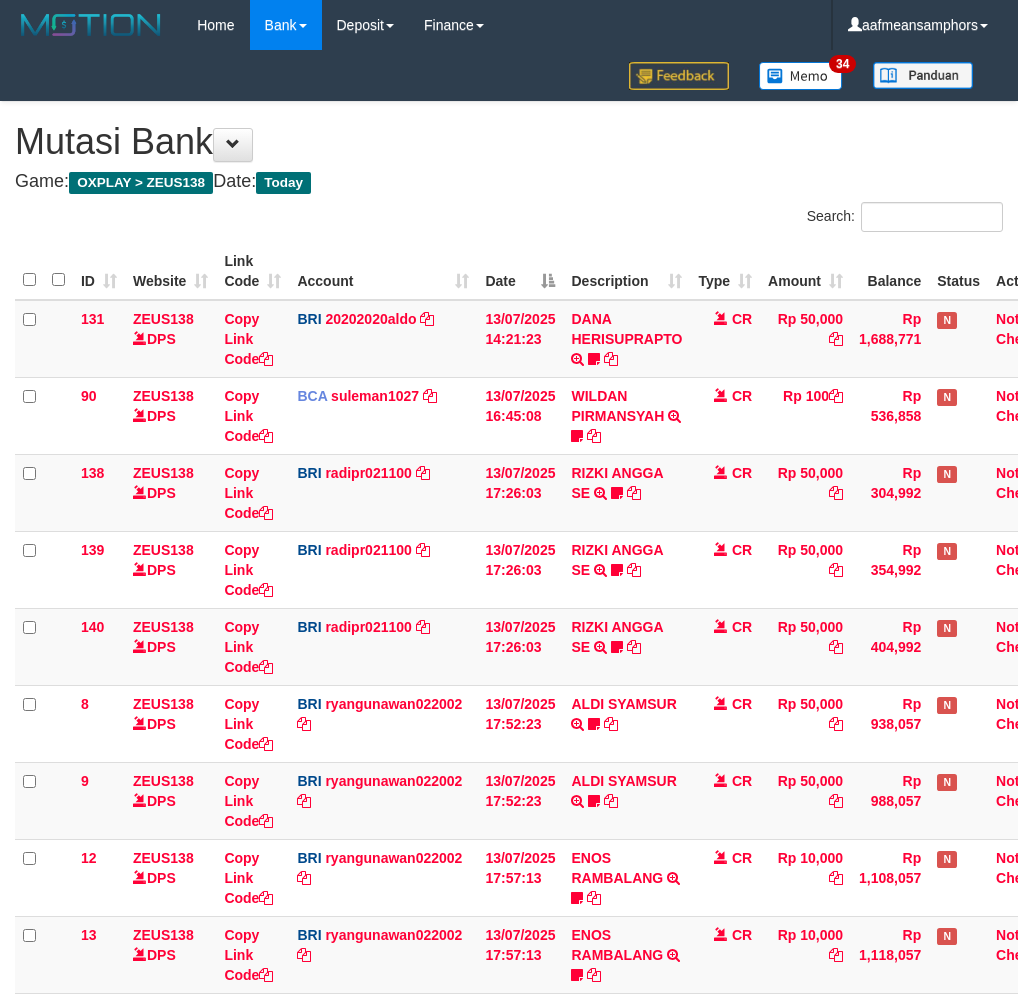 scroll, scrollTop: 100, scrollLeft: 0, axis: vertical 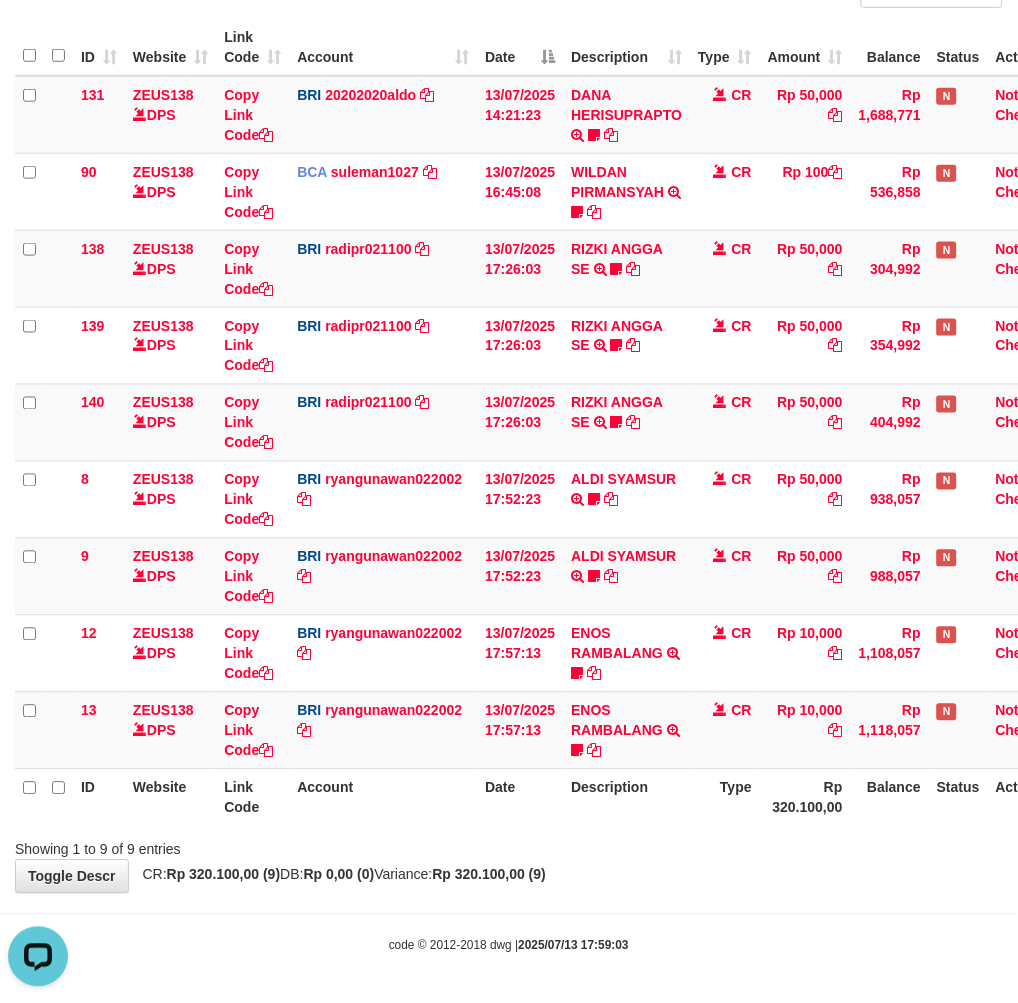 click on "**********" at bounding box center (509, 385) 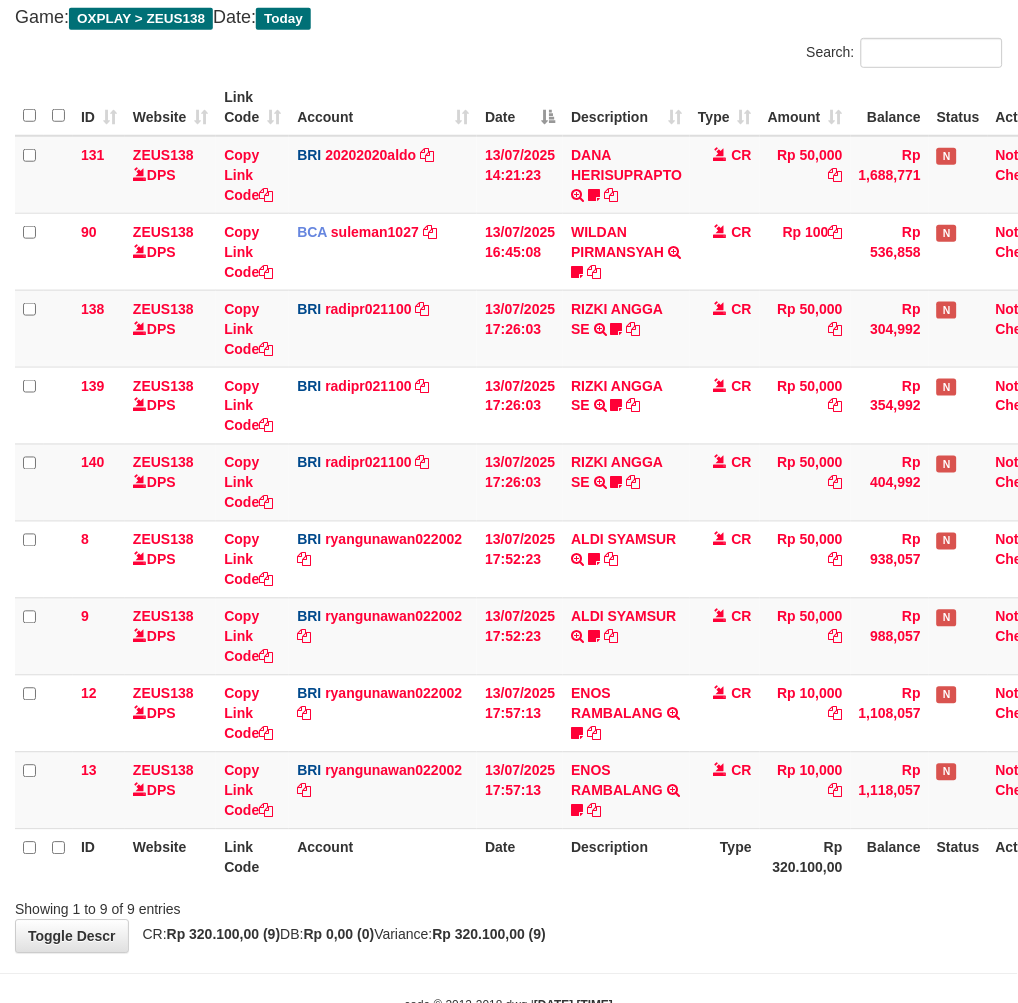 scroll, scrollTop: 224, scrollLeft: 0, axis: vertical 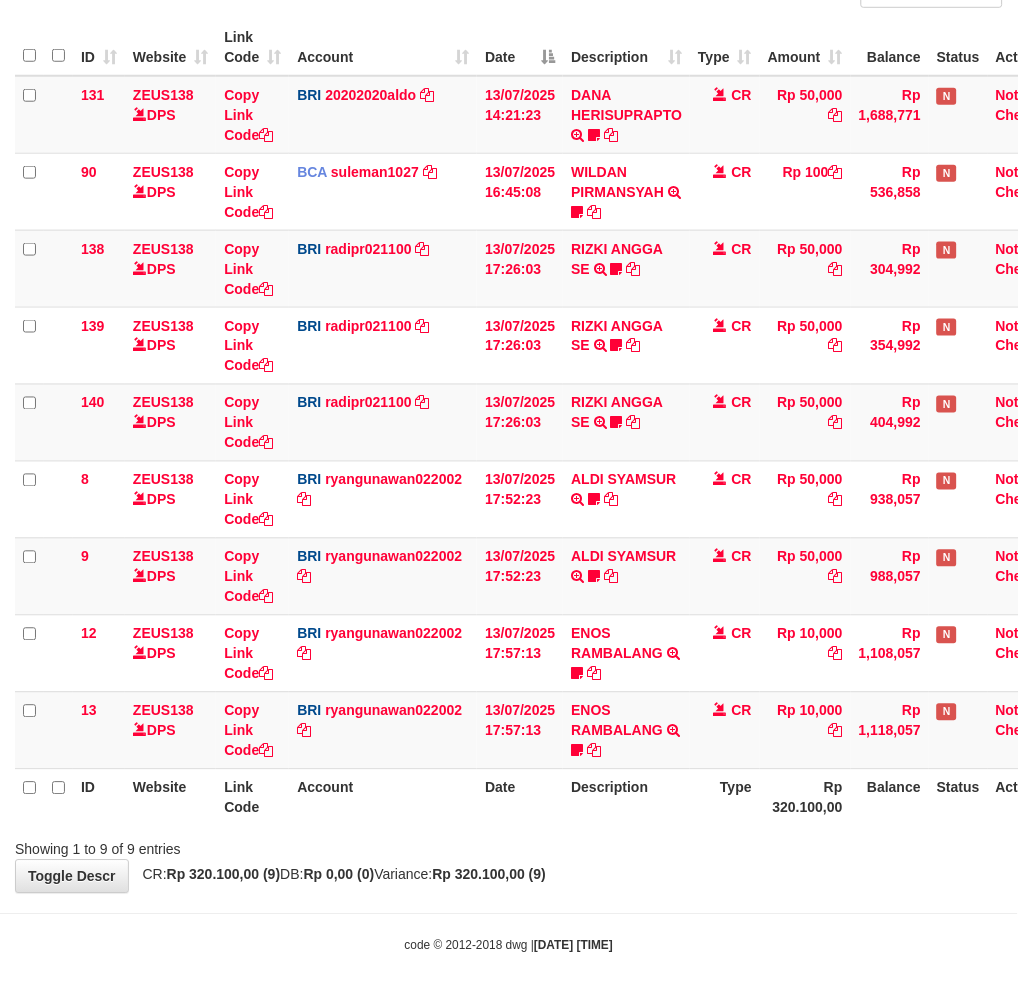 click on "**********" at bounding box center (509, 385) 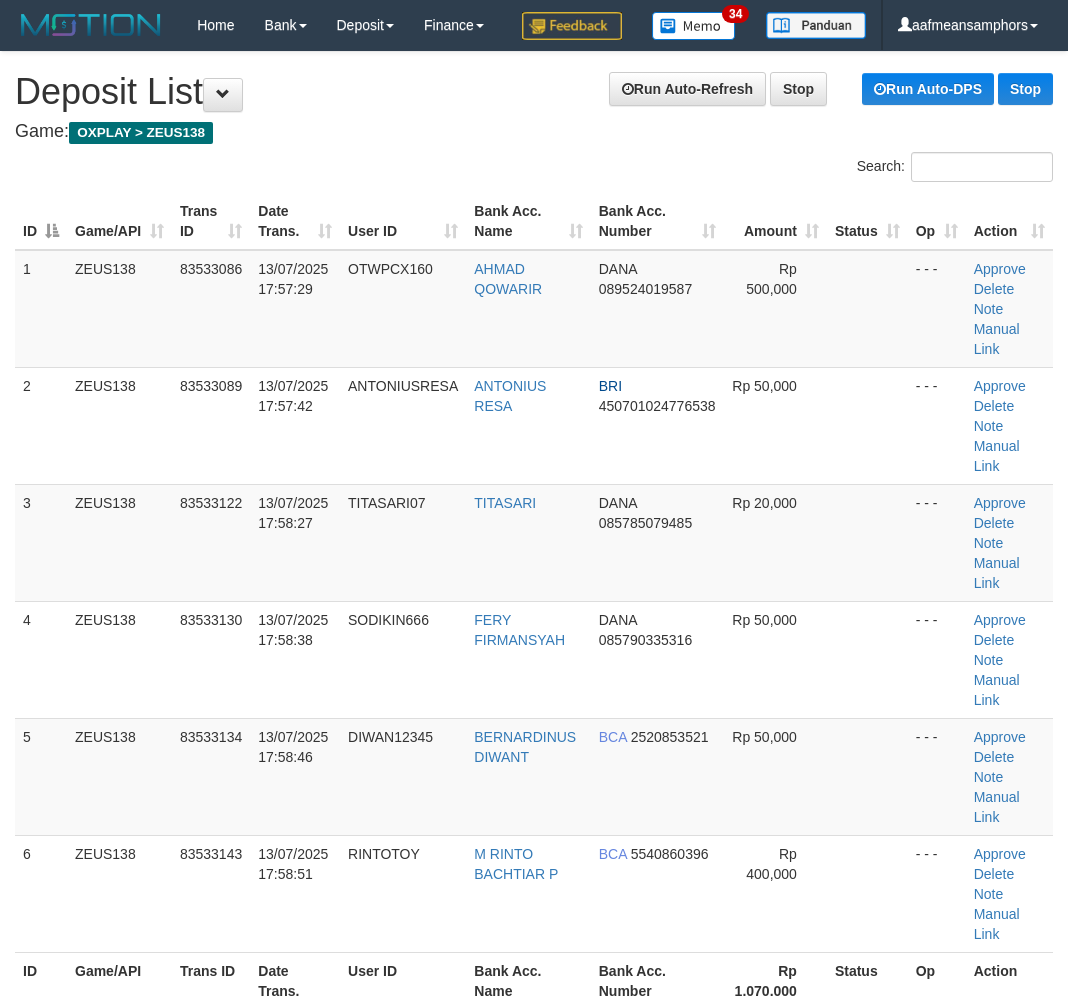 scroll, scrollTop: 0, scrollLeft: 0, axis: both 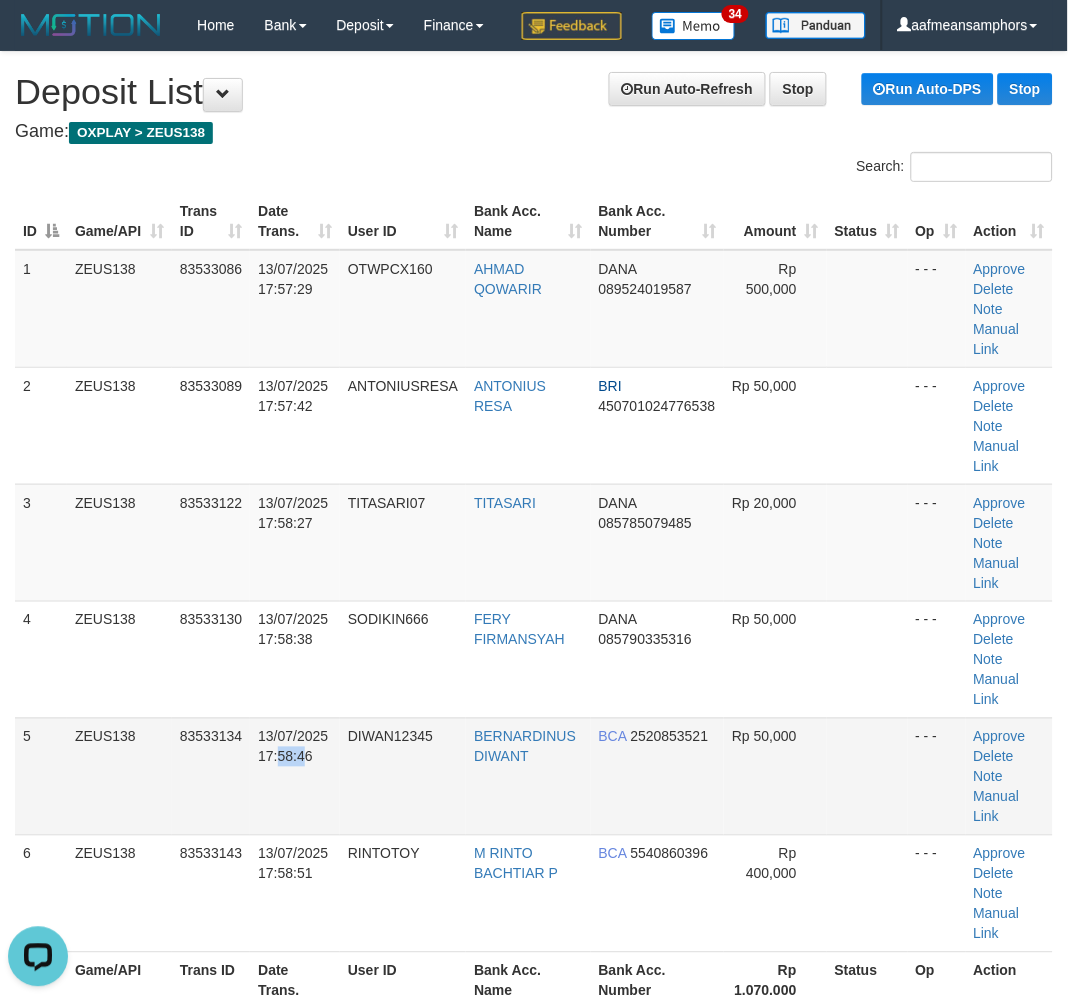 click on "13/07/2025 17:58:46" at bounding box center [295, 776] 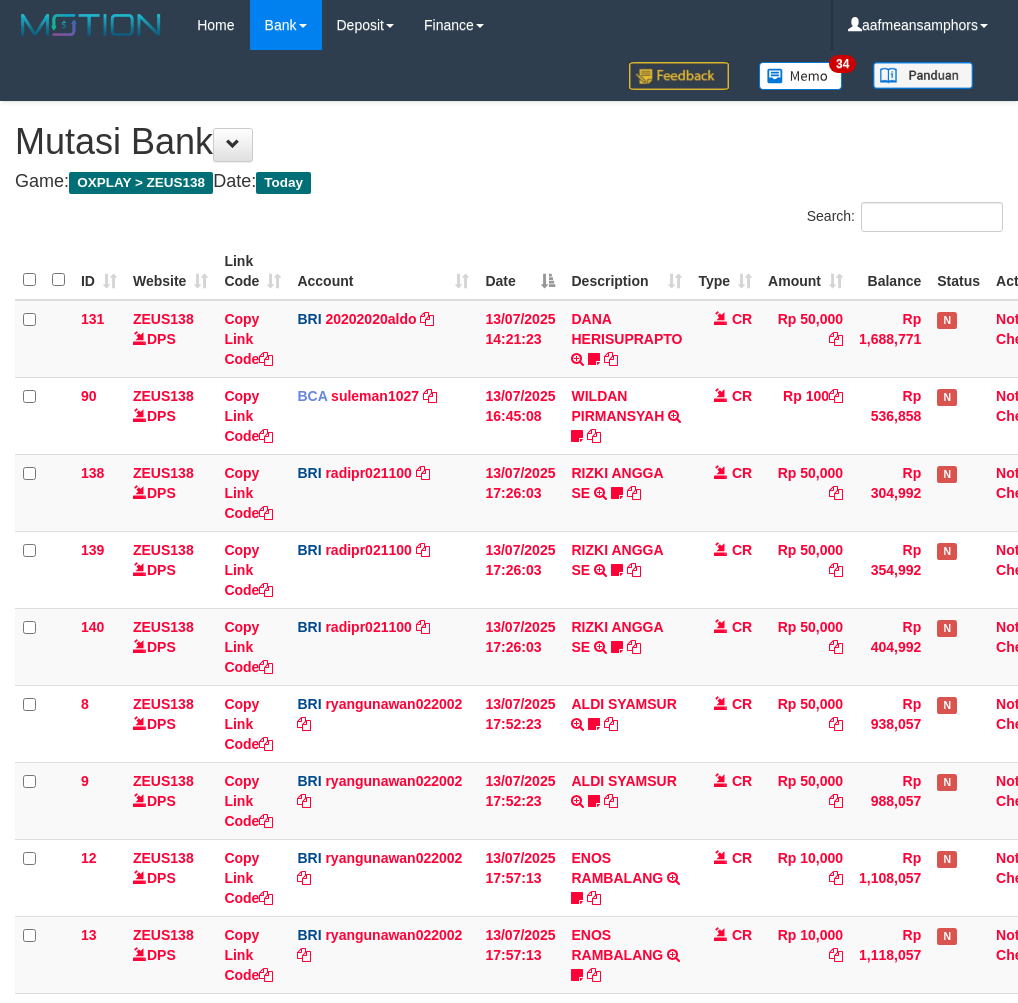 scroll, scrollTop: 100, scrollLeft: 0, axis: vertical 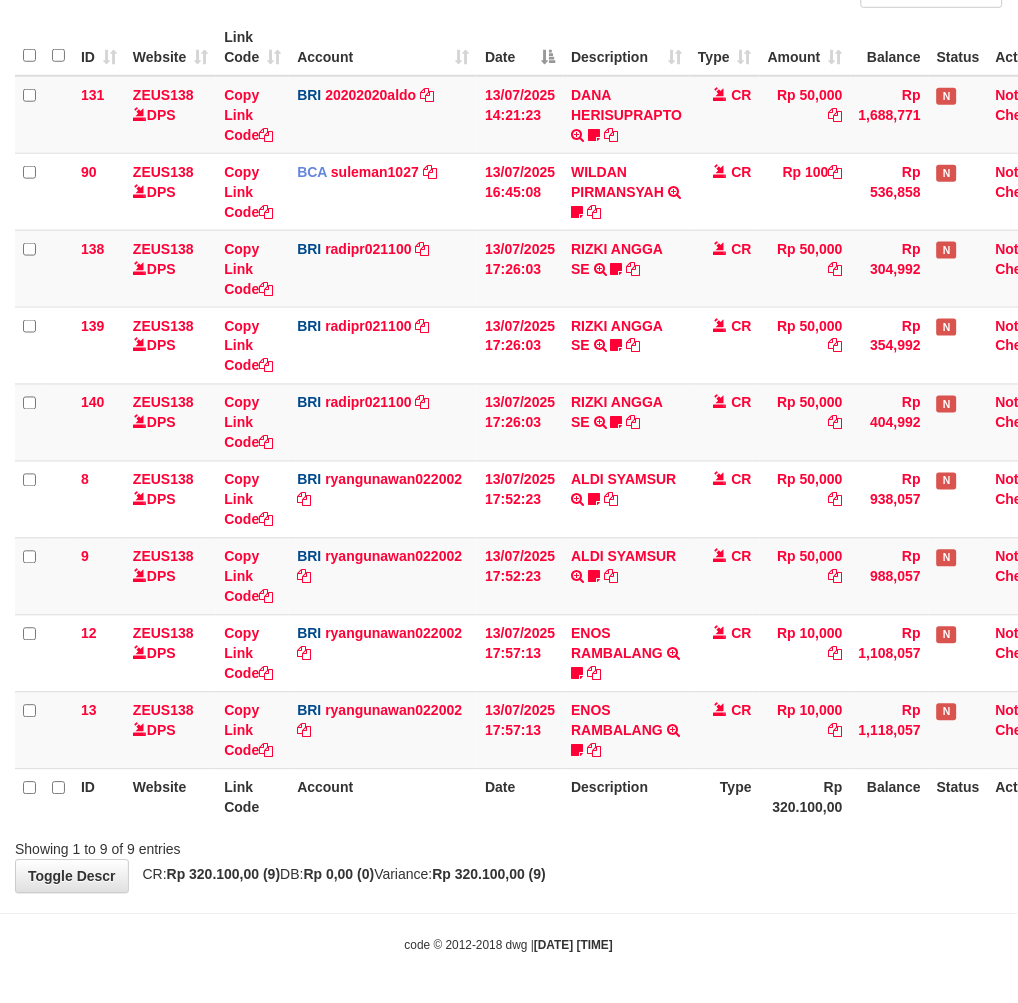 click on "**********" at bounding box center [509, 385] 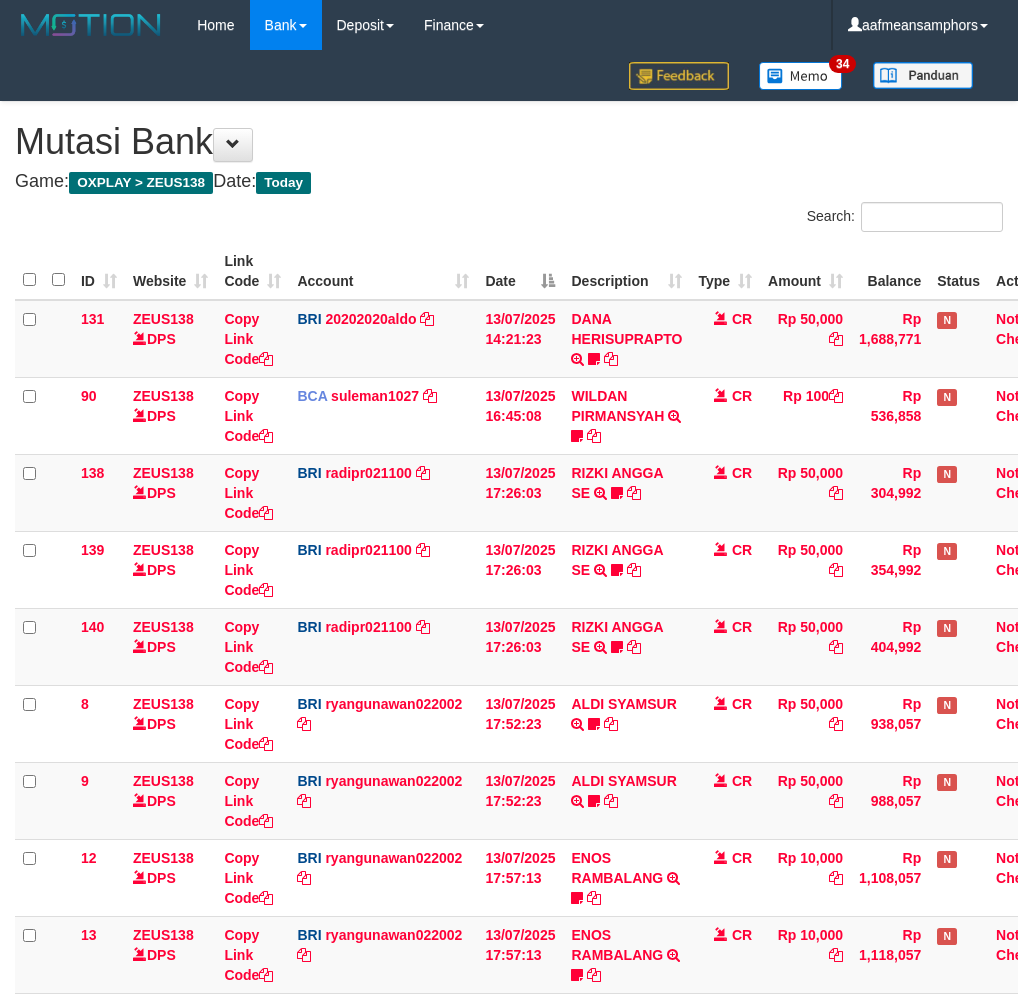scroll, scrollTop: 100, scrollLeft: 0, axis: vertical 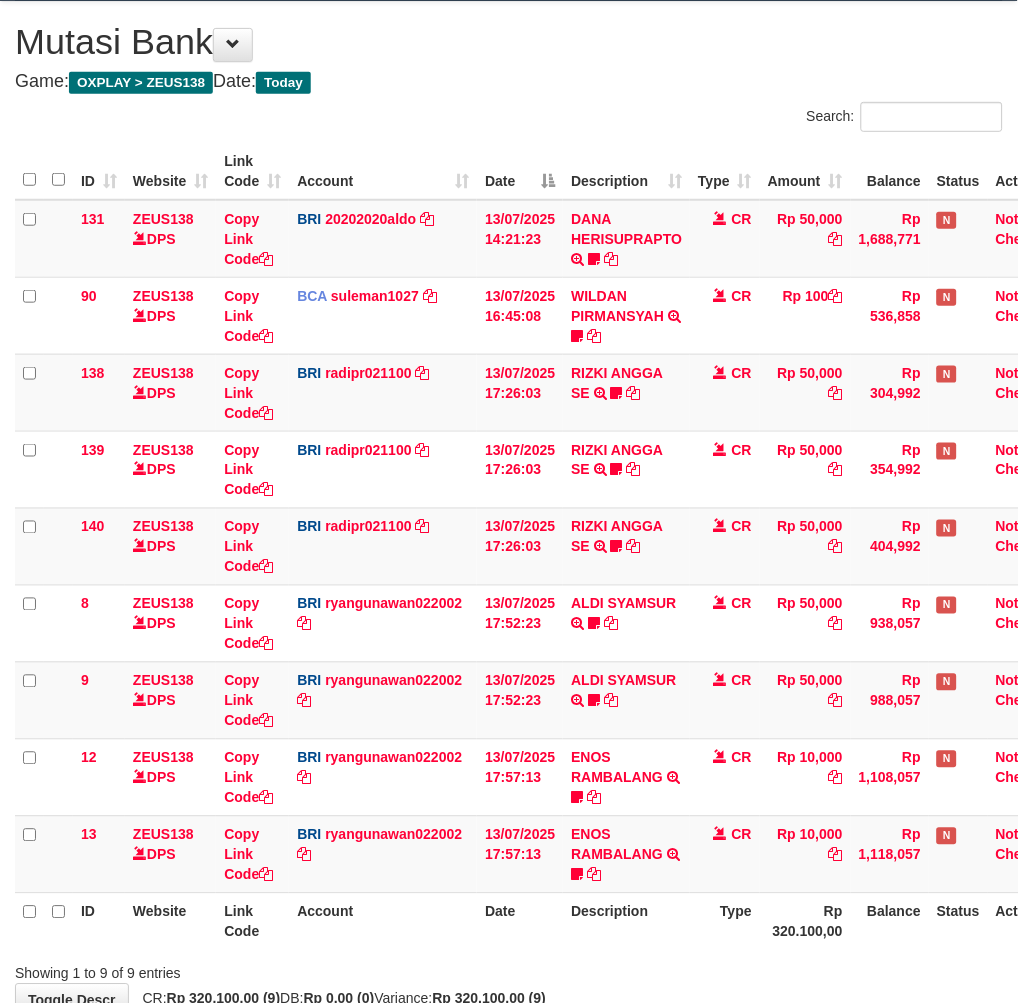 drag, startPoint x: 0, startPoint y: 0, endPoint x: 686, endPoint y: 847, distance: 1089.9564 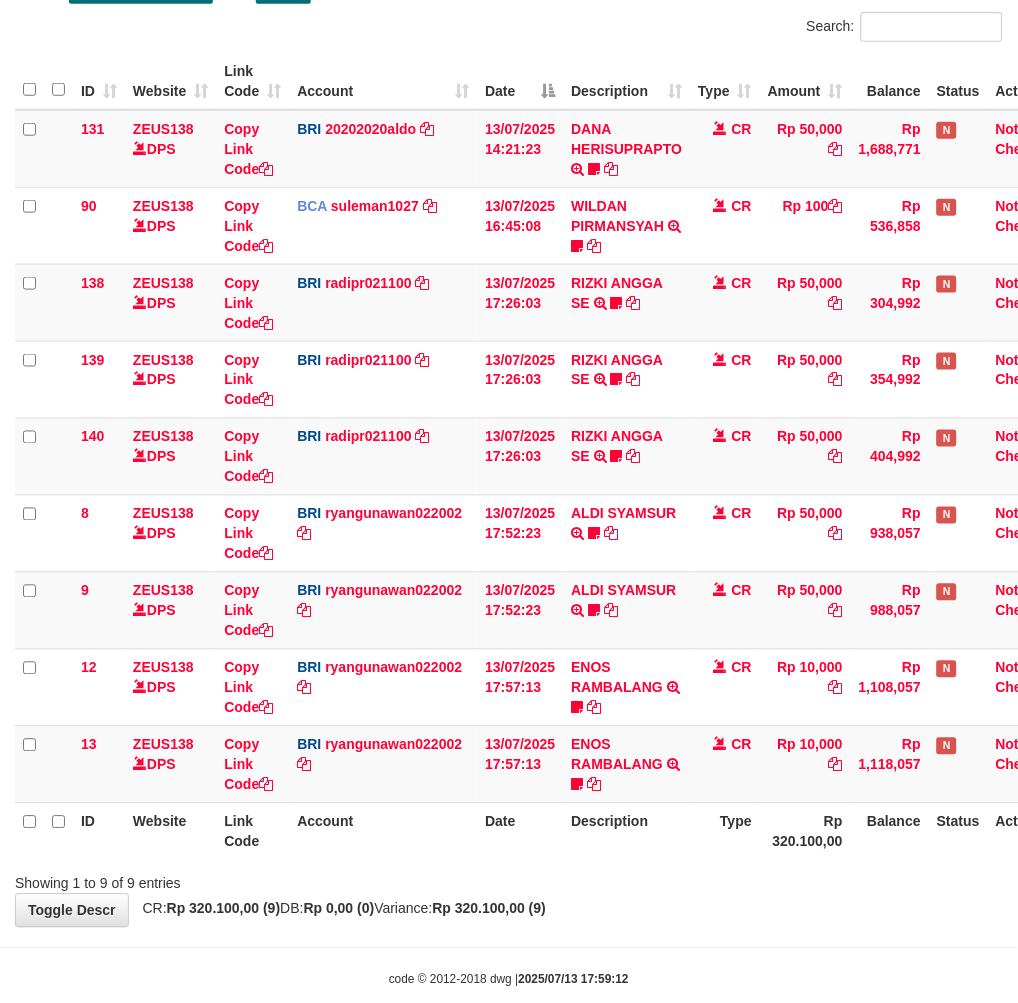 scroll, scrollTop: 224, scrollLeft: 0, axis: vertical 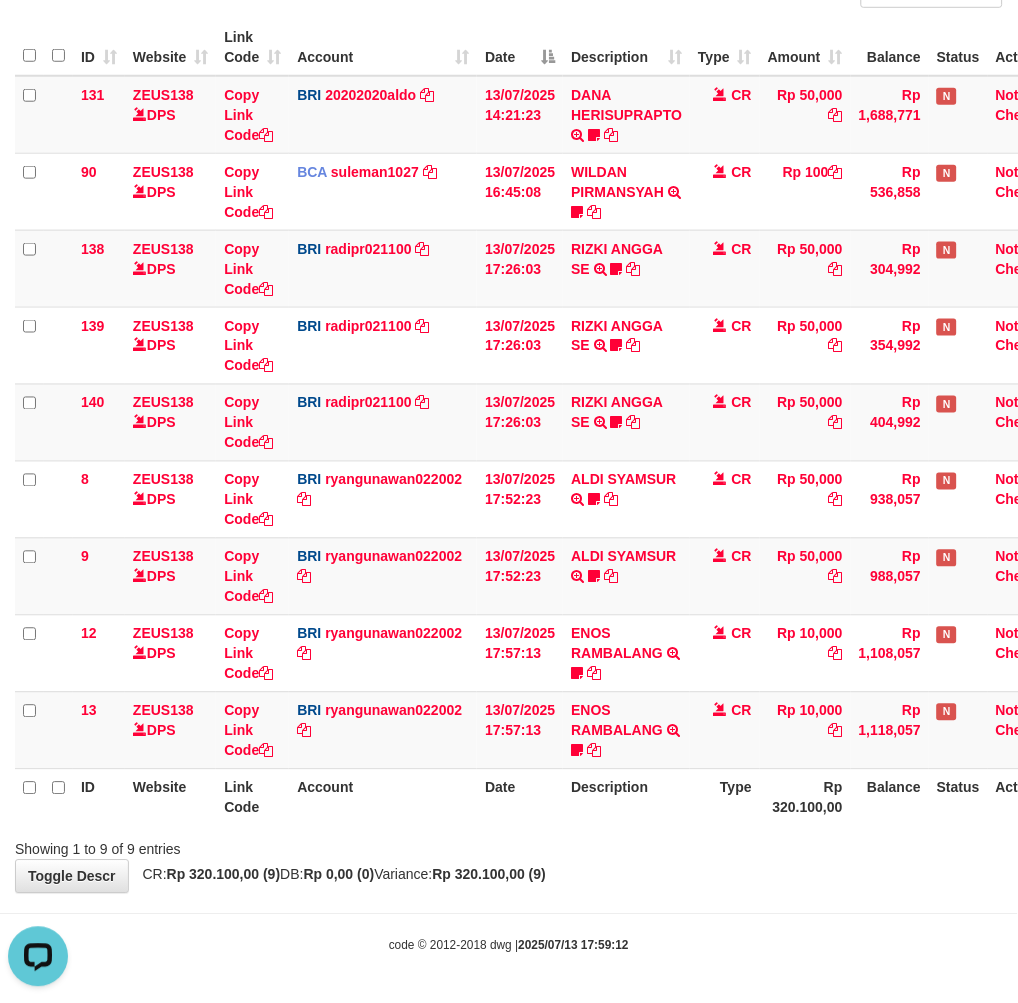 click on "Showing 1 to 9 of 9 entries" at bounding box center (509, 846) 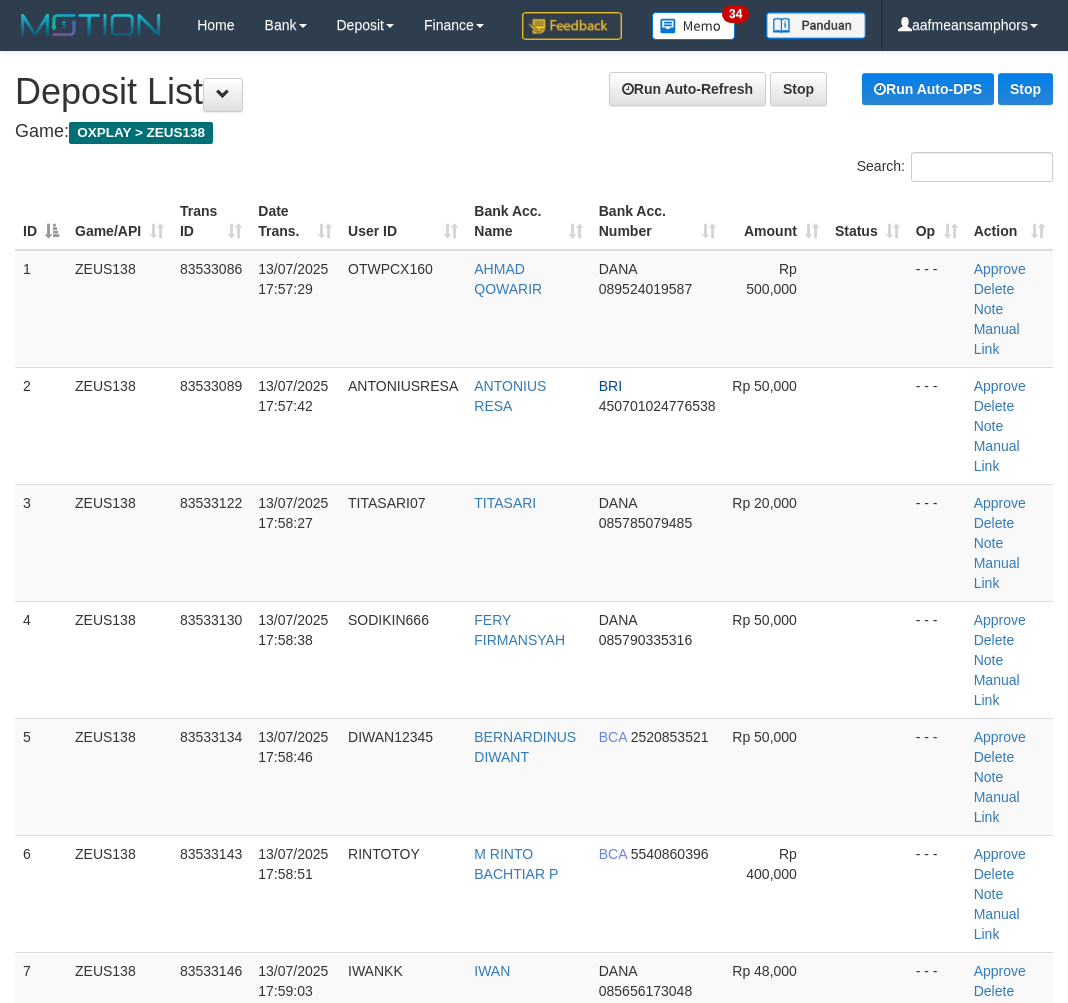 scroll, scrollTop: 0, scrollLeft: 0, axis: both 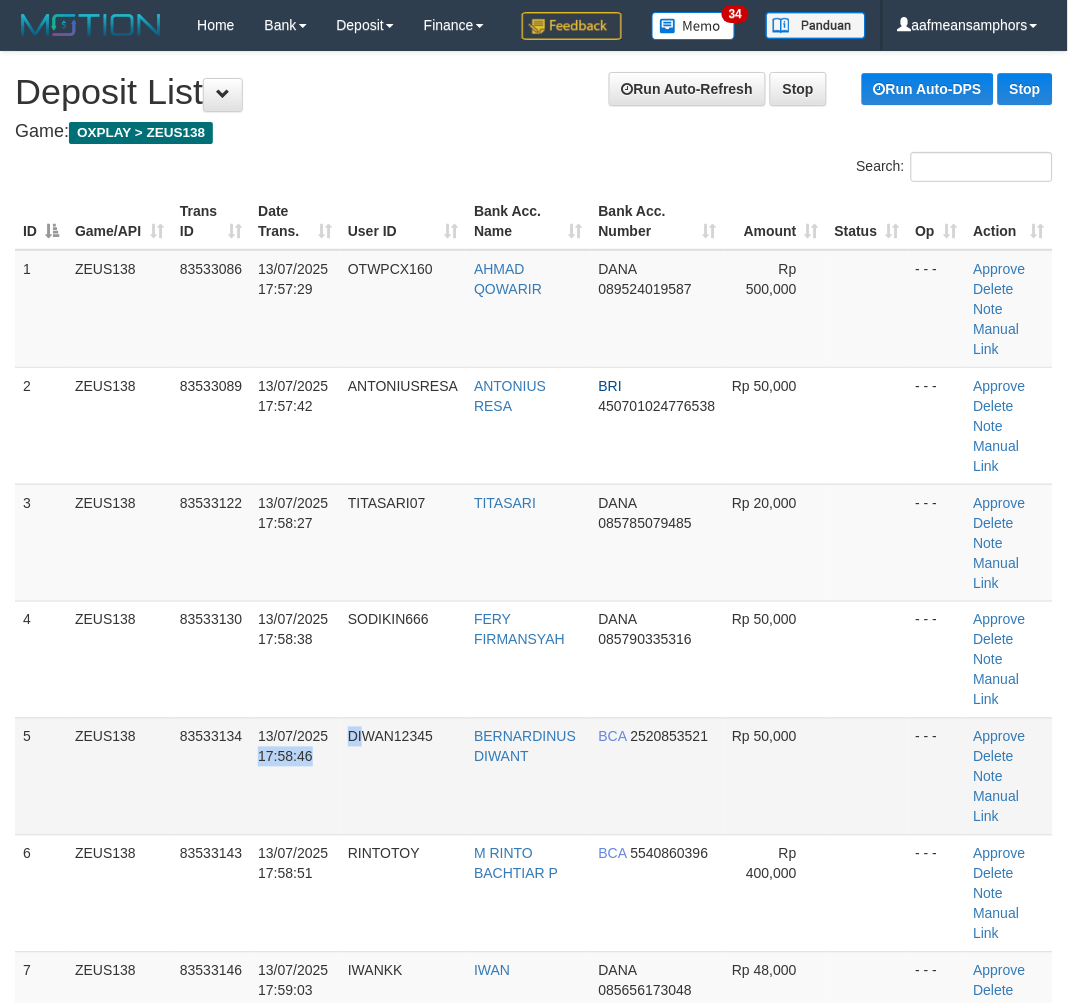 click on "5
ZEUS138
83533134
13/07/2025 17:58:46
DIWAN12345
BERNARDINUS DIWANT
BCA
2520853521
Rp 50,000
- - -
Approve
Delete
Note
Manual Link" at bounding box center (534, 776) 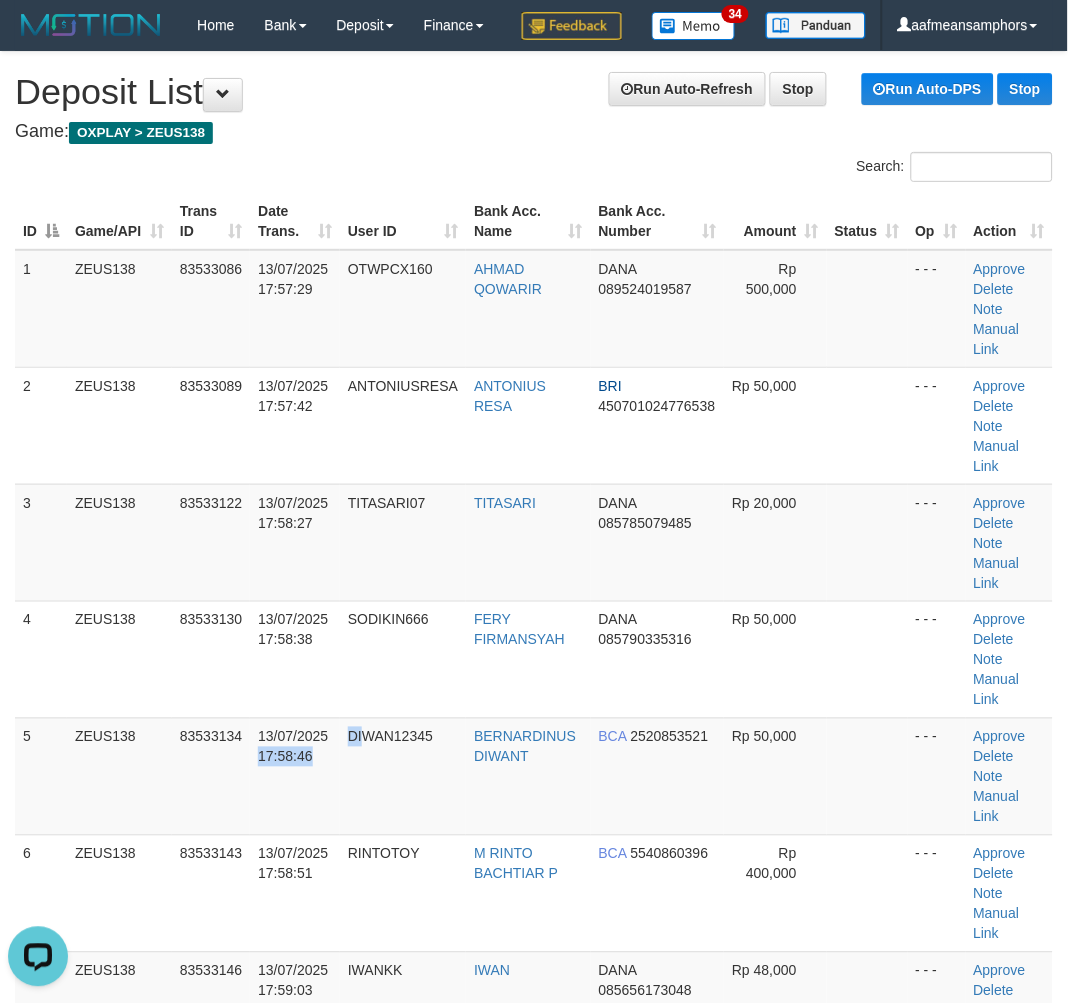 scroll, scrollTop: 0, scrollLeft: 0, axis: both 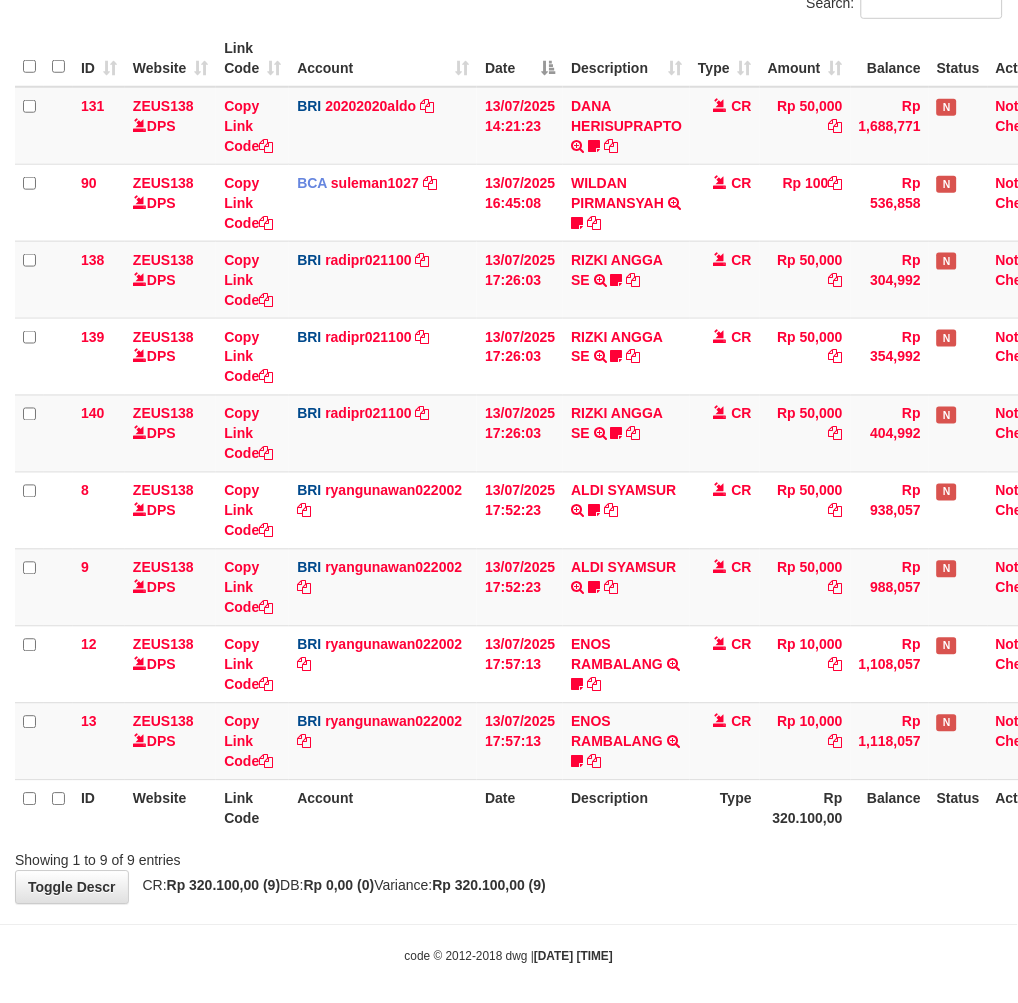 click on "Toggle navigation
Home
Bank
Account List
Load
By Website
Group
[OXPLAY]													ZEUS138
By Load Group (DPS)" at bounding box center [509, 401] 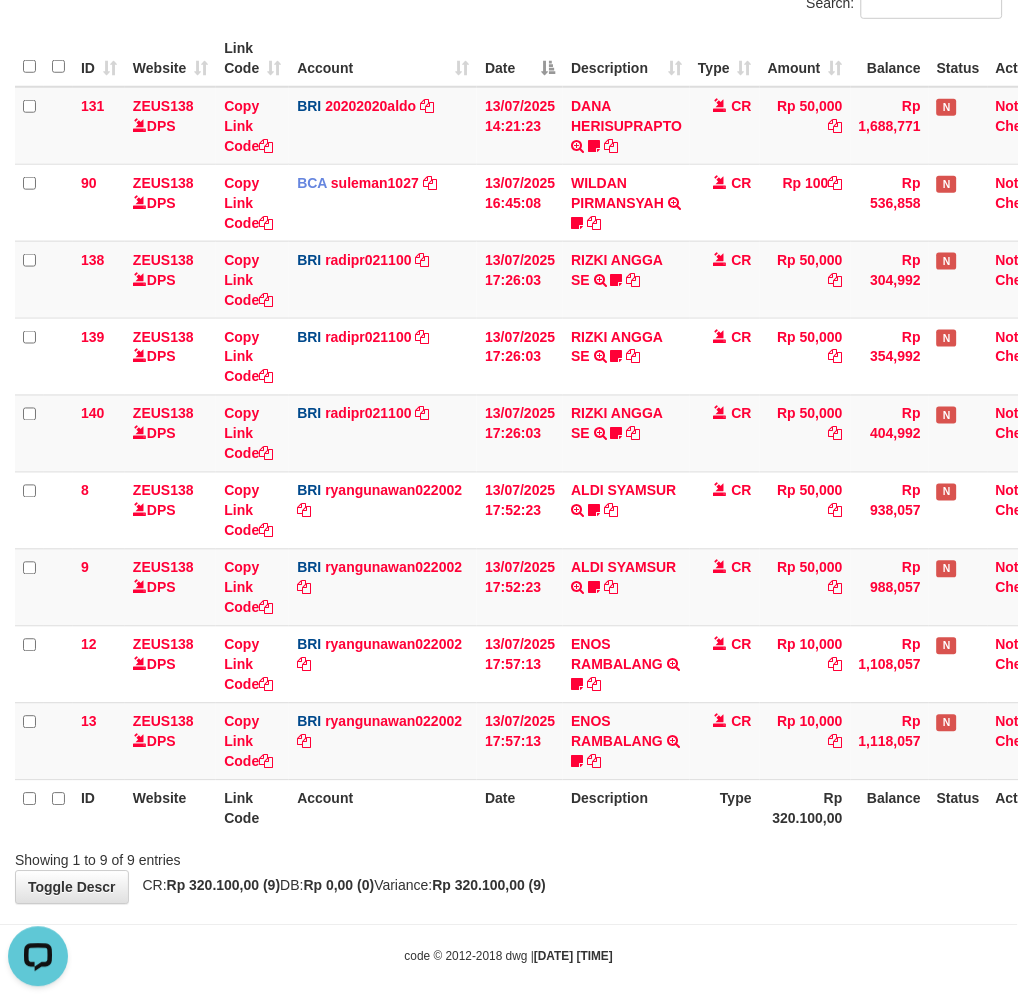 scroll, scrollTop: 0, scrollLeft: 0, axis: both 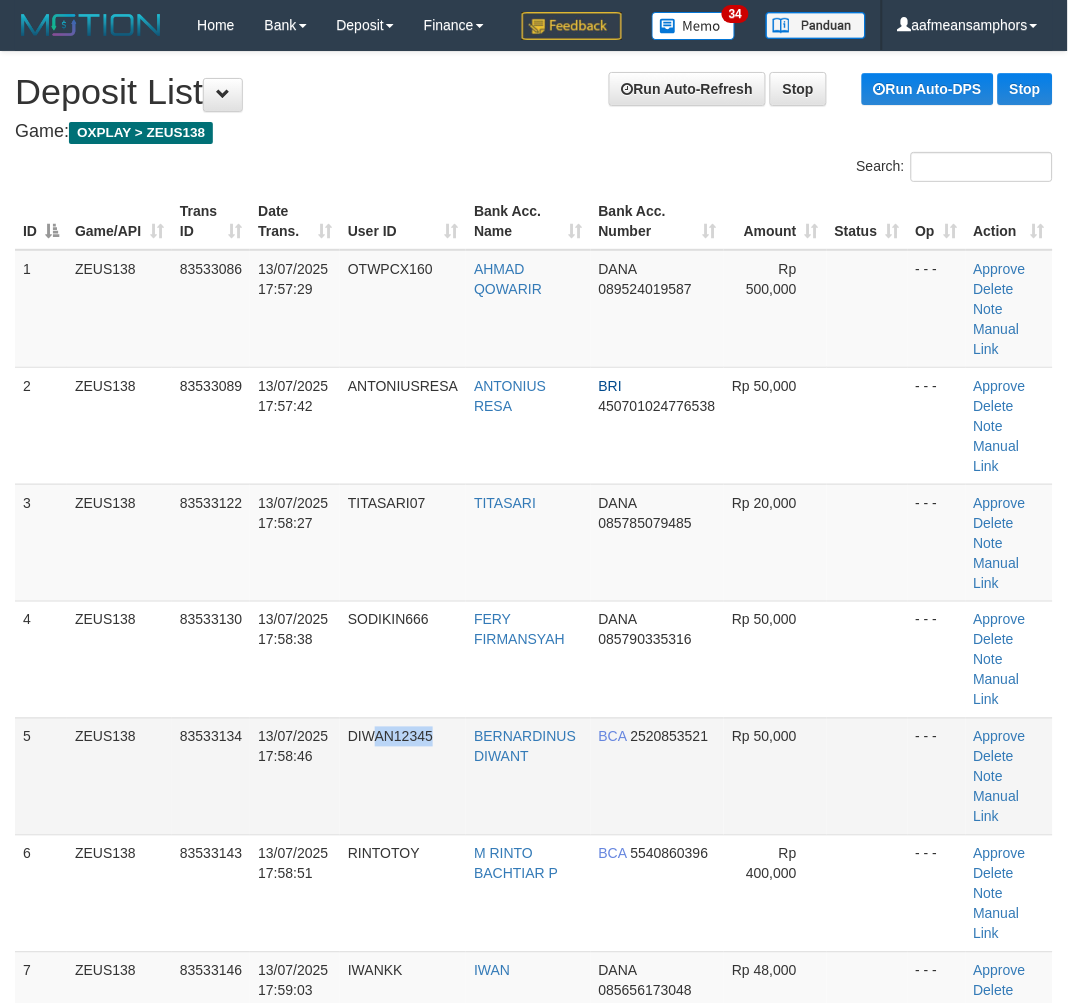 click on "DIWAN12345" at bounding box center [403, 776] 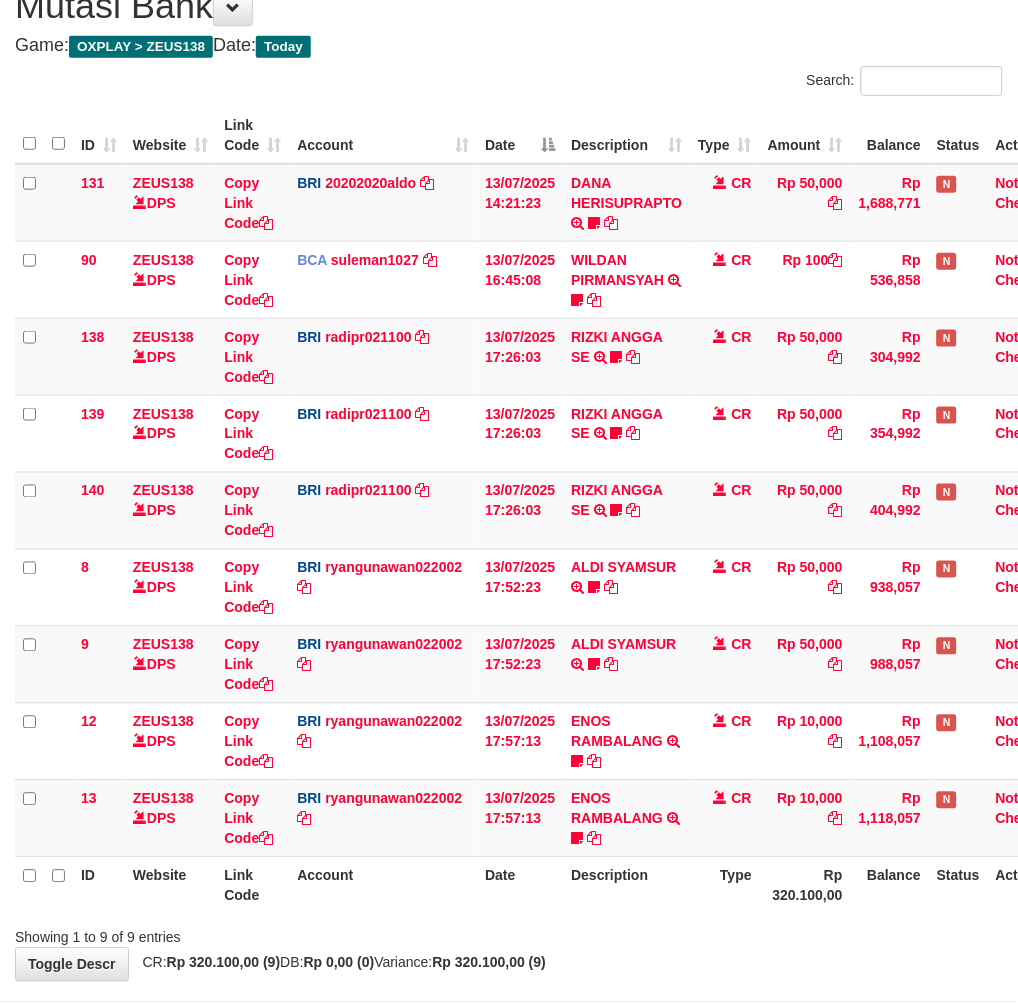 scroll, scrollTop: 224, scrollLeft: 0, axis: vertical 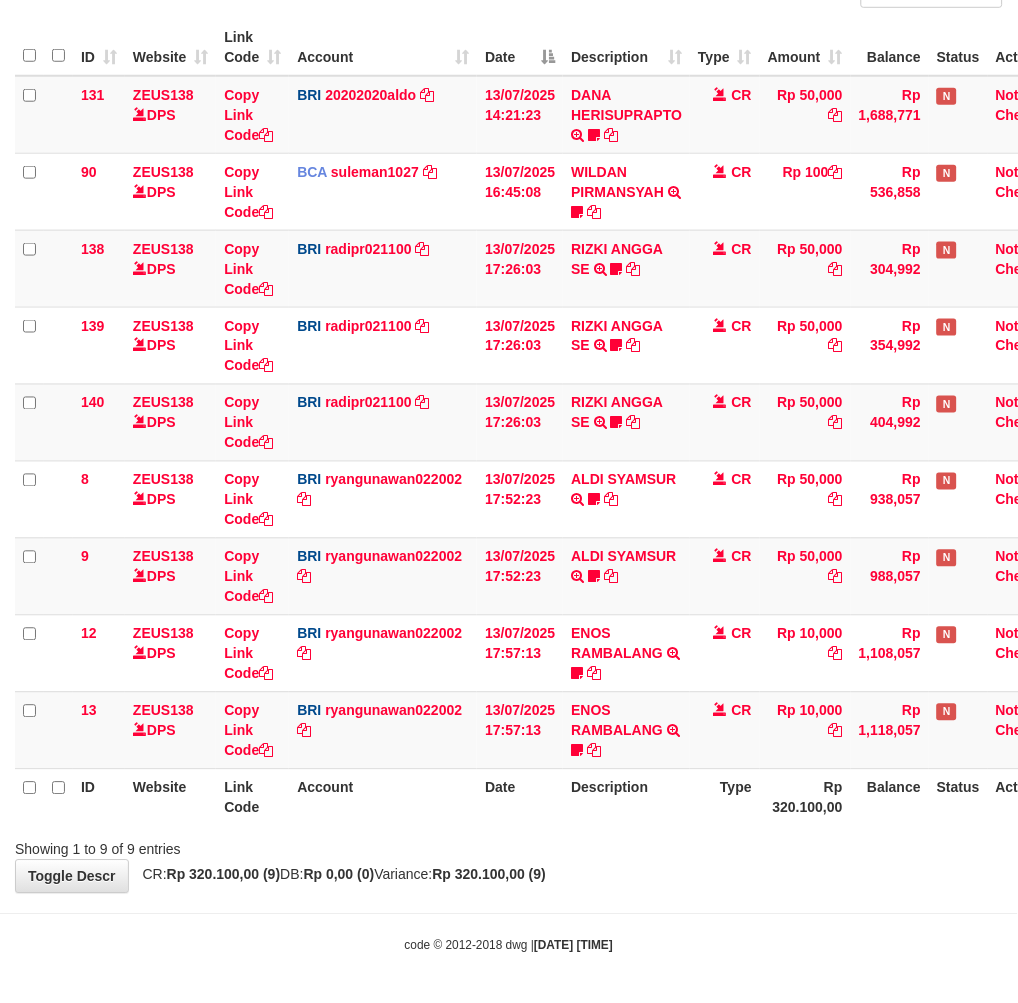 click on "**********" at bounding box center (509, 385) 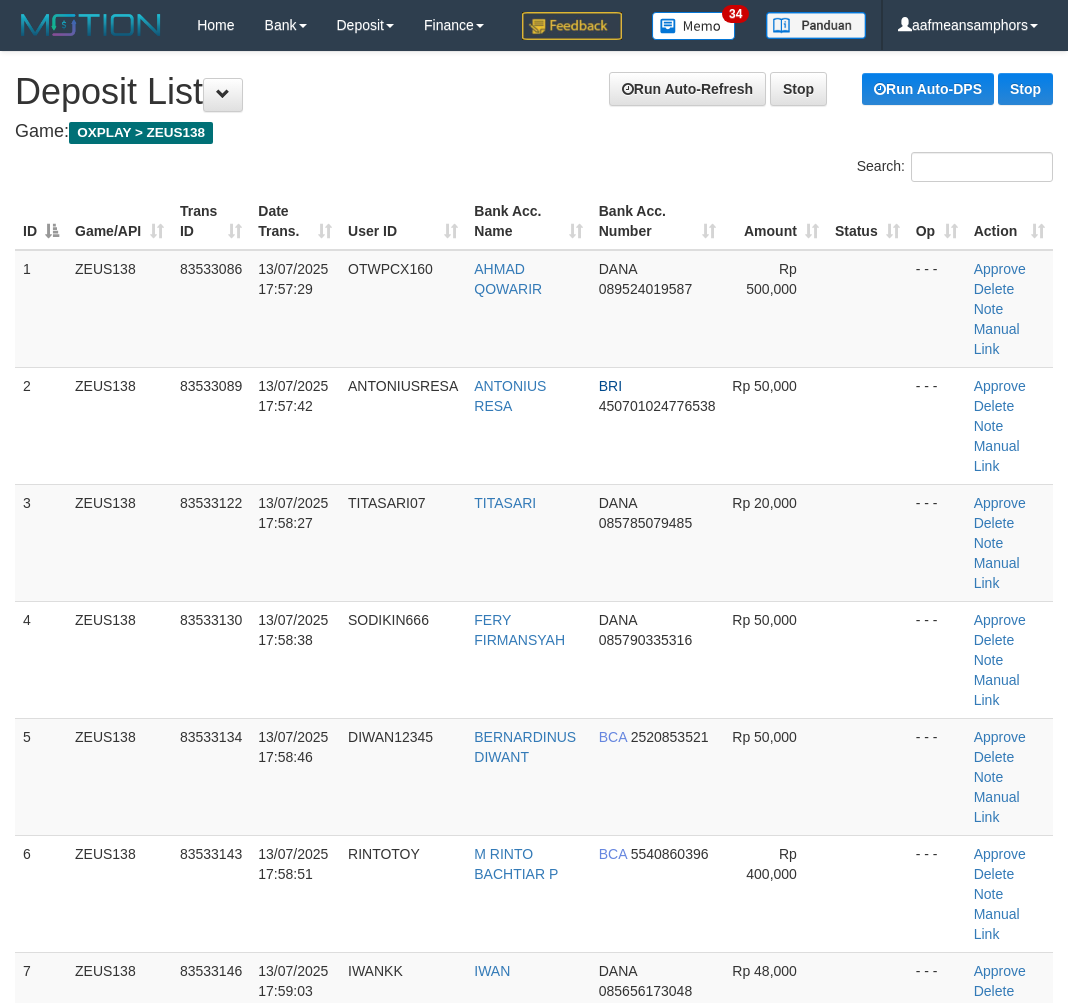 scroll, scrollTop: 0, scrollLeft: 0, axis: both 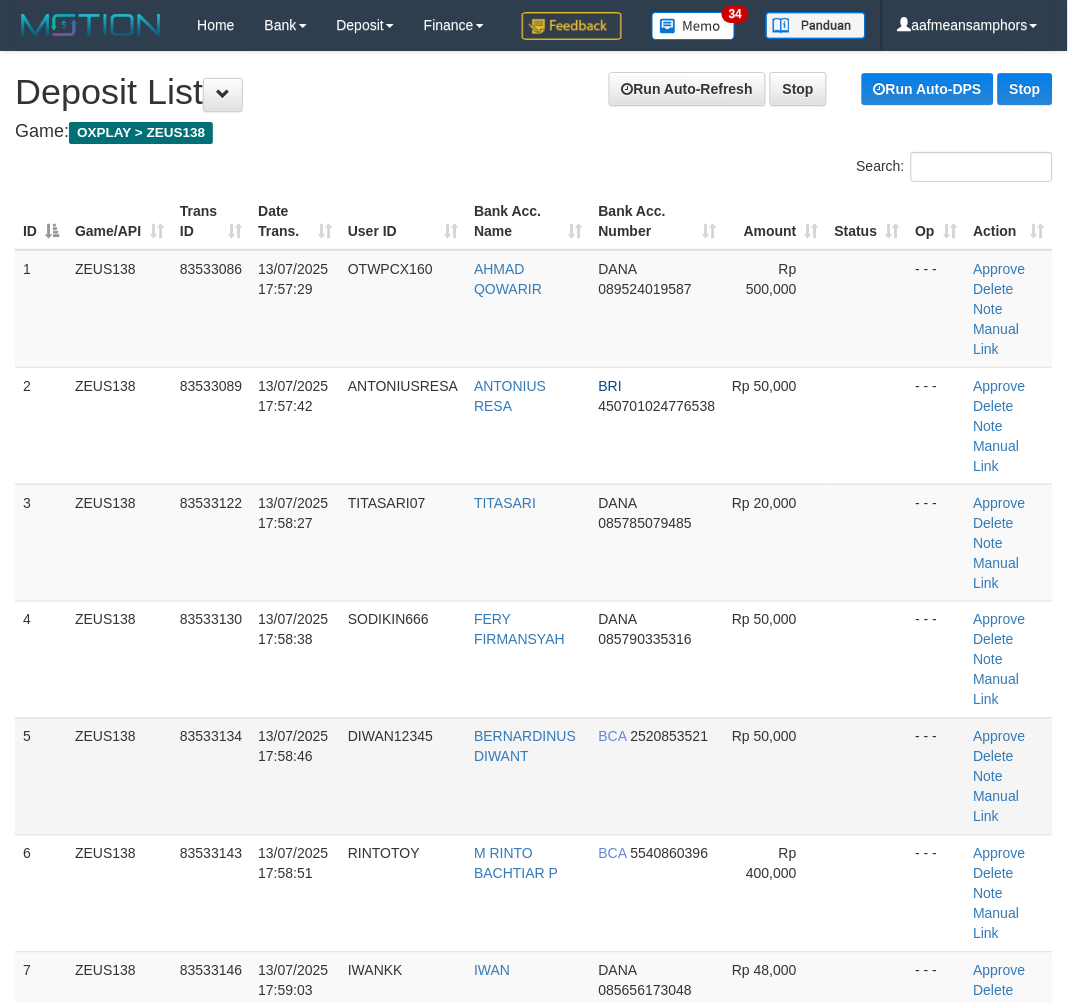 click on "5
ZEUS138
83533134
13/07/2025 17:58:46
DIWAN12345
BERNARDINUS DIWANT
BCA
2520853521
Rp 50,000
- - -
Approve
Delete
Note
Manual Link" at bounding box center (534, 776) 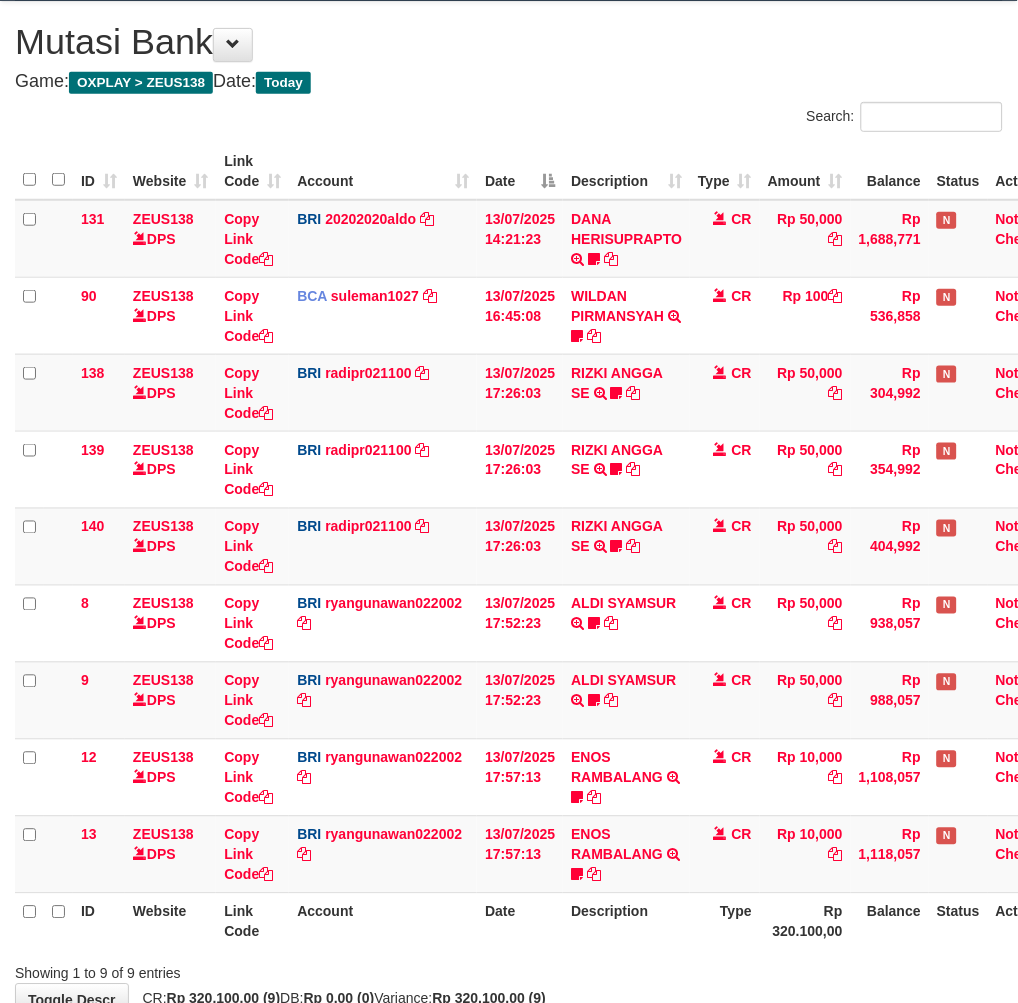 scroll, scrollTop: 224, scrollLeft: 0, axis: vertical 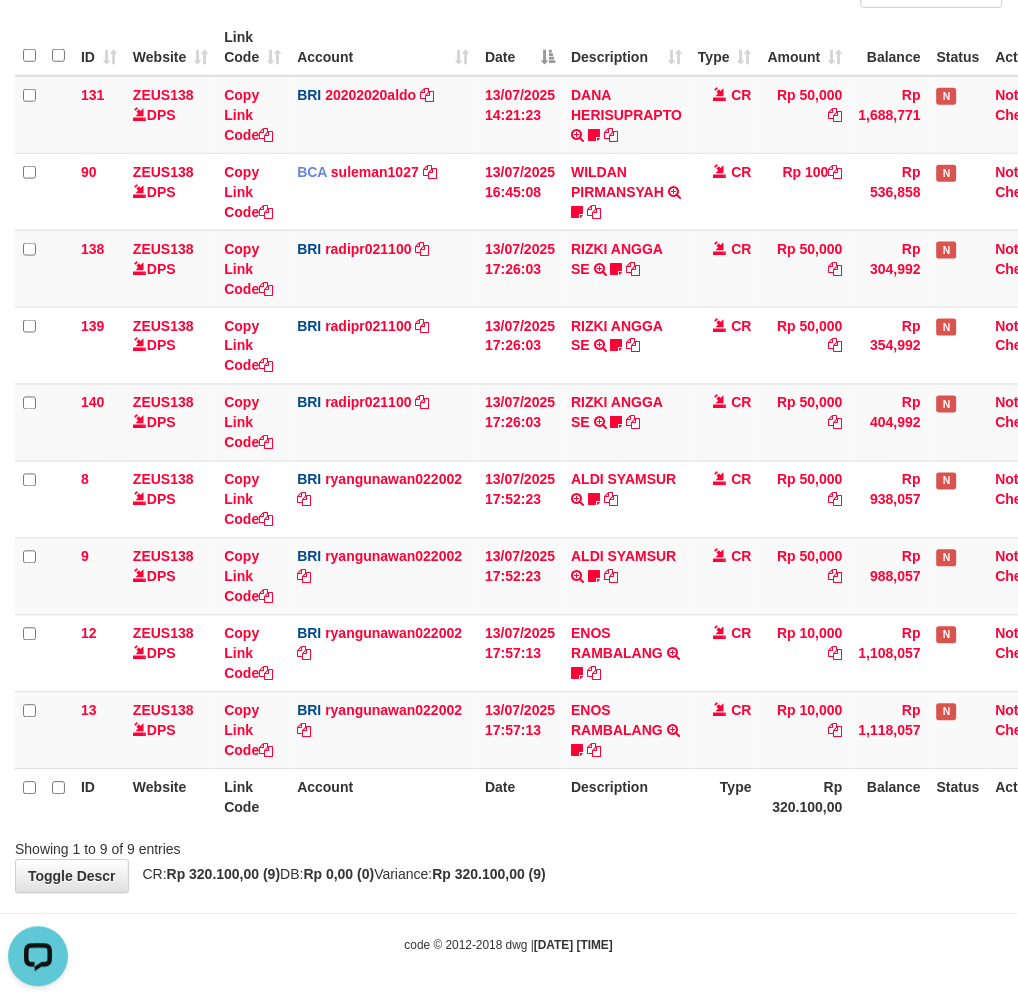 click on "**********" at bounding box center [509, 385] 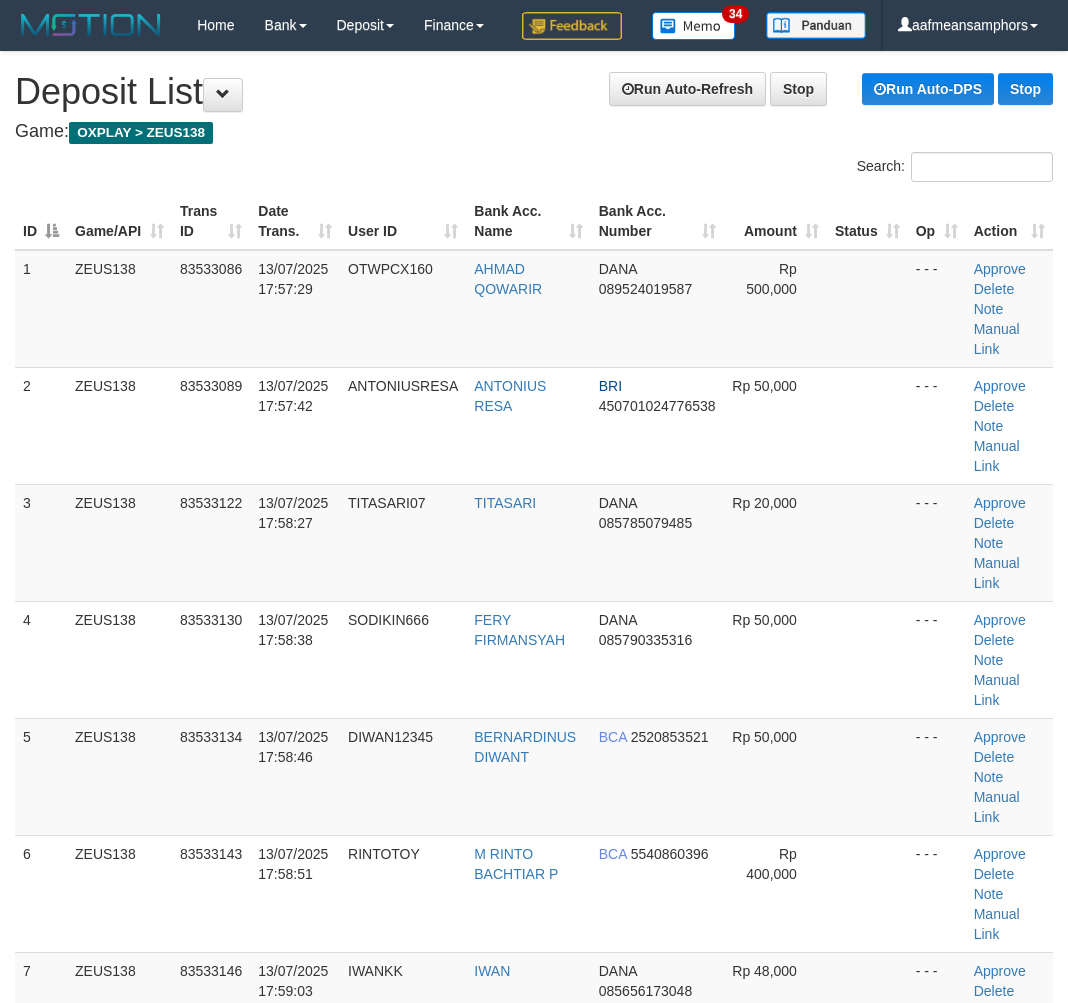 scroll, scrollTop: 0, scrollLeft: 0, axis: both 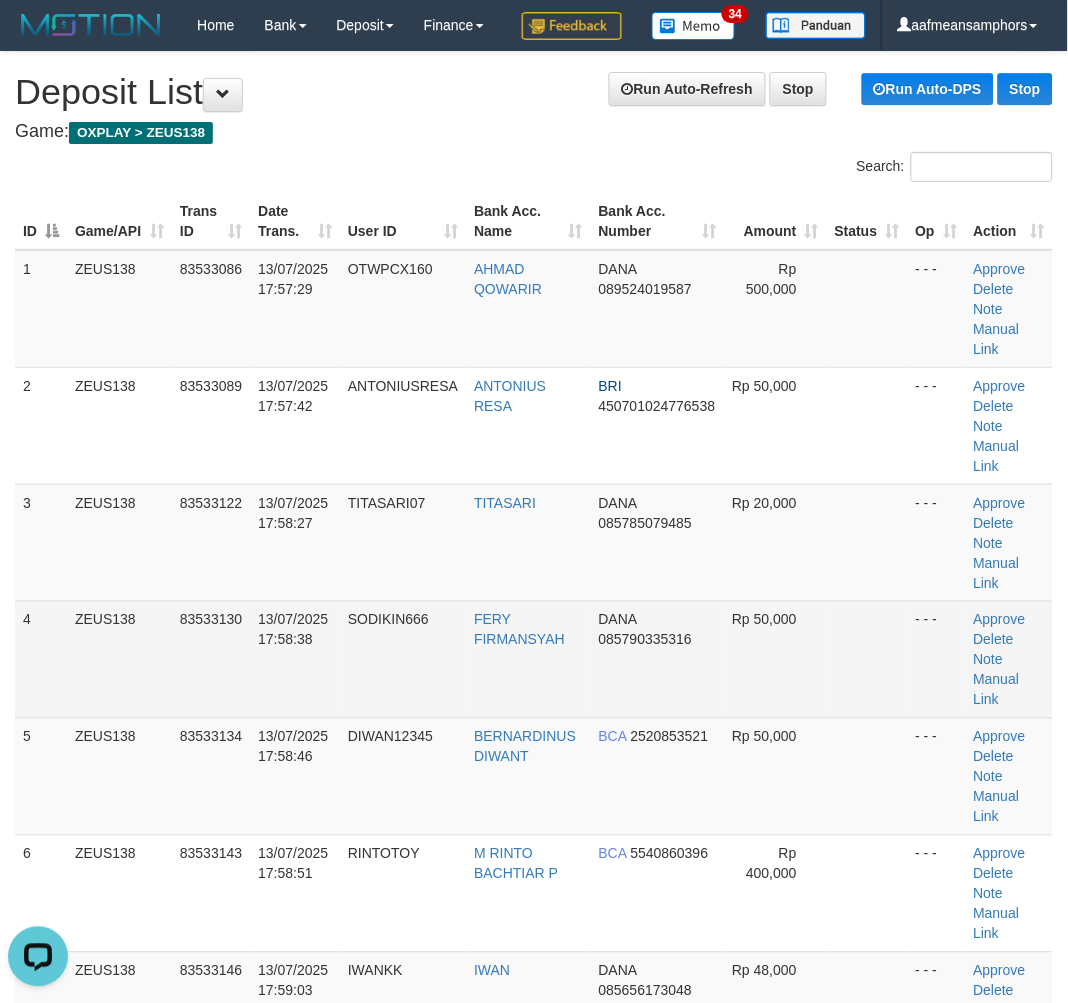 click at bounding box center (867, 659) 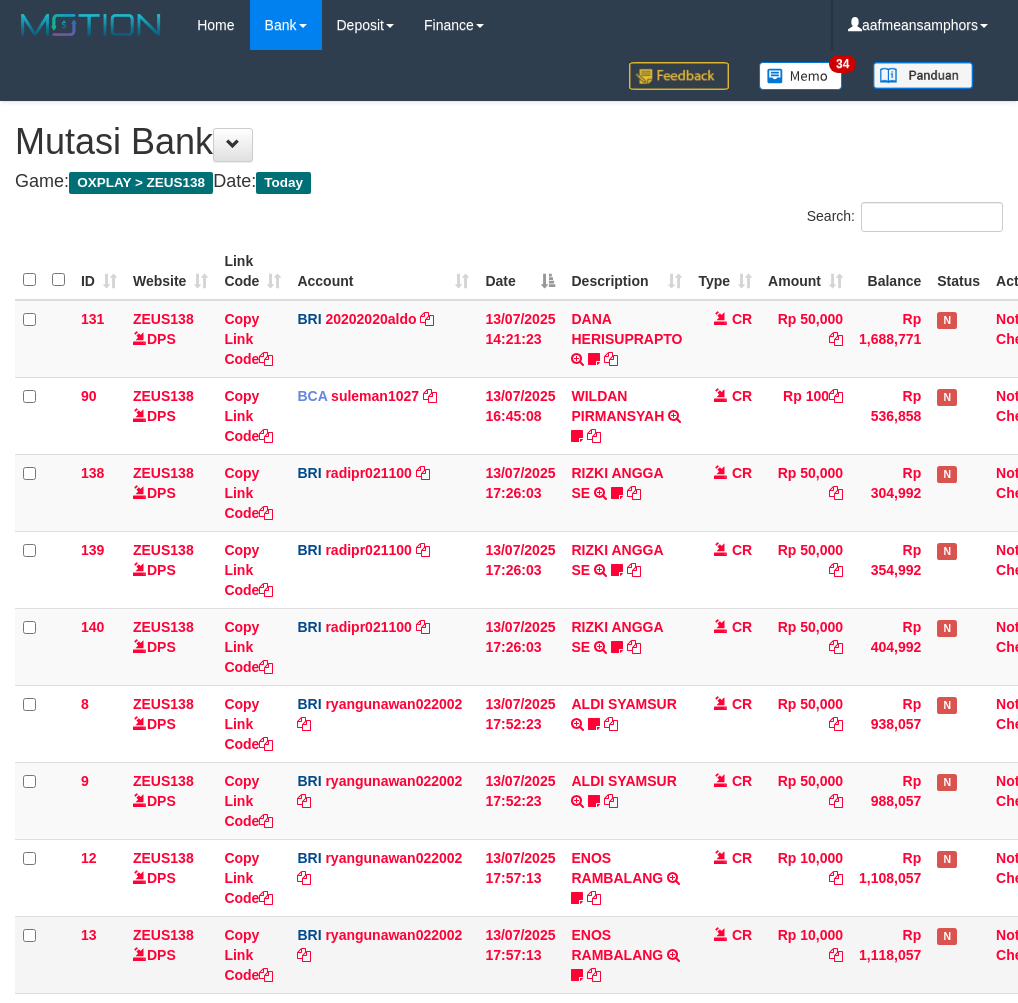 scroll, scrollTop: 100, scrollLeft: 0, axis: vertical 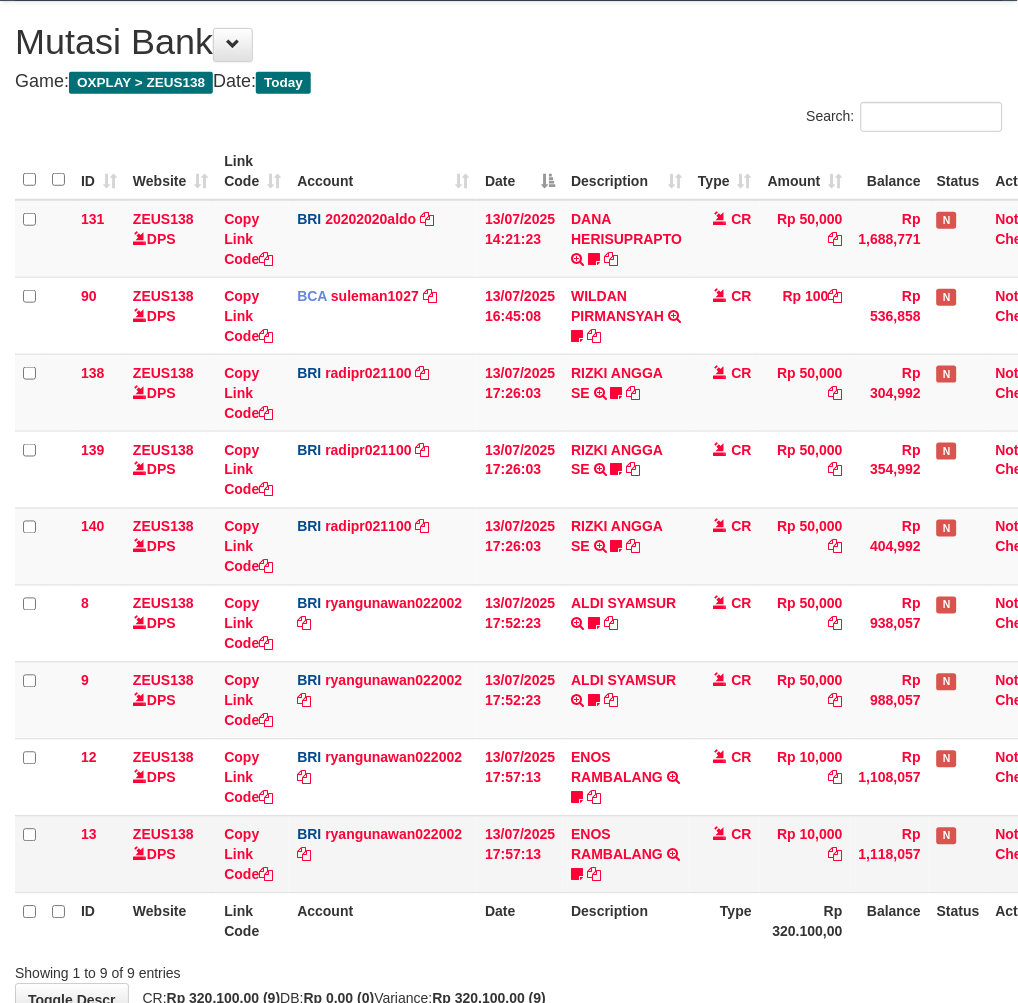 click on "Rp 10,000" at bounding box center [805, 854] 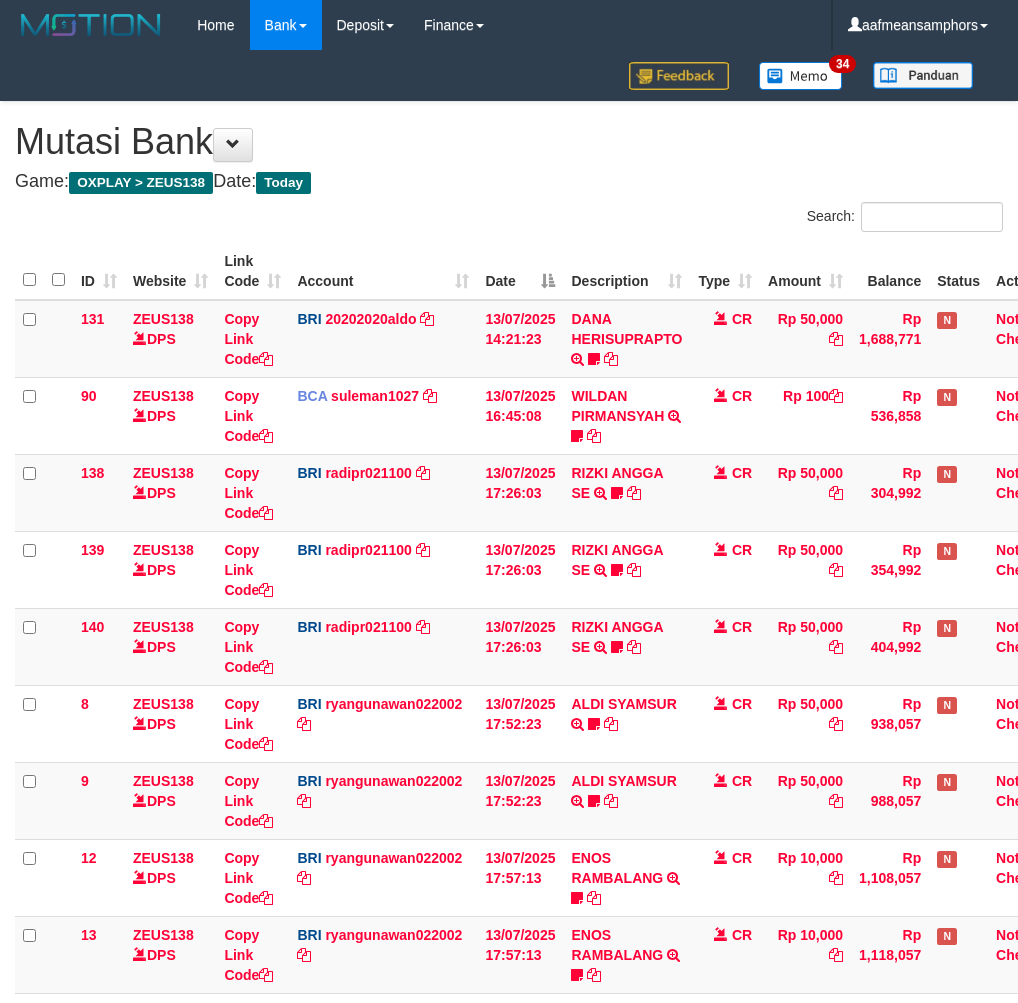 scroll, scrollTop: 224, scrollLeft: 0, axis: vertical 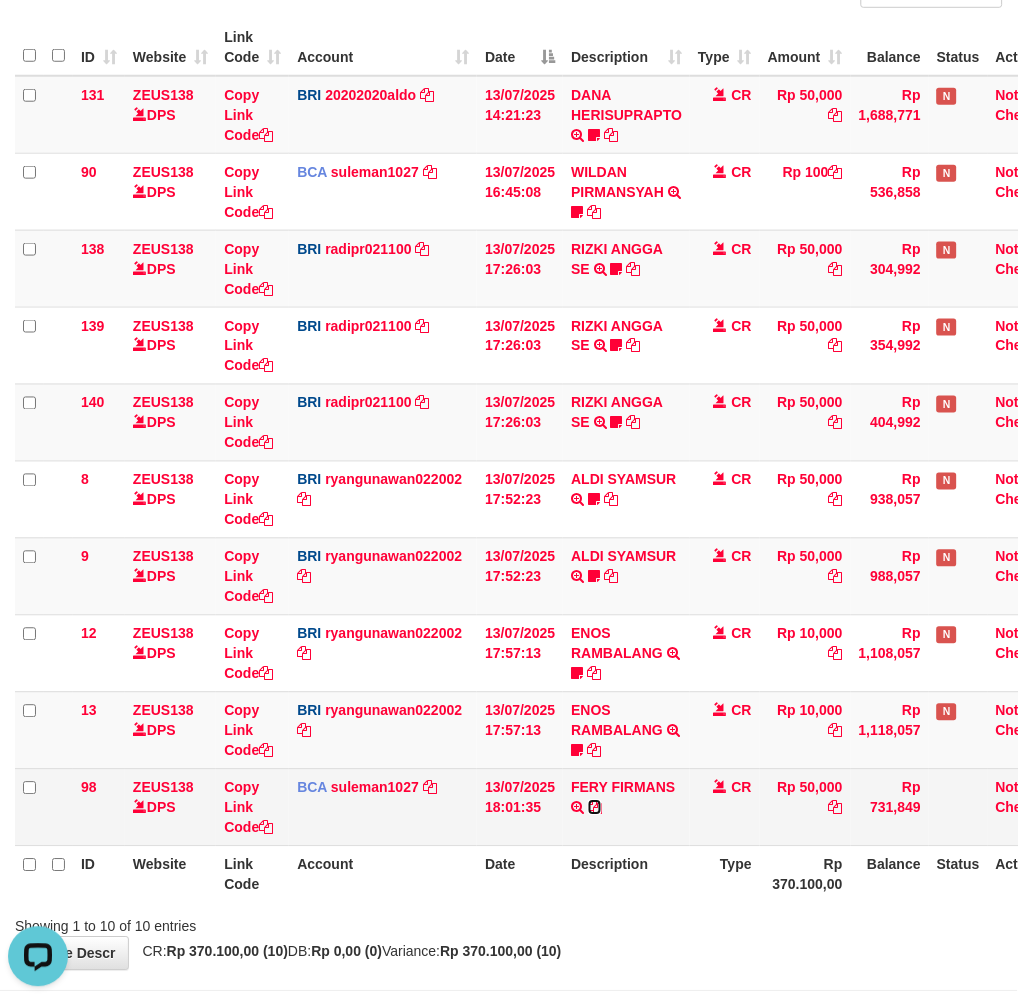 click at bounding box center [595, 808] 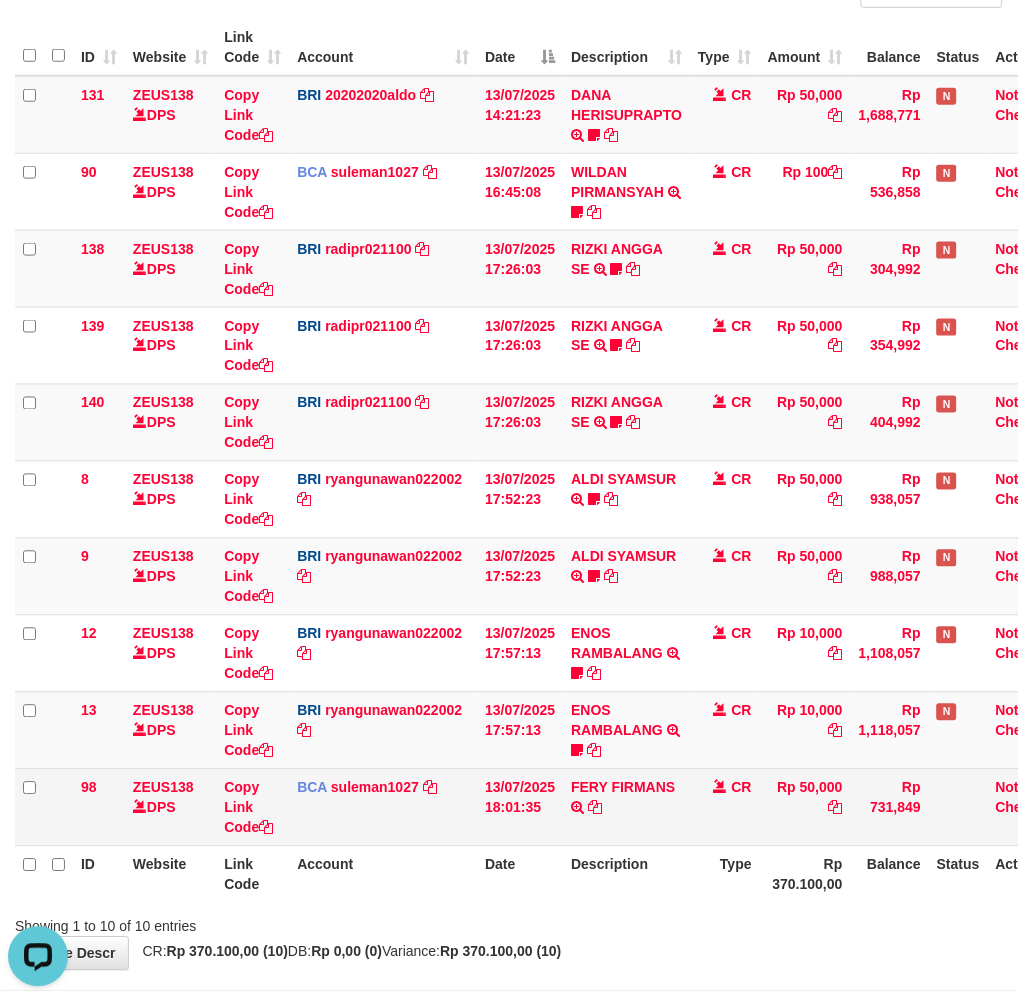drag, startPoint x: 688, startPoint y: 842, endPoint x: 717, endPoint y: 835, distance: 29.832869 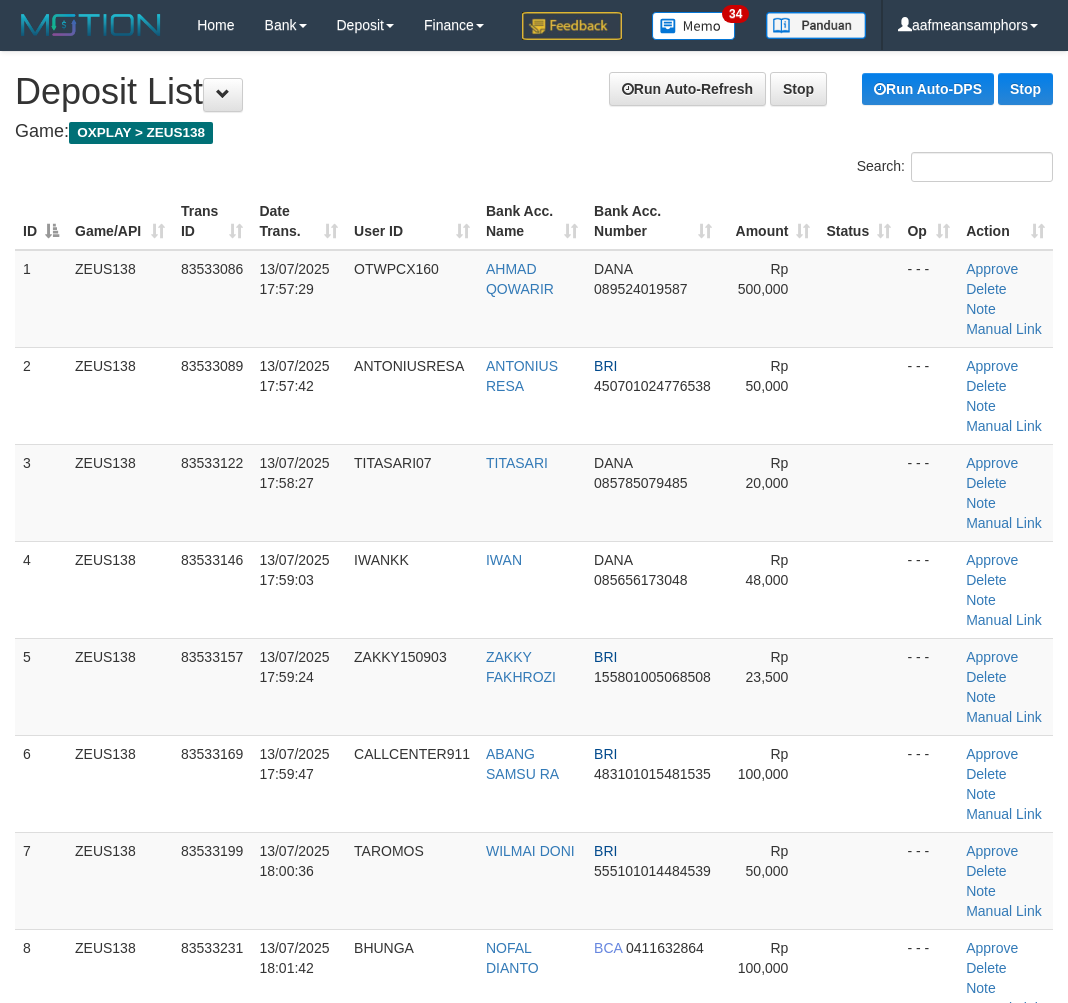 scroll, scrollTop: 0, scrollLeft: 0, axis: both 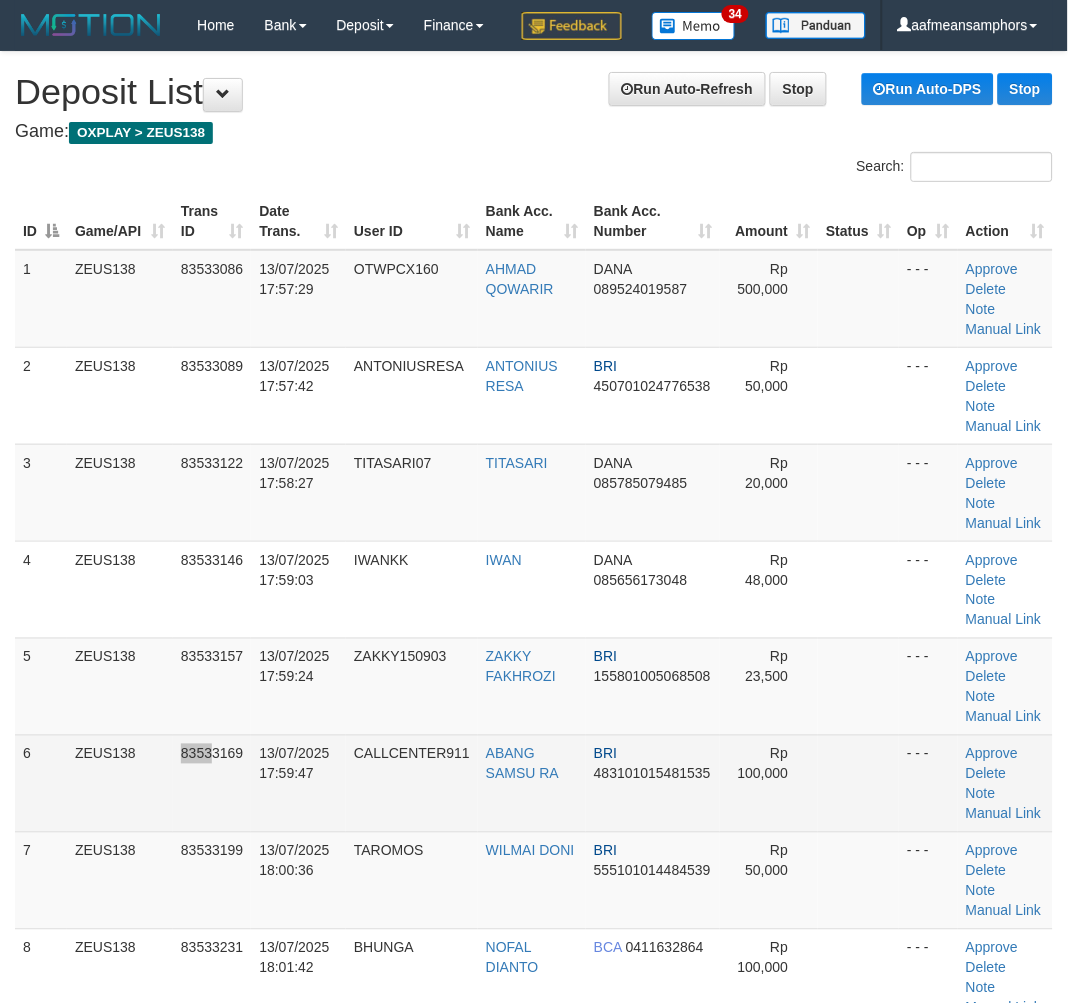 drag, startPoint x: 133, startPoint y: 853, endPoint x: 215, endPoint y: 864, distance: 82.73451 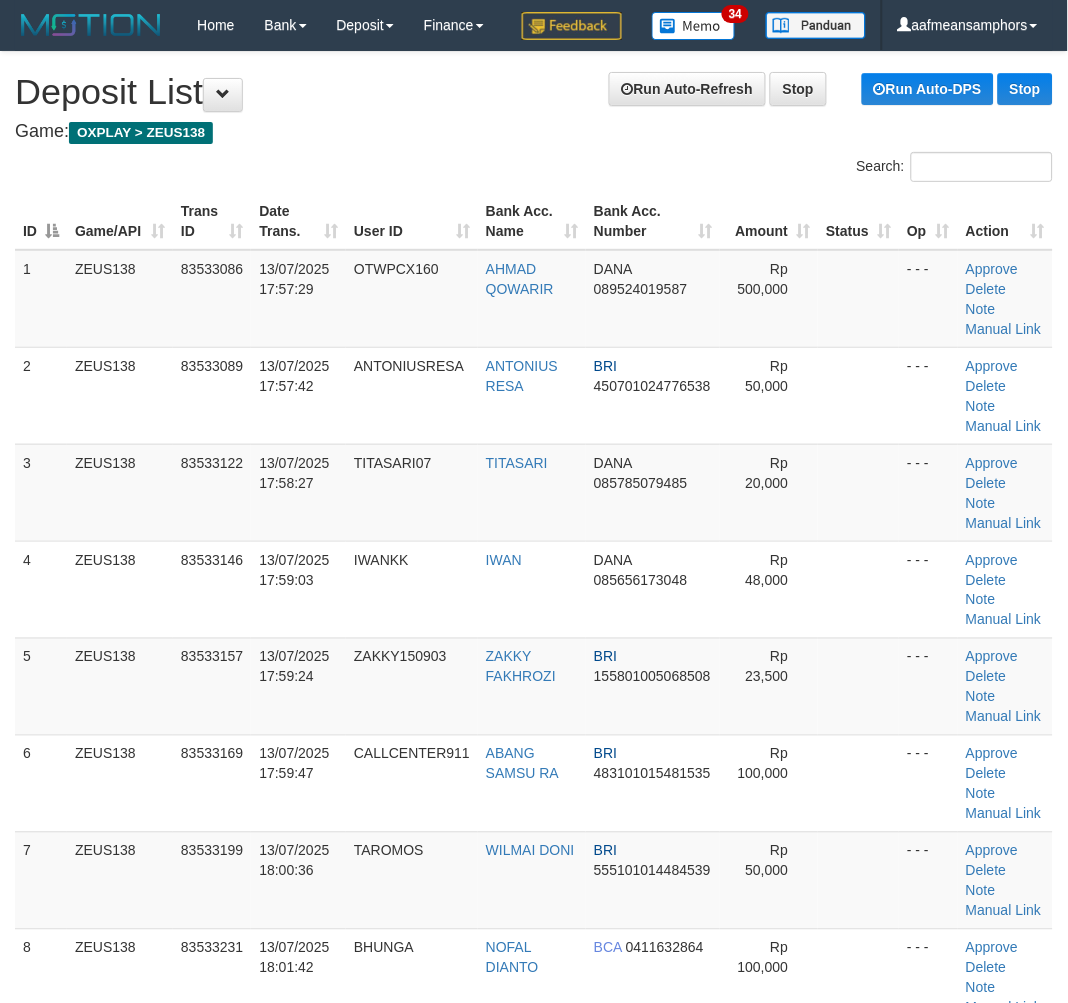 scroll, scrollTop: 880, scrollLeft: 0, axis: vertical 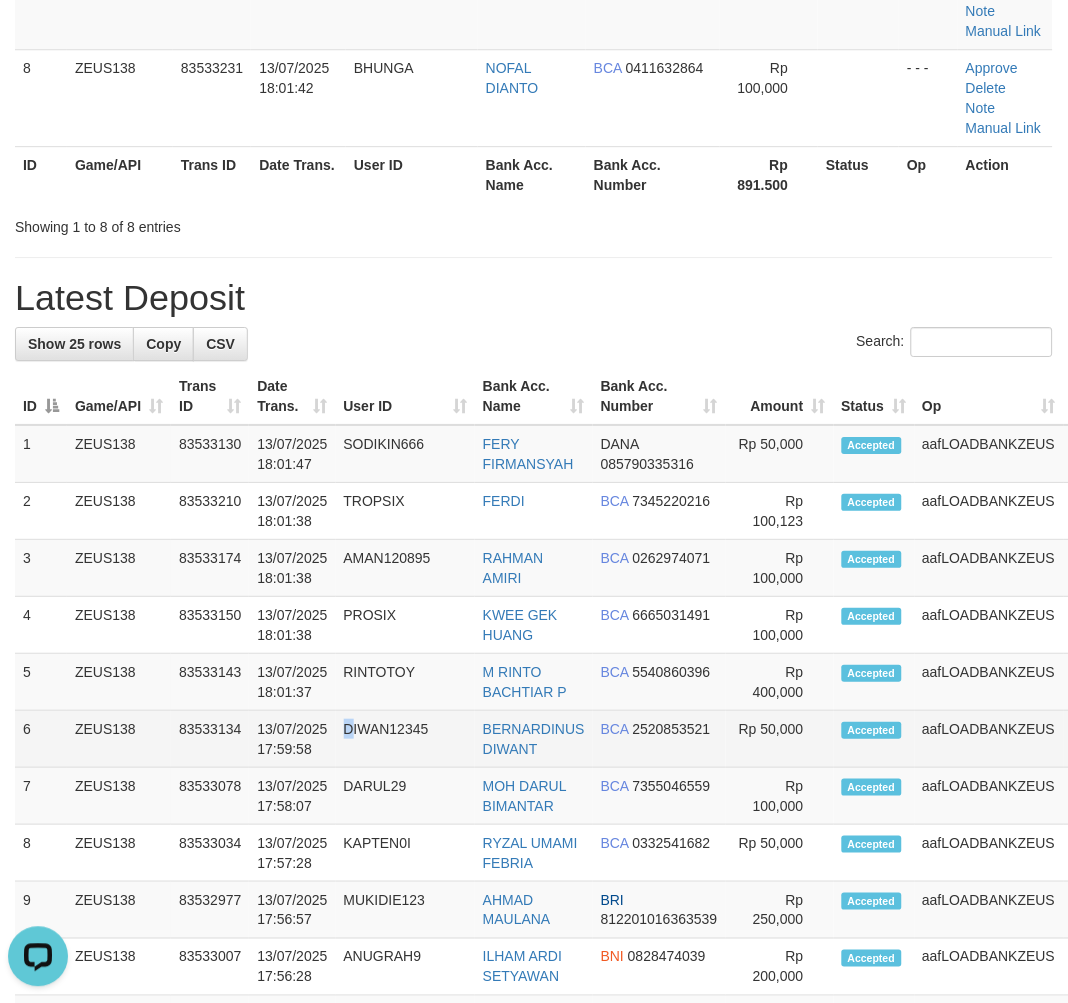 click on "6
ZEUS138
83533134
[DATE] [TIME]
DIWAN12345
[FIRST] [LAST]
BCA
2520853521
Rp 50,000
Accepted
aafLOADBANKZEUS
Note" at bounding box center (580, 739) 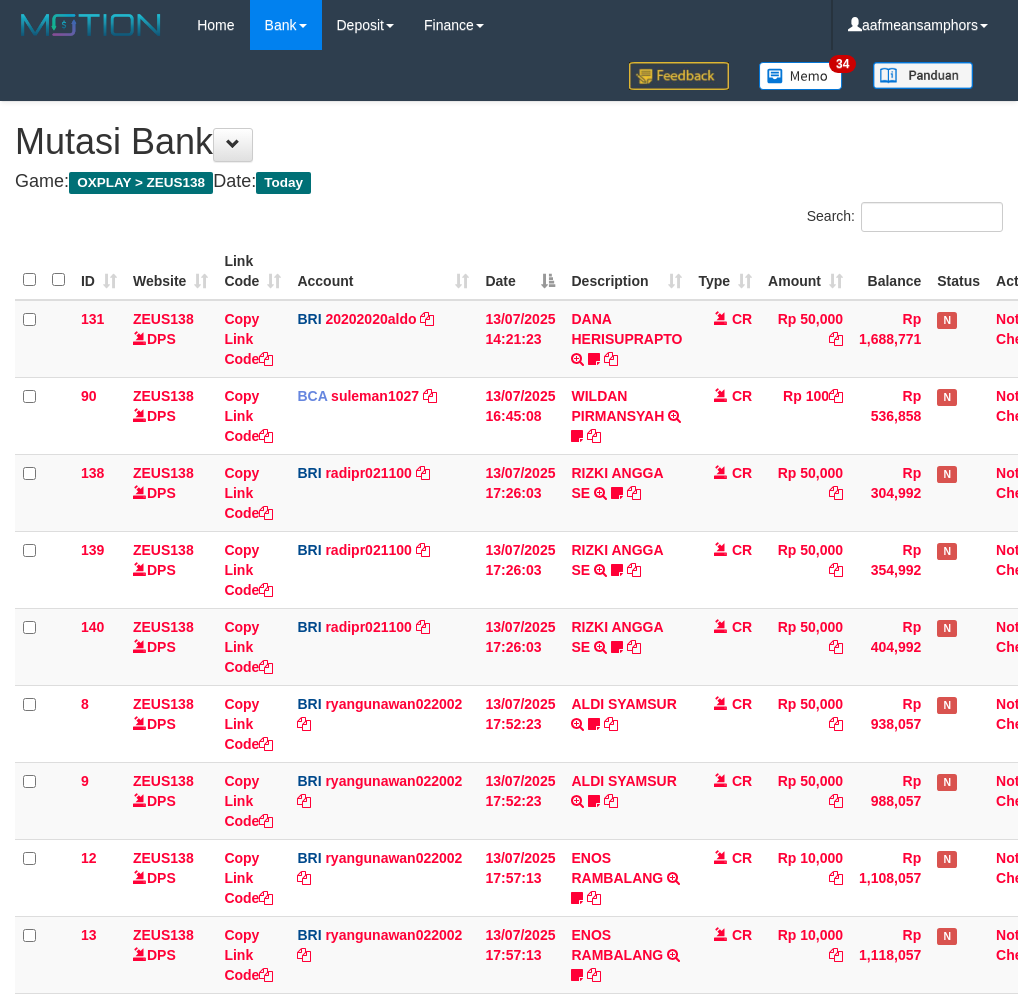scroll, scrollTop: 224, scrollLeft: 0, axis: vertical 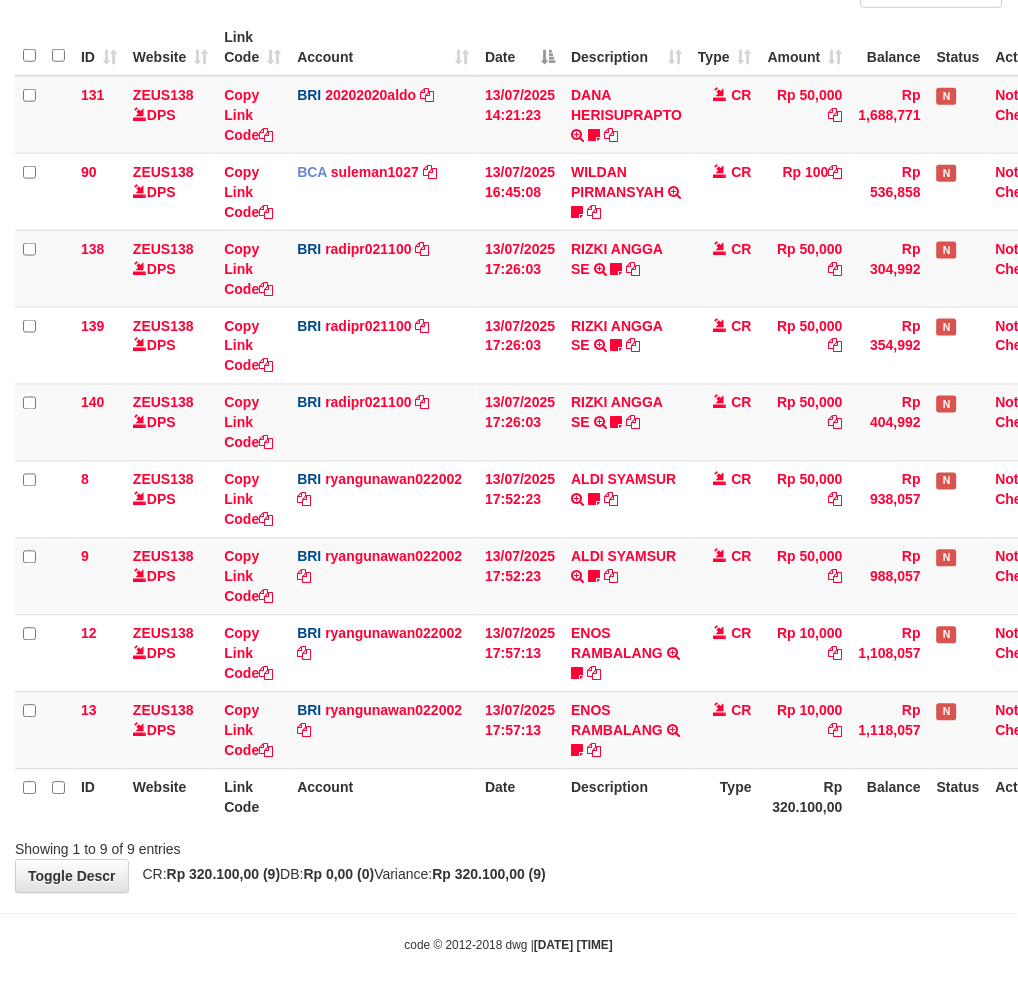 click on "**********" at bounding box center (509, 385) 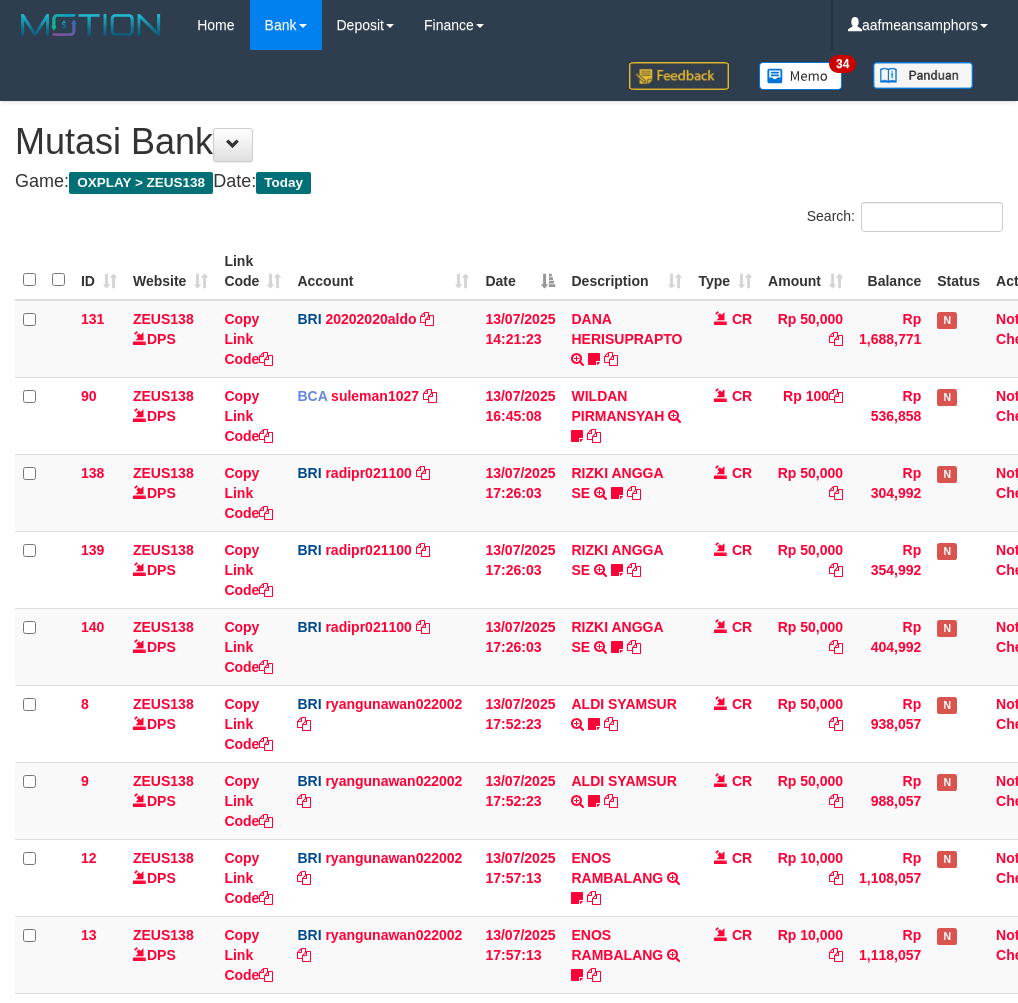 scroll, scrollTop: 100, scrollLeft: 0, axis: vertical 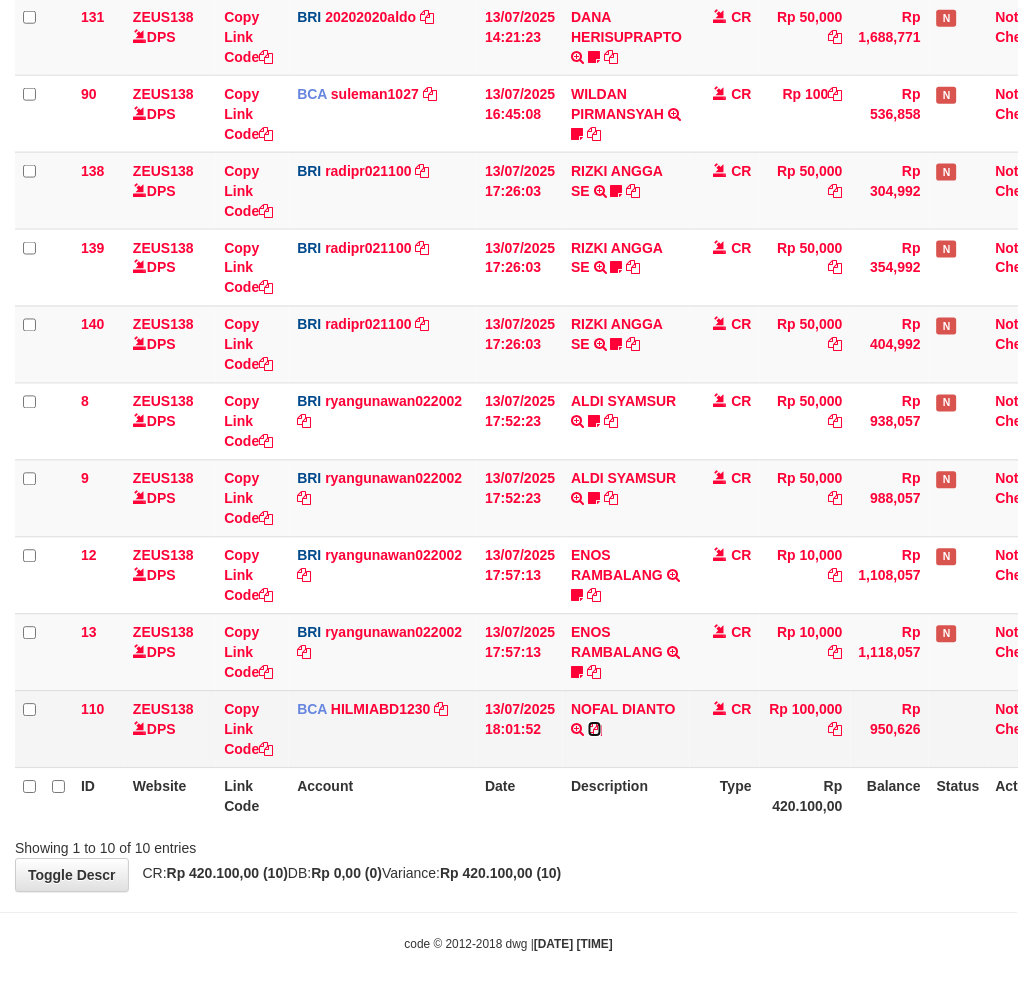 drag, startPoint x: 594, startPoint y: 724, endPoint x: 788, endPoint y: 753, distance: 196.15555 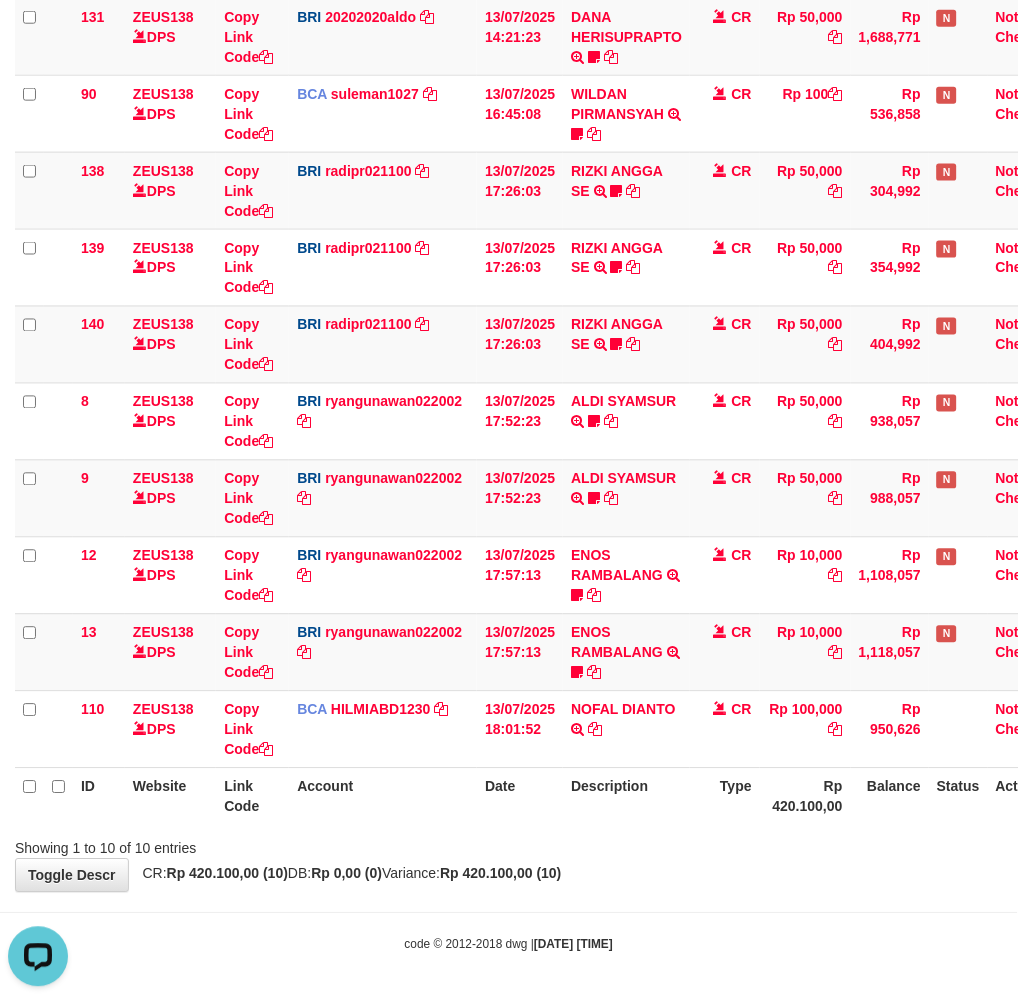 scroll, scrollTop: 0, scrollLeft: 0, axis: both 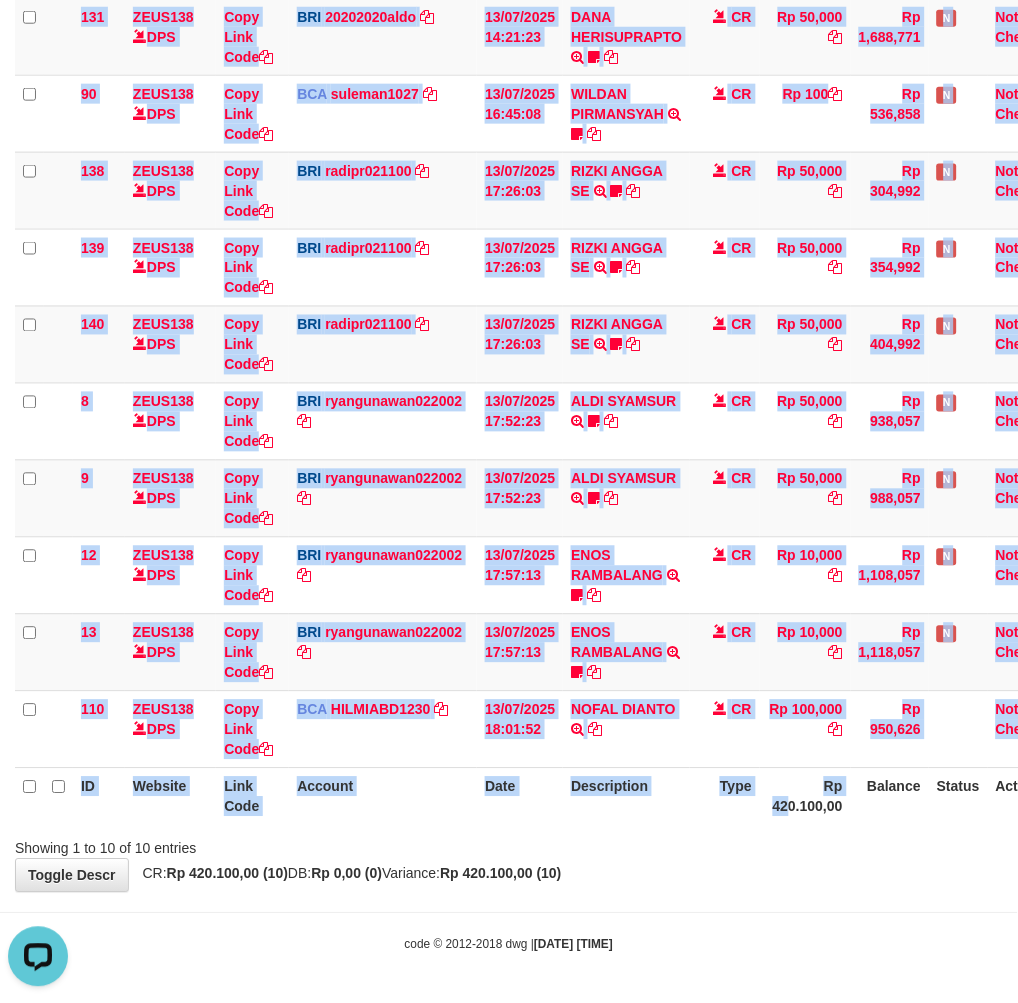 click on "ID Website Link Code Account Date Description Type Amount Balance Status Action
131
ZEUS138    DPS
Copy Link Code
BRI
20202020aldo
DPS
REVALDO SAGITA
mutasi_20250713_3778 | 131
mutasi_20250713_3778 | 131
13/07/2025 14:21:23
DANA HERISUPRAPTO            TRANSFER NBMB DANA HERISUPRAPTO TO REVALDO SAGITA    Herisuprapto
CR
Rp 50,000
Rp 1,688,771
N
Note
Check
90
ZEUS138    DPS
Copy Link Code
BCA
suleman1027" at bounding box center [509, 383] 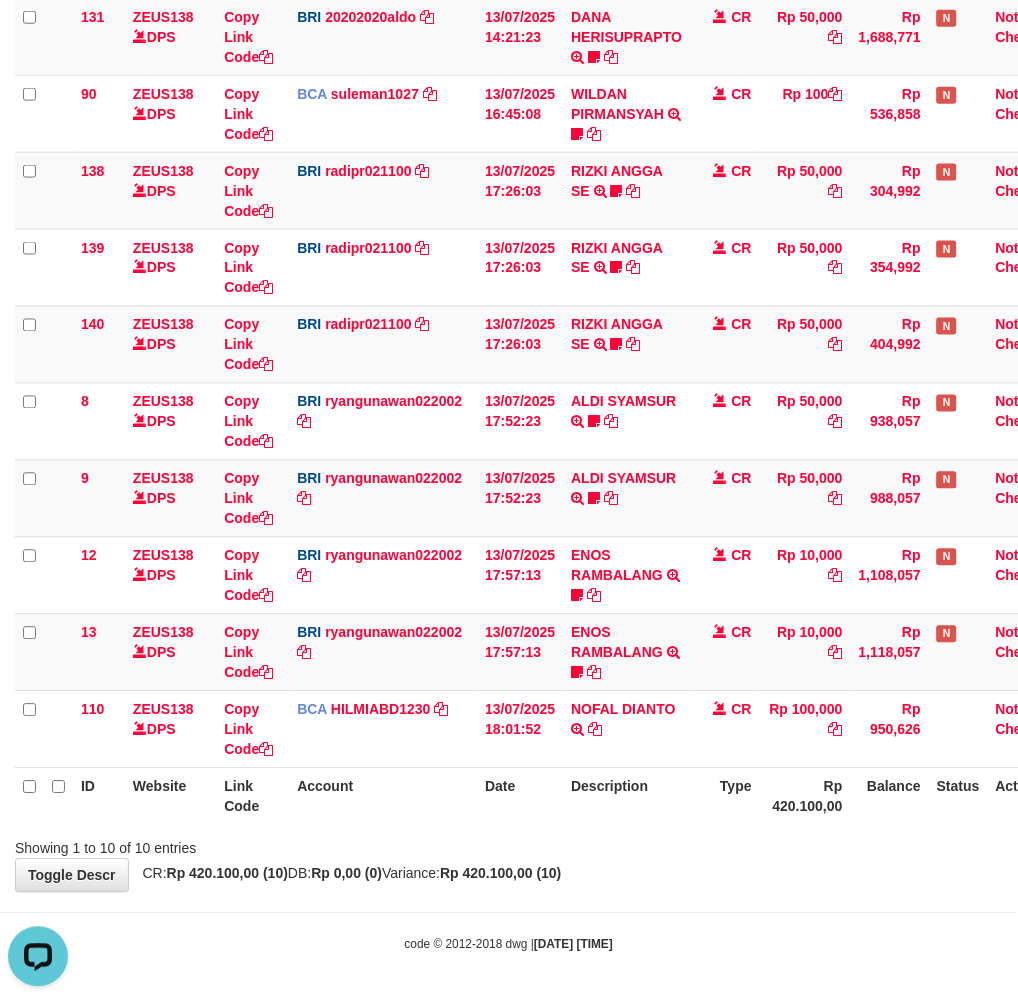 click on "Showing 1 to 10 of 10 entries" at bounding box center (509, 845) 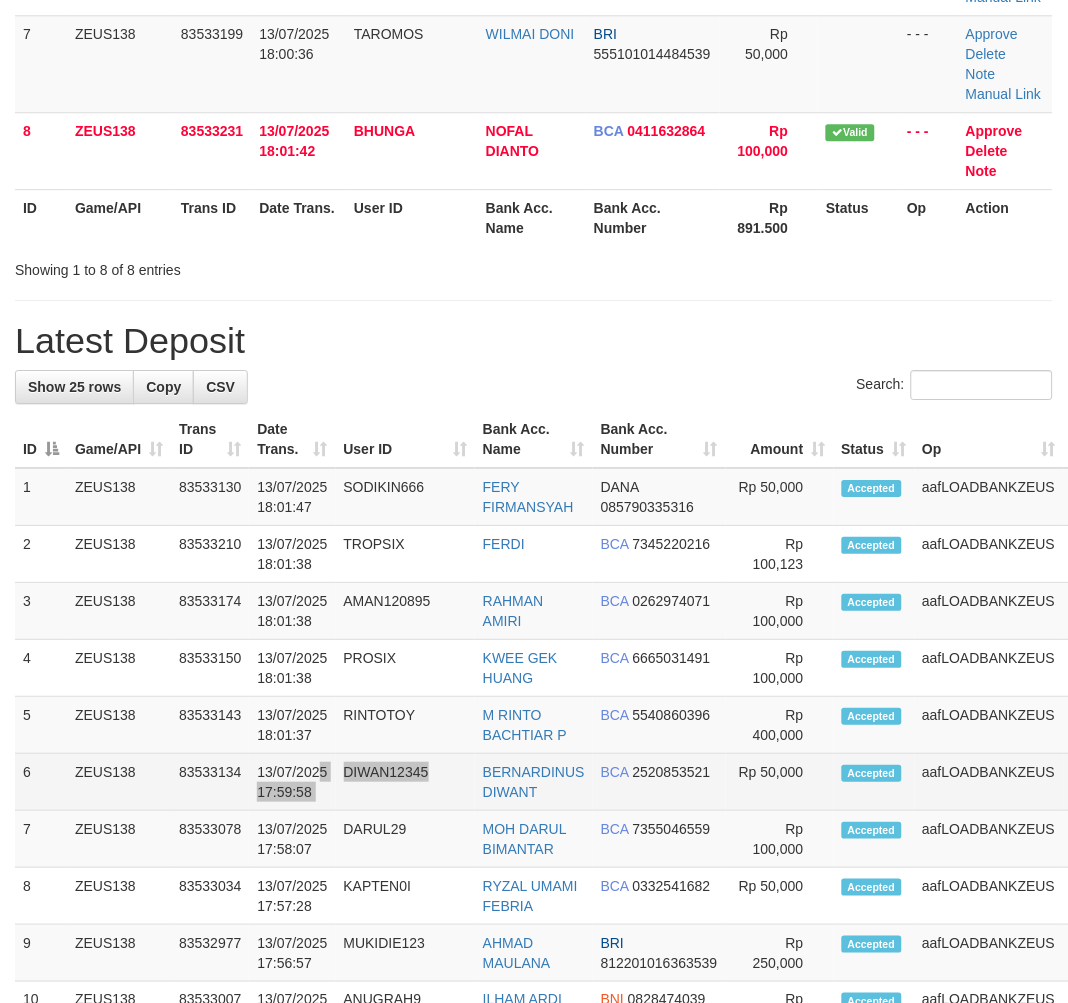 drag, startPoint x: 460, startPoint y: 830, endPoint x: 471, endPoint y: 832, distance: 11.18034 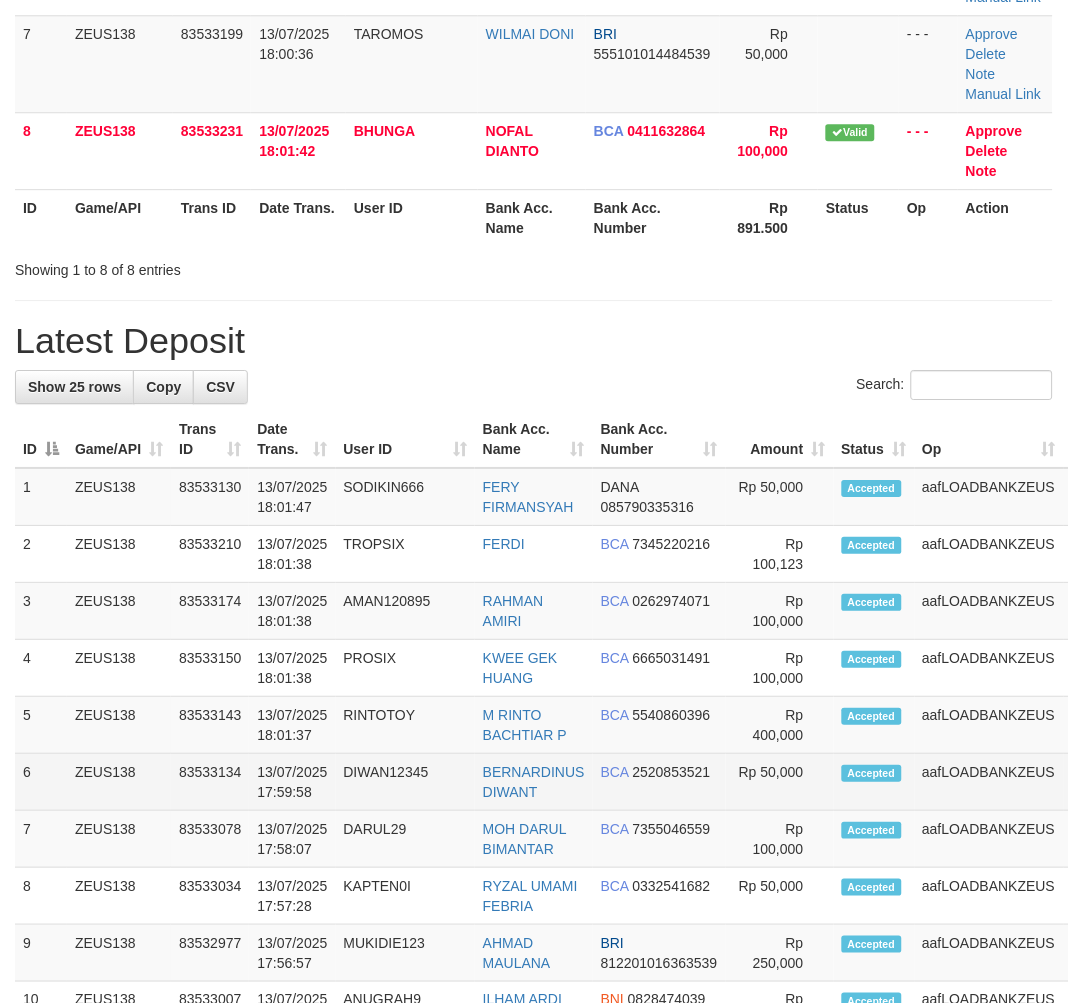 scroll, scrollTop: 930, scrollLeft: 0, axis: vertical 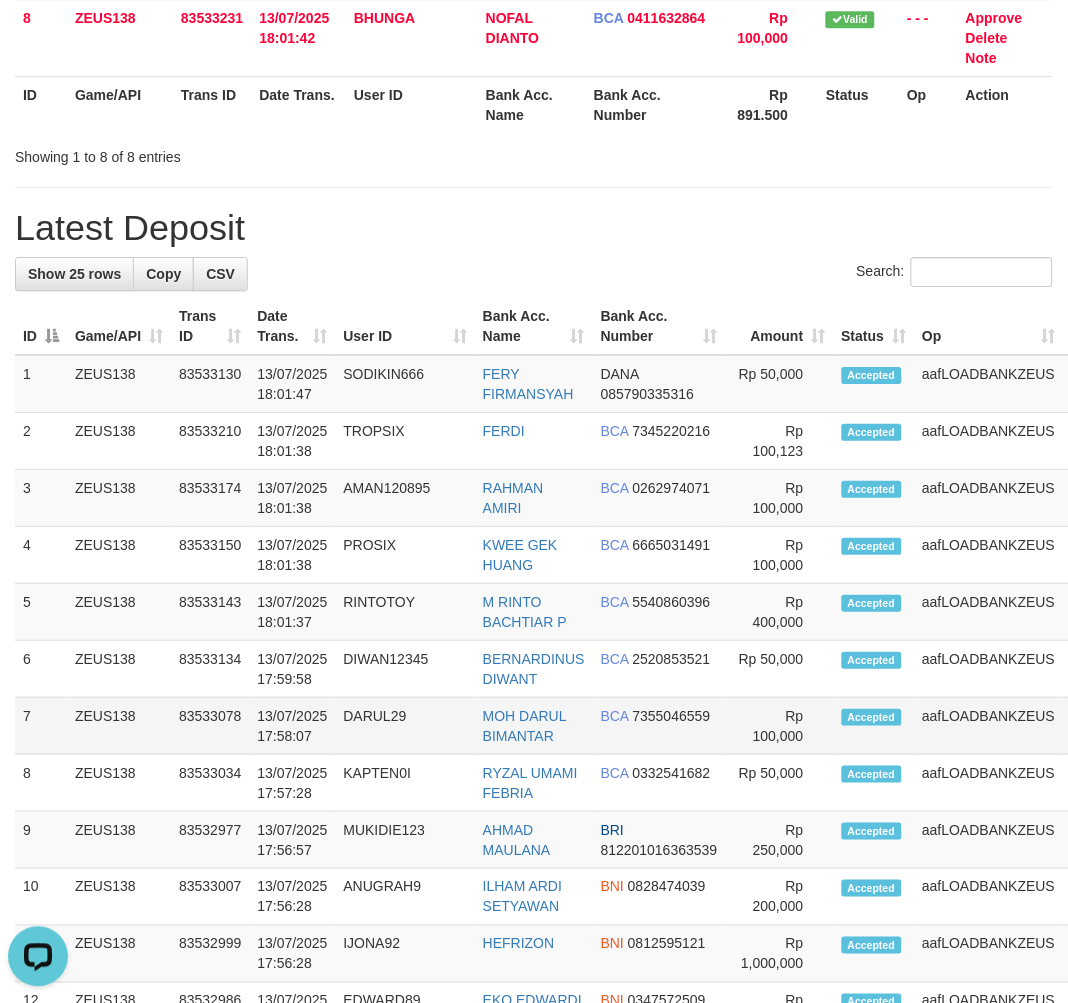 drag, startPoint x: 291, startPoint y: 770, endPoint x: 270, endPoint y: 767, distance: 21.213203 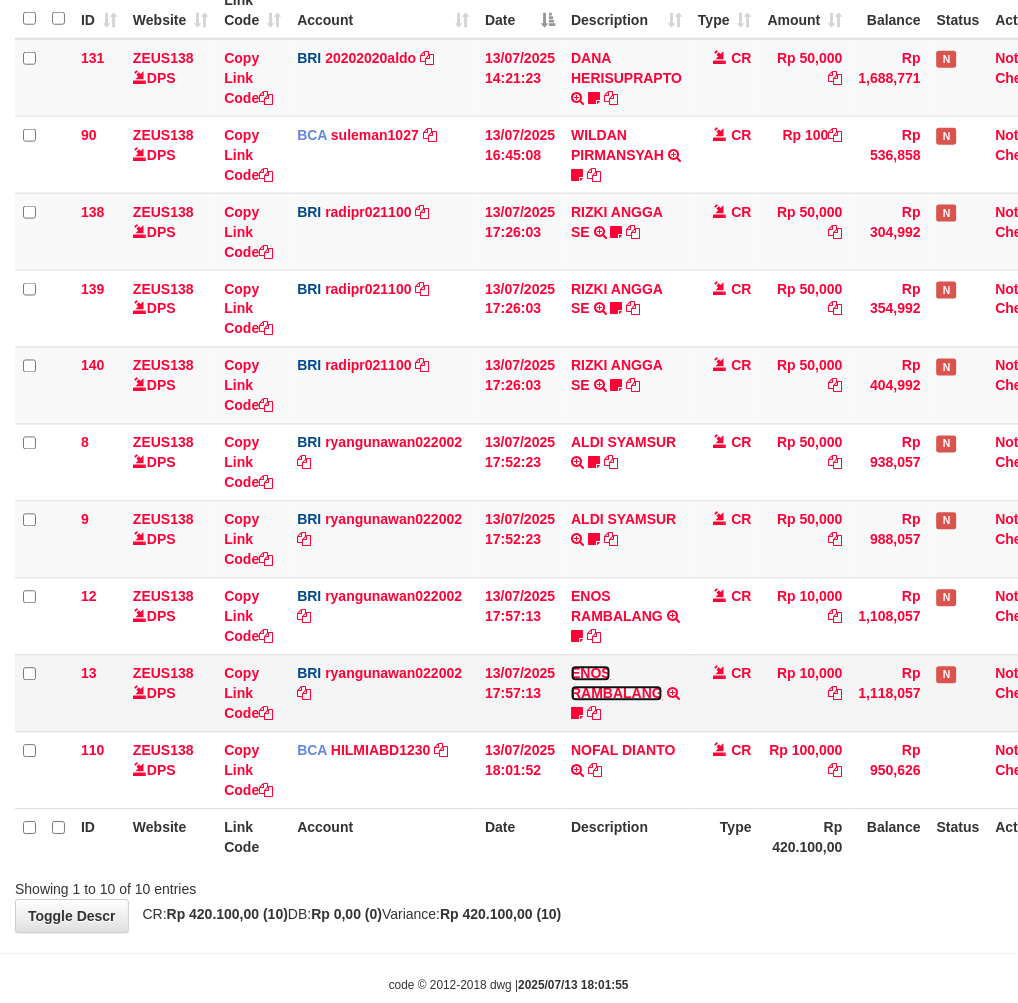 click on "131
ZEUS138    DPS
Copy Link Code
BRI
20202020aldo
DPS
REVALDO SAGITA
mutasi_20250713_3778 | 131
mutasi_20250713_3778 | 131
13/07/2025 14:21:23
DANA HERISUPRAPTO            TRANSFER NBMB DANA HERISUPRAPTO TO REVALDO SAGITA    Herisuprapto
CR
Rp 50,000
Rp 1,688,771
N
Note
Check
90
ZEUS138    DPS
Copy Link Code
BCA
suleman1027
DPS
SULEMAN
mutasi_20250713_2972 | 90" at bounding box center [542, 424] 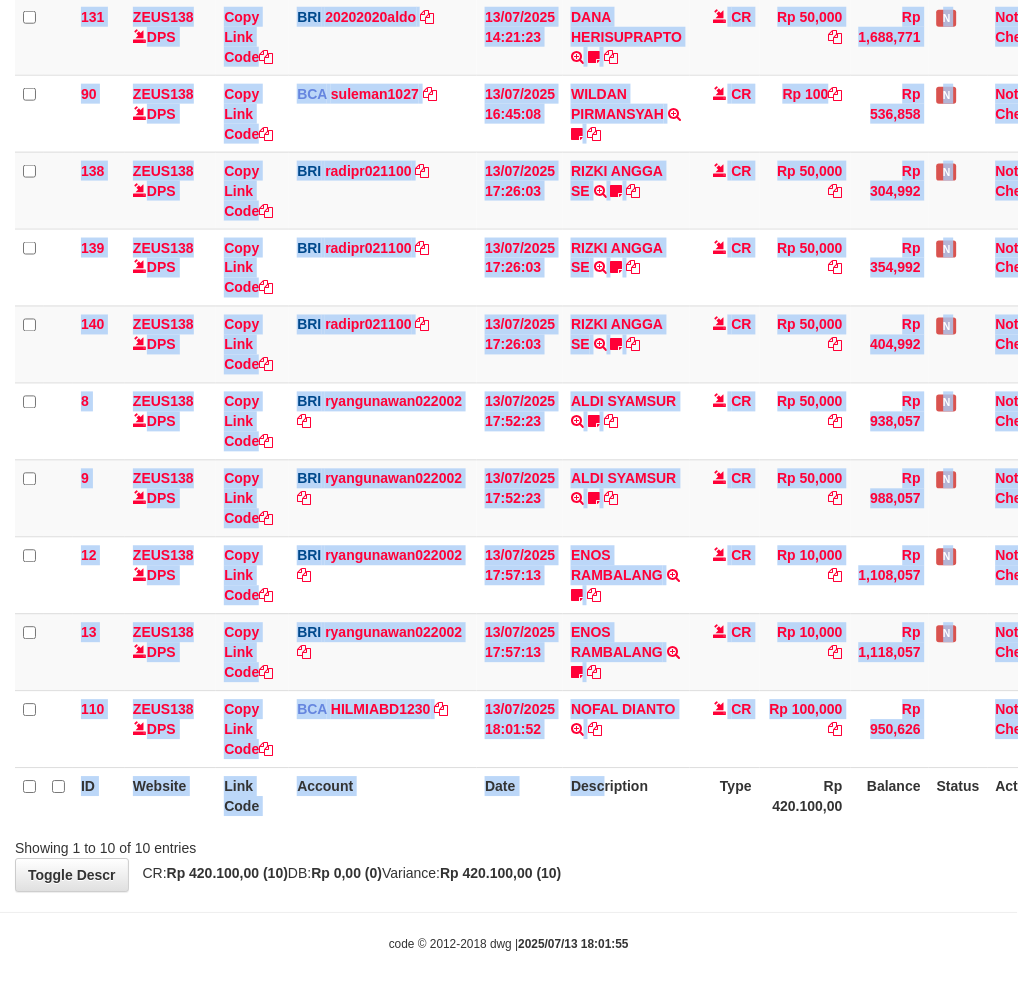 click on "Search:
ID Website Link Code Account Date Description Type Amount Balance Status Action
131
ZEUS138    DPS
Copy Link Code
BRI
20202020aldo
DPS
REVALDO SAGITA
mutasi_20250713_3778 | 131
mutasi_20250713_3778 | 131
13/07/2025 14:21:23
DANA HERISUPRAPTO            TRANSFER NBMB DANA HERISUPRAPTO TO REVALDO SAGITA    Herisuprapto
CR
Rp 50,000
Rp 1,688,771
N
Note
Check
90
ZEUS138    DPS
Copy Link Code
BCA
suleman1027" at bounding box center (509, 379) 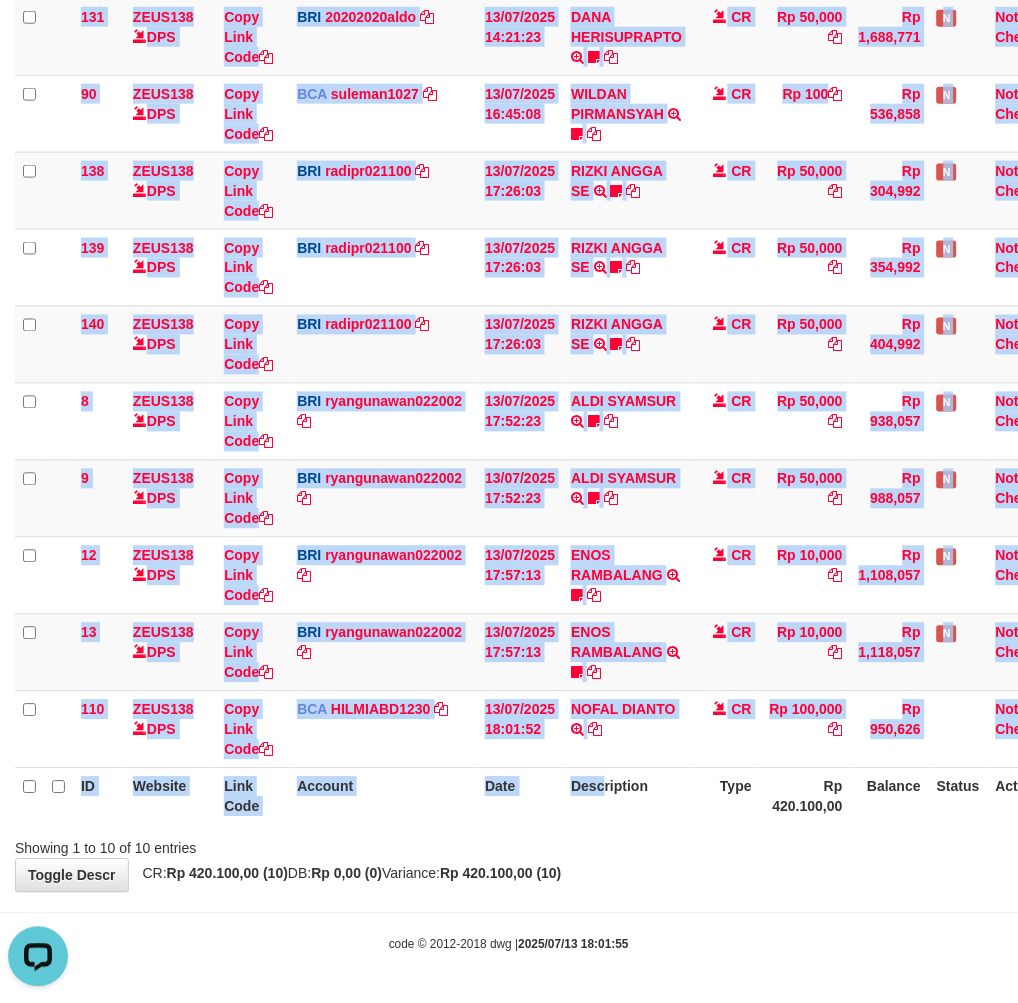 scroll, scrollTop: 0, scrollLeft: 0, axis: both 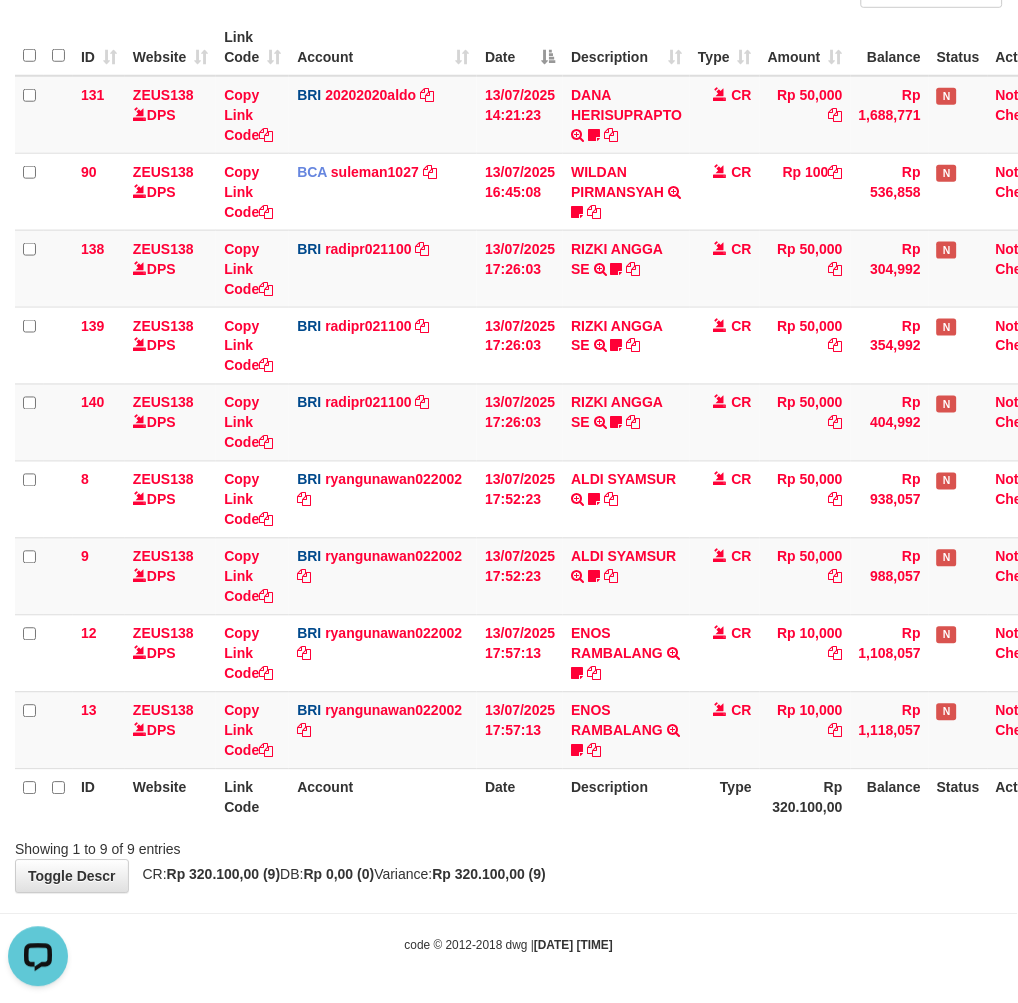 drag, startPoint x: 764, startPoint y: 911, endPoint x: 751, endPoint y: 913, distance: 13.152946 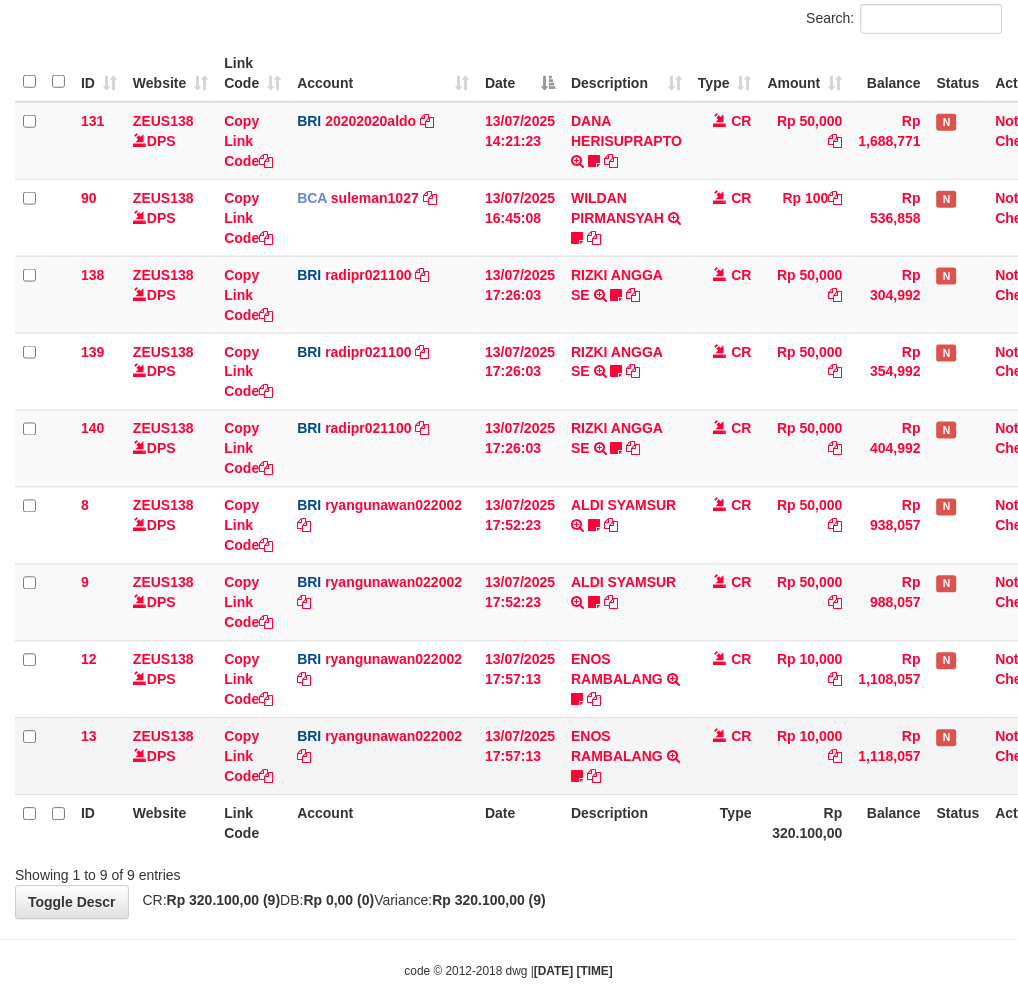 scroll, scrollTop: 224, scrollLeft: 0, axis: vertical 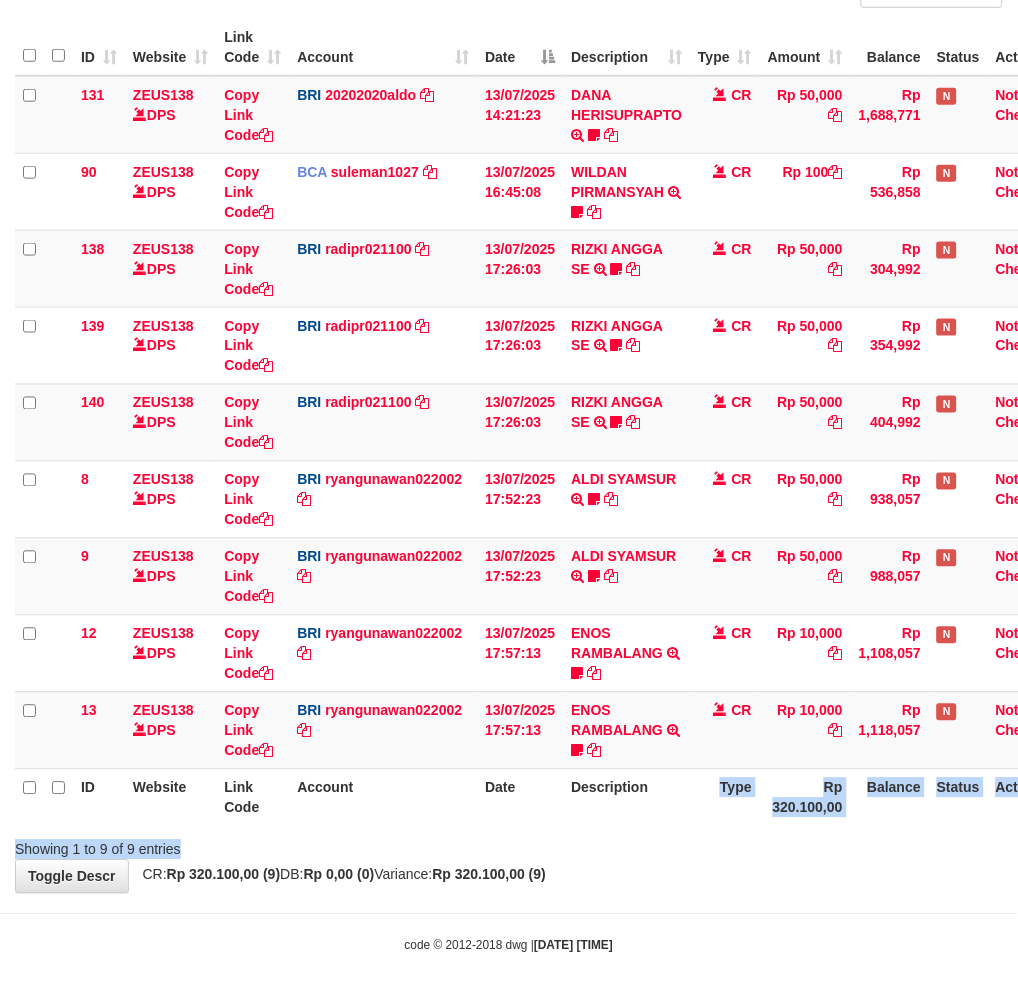 click on "Search:
ID Website Link Code Account Date Description Type Amount Balance Status Action
131
ZEUS138    DPS
Copy Link Code
BRI
20202020aldo
DPS
REVALDO SAGITA
mutasi_20250713_3778 | 131
mutasi_20250713_3778 | 131
13/07/2025 14:21:23
DANA HERISUPRAPTO            TRANSFER NBMB DANA HERISUPRAPTO TO REVALDO SAGITA    Herisuprapto
CR
Rp 50,000
Rp 1,688,771
N
Note
Check
90
ZEUS138    DPS
Copy Link Code
BCA
suleman1027" at bounding box center (509, 419) 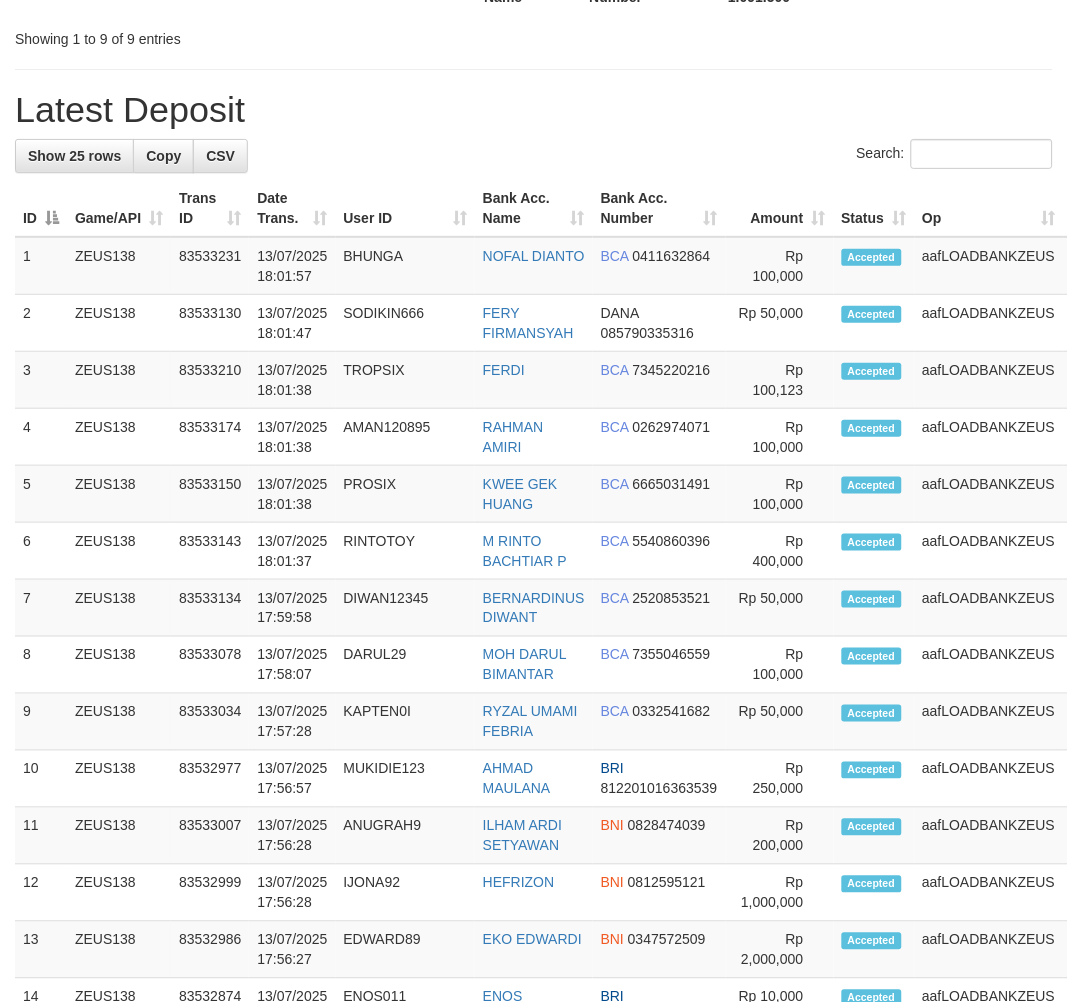 scroll, scrollTop: 980, scrollLeft: 0, axis: vertical 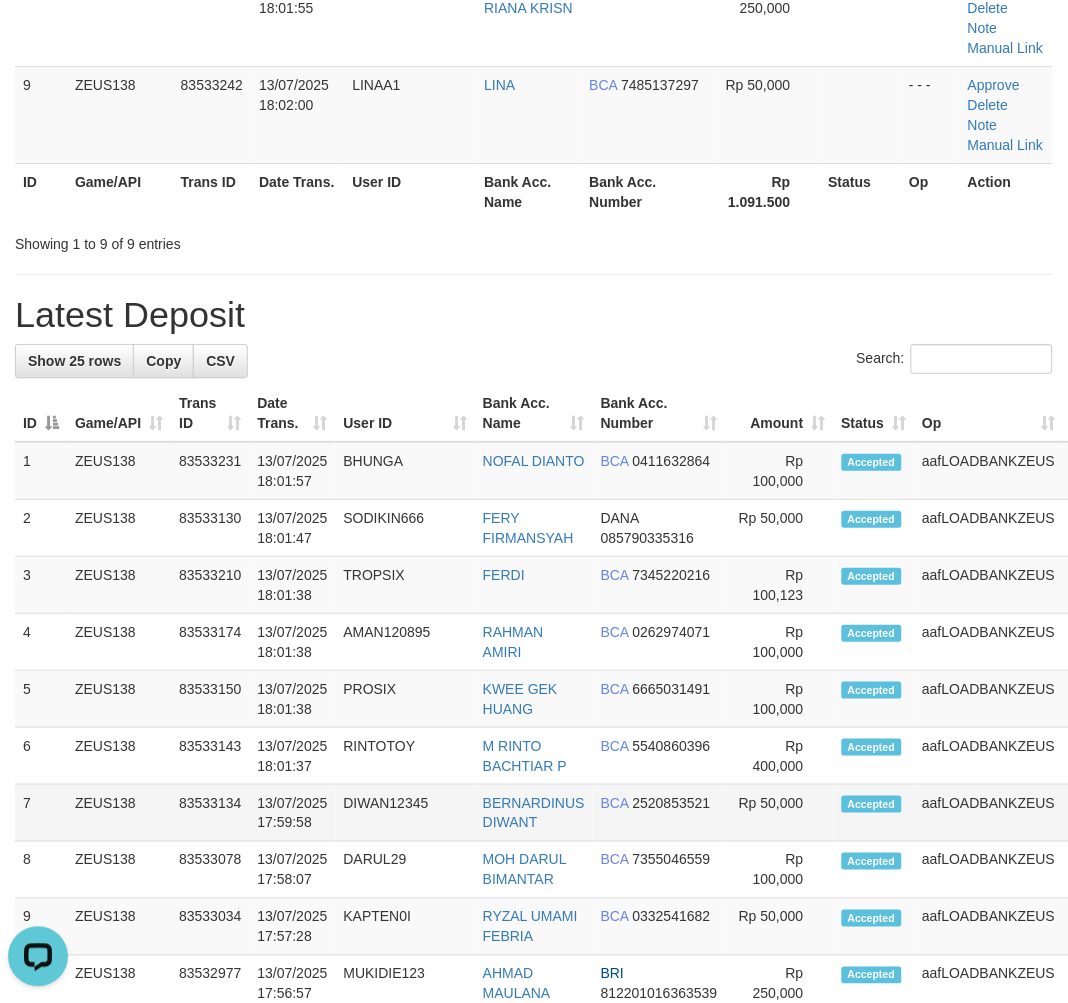 click on "13/07/2025 17:59:58" at bounding box center [292, 813] 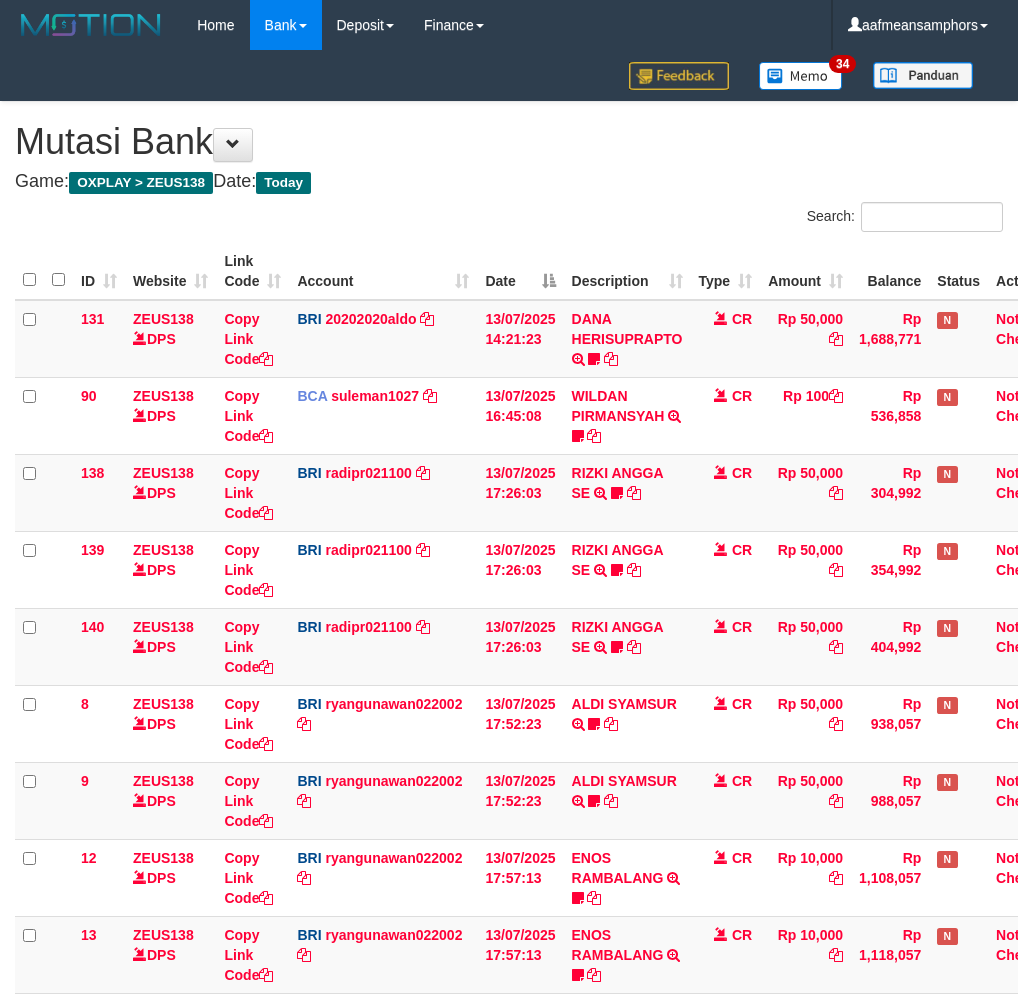 click on "Date" at bounding box center (520, 1021) 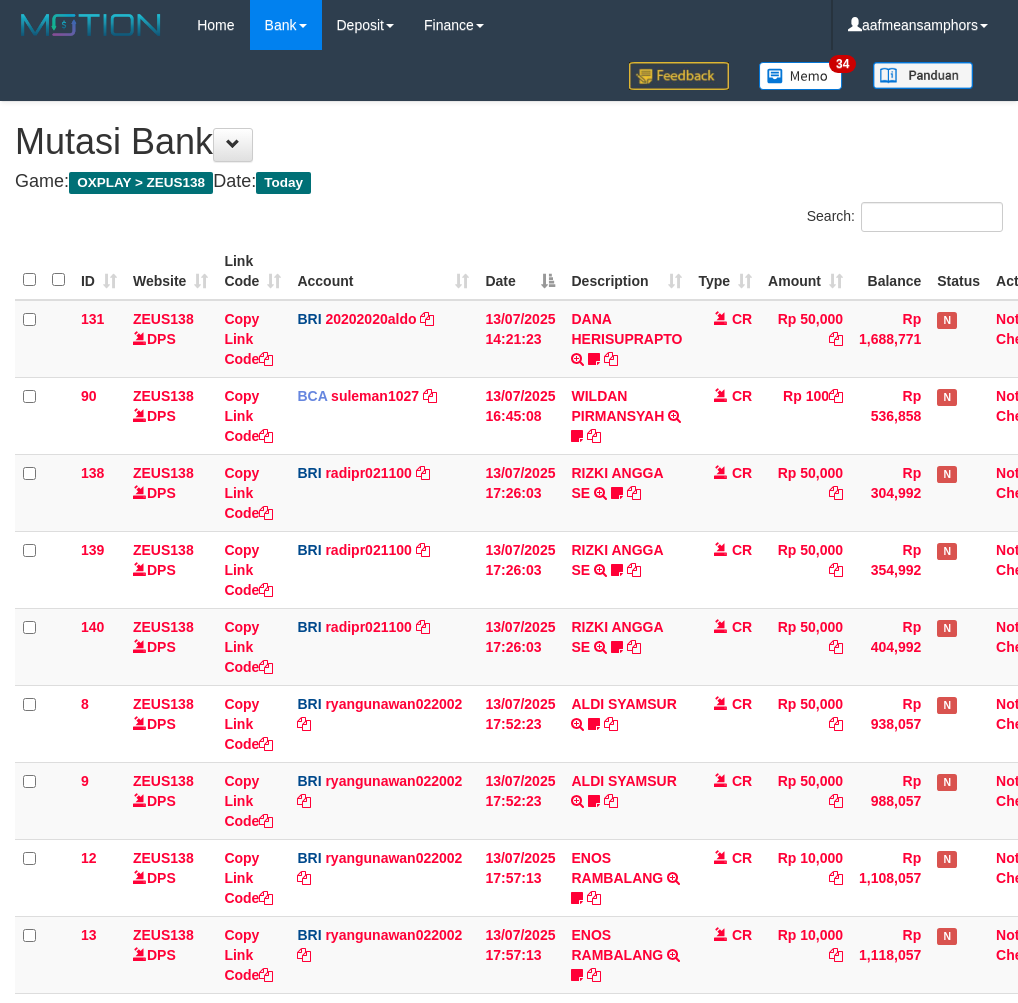 scroll, scrollTop: 100, scrollLeft: 0, axis: vertical 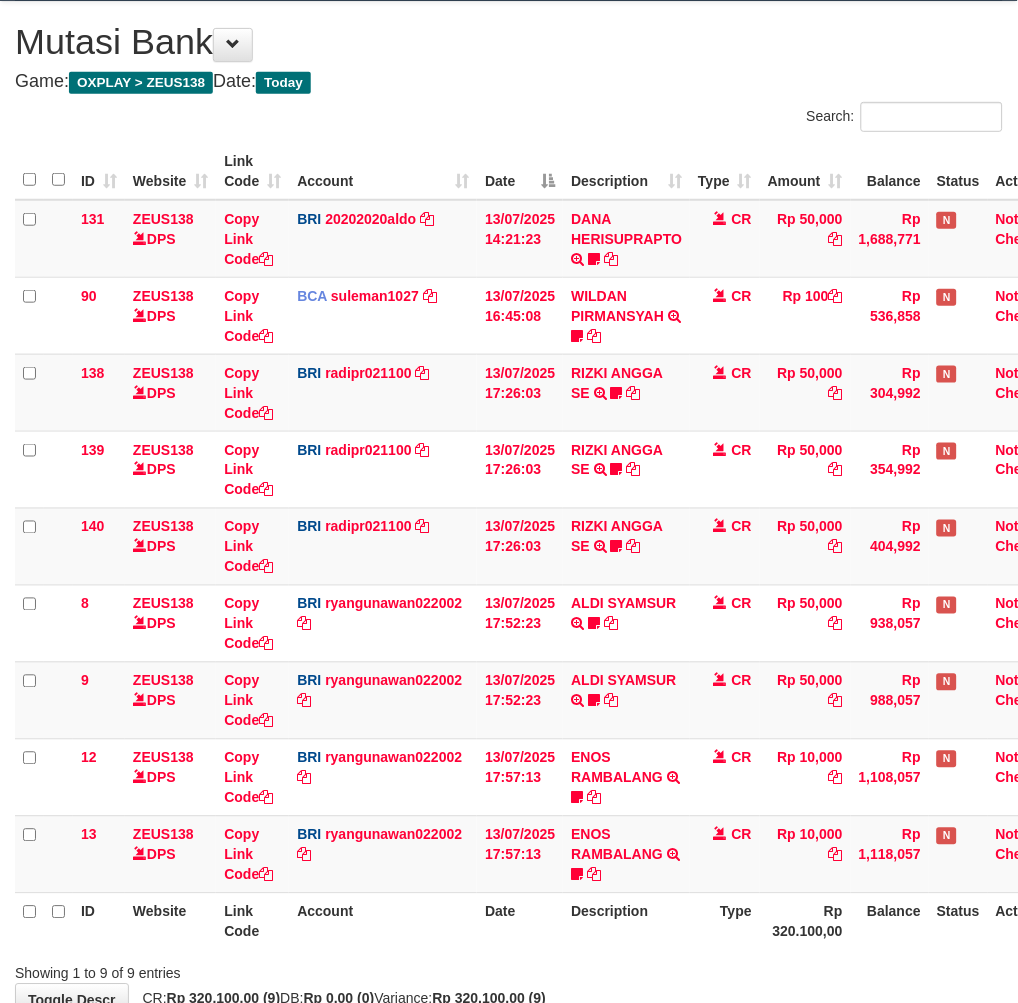 click on "Date" at bounding box center (520, 921) 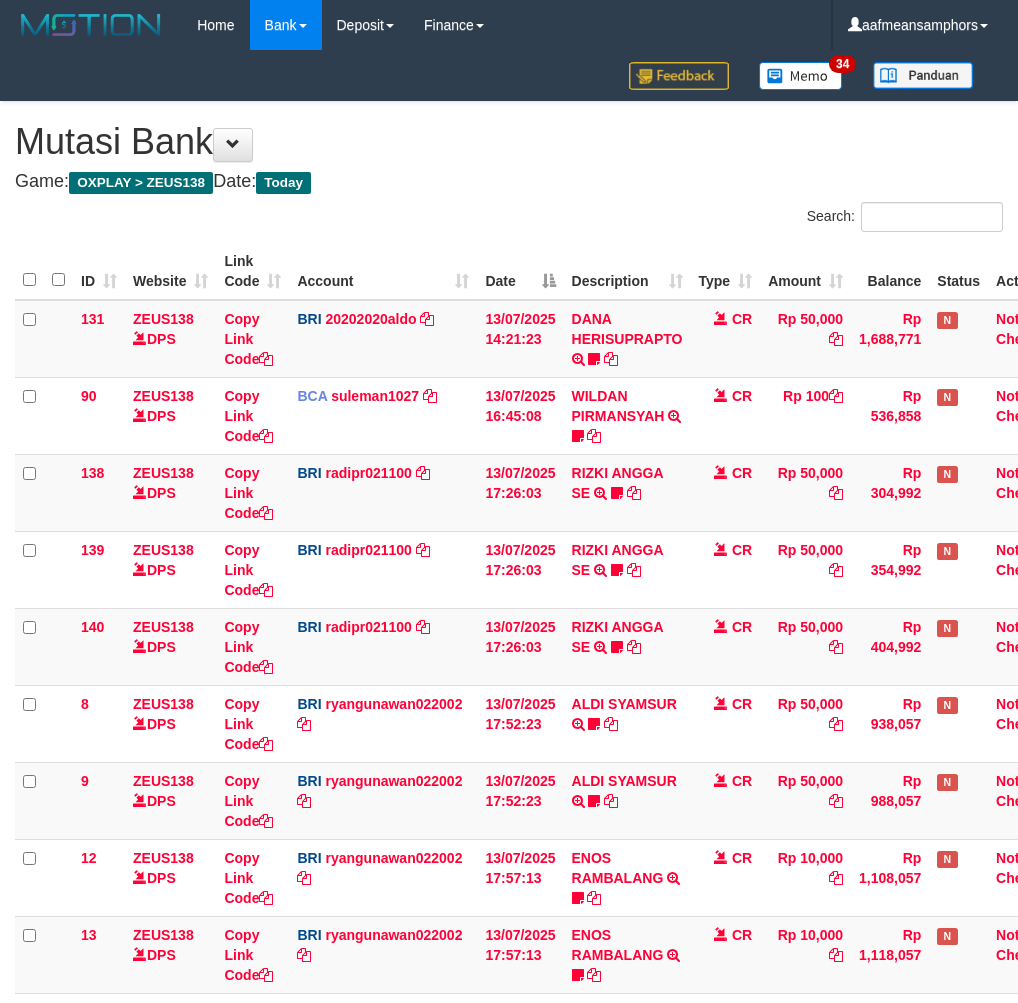 click on "Rp 320.100,00" at bounding box center [805, 1021] 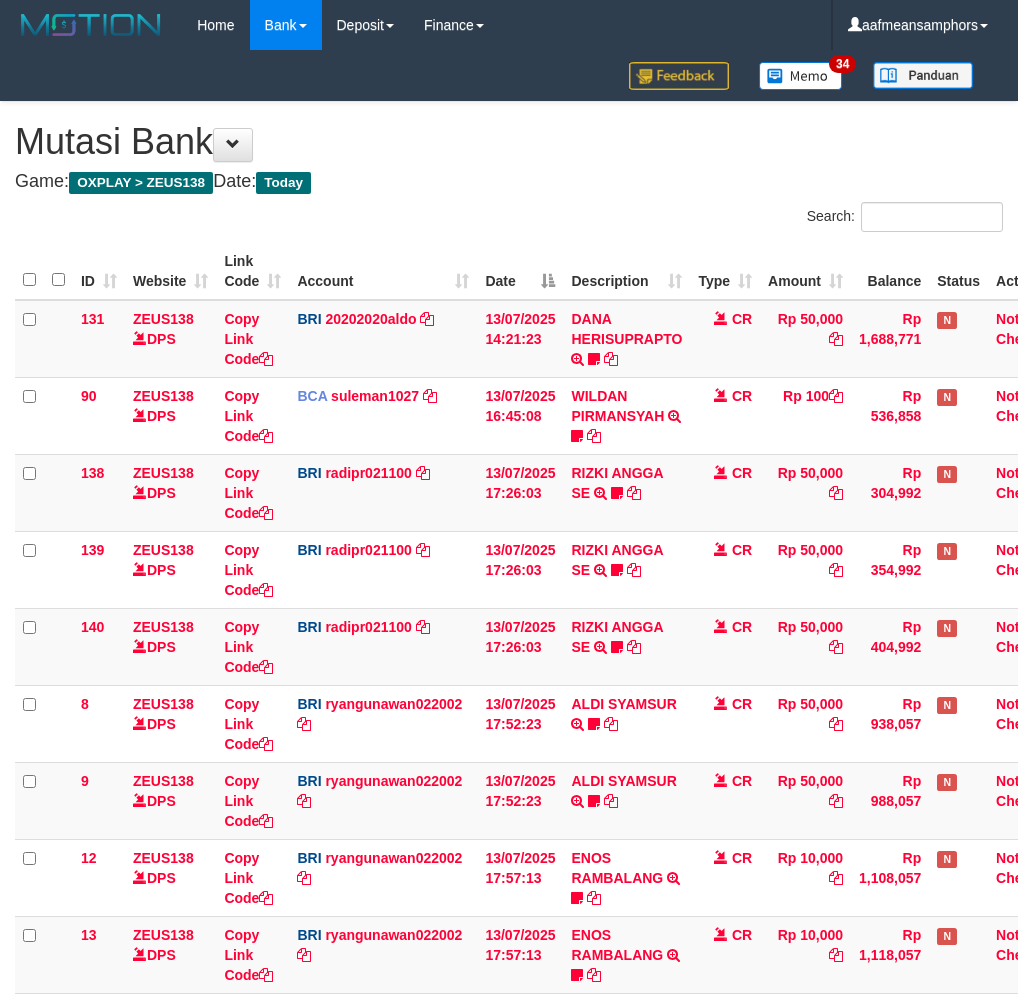 scroll, scrollTop: 100, scrollLeft: 0, axis: vertical 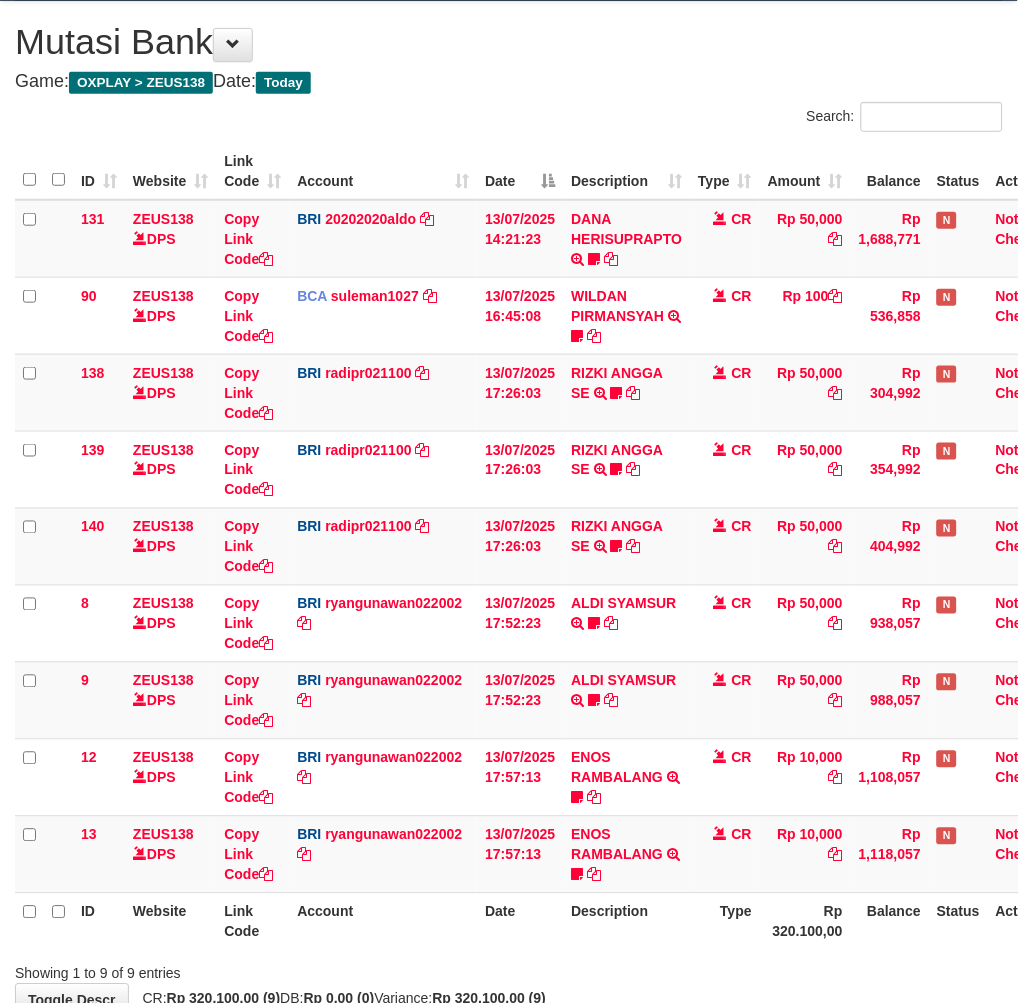 click on "ID Website Link Code Account Date Description Type Rp 320.100,00 Balance Status Action" at bounding box center [542, 921] 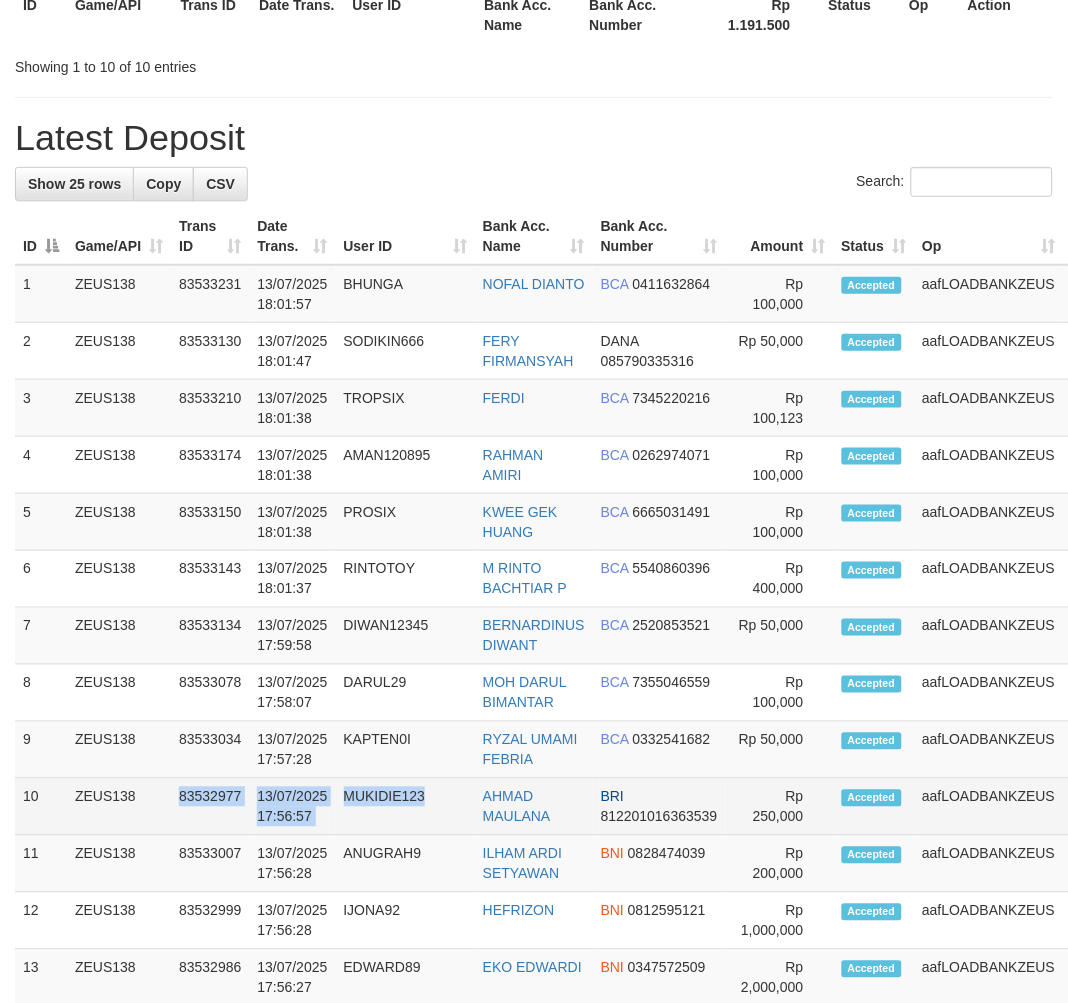 click on "10
ZEUS138
83532977
[DATE] [TIME]
MUKIDIE123
[FIRST] [LAST]
BRI
812201016363539
Rp 250,000
Accepted
aafLOADBANKZEUS
Note" at bounding box center (580, 807) 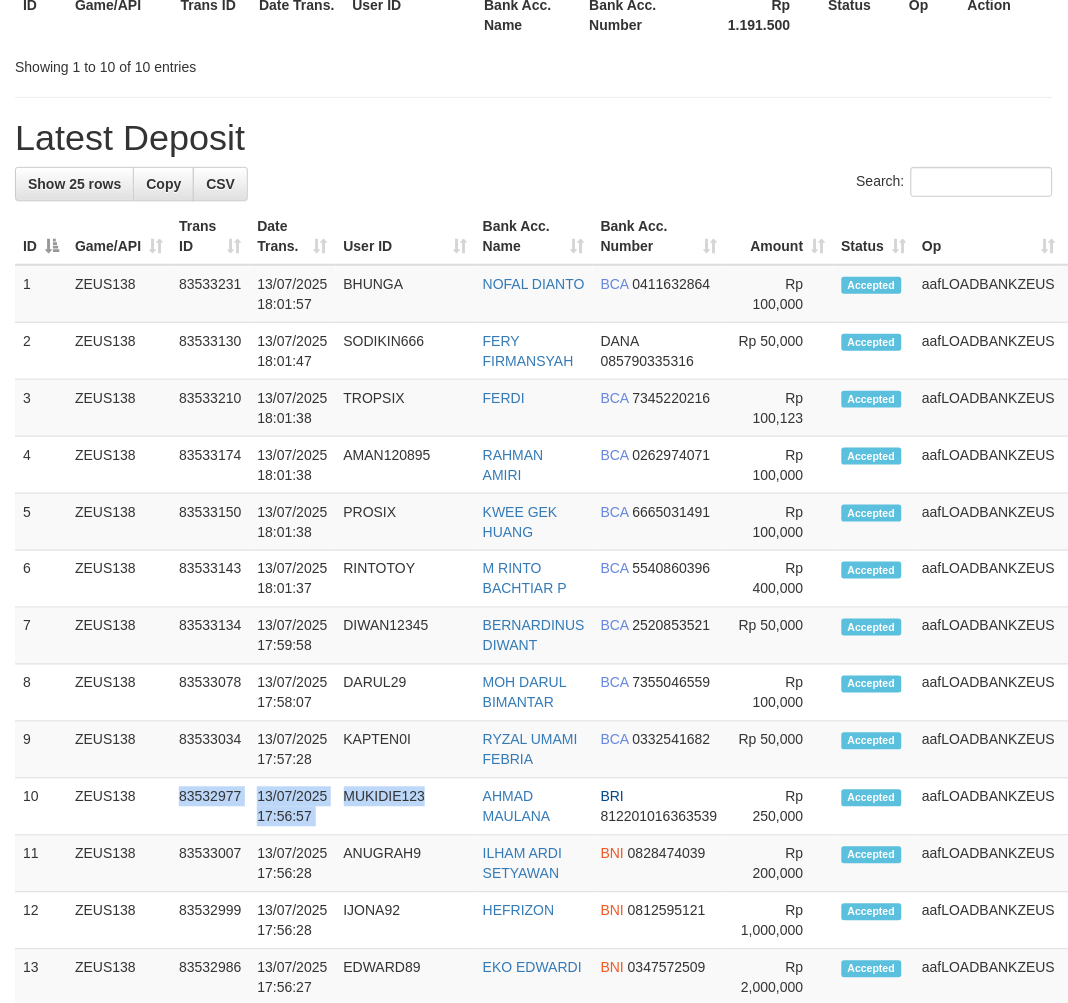 scroll, scrollTop: 1030, scrollLeft: 0, axis: vertical 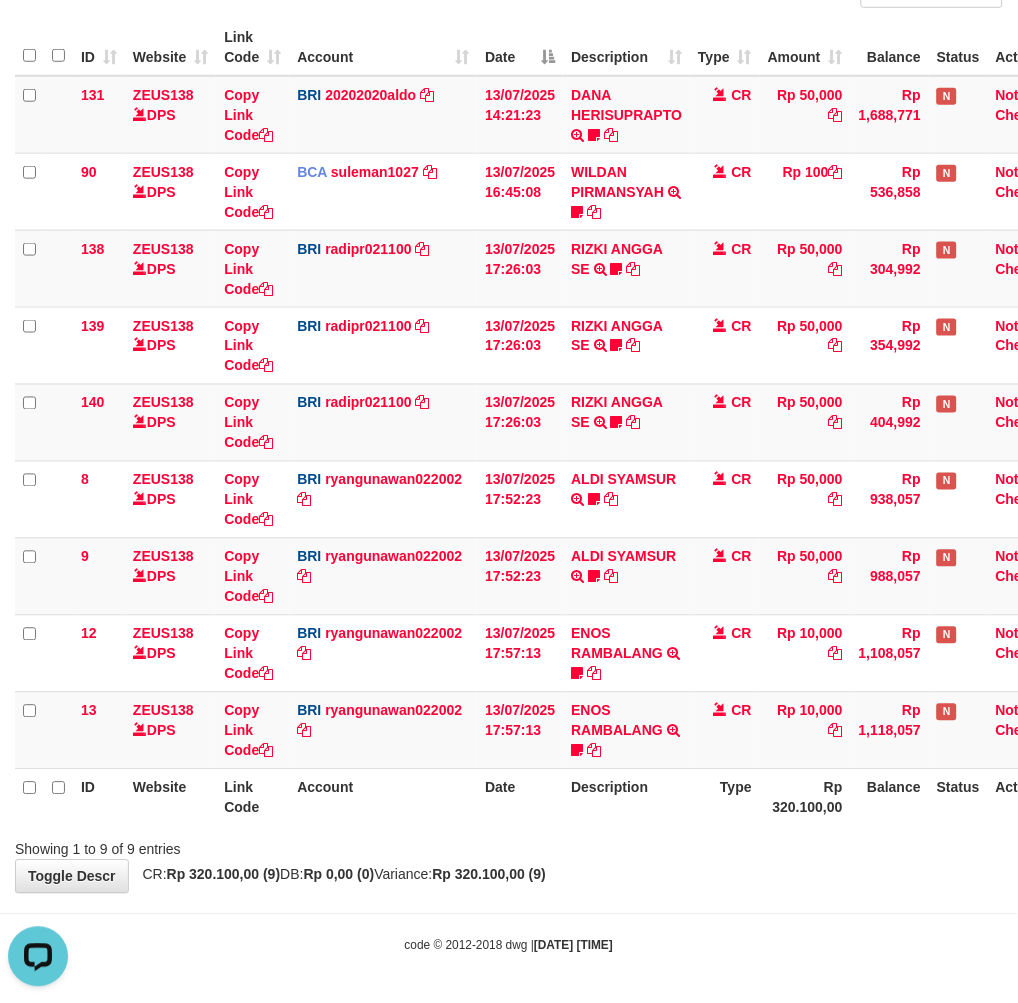 click on "**********" at bounding box center (509, 385) 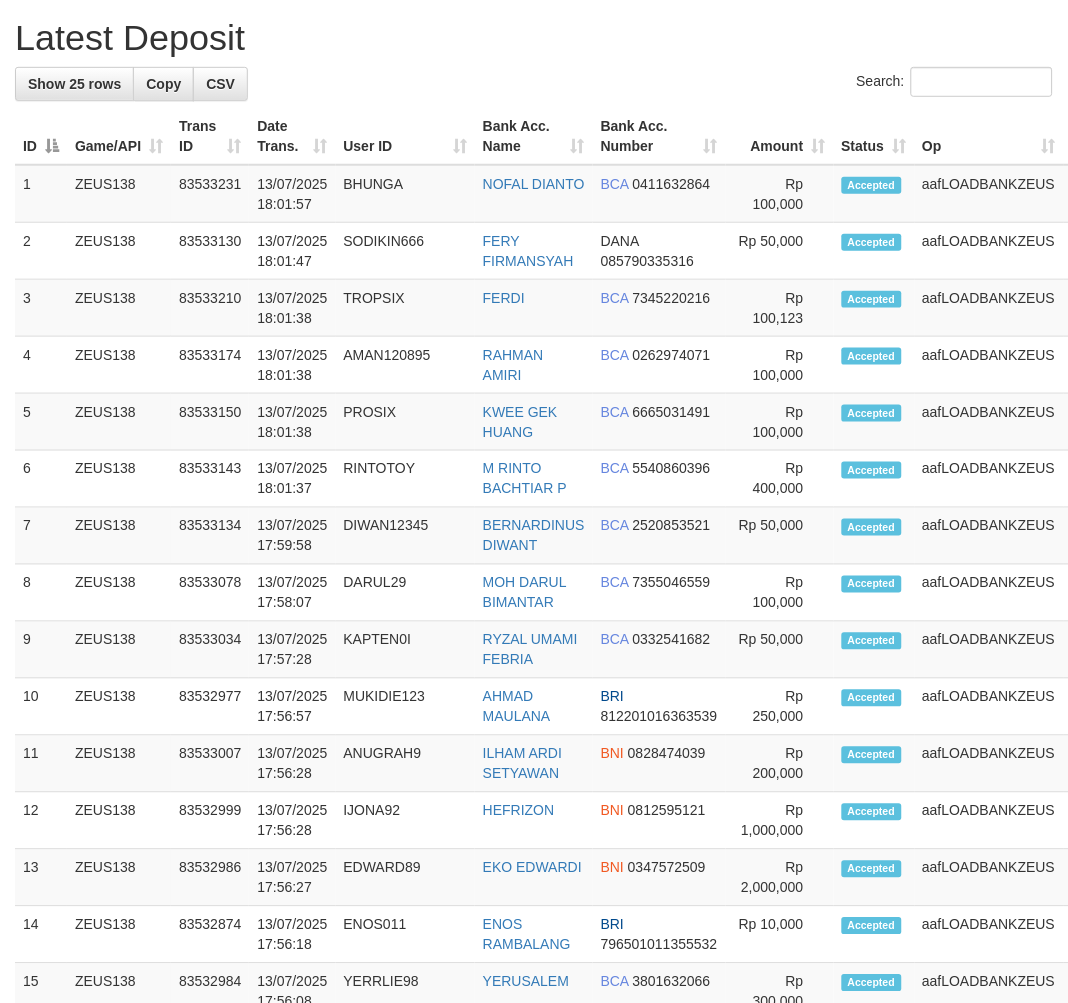 scroll, scrollTop: 1130, scrollLeft: 0, axis: vertical 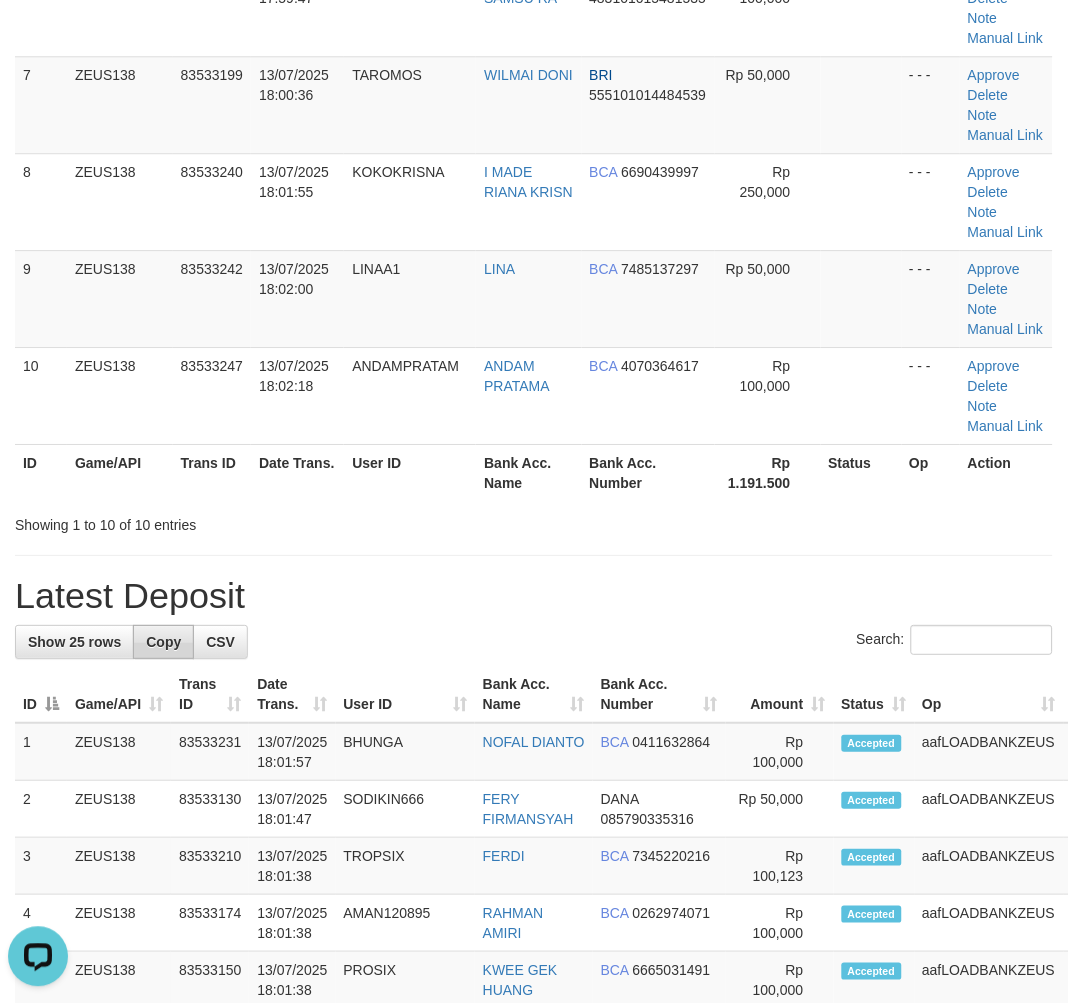 drag, startPoint x: 410, startPoint y: 582, endPoint x: 141, endPoint y: 653, distance: 278.21216 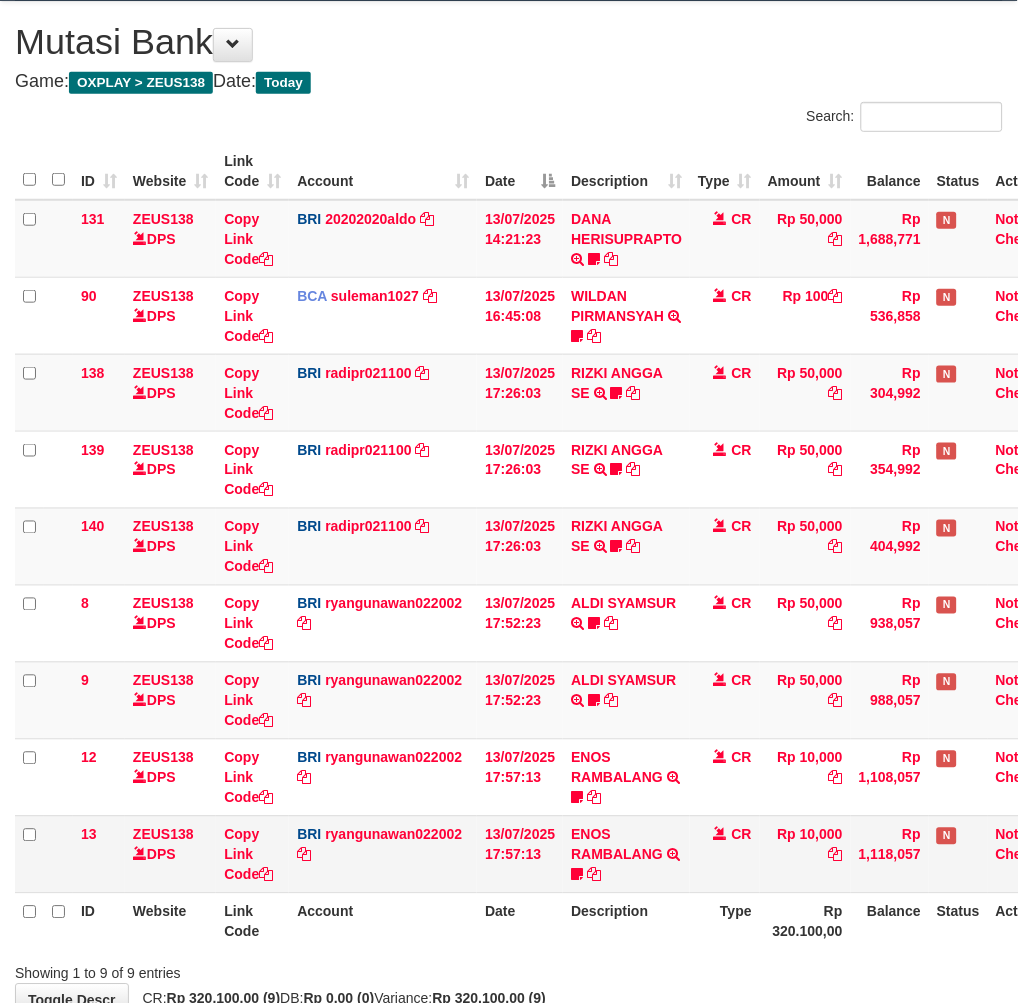 scroll, scrollTop: 224, scrollLeft: 0, axis: vertical 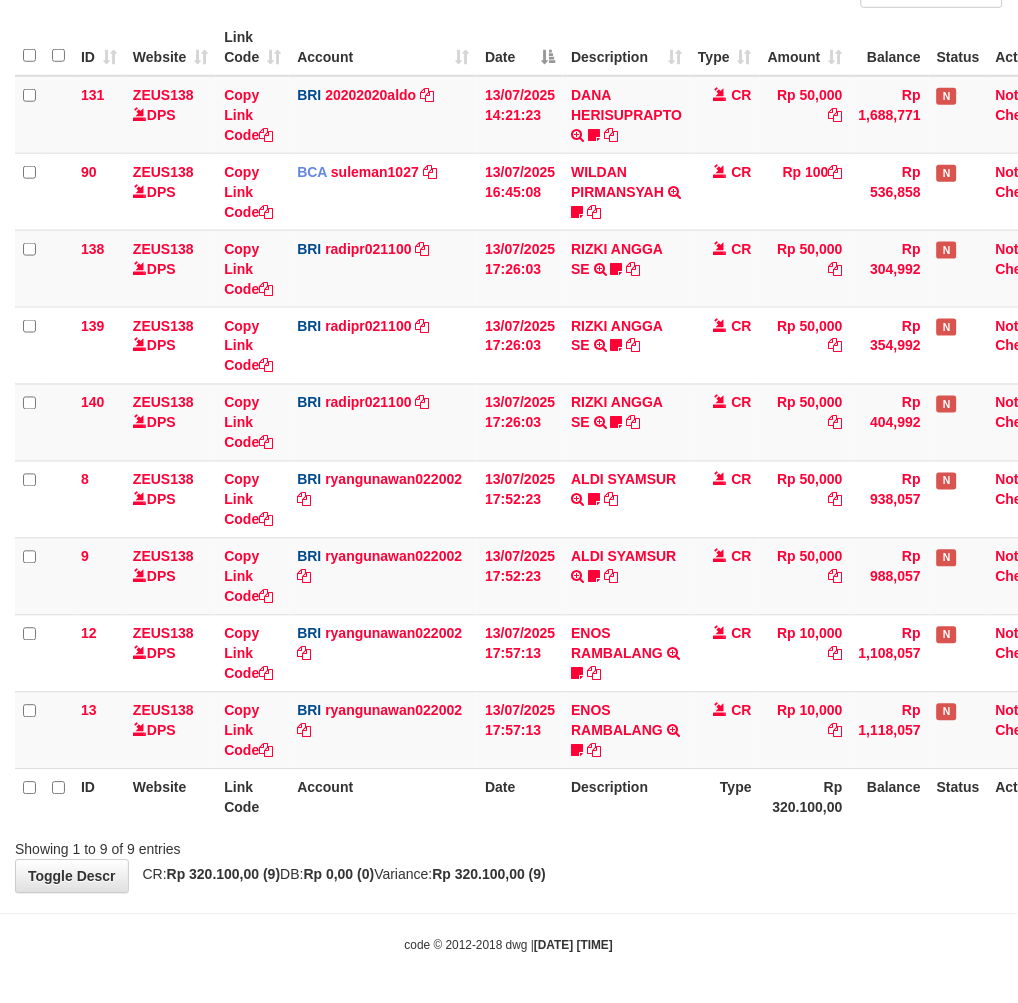 drag, startPoint x: 680, startPoint y: 887, endPoint x: 670, endPoint y: 864, distance: 25.079872 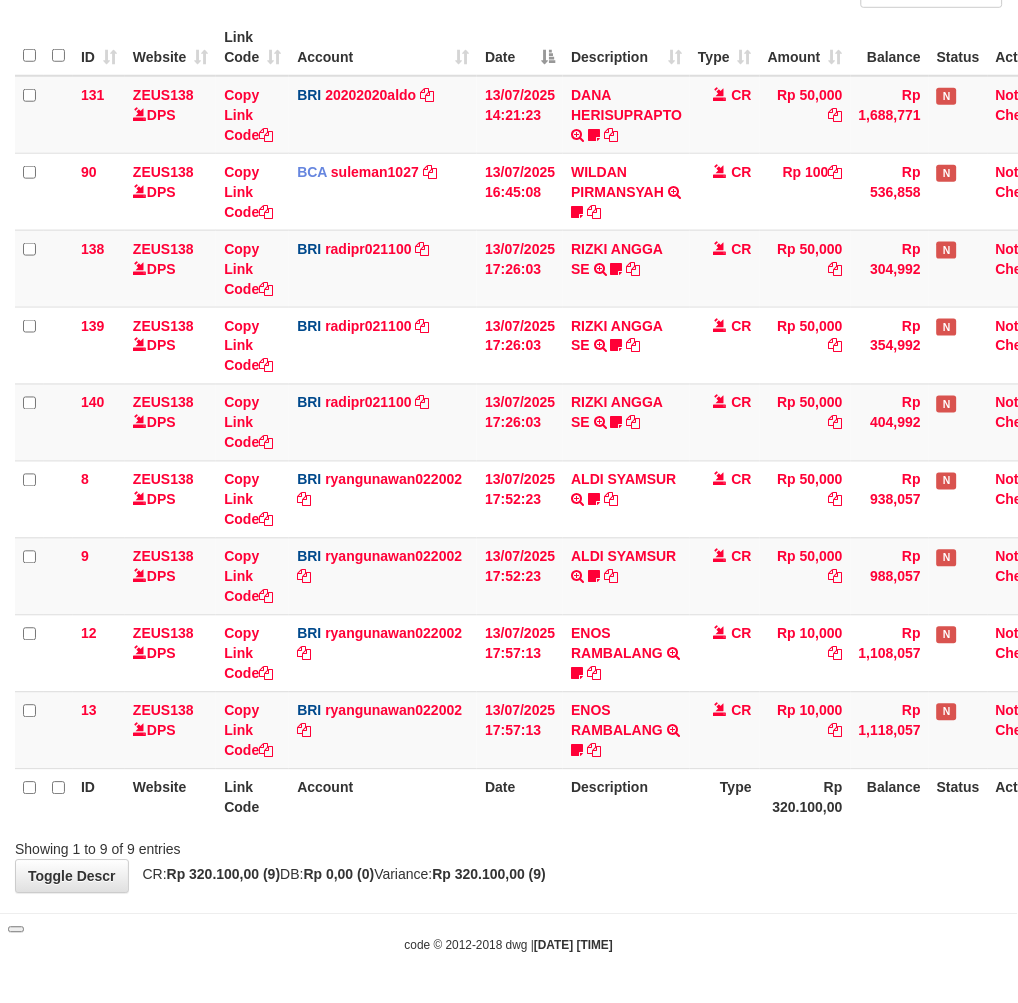 click on "Toggle navigation
Home
Bank
Account List
Load
By Website
Group
[OXPLAY]													ZEUS138
By Load Group (DPS)" at bounding box center [509, 390] 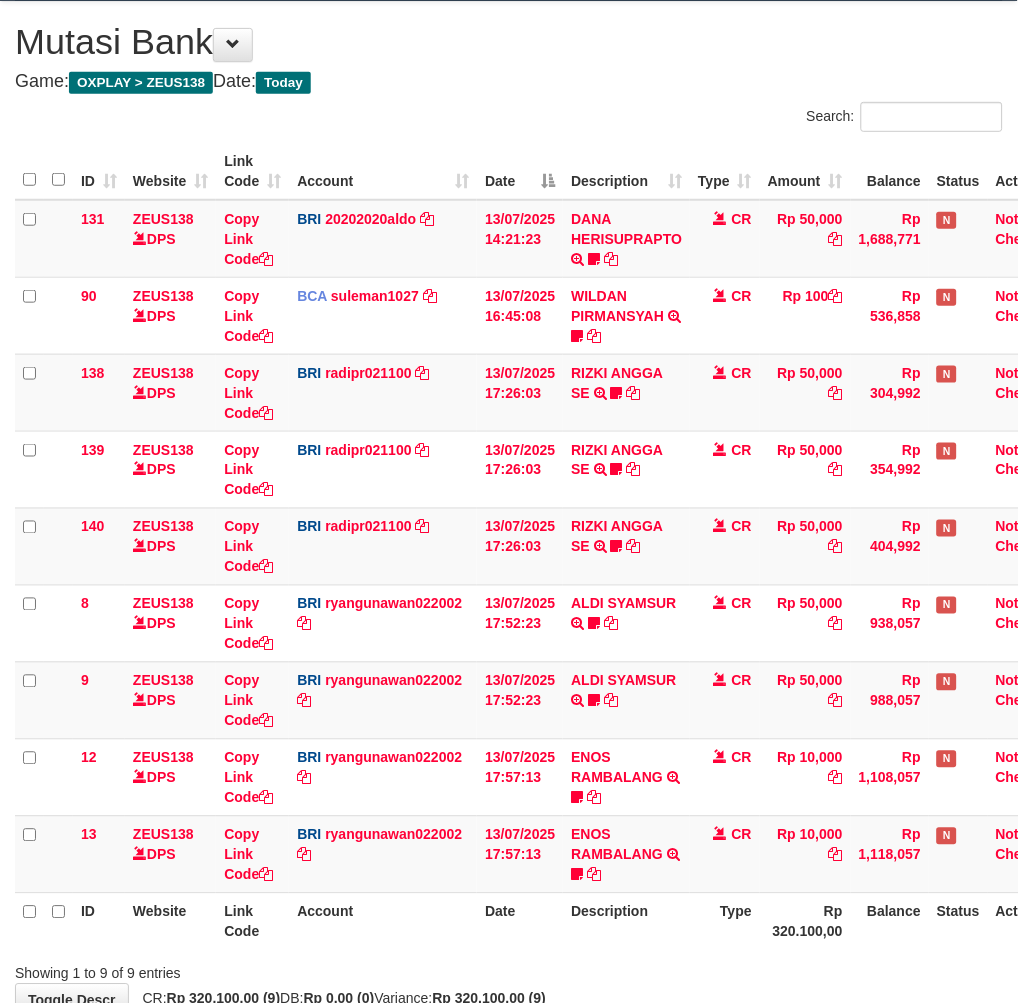 scroll, scrollTop: 224, scrollLeft: 0, axis: vertical 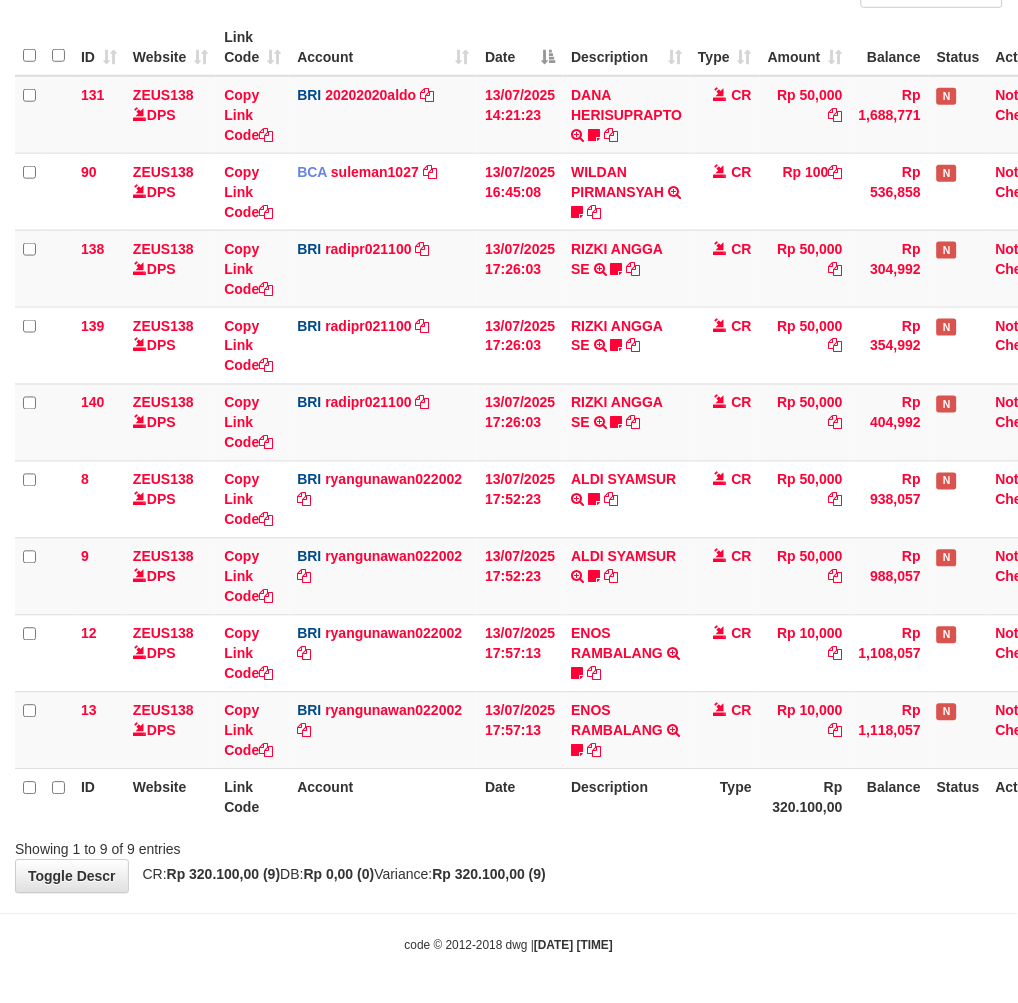 click on "Type" at bounding box center [725, 797] 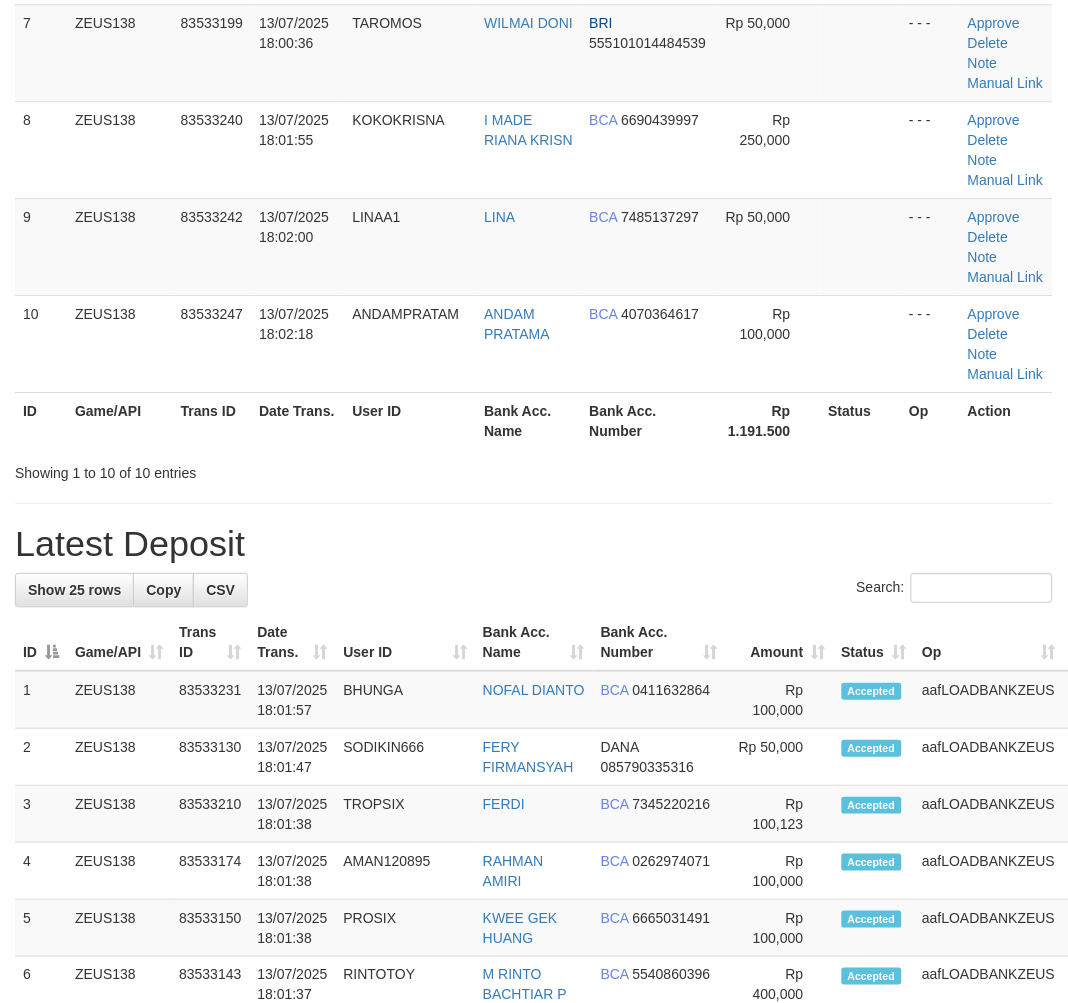 scroll, scrollTop: 898, scrollLeft: 0, axis: vertical 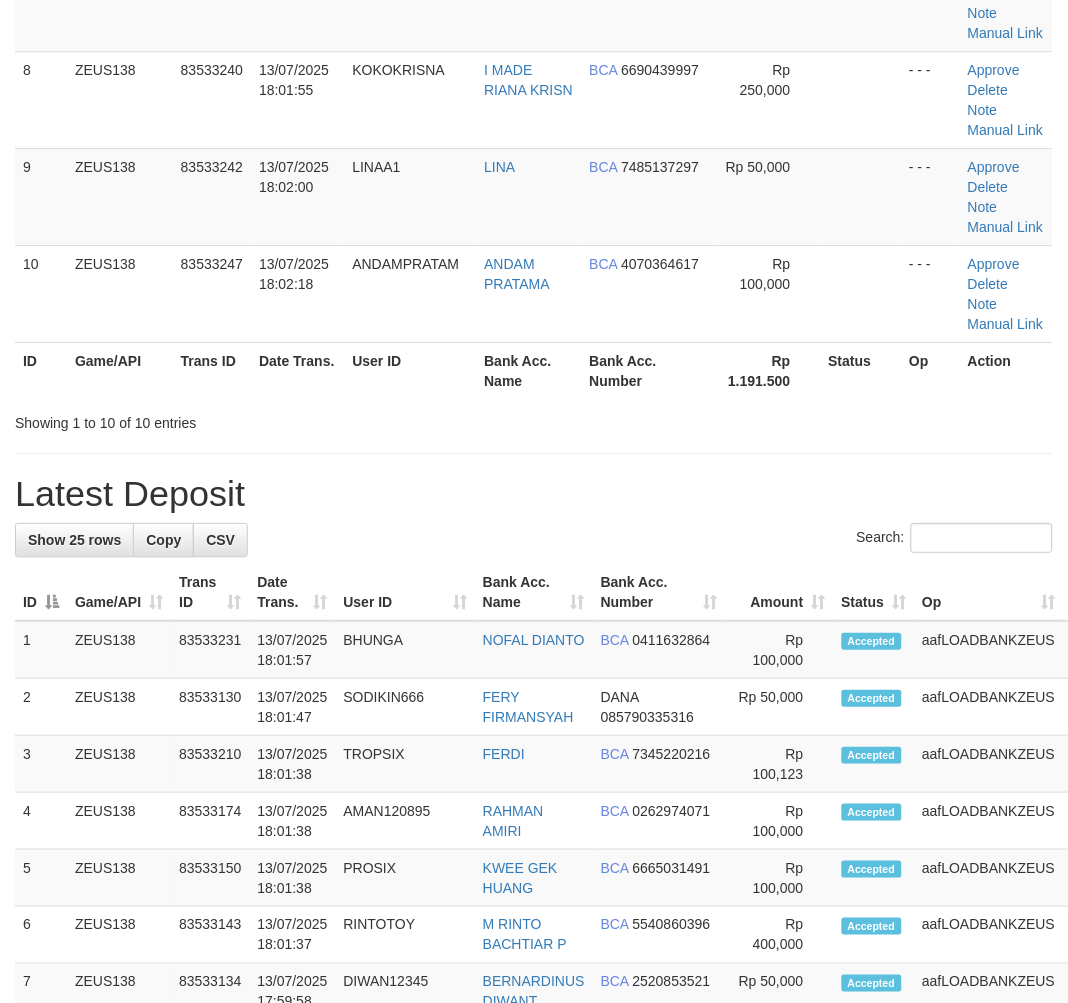 click on "Latest Deposit" at bounding box center [534, 494] 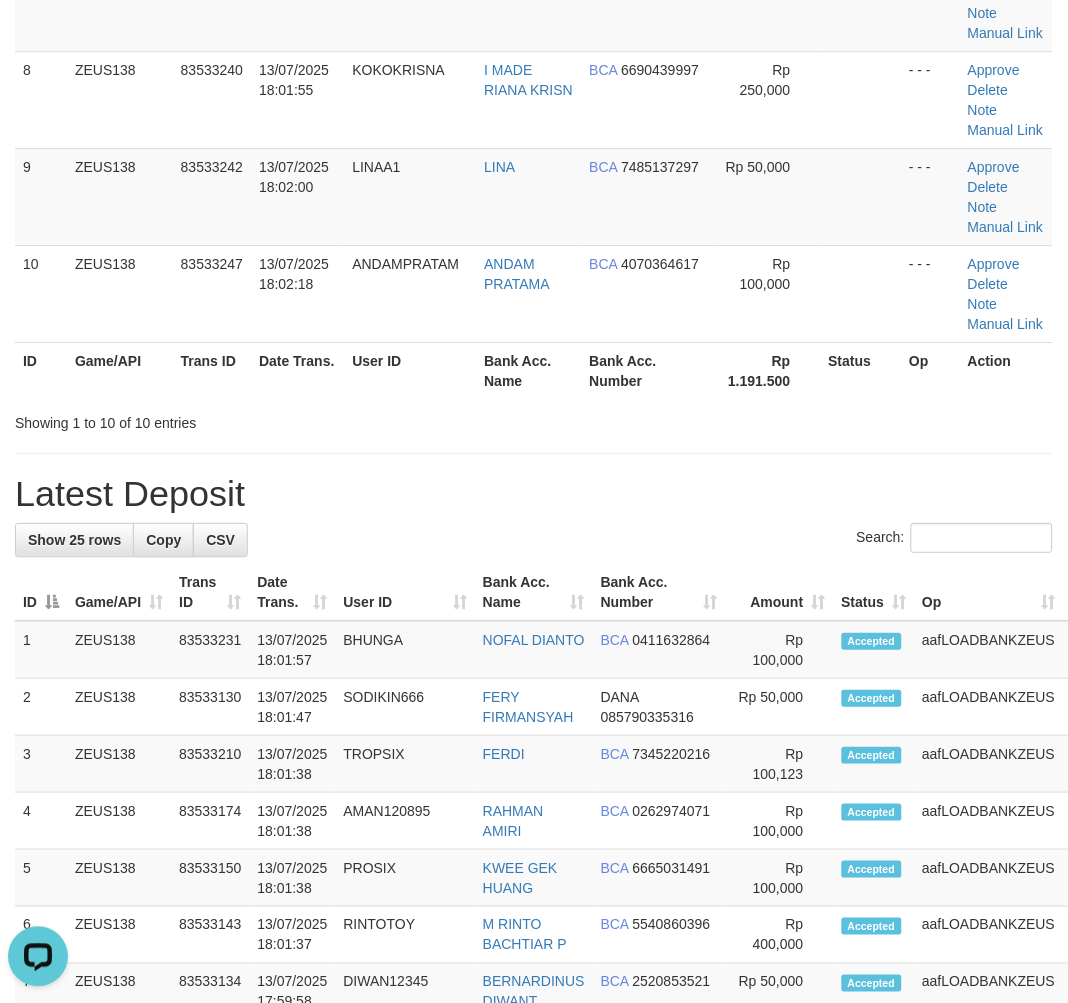 scroll, scrollTop: 0, scrollLeft: 0, axis: both 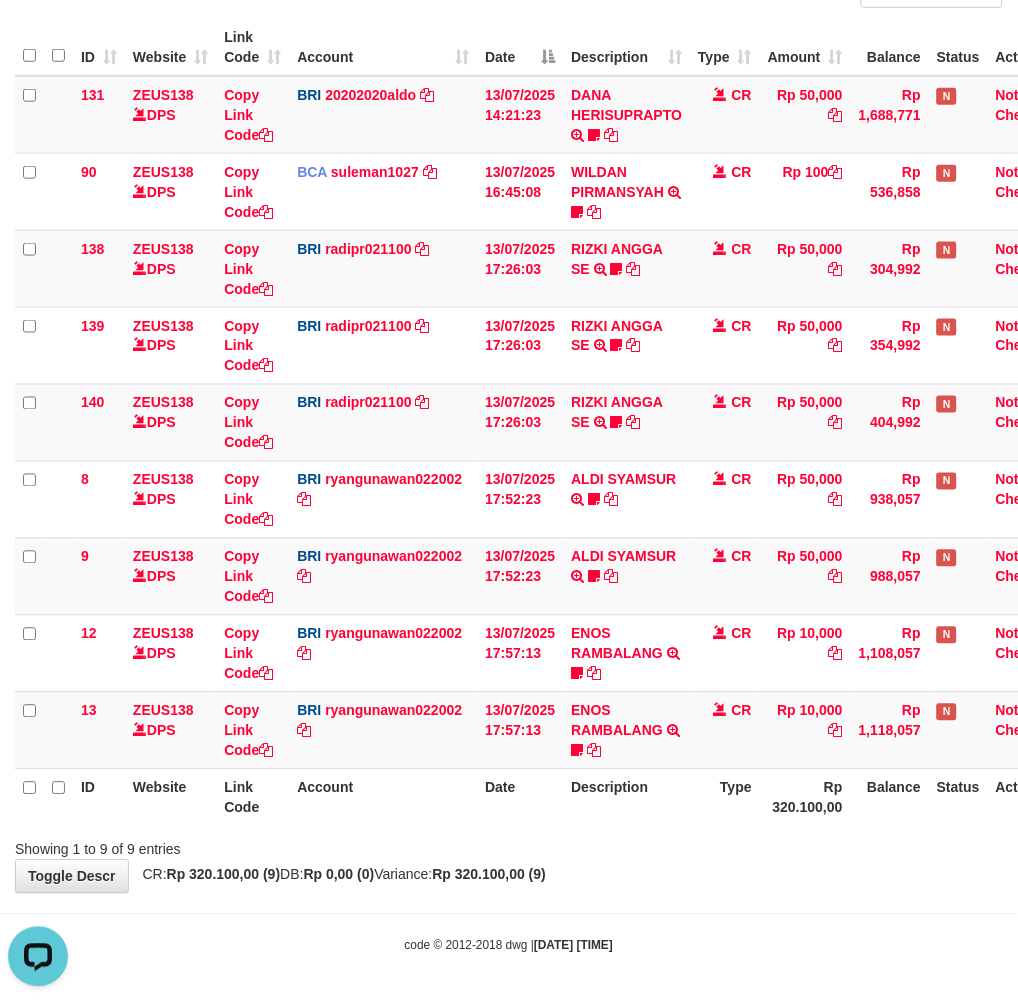 click on "Showing 1 to 9 of 9 entries" at bounding box center (509, 846) 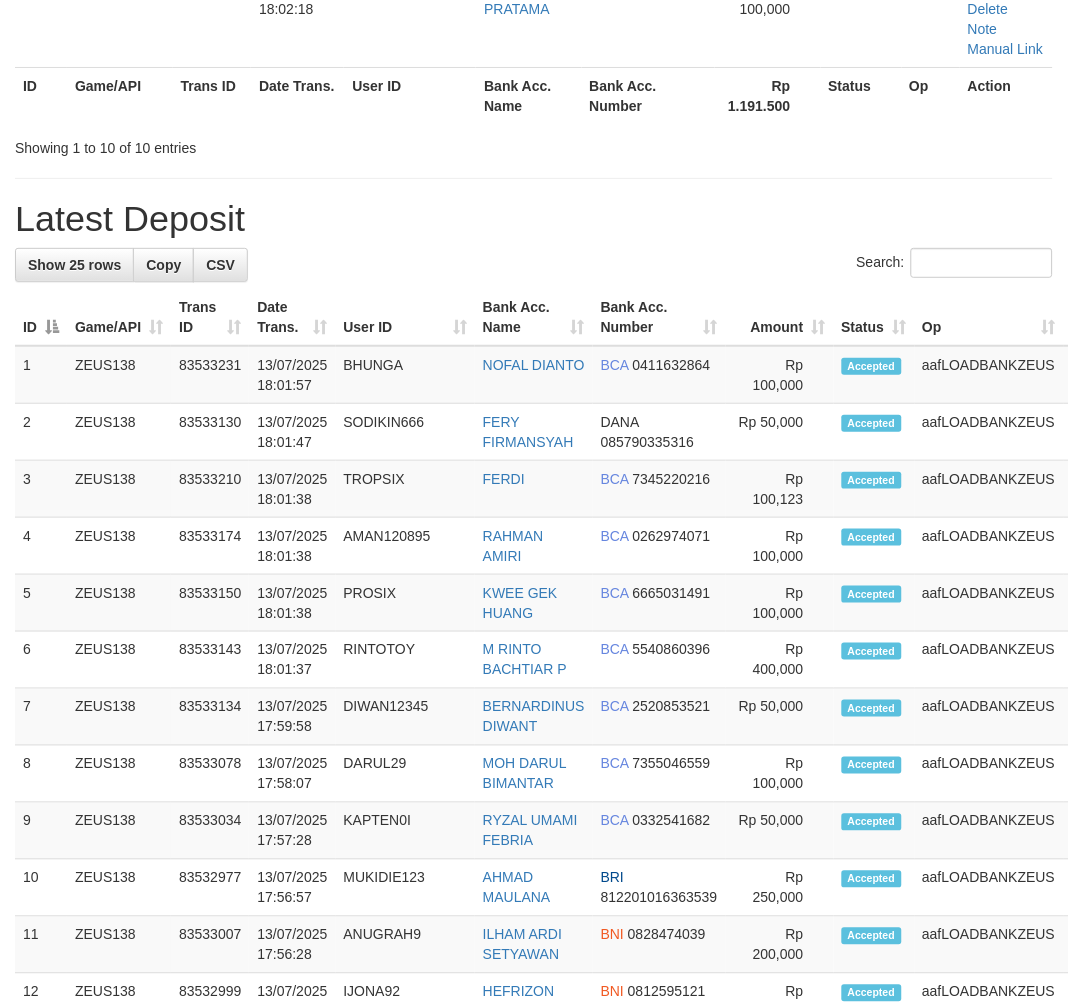 scroll, scrollTop: 948, scrollLeft: 0, axis: vertical 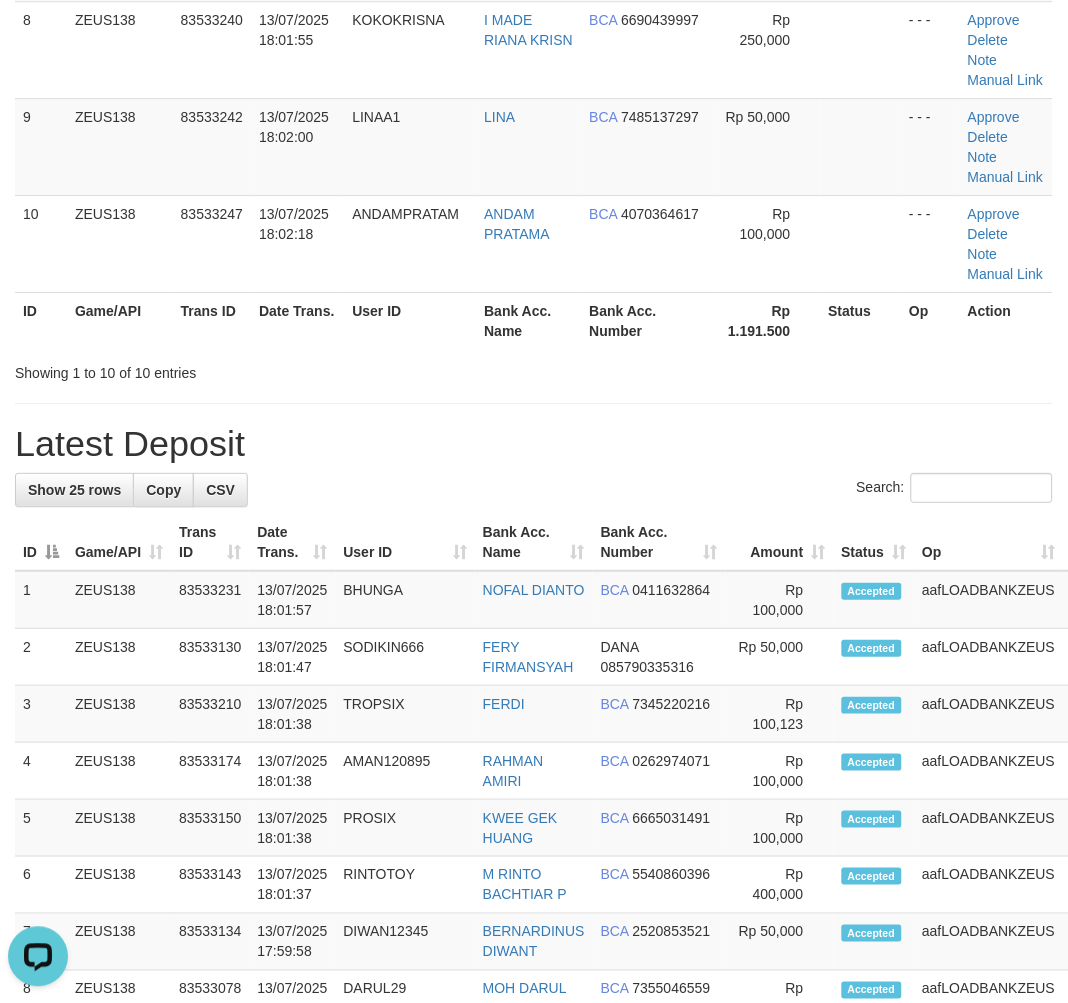 drag, startPoint x: 344, startPoint y: 408, endPoint x: 356, endPoint y: 410, distance: 12.165525 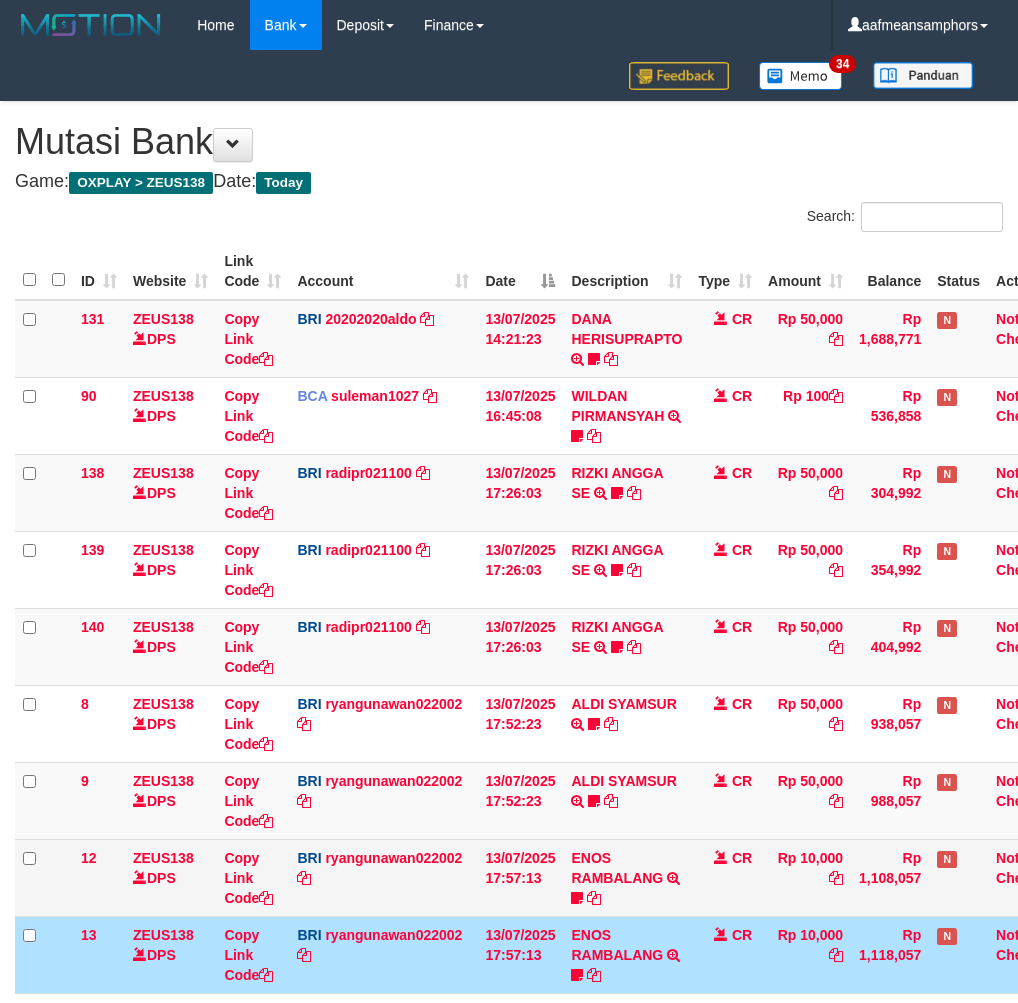 scroll, scrollTop: 100, scrollLeft: 0, axis: vertical 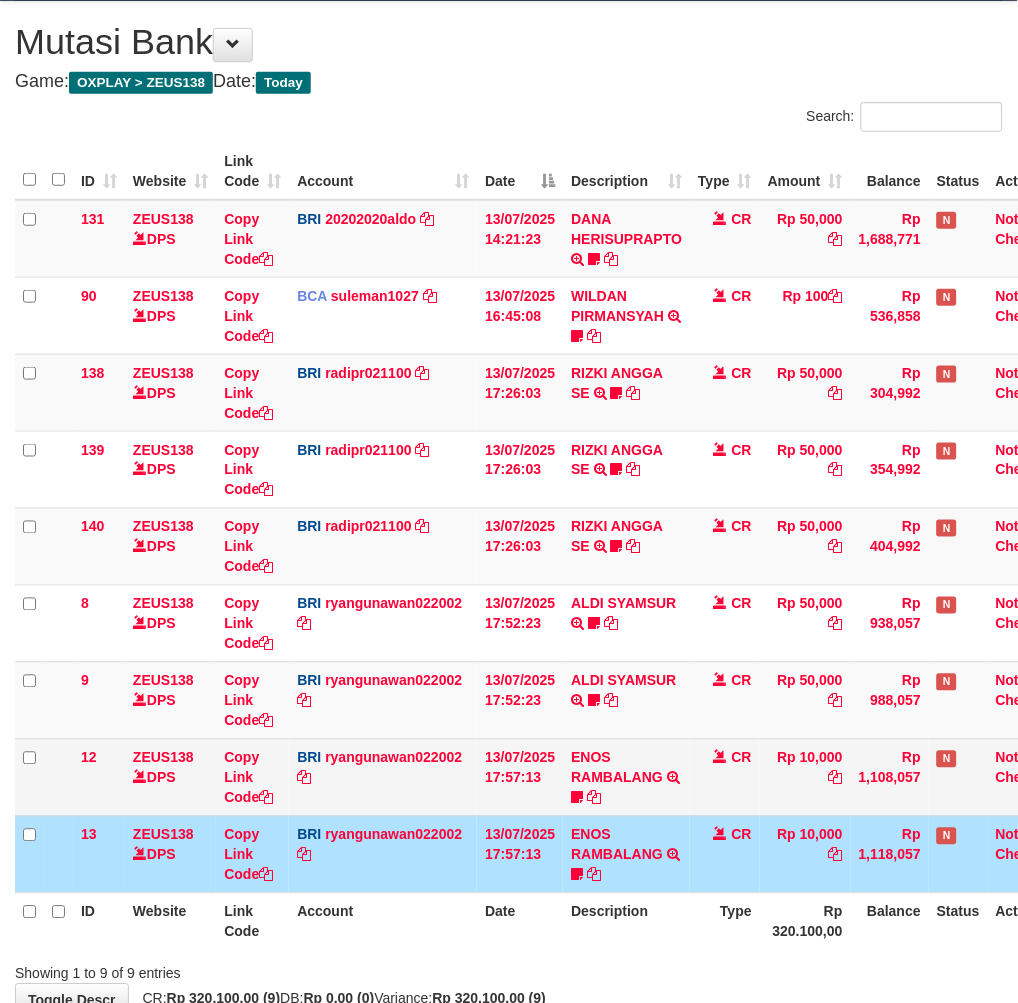 click on "CR" at bounding box center [725, 777] 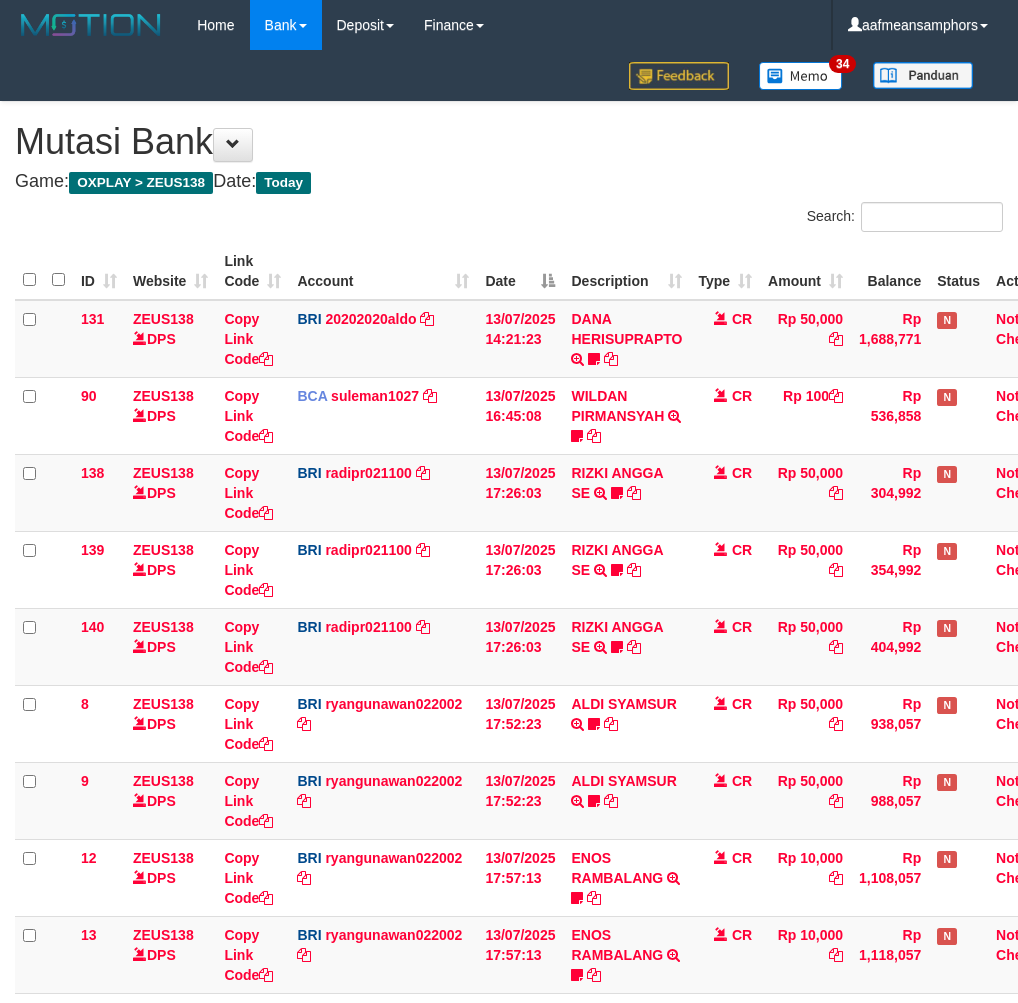 scroll, scrollTop: 224, scrollLeft: 0, axis: vertical 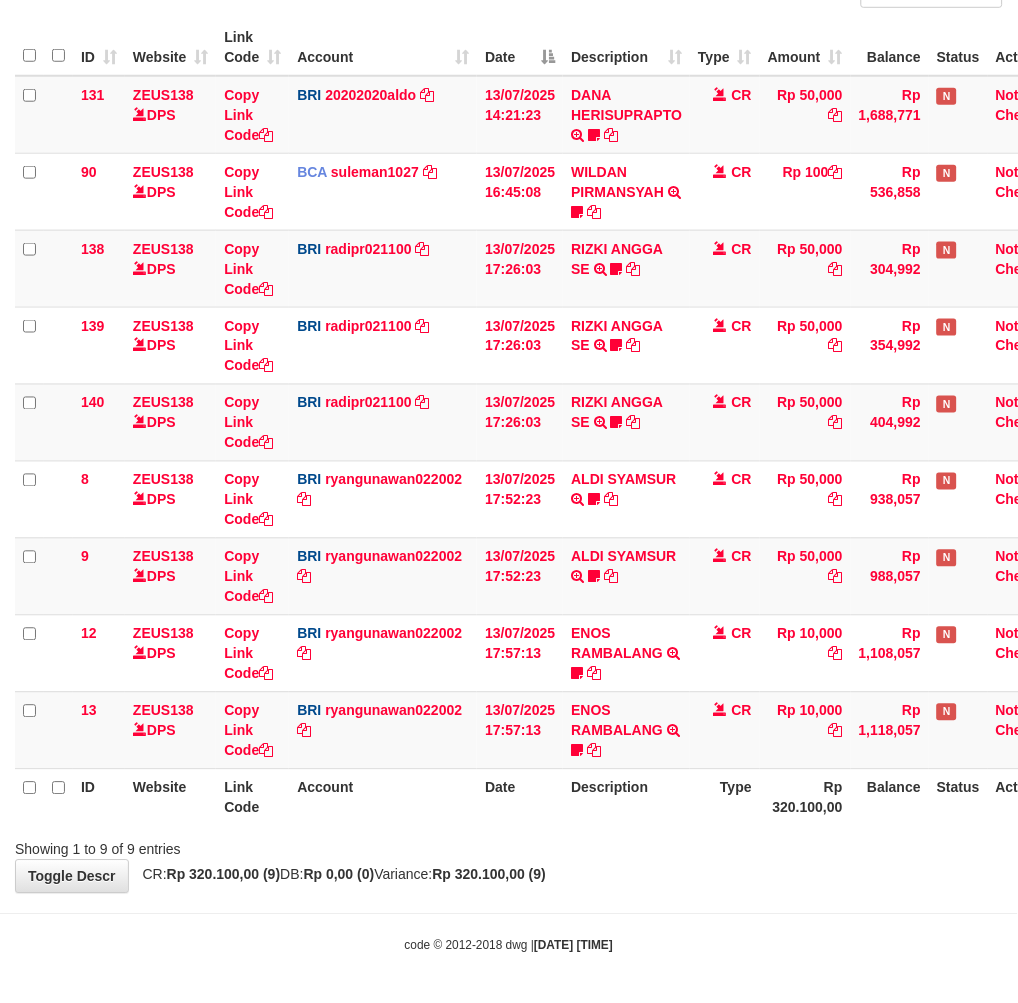 drag, startPoint x: 688, startPoint y: 857, endPoint x: 602, endPoint y: 861, distance: 86.09297 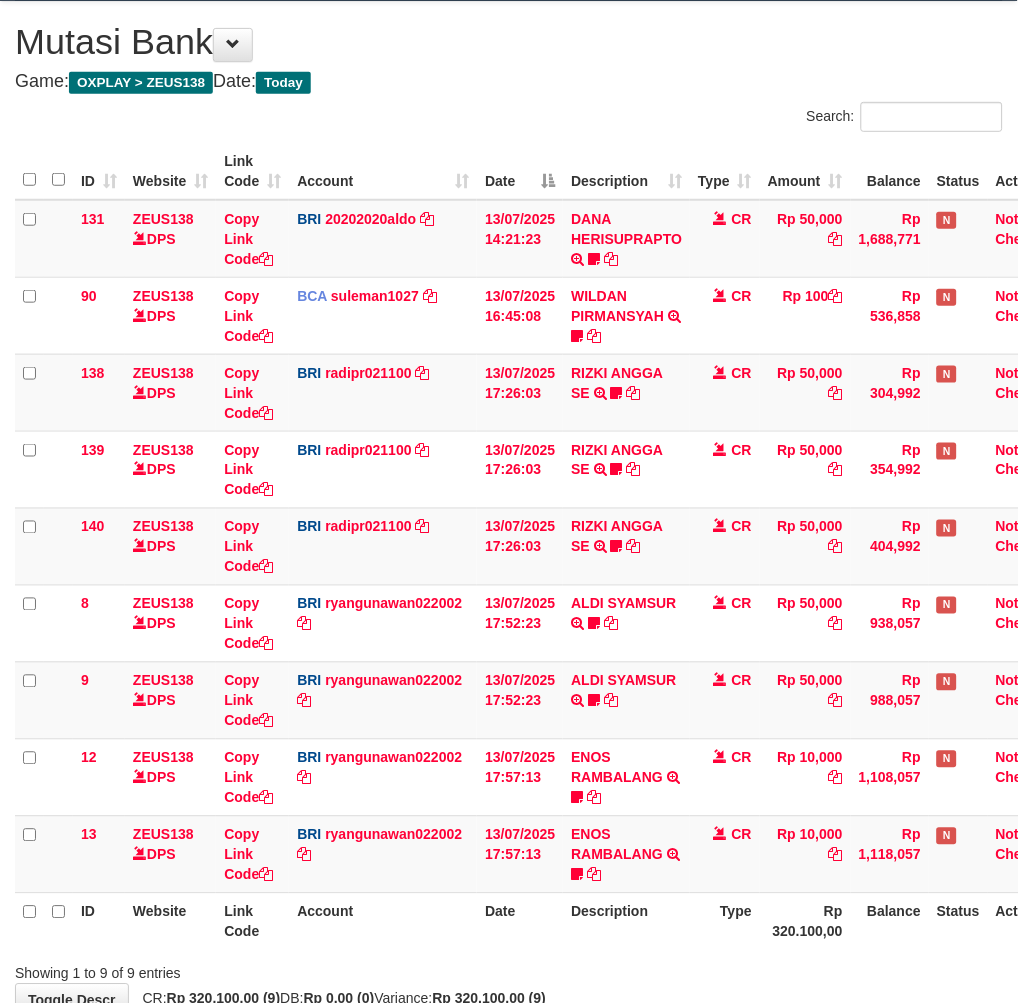 scroll, scrollTop: 224, scrollLeft: 0, axis: vertical 